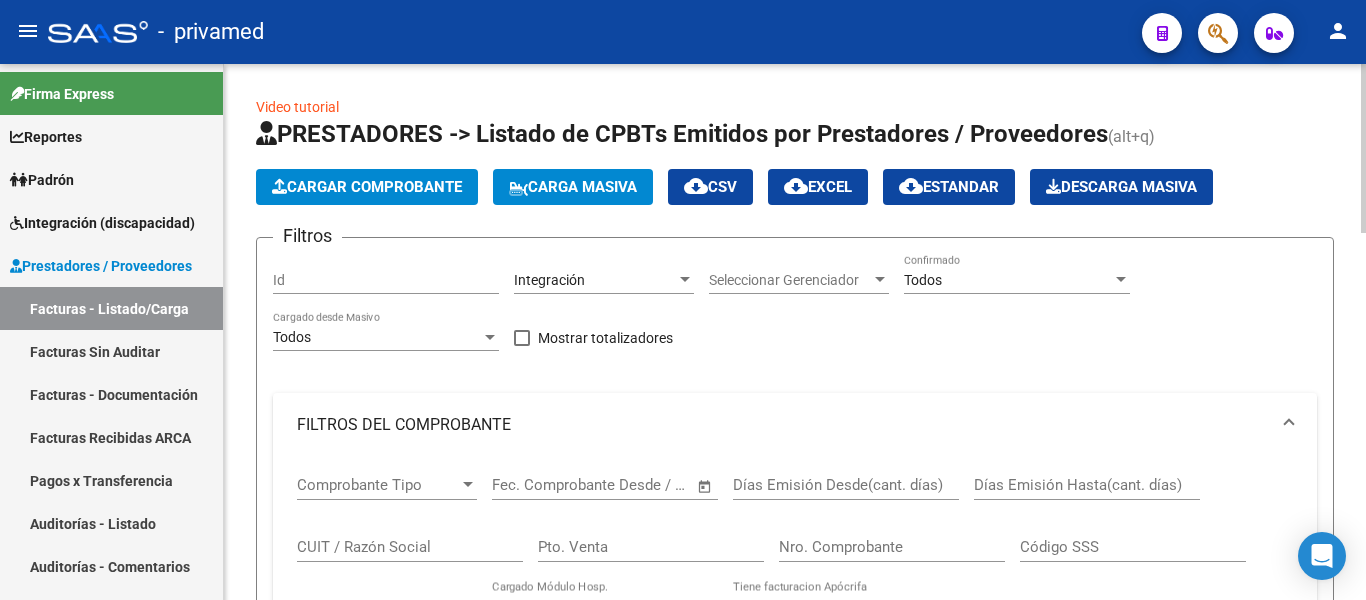 scroll, scrollTop: 0, scrollLeft: 0, axis: both 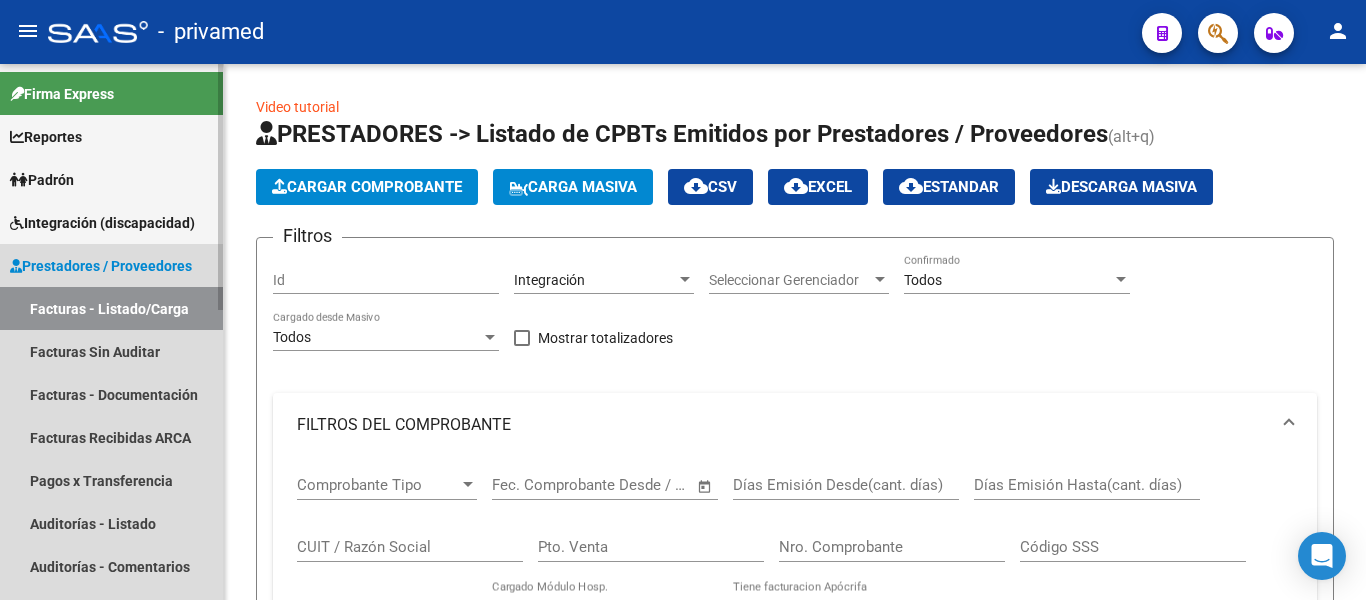 click on "Prestadores / Proveedores" at bounding box center [101, 266] 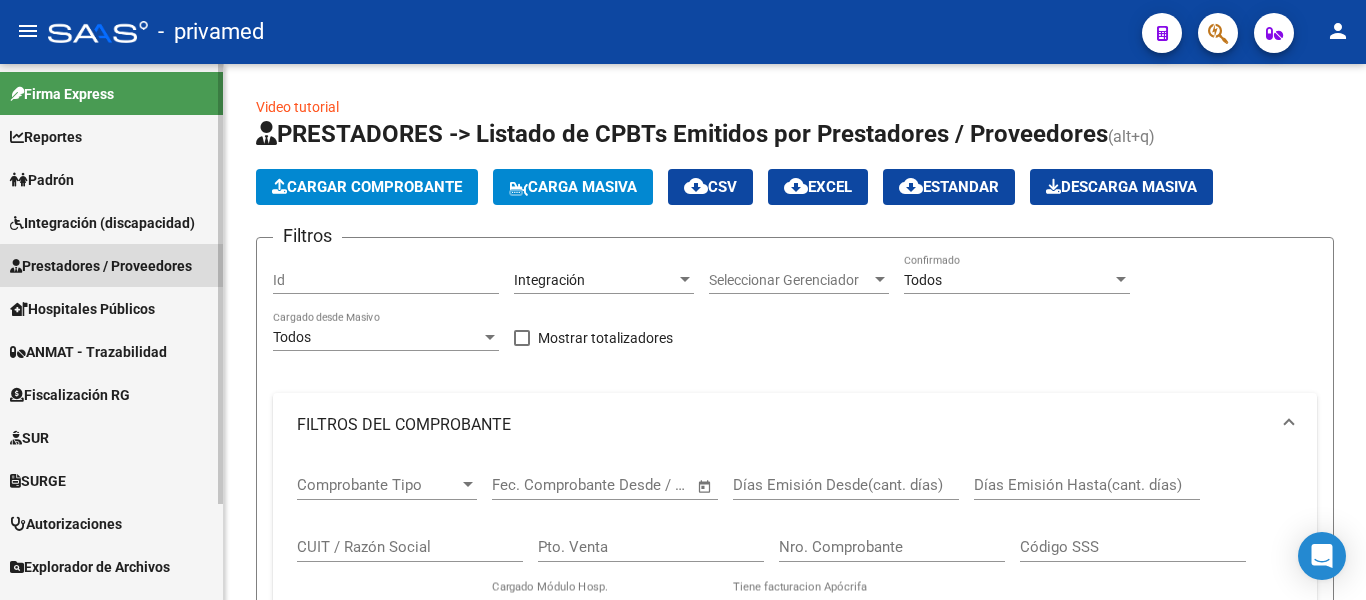 click on "Prestadores / Proveedores" at bounding box center [101, 266] 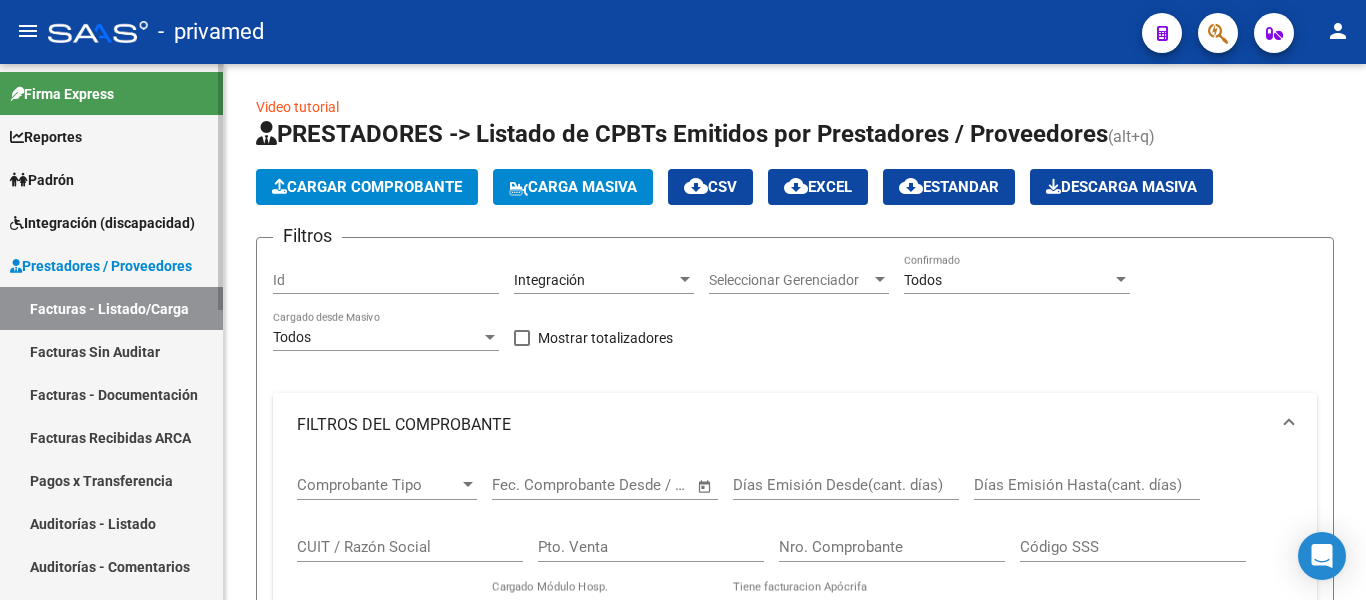 click on "Facturas - Listado/Carga" at bounding box center (111, 308) 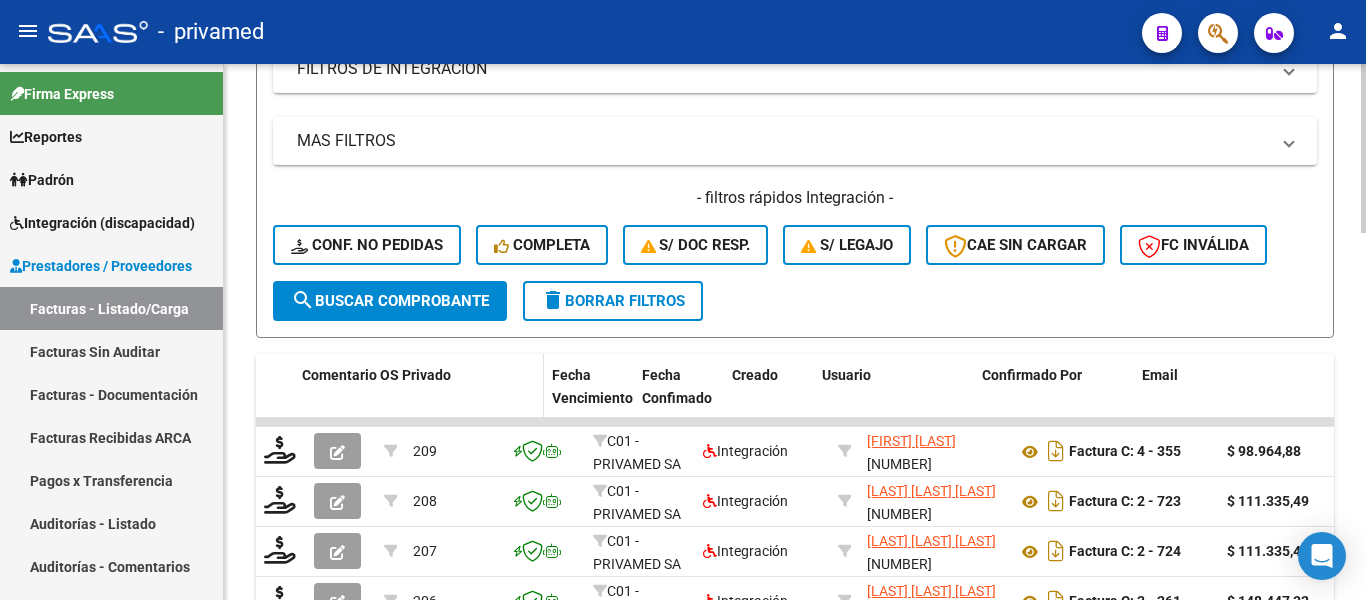scroll, scrollTop: 700, scrollLeft: 0, axis: vertical 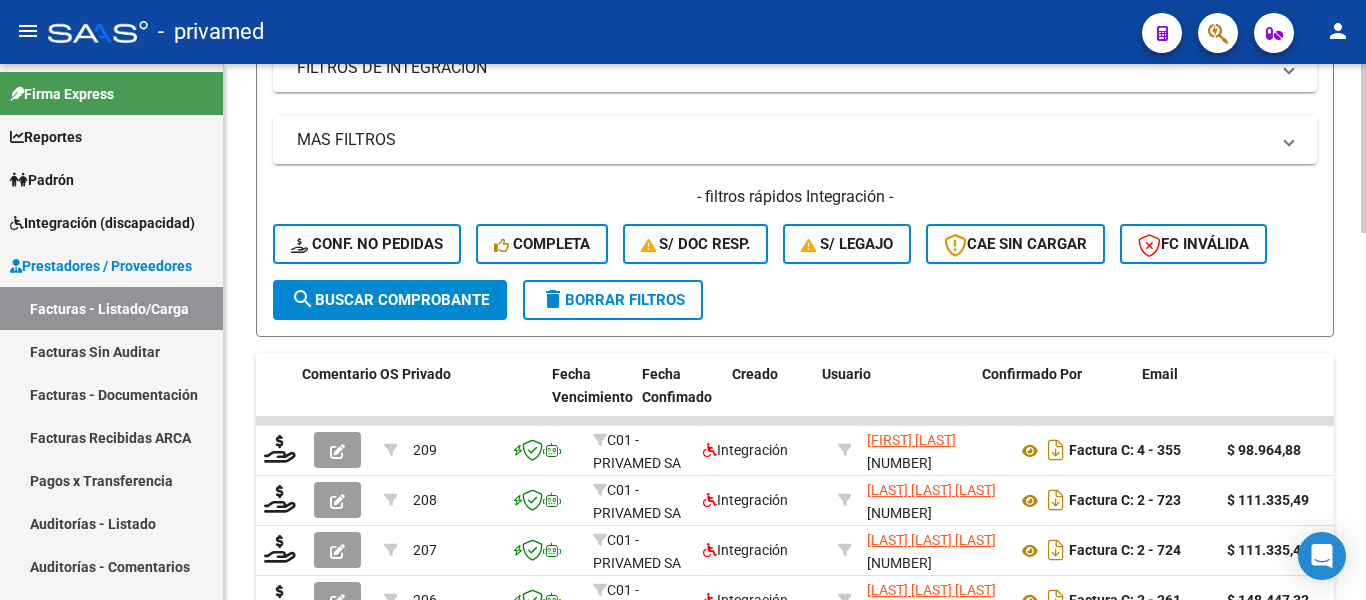 click on "search  Buscar Comprobante" 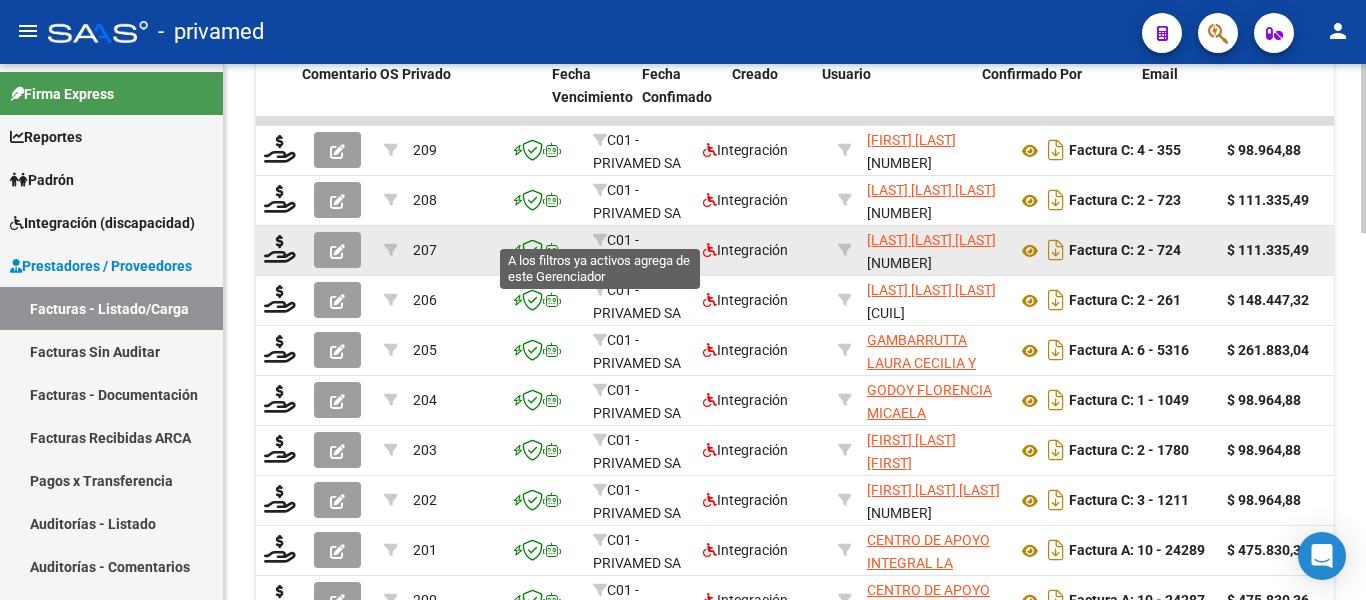 scroll, scrollTop: 800, scrollLeft: 0, axis: vertical 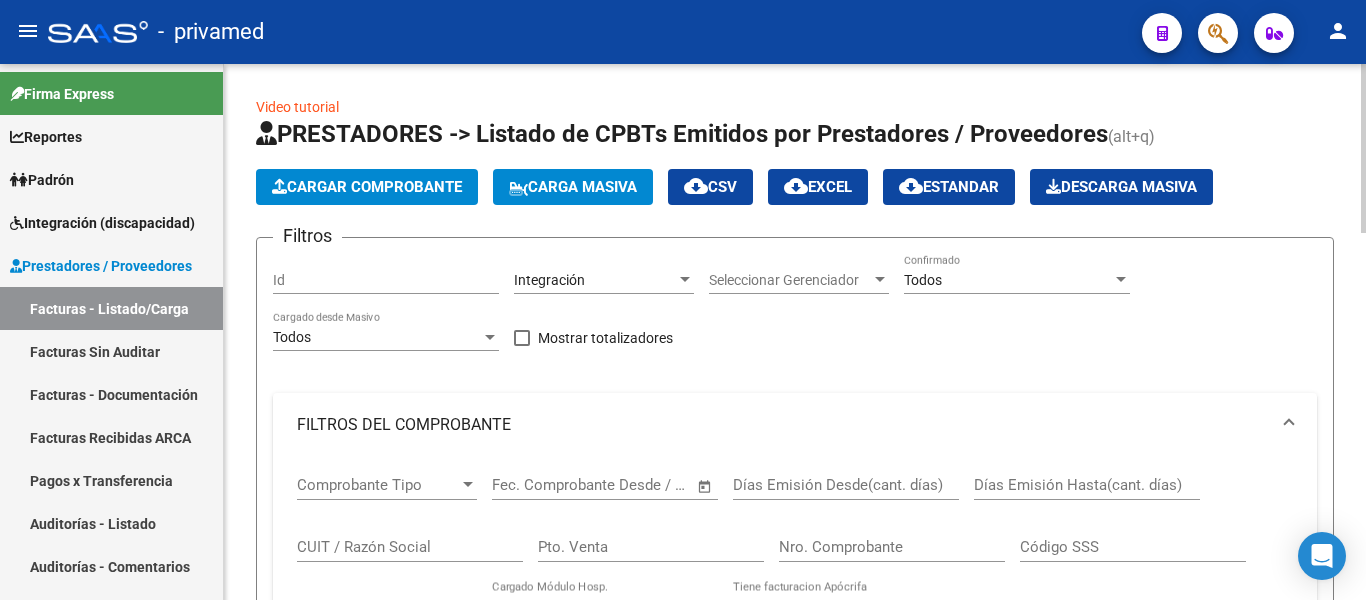 click on "Cargar Comprobante" 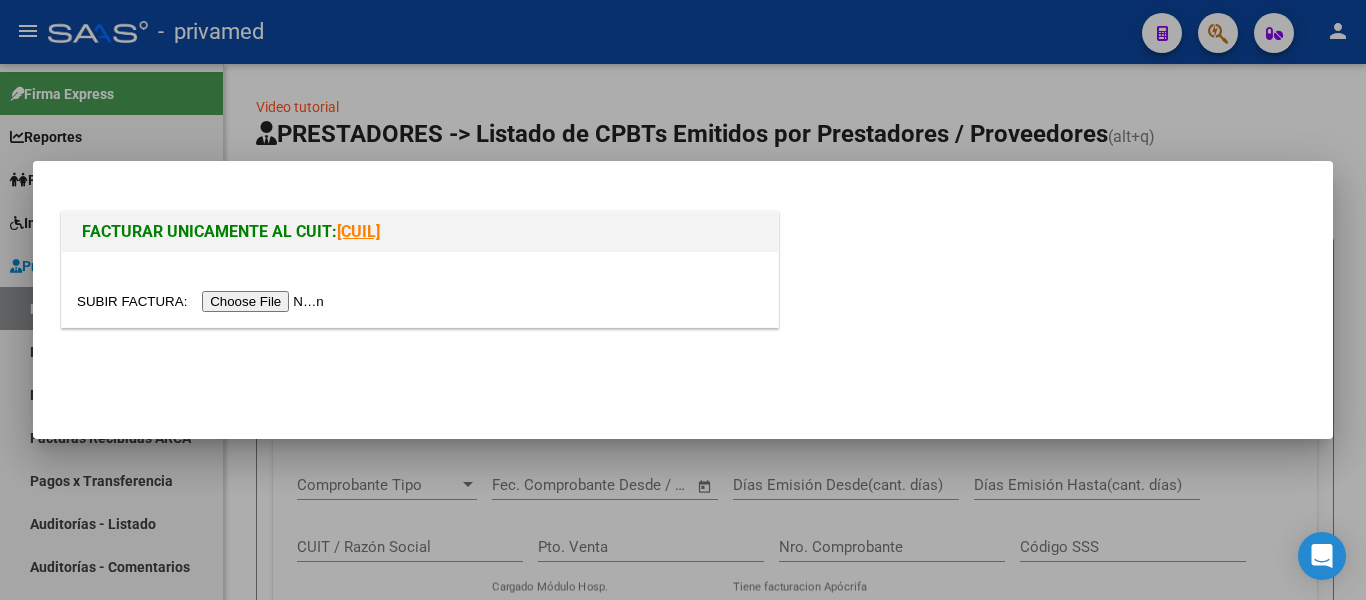 click at bounding box center (203, 301) 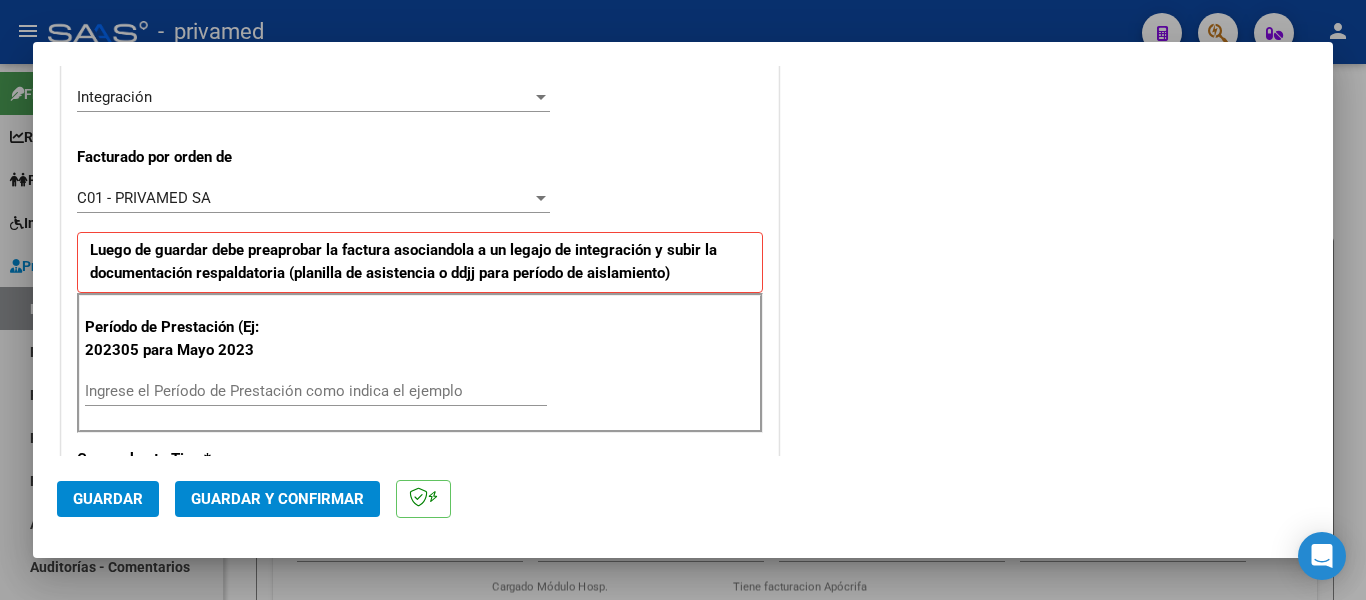 scroll, scrollTop: 500, scrollLeft: 0, axis: vertical 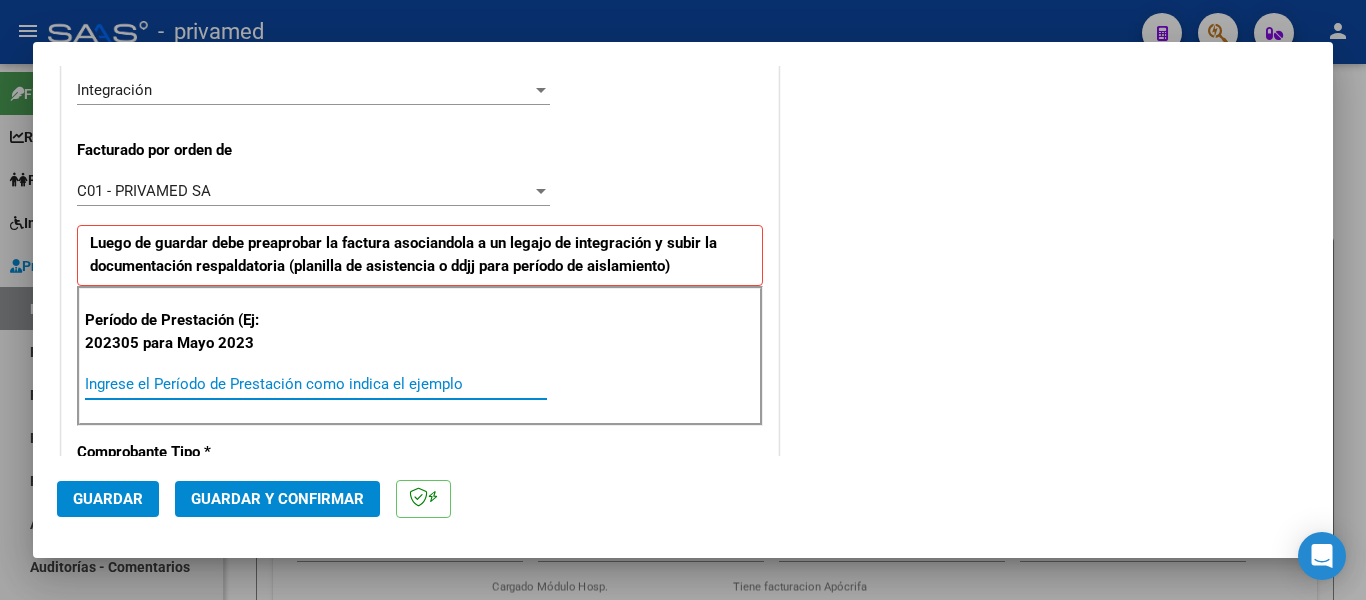 click on "Ingrese el Período de Prestación como indica el ejemplo" at bounding box center (316, 384) 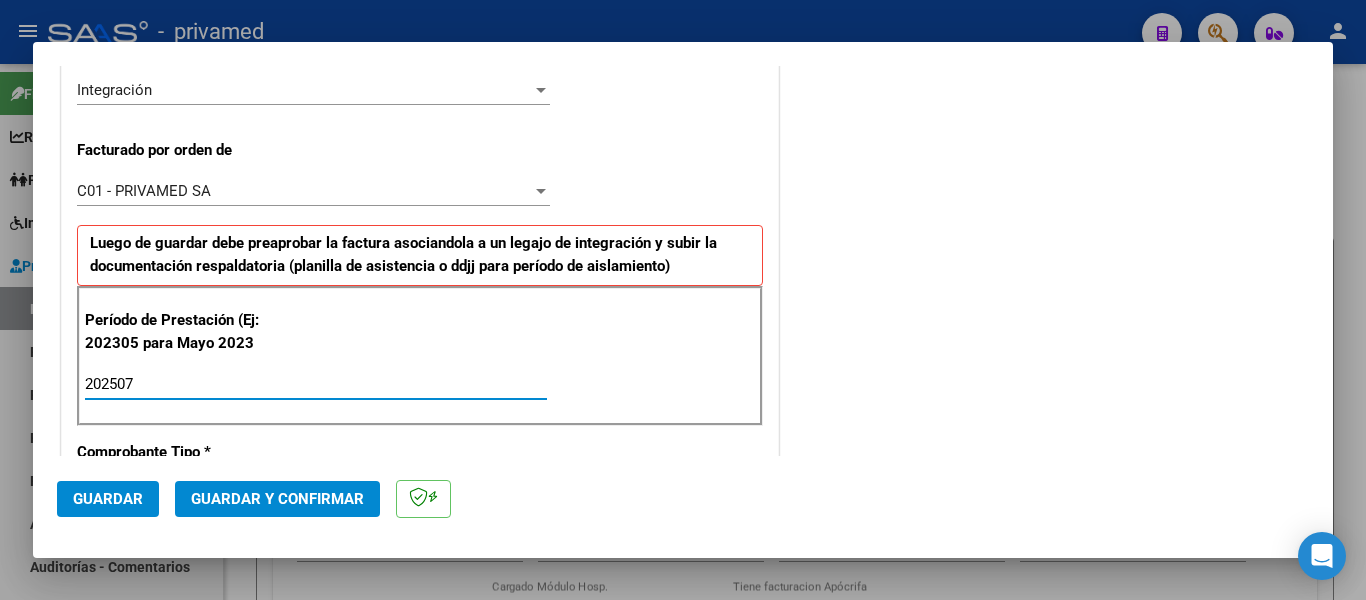 type on "202507" 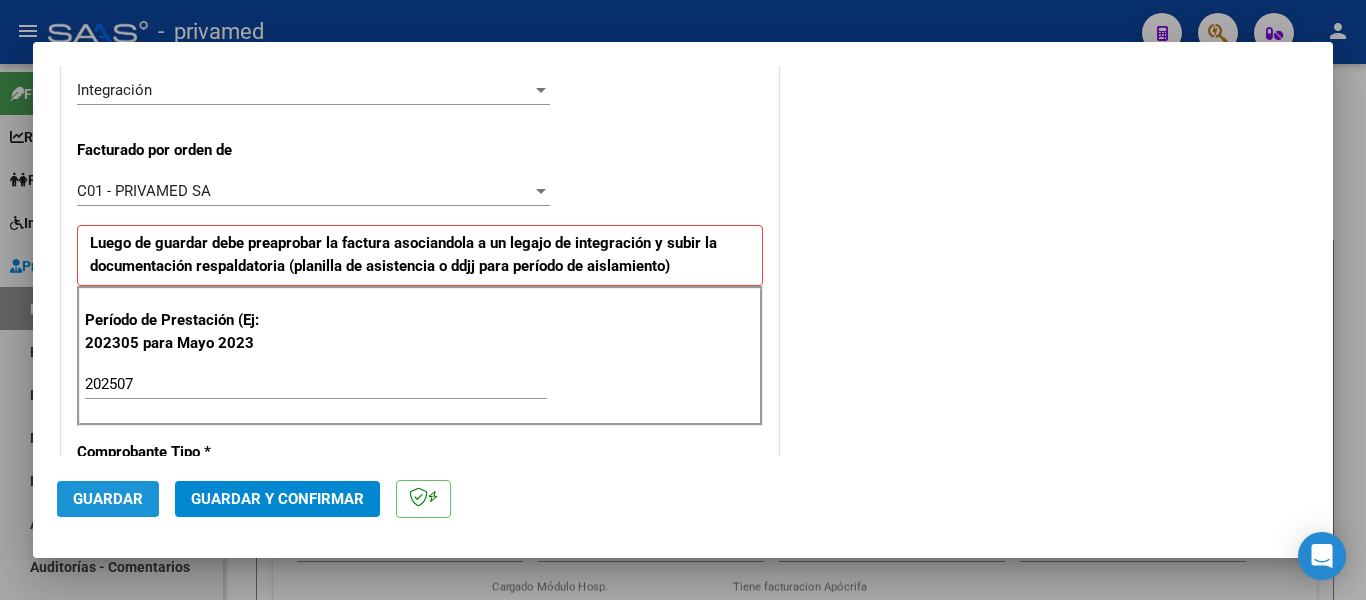 click on "Guardar" 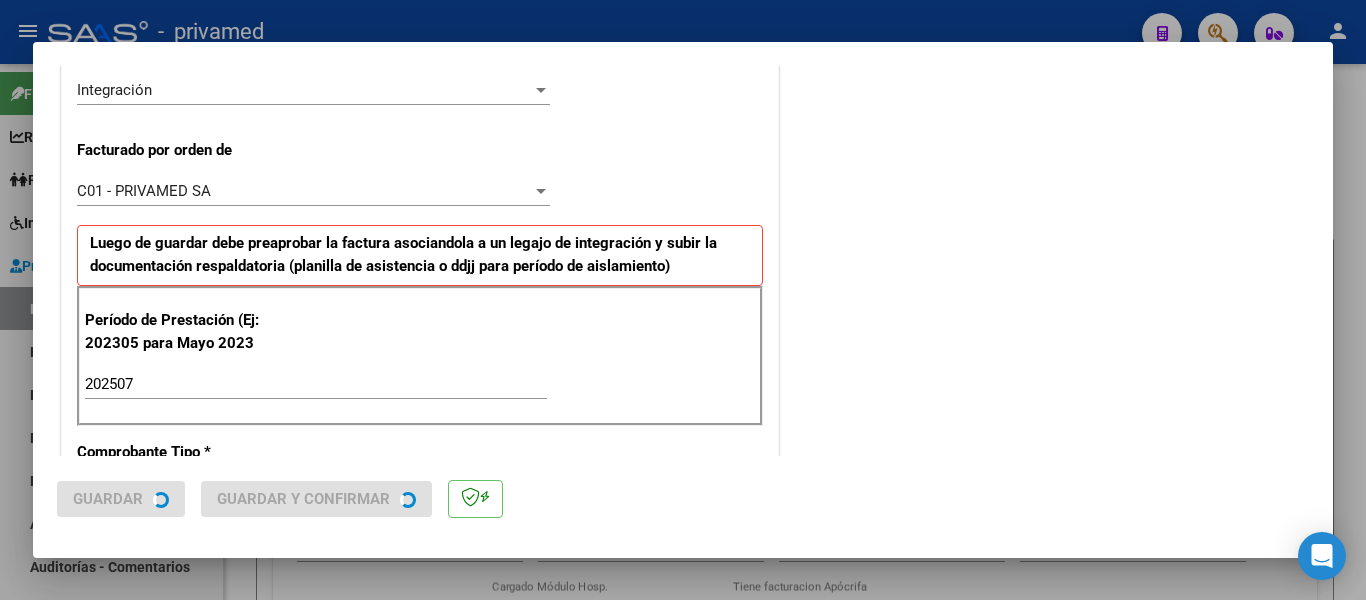 scroll, scrollTop: 0, scrollLeft: 0, axis: both 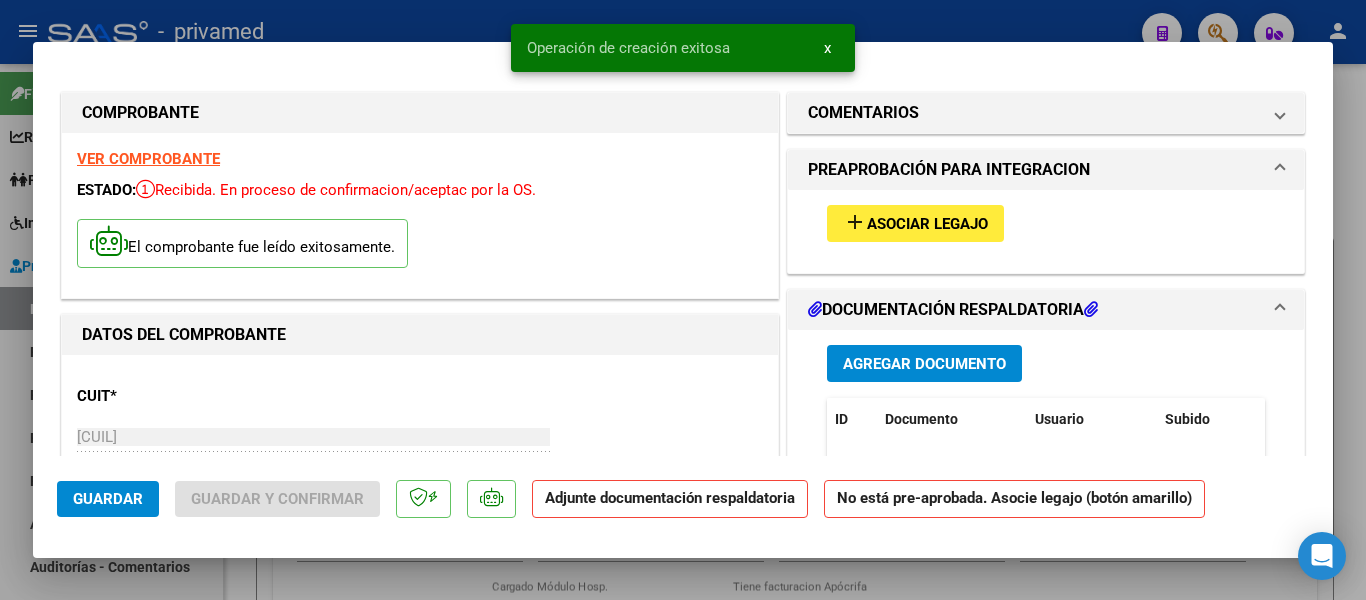 click on "add Asociar Legajo" at bounding box center (915, 223) 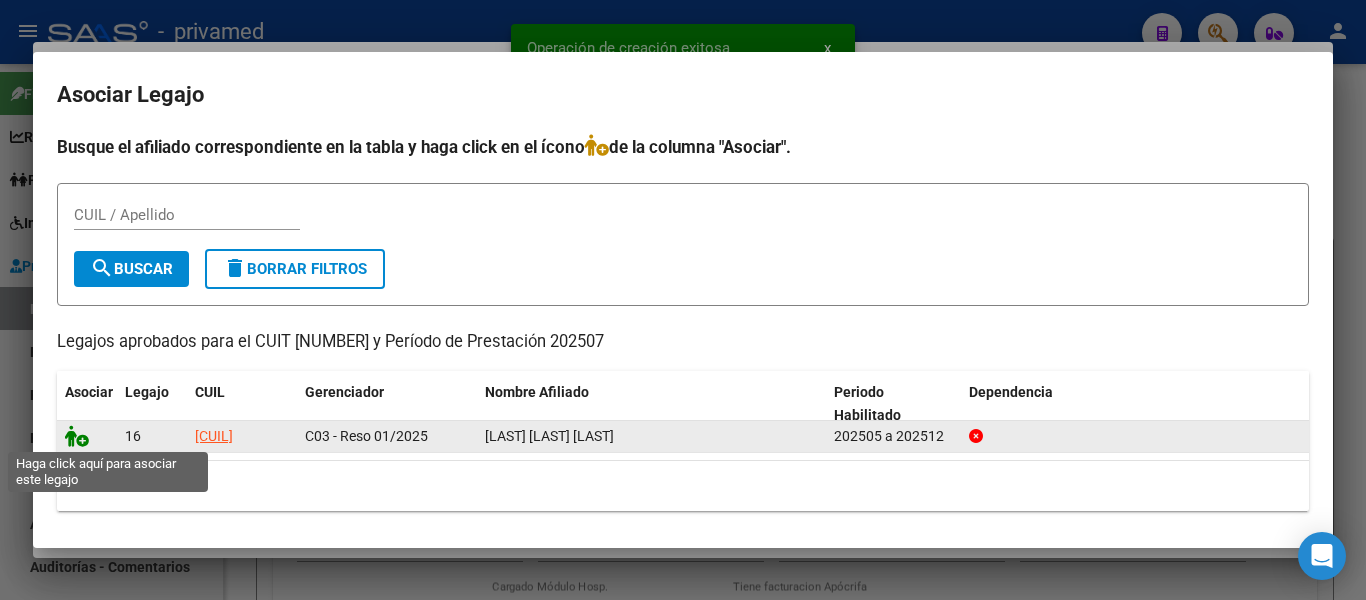 click 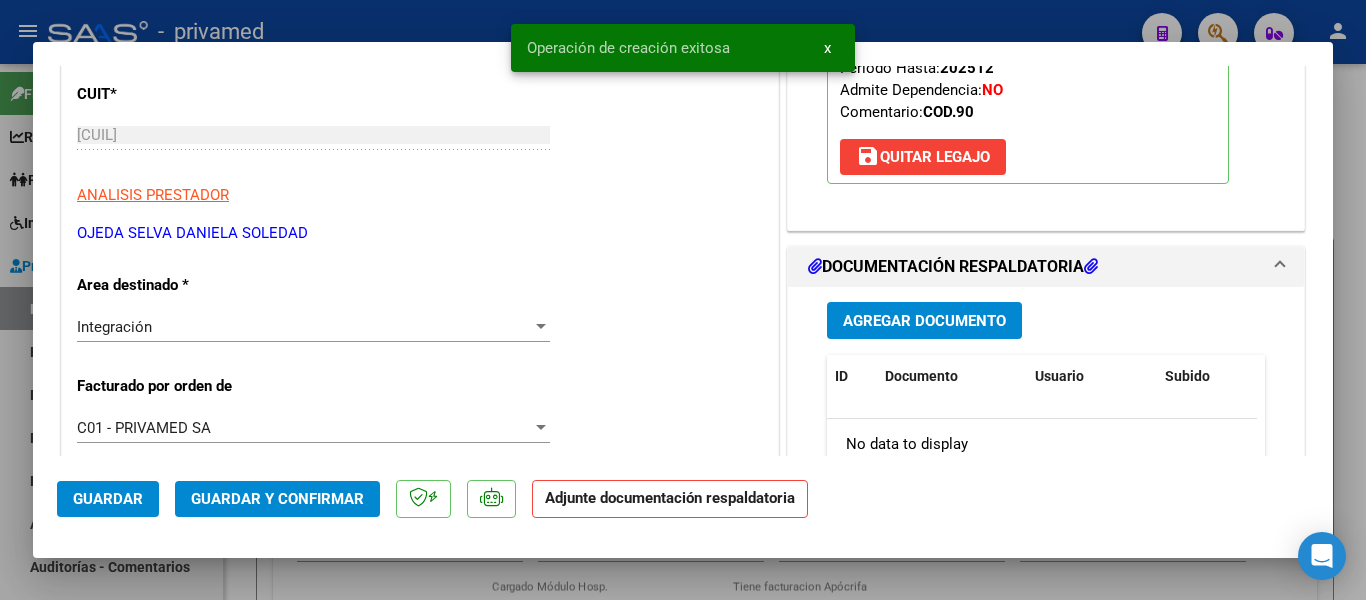 scroll, scrollTop: 500, scrollLeft: 0, axis: vertical 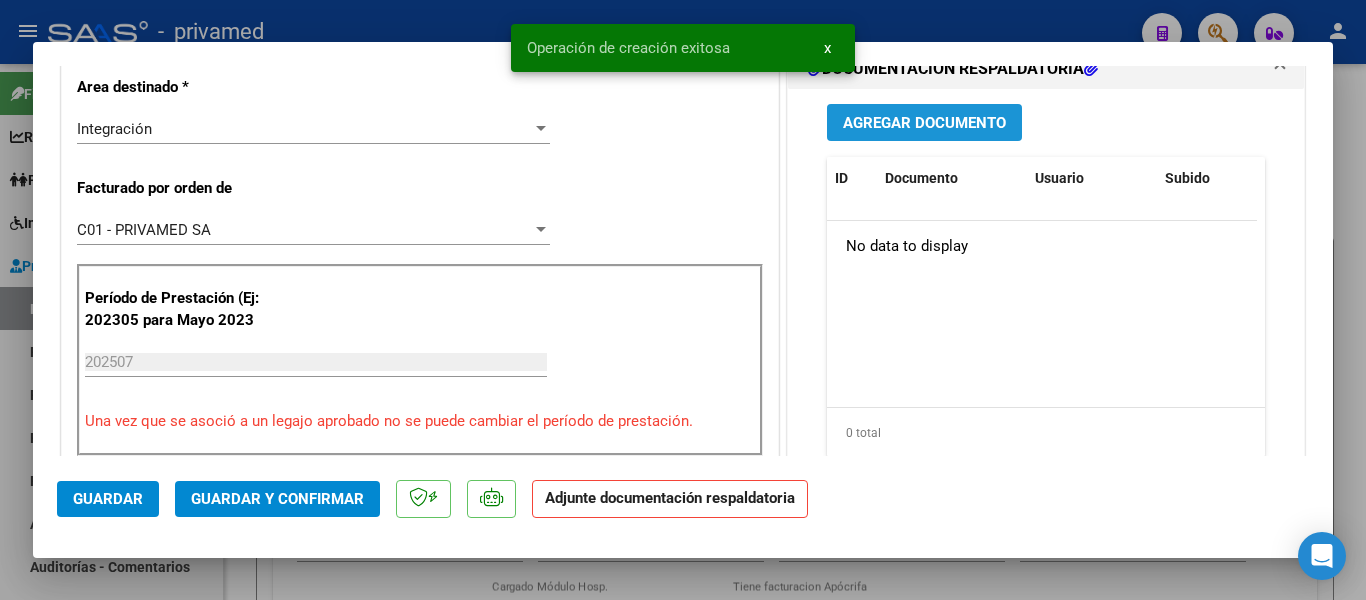 click on "Agregar Documento" at bounding box center (924, 123) 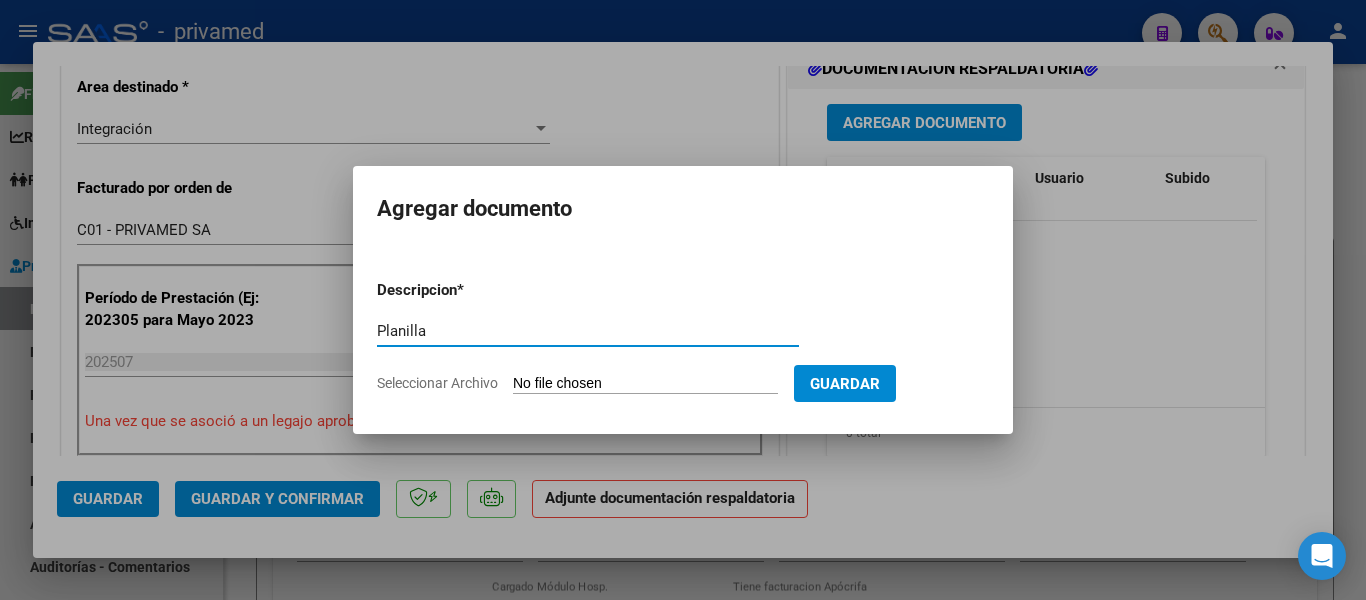 type on "Planilla" 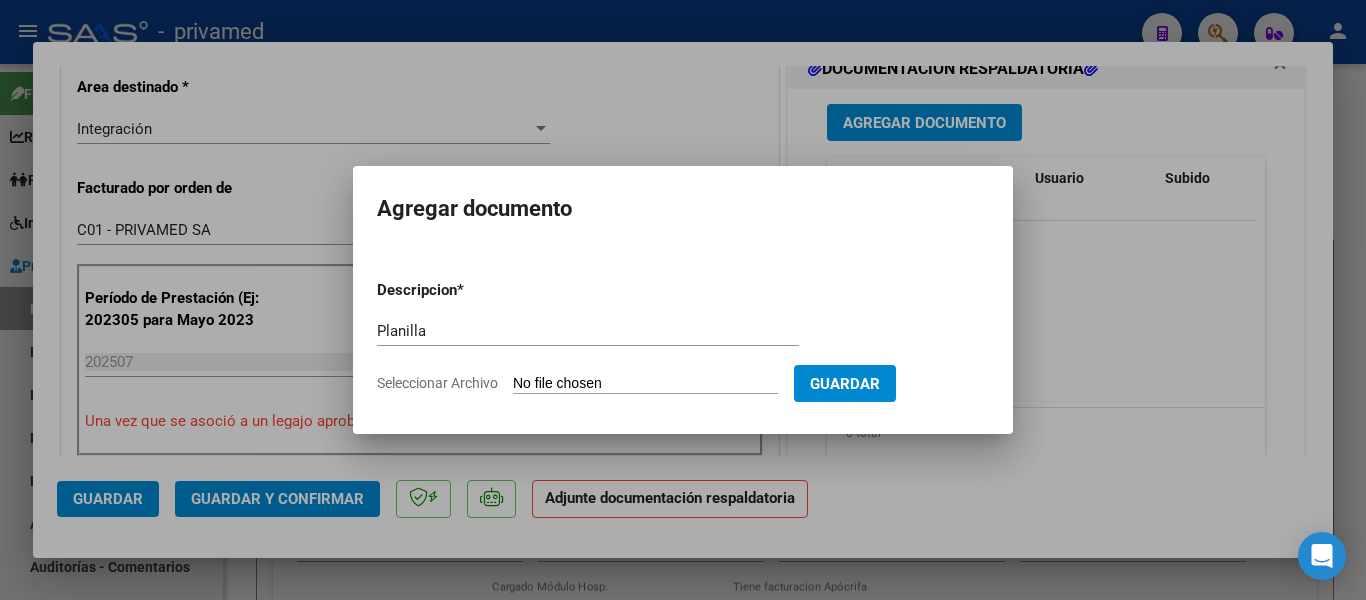 click on "Seleccionar Archivo" at bounding box center (645, 384) 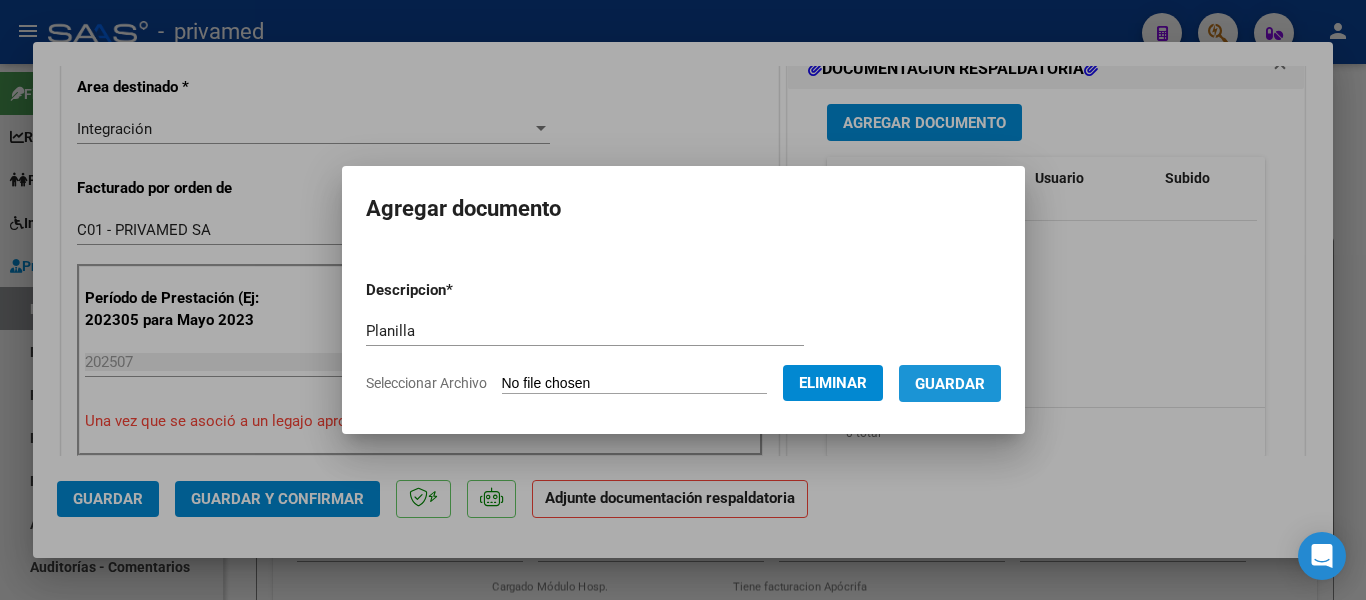 click on "Guardar" at bounding box center [950, 384] 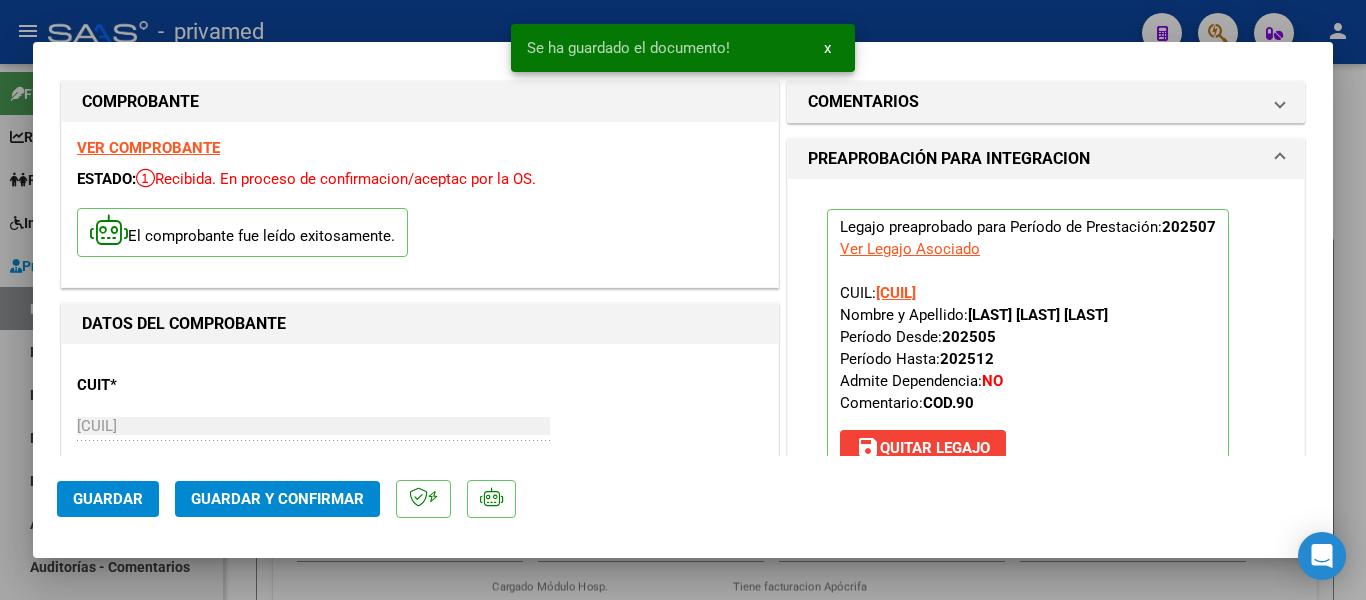 scroll, scrollTop: 0, scrollLeft: 0, axis: both 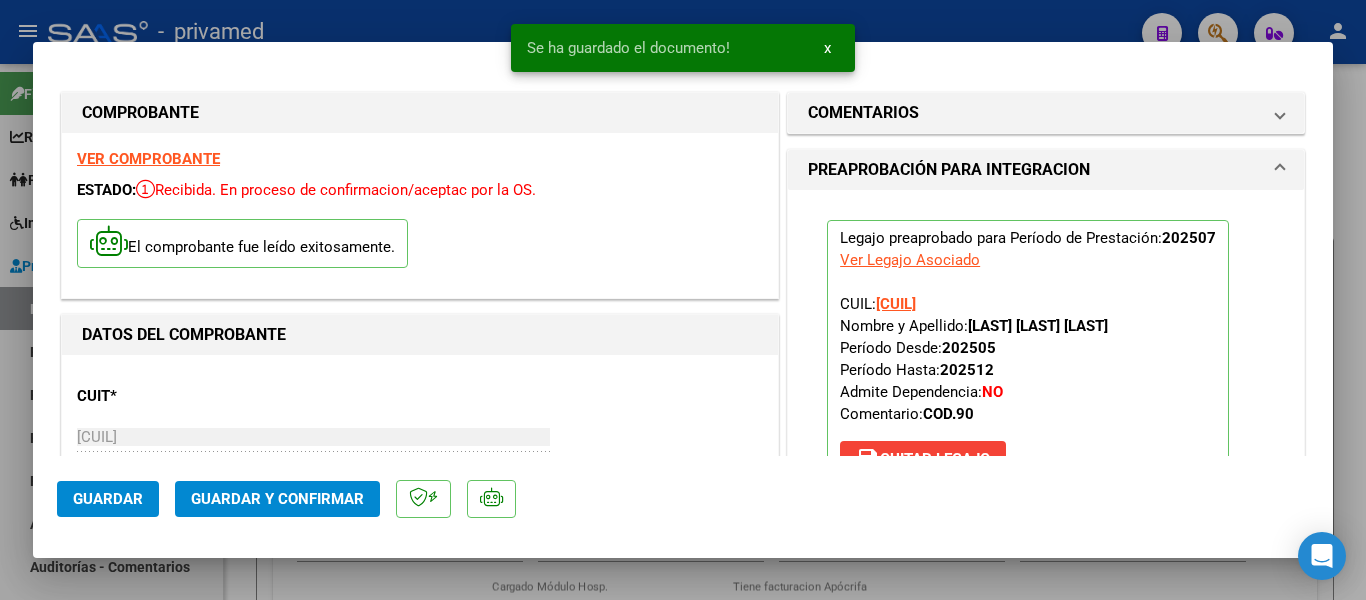 click on "Guardar" 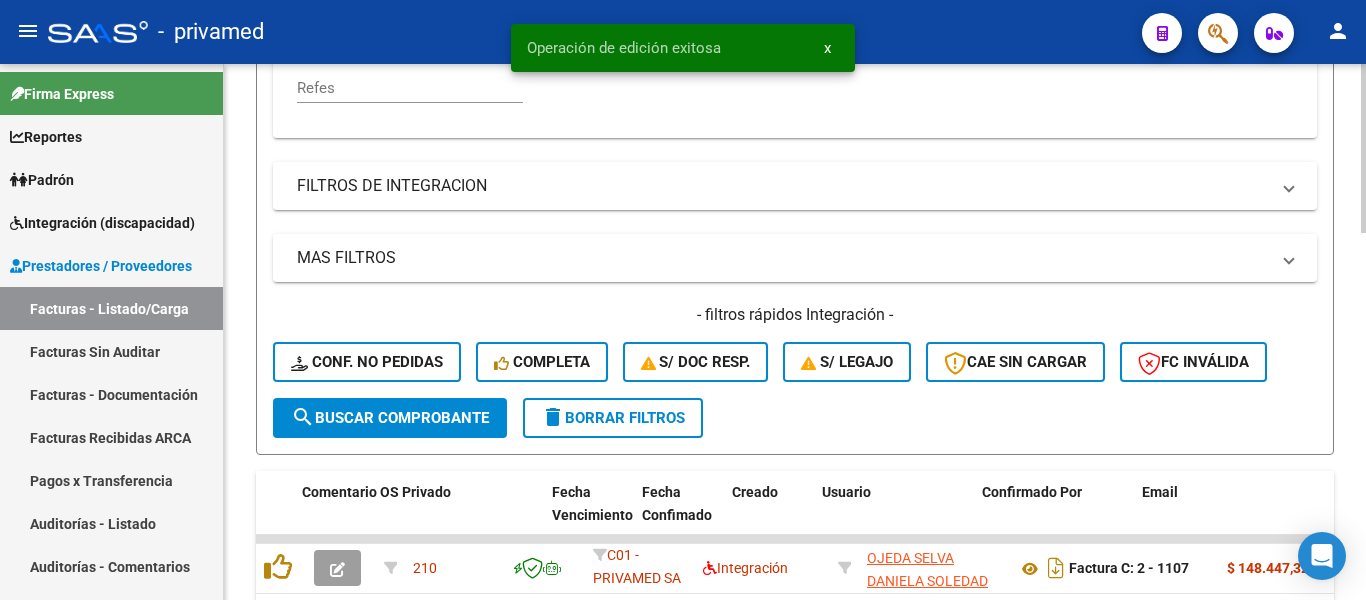 scroll, scrollTop: 700, scrollLeft: 0, axis: vertical 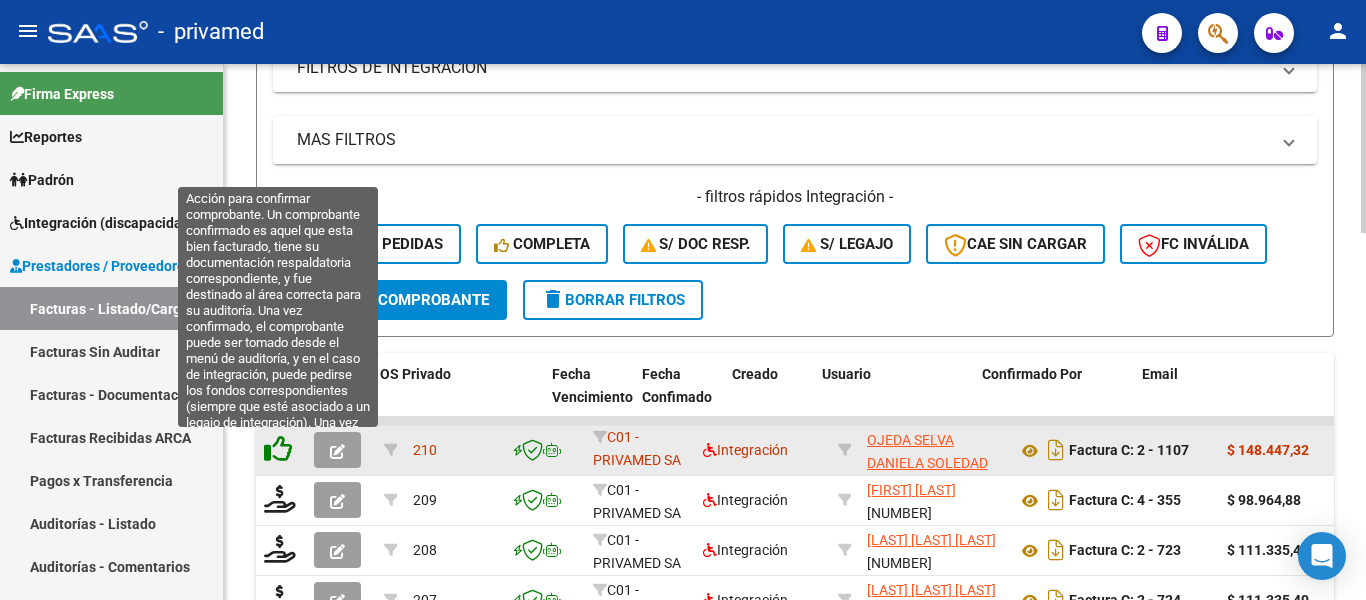 click 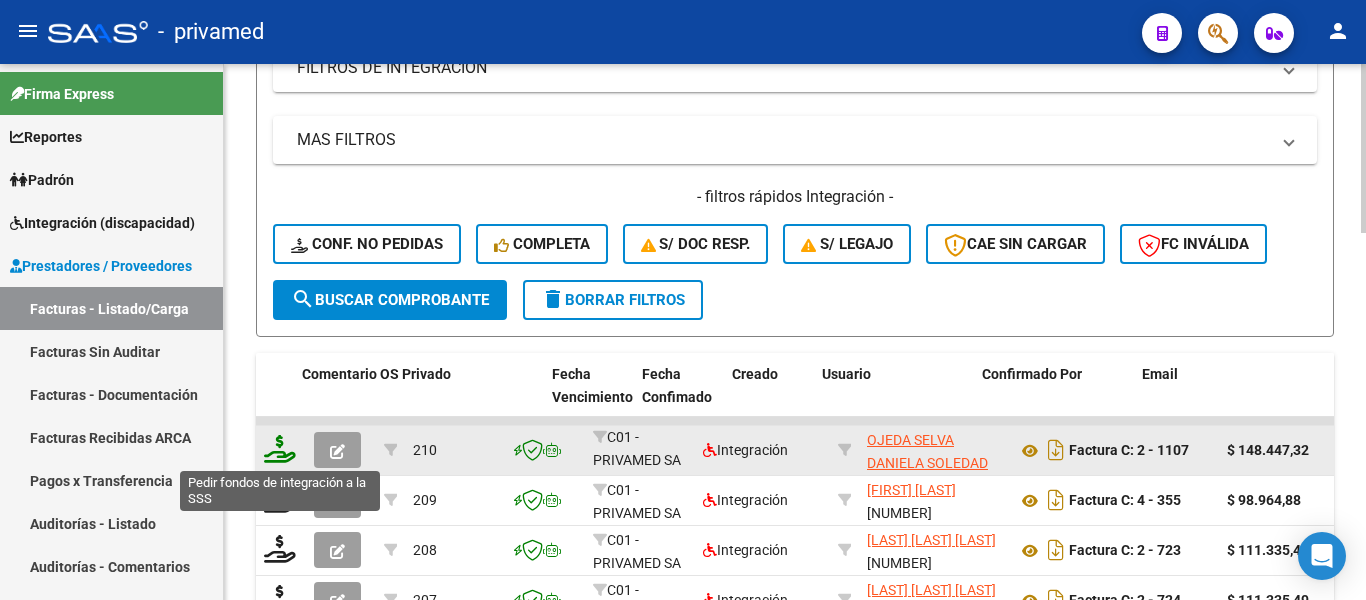 click 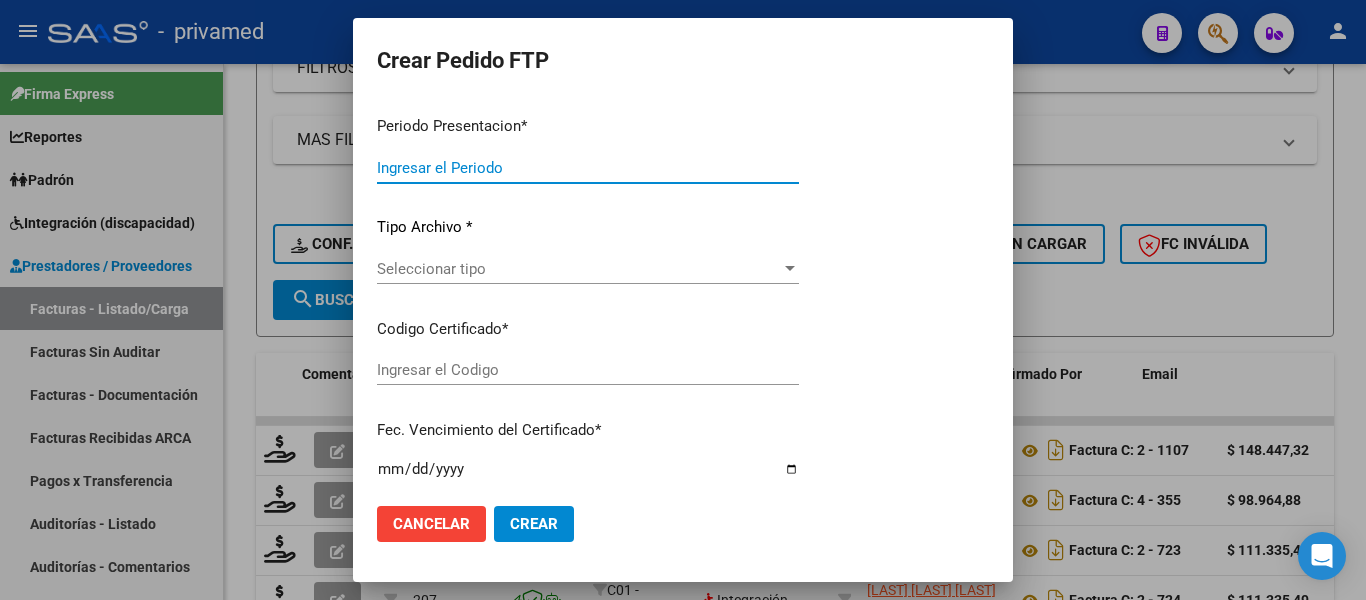 type on "202507" 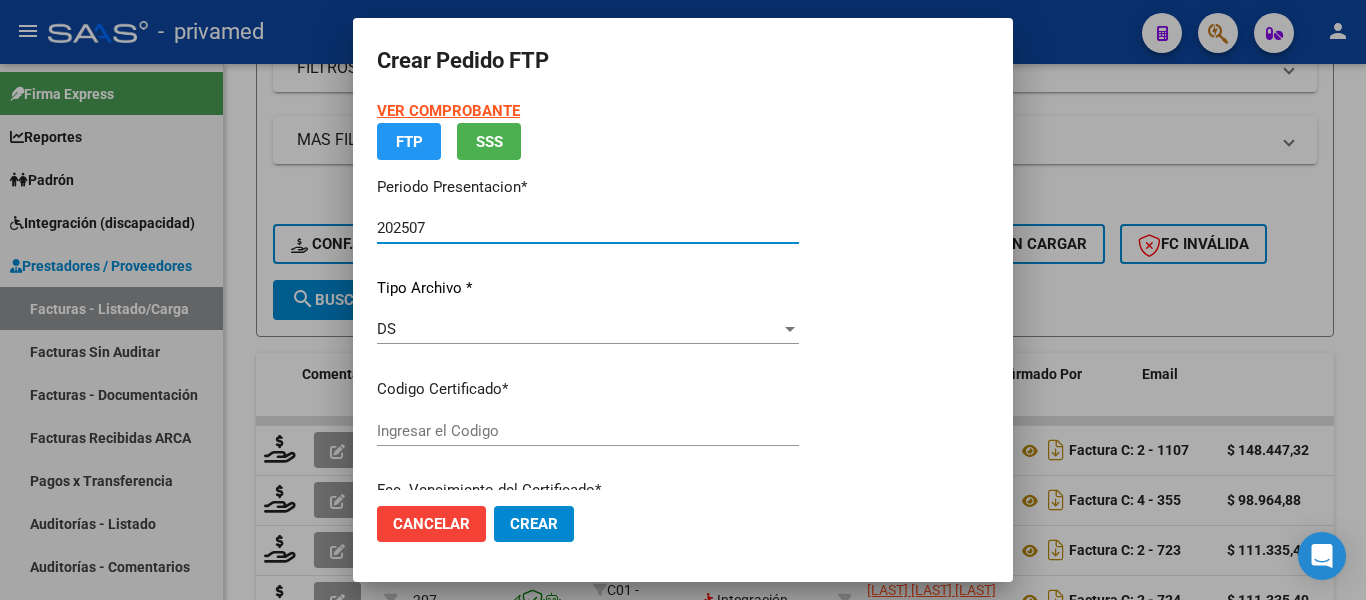 scroll, scrollTop: 153, scrollLeft: 0, axis: vertical 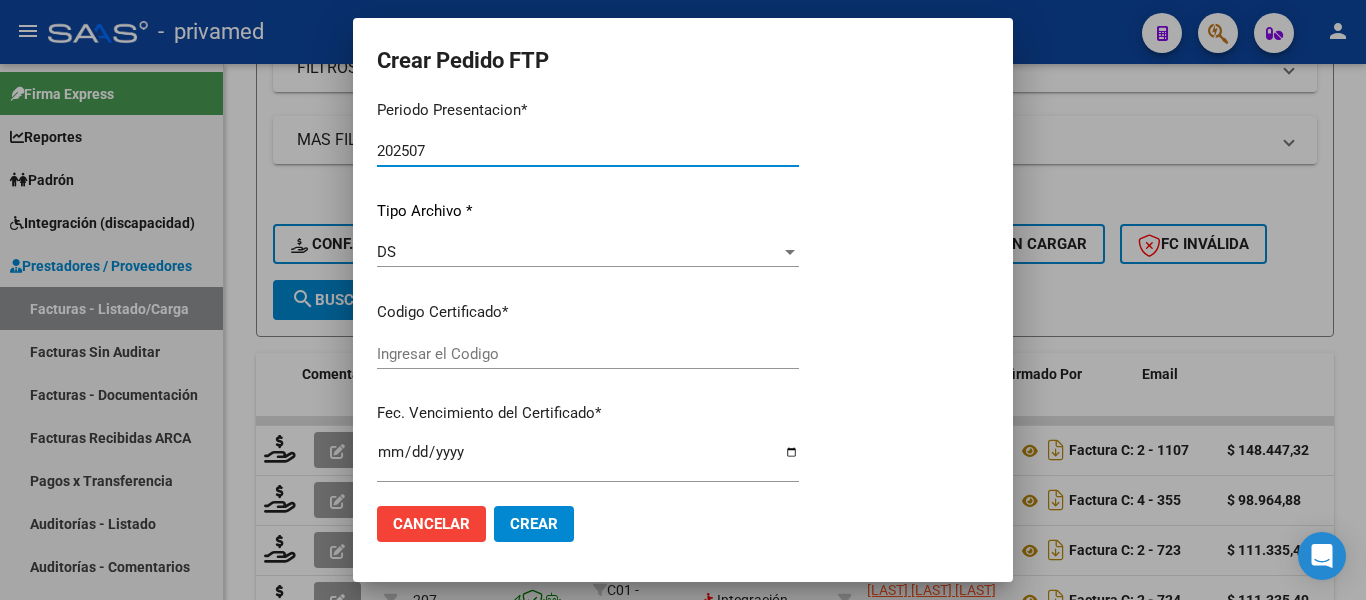 type on "ARG01000548224872021031520260315BS370" 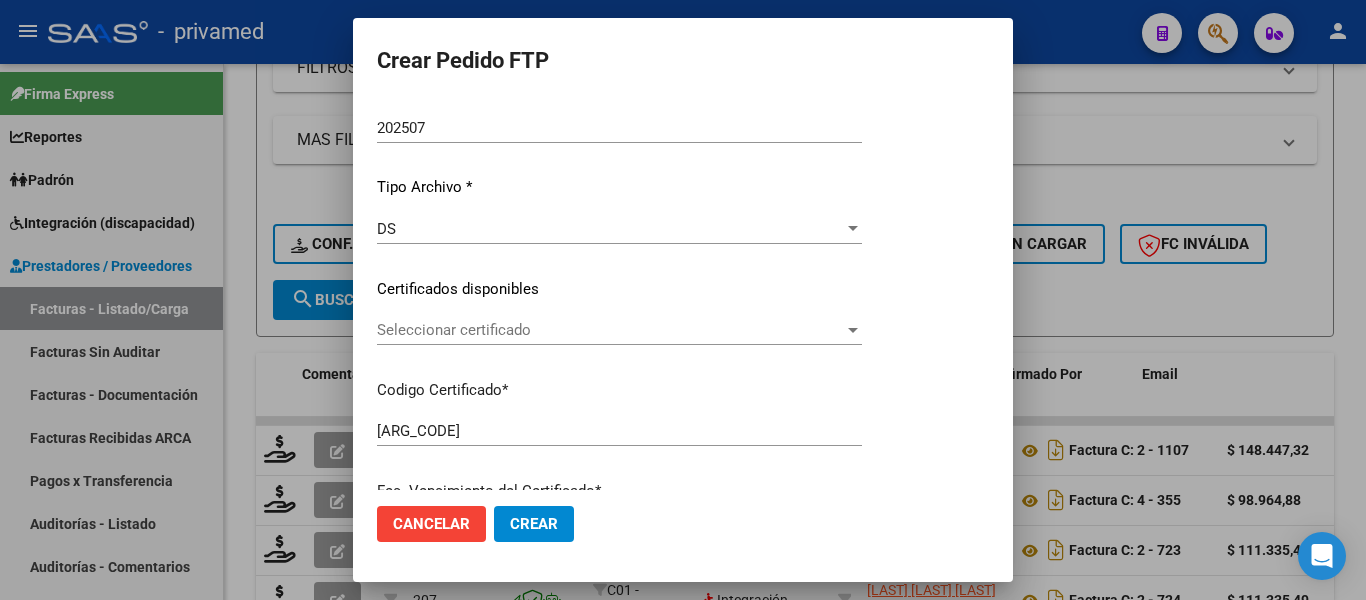 click on "Seleccionar certificado Seleccionar certificado" 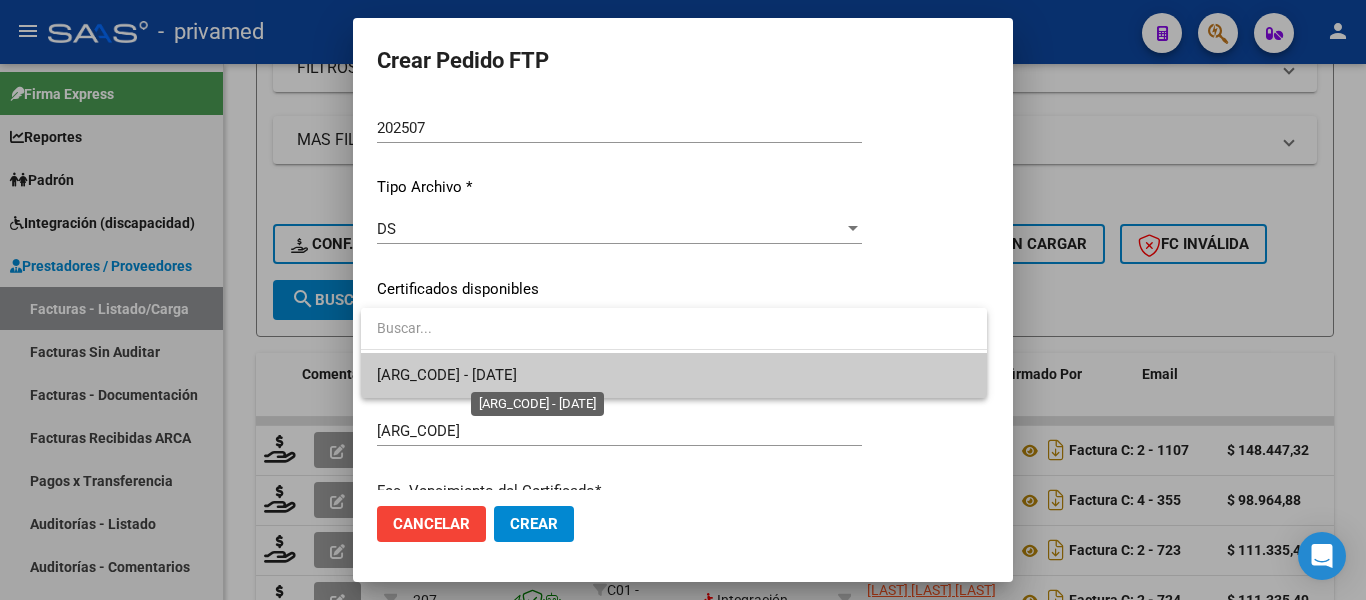 click on "ARG01000548224872021031520260315BS370 - 2026-03-15" at bounding box center (447, 375) 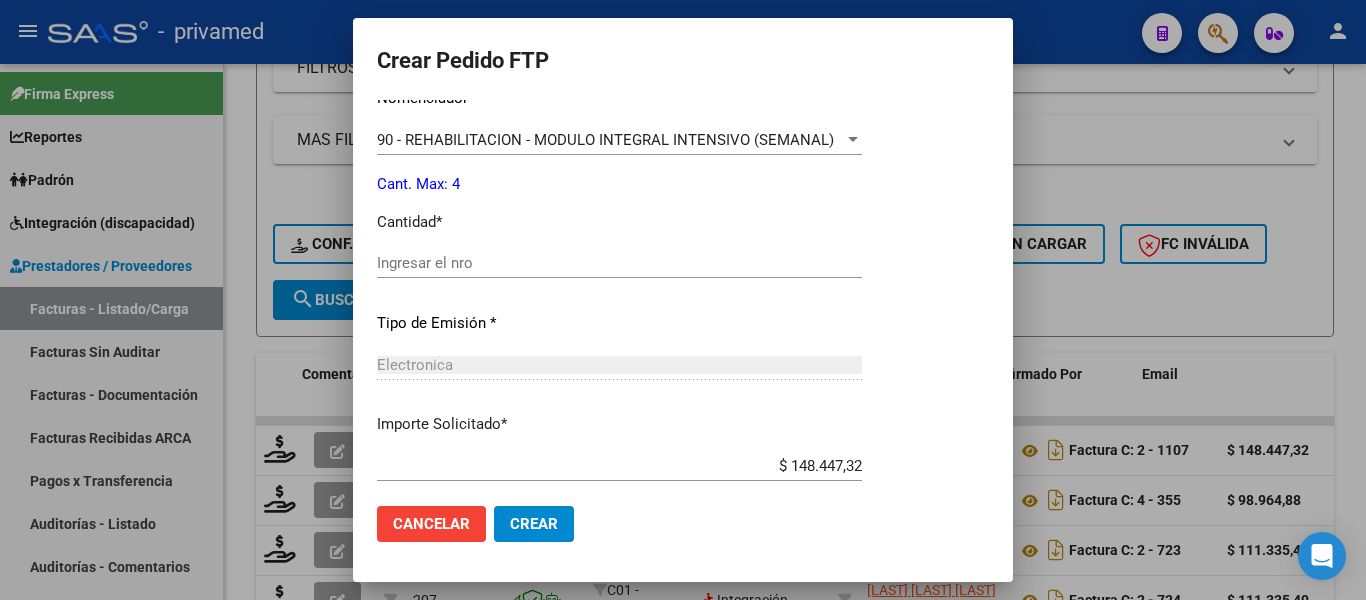 scroll, scrollTop: 853, scrollLeft: 0, axis: vertical 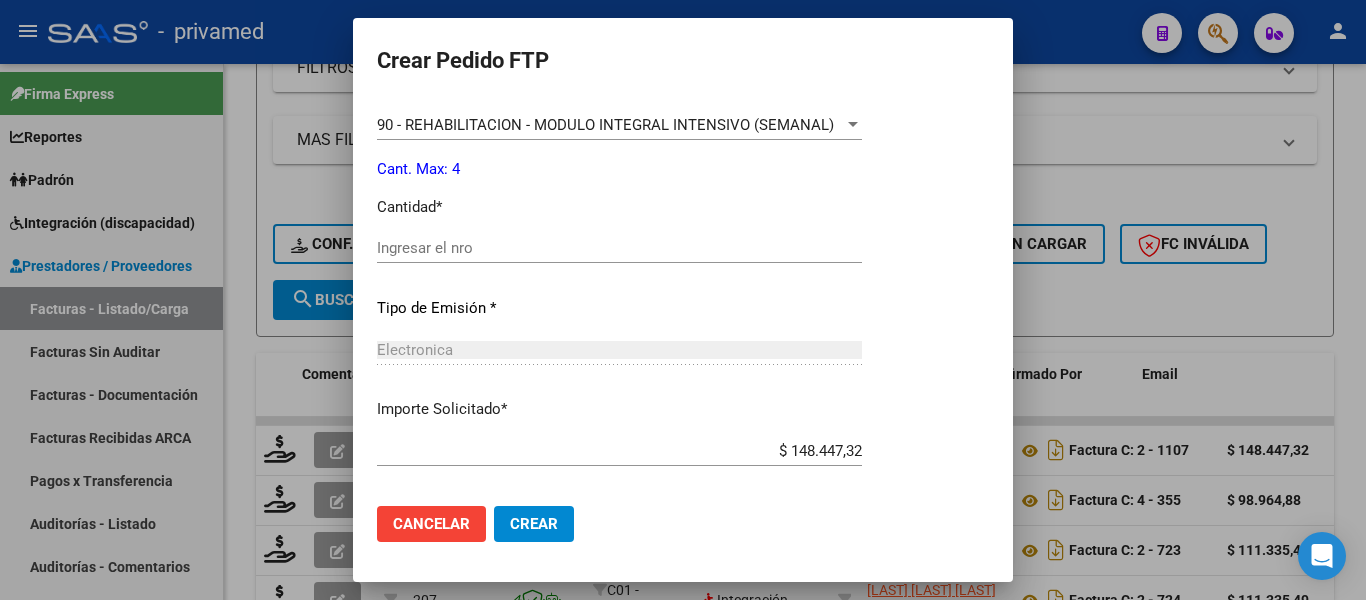 click on "Ingresar el nro" at bounding box center [619, 248] 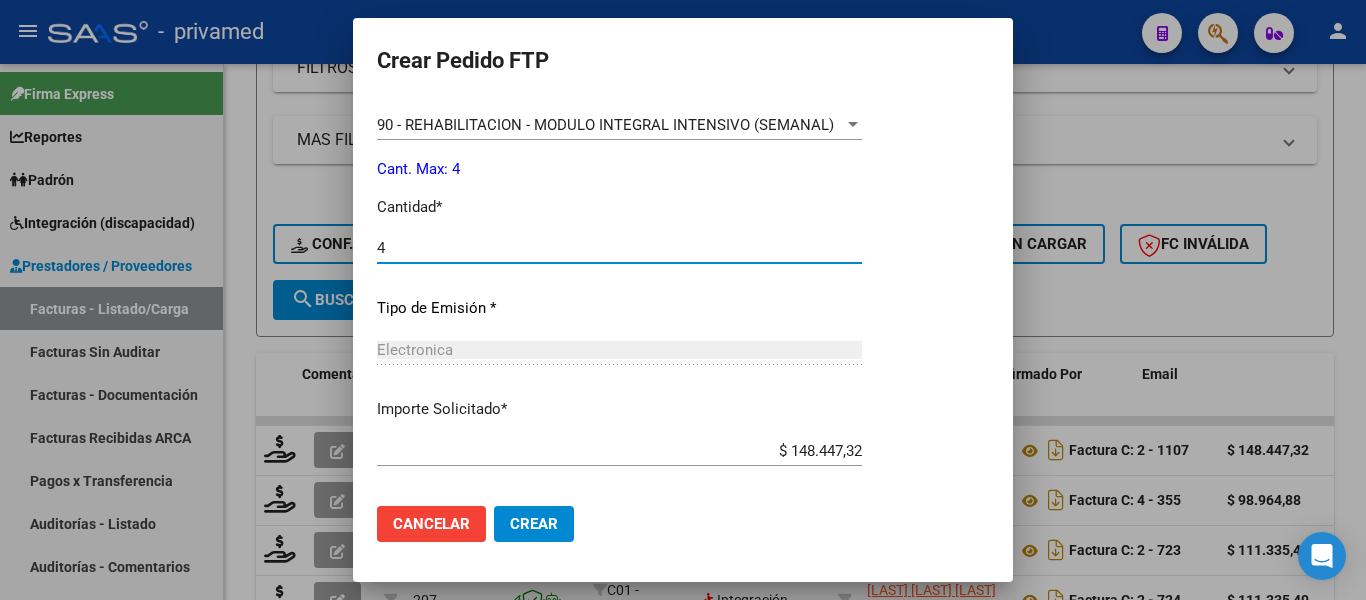 scroll, scrollTop: 936, scrollLeft: 0, axis: vertical 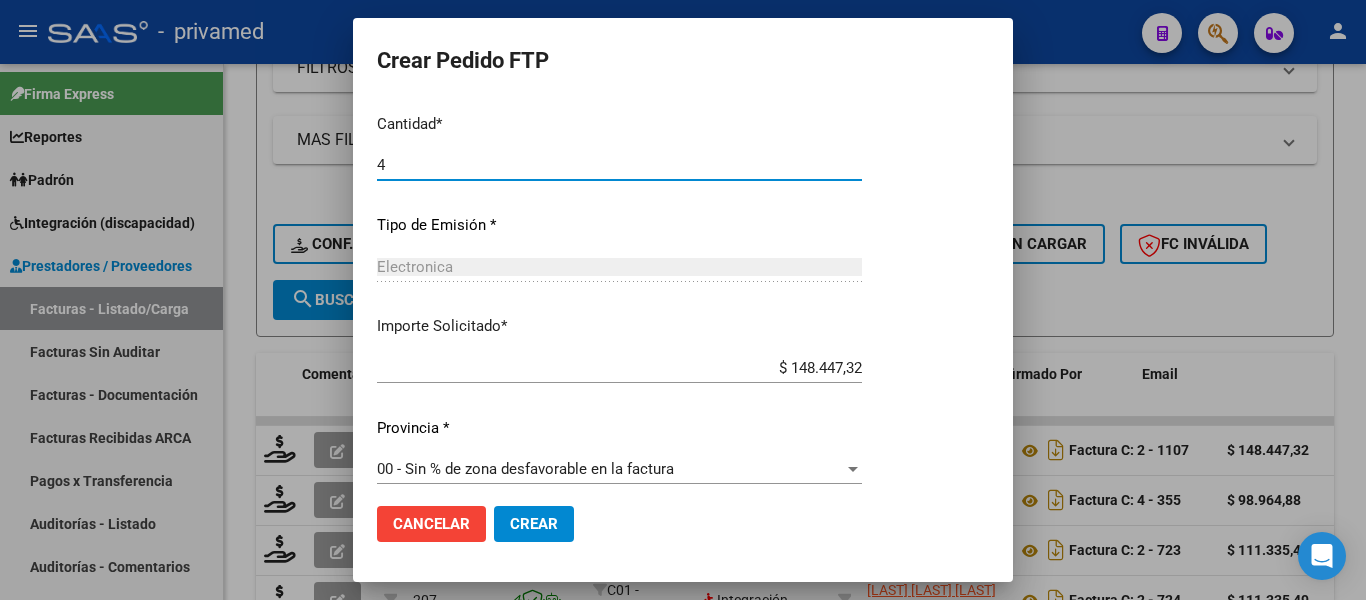type on "4" 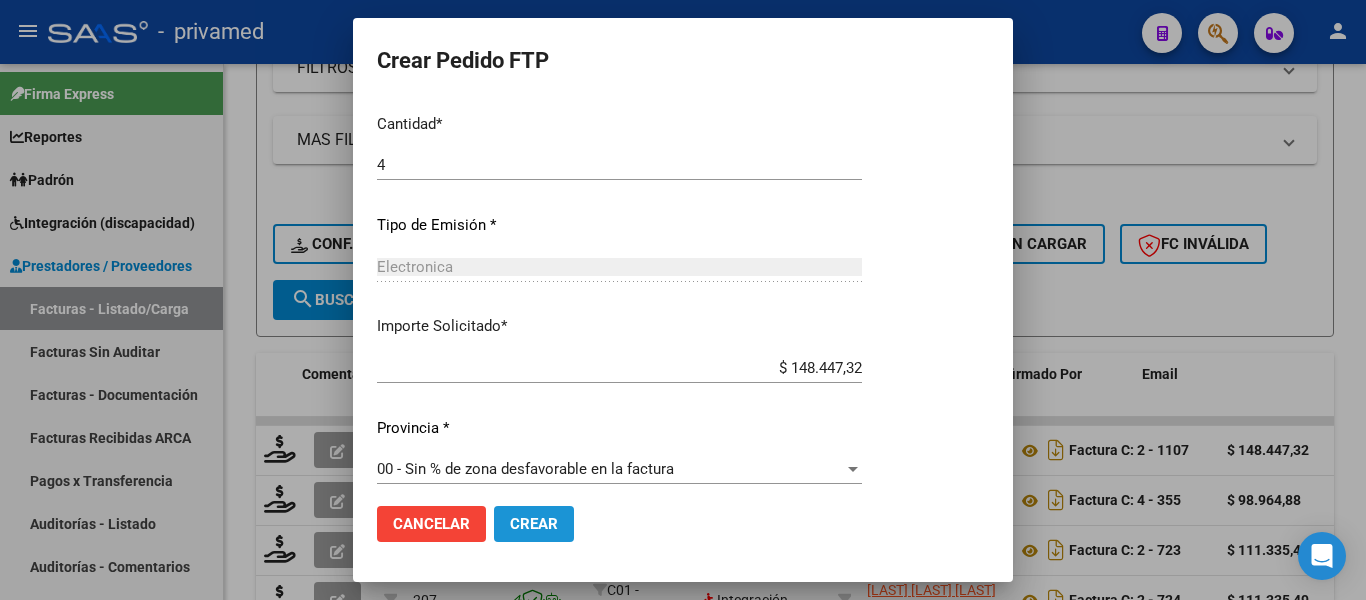 click on "Crear" 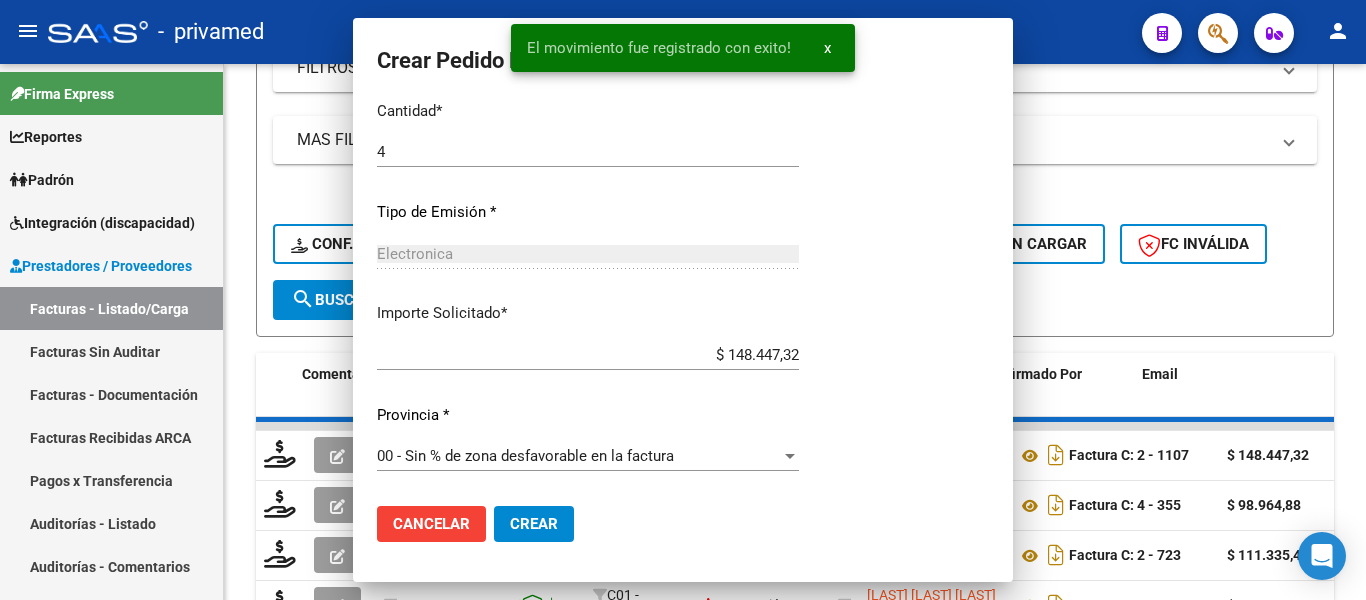 scroll, scrollTop: 823, scrollLeft: 0, axis: vertical 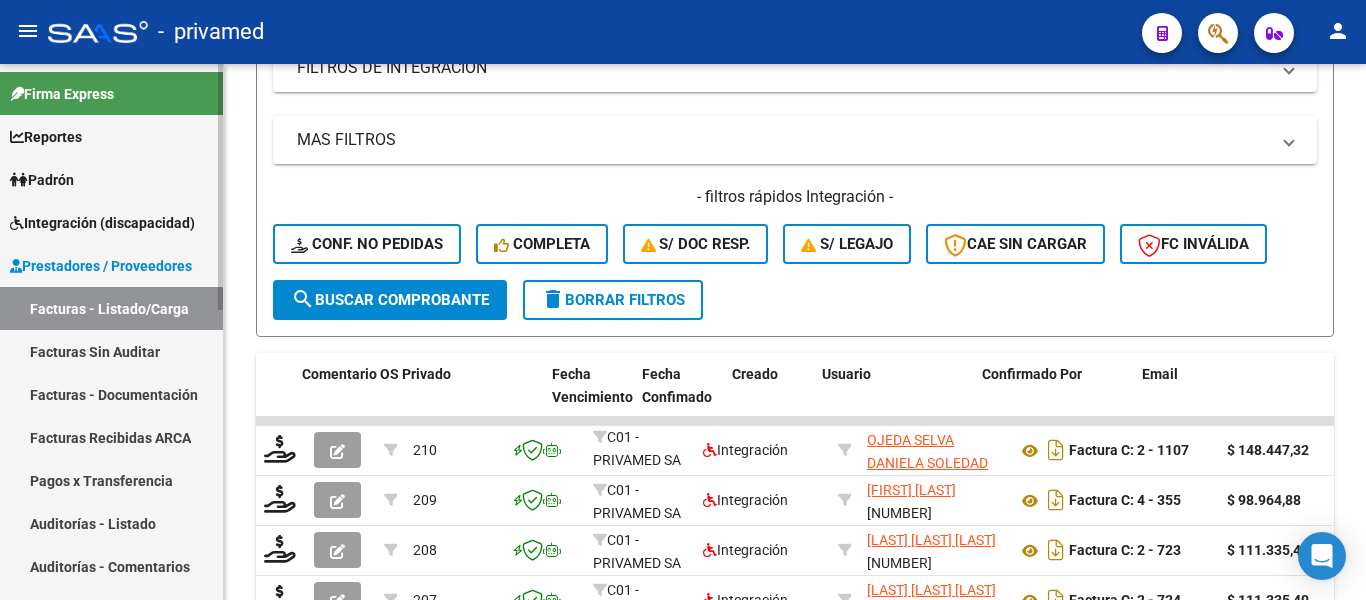 click on "Padrón" at bounding box center [42, 180] 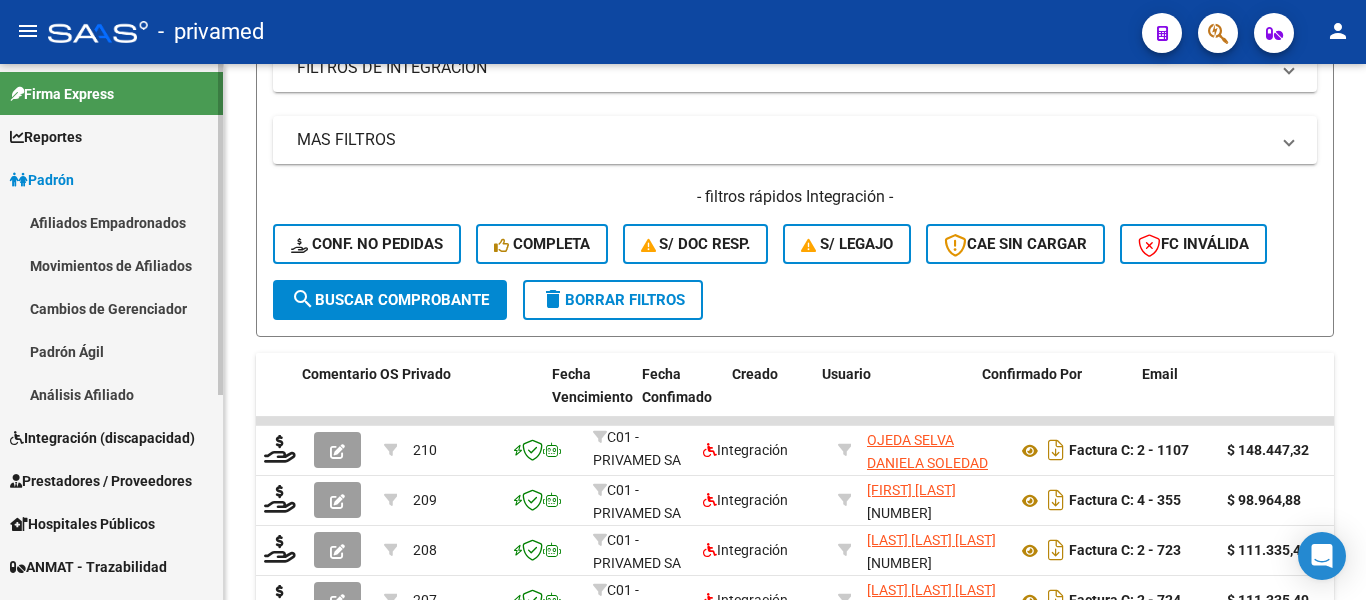 click on "Padrón" at bounding box center [111, 179] 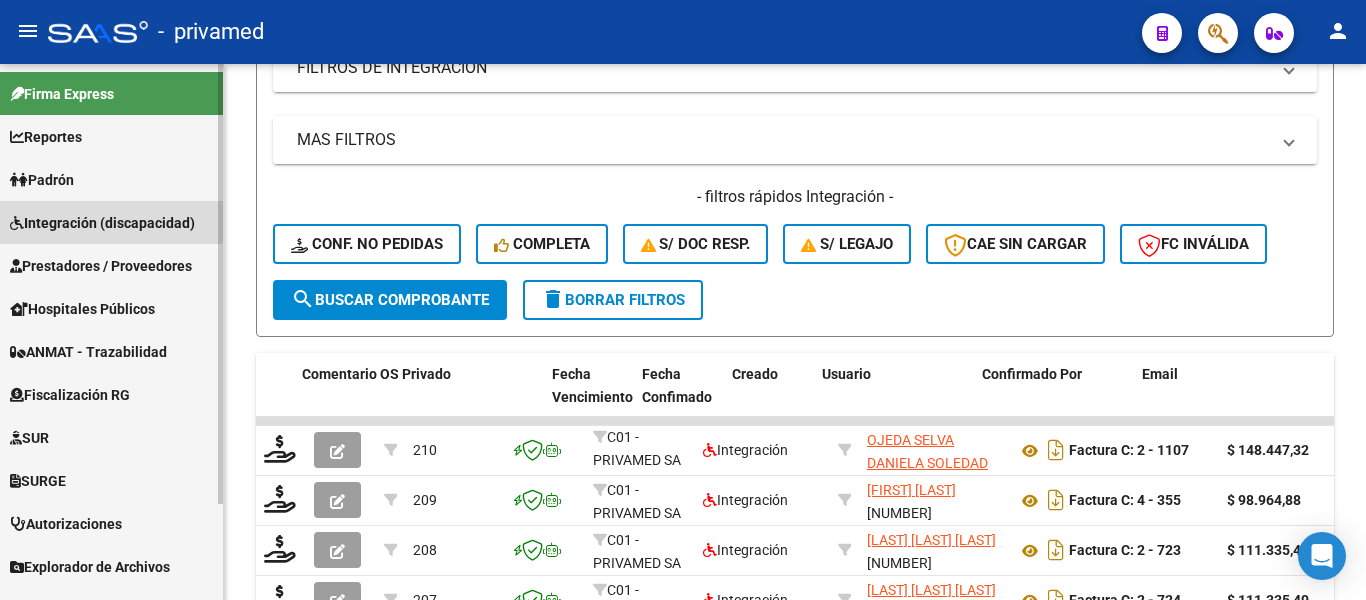 click on "Integración (discapacidad)" at bounding box center (102, 223) 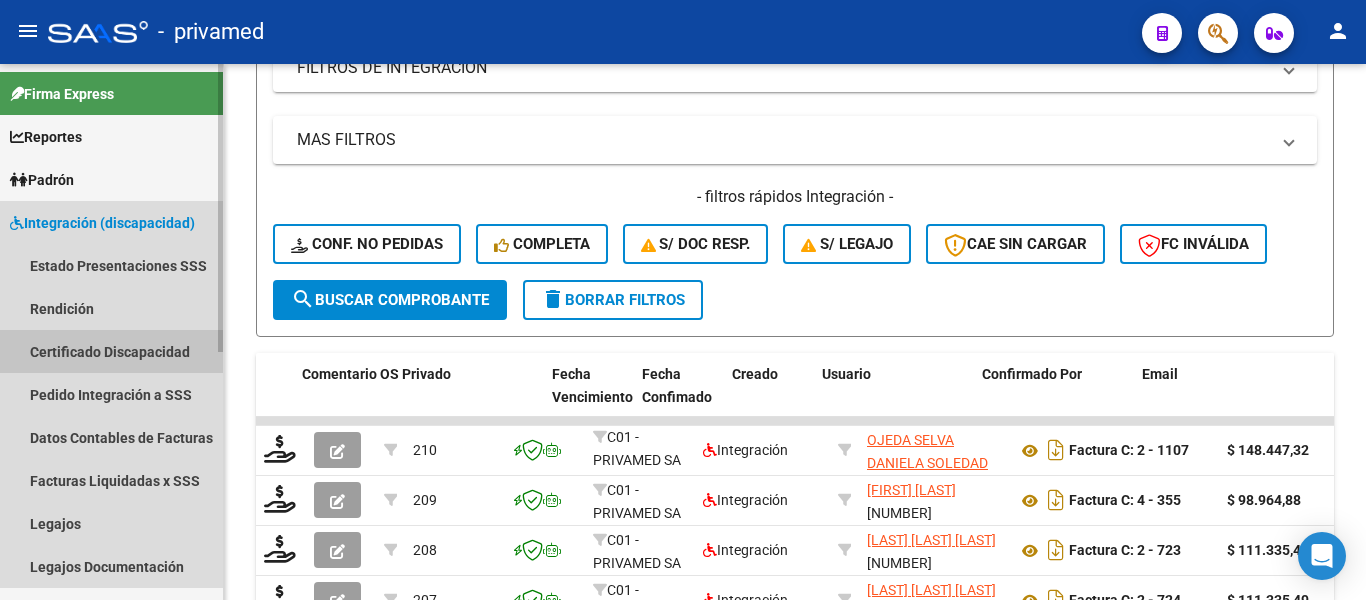 click on "Certificado Discapacidad" at bounding box center (111, 351) 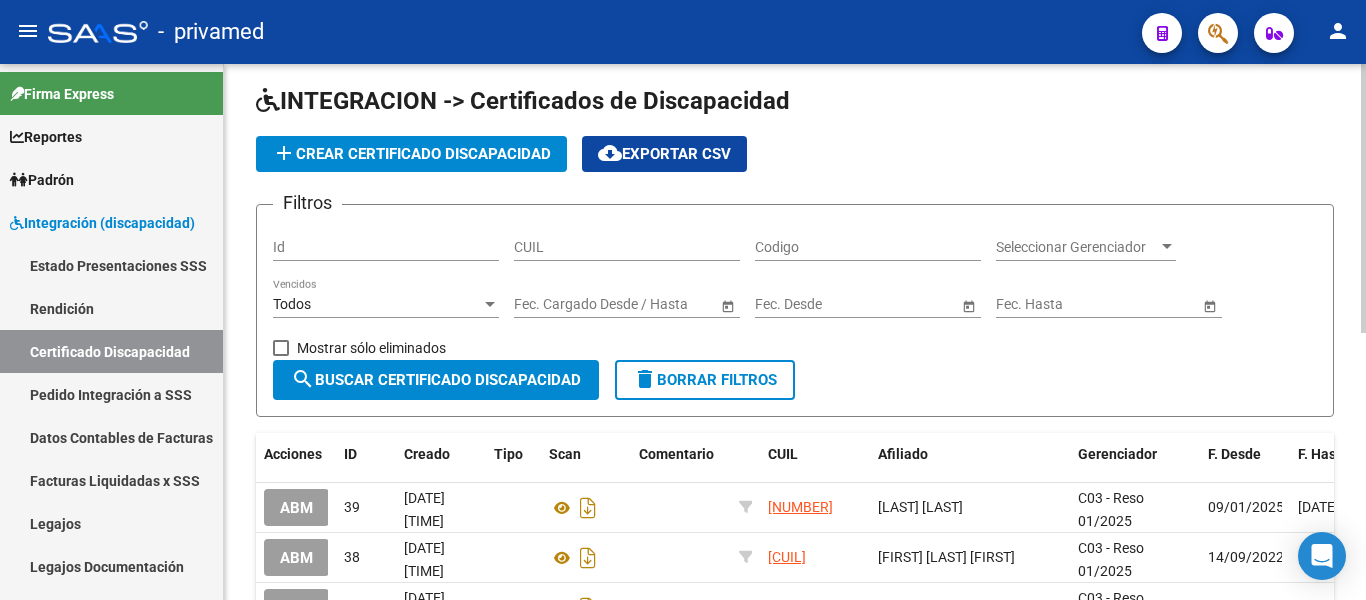 scroll, scrollTop: 0, scrollLeft: 0, axis: both 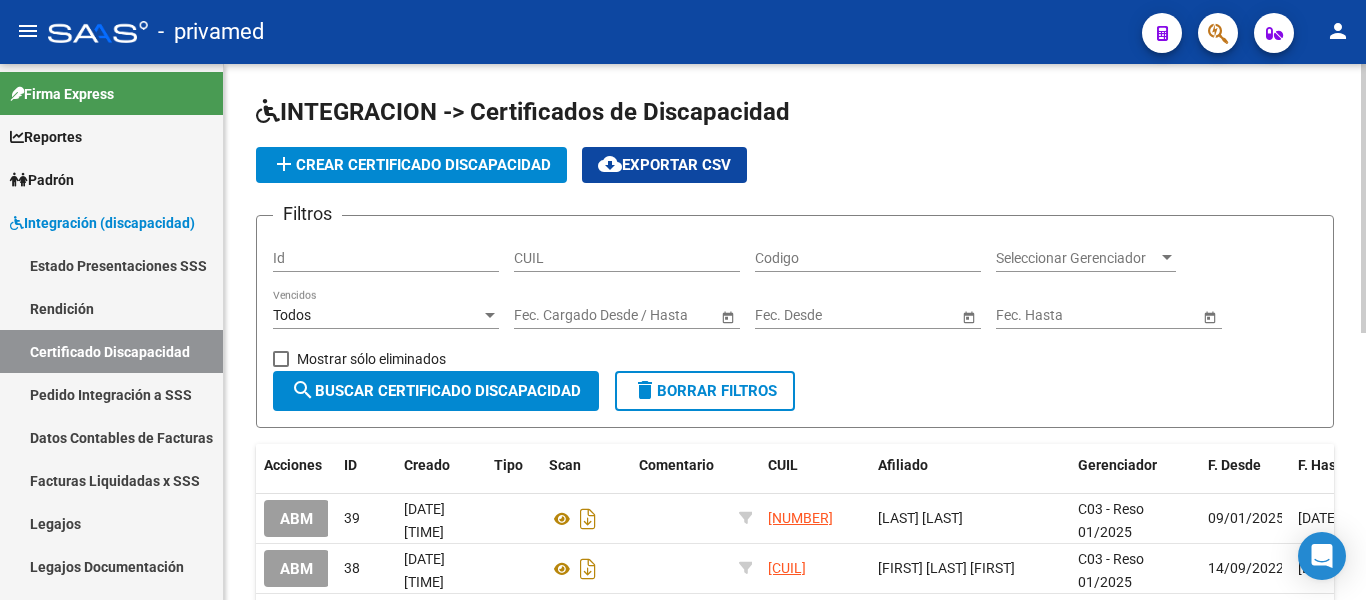 click on "CUIL" at bounding box center (627, 258) 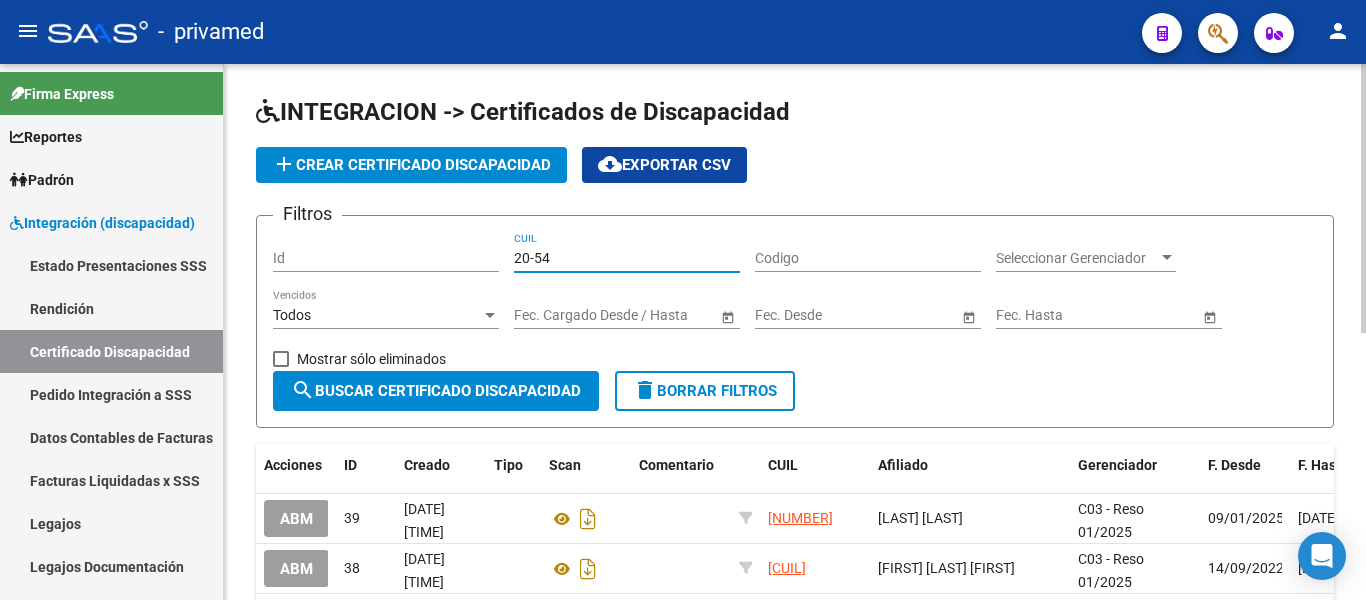 type on "20-54" 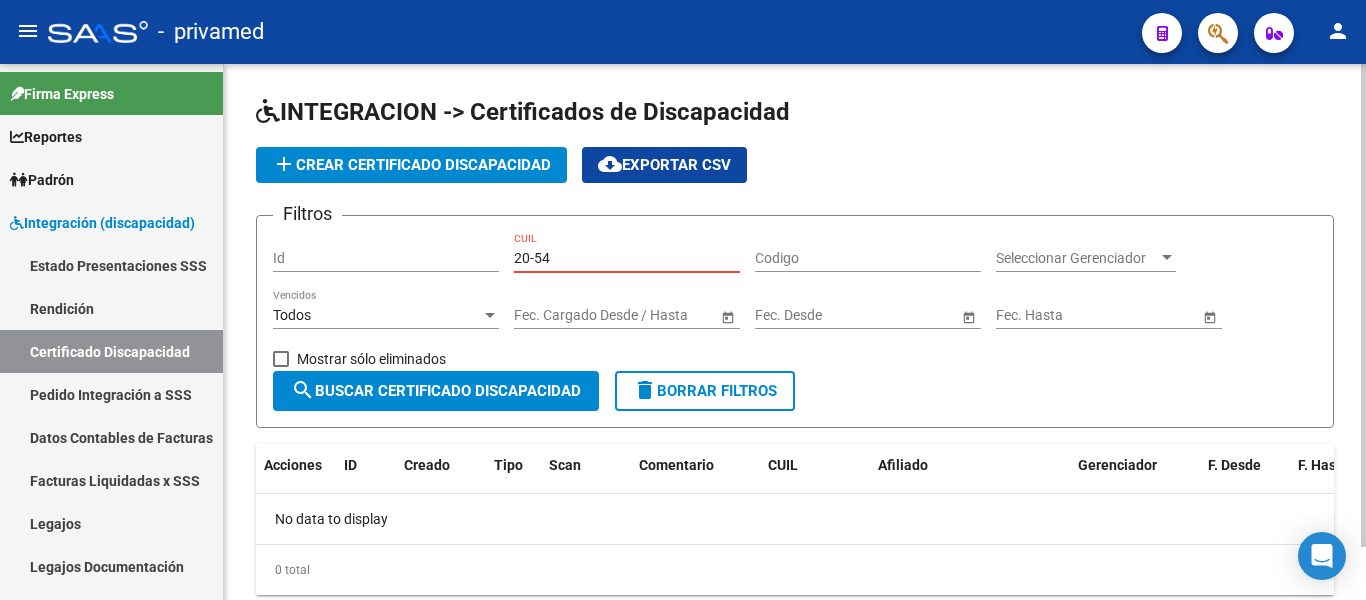 drag, startPoint x: 540, startPoint y: 260, endPoint x: 402, endPoint y: 240, distance: 139.44174 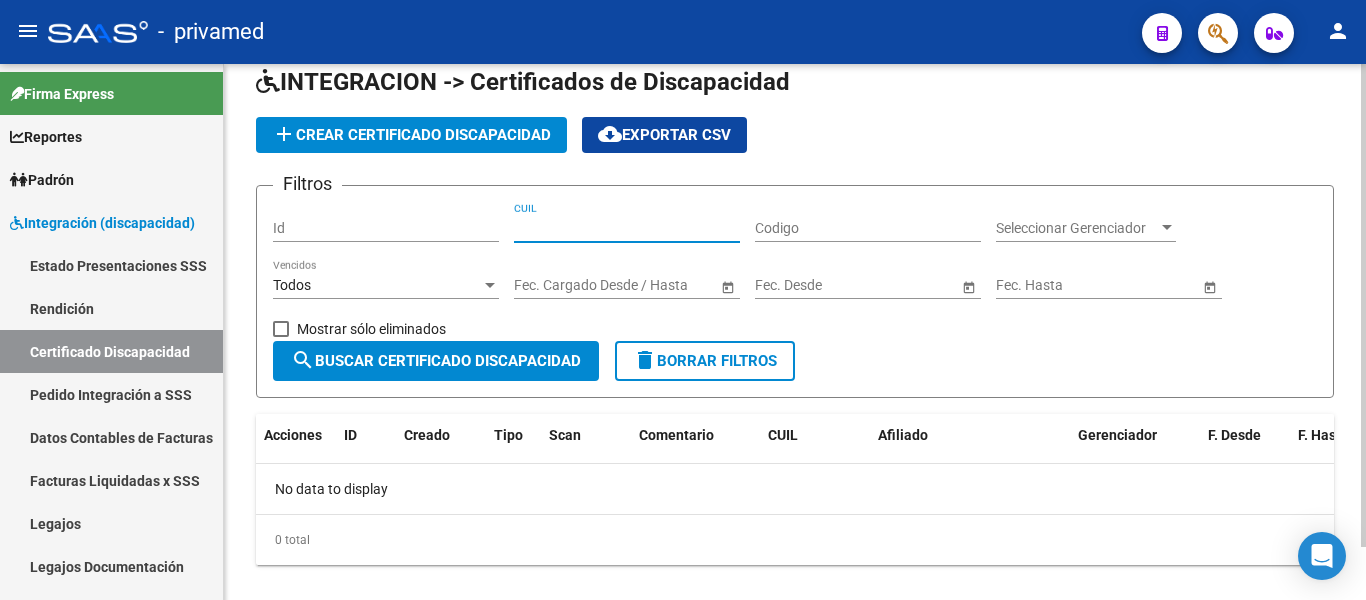 scroll, scrollTop: 59, scrollLeft: 0, axis: vertical 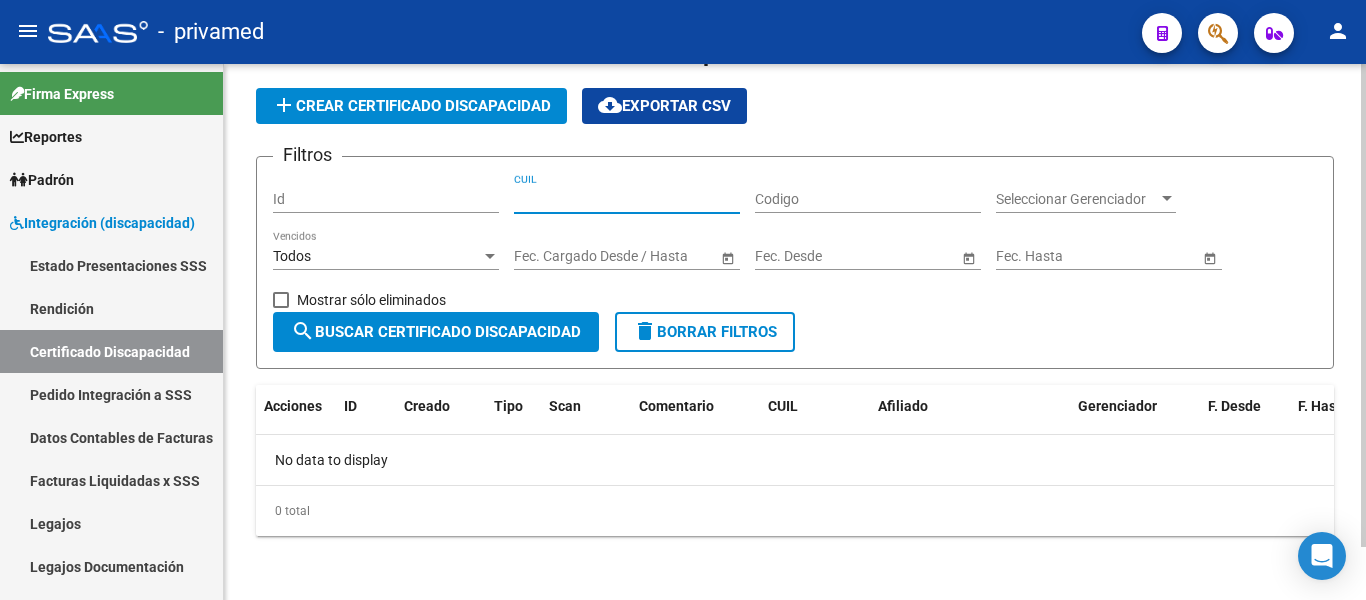 type 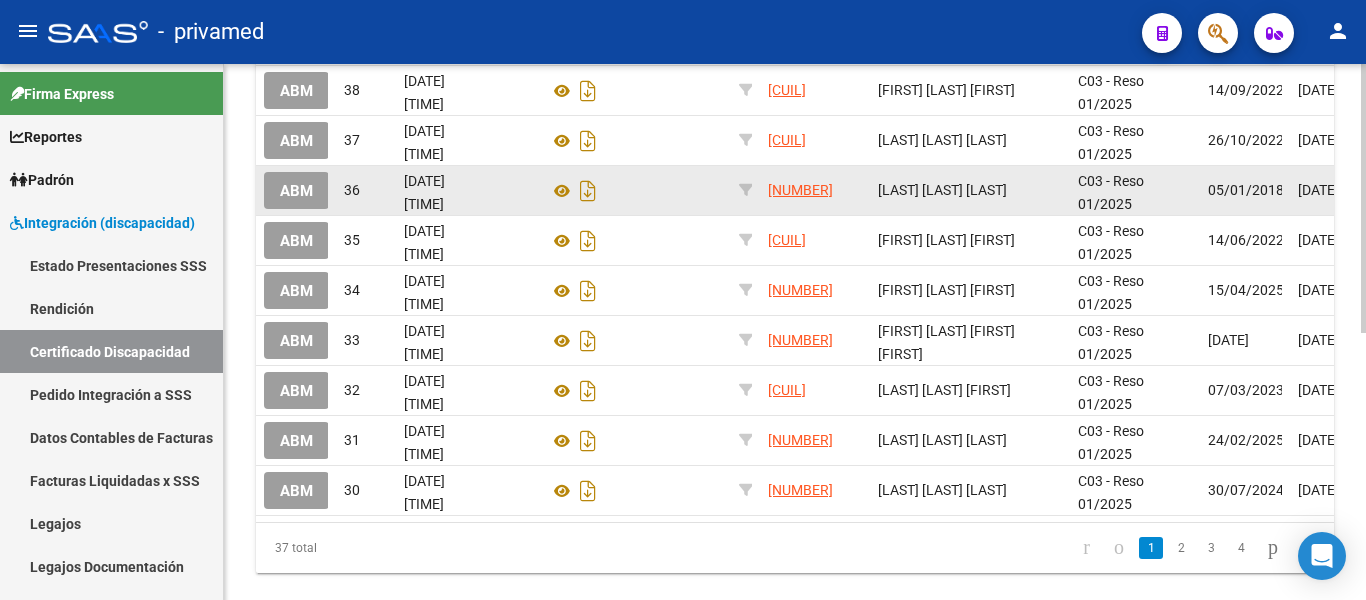 scroll, scrollTop: 532, scrollLeft: 0, axis: vertical 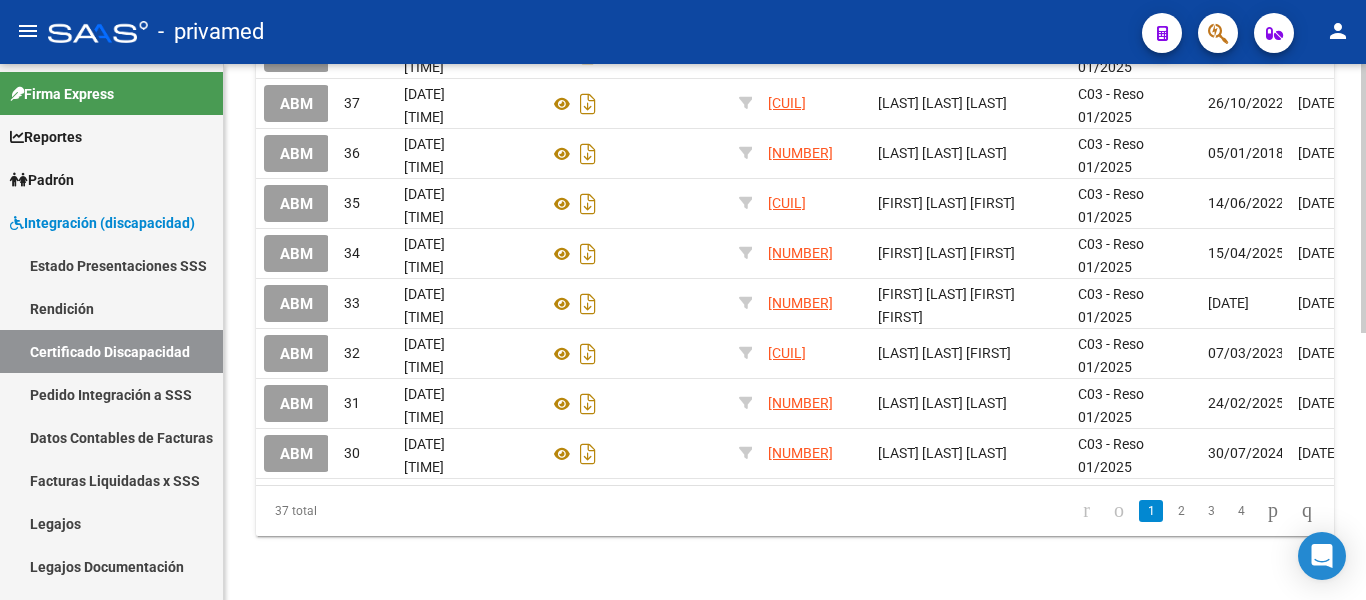 click on "2" 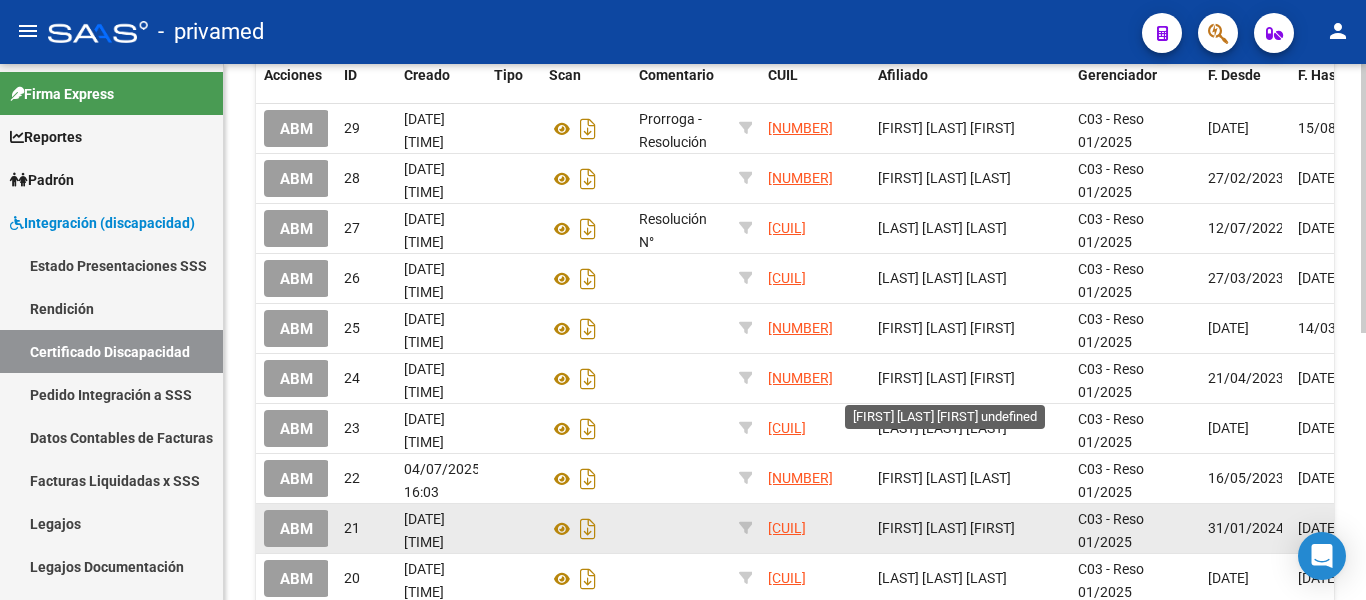scroll, scrollTop: 332, scrollLeft: 0, axis: vertical 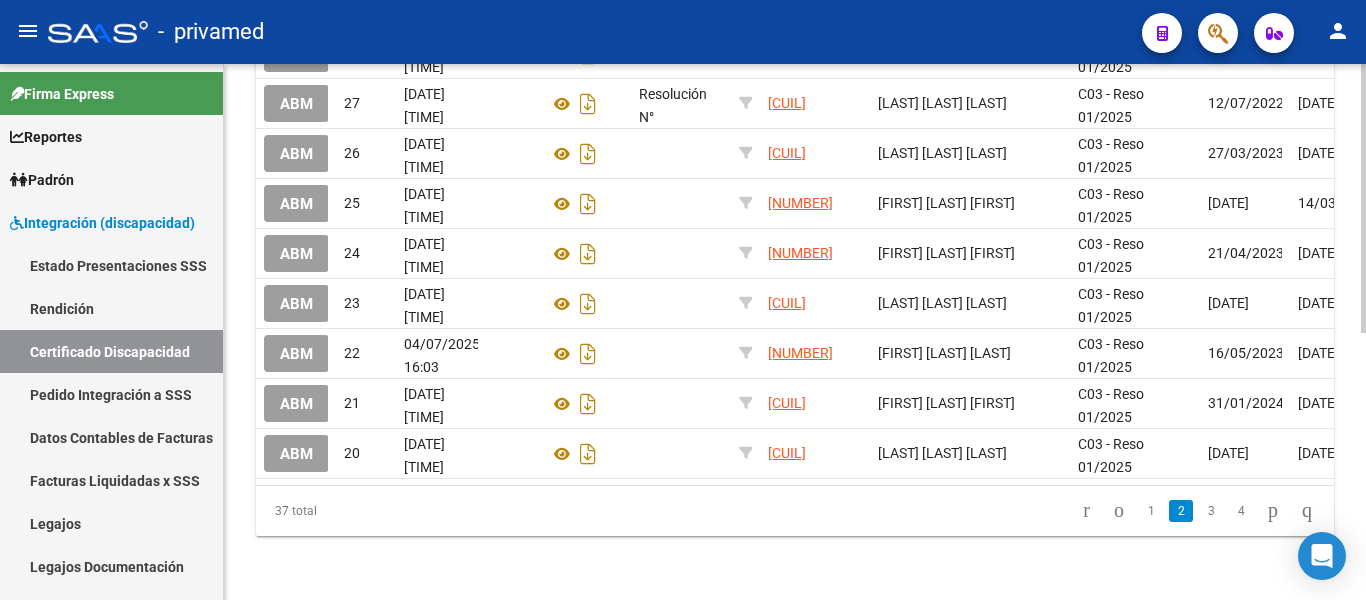 click on "3" 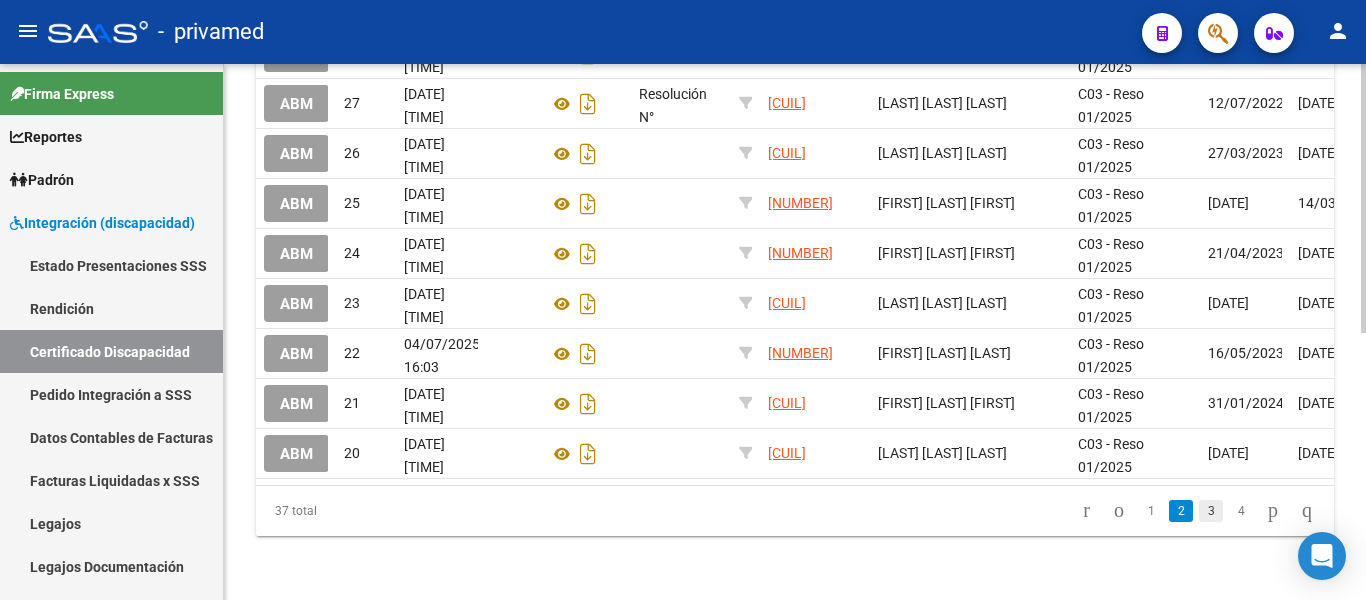 click on "3" 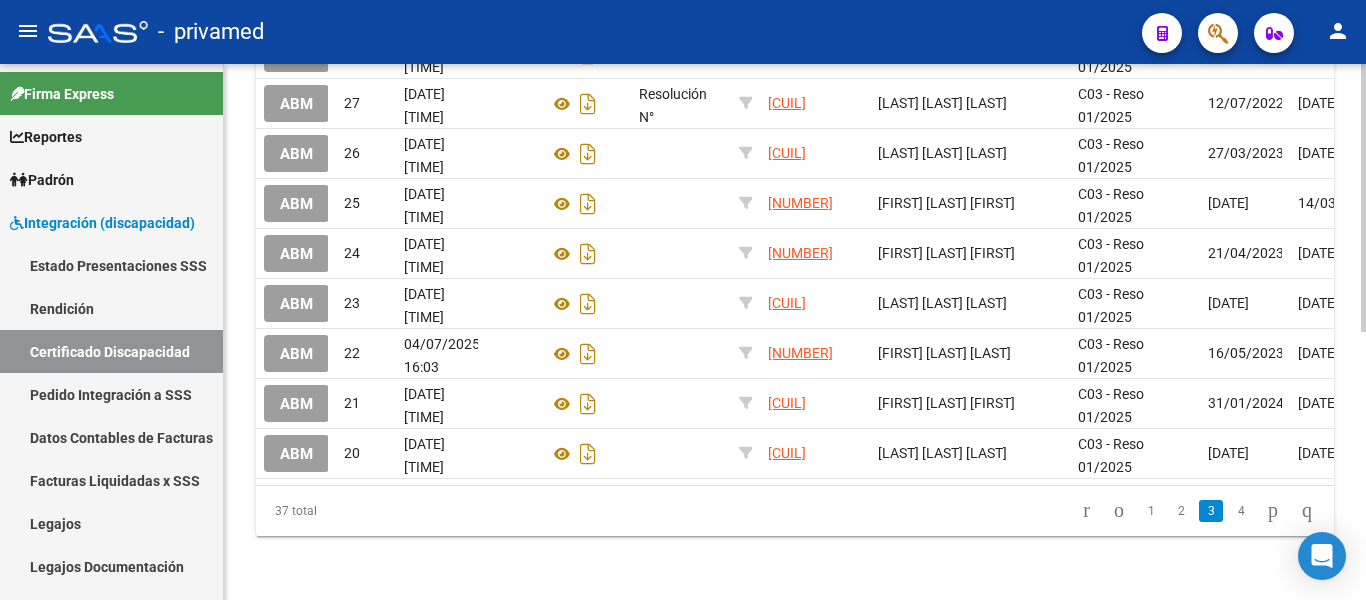 scroll, scrollTop: 537, scrollLeft: 0, axis: vertical 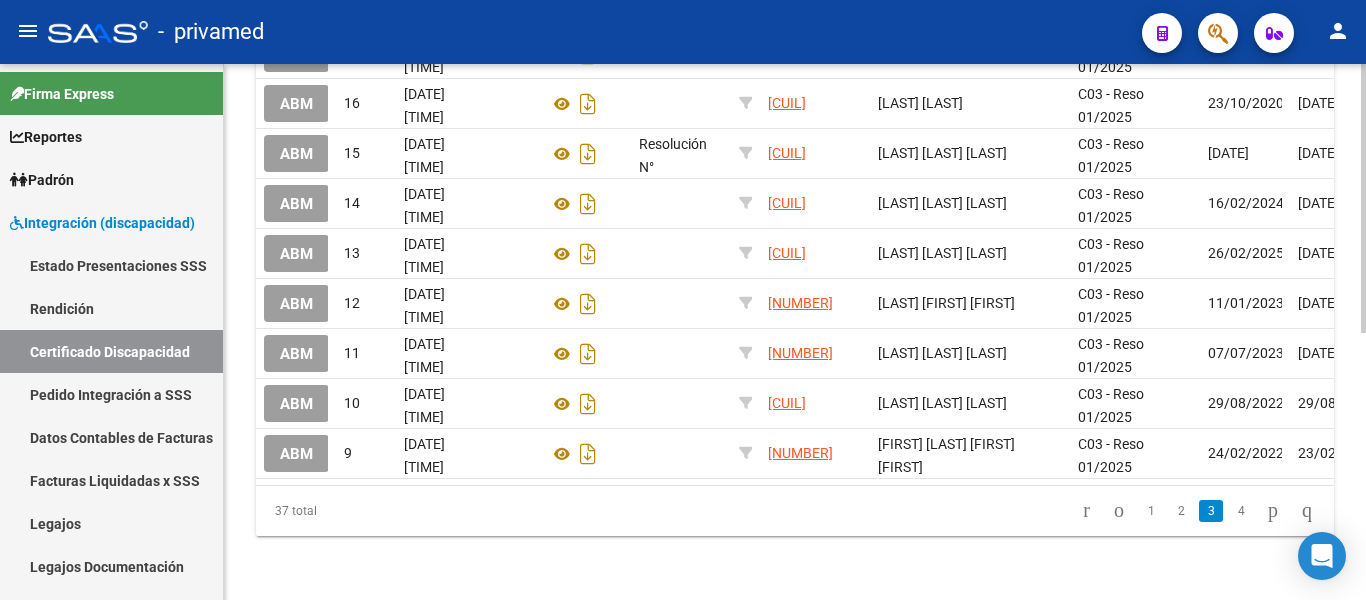 click 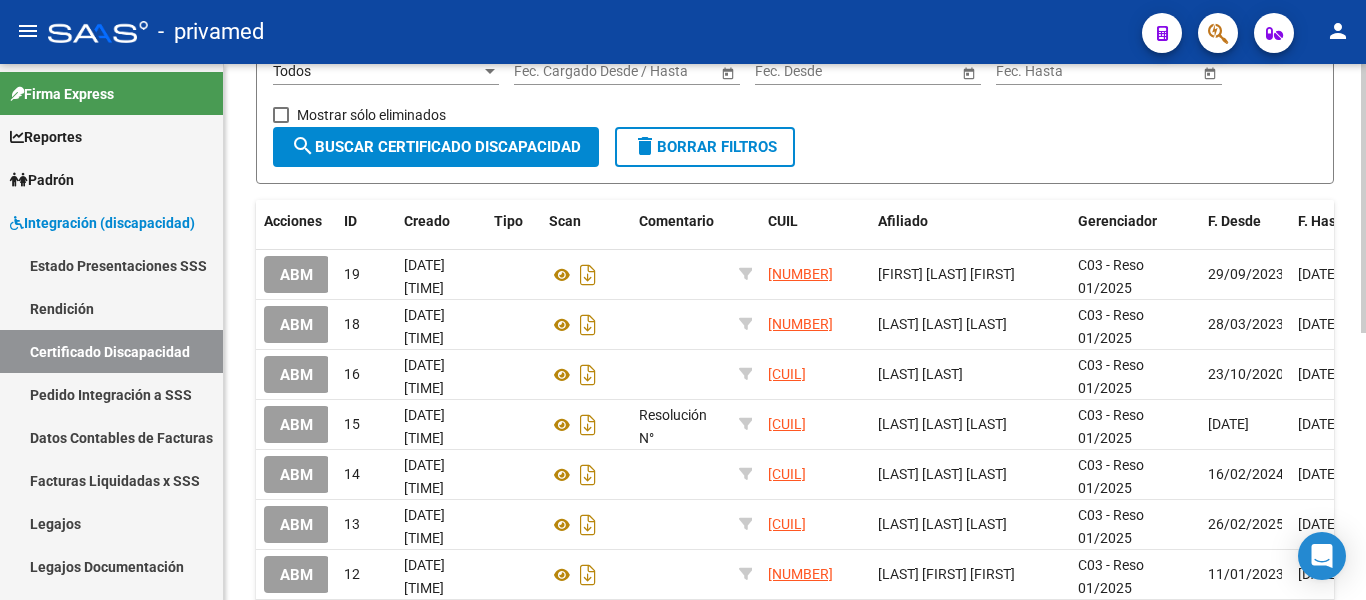 scroll, scrollTop: 232, scrollLeft: 0, axis: vertical 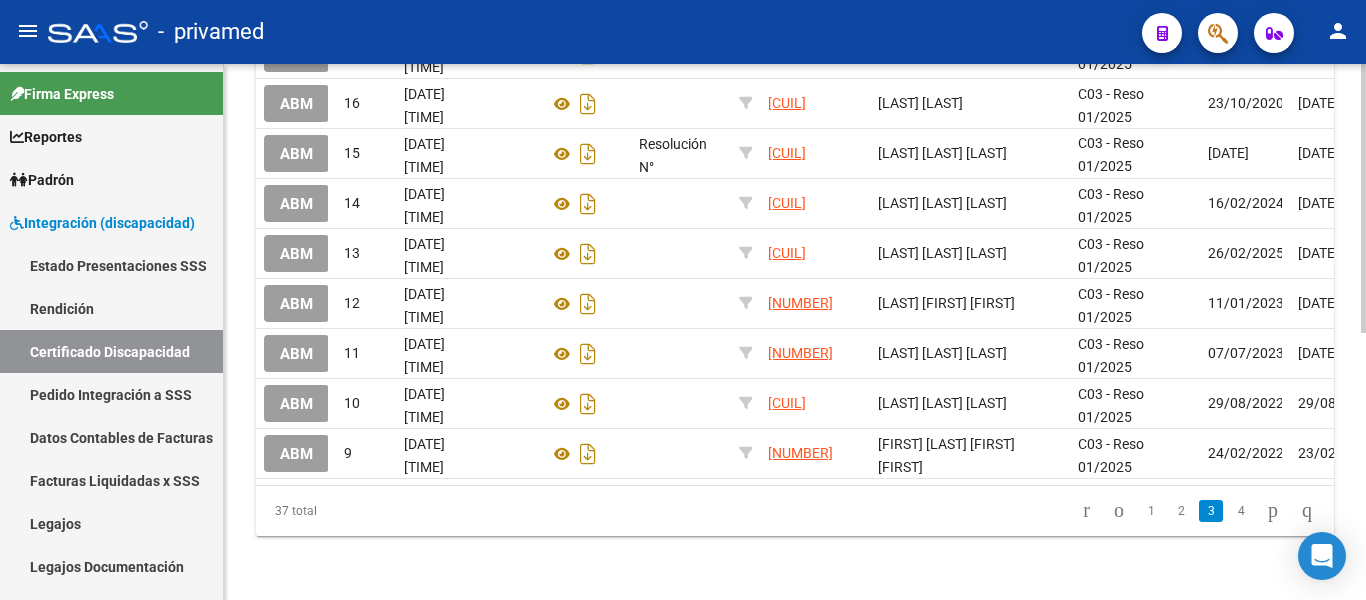 click on "menu -   privamed  person    Firma Express     Reportes SUR Expedientes Internos Movimiento de Expte. SSS    Padrón Afiliados Empadronados Movimientos de Afiliados Cambios de Gerenciador Padrón Ágil Análisis Afiliado    Integración (discapacidad) Estado Presentaciones SSS Rendición Certificado Discapacidad Pedido Integración a SSS Datos Contables de Facturas Facturas Liquidadas x SSS Legajos Legajos Documentación    Prestadores / Proveedores Facturas - Listado/Carga Facturas Sin Auditar Facturas - Documentación Facturas Recibidas ARCA Pagos x Transferencia Auditorías - Listado Auditorías - Comentarios Auditorías - Cambios Área Auditoría - Ítems Prestadores - Listado Prestadores - Docu. Otros Ingresos Geren.    Hospitales Públicos SSS - Censo Hospitalario SSS - Preliquidación SSS - Comprobantes SSS - CPBTs Atenciones Notificaciones Internación Débitos Autogestión (viejo)    ANMAT - Trazabilidad    Fiscalización RG Deuda X Empresa Listado de Empresas Análisis Empresa Actas" at bounding box center (683, 300) 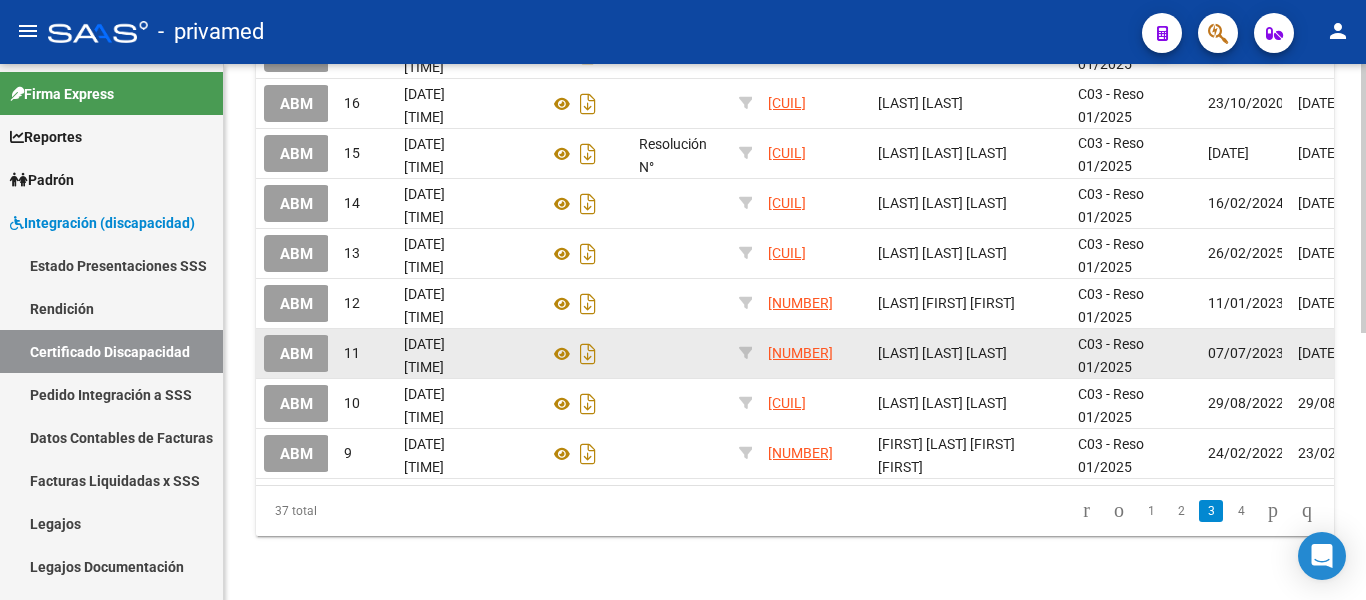 scroll, scrollTop: 532, scrollLeft: 0, axis: vertical 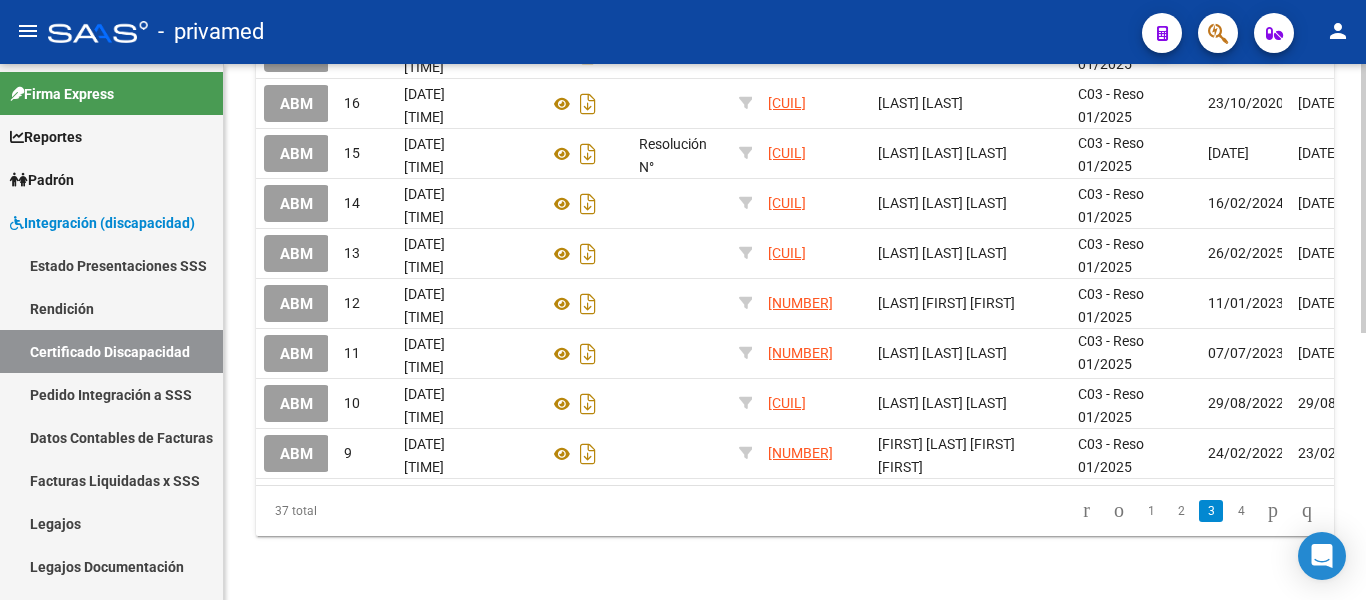click 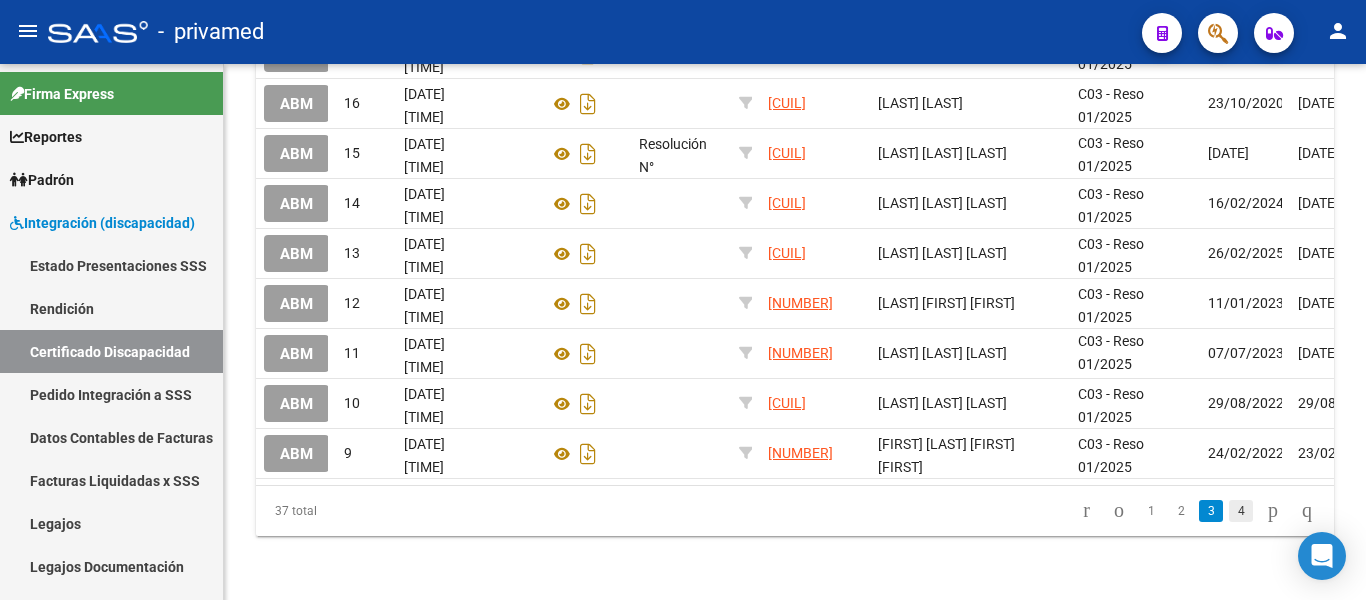 click on "4" 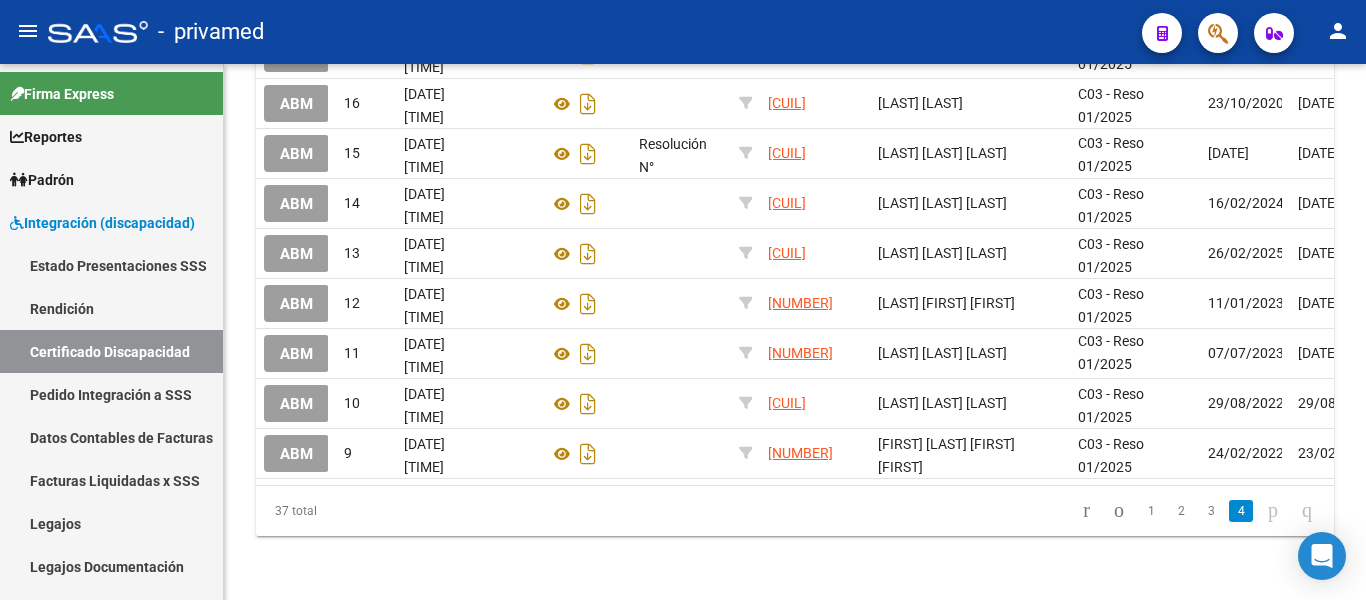scroll, scrollTop: 537, scrollLeft: 0, axis: vertical 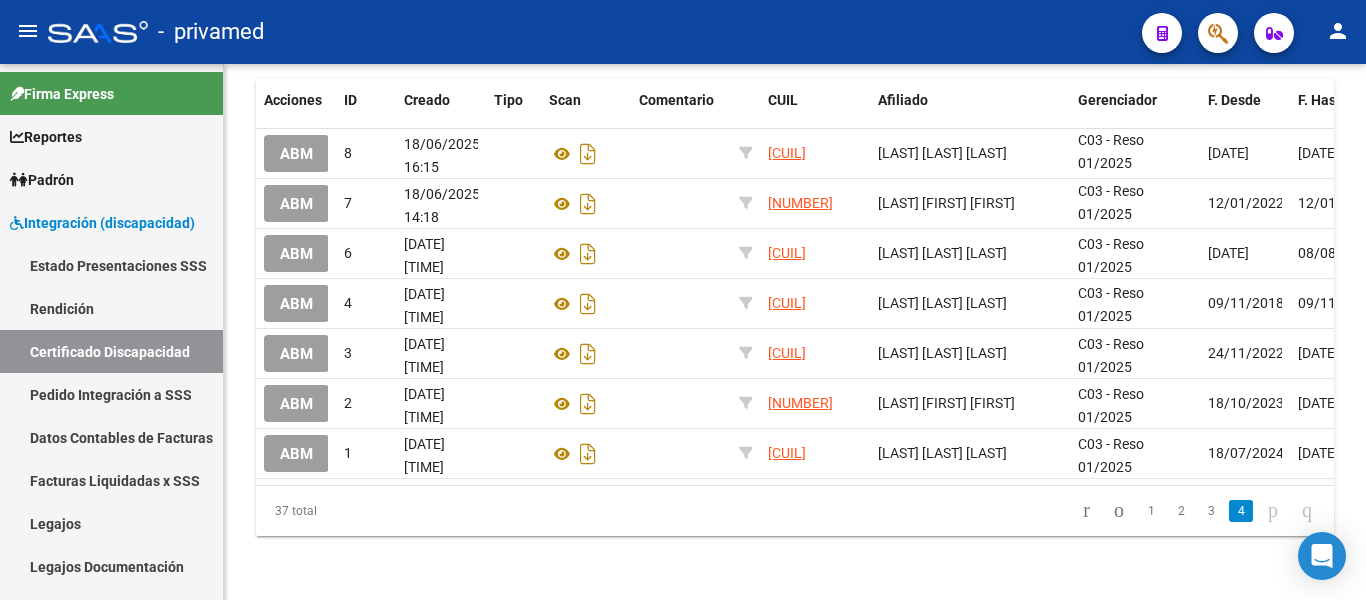 click on "1" 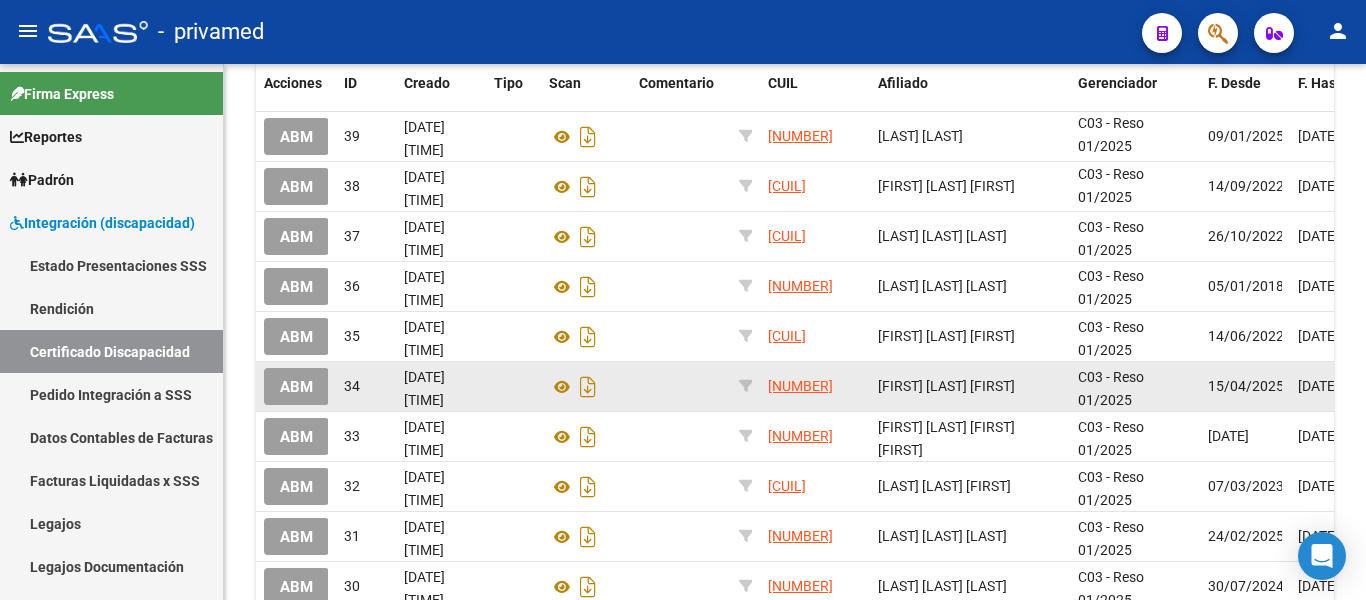 scroll, scrollTop: 0, scrollLeft: 0, axis: both 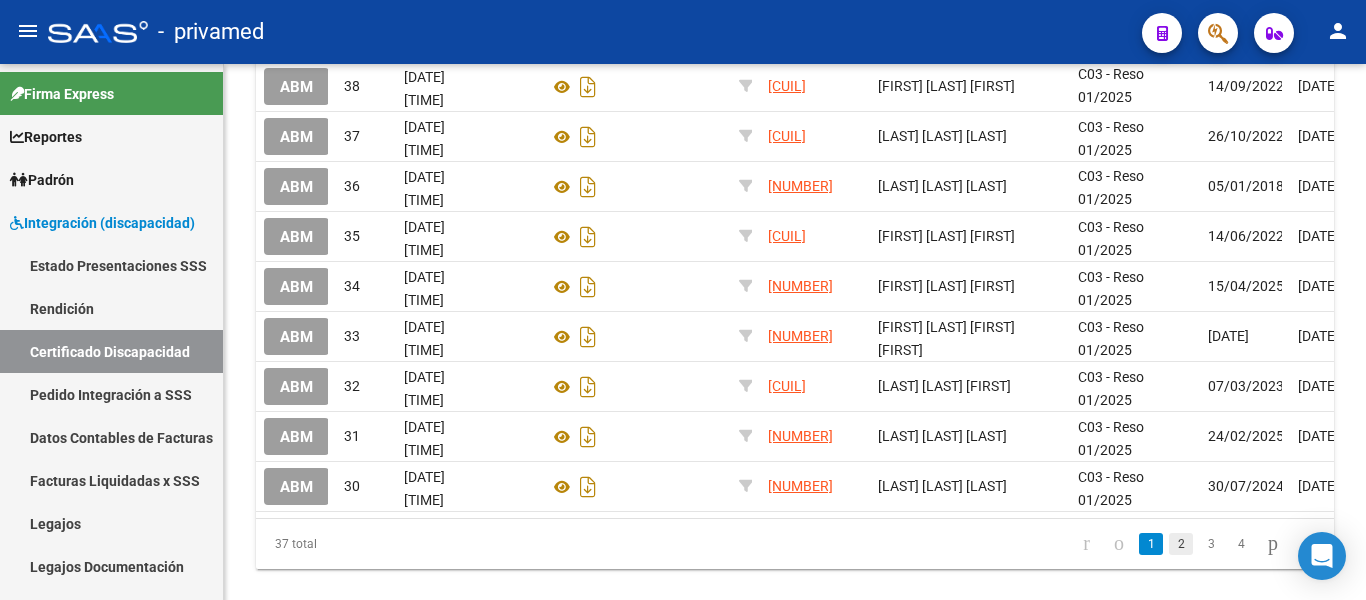 click on "2" 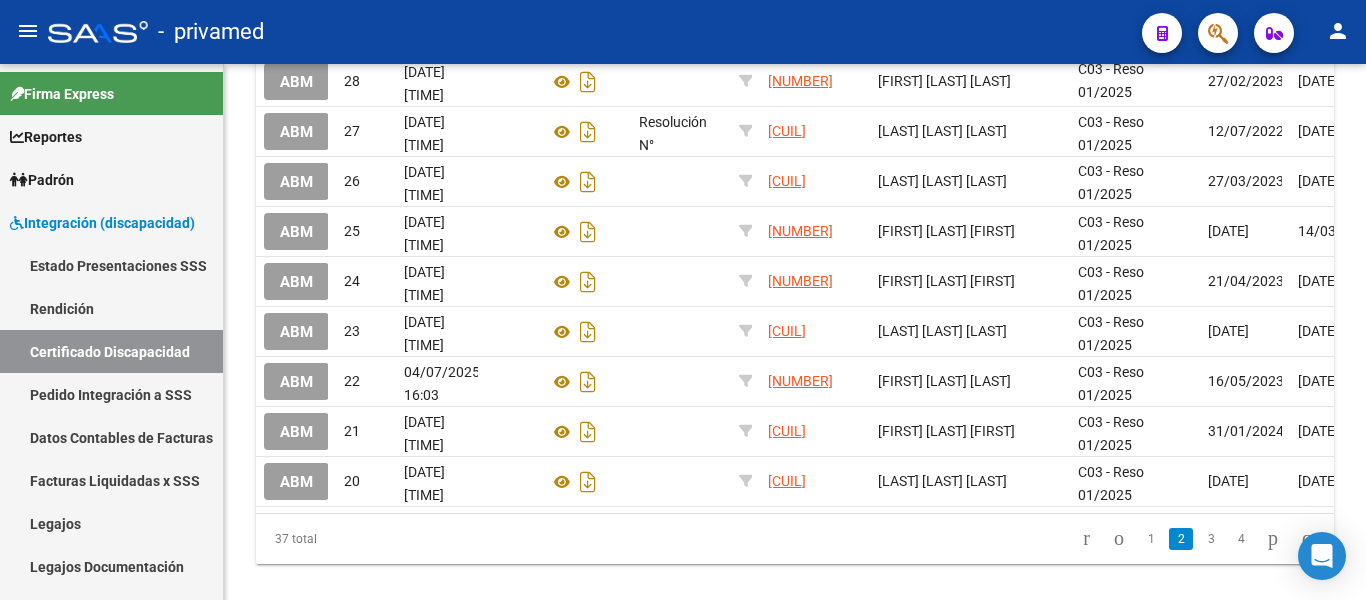 scroll, scrollTop: 482, scrollLeft: 0, axis: vertical 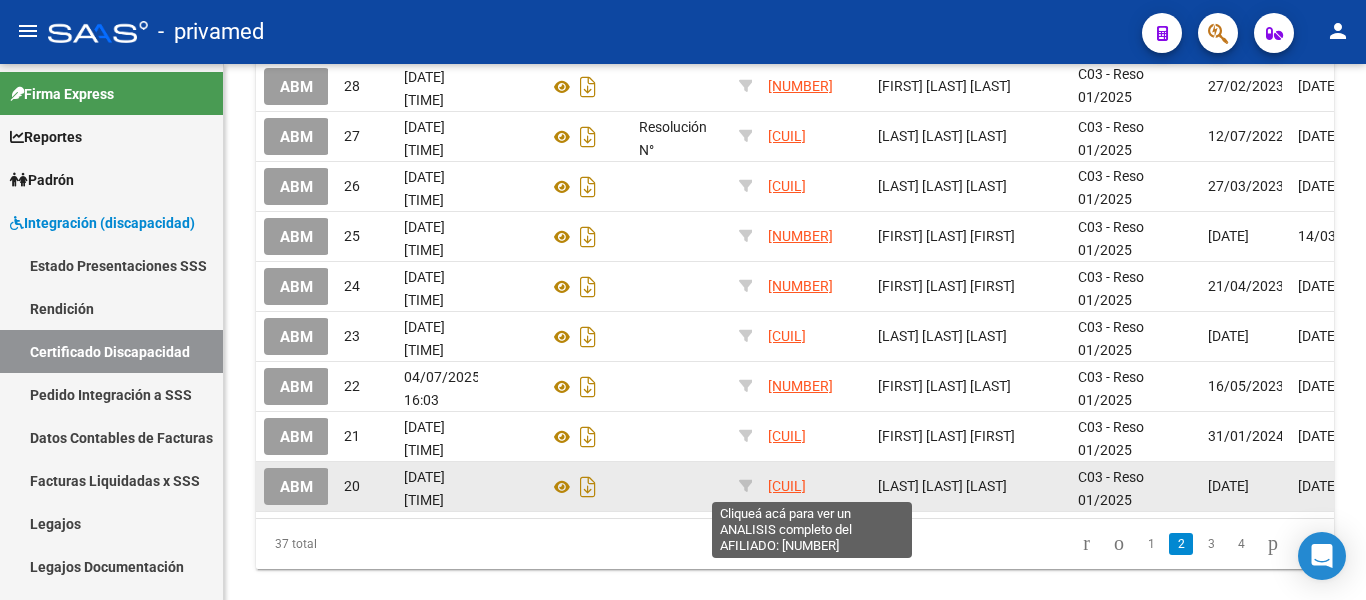 click on "[CUIT]" 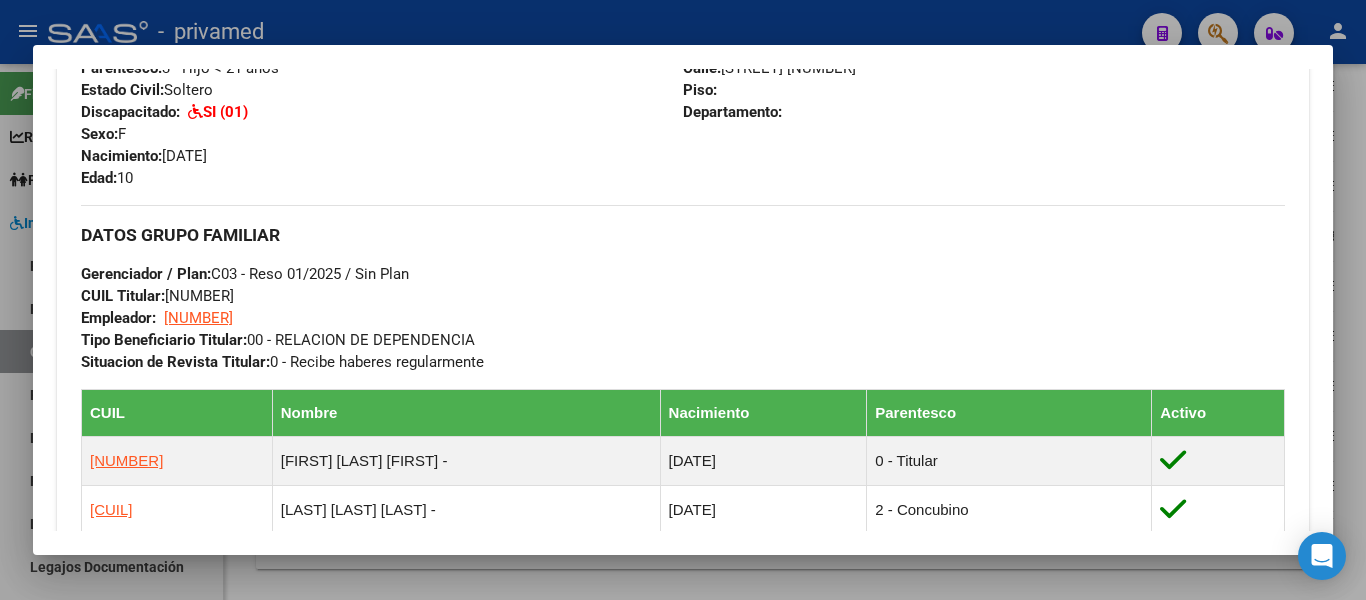 scroll, scrollTop: 1000, scrollLeft: 0, axis: vertical 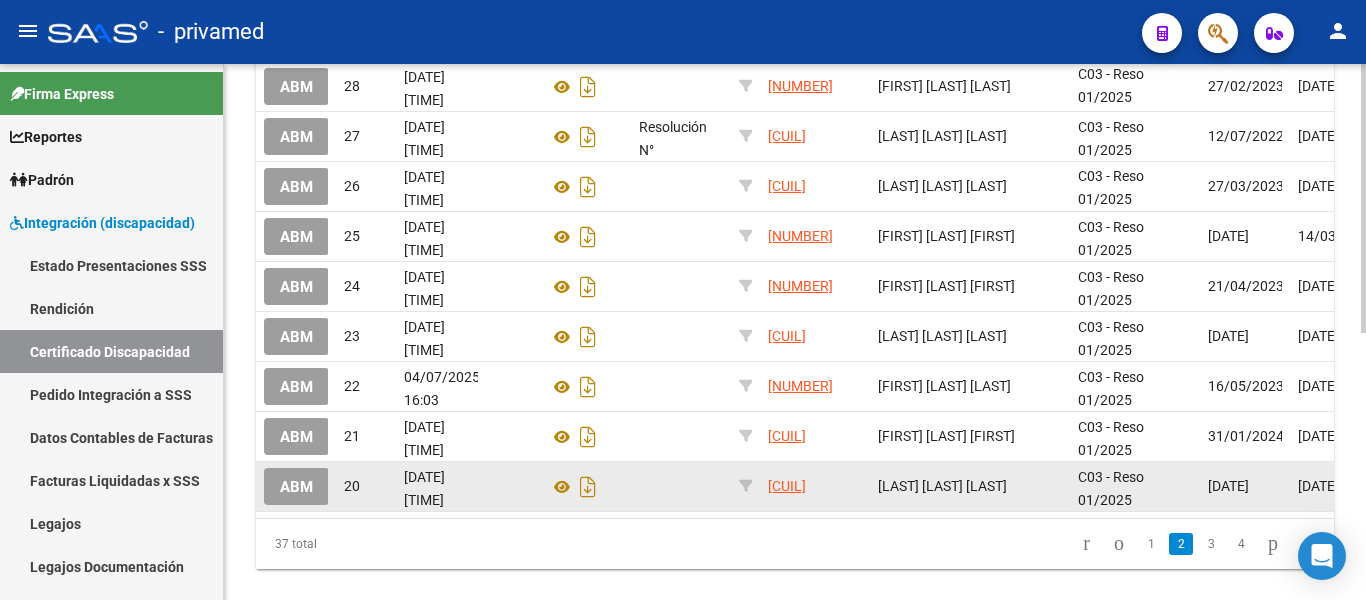 click on "ABM" 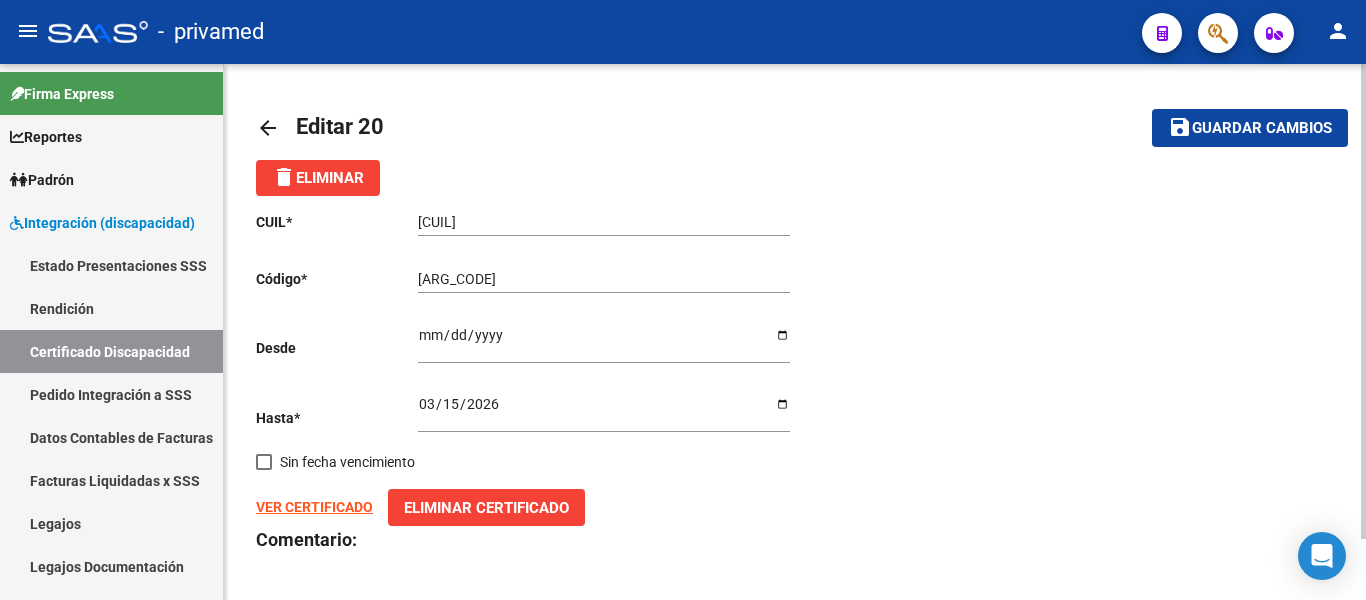 scroll, scrollTop: 69, scrollLeft: 0, axis: vertical 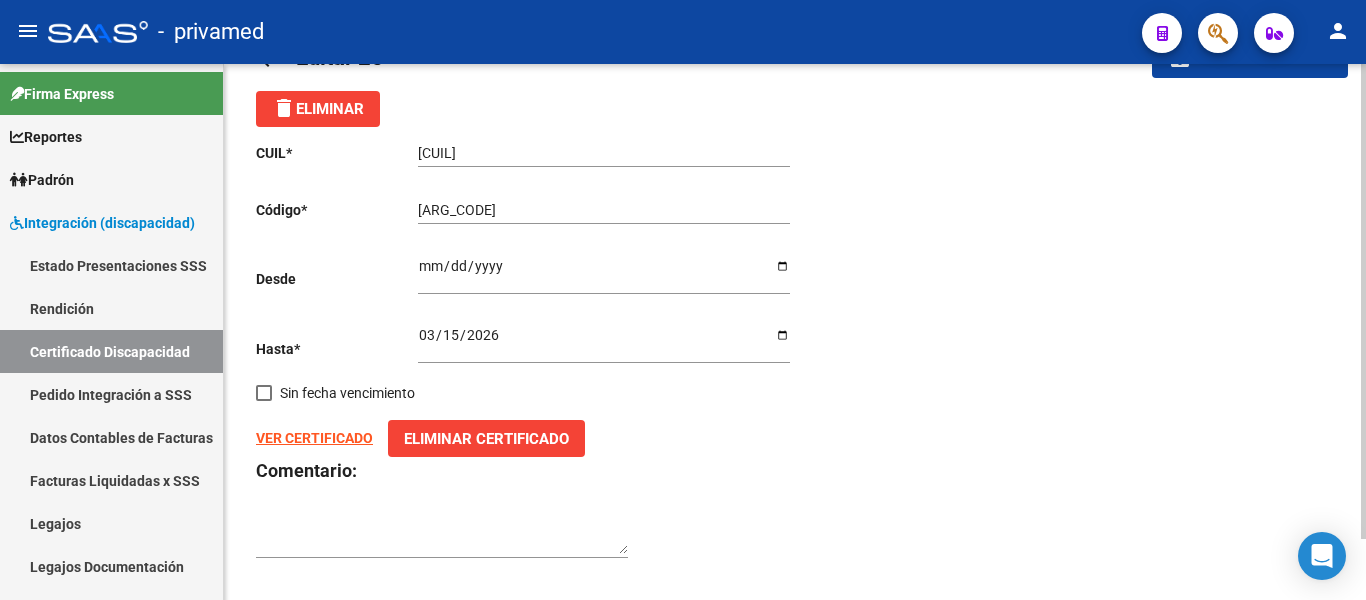 click on "CUIL  *   27-54822487-5 Ingresar el CUIL  Código  *   ARG01000548224872021031520260315BS370 Ingresar el Codigo  Desde    2021-03-15 Ingresar fec. Desde  Hasta  *   2026-03-15 Ingresar fec. Hasta     Sin fecha vencimiento  VER CERTIFICADO       Eliminar Certificado Comentario:" 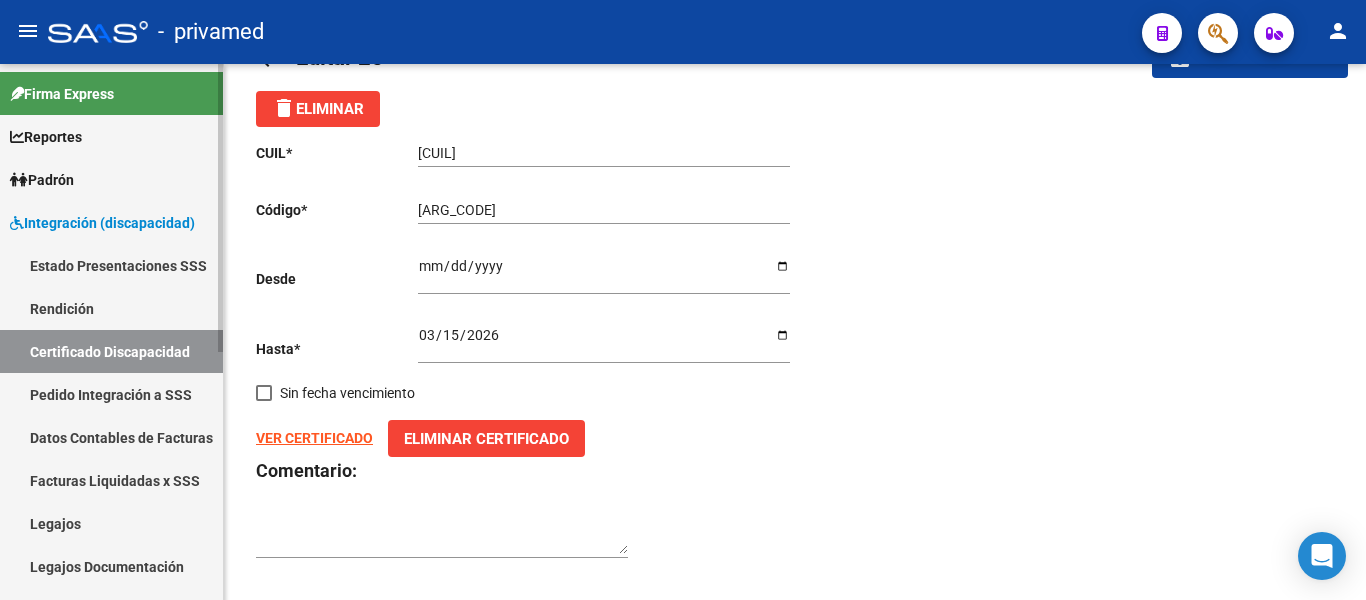 click on "Integración (discapacidad)" at bounding box center (102, 223) 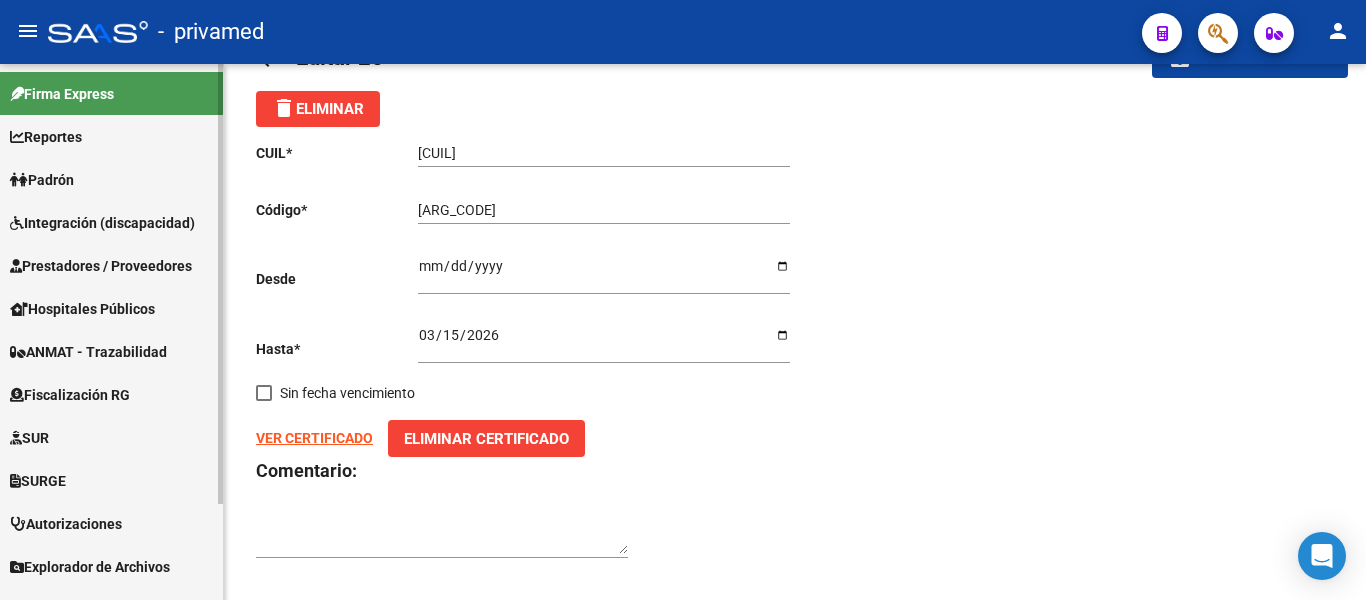 click on "Padrón" at bounding box center [111, 179] 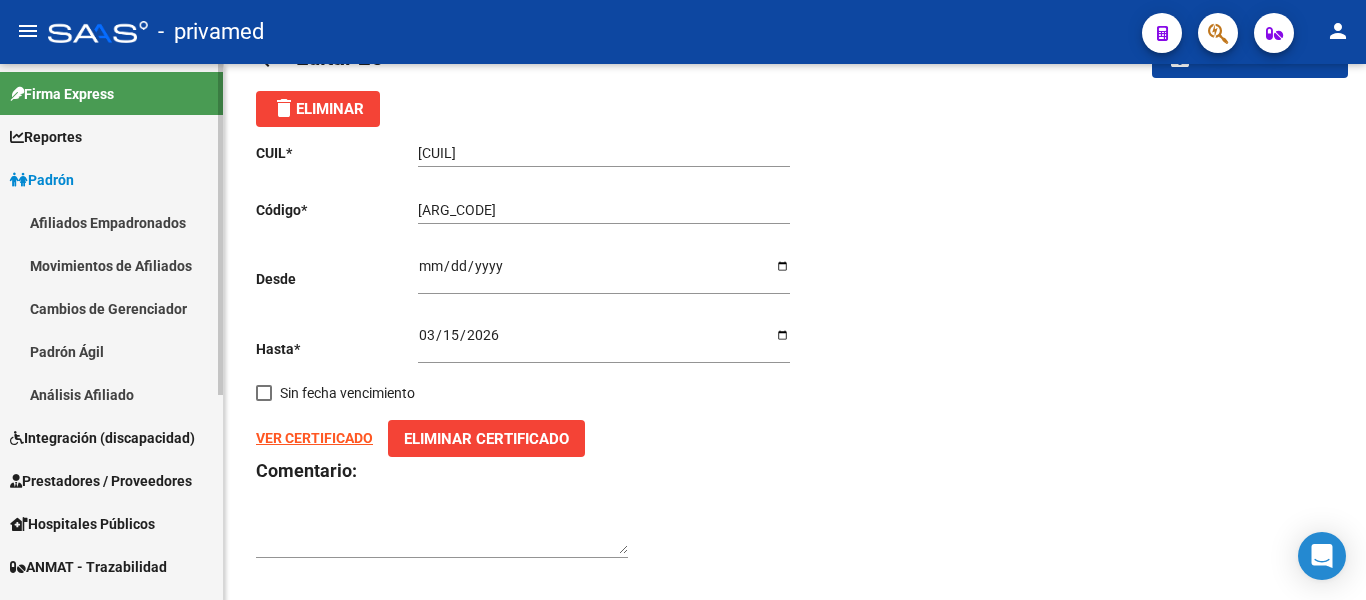click on "Integración (discapacidad)" at bounding box center [102, 438] 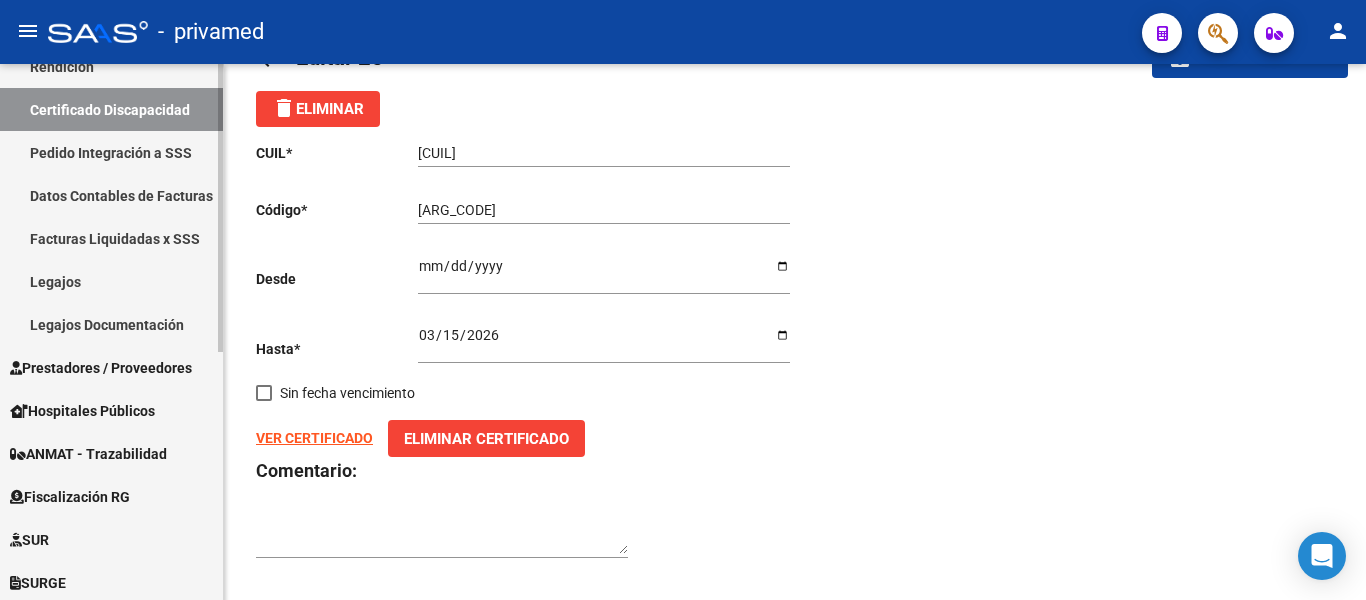 scroll, scrollTop: 300, scrollLeft: 0, axis: vertical 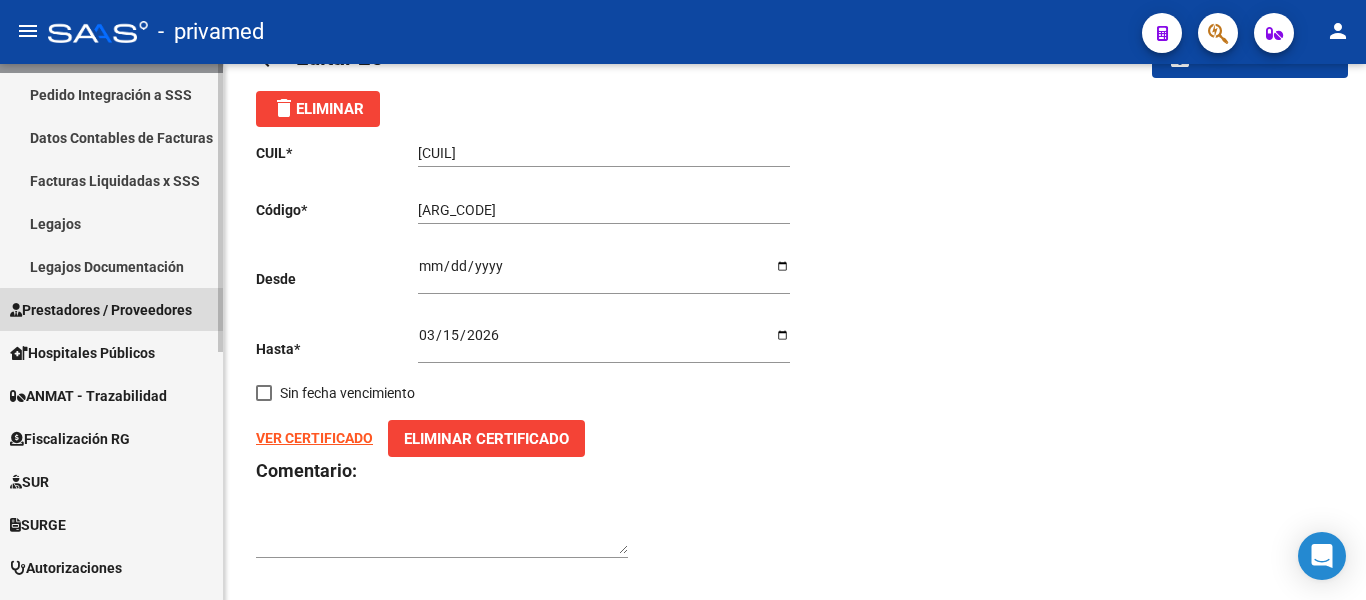 click on "Prestadores / Proveedores" at bounding box center (101, 310) 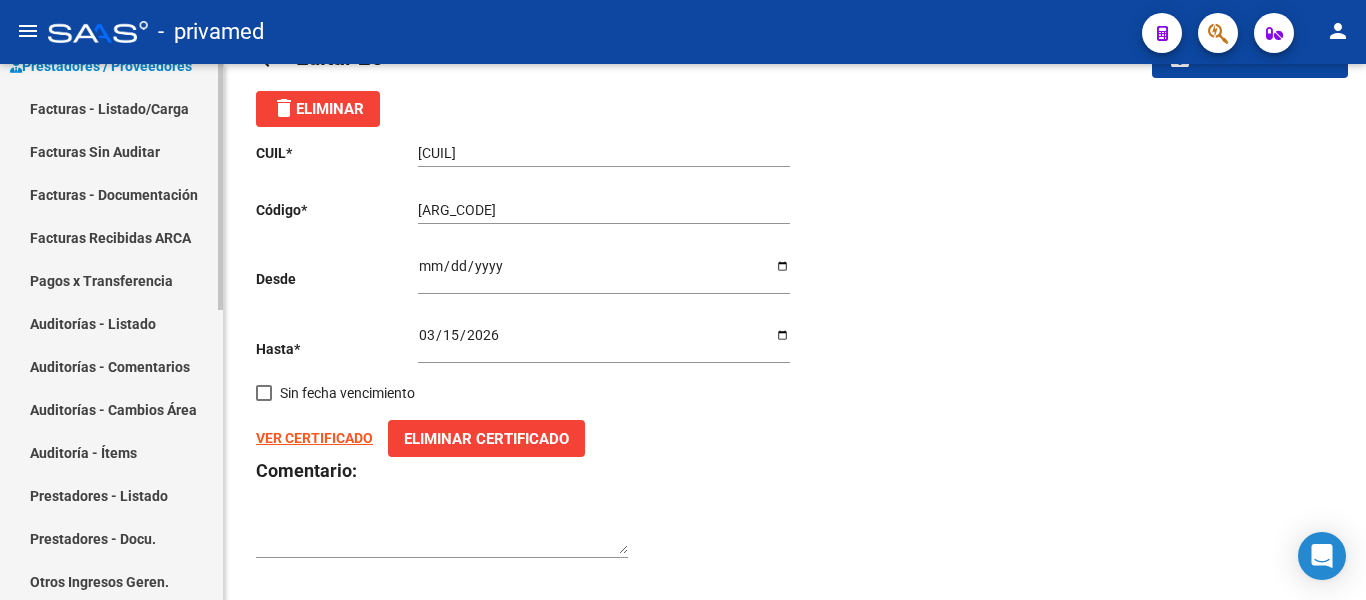 scroll, scrollTop: 100, scrollLeft: 0, axis: vertical 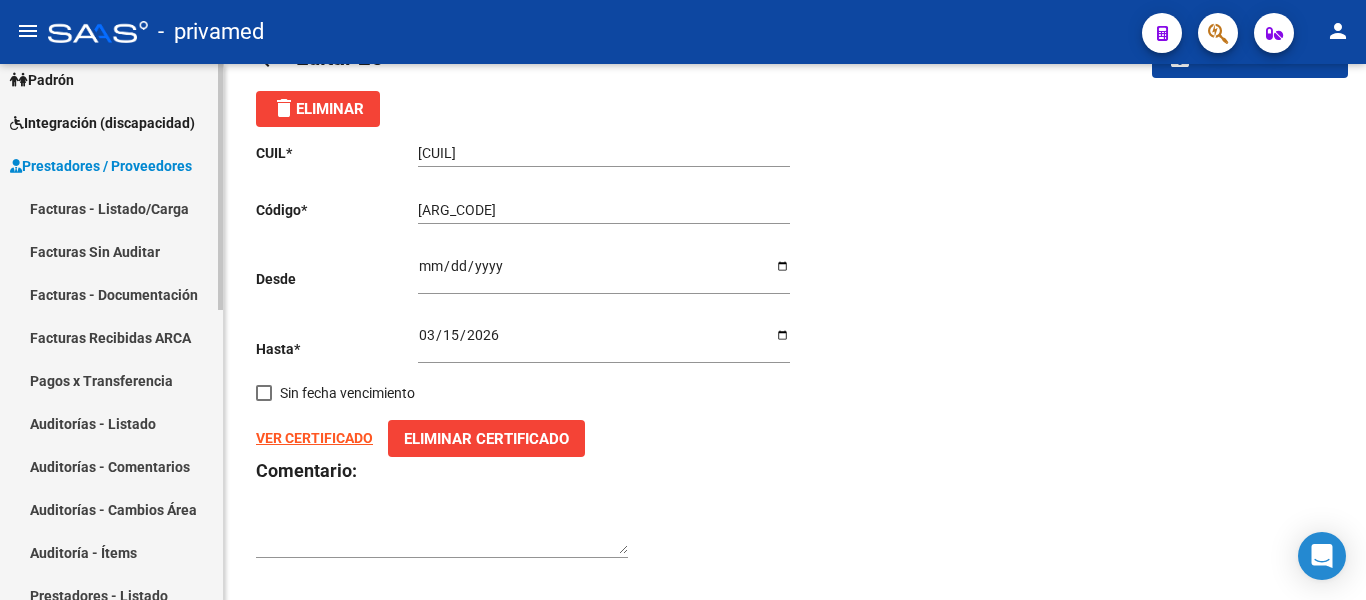click on "Integración (discapacidad)" at bounding box center [102, 123] 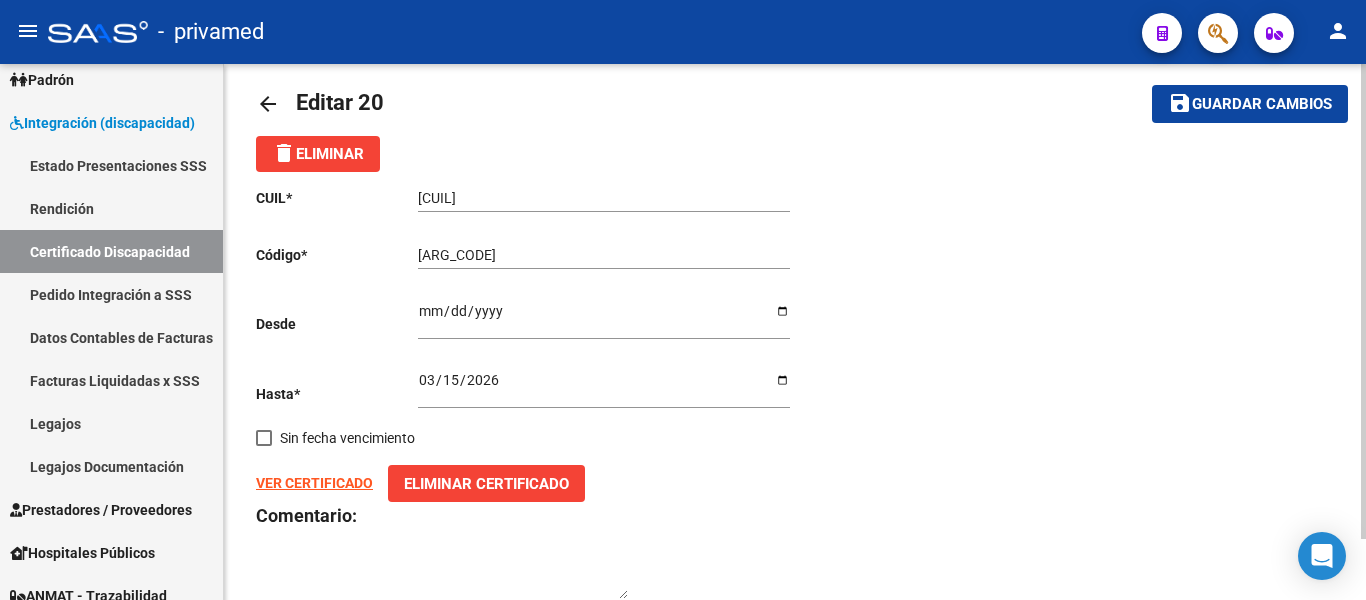 scroll, scrollTop: 0, scrollLeft: 0, axis: both 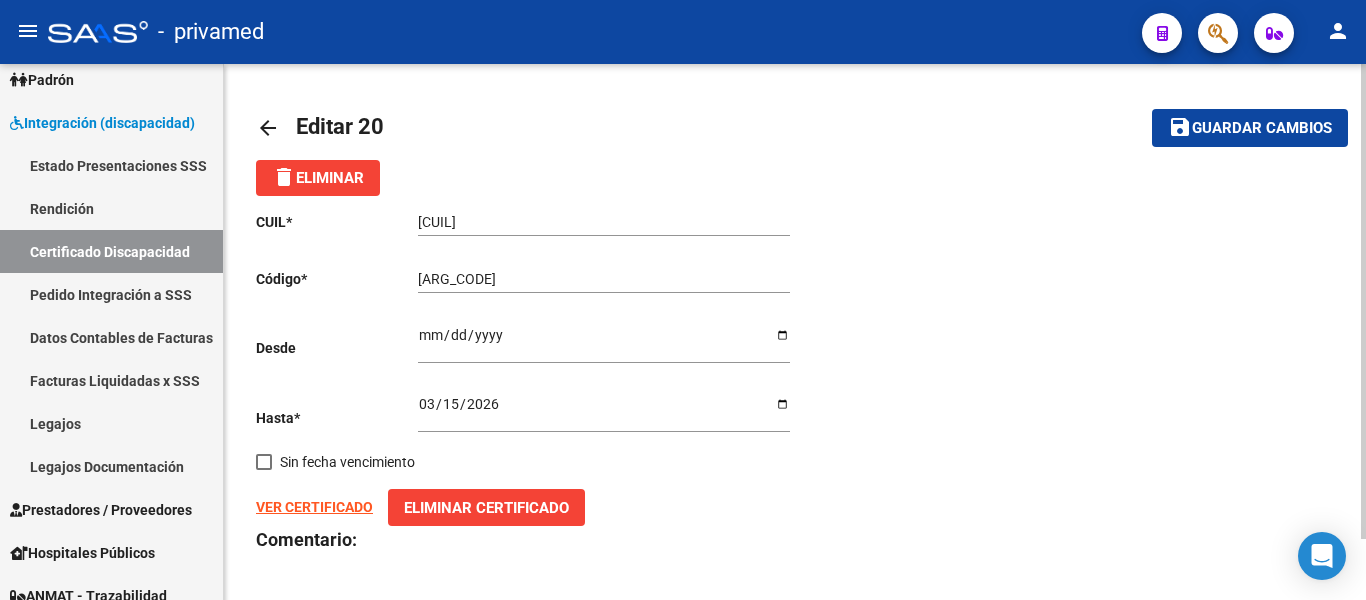 click on "arrow_back" 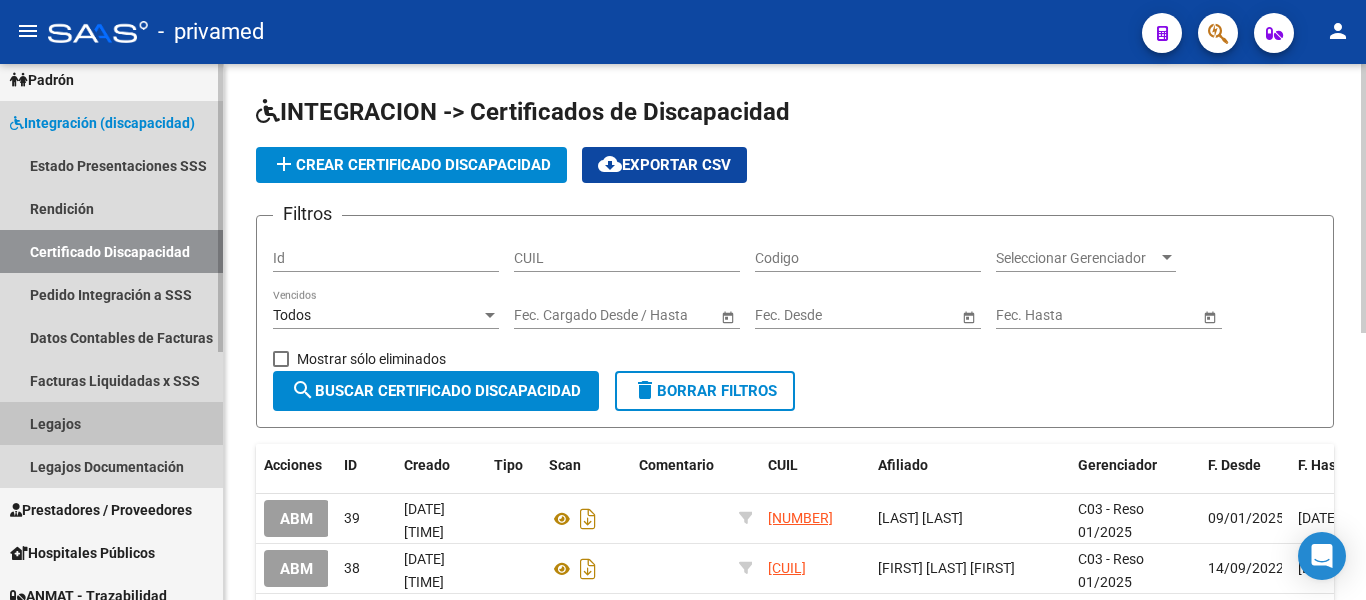 click on "Legajos" at bounding box center (111, 423) 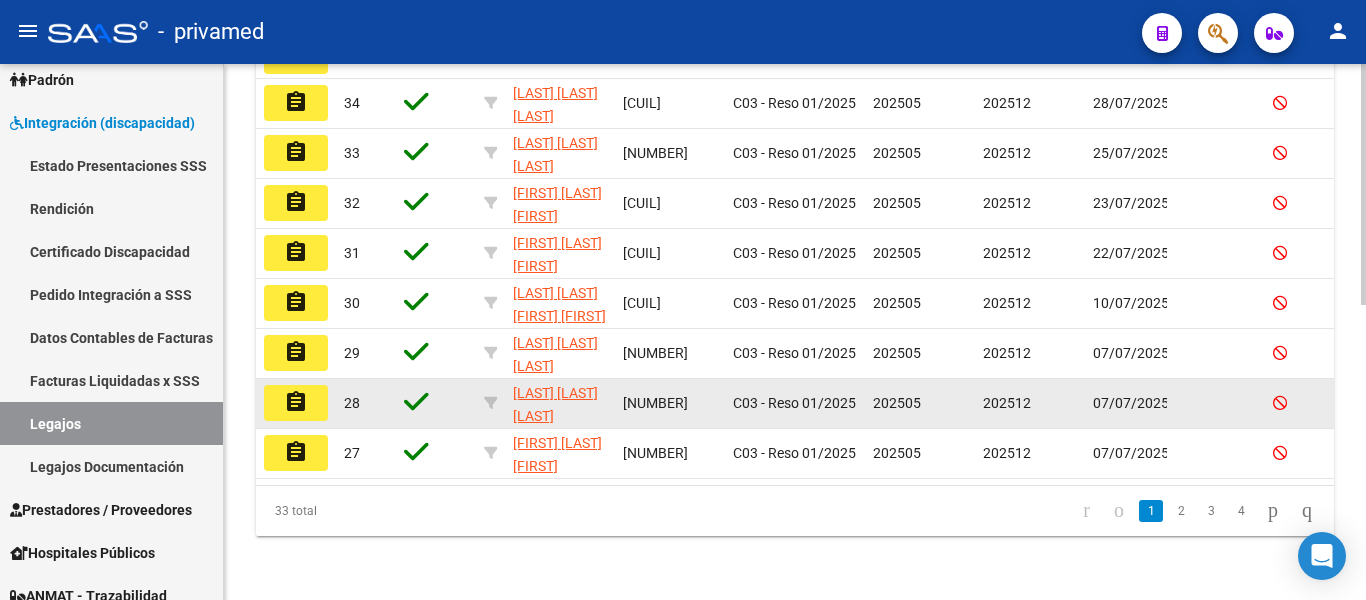 scroll, scrollTop: 157, scrollLeft: 0, axis: vertical 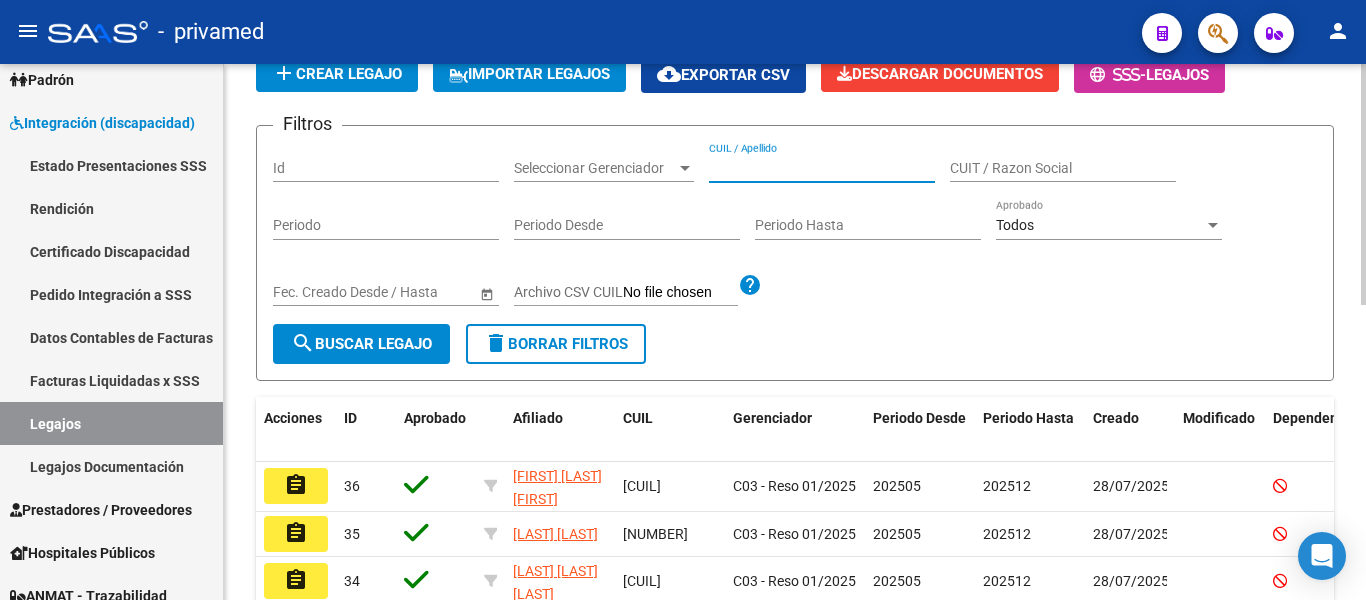 click on "CUIL / Apellido" at bounding box center [822, 168] 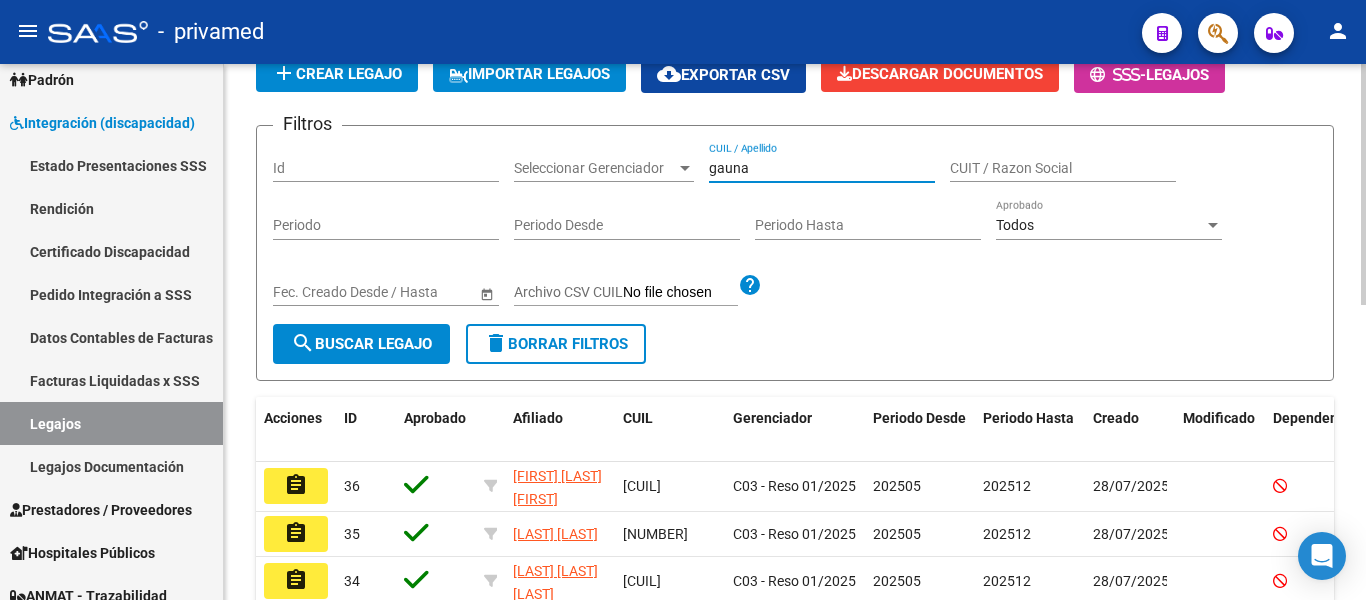 type on "gauna" 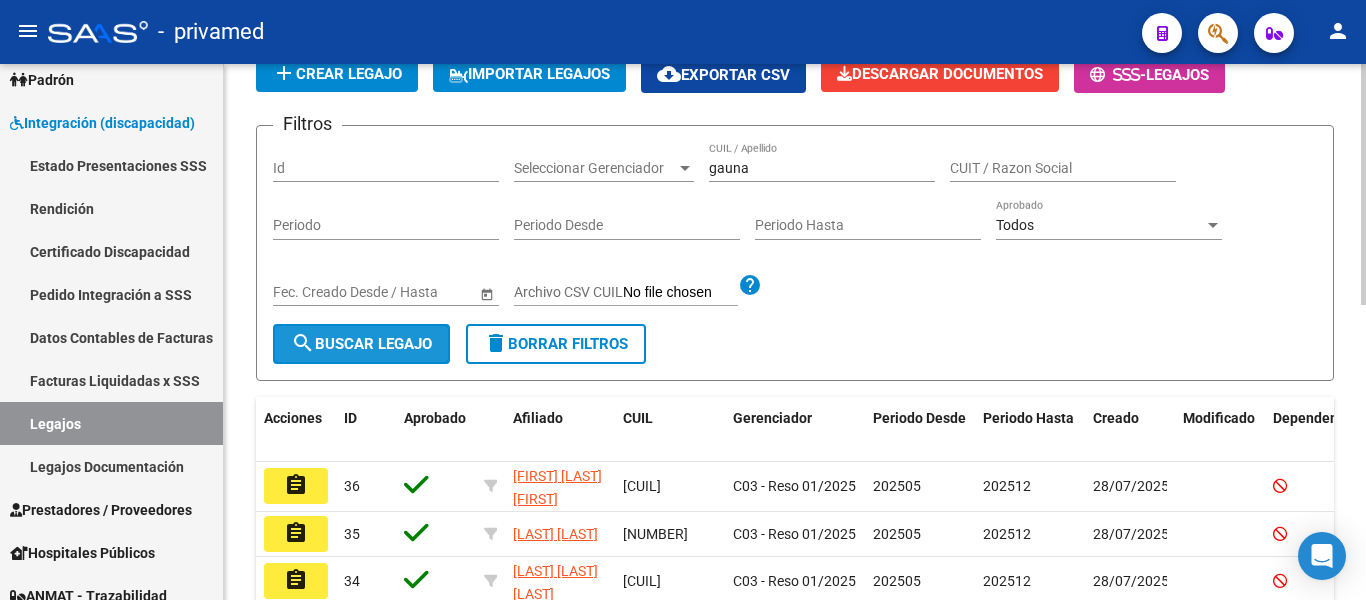 click on "search  Buscar Legajo" 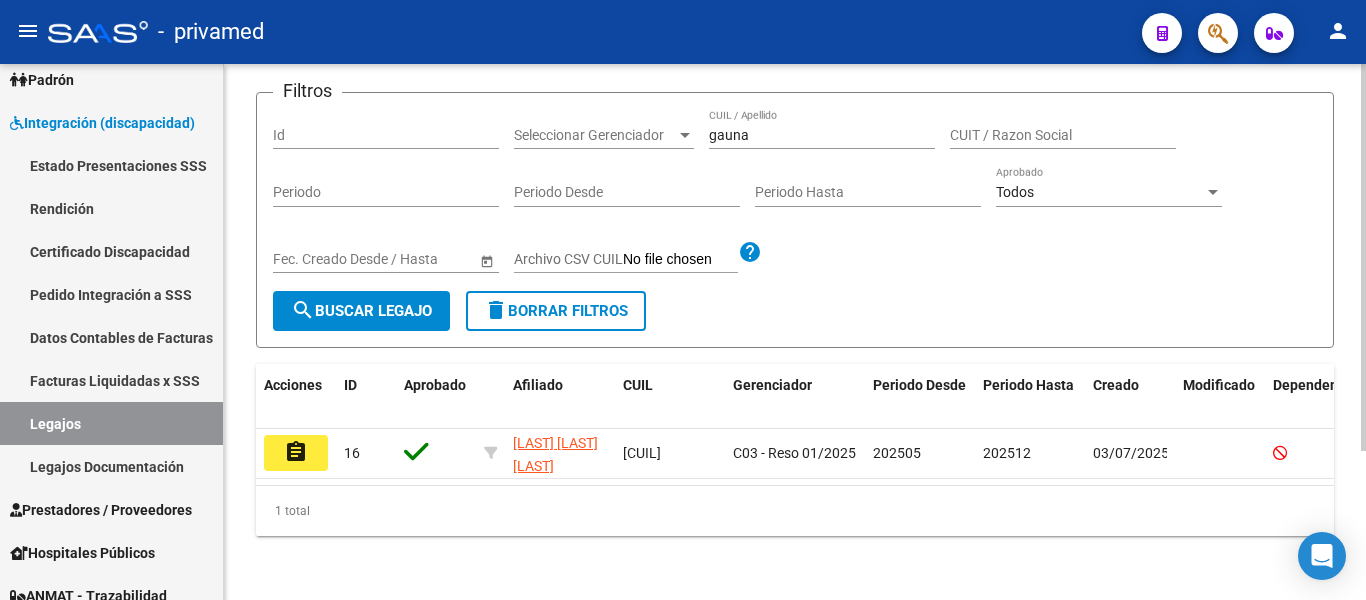 scroll, scrollTop: 207, scrollLeft: 0, axis: vertical 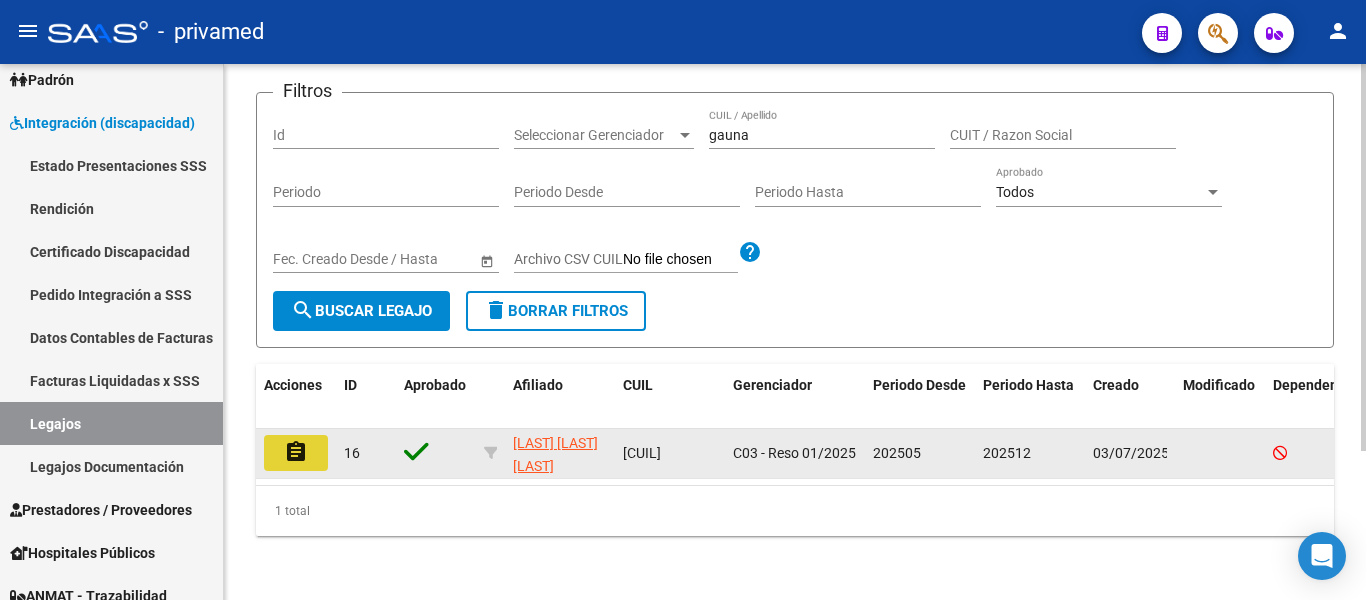 click on "assignment" 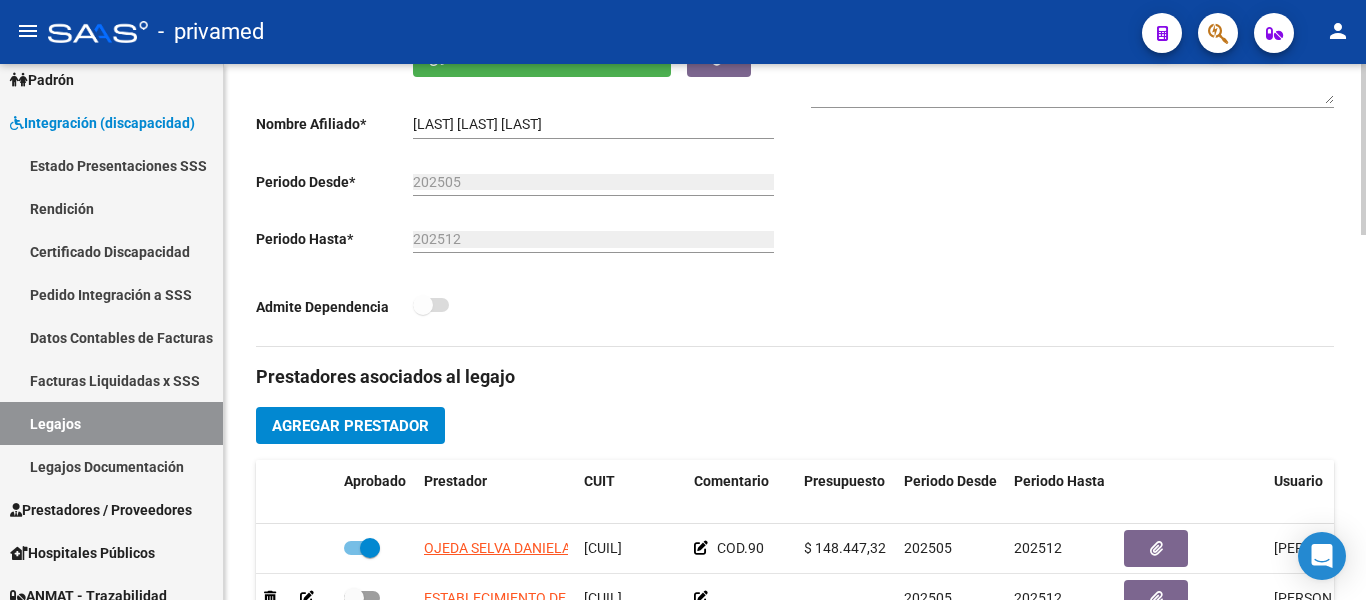 scroll, scrollTop: 600, scrollLeft: 0, axis: vertical 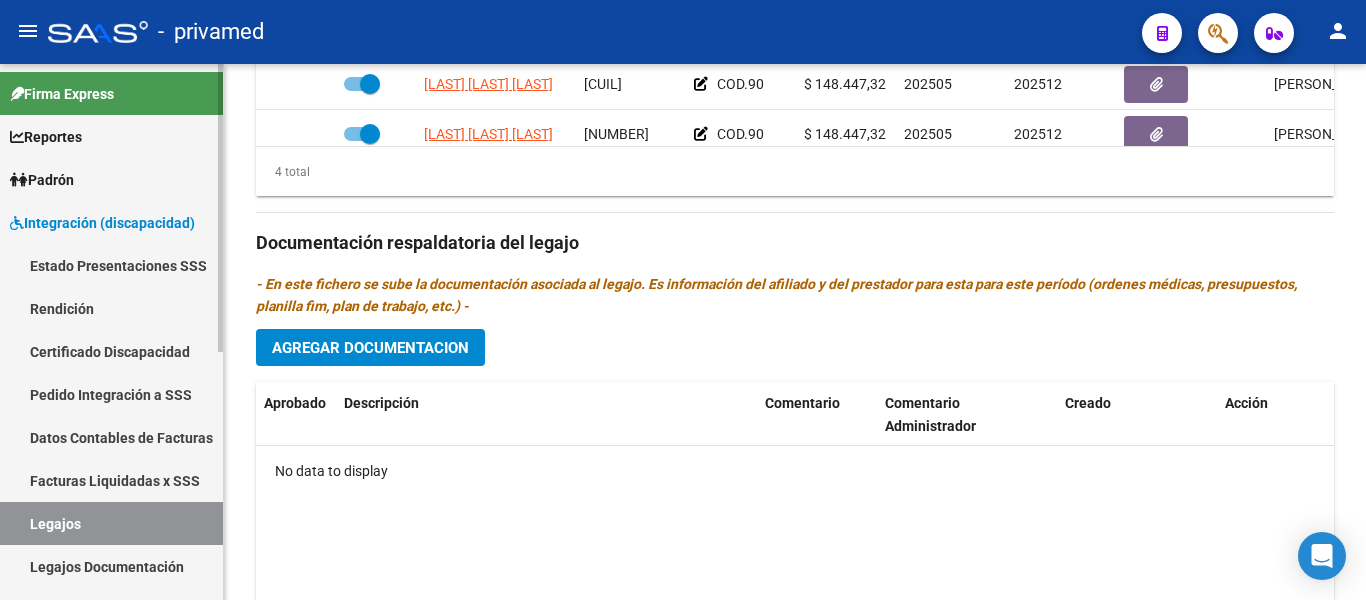 click on "Integración (discapacidad)" at bounding box center (102, 223) 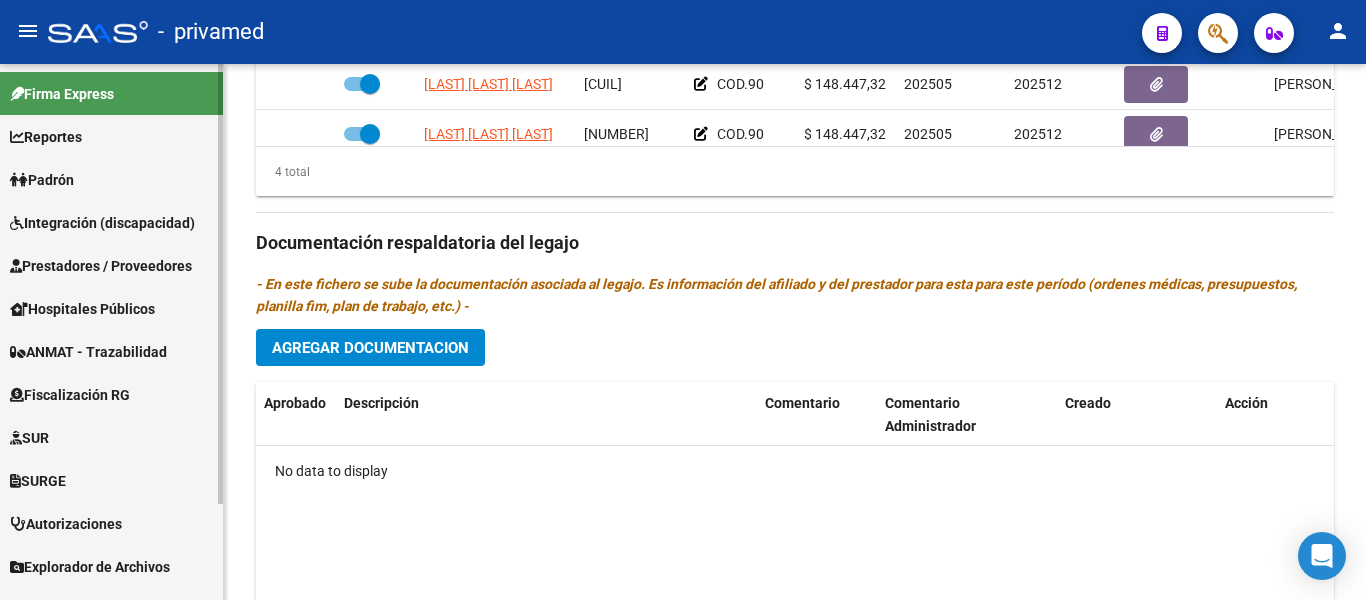 click on "Prestadores / Proveedores" at bounding box center (101, 266) 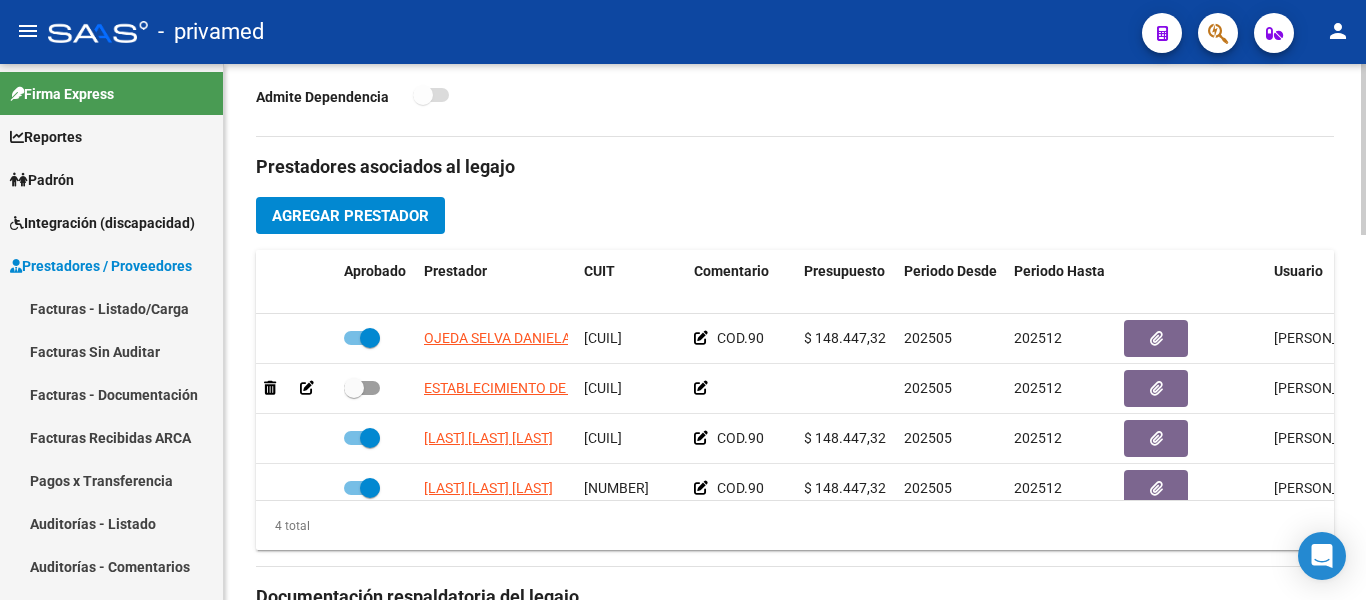 scroll, scrollTop: 546, scrollLeft: 0, axis: vertical 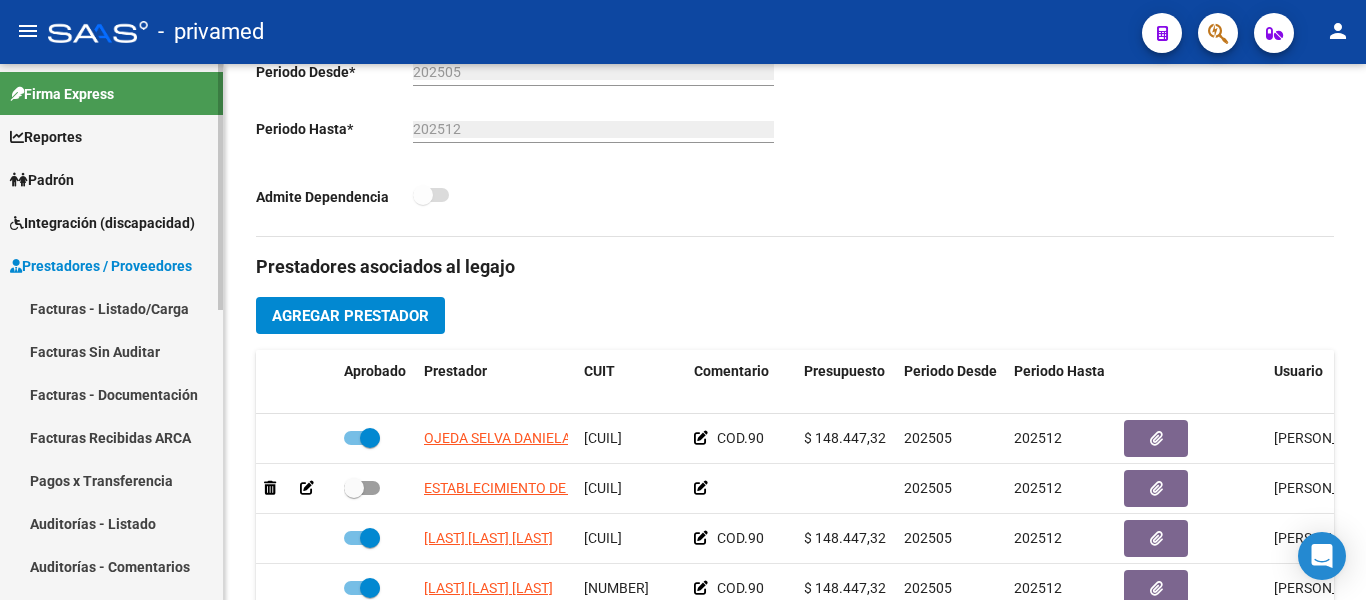 click on "Prestadores / Proveedores" at bounding box center (101, 266) 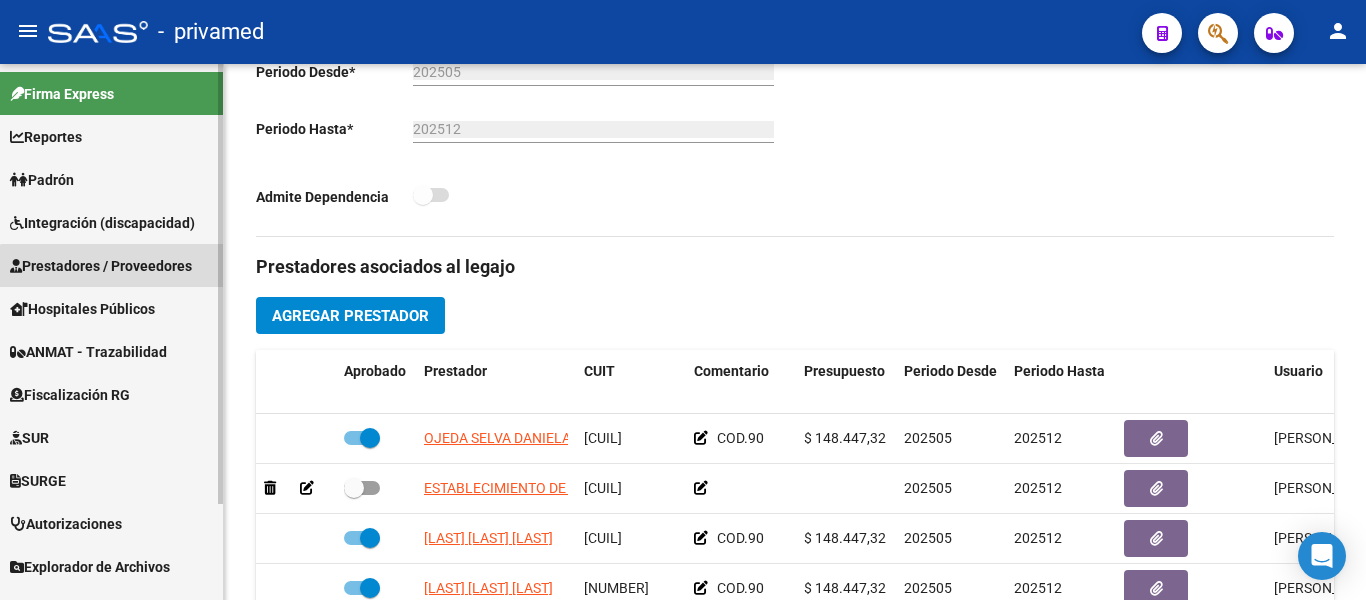 click on "Firma Express     Reportes SUR Expedientes Internos Movimiento de Expte. SSS    Padrón Afiliados Empadronados Movimientos de Afiliados Cambios de Gerenciador Padrón Ágil Análisis Afiliado    Integración (discapacidad) Estado Presentaciones SSS Rendición Certificado Discapacidad Pedido Integración a SSS Datos Contables de Facturas Facturas Liquidadas x SSS Legajos Legajos Documentación    Prestadores / Proveedores Facturas - Listado/Carga Facturas Sin Auditar Facturas - Documentación Facturas Recibidas ARCA Pagos x Transferencia Auditorías - Listado Auditorías - Comentarios Auditorías - Cambios Área Auditoría - Ítems Prestadores - Listado Prestadores - Docu. Otros Ingresos Geren.    Hospitales Públicos SSS - Censo Hospitalario SSS - Preliquidación SSS - Comprobantes SSS - CPBTs Atenciones Notificaciones Internación Débitos Autogestión (viejo)    ANMAT - Trazabilidad    Fiscalización RG Deuda X Empresa Listado de Empresas Análisis Empresa Actas Ingresos Percibidos    SUR SUR" at bounding box center (111, 390) 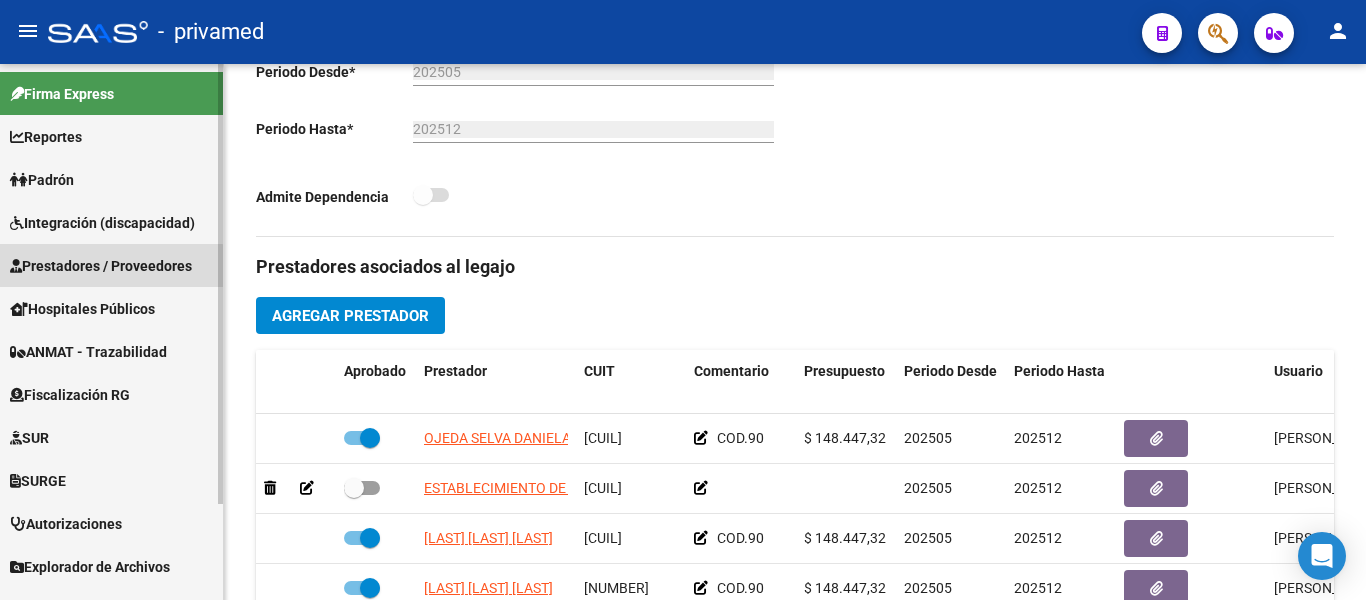 click on "Prestadores / Proveedores" at bounding box center (101, 266) 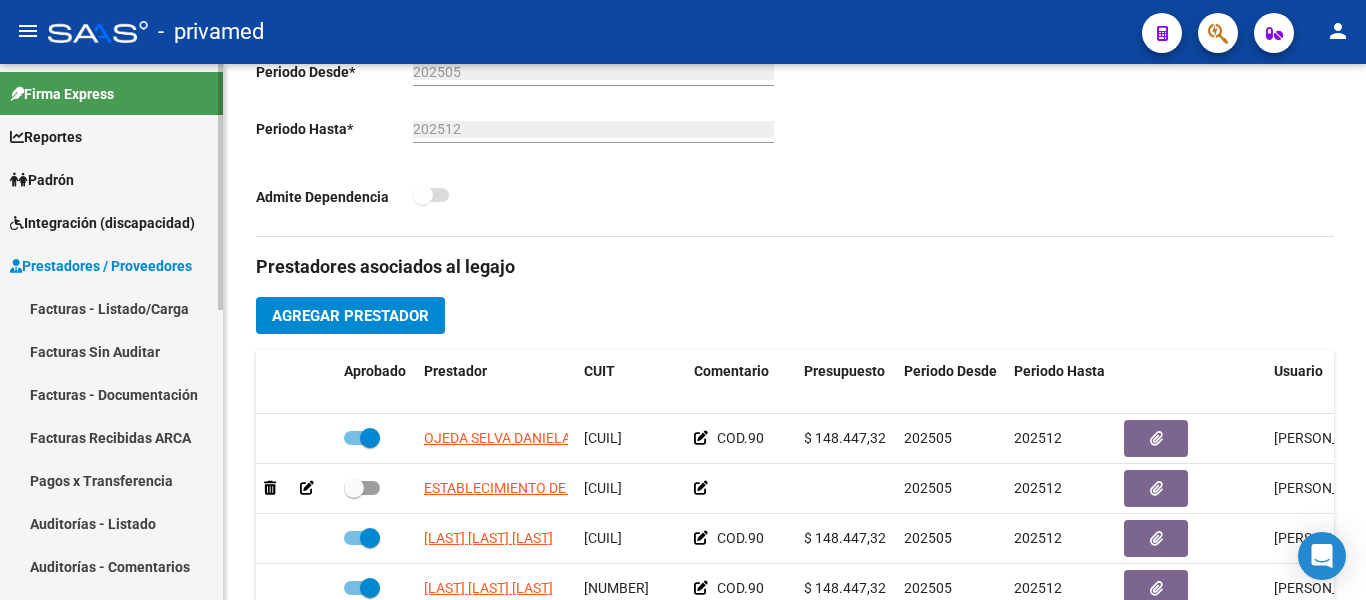 click on "Facturas - Listado/Carga" at bounding box center [111, 308] 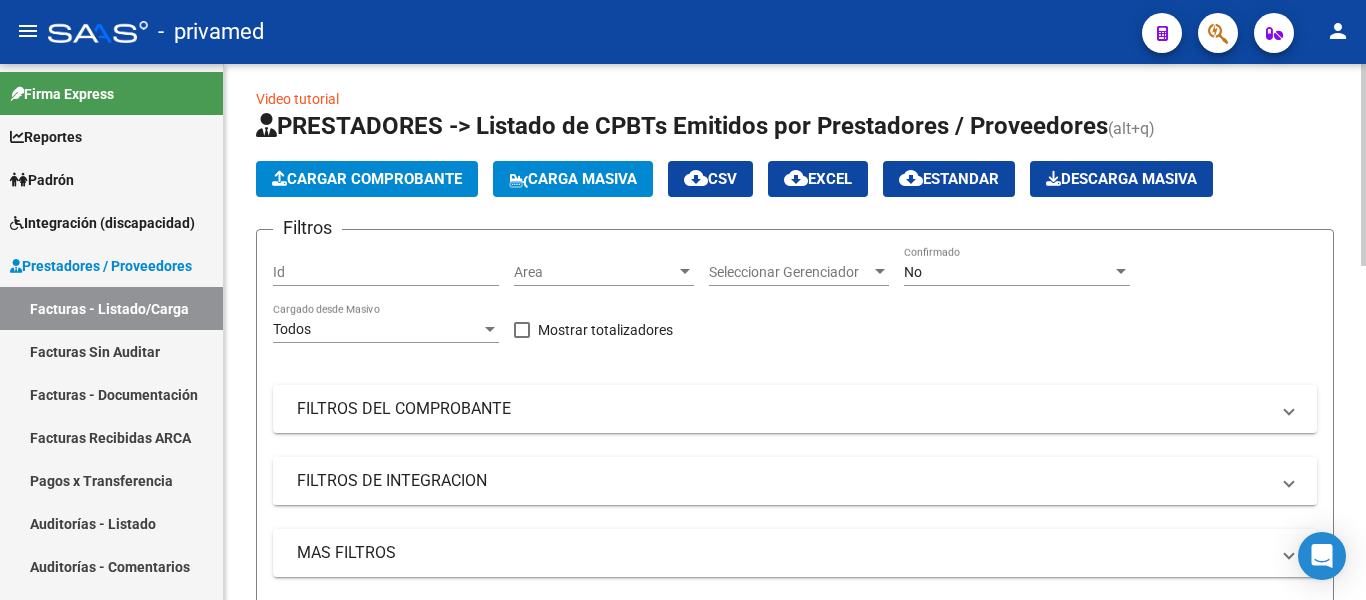 scroll, scrollTop: 0, scrollLeft: 0, axis: both 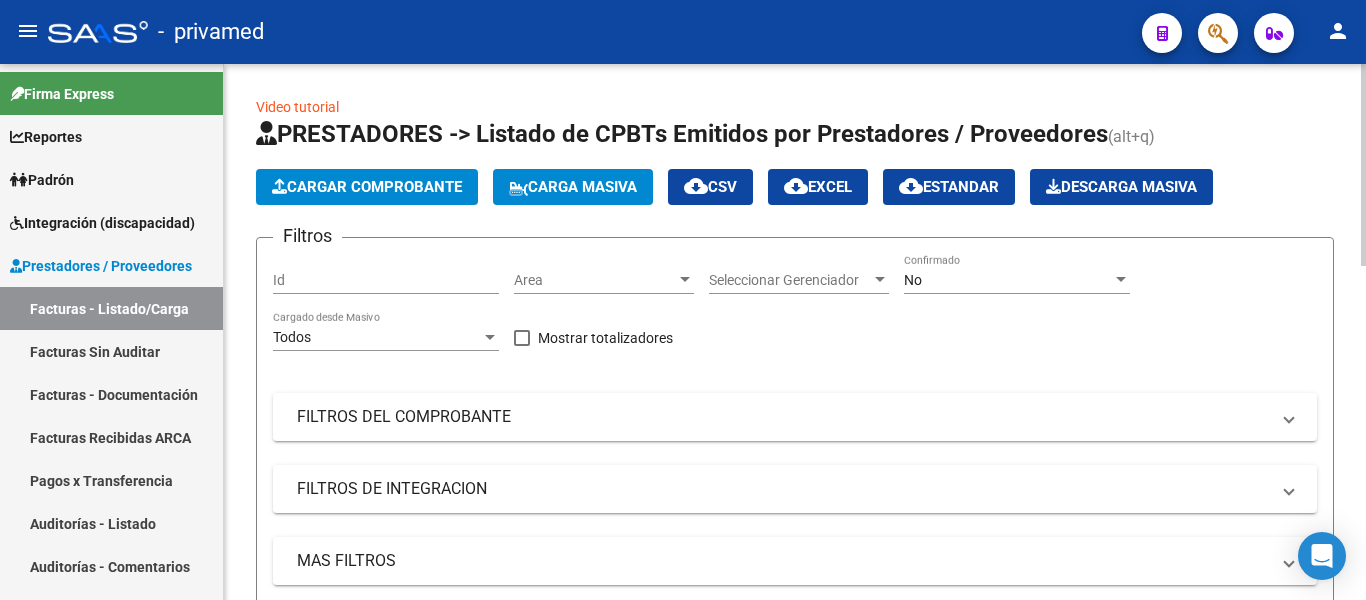click on "No" at bounding box center [1008, 280] 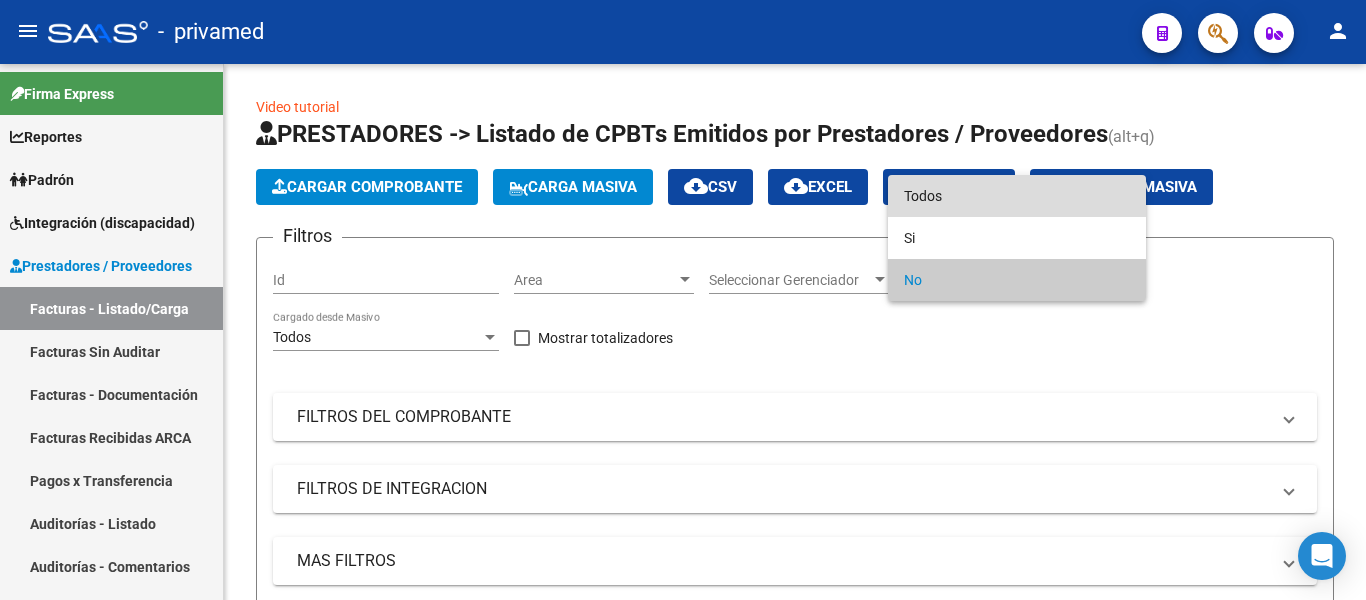 click on "Todos" at bounding box center (1017, 196) 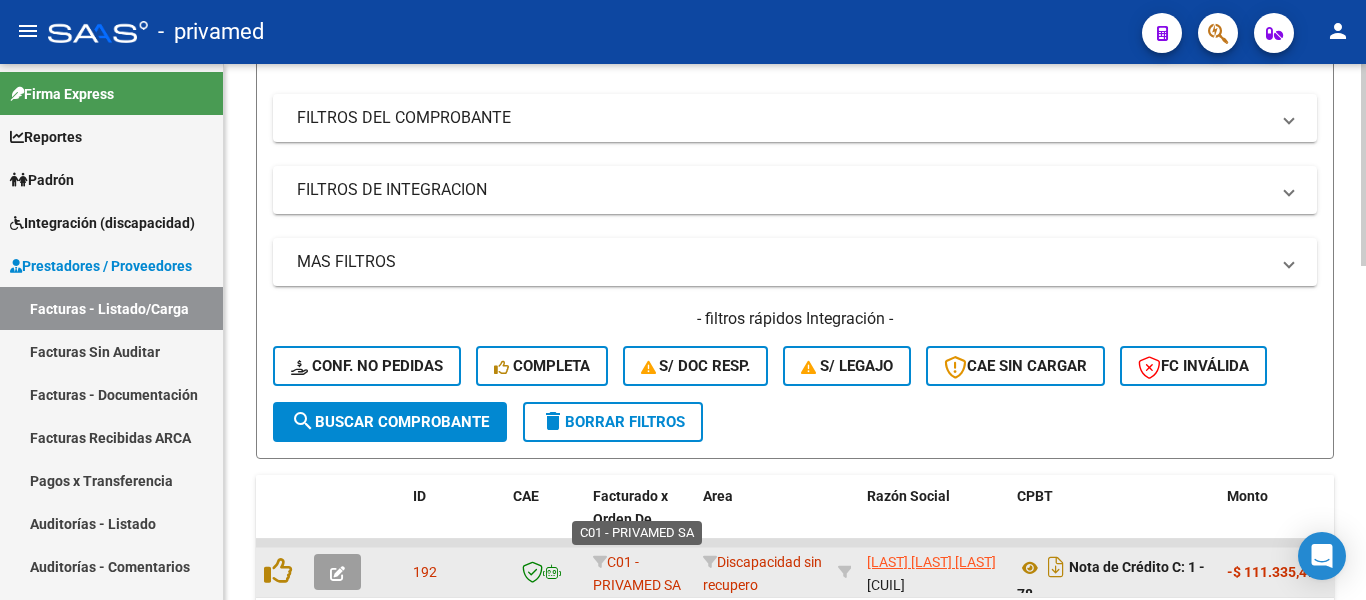 scroll, scrollTop: 300, scrollLeft: 0, axis: vertical 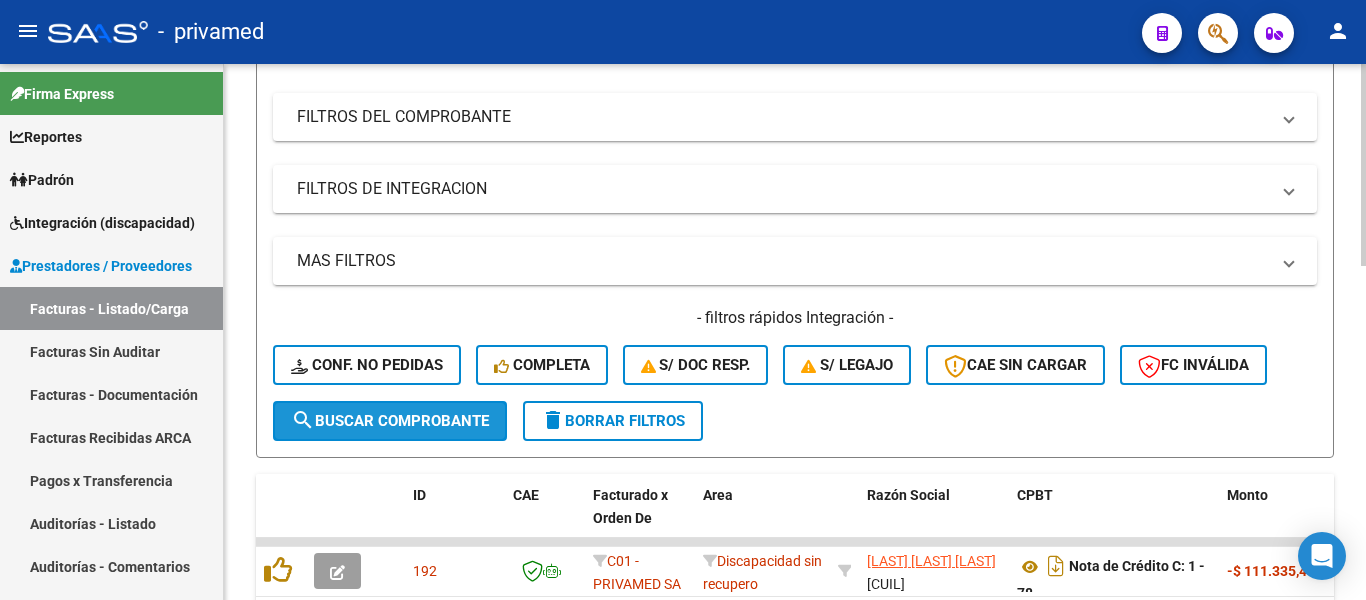click on "search  Buscar Comprobante" 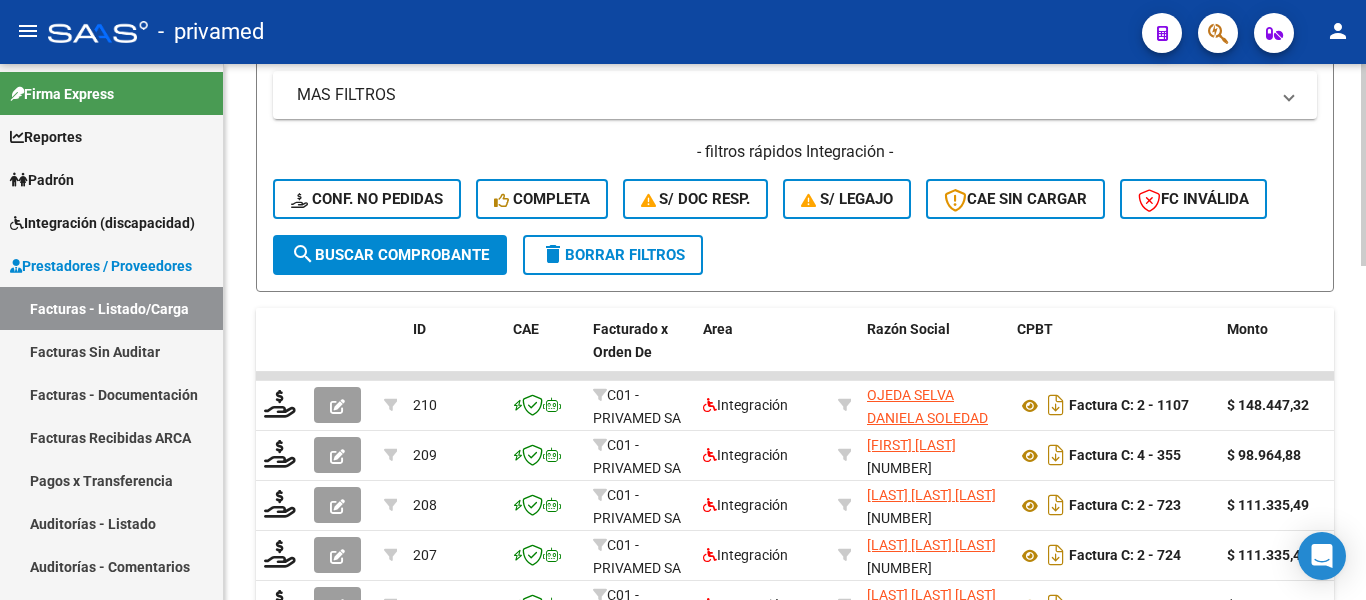 scroll, scrollTop: 485, scrollLeft: 0, axis: vertical 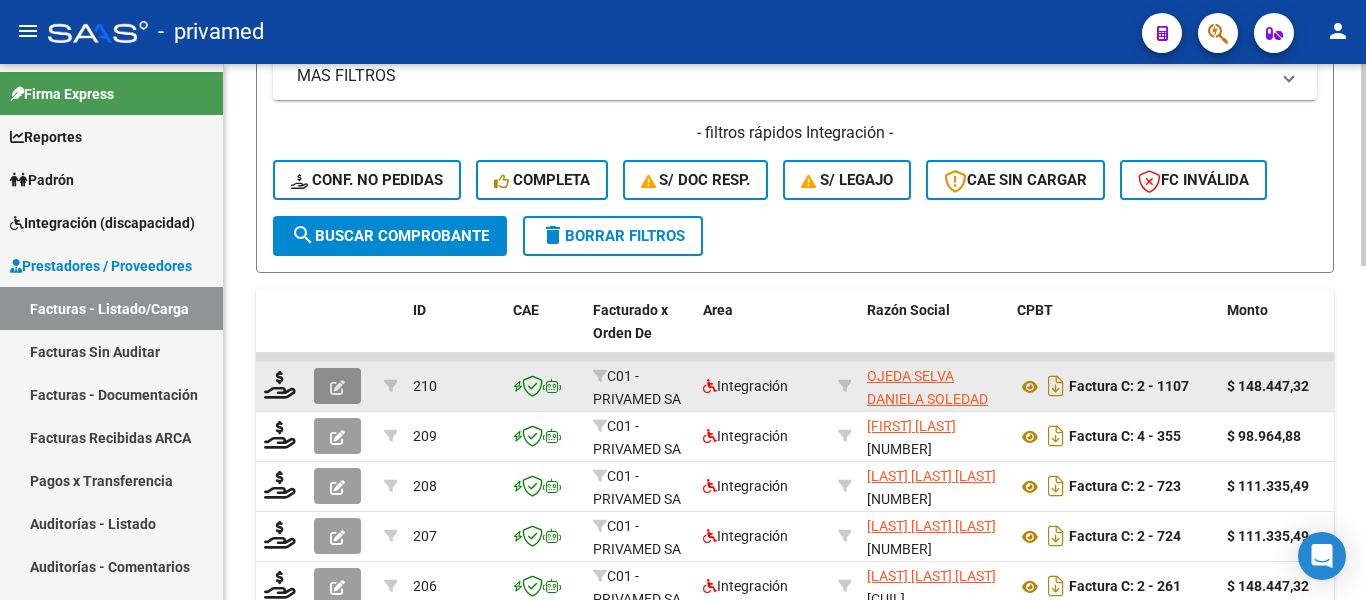 click 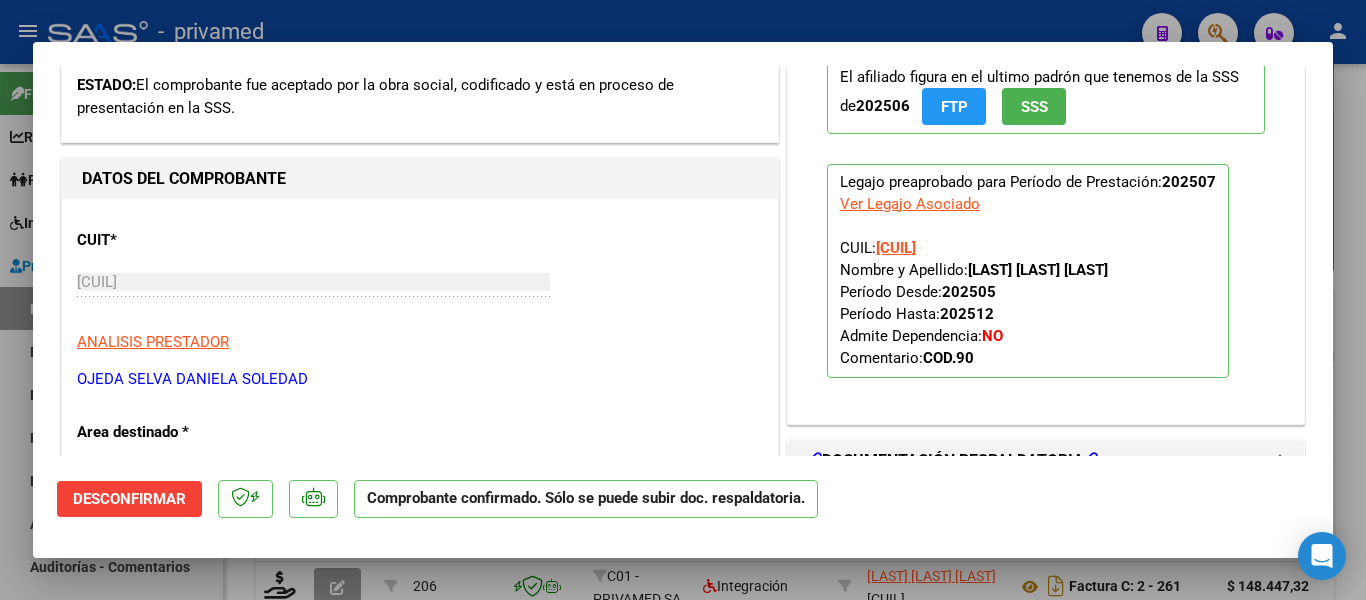 scroll, scrollTop: 385, scrollLeft: 0, axis: vertical 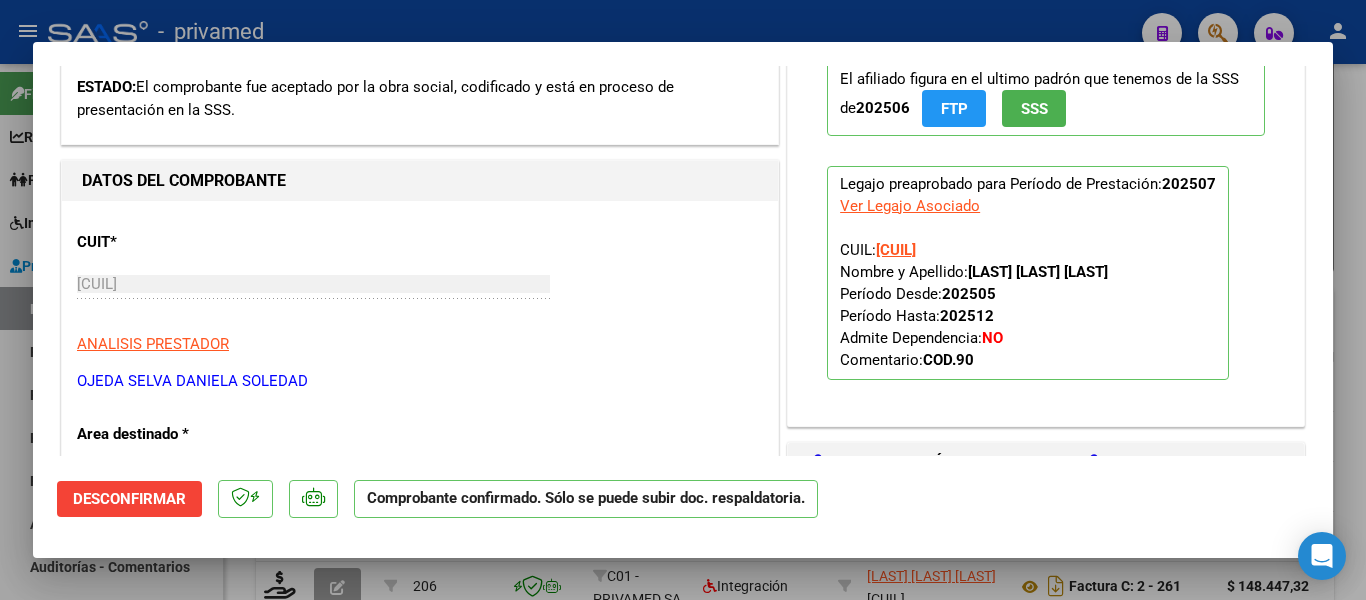 type 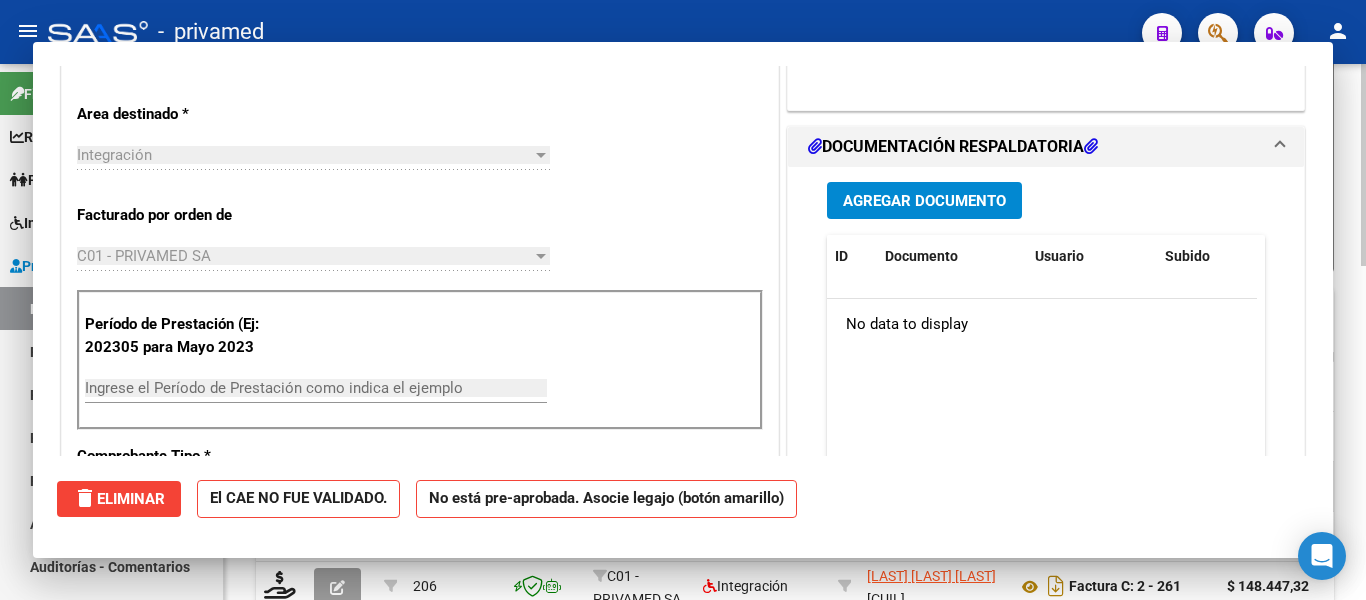 scroll, scrollTop: 102, scrollLeft: 0, axis: vertical 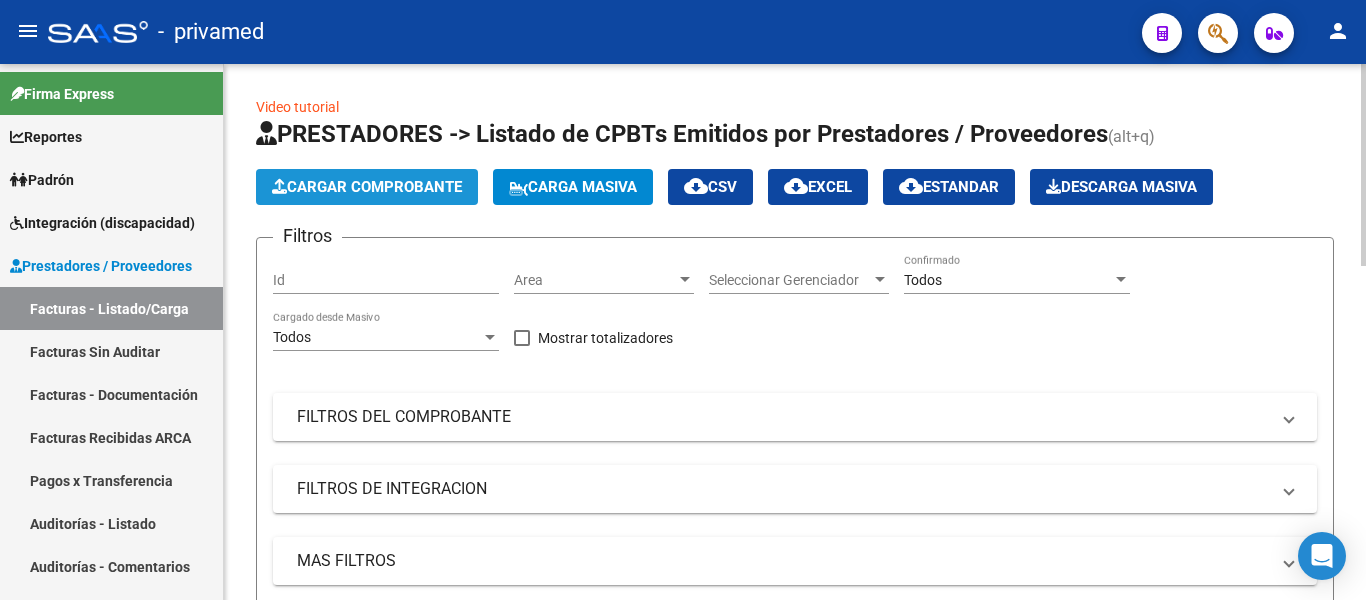 click on "Cargar Comprobante" 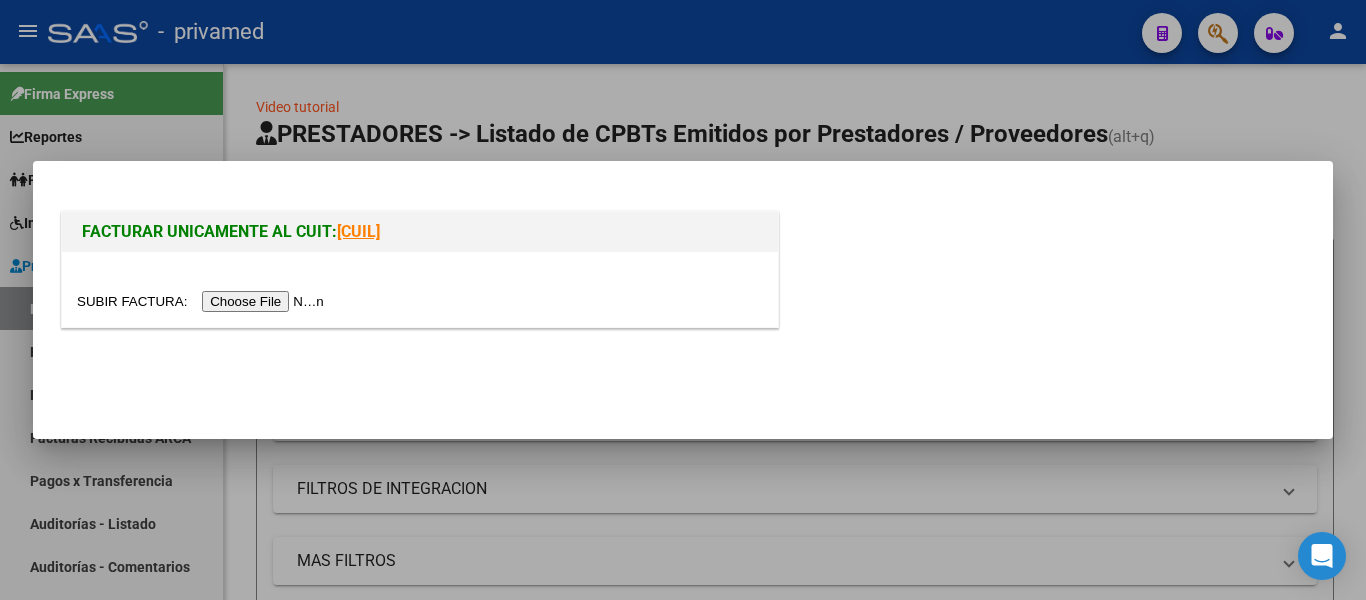 click at bounding box center (203, 301) 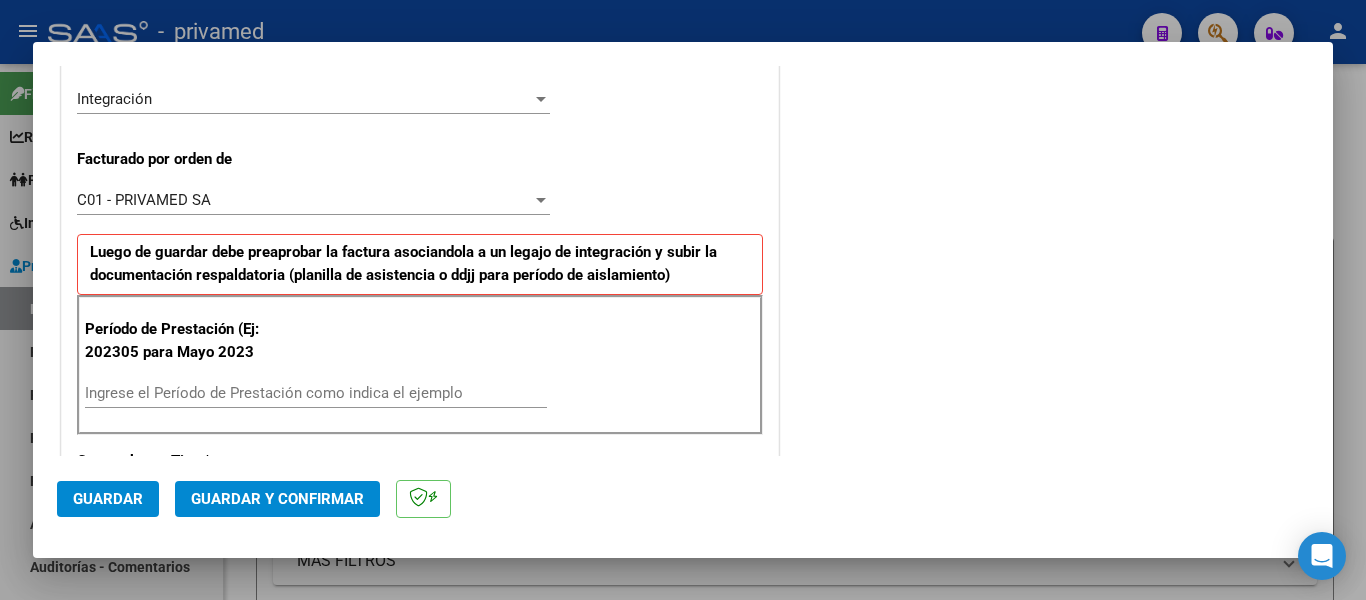 scroll, scrollTop: 500, scrollLeft: 0, axis: vertical 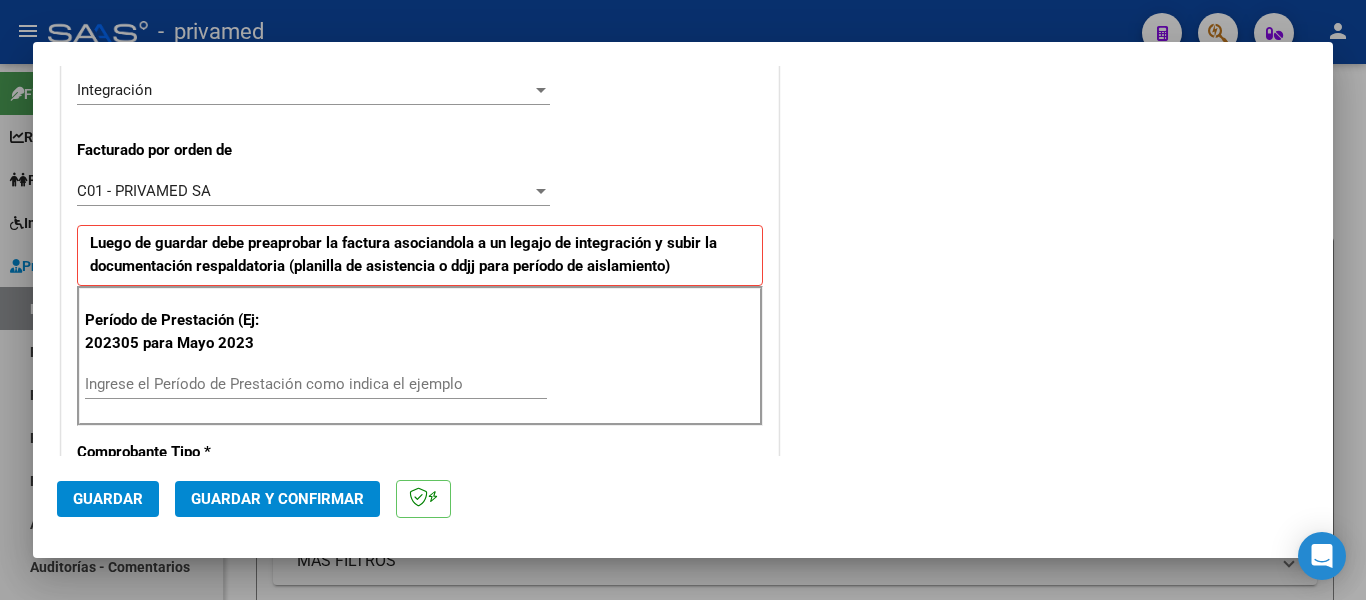 click on "Ingrese el Período de Prestación como indica el ejemplo" at bounding box center [316, 384] 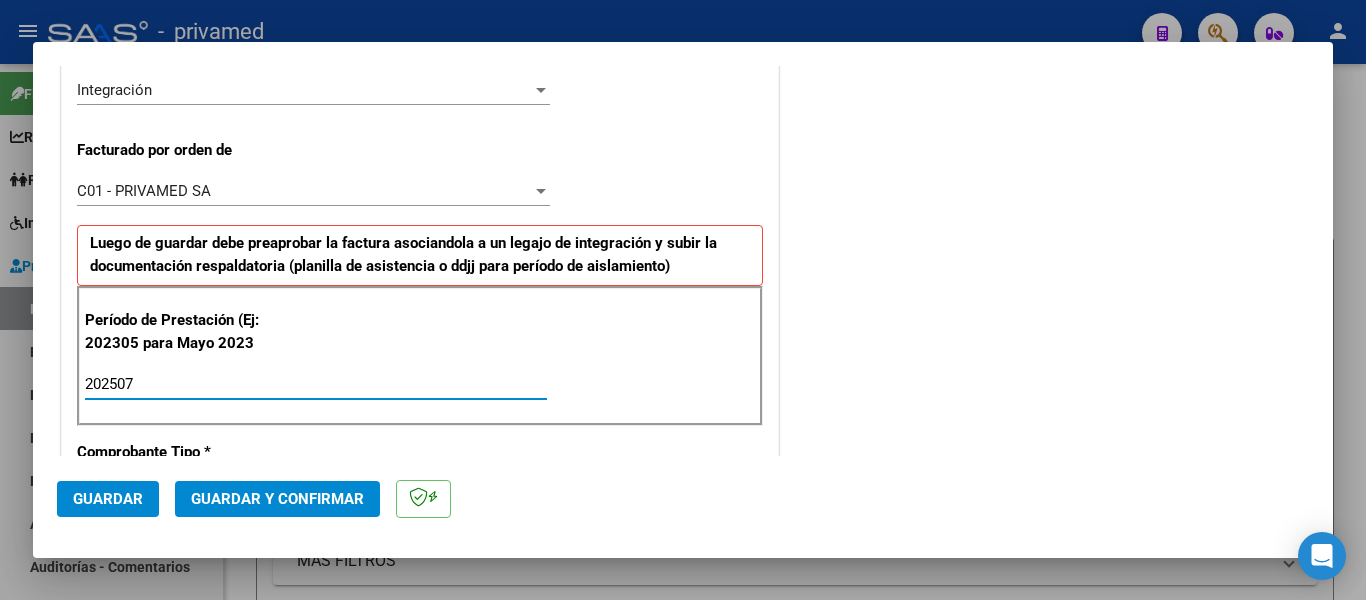 type on "202507" 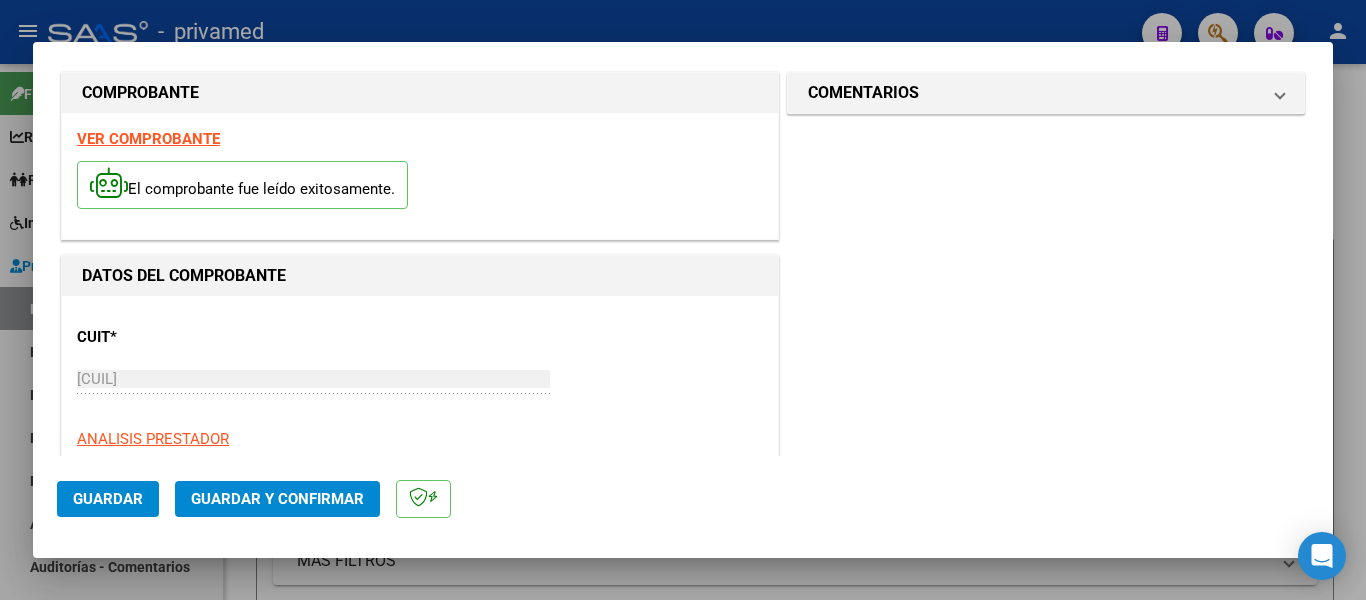 scroll, scrollTop: 0, scrollLeft: 0, axis: both 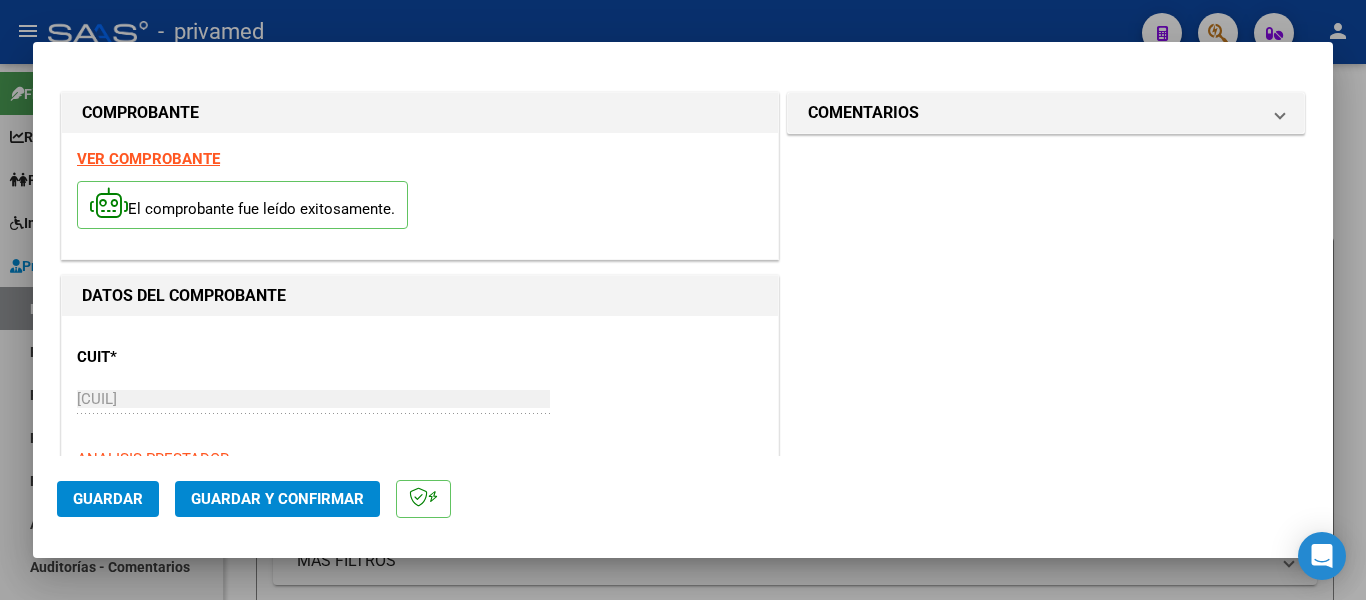 click on "Guardar" 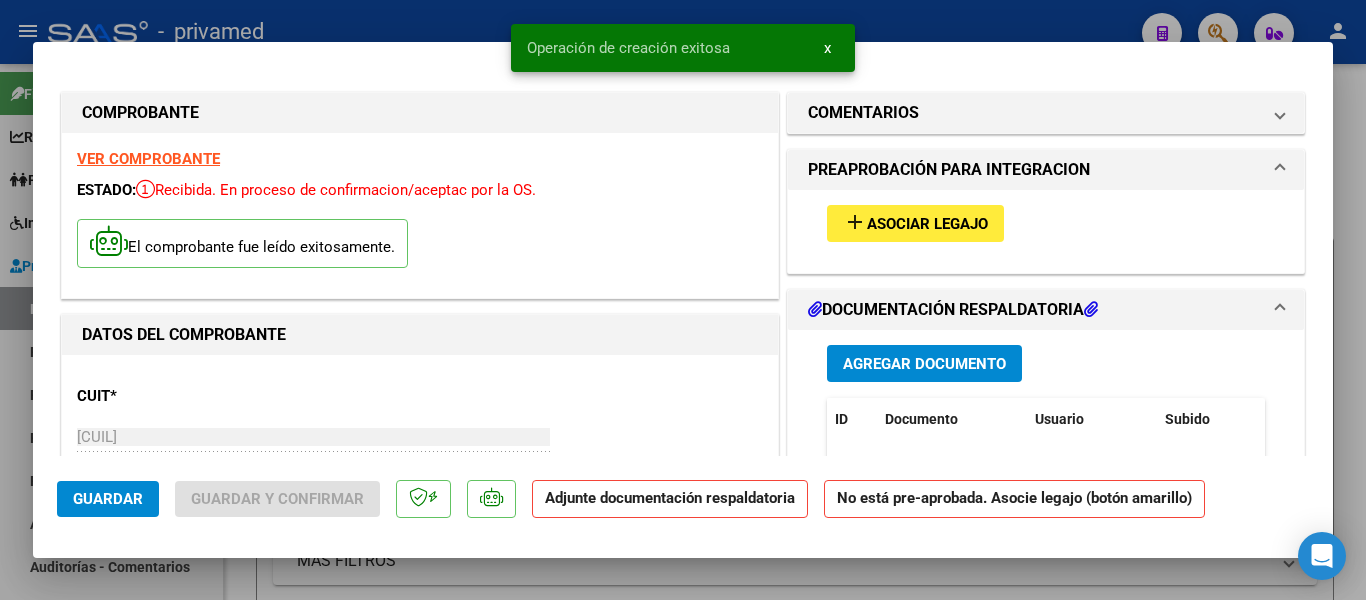 click on "add Asociar Legajo" at bounding box center [915, 223] 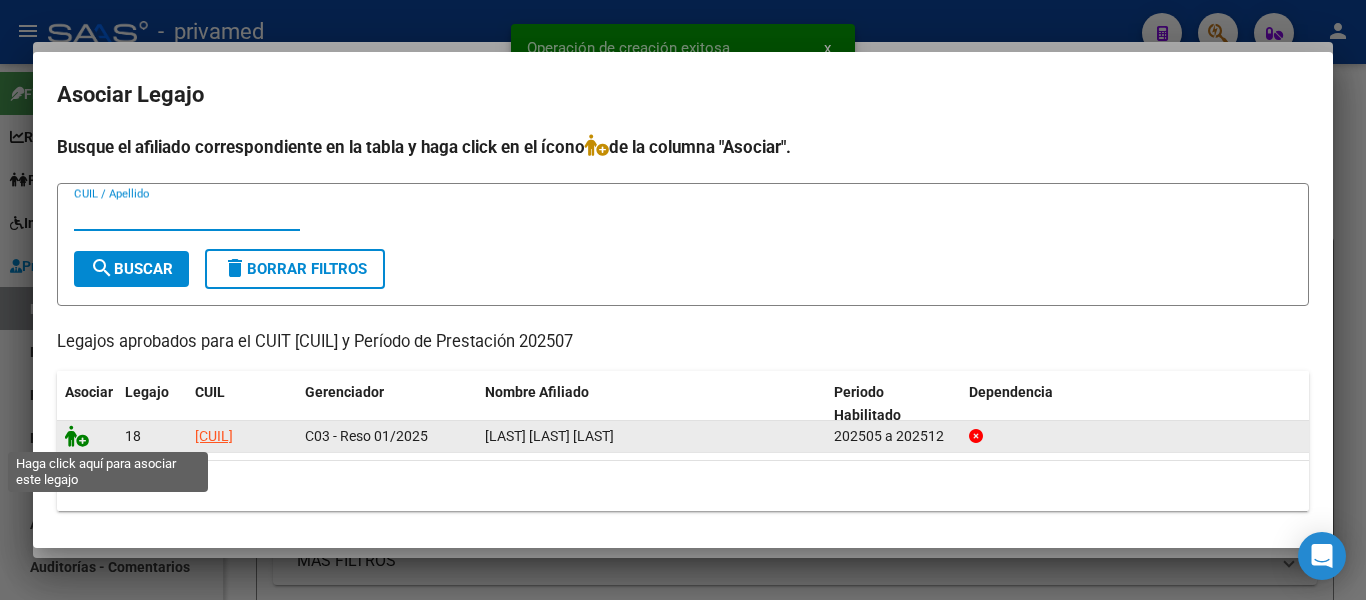 click 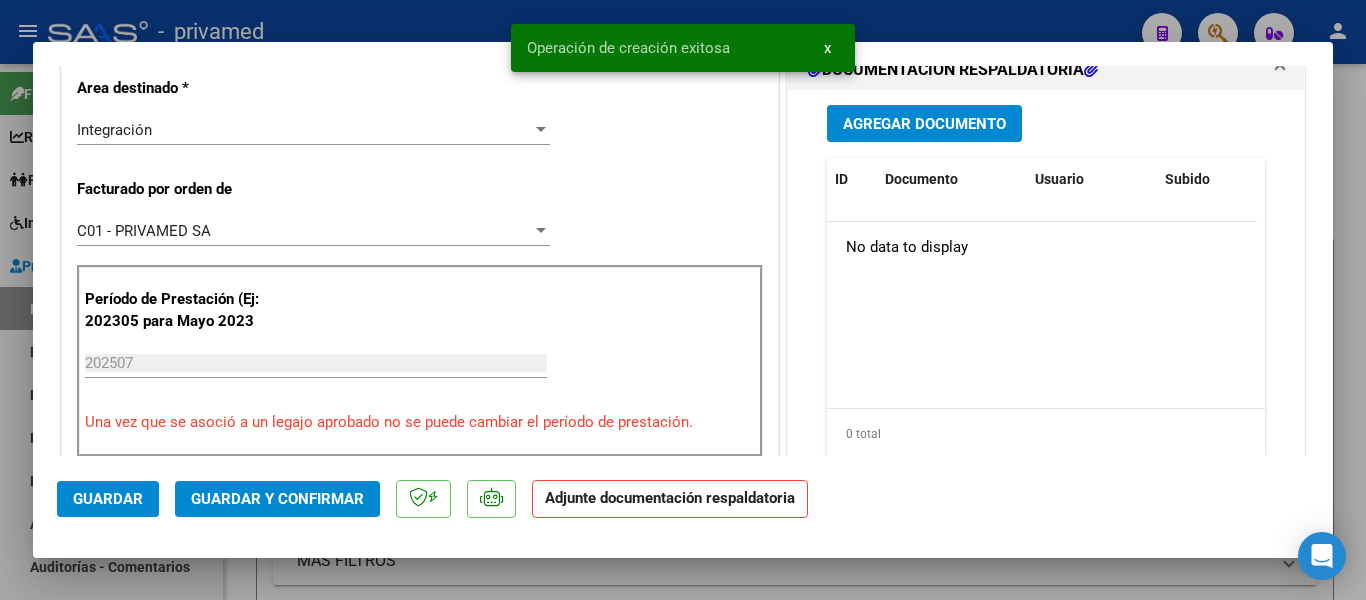 scroll, scrollTop: 500, scrollLeft: 0, axis: vertical 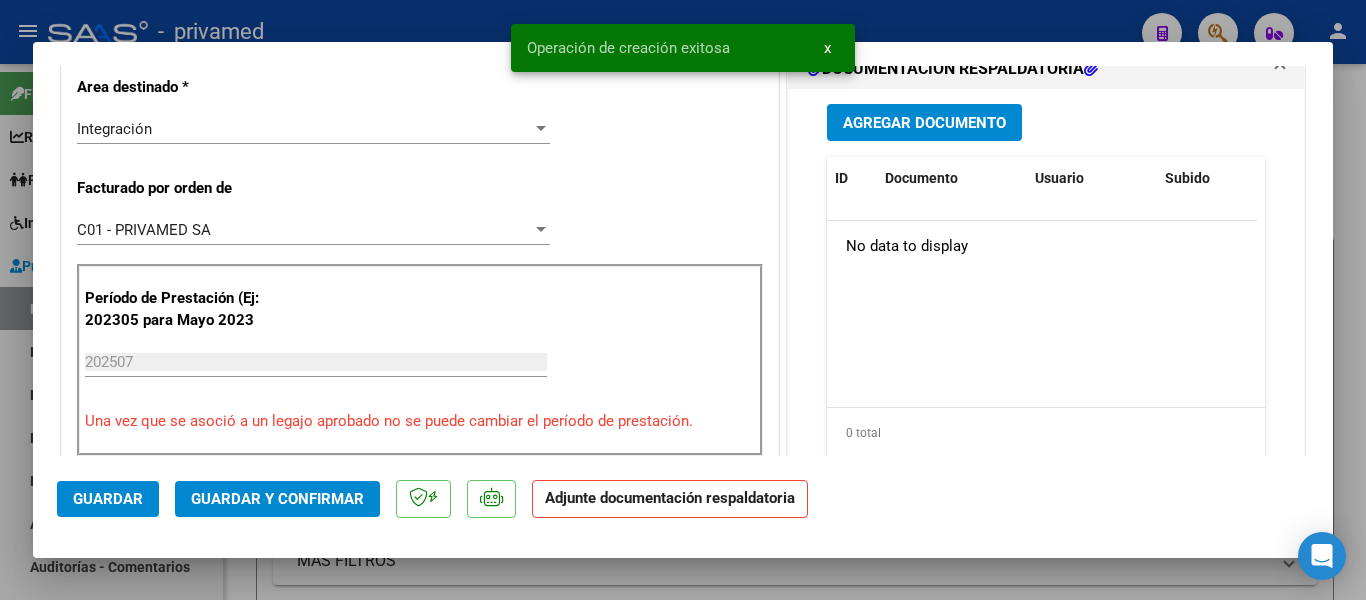 click on "Agregar Documento" at bounding box center [924, 122] 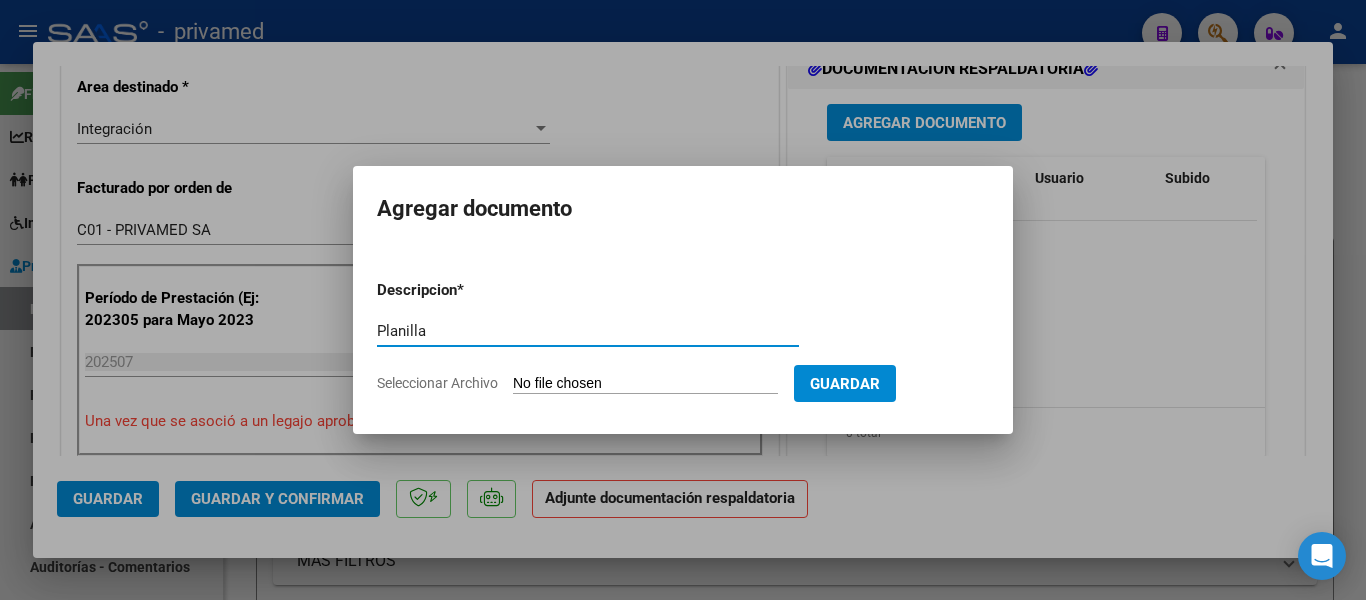 type on "Planilla" 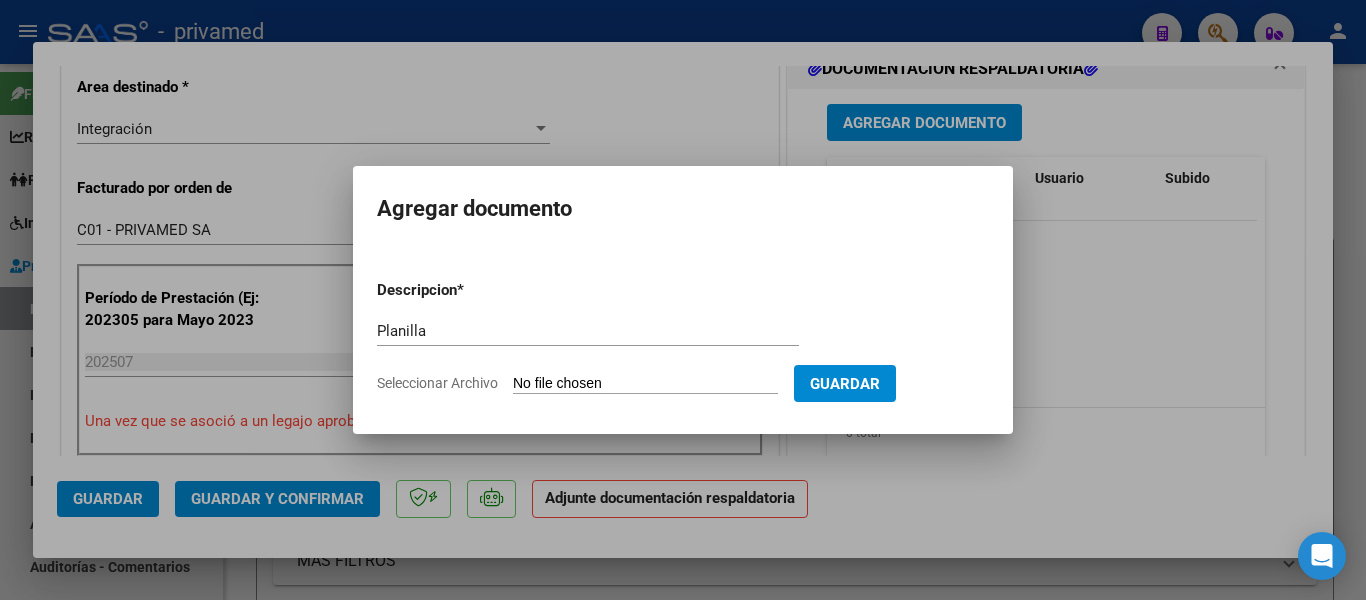 type on "C:\fakepath\202507011048.pdf.pdf" 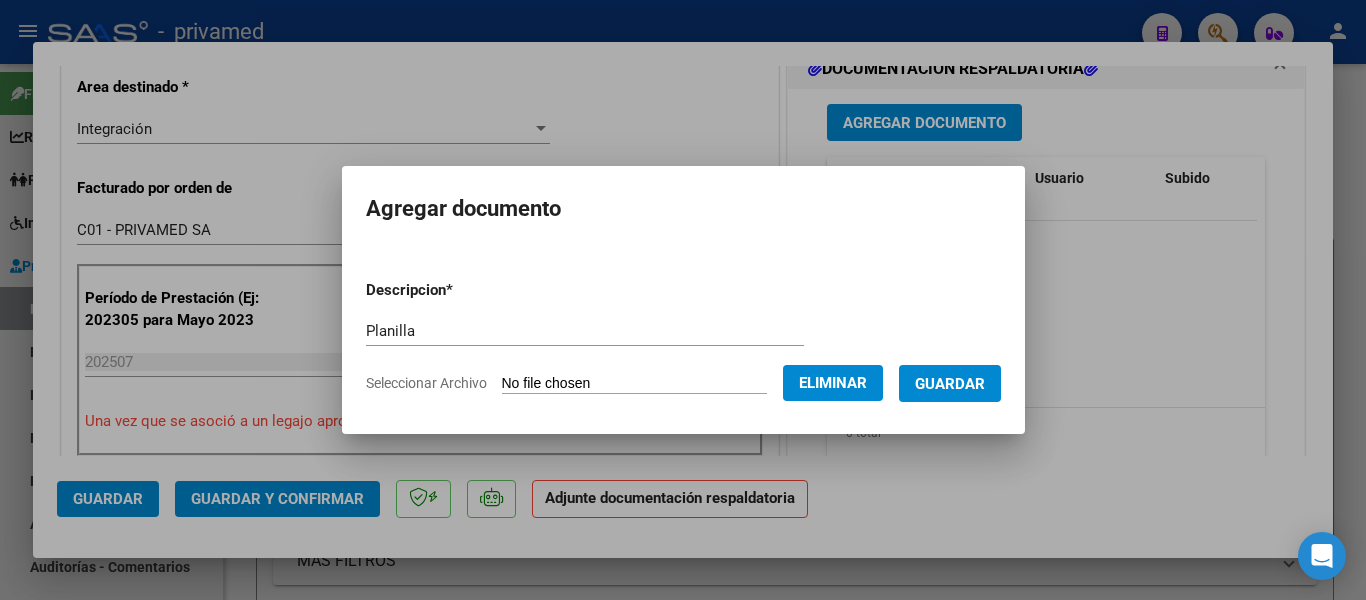 click on "Guardar" at bounding box center [950, 384] 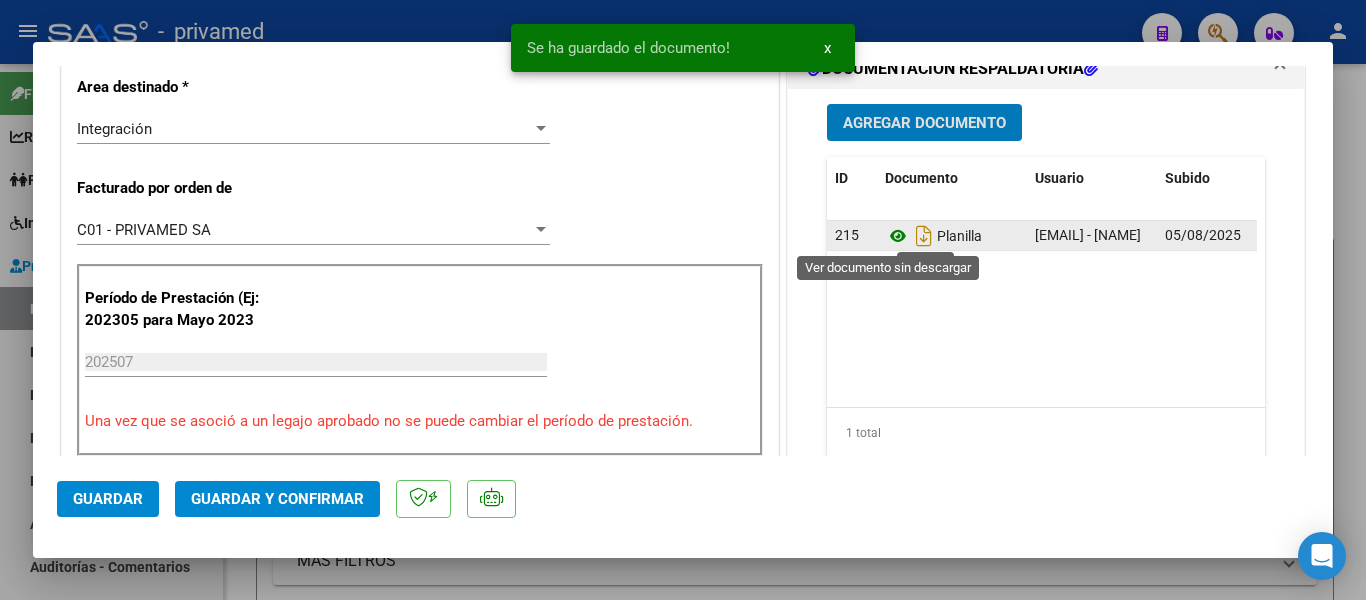 click 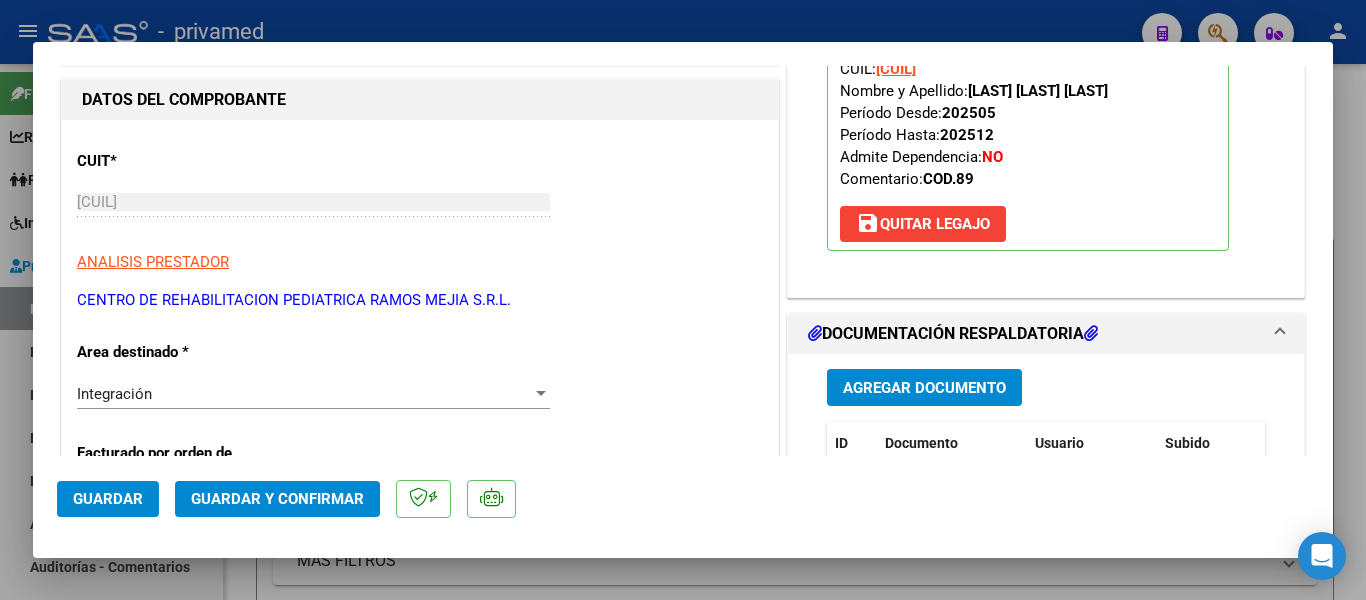 scroll, scrollTop: 200, scrollLeft: 0, axis: vertical 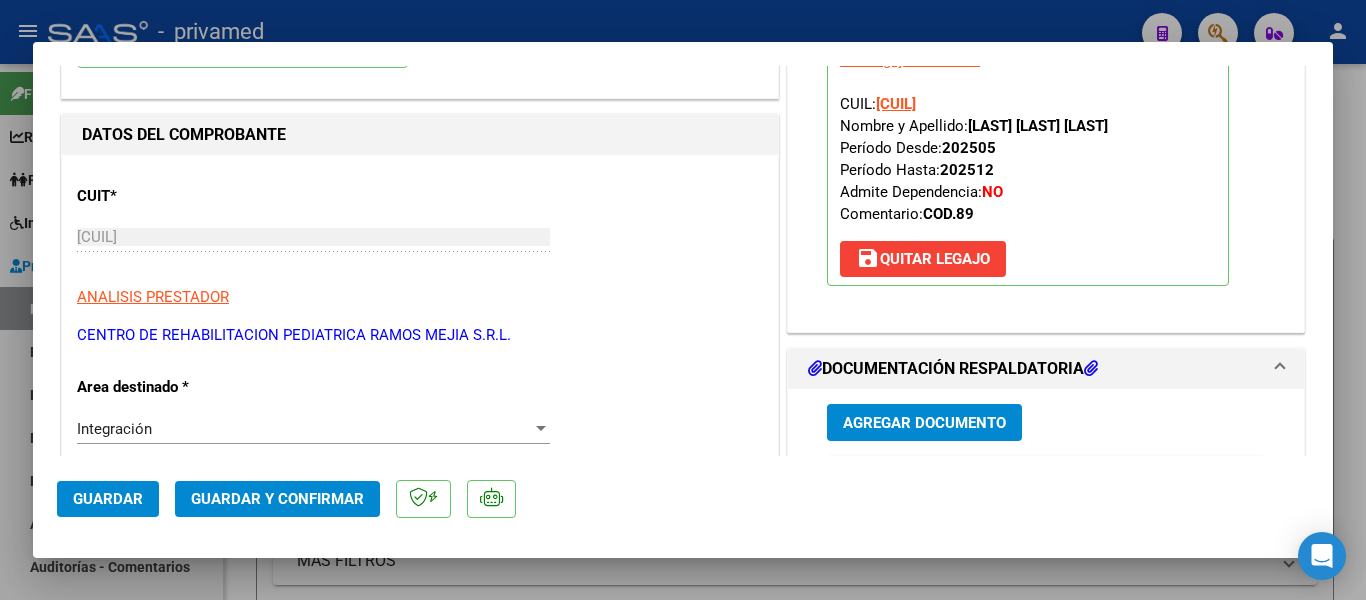 click on "Guardar" 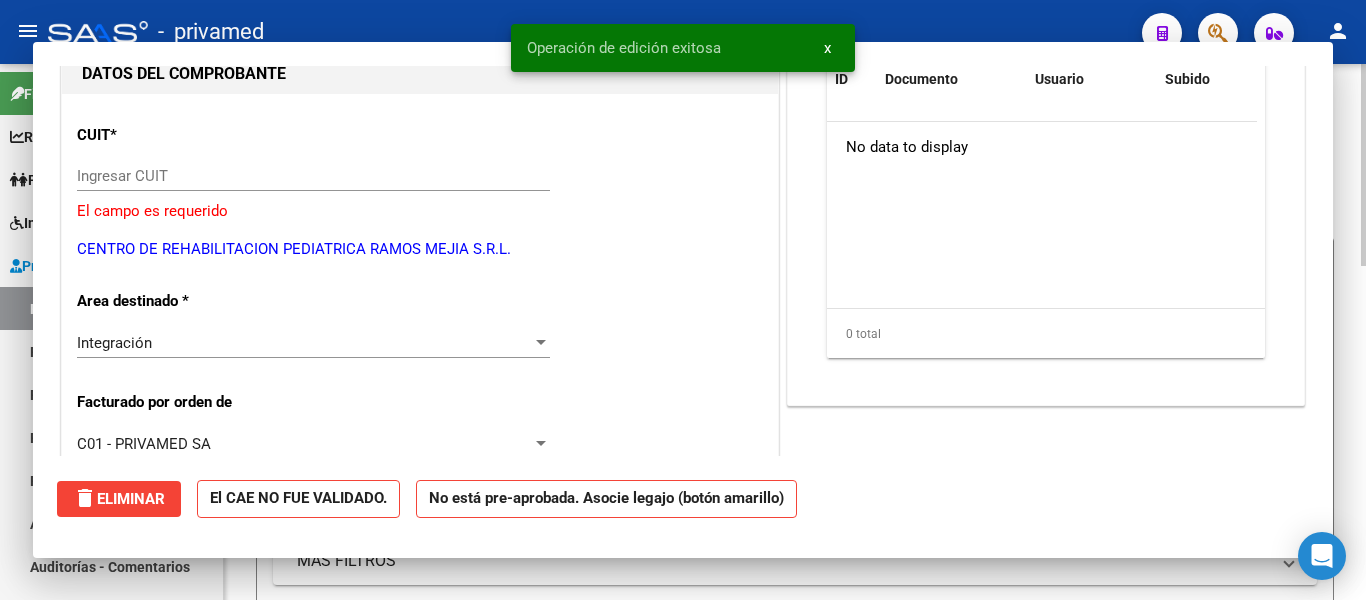 scroll, scrollTop: 0, scrollLeft: 0, axis: both 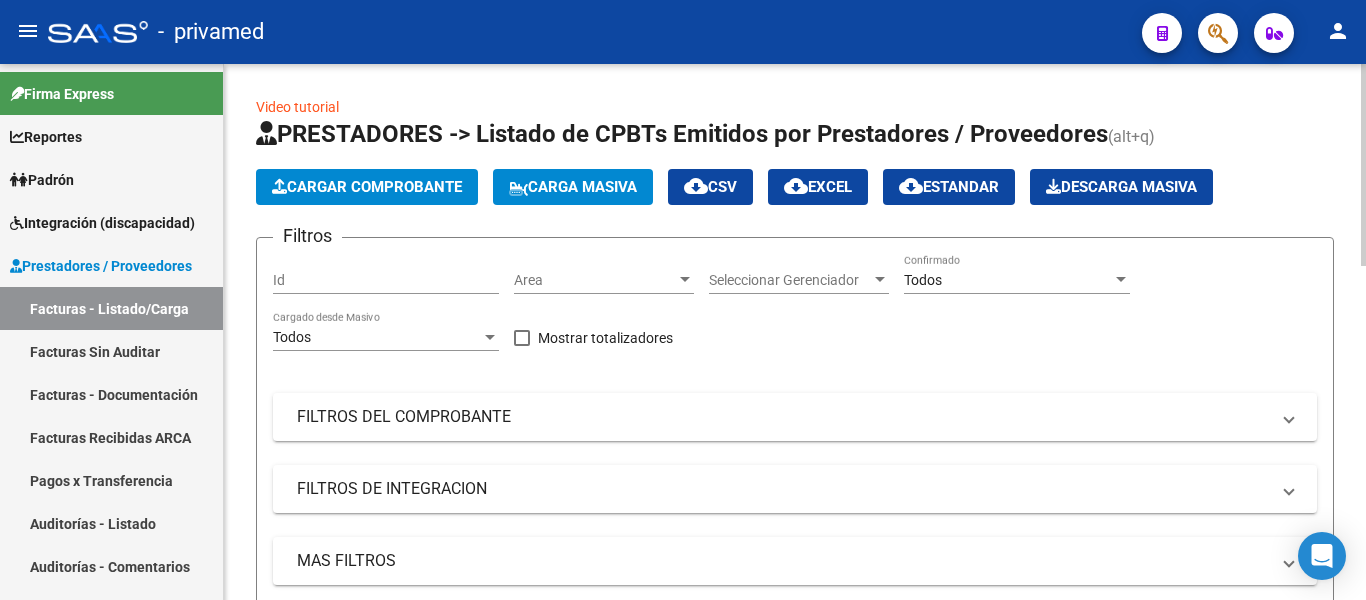 click on "Cargar Comprobante" 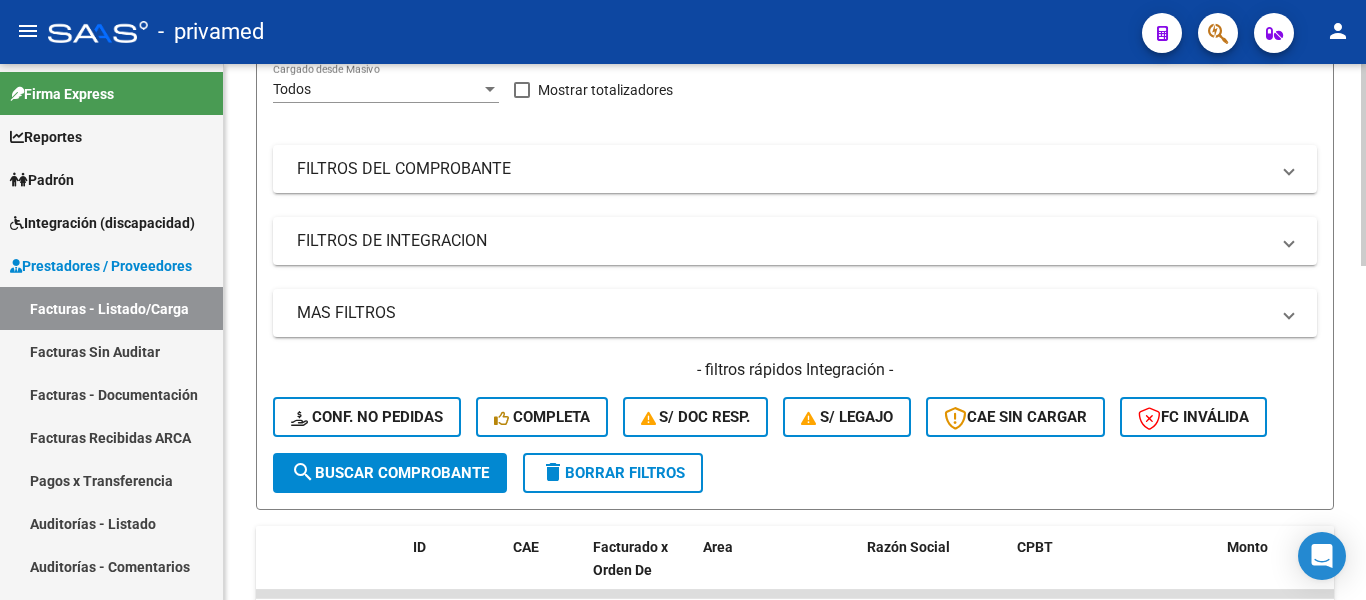 scroll, scrollTop: 400, scrollLeft: 0, axis: vertical 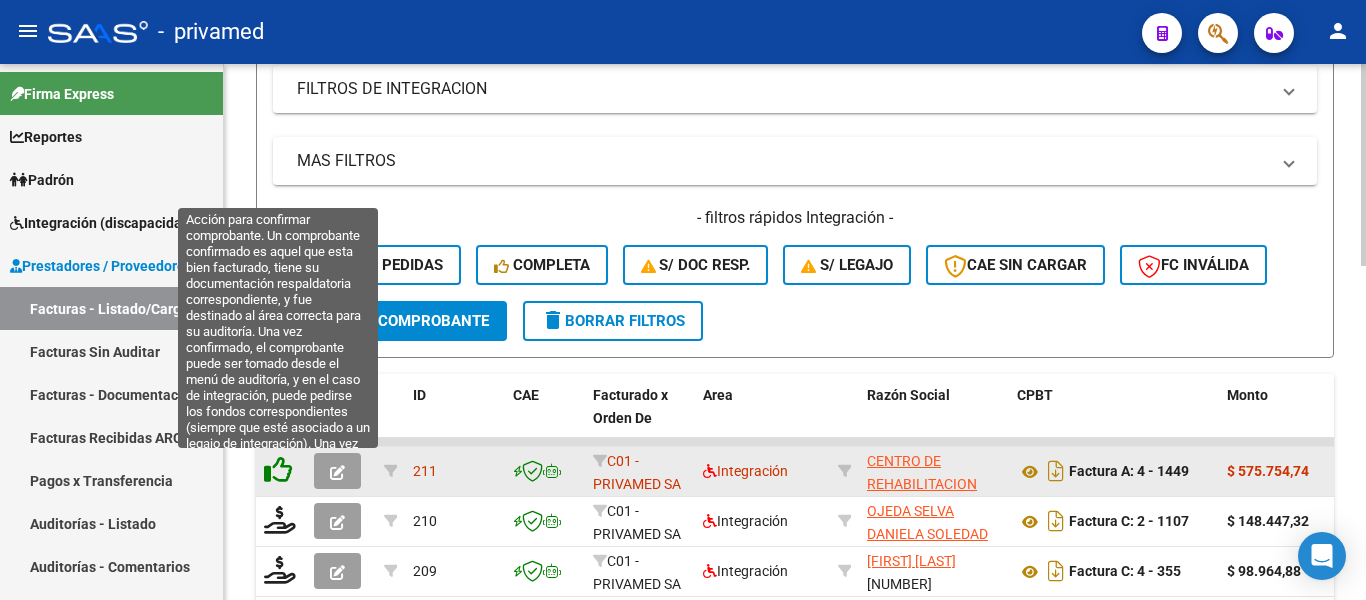 click 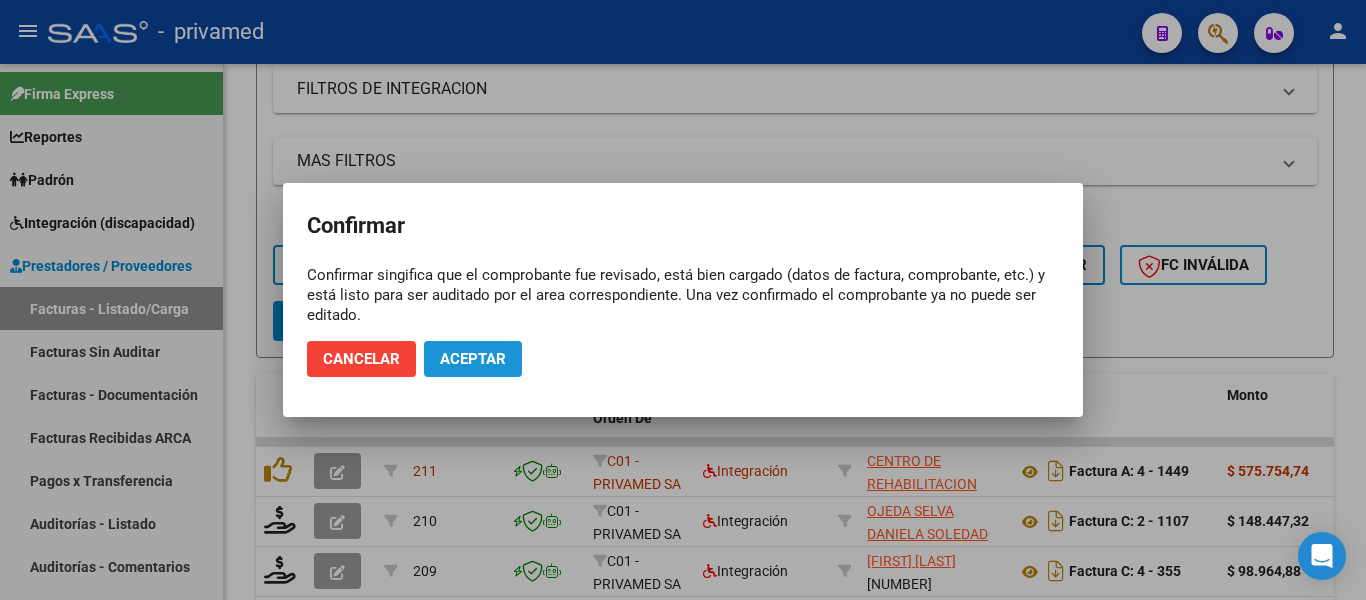 click on "Aceptar" 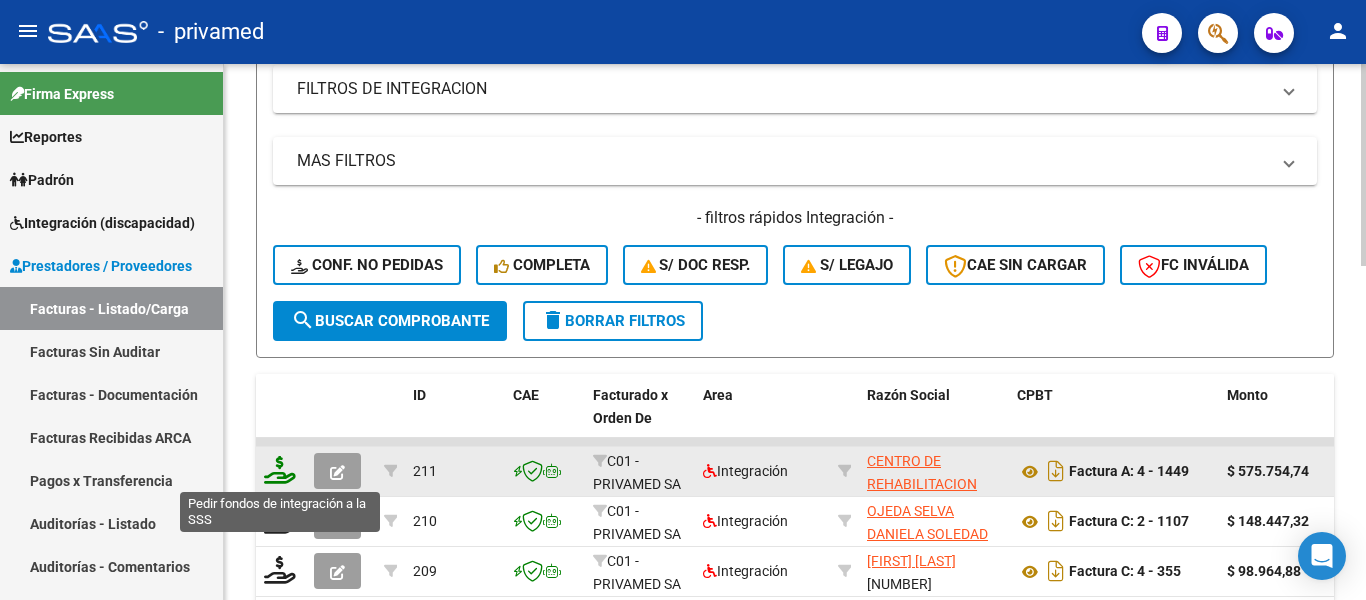 click 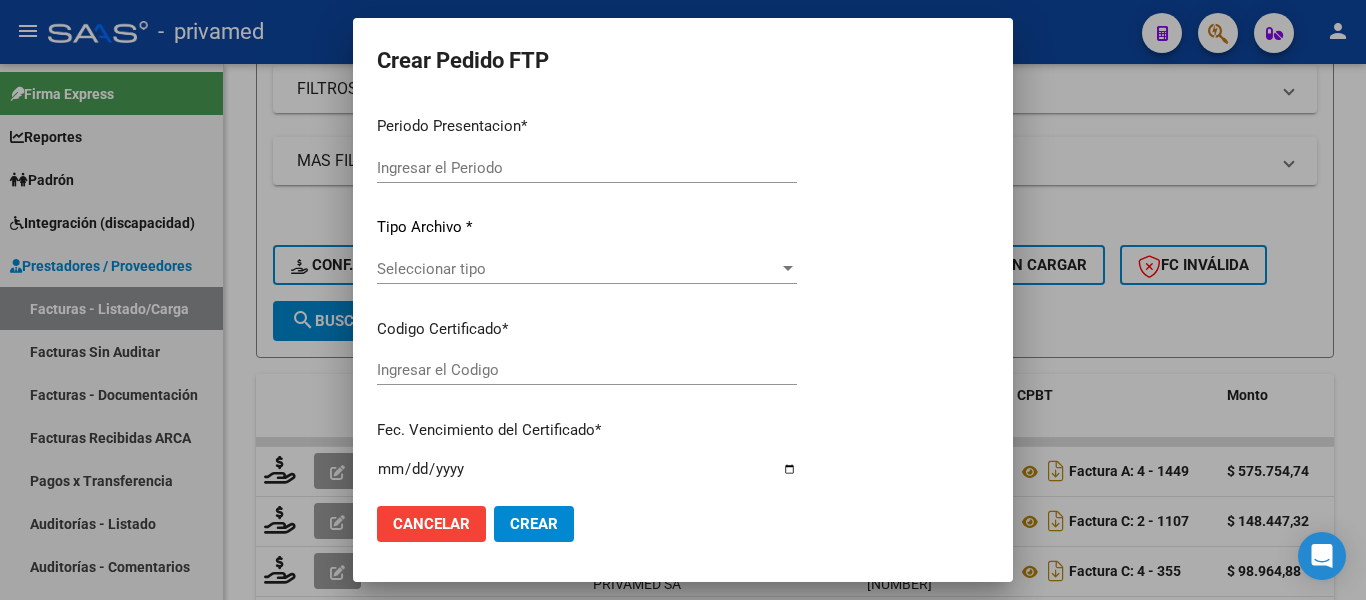 type on "202507" 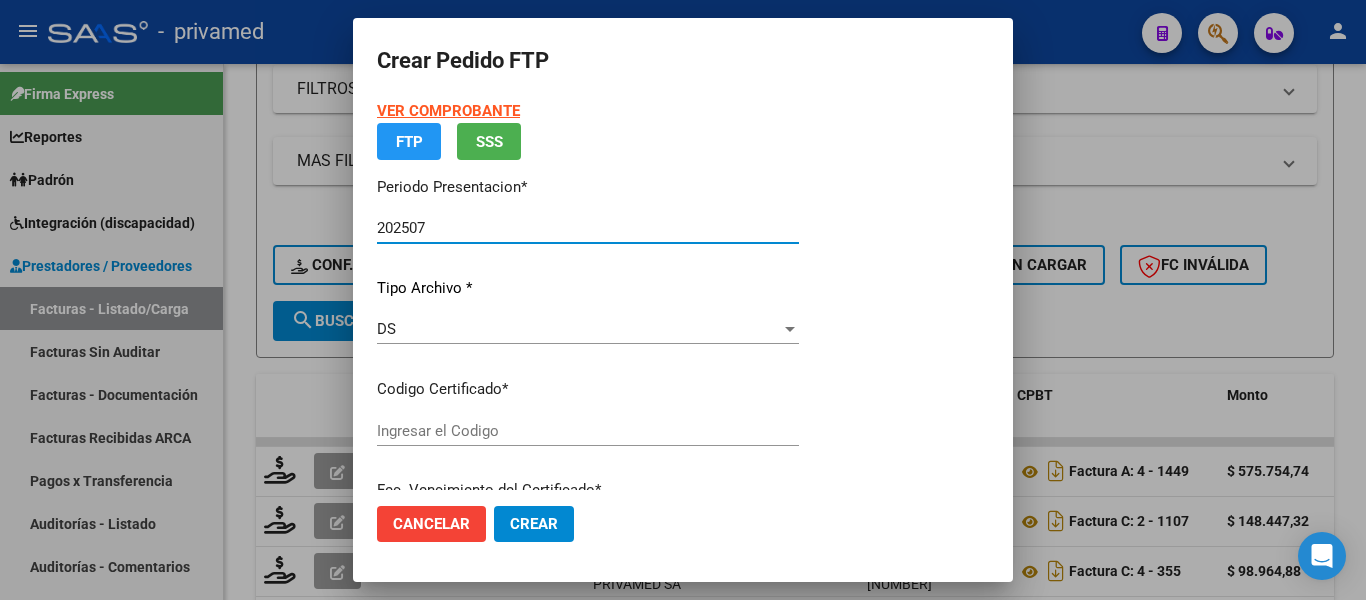 type on "ARG02000583491912020102320251023BS320" 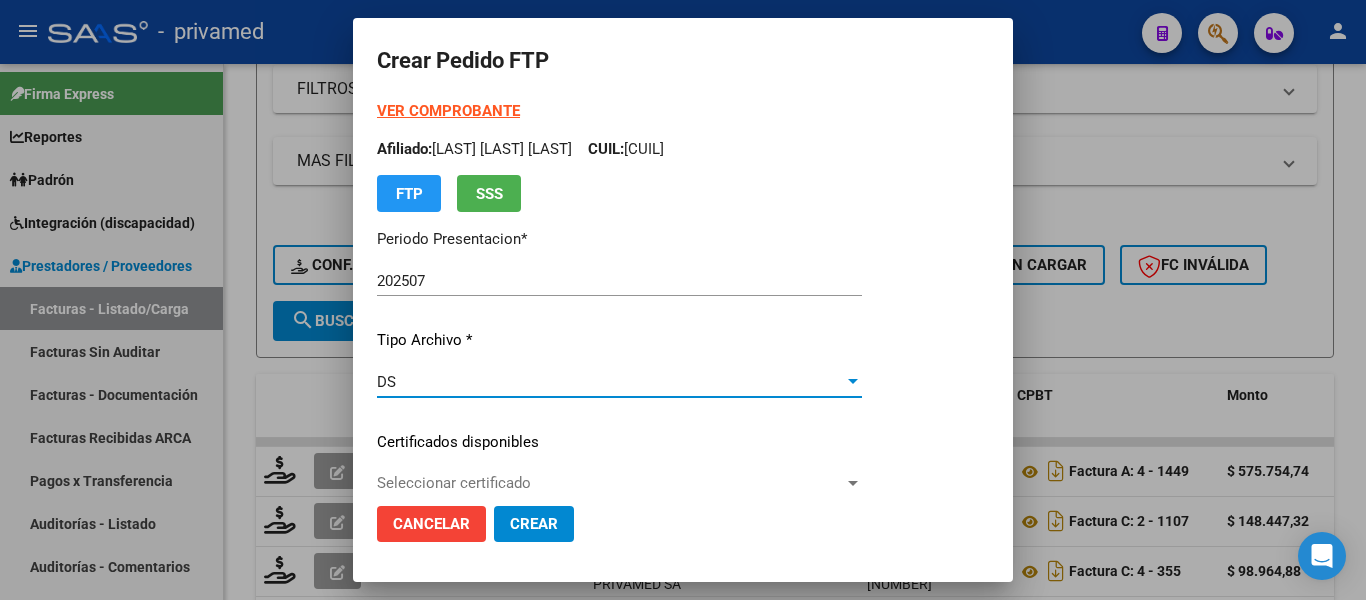 click on "DS" at bounding box center [610, 382] 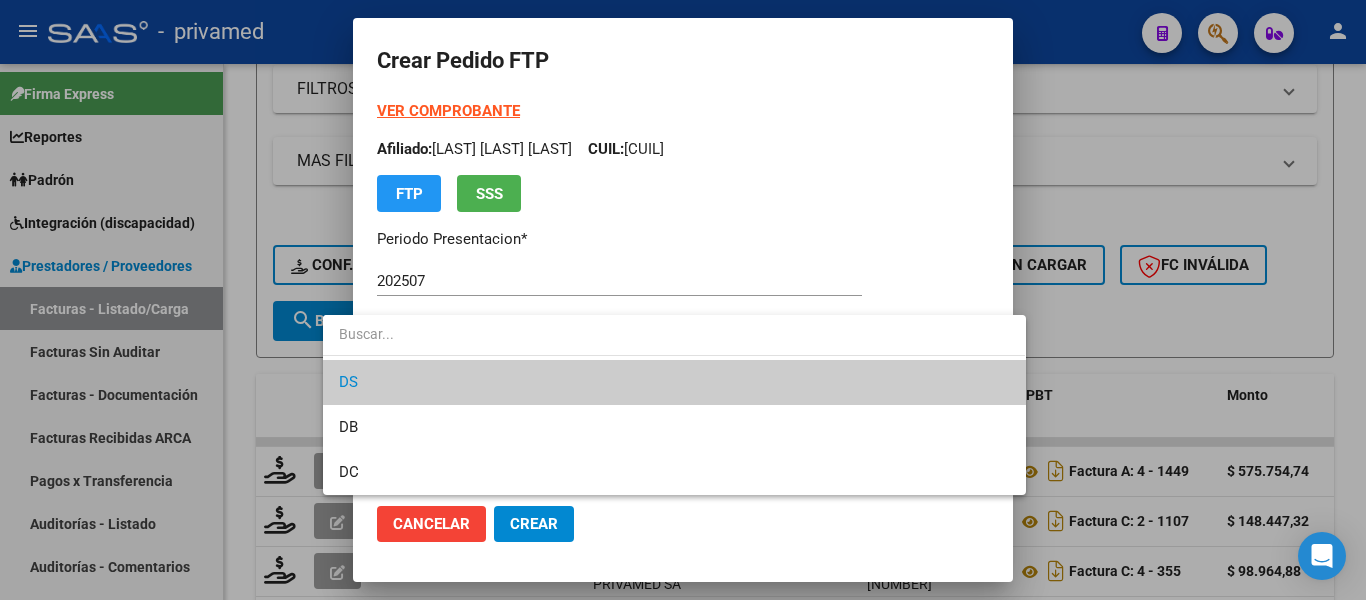 click on "DS" at bounding box center (674, 382) 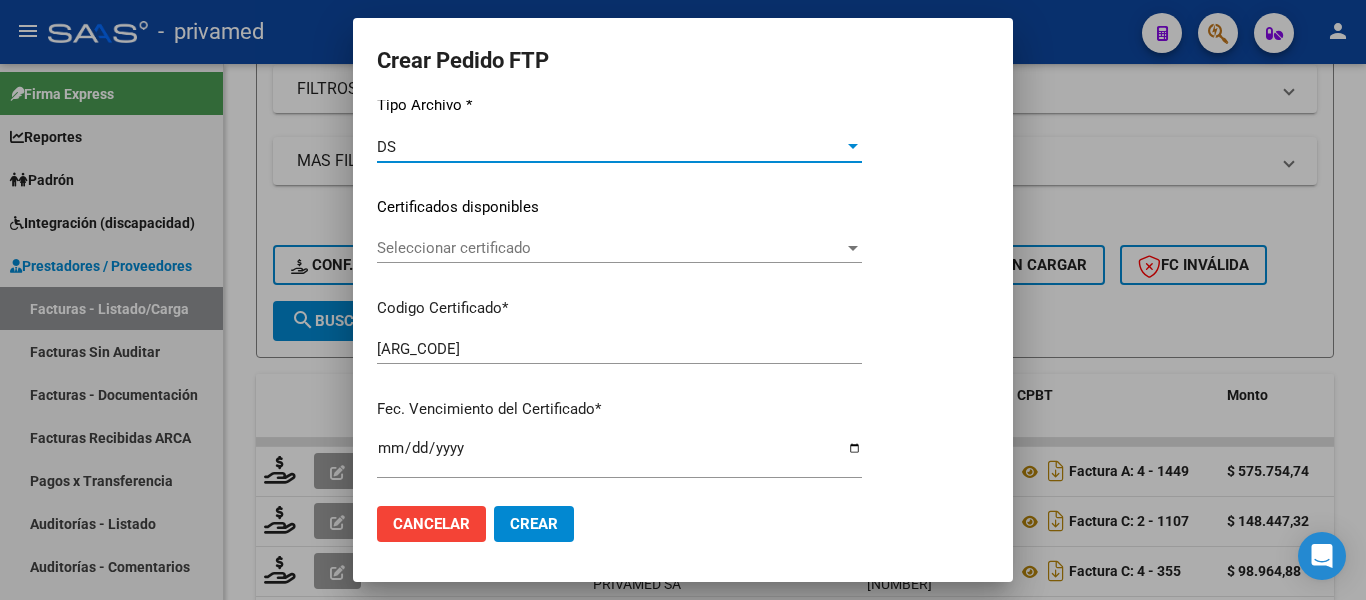 scroll, scrollTop: 300, scrollLeft: 0, axis: vertical 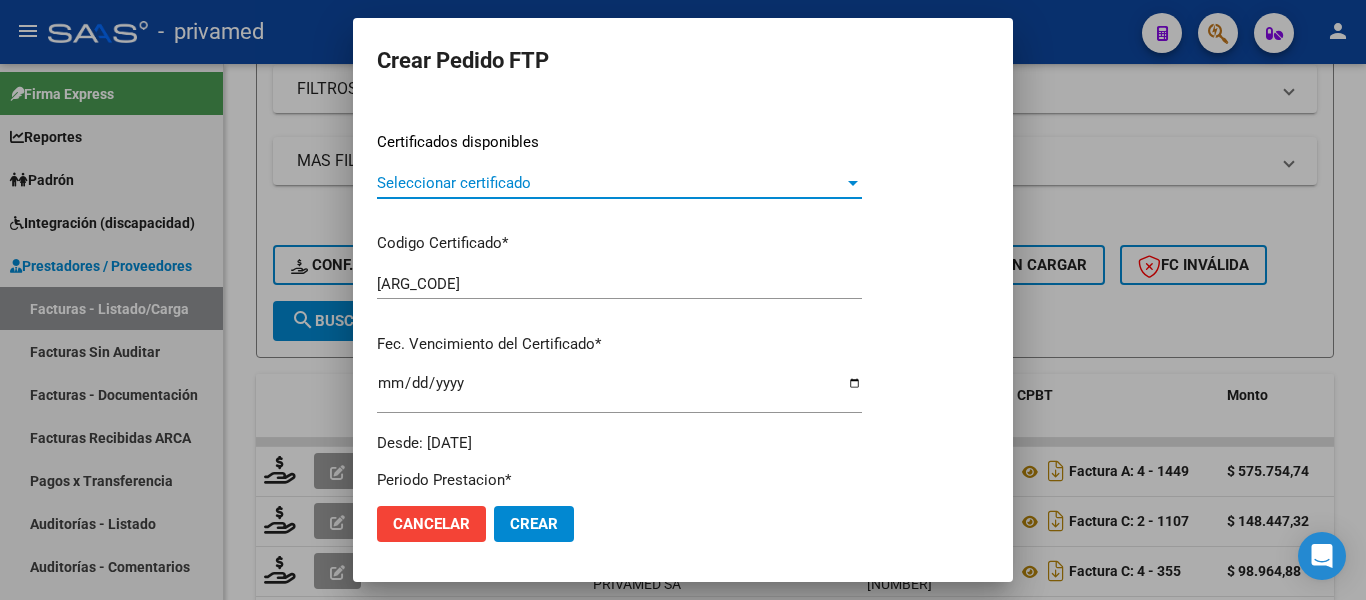 click on "Seleccionar certificado" at bounding box center [610, 183] 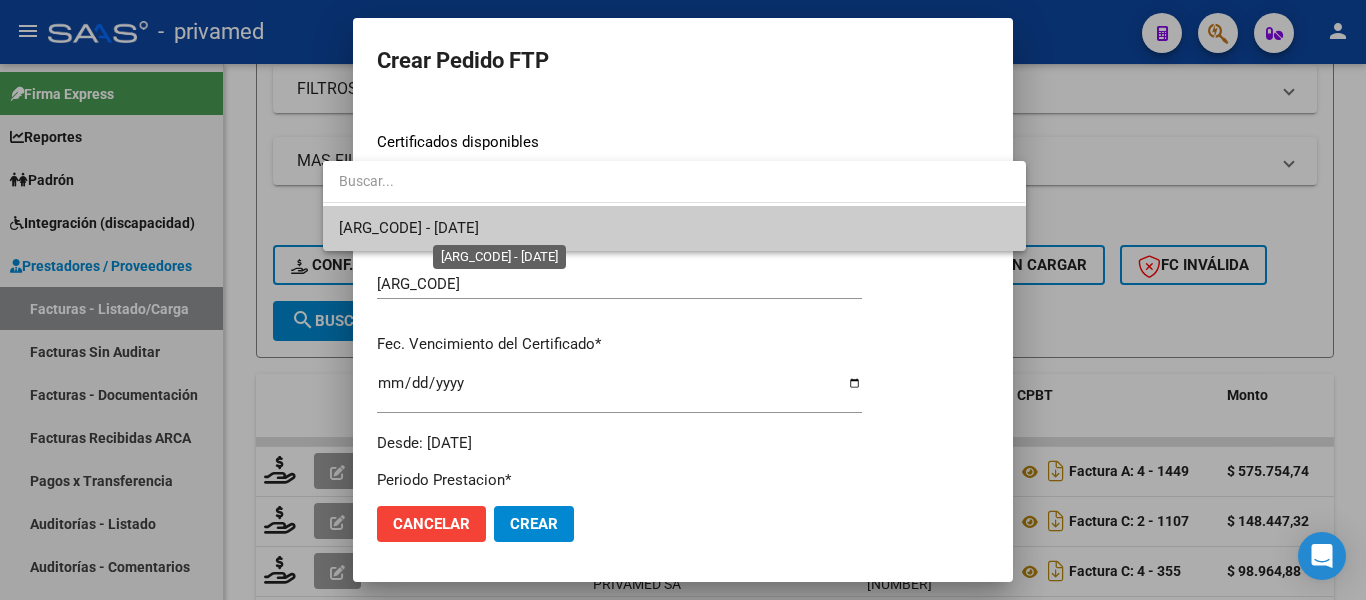 click on "ARG02000583491912020102320251023BS320 - 2025-10-23" at bounding box center (409, 228) 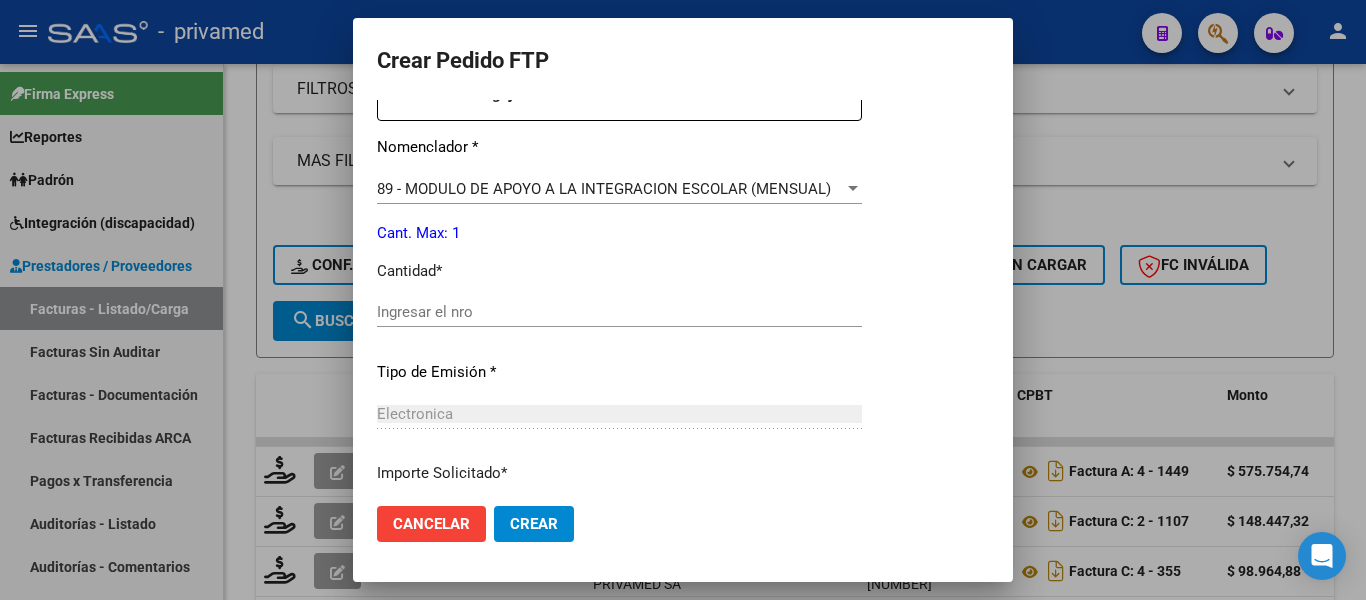 scroll, scrollTop: 800, scrollLeft: 0, axis: vertical 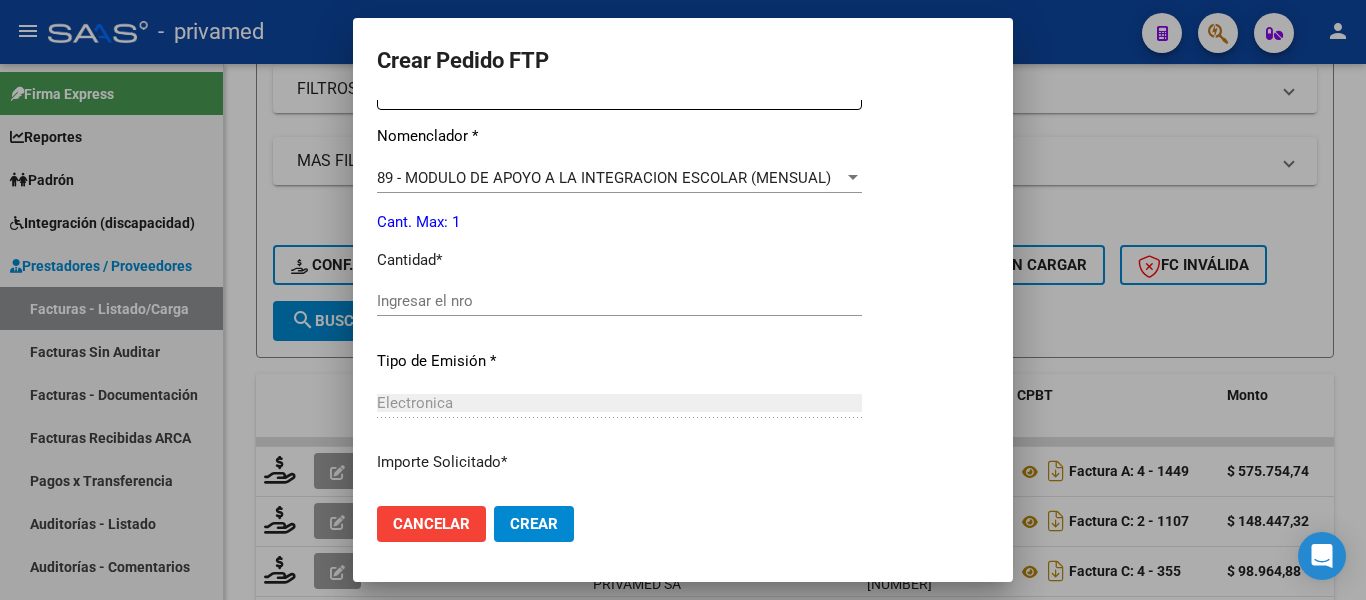 click on "Ingresar el nro" at bounding box center [619, 301] 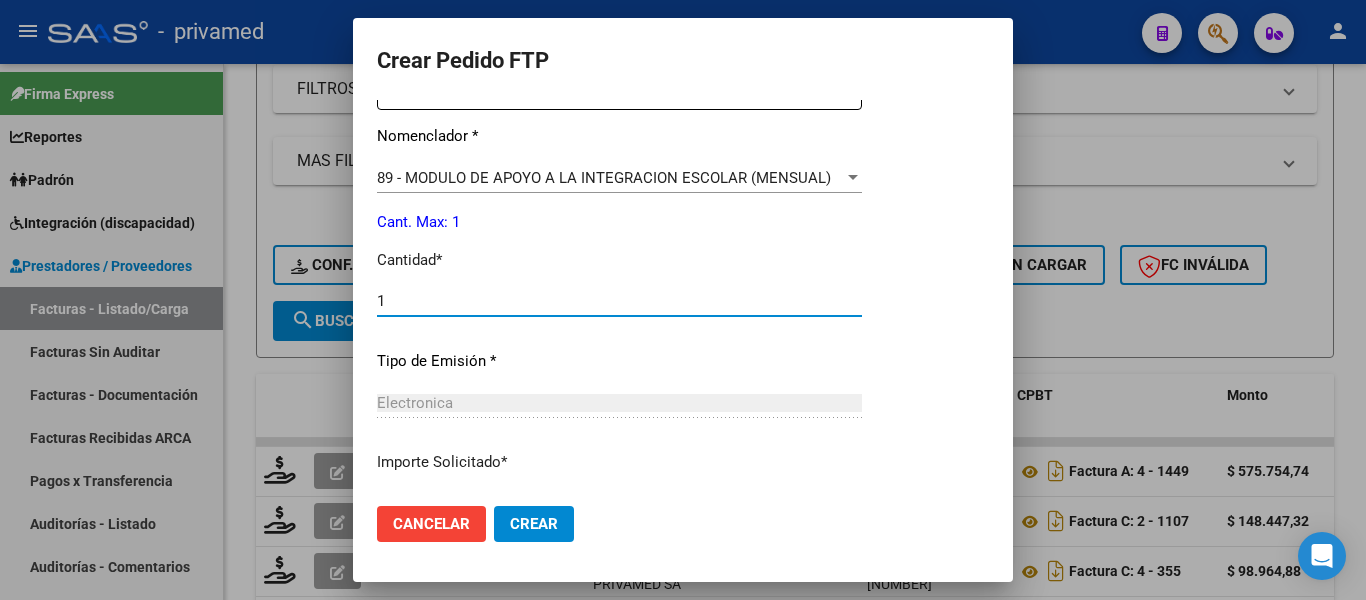 type on "1" 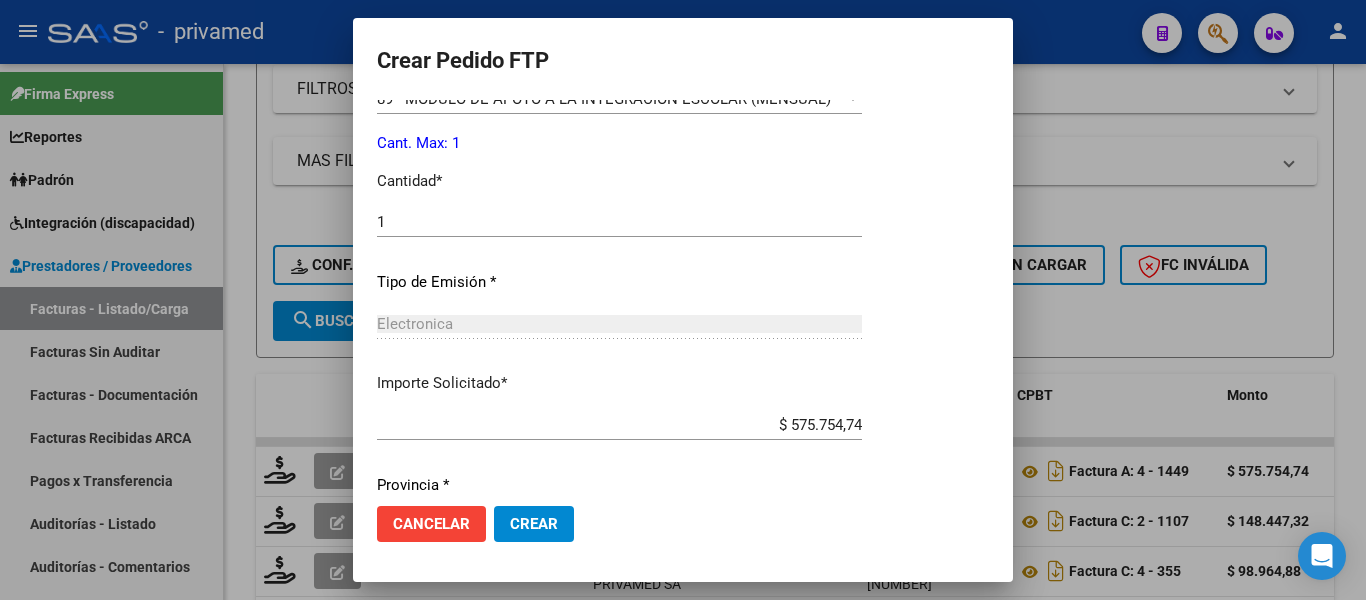 scroll, scrollTop: 936, scrollLeft: 0, axis: vertical 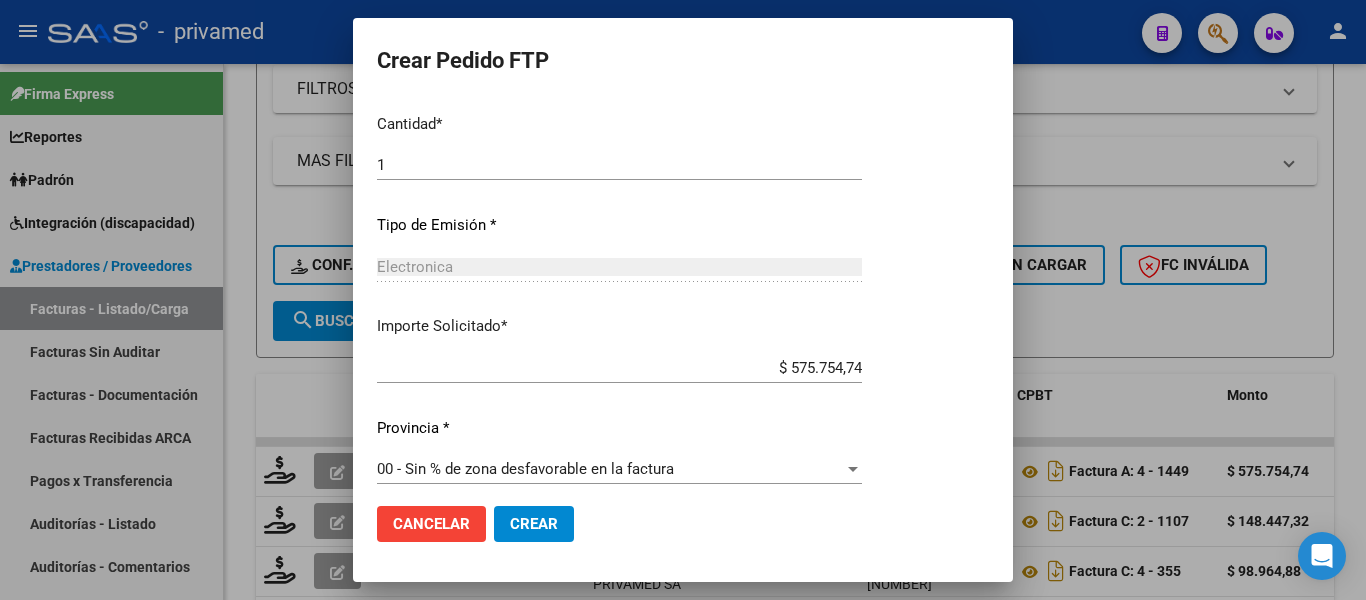click on "Crear" 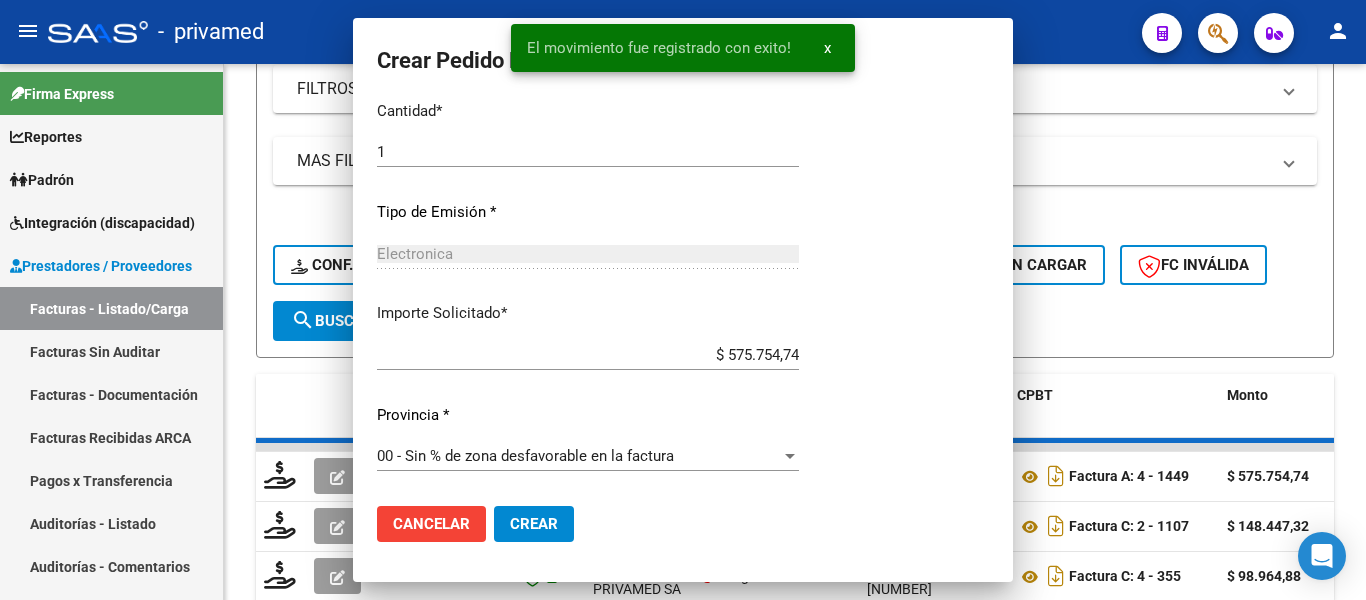 scroll, scrollTop: 0, scrollLeft: 0, axis: both 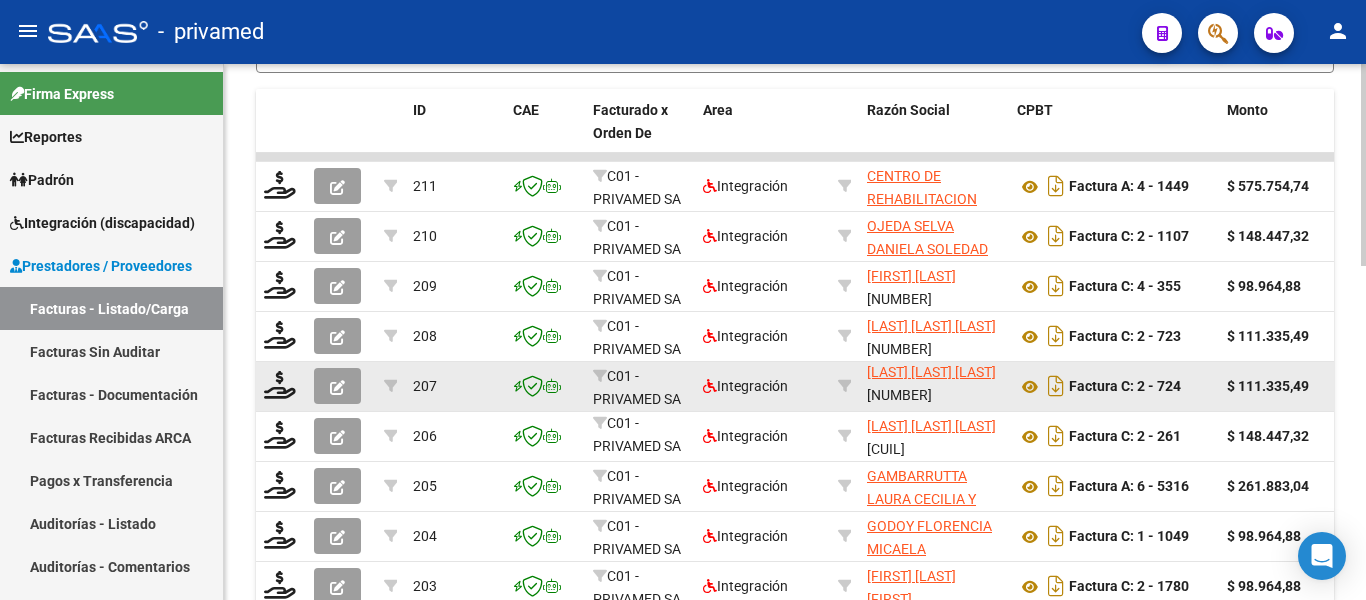 click on "[LAST] [FIRST] [MIDDLE]" 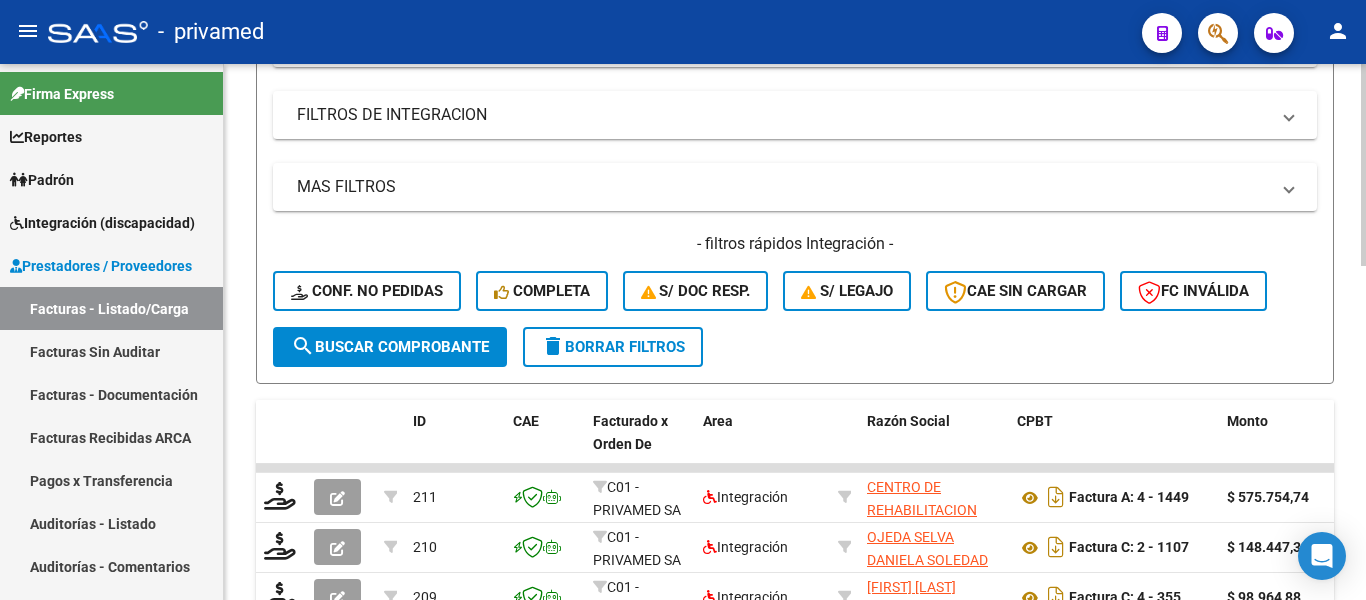 scroll, scrollTop: 85, scrollLeft: 0, axis: vertical 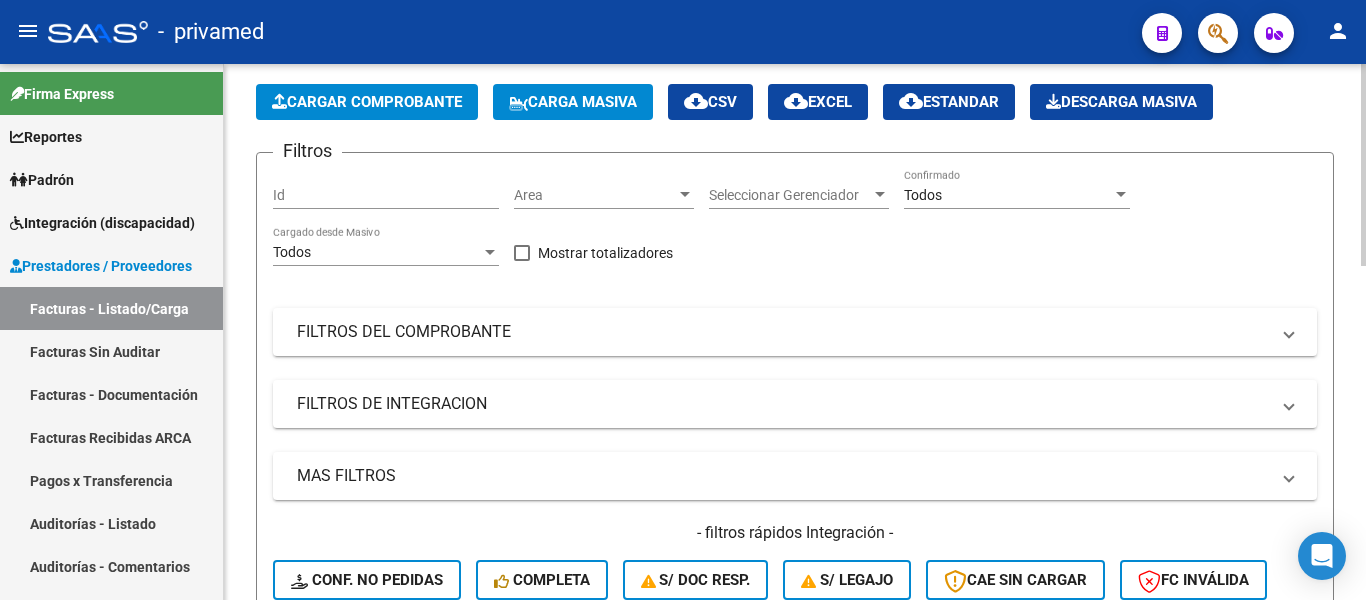 click on "PRESTADORES -> Listado de CPBTs Emitidos por Prestadores / Proveedores (alt+q)   Cargar Comprobante
Carga Masiva  cloud_download  CSV  cloud_download  EXCEL  cloud_download  Estandar   Descarga Masiva
Filtros Id Area Area Seleccionar Gerenciador Seleccionar Gerenciador Todos Confirmado Todos Cargado desde Masivo   Mostrar totalizadores   FILTROS DEL COMPROBANTE  Comprobante Tipo Comprobante Tipo Start date – End date Fec. Comprobante Desde / Hasta Días Emisión Desde(cant. días) Días Emisión Hasta(cant. días) CUIT / Razón Social Pto. Venta Nro. Comprobante Código SSS CAE Válido CAE Válido Todos Cargado Módulo Hosp. Todos Tiene facturacion Apócrifa Hospital Refes  FILTROS DE INTEGRACION  Todos Cargado en Para Enviar SSS Período De Prestación Campos del Archivo de Rendición Devuelto x SSS (dr_envio) Todos Rendido x SSS (dr_envio) Tipo de Registro Tipo de Registro Período Presentación Período Presentación Campos del Legajo Asociado (preaprobación) Afiliado Legajo (cuil/nombre) Todos" 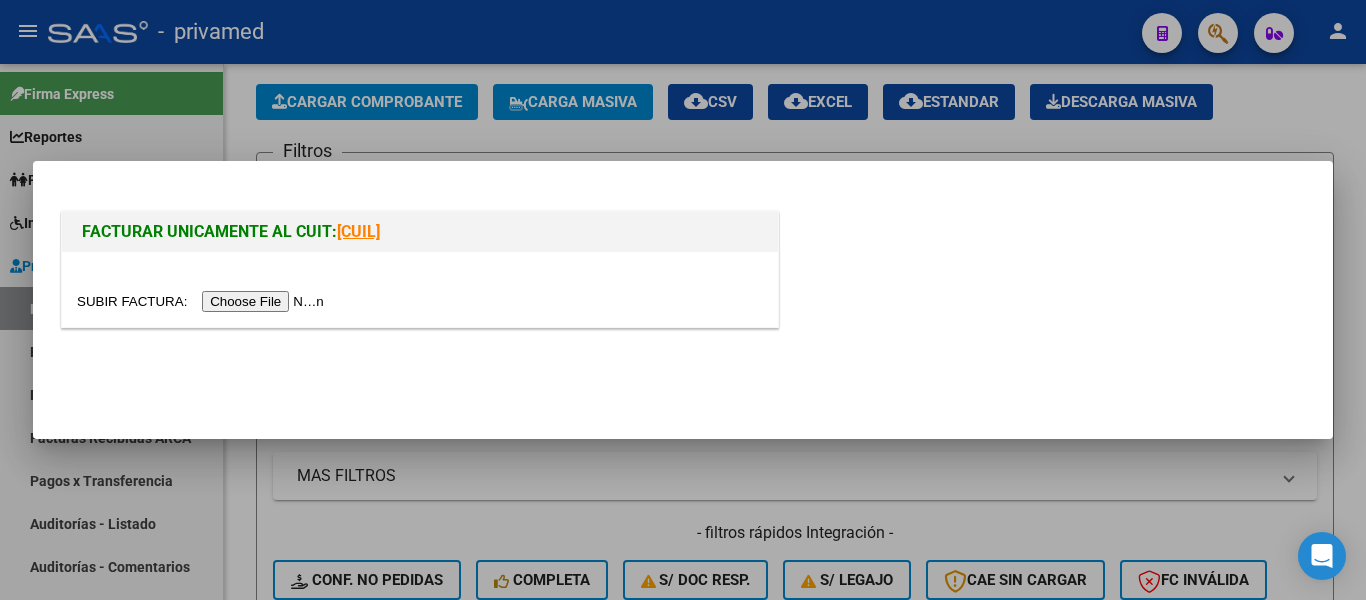 click at bounding box center (420, 301) 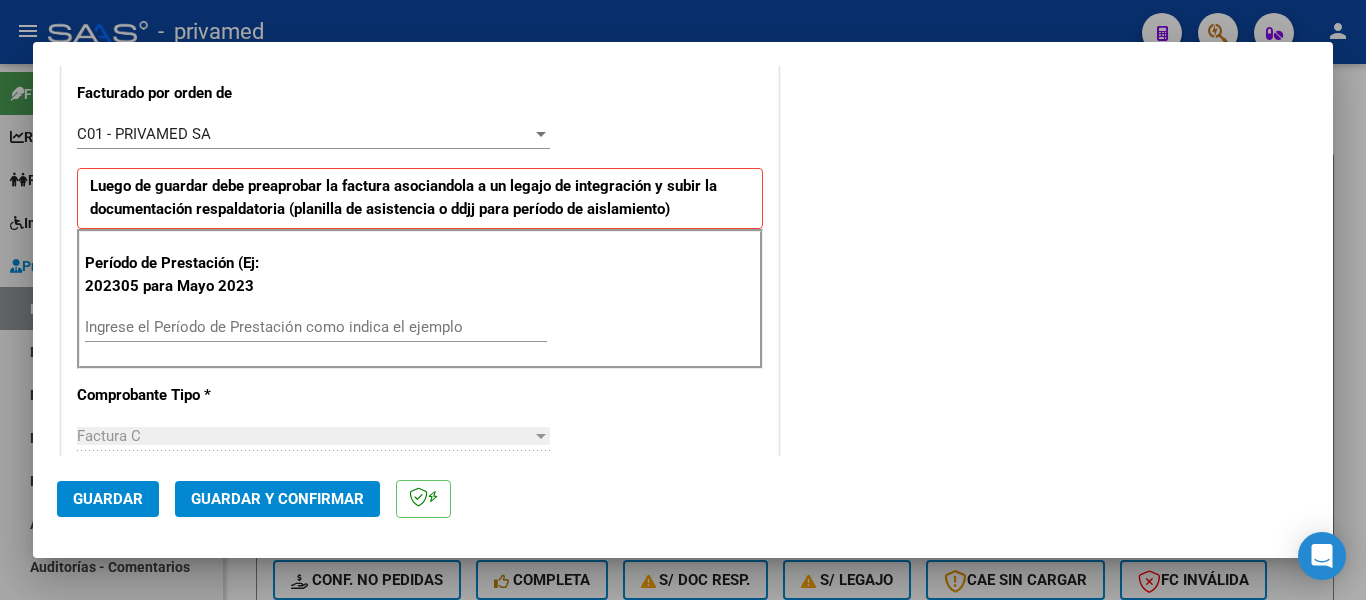 scroll, scrollTop: 600, scrollLeft: 0, axis: vertical 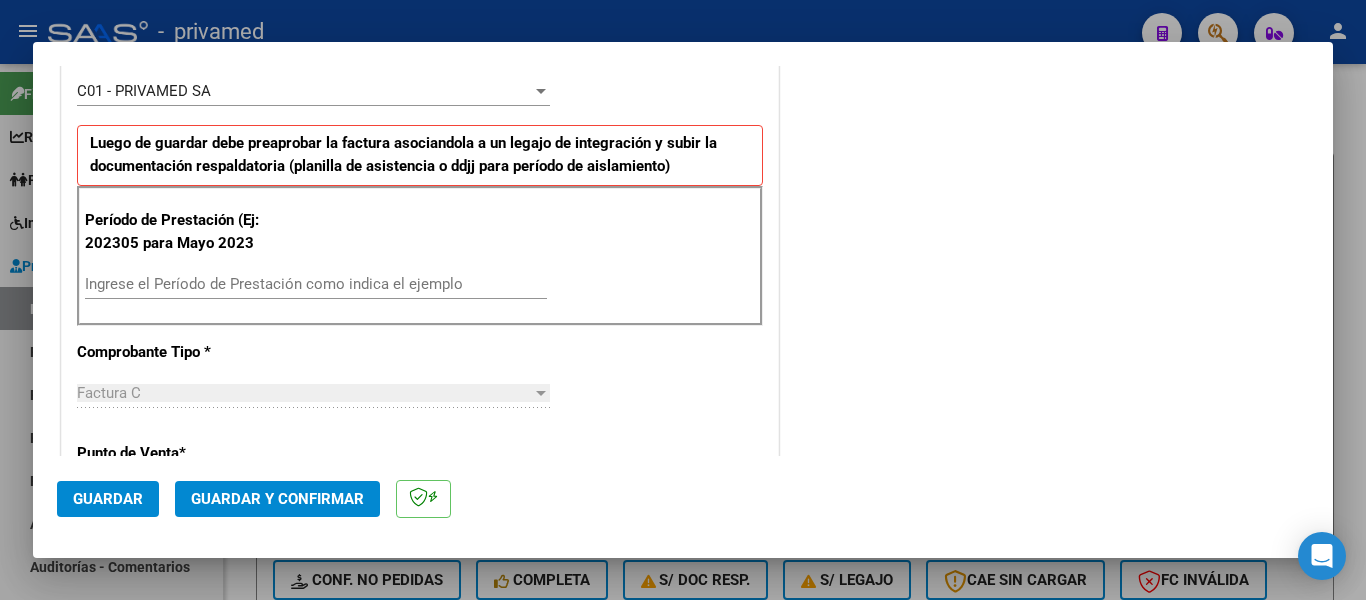 click on "Ingrese el Período de Prestación como indica el ejemplo" at bounding box center (316, 284) 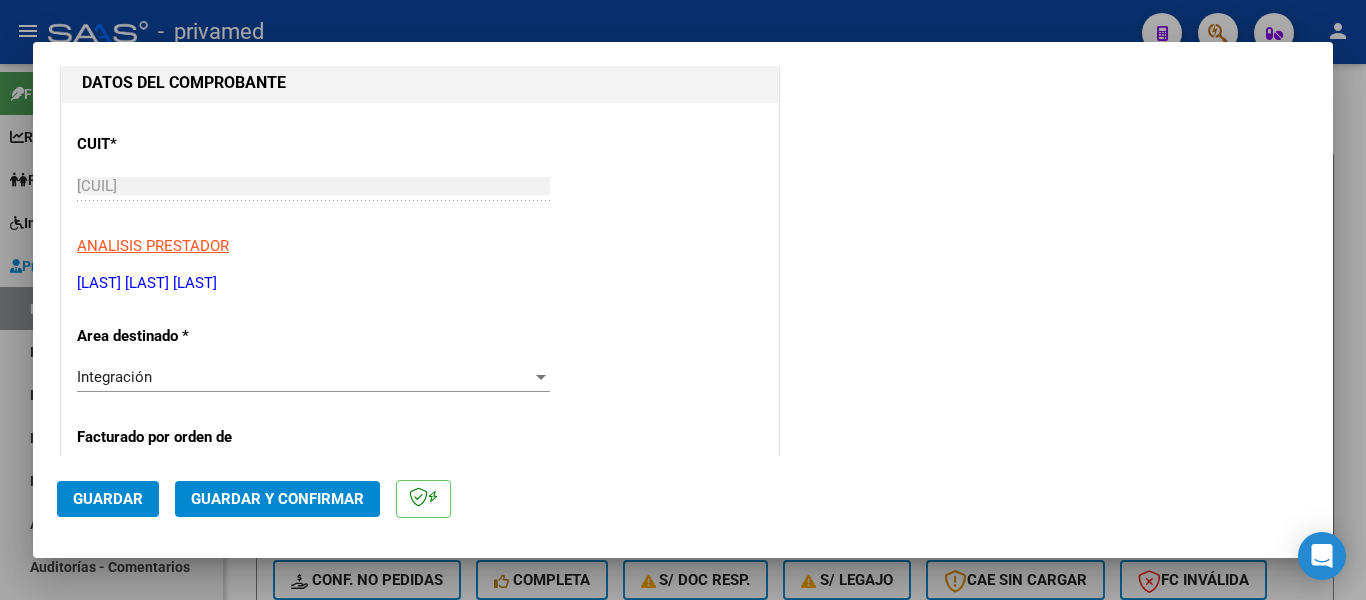 scroll, scrollTop: 0, scrollLeft: 0, axis: both 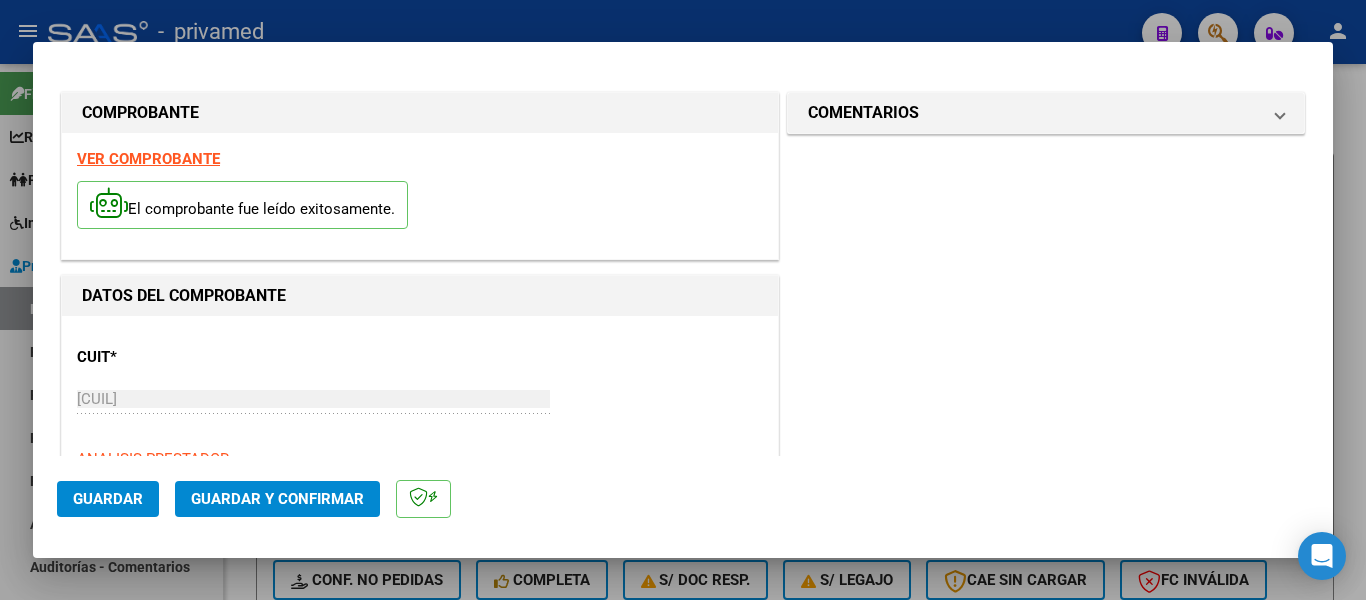 type on "202507" 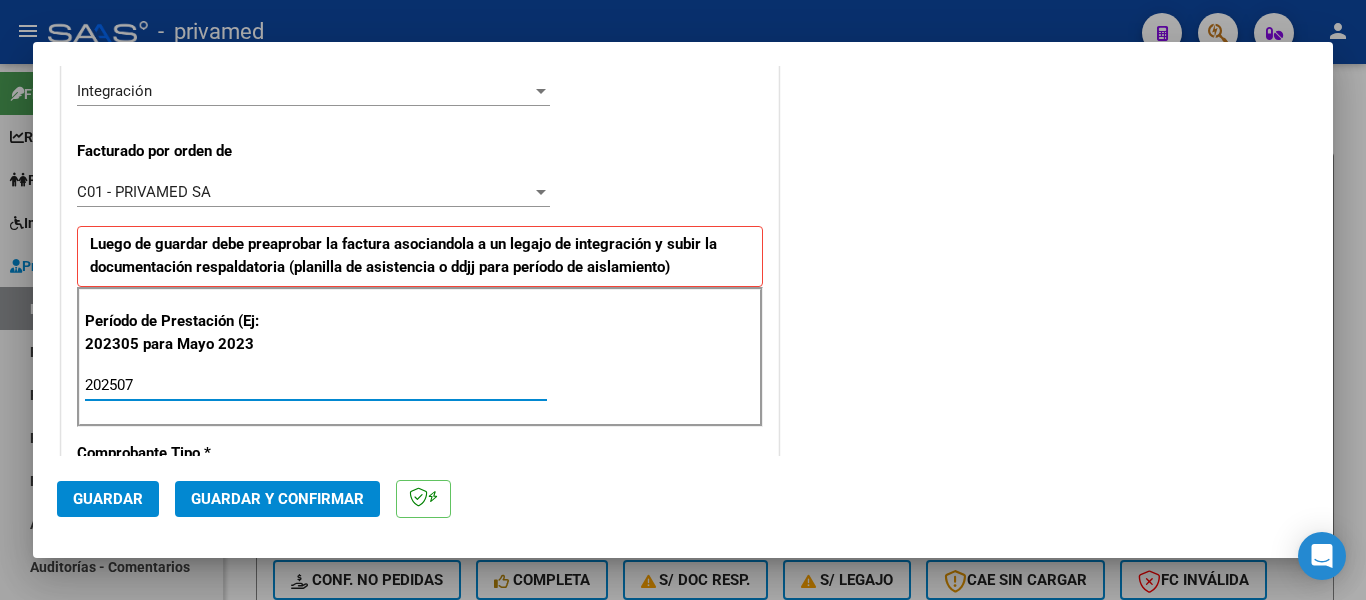 scroll, scrollTop: 500, scrollLeft: 0, axis: vertical 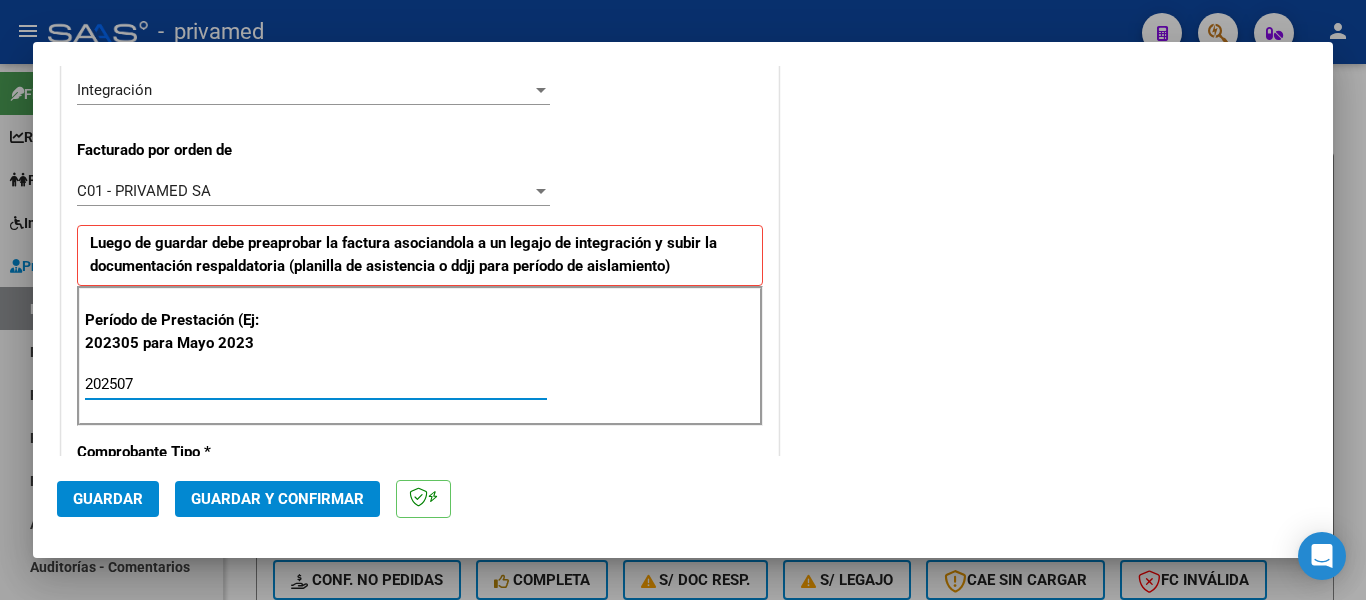 click on "Guardar" 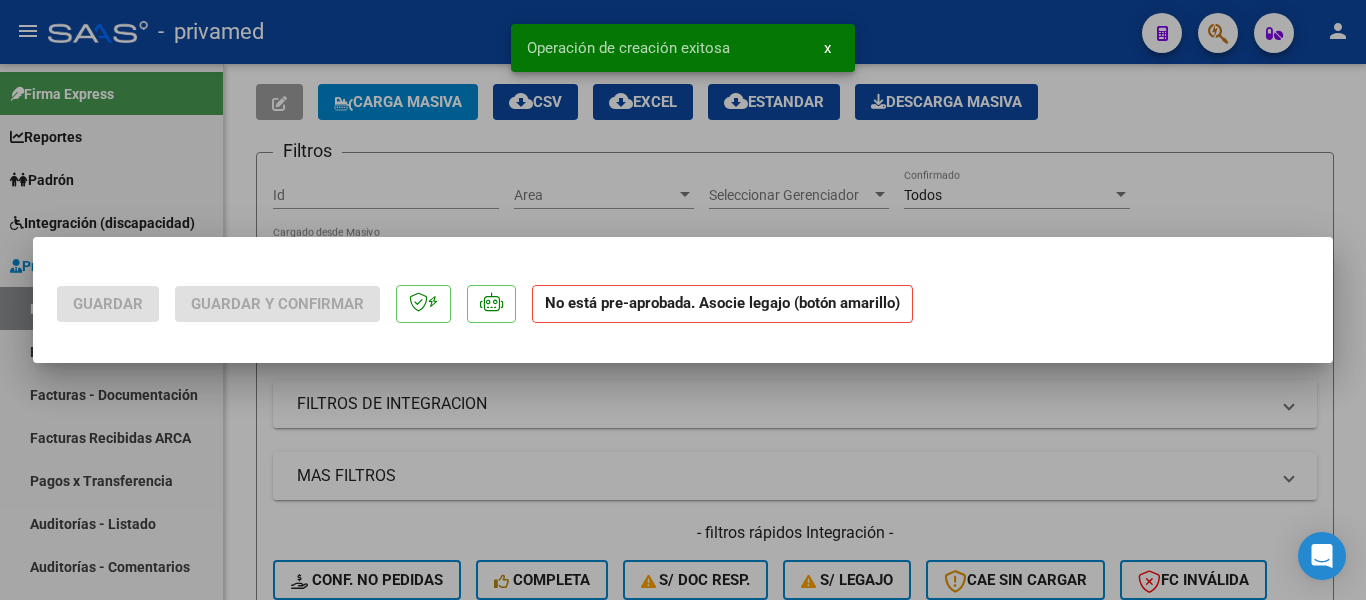 scroll, scrollTop: 0, scrollLeft: 0, axis: both 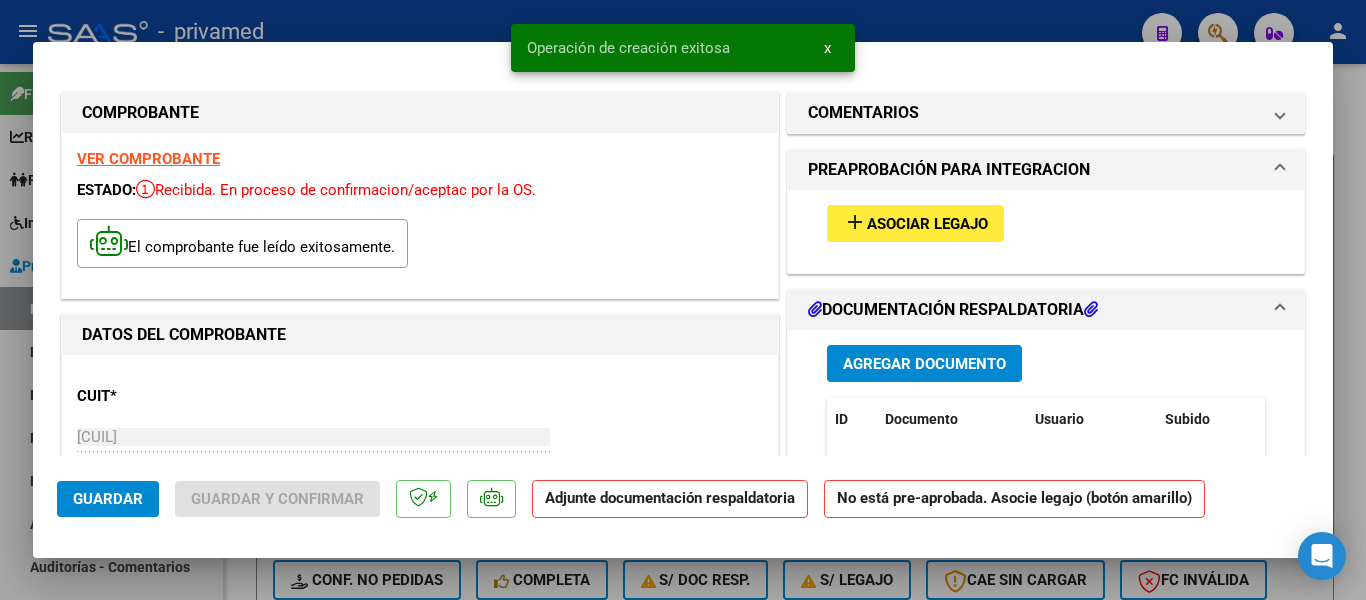 click on "Asociar Legajo" at bounding box center (927, 224) 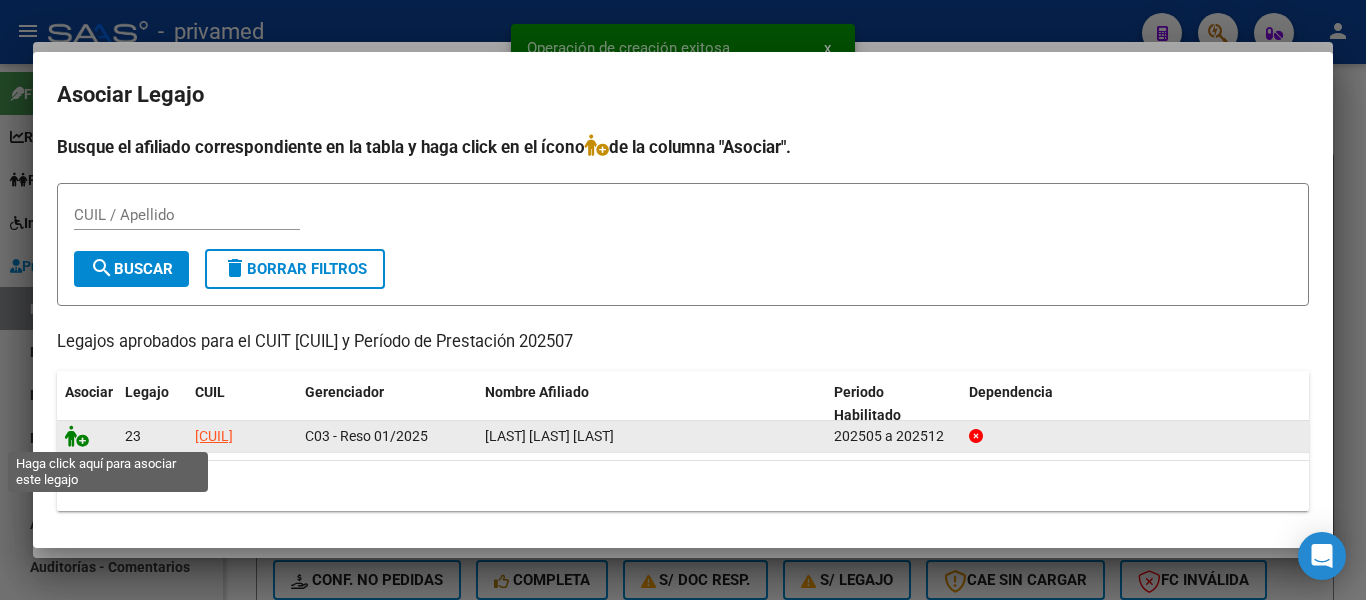 click 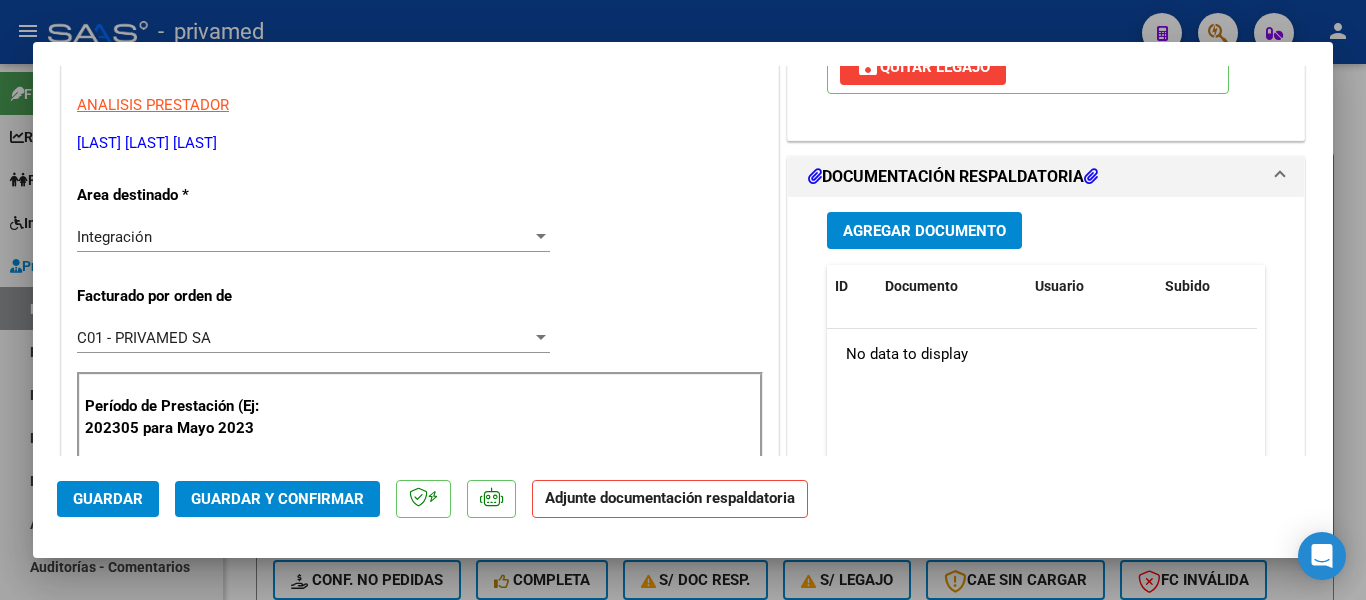 scroll, scrollTop: 400, scrollLeft: 0, axis: vertical 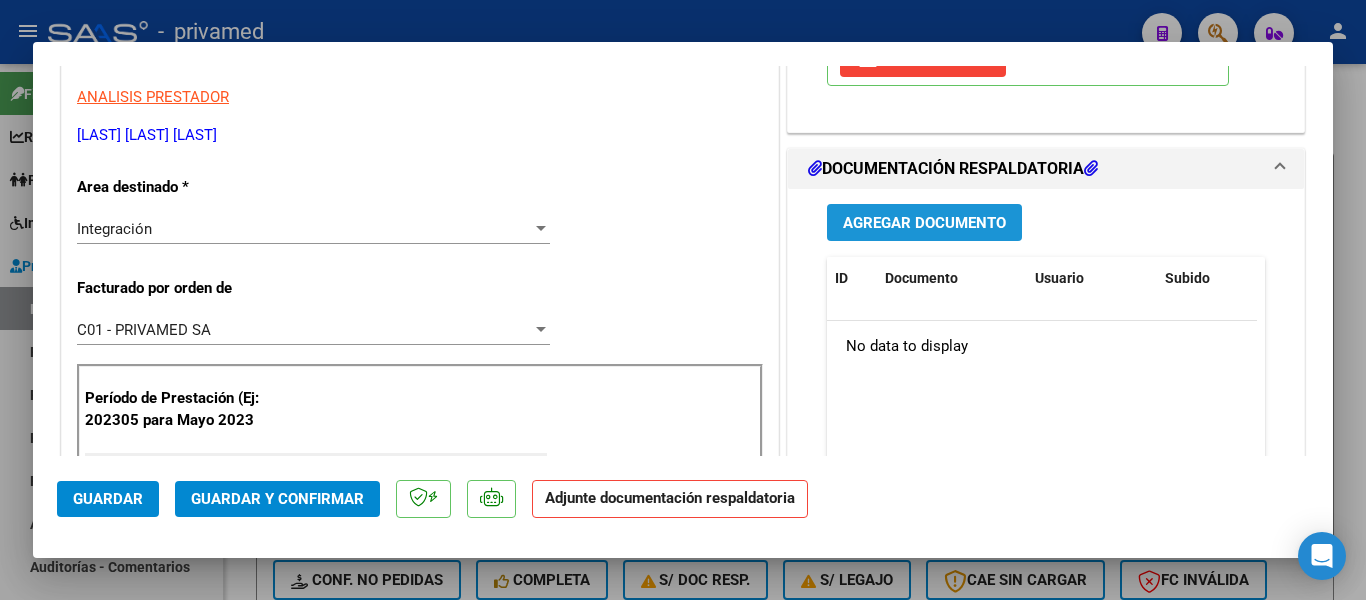 click on "Agregar Documento" at bounding box center [924, 223] 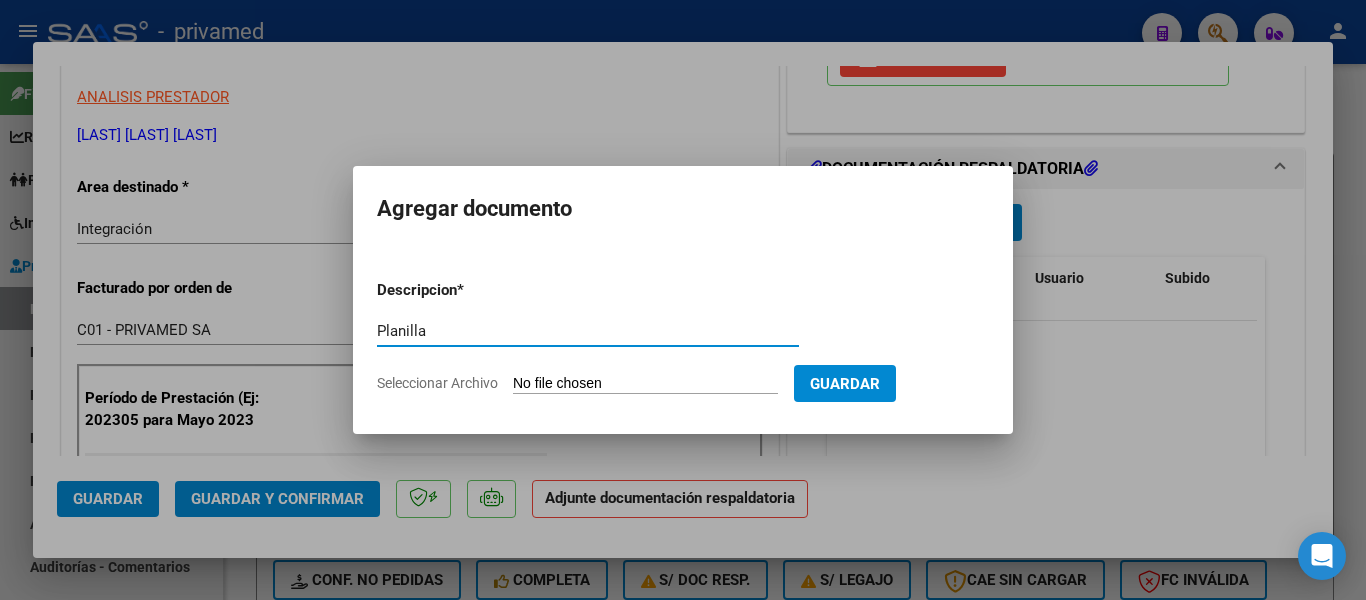 type on "Planilla" 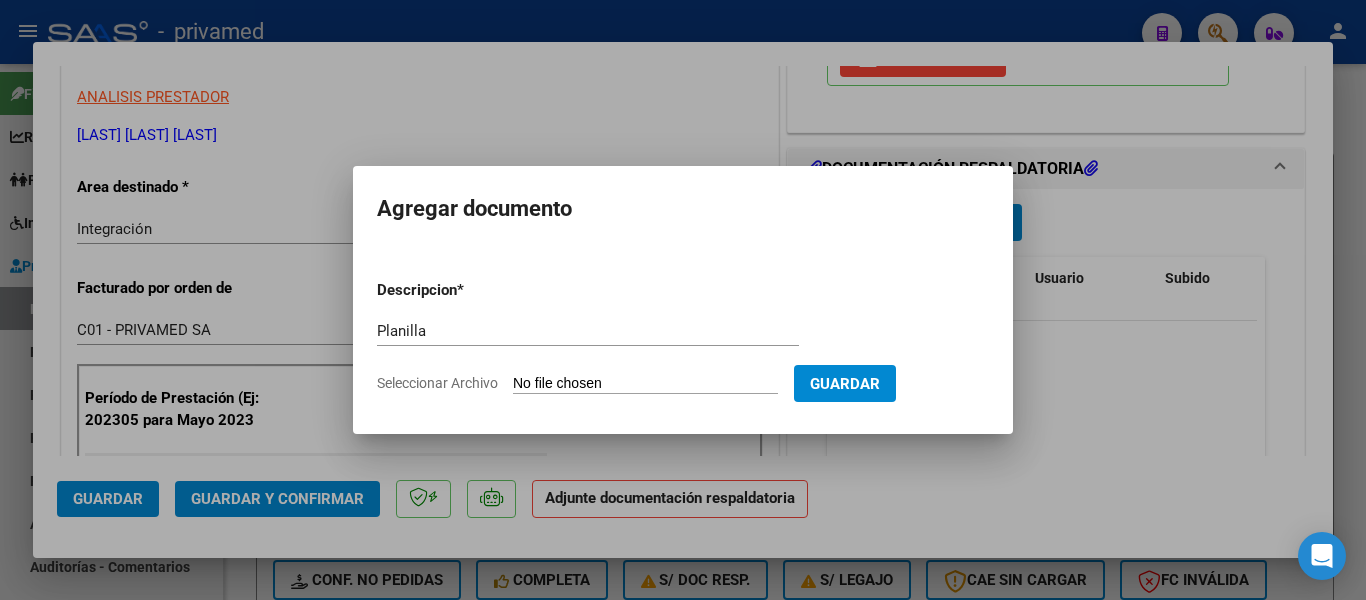 type on "C:\fakepath\Documento 157.pdf" 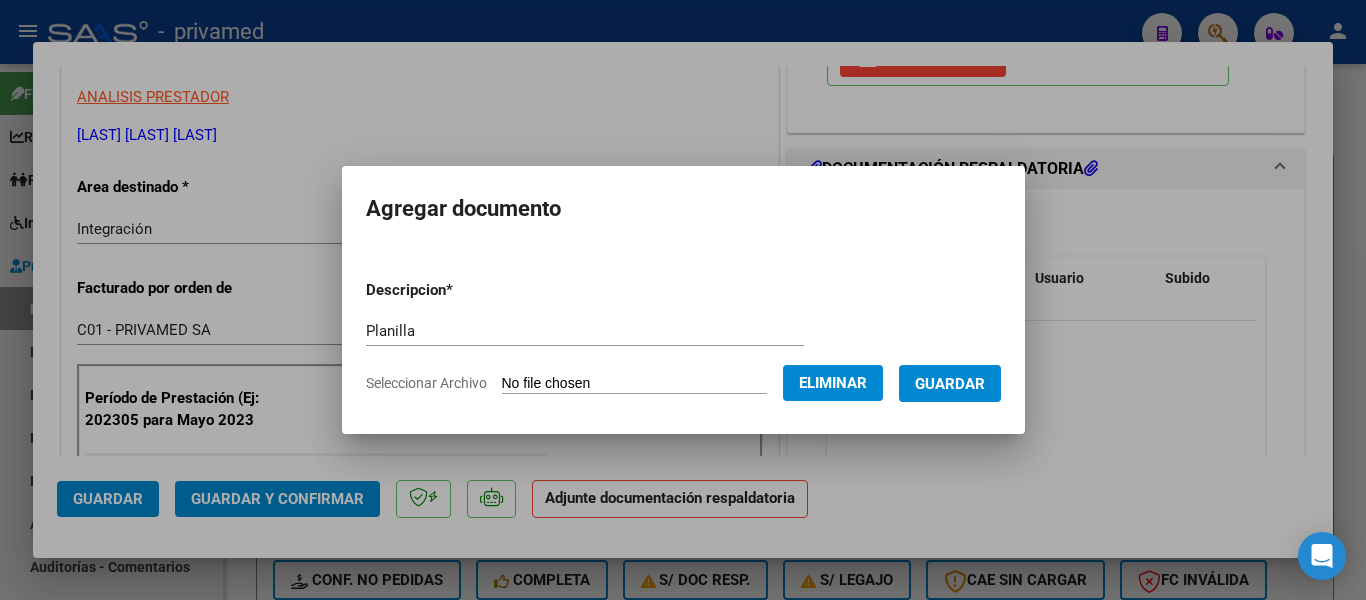 click on "Guardar" at bounding box center [950, 384] 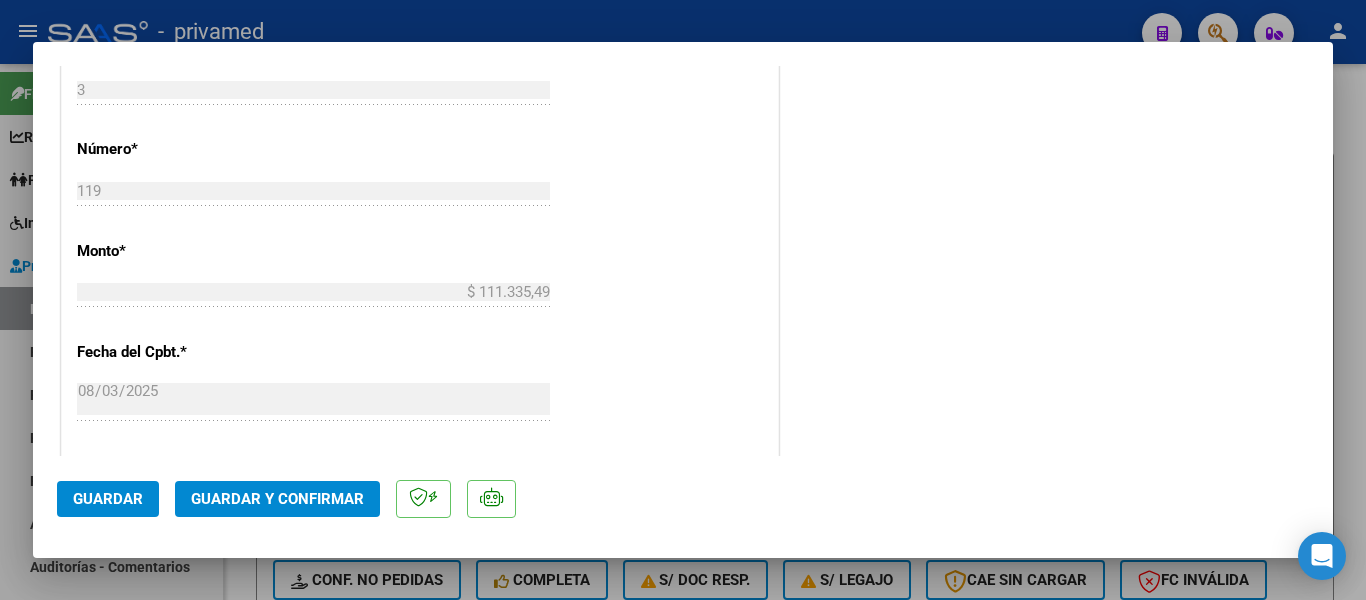 scroll, scrollTop: 1000, scrollLeft: 0, axis: vertical 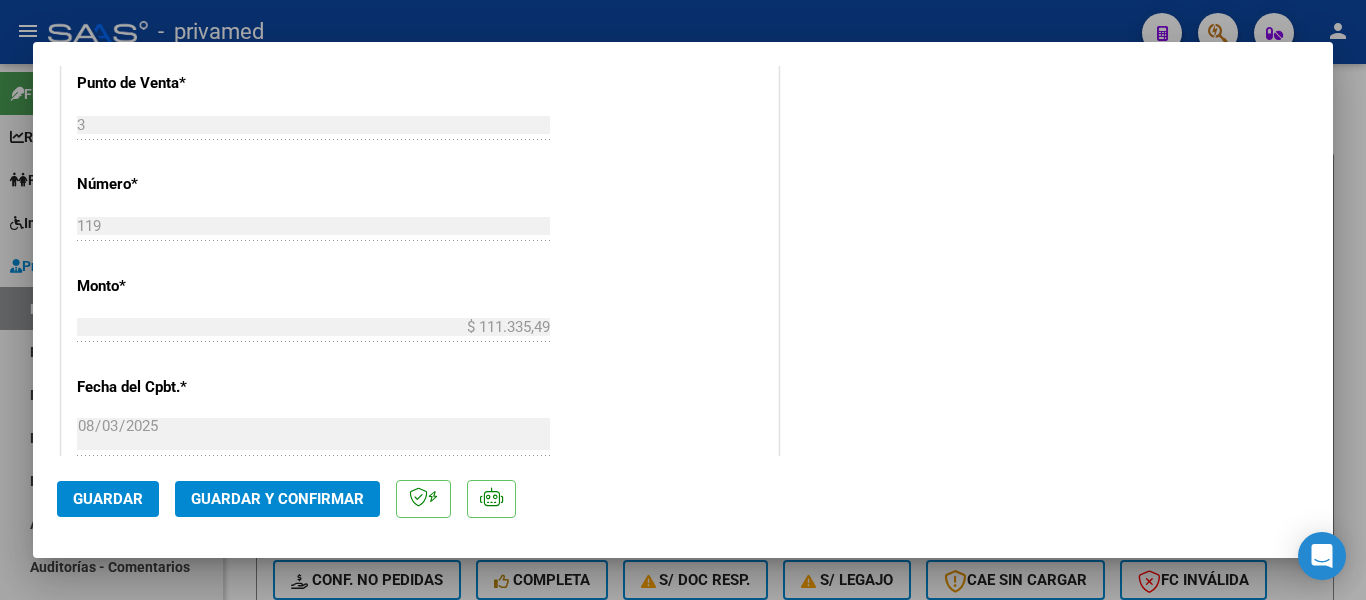 click on "Guardar" 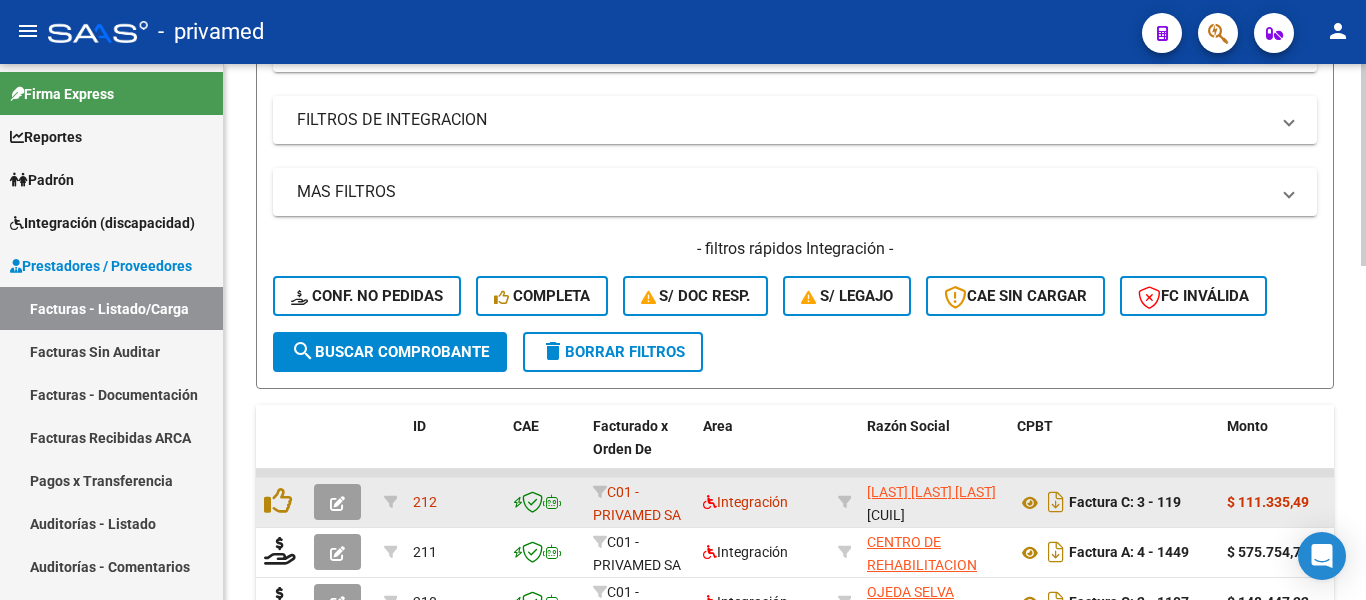 scroll, scrollTop: 385, scrollLeft: 0, axis: vertical 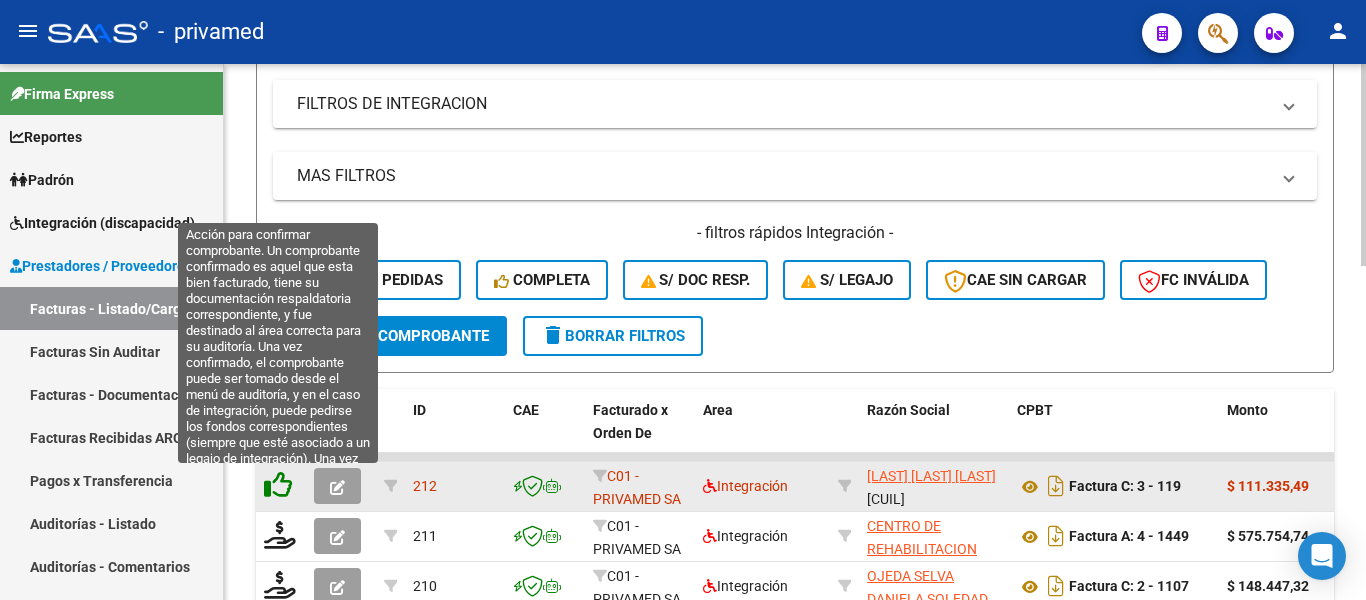 click 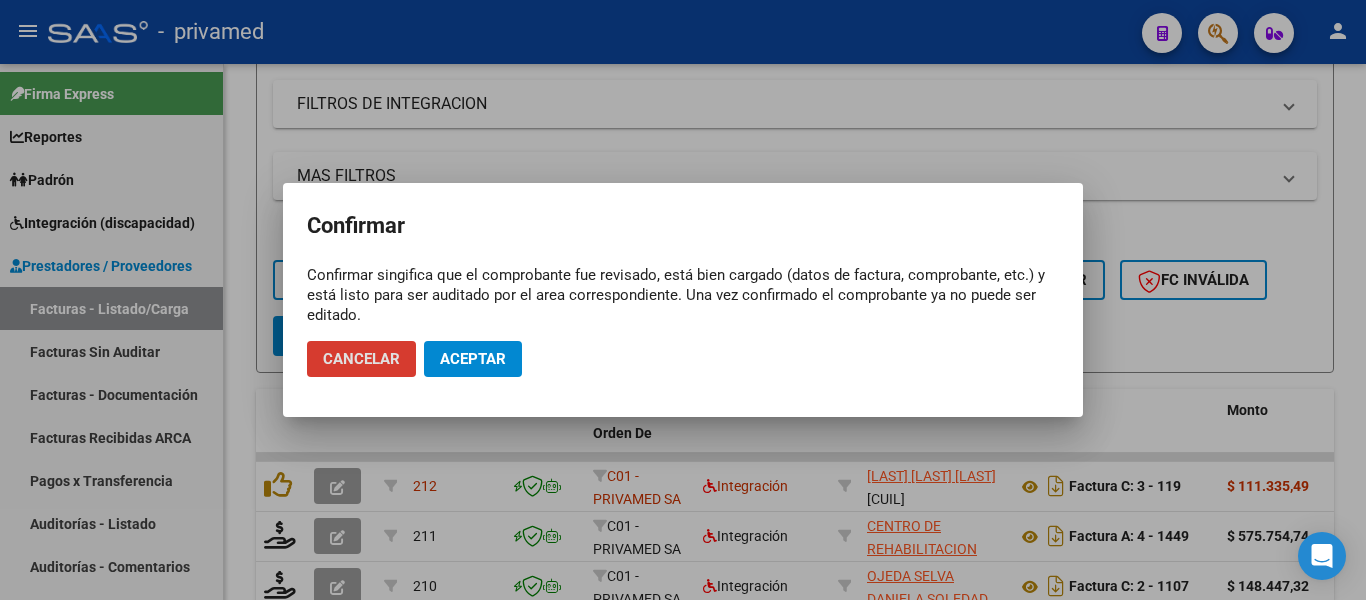 click on "Aceptar" 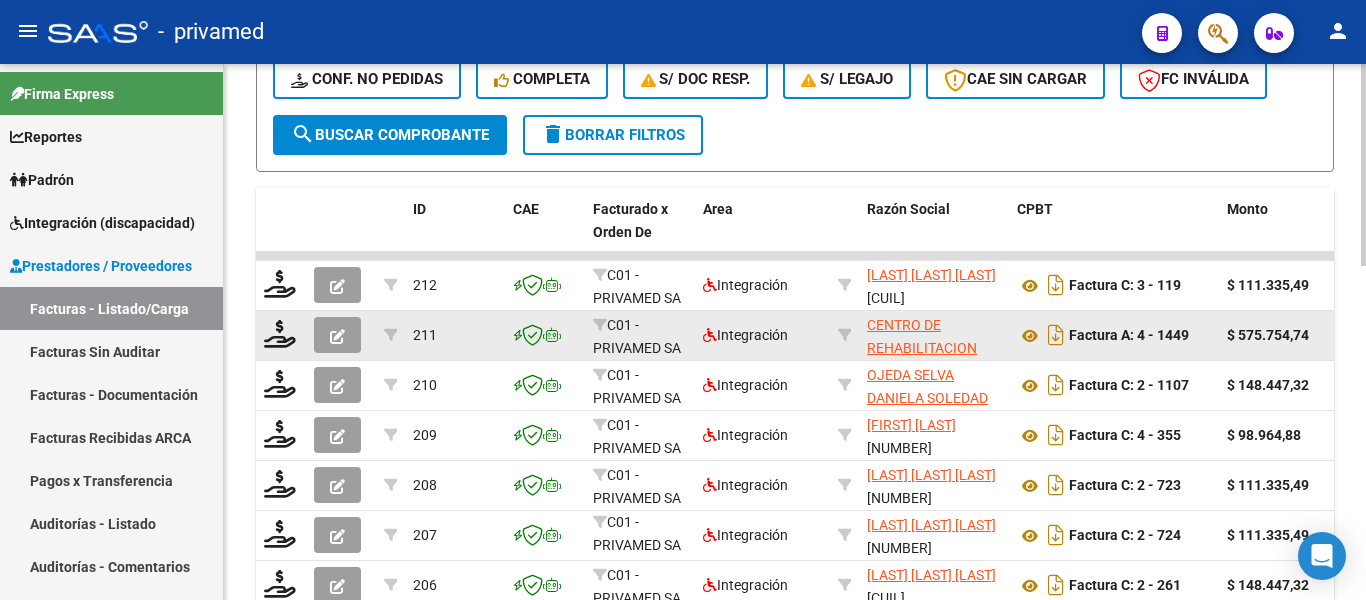scroll, scrollTop: 585, scrollLeft: 0, axis: vertical 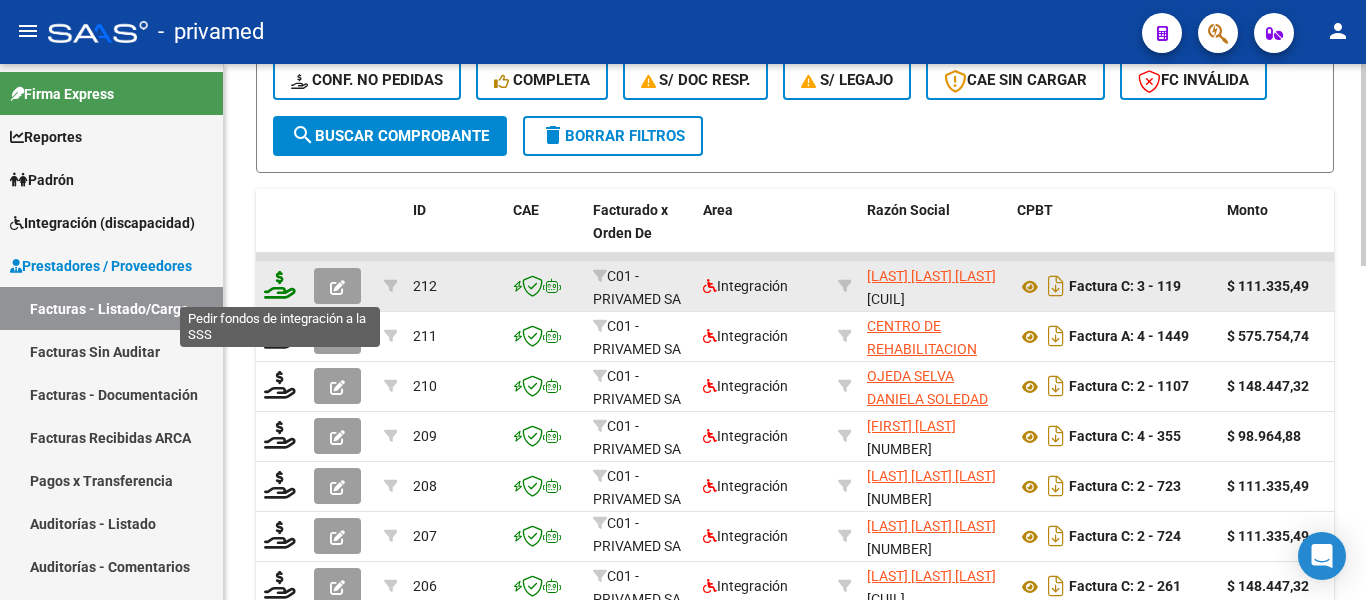 click 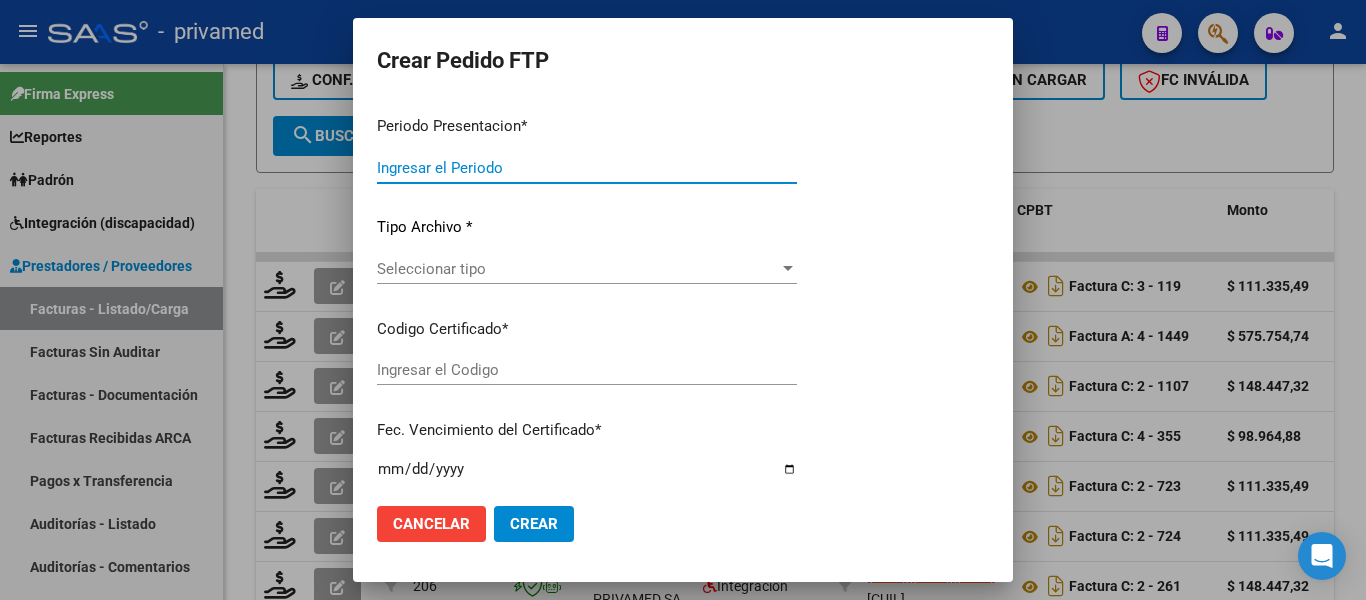 type on "202507" 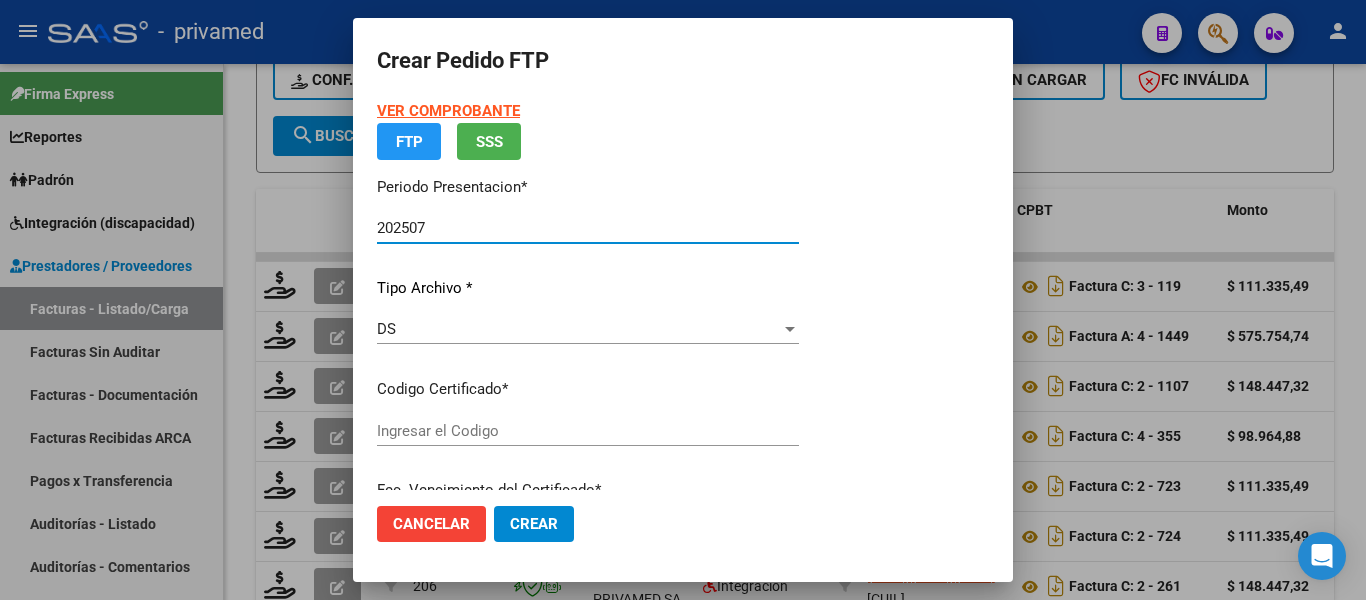 type on "ARG01000544592362023032720280327BS413" 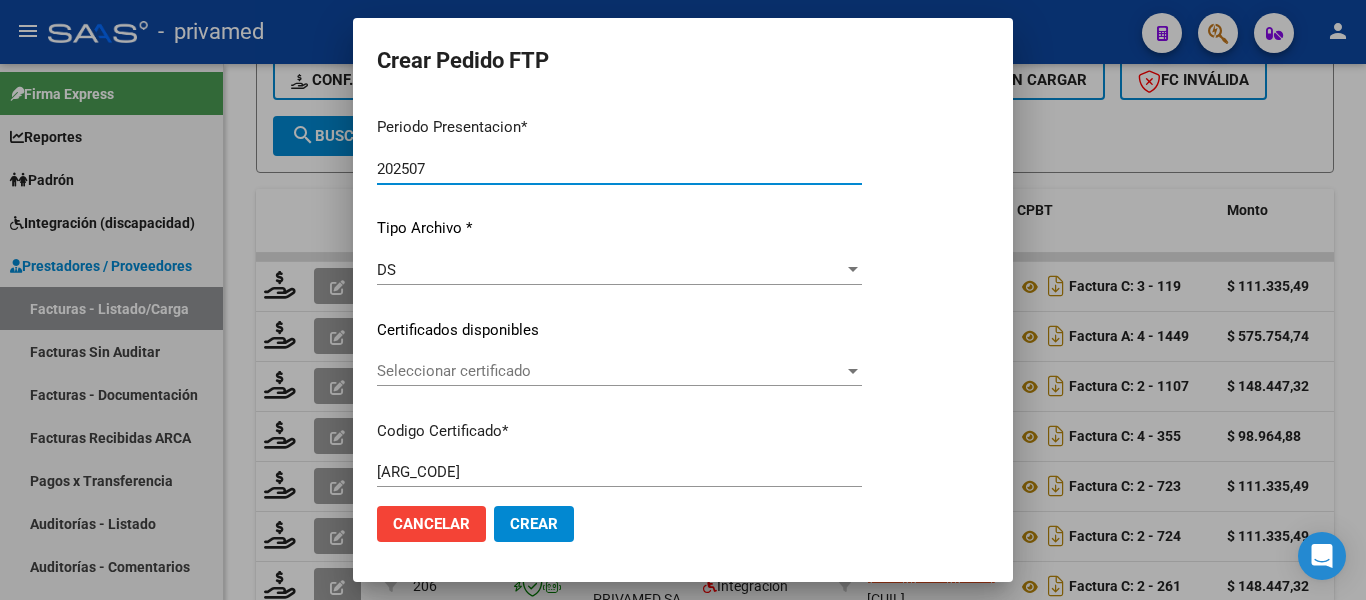 scroll, scrollTop: 200, scrollLeft: 0, axis: vertical 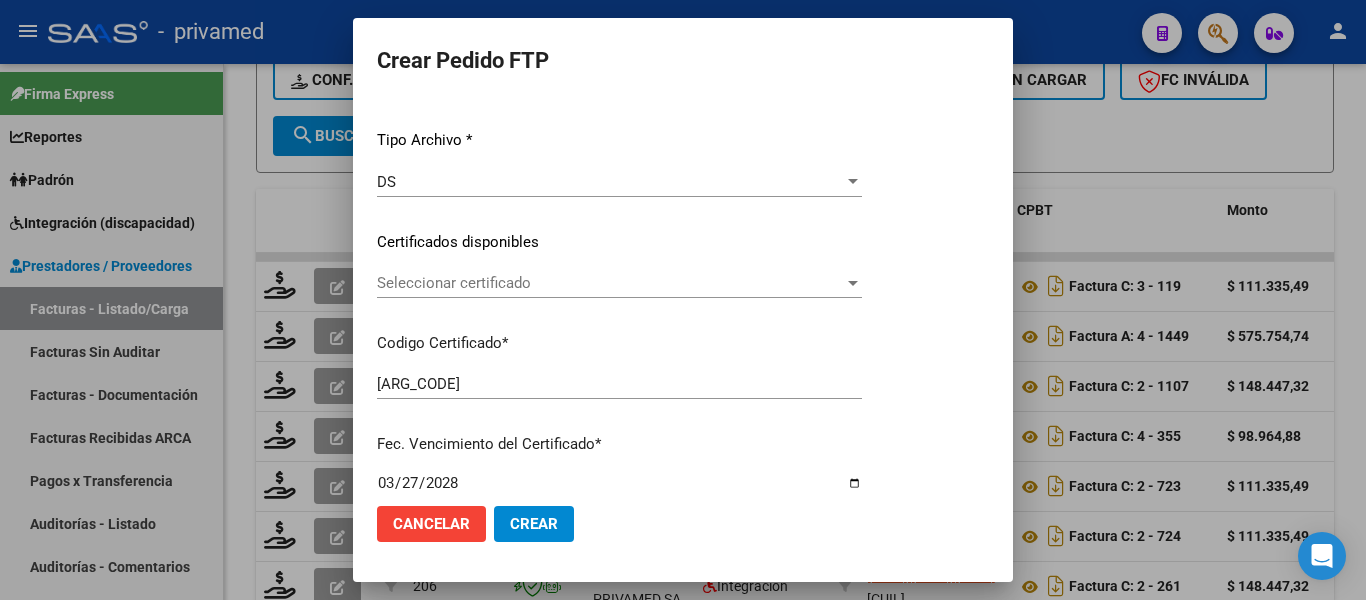 click on "Seleccionar certificado" at bounding box center [610, 283] 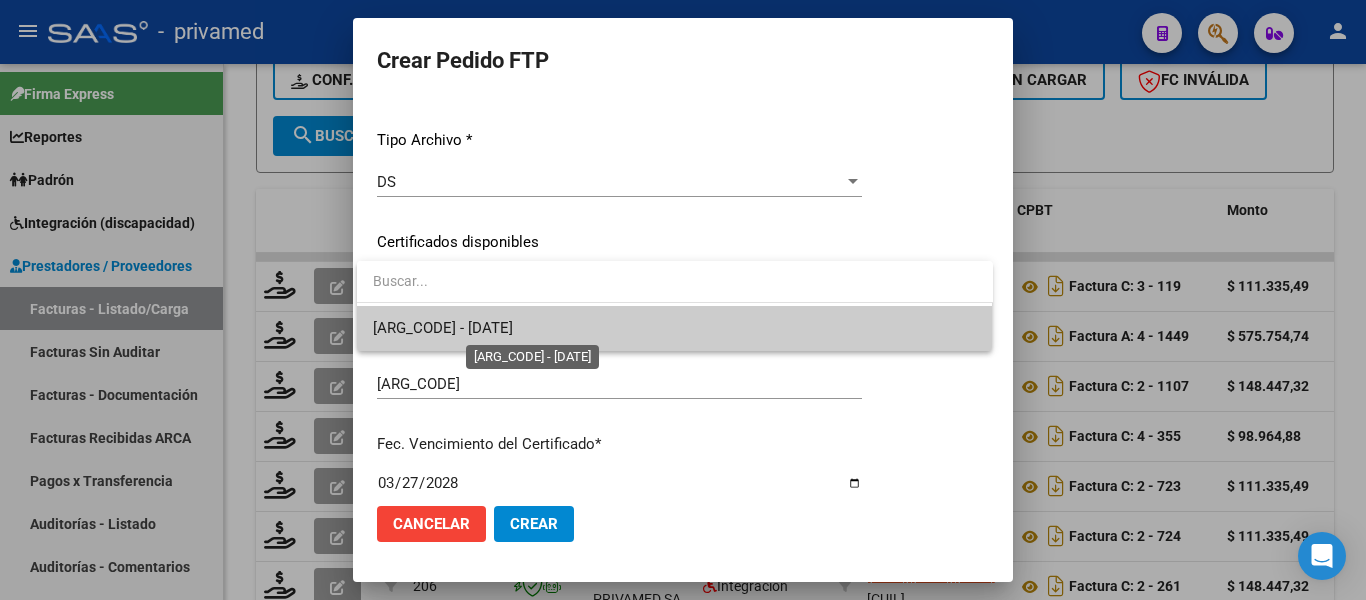 click on "ARG01000544592362023032720280327BS413 - 2028-03-27" at bounding box center (443, 328) 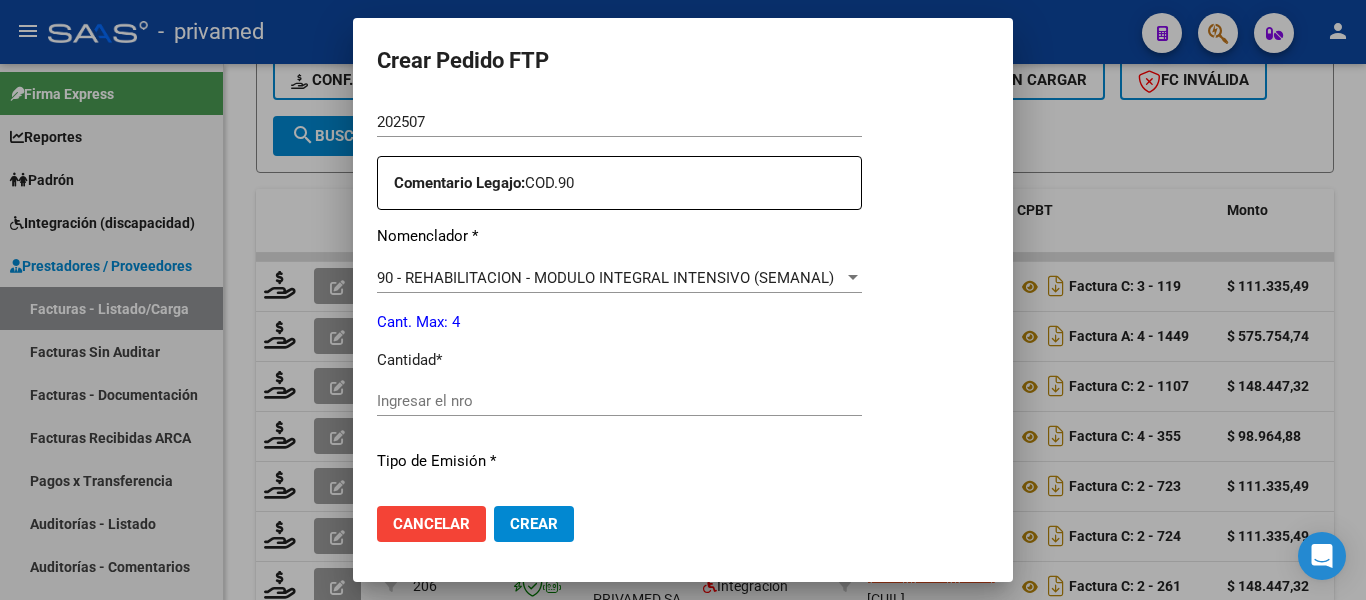 scroll, scrollTop: 800, scrollLeft: 0, axis: vertical 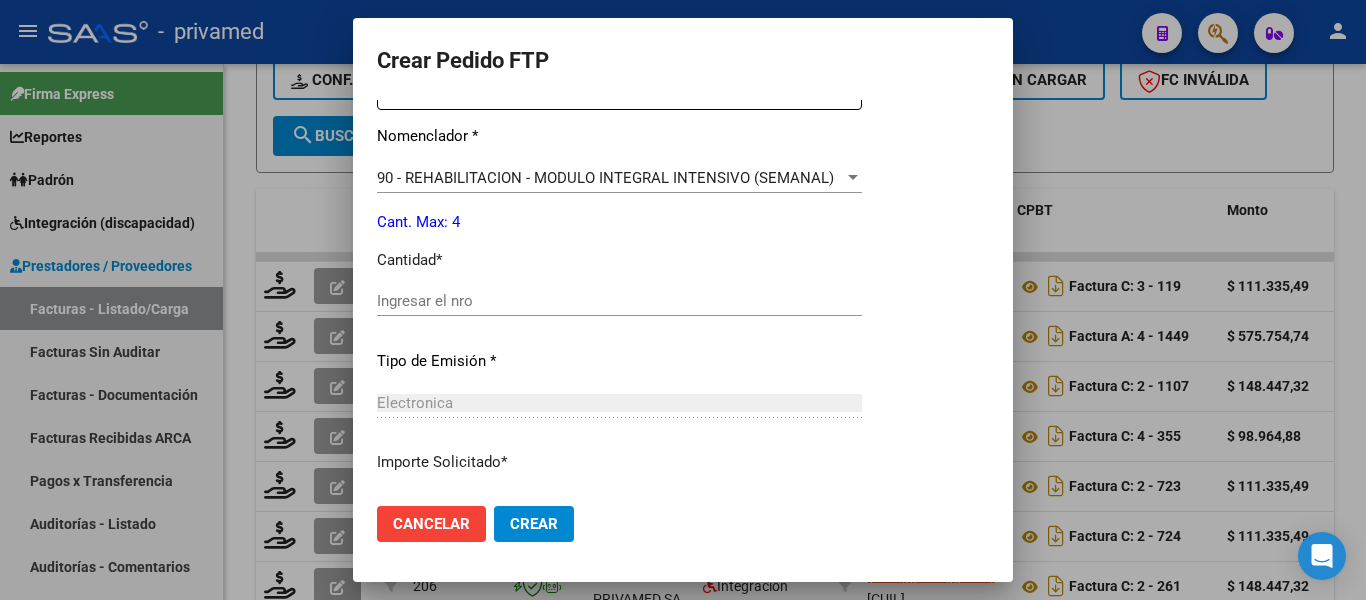 click on "Ingresar el nro" at bounding box center (619, 301) 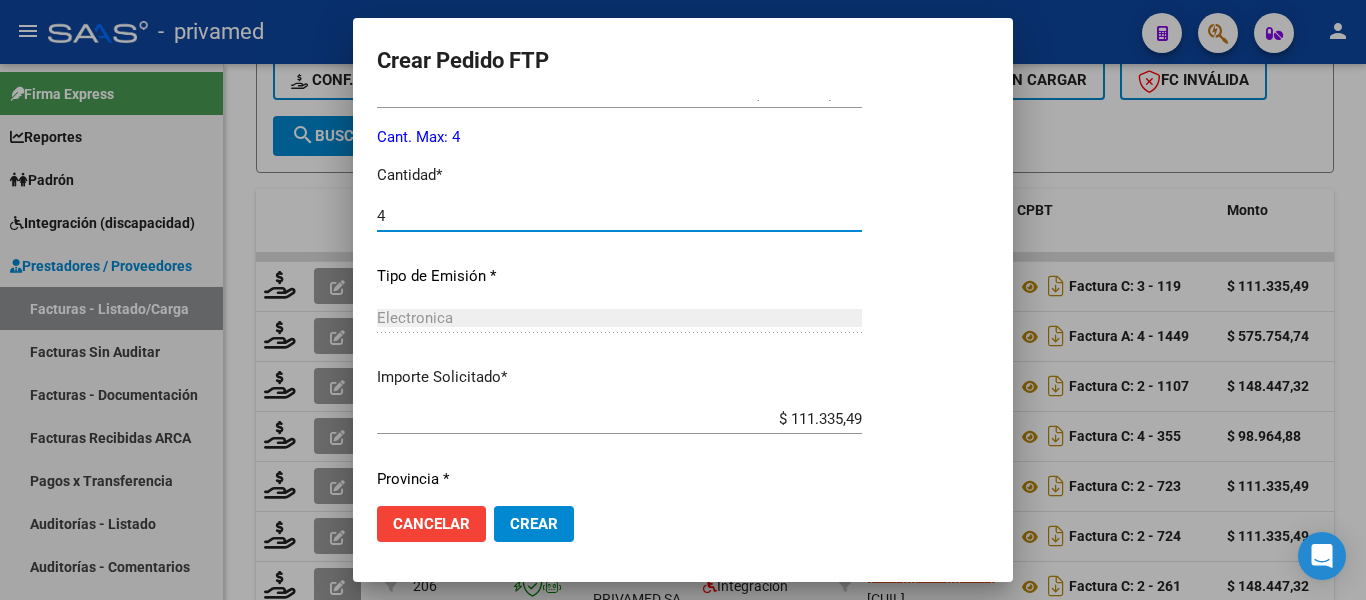 scroll, scrollTop: 936, scrollLeft: 0, axis: vertical 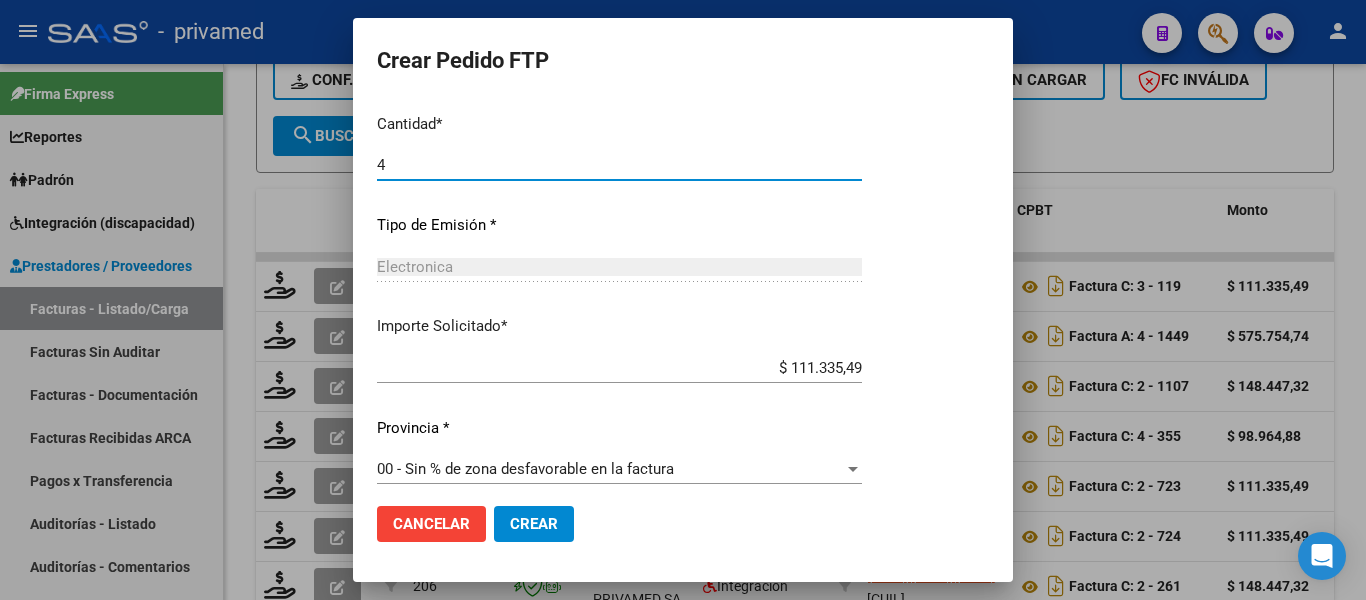 type on "4" 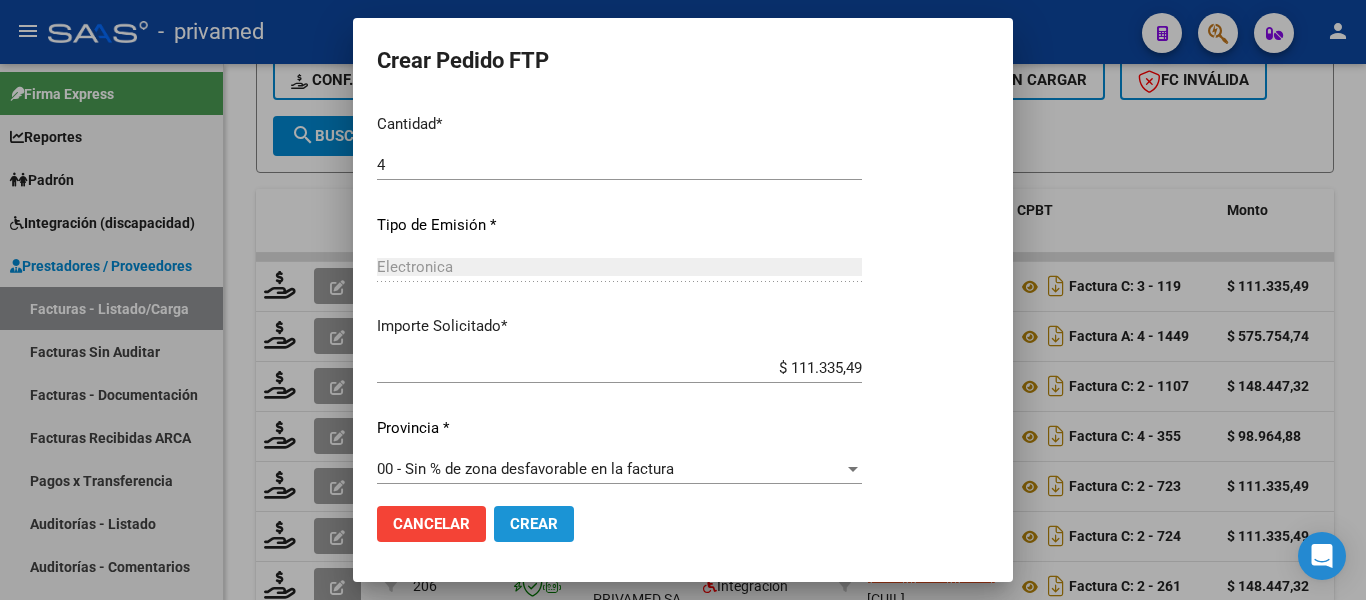 click on "Crear" 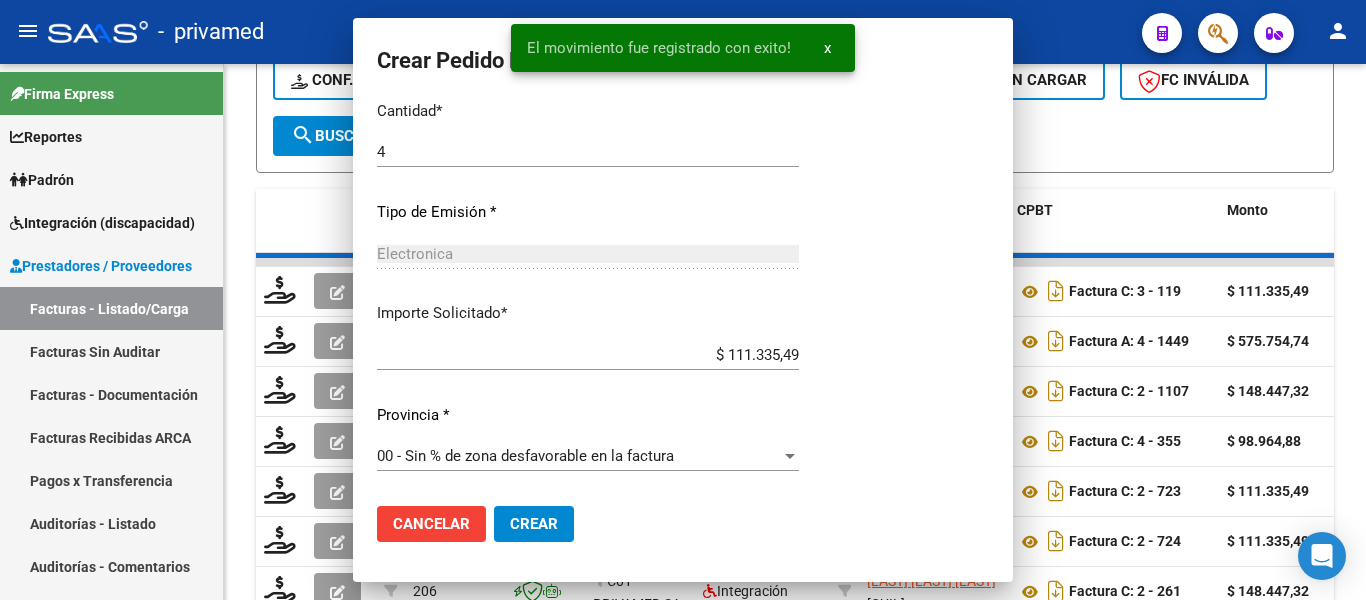 scroll, scrollTop: 0, scrollLeft: 0, axis: both 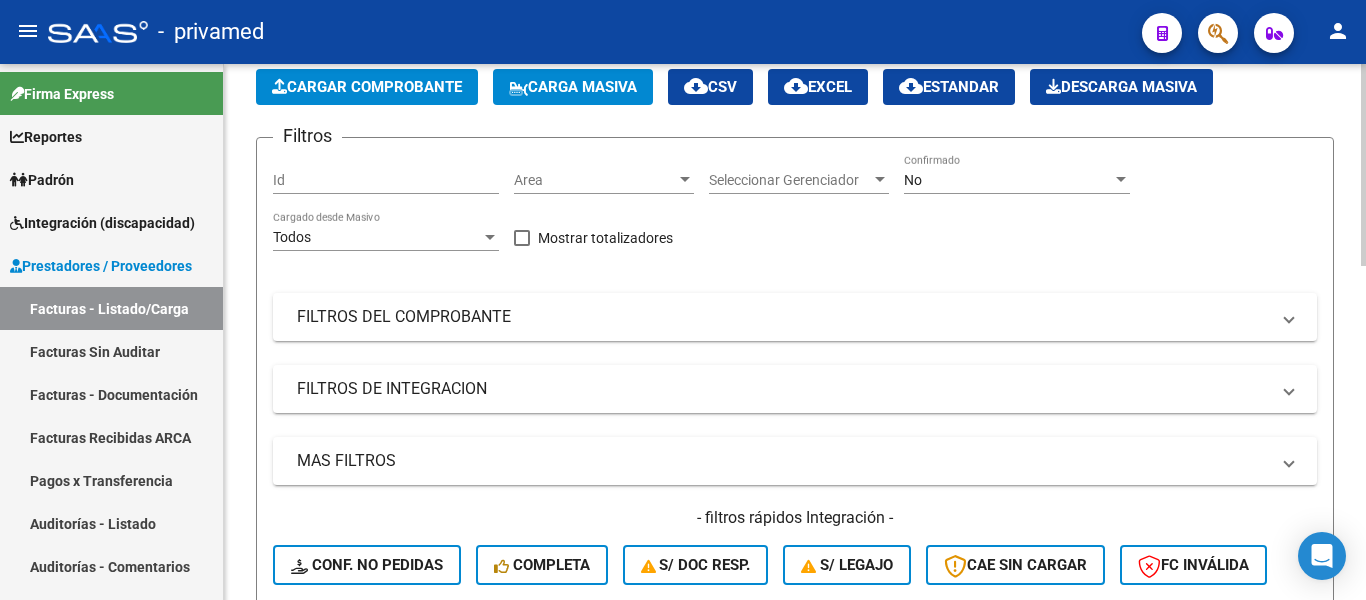 click on "Area" at bounding box center (595, 180) 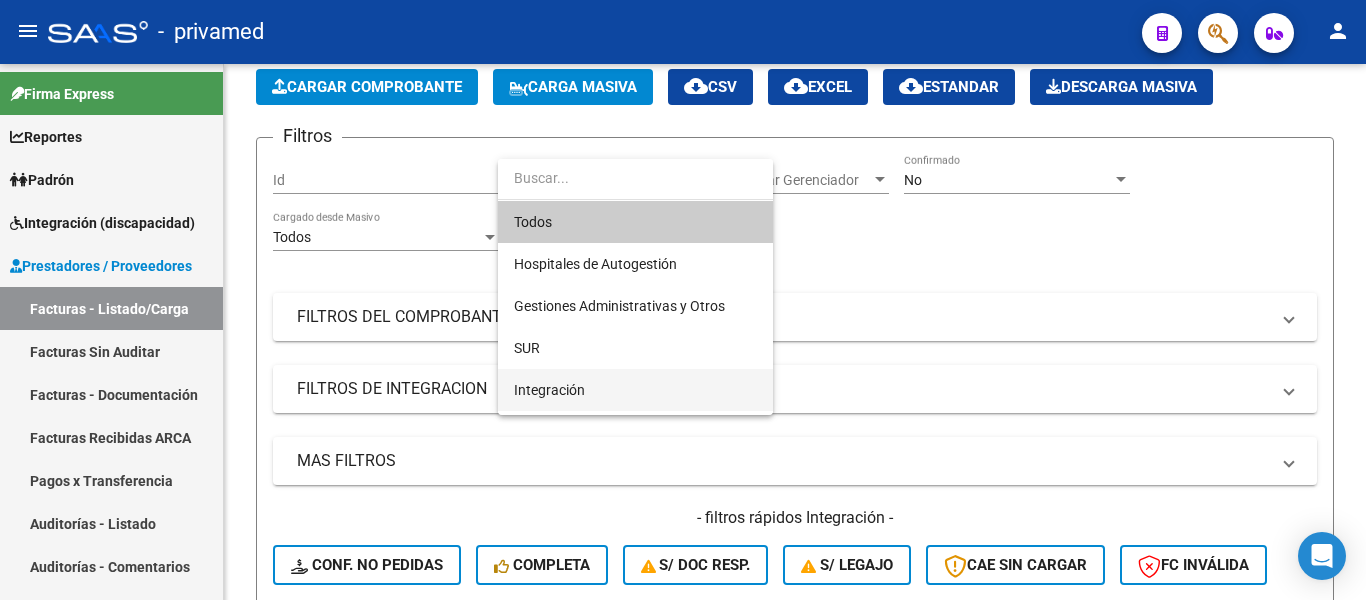 click on "Integración" at bounding box center [549, 390] 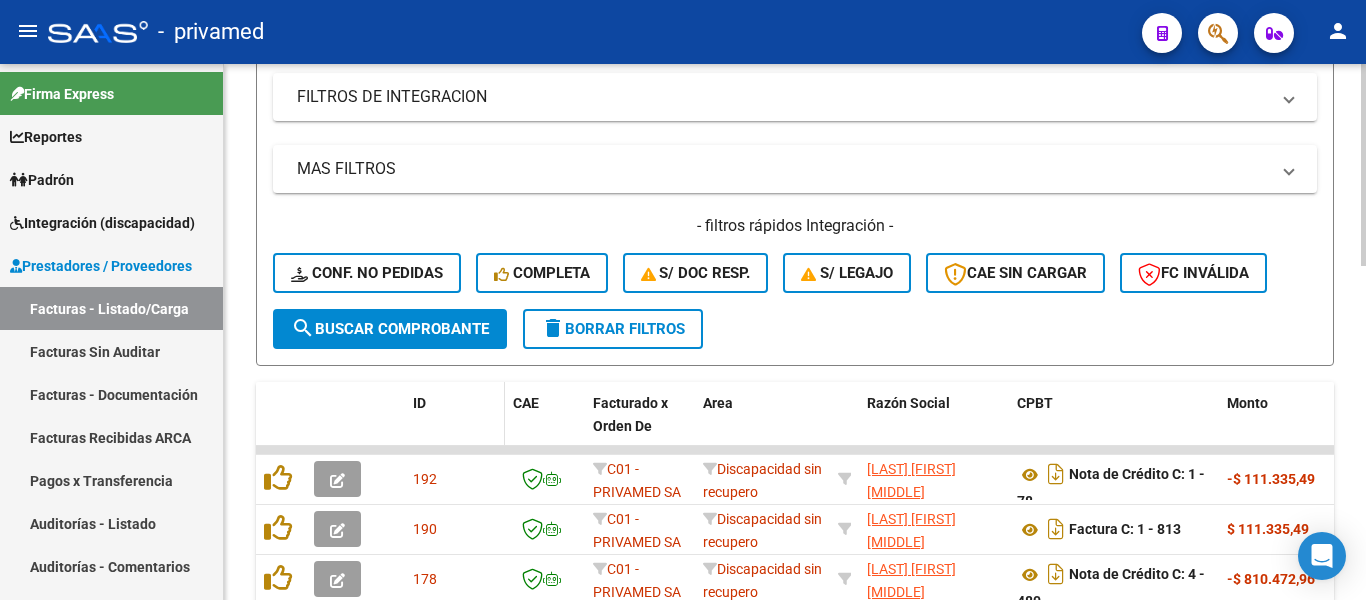 scroll, scrollTop: 400, scrollLeft: 0, axis: vertical 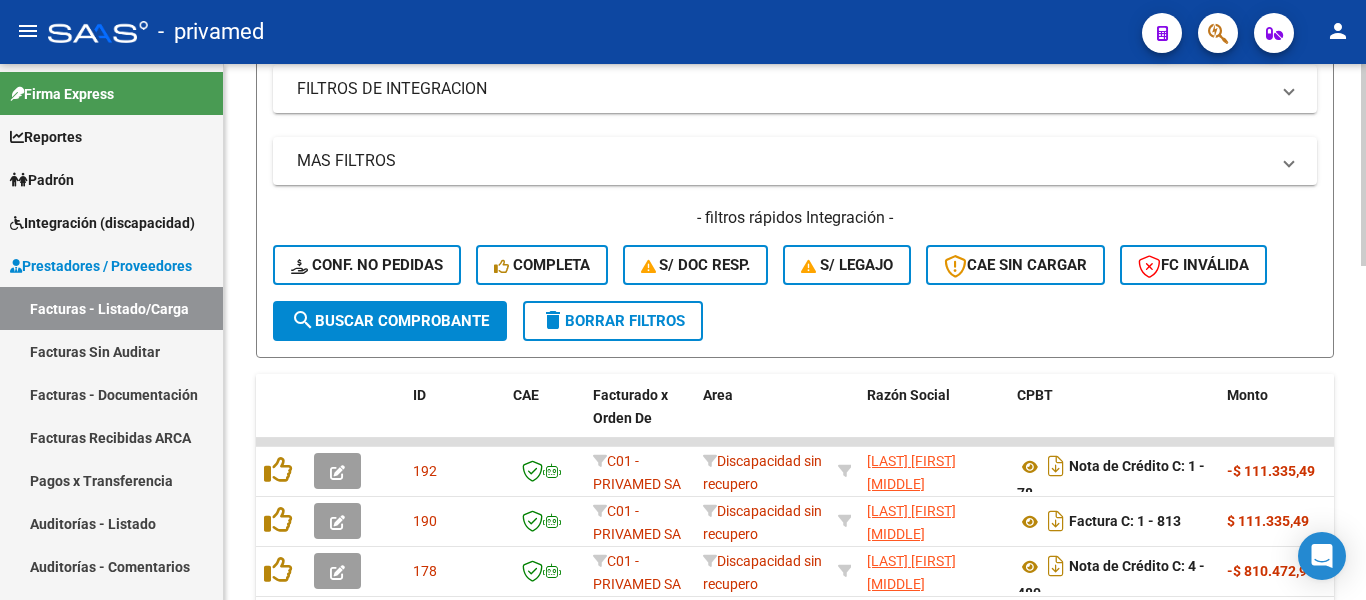 click on "search  Buscar Comprobante" 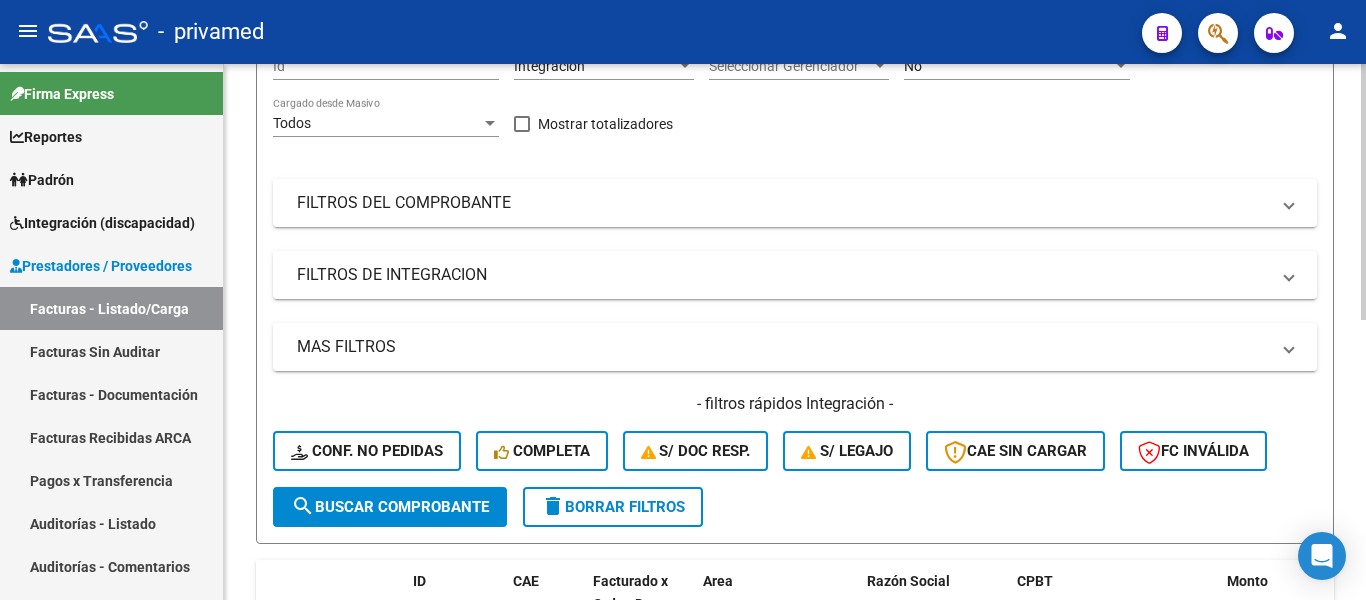 scroll, scrollTop: 85, scrollLeft: 0, axis: vertical 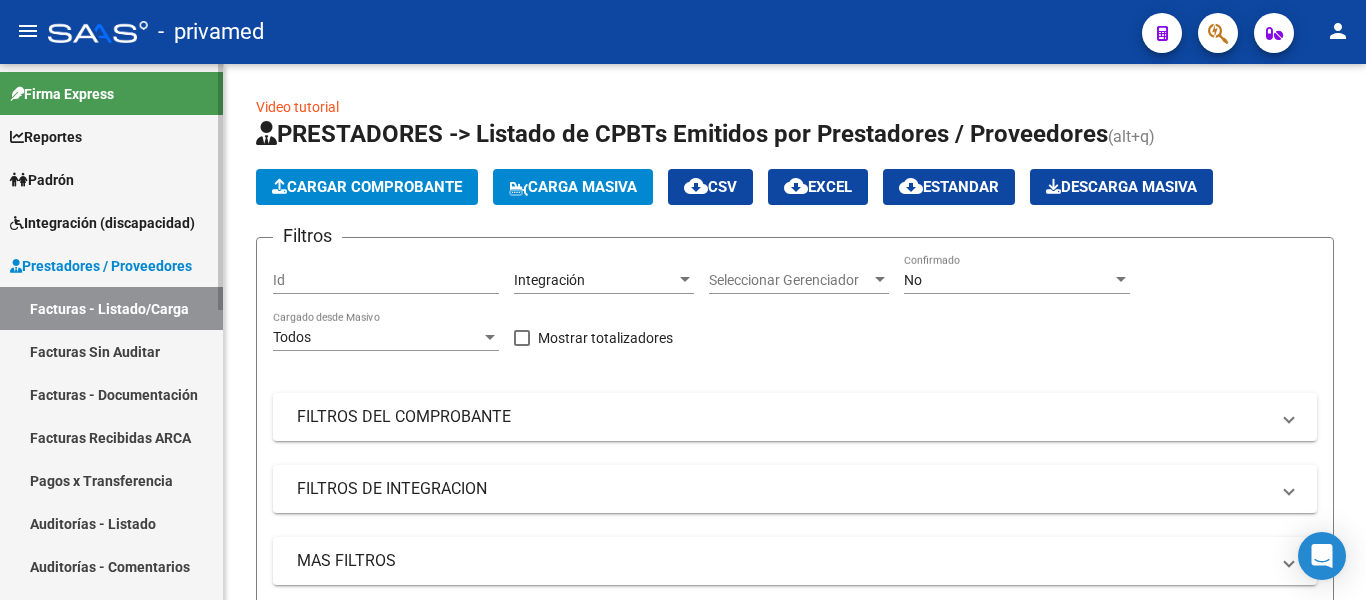 click on "Integración (discapacidad)" at bounding box center (102, 223) 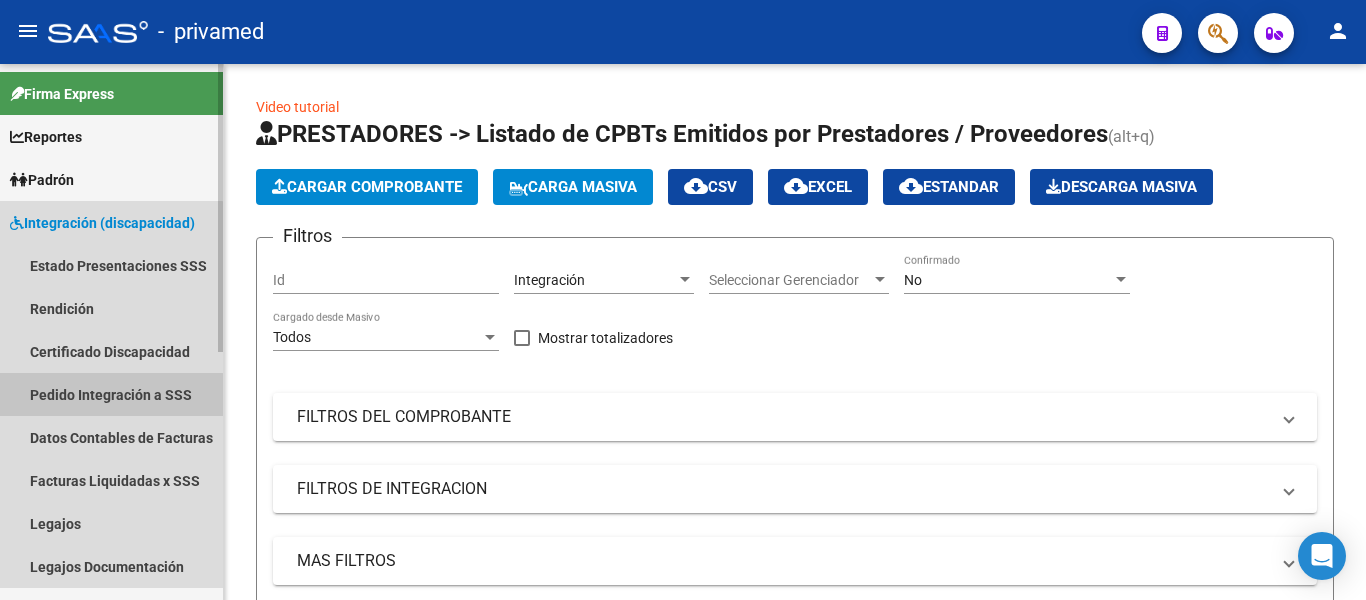 click on "Pedido Integración a SSS" at bounding box center (111, 394) 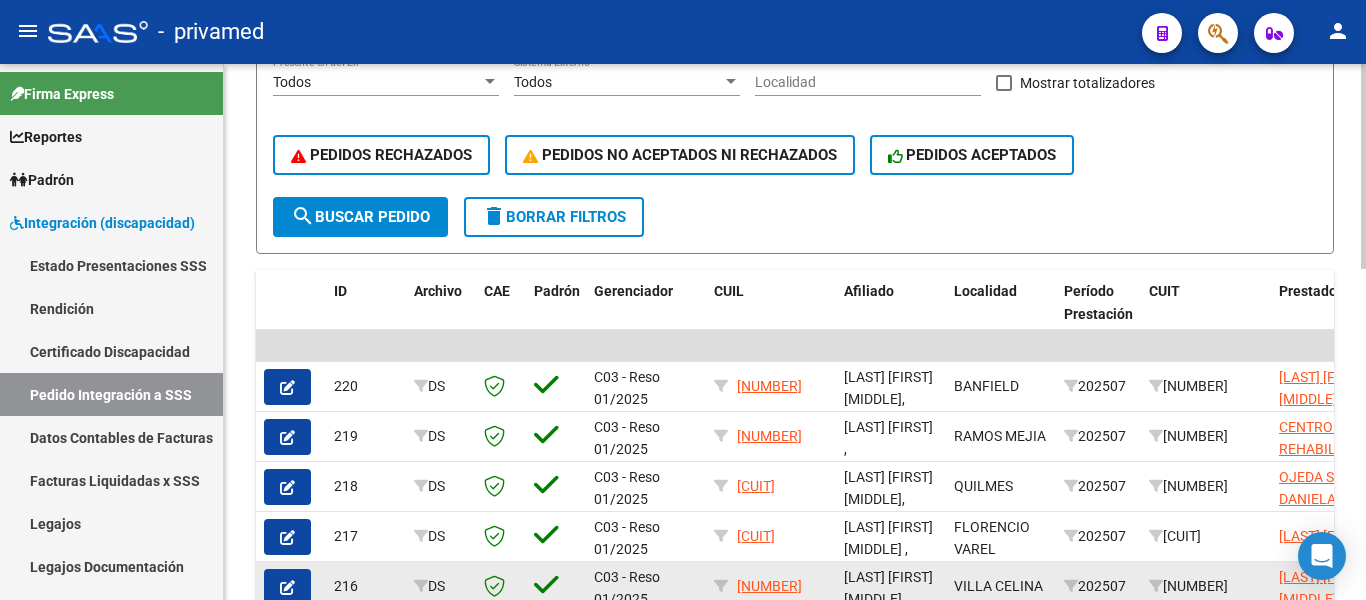 scroll, scrollTop: 0, scrollLeft: 0, axis: both 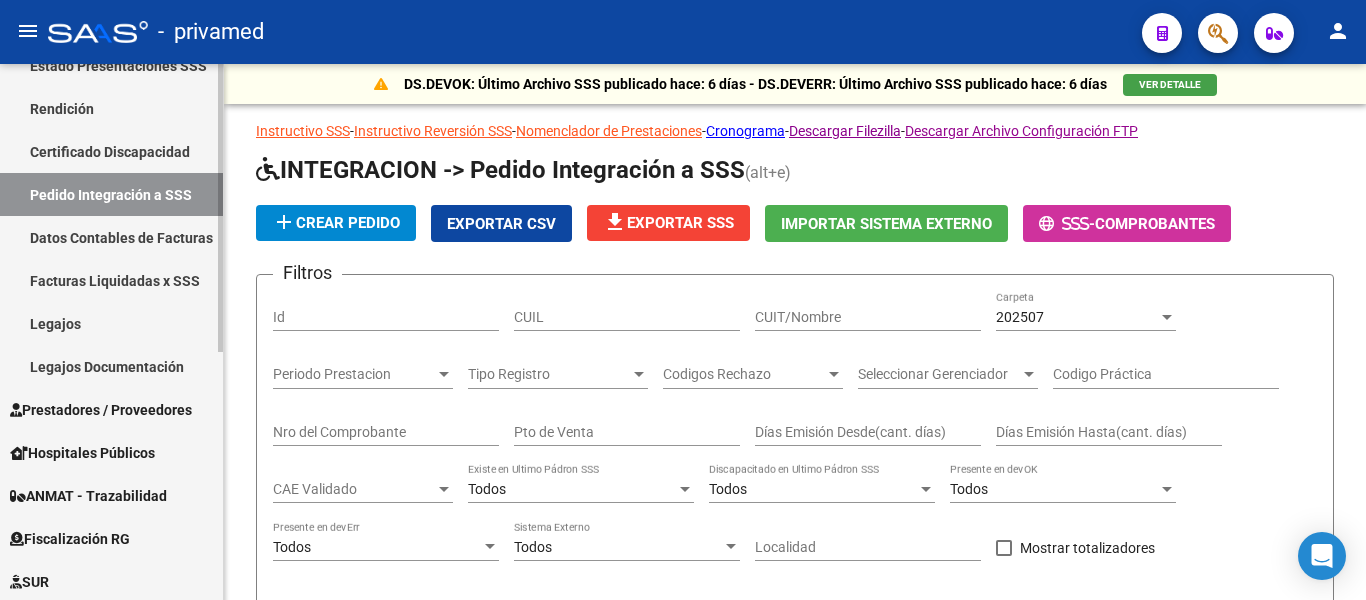 click on "Facturas Liquidadas x SSS" at bounding box center (111, 280) 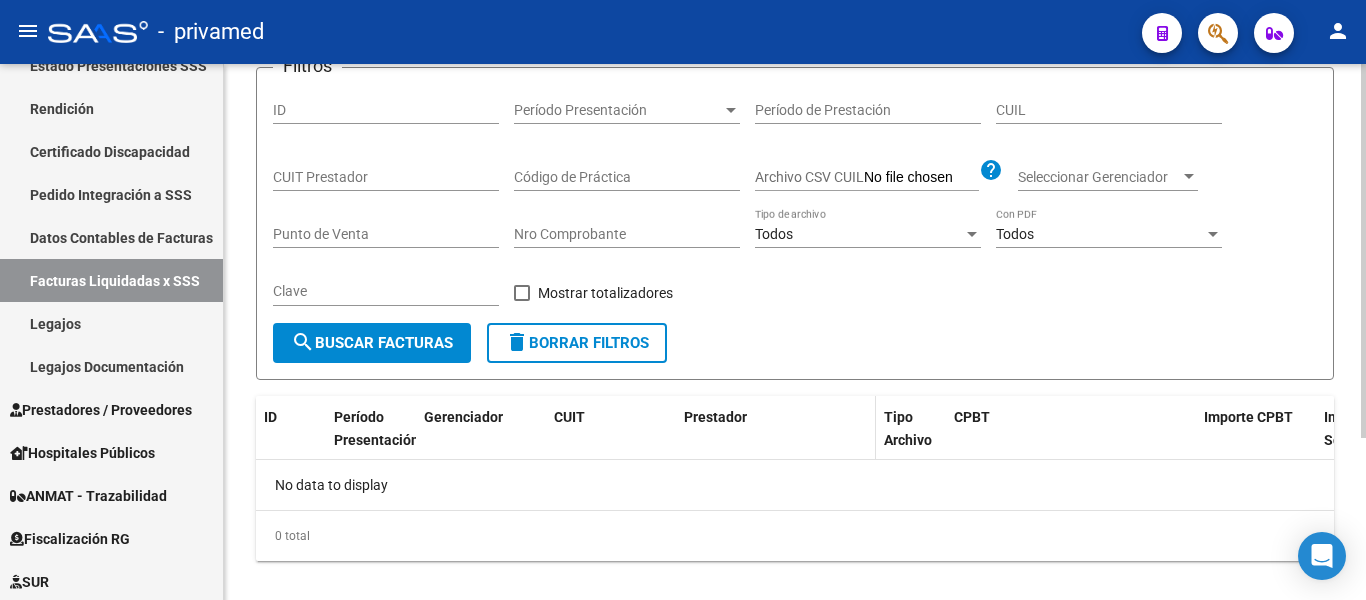 scroll, scrollTop: 232, scrollLeft: 0, axis: vertical 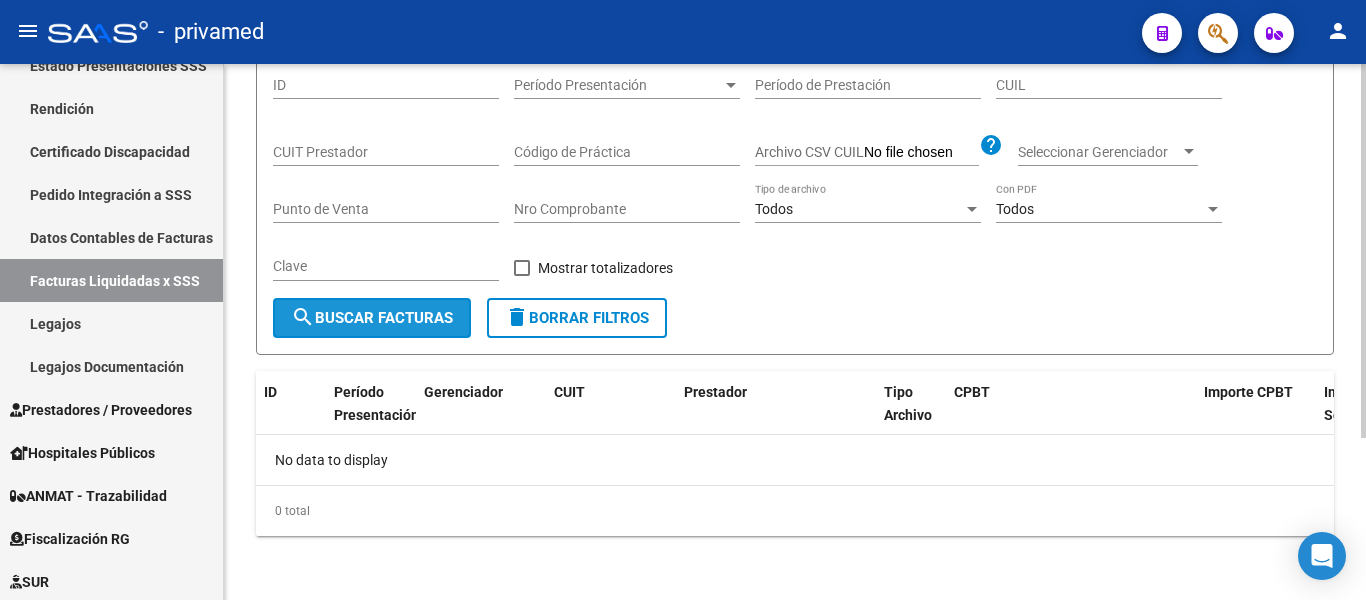 click on "search  Buscar Facturas" 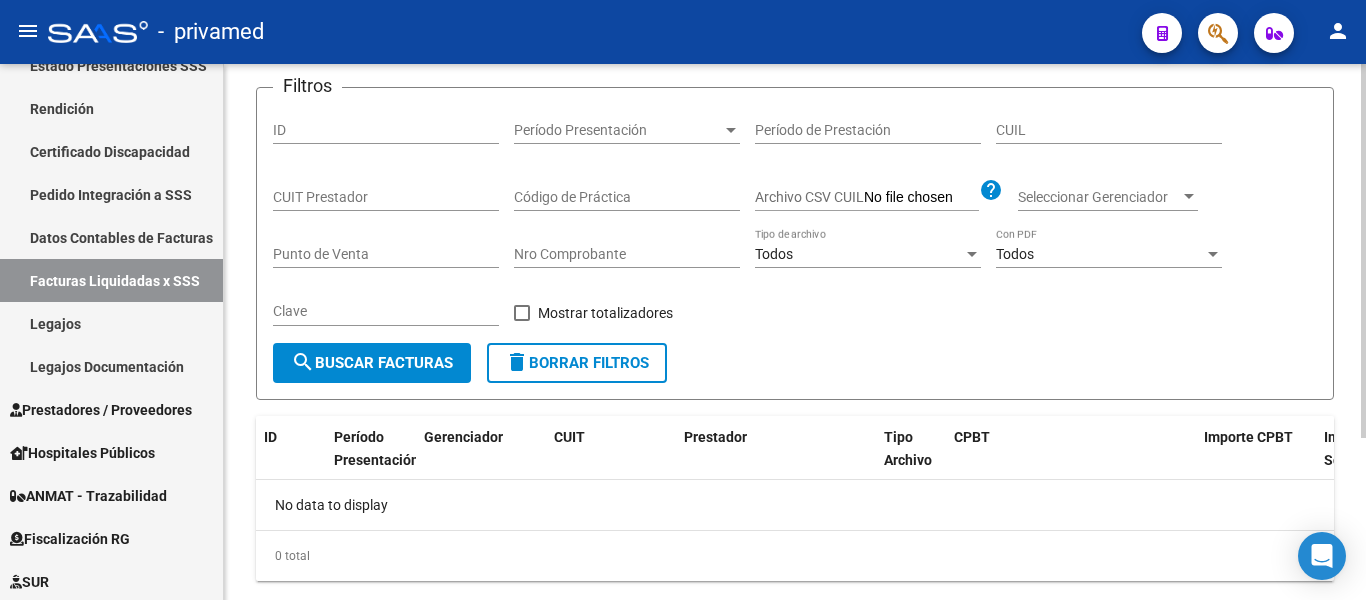 scroll, scrollTop: 232, scrollLeft: 0, axis: vertical 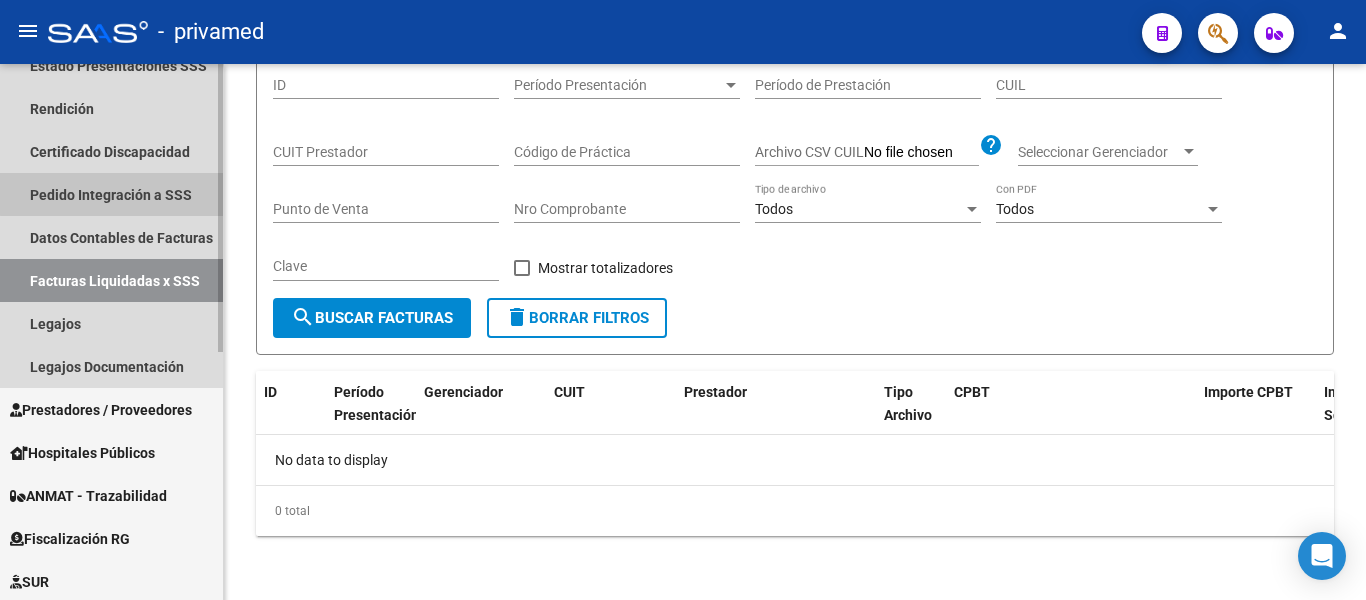 click on "Pedido Integración a SSS" at bounding box center [111, 194] 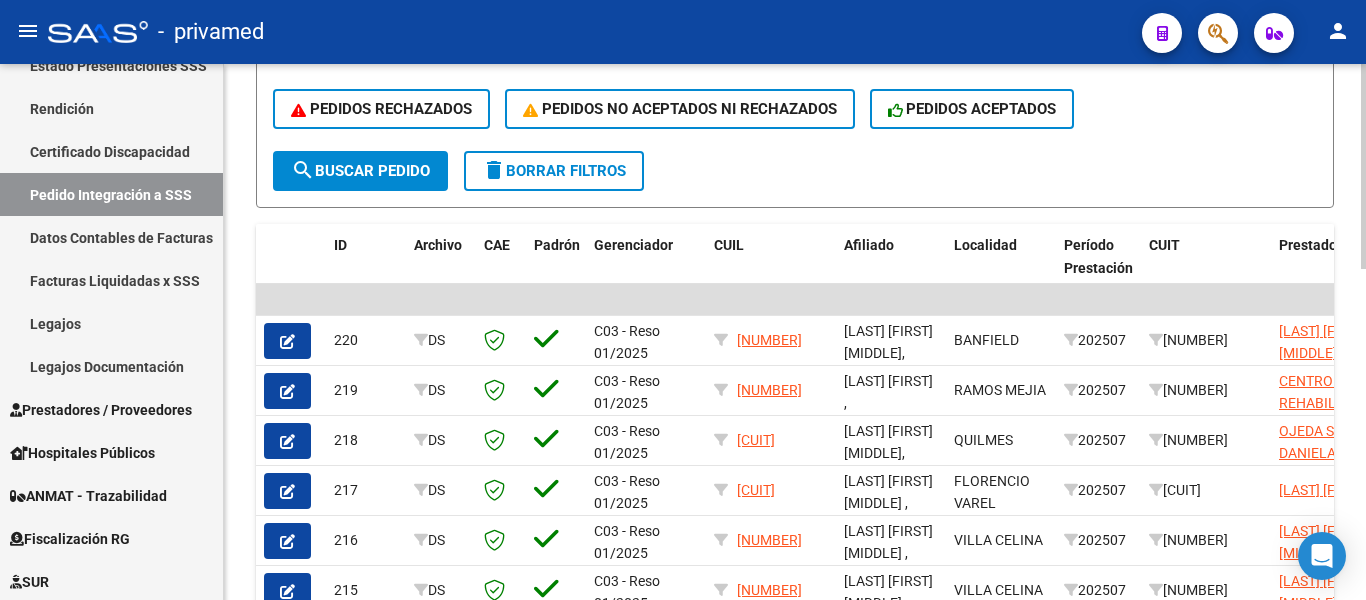 scroll, scrollTop: 400, scrollLeft: 0, axis: vertical 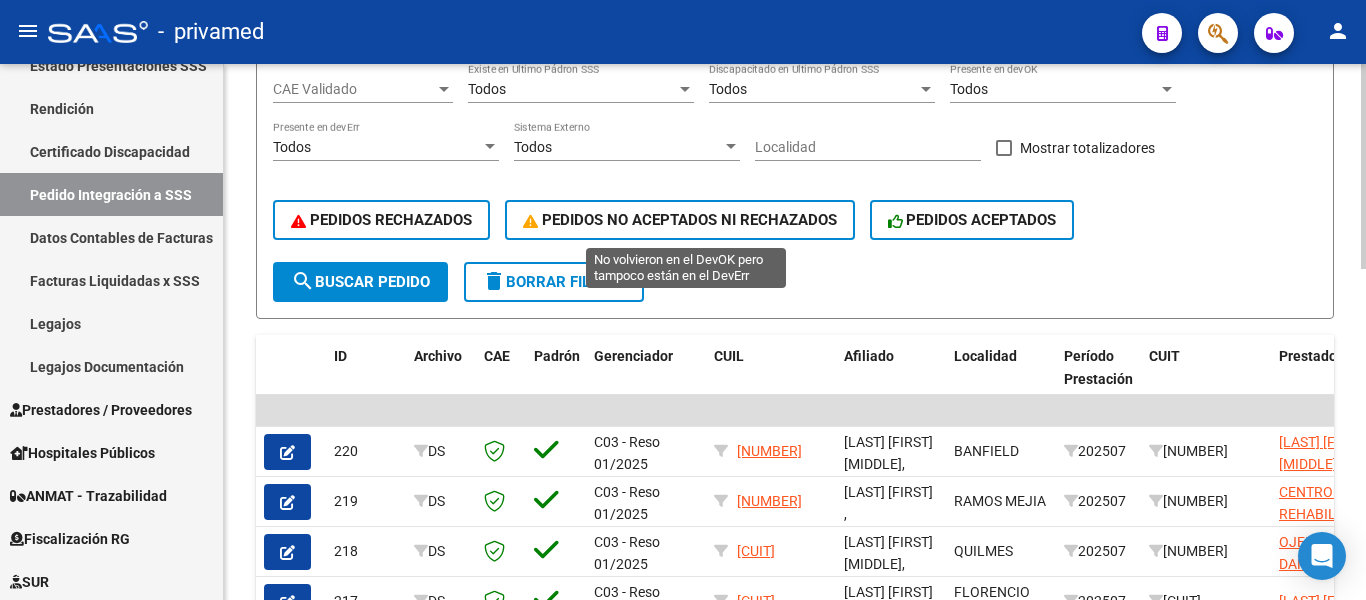 click on "PEDIDOS NO ACEPTADOS NI RECHAZADOS" 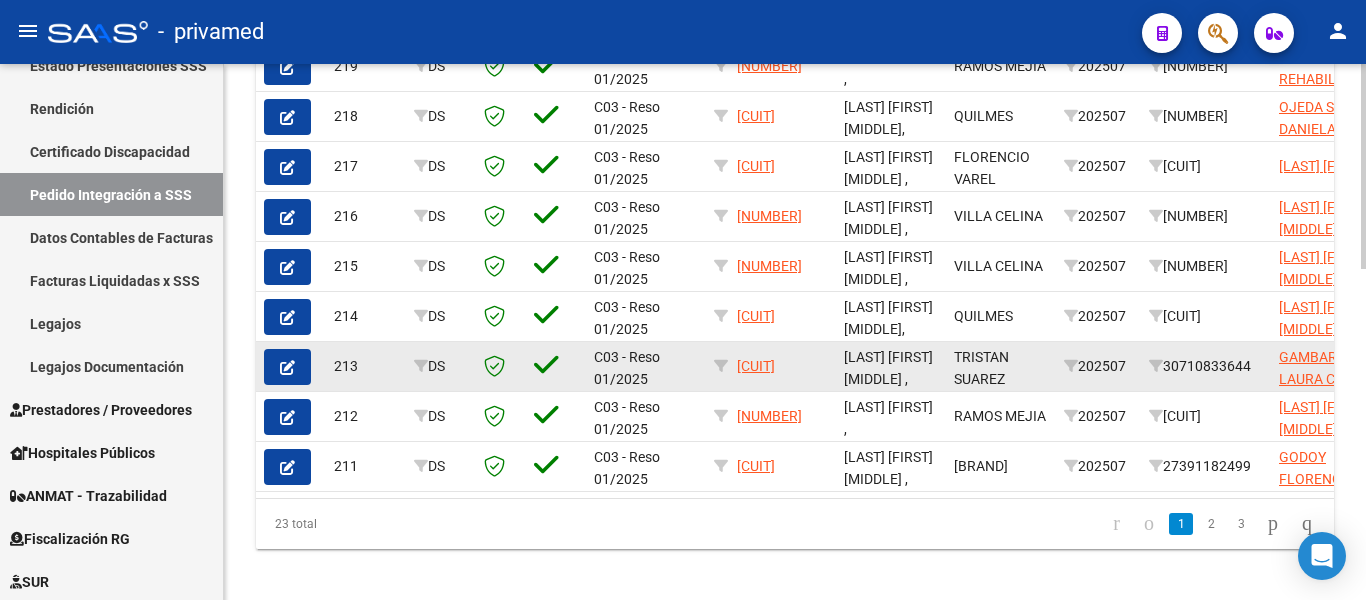 scroll, scrollTop: 865, scrollLeft: 0, axis: vertical 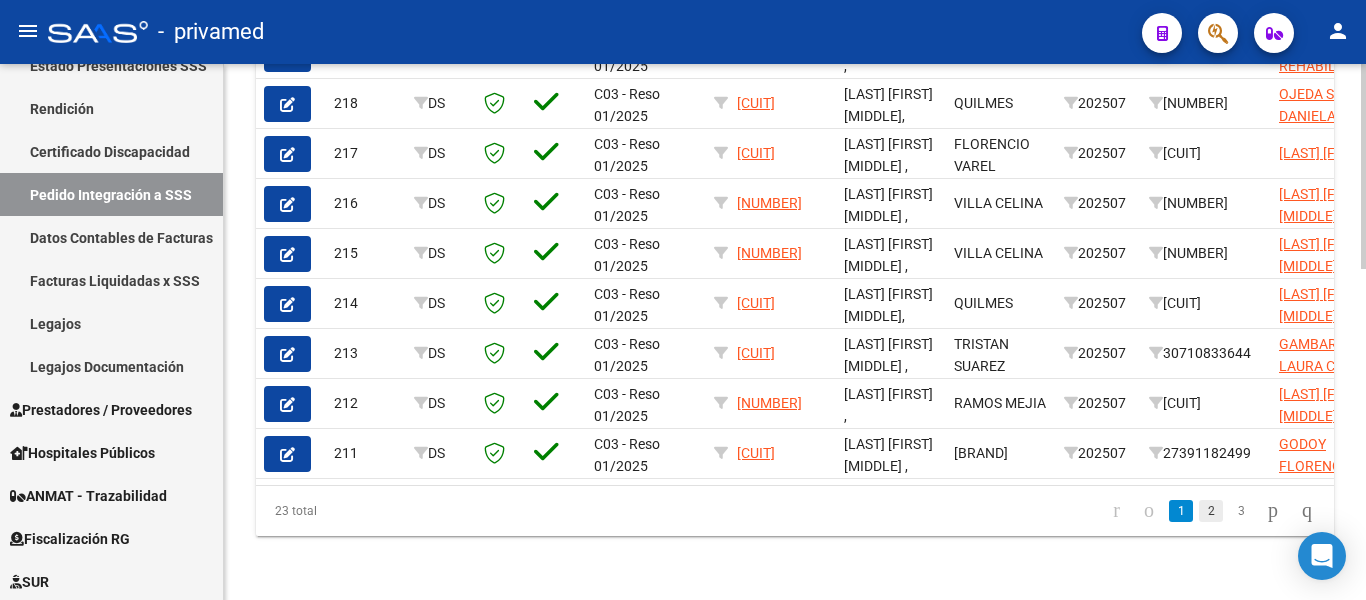 click on "2" 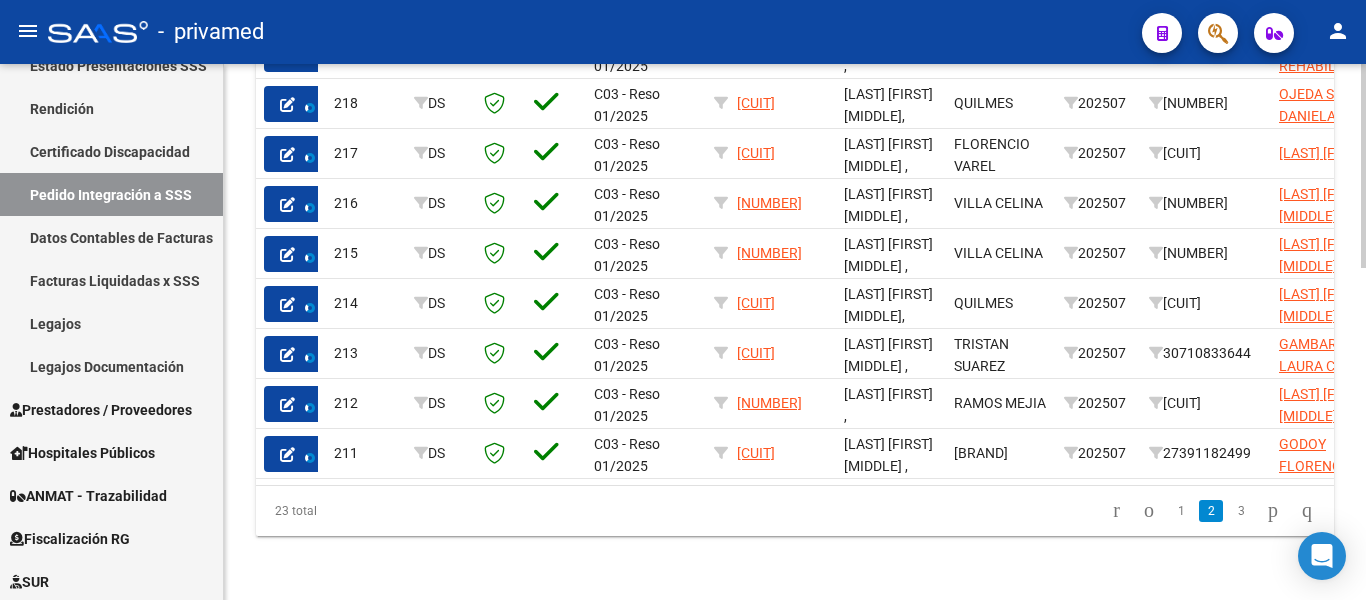 scroll, scrollTop: 865, scrollLeft: 0, axis: vertical 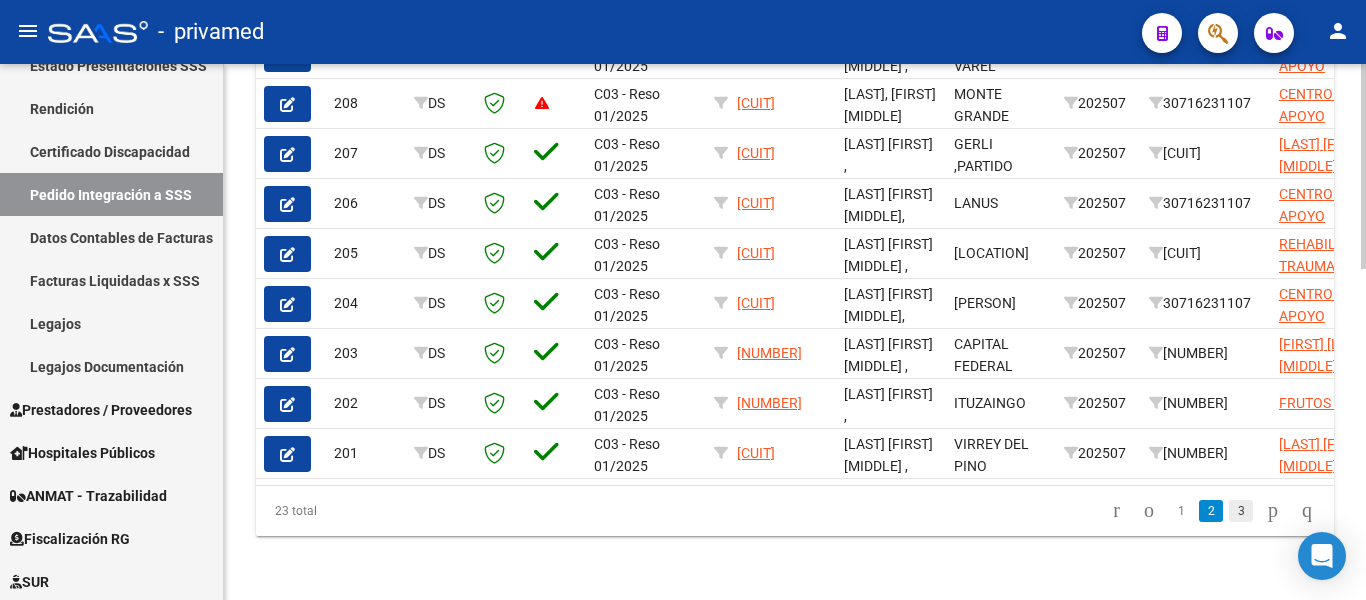 click on "3" 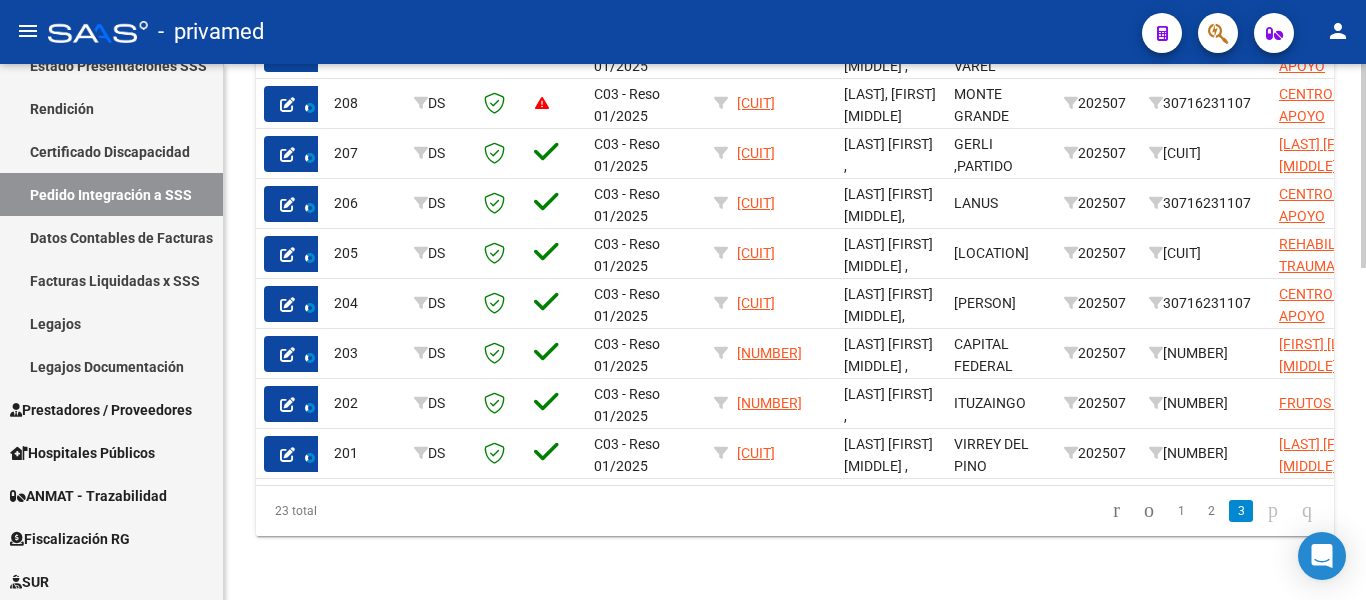 scroll, scrollTop: 515, scrollLeft: 0, axis: vertical 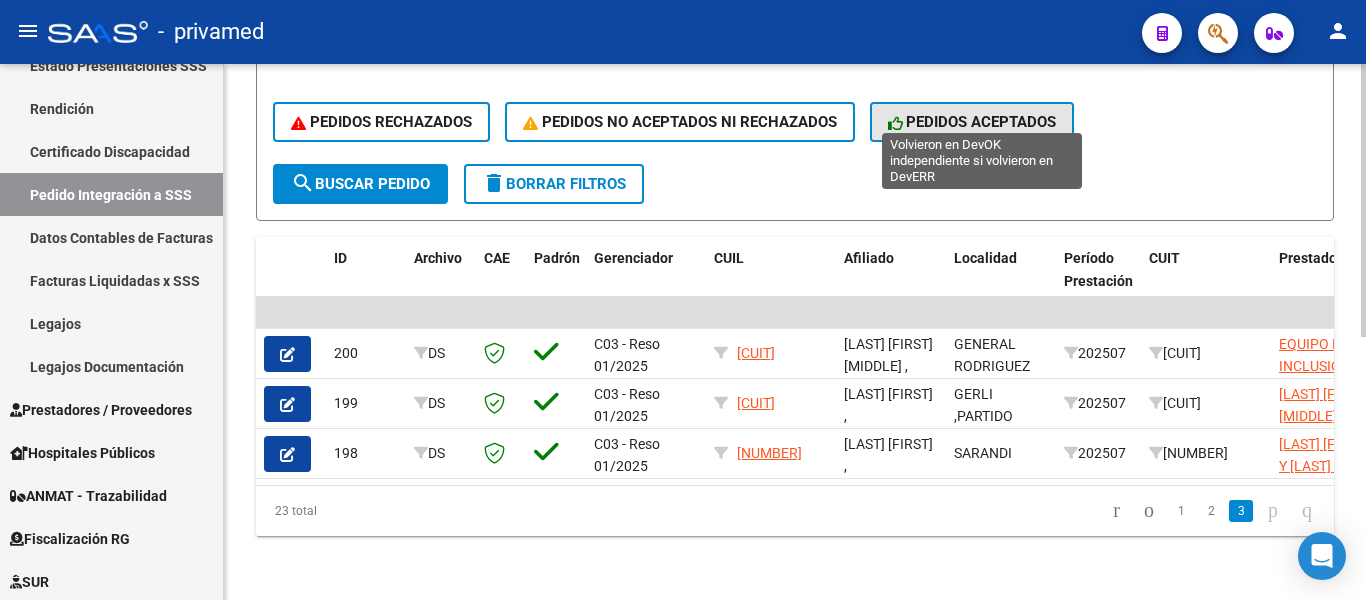 click on "PEDIDOS ACEPTADOS" 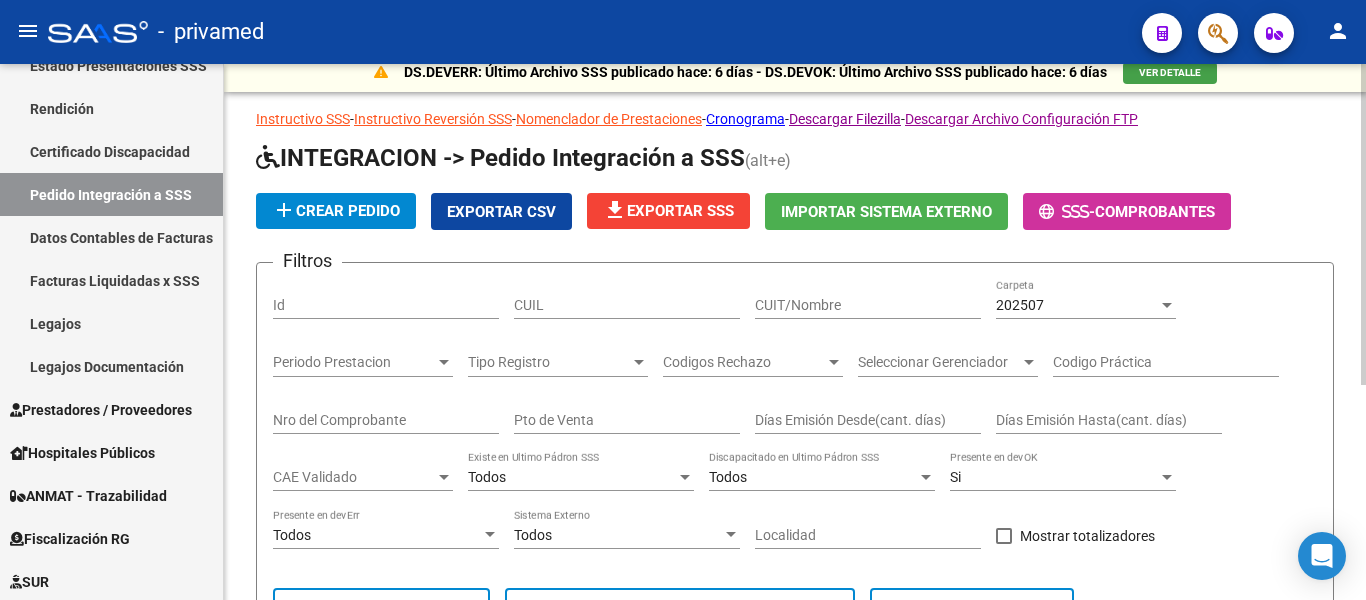 scroll, scrollTop: 0, scrollLeft: 0, axis: both 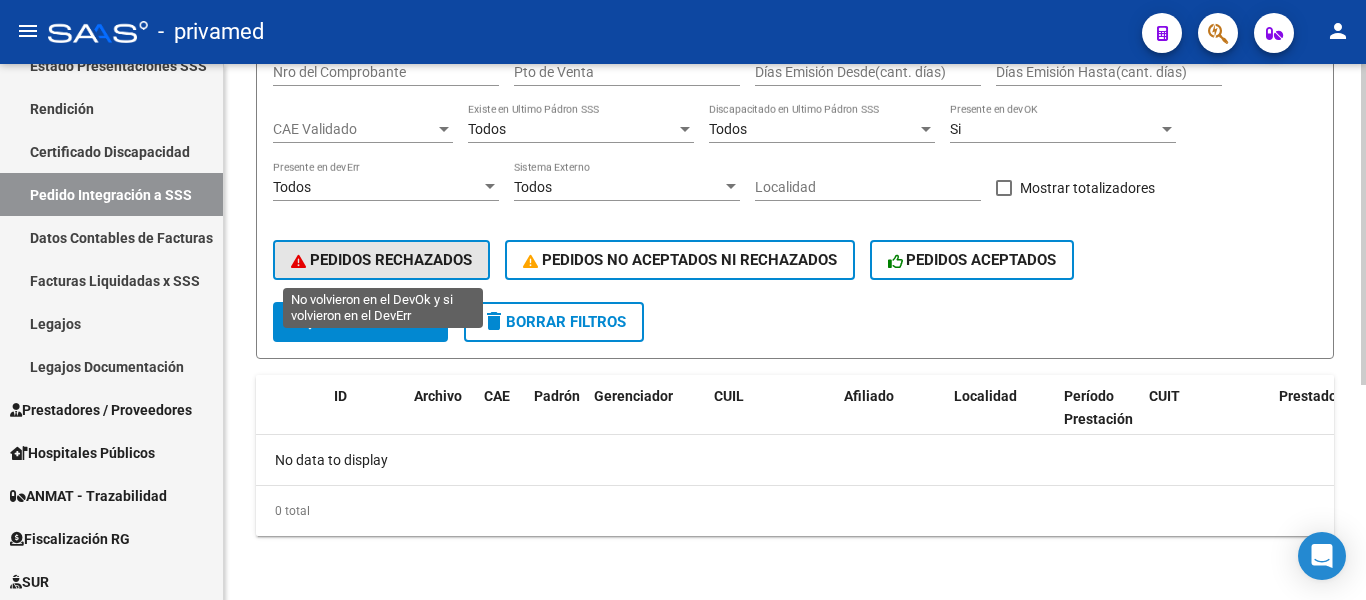 click on "PEDIDOS RECHAZADOS" 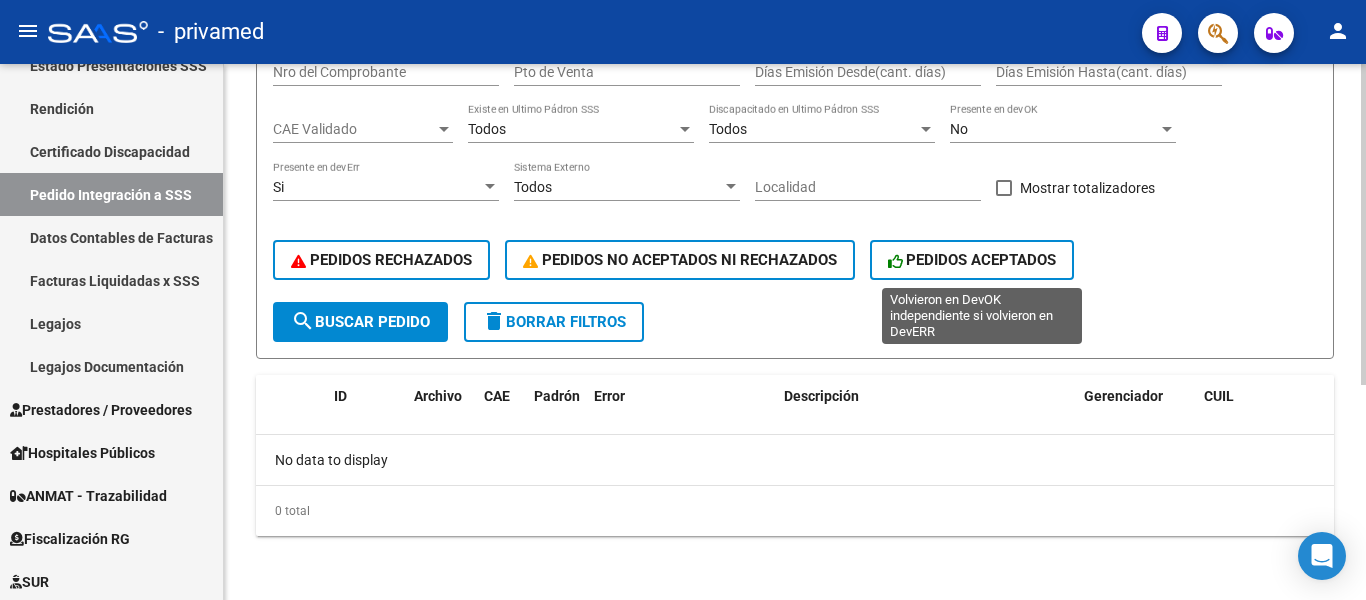 scroll, scrollTop: 0, scrollLeft: 0, axis: both 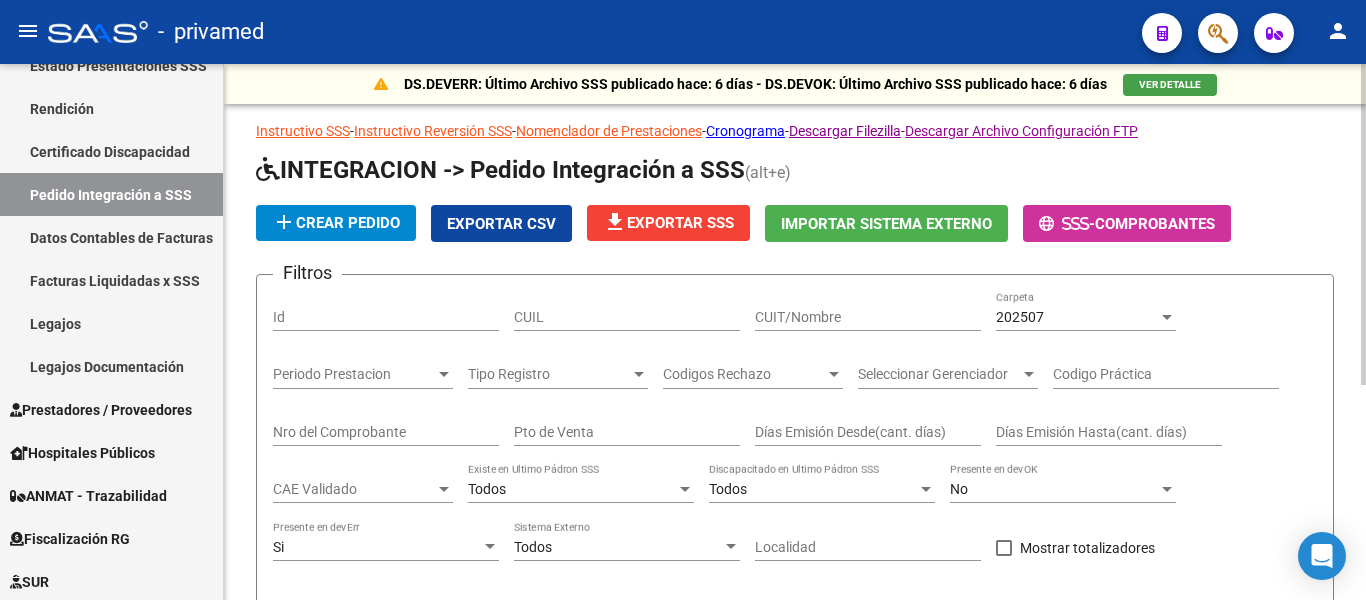 click on "VER DETALLE" 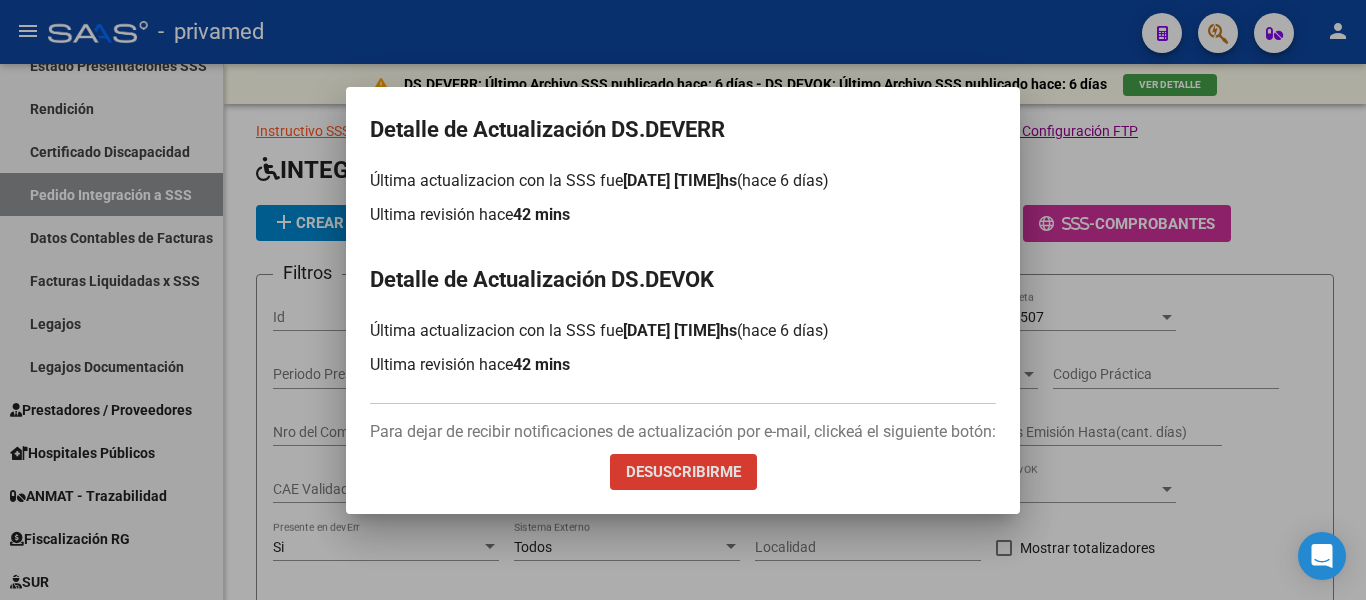 type 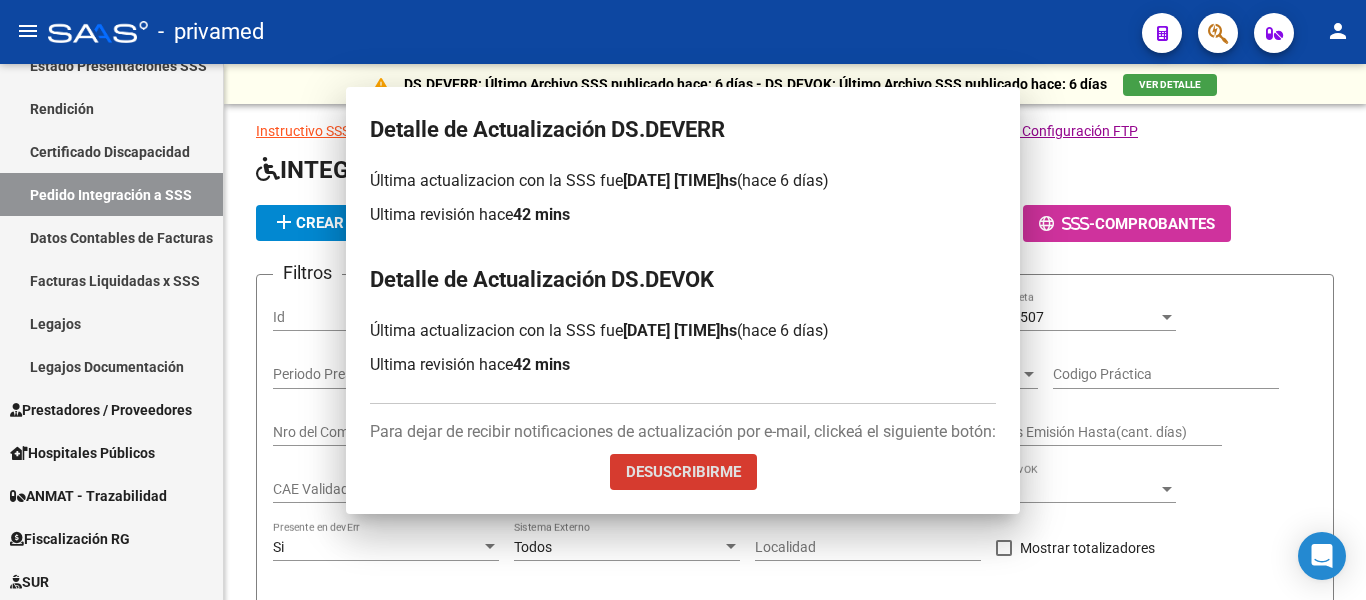 type 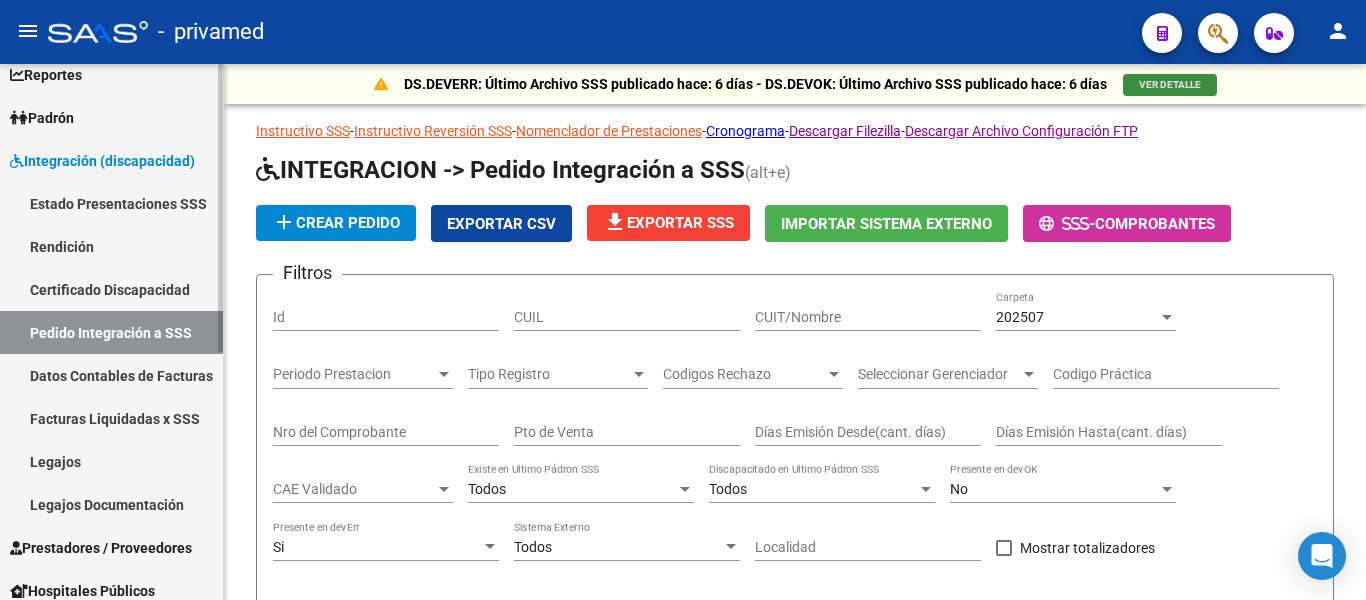 scroll, scrollTop: 0, scrollLeft: 0, axis: both 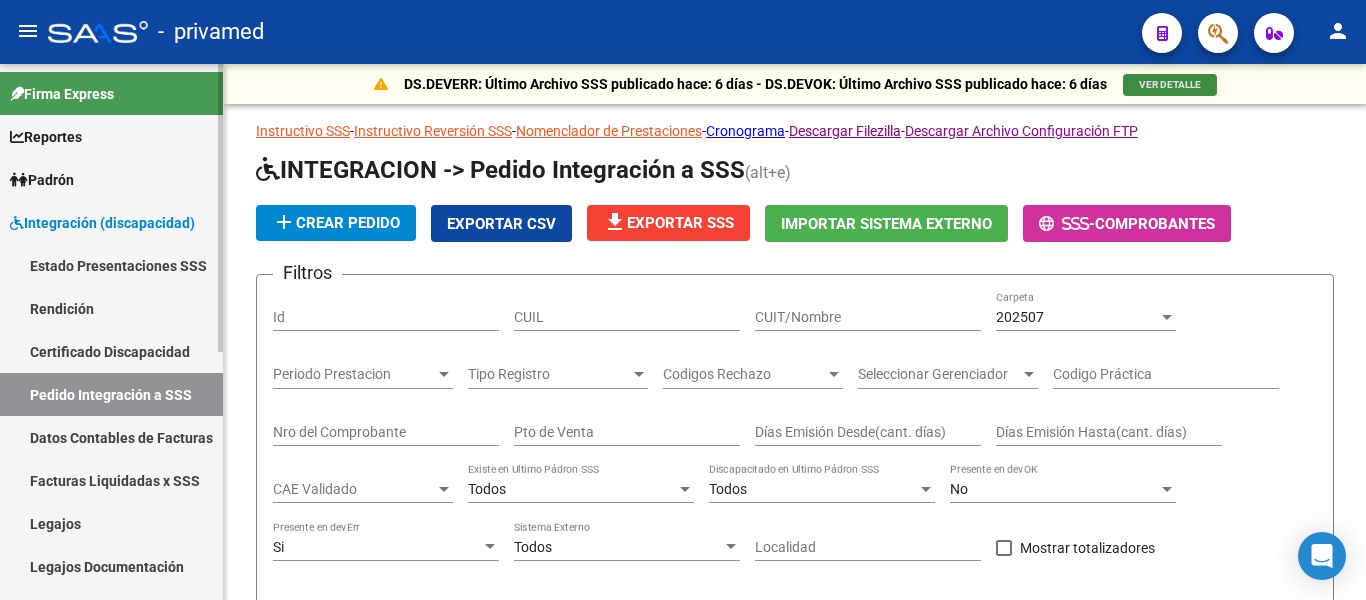 click on "Firma Express     Reportes SUR Expedientes Internos Movimiento de Expte. SSS    Padrón Afiliados Empadronados Movimientos de Afiliados Cambios de Gerenciador Padrón Ágil Análisis Afiliado    Integración (discapacidad) Estado Presentaciones SSS Rendición Certificado Discapacidad Pedido Integración a SSS Datos Contables de Facturas Facturas Liquidadas x SSS Legajos Legajos Documentación    Prestadores / Proveedores Facturas - Listado/Carga Facturas Sin Auditar Facturas - Documentación Facturas Recibidas ARCA Pagos x Transferencia Auditorías - Listado Auditorías - Comentarios Auditorías - Cambios Área Auditoría - Ítems Prestadores - Listado Prestadores - Docu. Otros Ingresos Geren.    Hospitales Públicos SSS - Censo Hospitalario SSS - Preliquidación SSS - Comprobantes SSS - CPBTs Atenciones Notificaciones Internación Débitos Autogestión (viejo)    ANMAT - Trazabilidad    Fiscalización RG Deuda X Empresa Listado de Empresas Análisis Empresa Actas Ingresos Percibidos    SUR SUR Id" 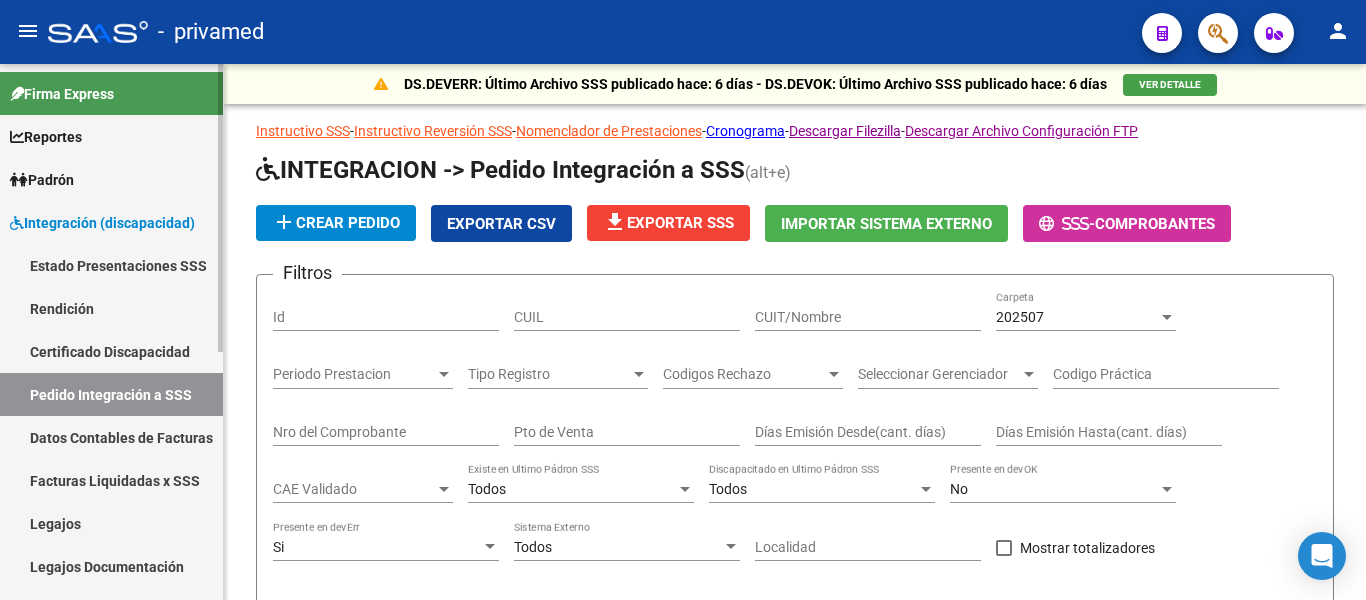 drag, startPoint x: 224, startPoint y: 293, endPoint x: 222, endPoint y: 311, distance: 18.110771 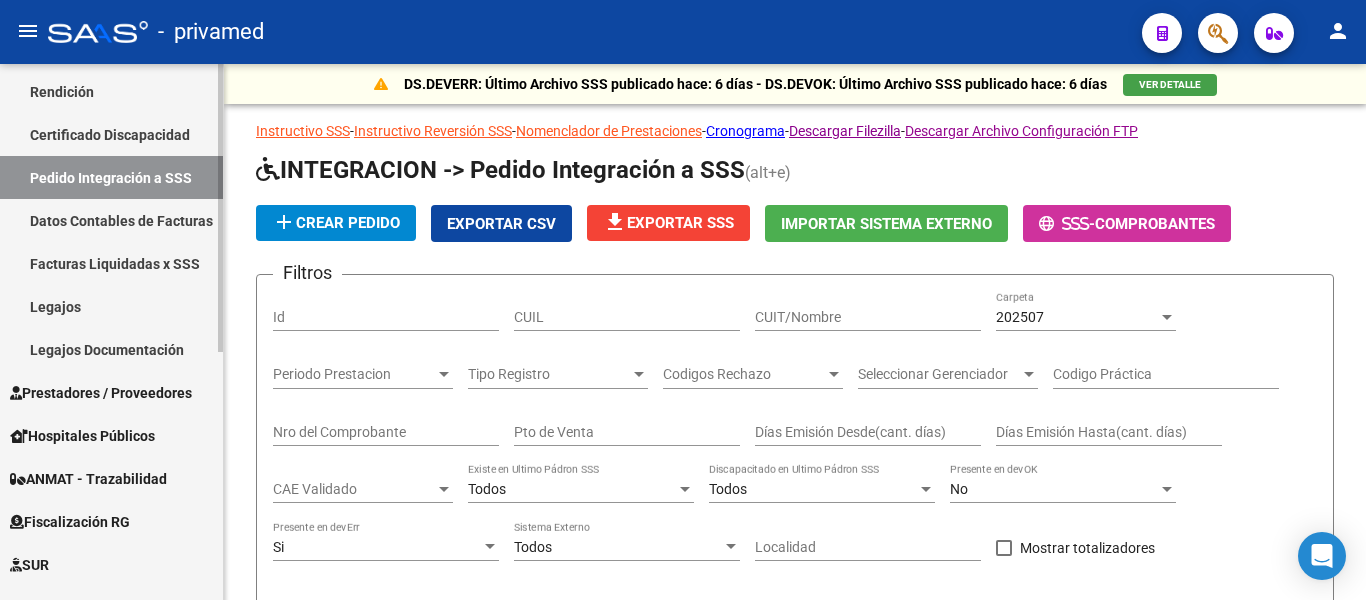scroll, scrollTop: 353, scrollLeft: 0, axis: vertical 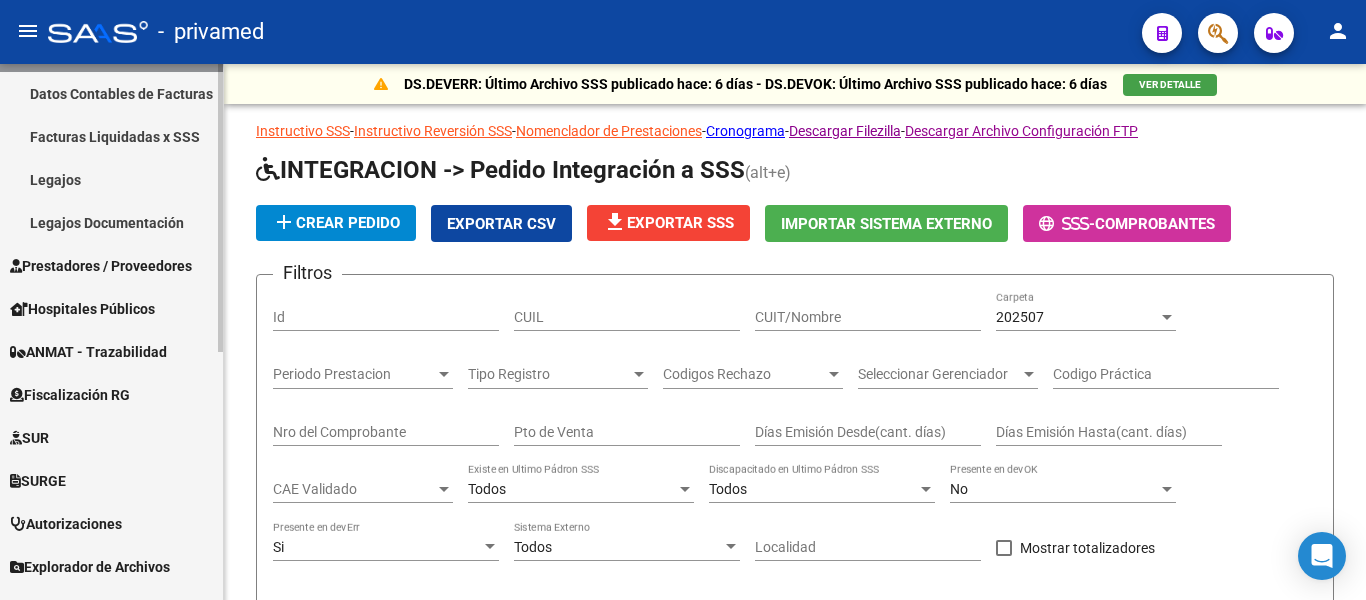 click on "Firma Express     Reportes SUR Expedientes Internos Movimiento de Expte. SSS    Padrón Afiliados Empadronados Movimientos de Afiliados Cambios de Gerenciador Padrón Ágil Análisis Afiliado    Integración (discapacidad) Estado Presentaciones SSS Rendición Certificado Discapacidad Pedido Integración a SSS Datos Contables de Facturas Facturas Liquidadas x SSS Legajos Legajos Documentación    Prestadores / Proveedores Facturas - Listado/Carga Facturas Sin Auditar Facturas - Documentación Facturas Recibidas ARCA Pagos x Transferencia Auditorías - Listado Auditorías - Comentarios Auditorías - Cambios Área Auditoría - Ítems Prestadores - Listado Prestadores - Docu. Otros Ingresos Geren.    Hospitales Públicos SSS - Censo Hospitalario SSS - Preliquidación SSS - Comprobantes SSS - CPBTs Atenciones Notificaciones Internación Débitos Autogestión (viejo)    ANMAT - Trazabilidad    Fiscalización RG Deuda X Empresa Listado de Empresas Análisis Empresa Actas Ingresos Percibidos    SUR SUR Id" 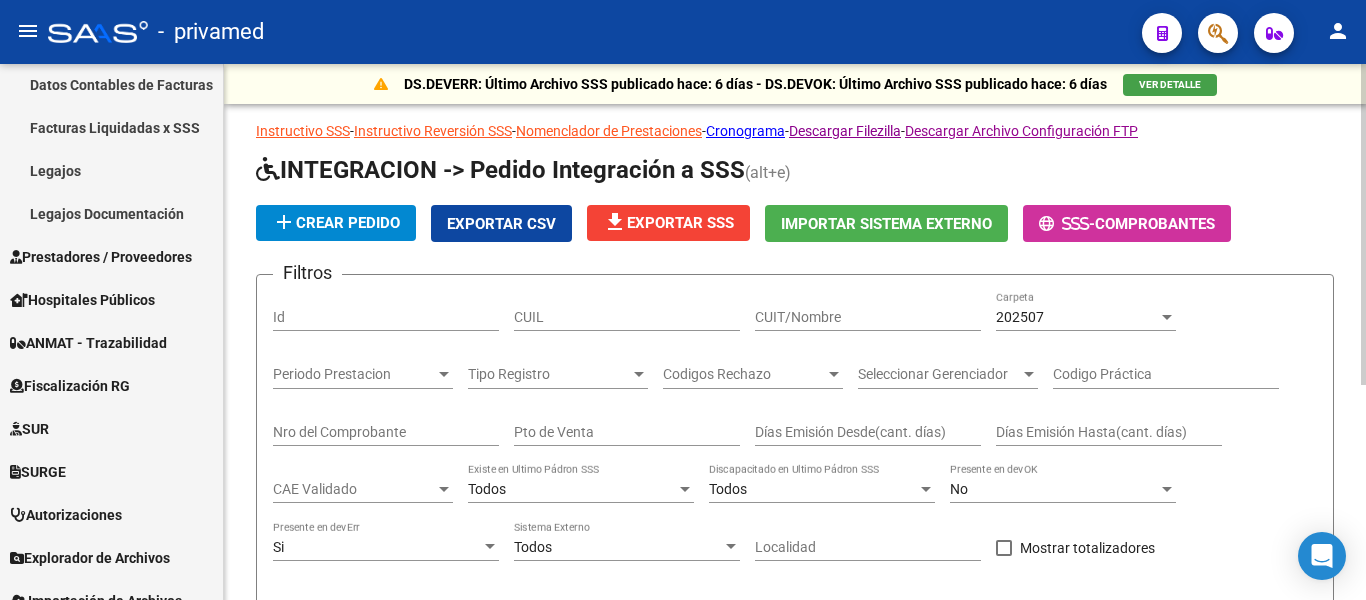 click on "DS.DEVERR: Último Archivo SSS publicado hace: 6 días - DS.DEVOK: Último Archivo SSS publicado hace: 6 días  VER DETALLE  Instructivo SSS  -  Instructivo Reversión SSS   -  Nomenclador de Prestaciones  -  Cronograma  -  Descargar Filezilla  -  Descargar Archivo Configuración FTP  INTEGRACION -> Pedido Integración a SSS  (alt+e) add  Crear Pedido
Exportar CSV  file_download  Exportar SSS
Importar Sistema Externo     -  Comprobantes Filtros Id CUIL CUIT/Nombre 202507 Carpeta Periodo Prestacion Periodo Prestacion Tipo Registro Tipo Registro Codigos Rechazo Codigos Rechazo Seleccionar Gerenciador Seleccionar Gerenciador Codigo Práctica Nro del Comprobante Pto de Venta Días Emisión Desde(cant. días) Días Emisión Hasta(cant. días) CAE Validado CAE Validado Todos Existe en Ultimo Pádron SSS Todos Discapacitado en Ultimo Pádron SSS No Presente en devOK Si Presente en devErr Todos Sistema Externo Localidad    Mostrar totalizadores    PEDIDOS RECHAZADOS    PEDIDOS NO ACEPTADOS NI RECHAZADOS   ID" 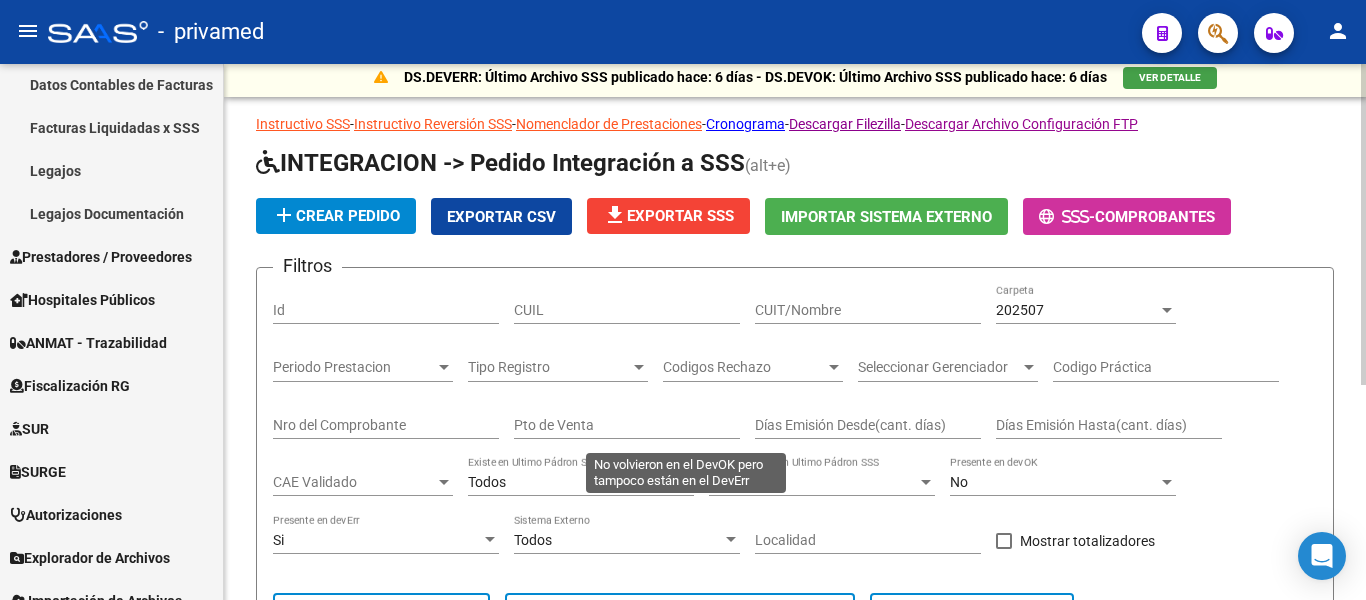 scroll, scrollTop: 0, scrollLeft: 0, axis: both 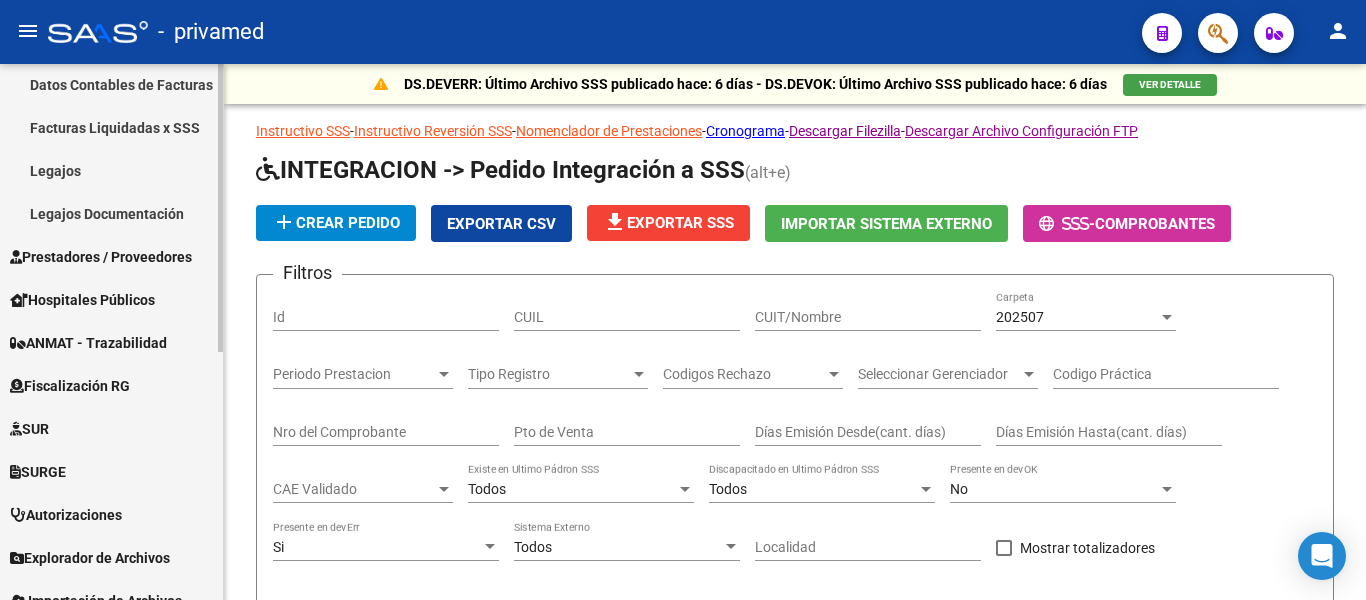 click on "Prestadores / Proveedores" at bounding box center (101, 257) 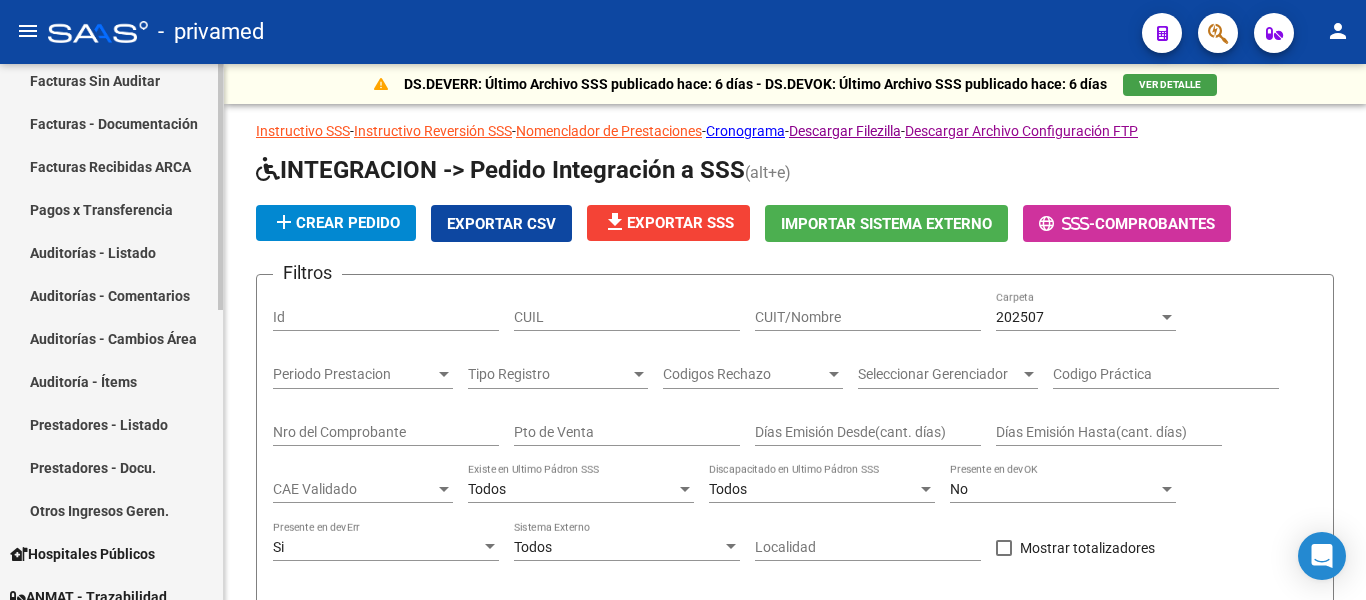 scroll, scrollTop: 153, scrollLeft: 0, axis: vertical 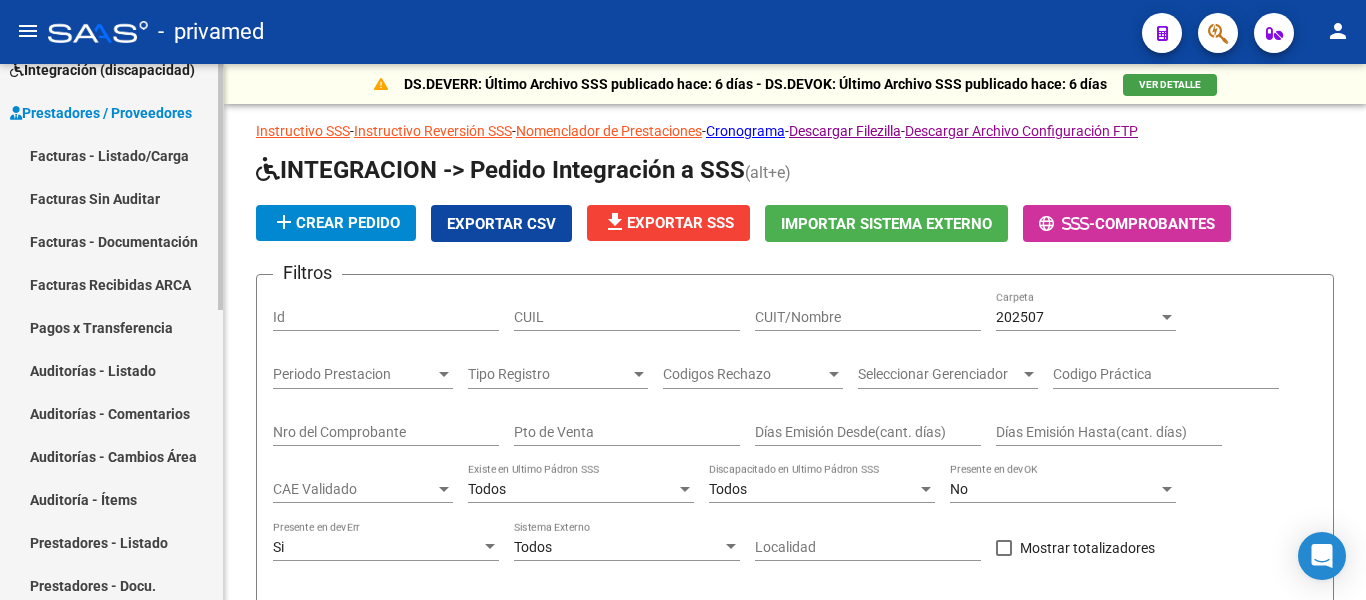 click on "Facturas - Listado/Carga" at bounding box center (111, 155) 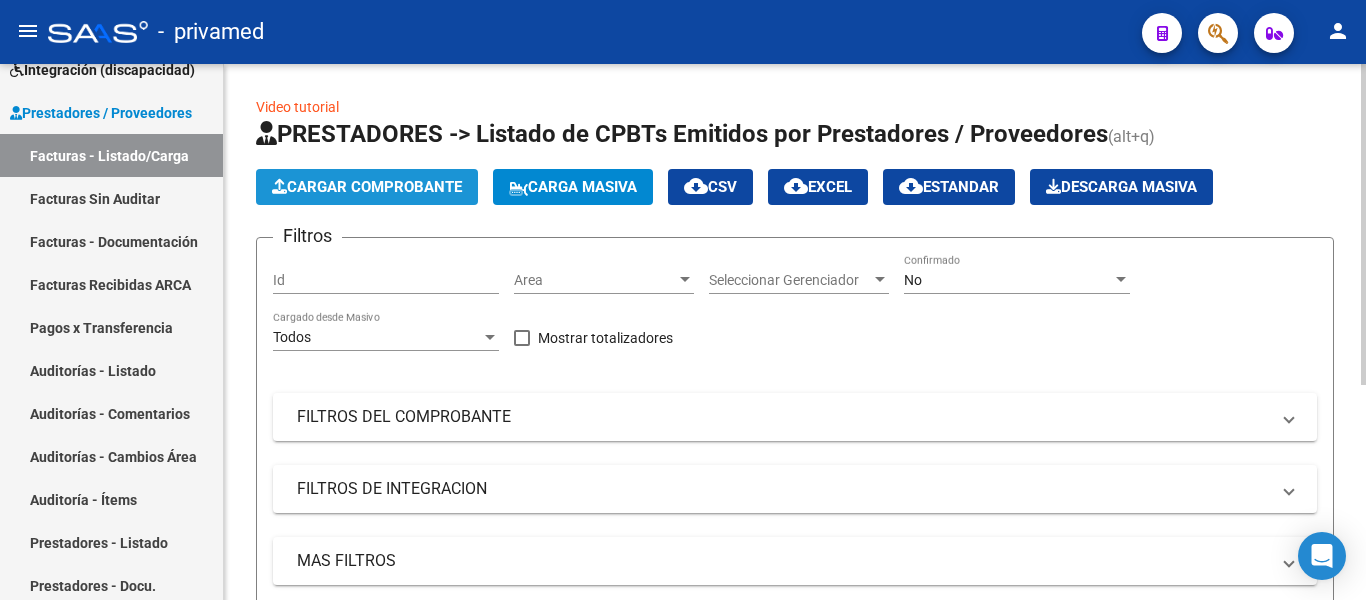 click on "Cargar Comprobante" 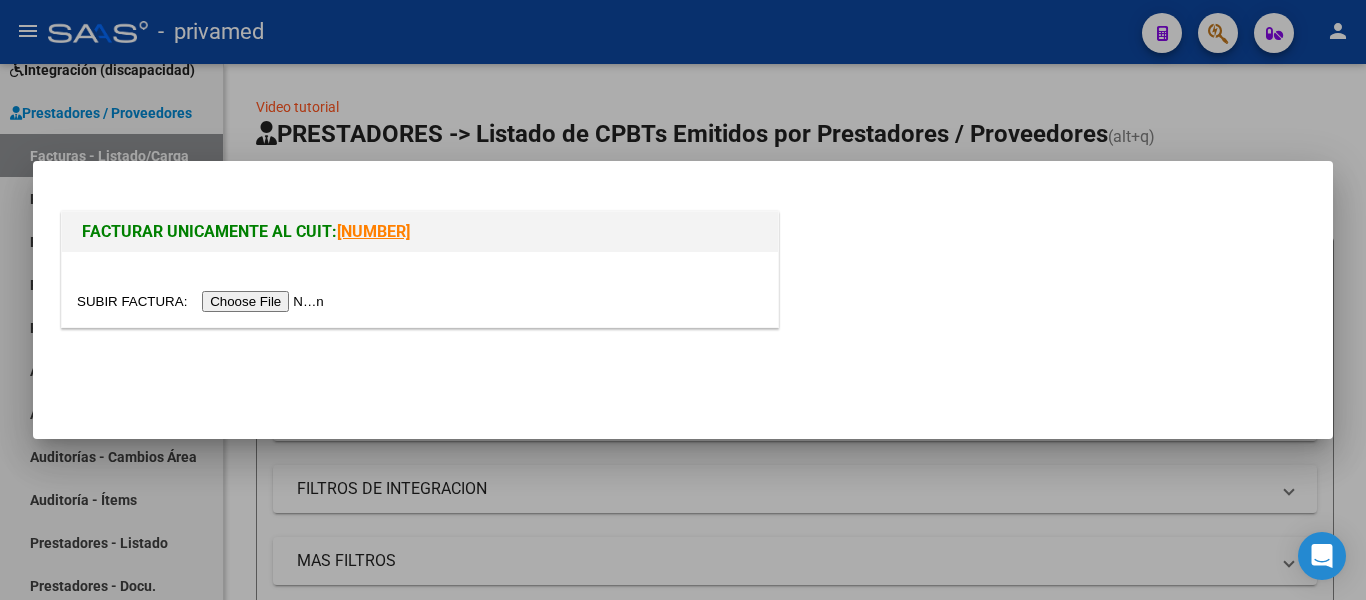 click at bounding box center [203, 301] 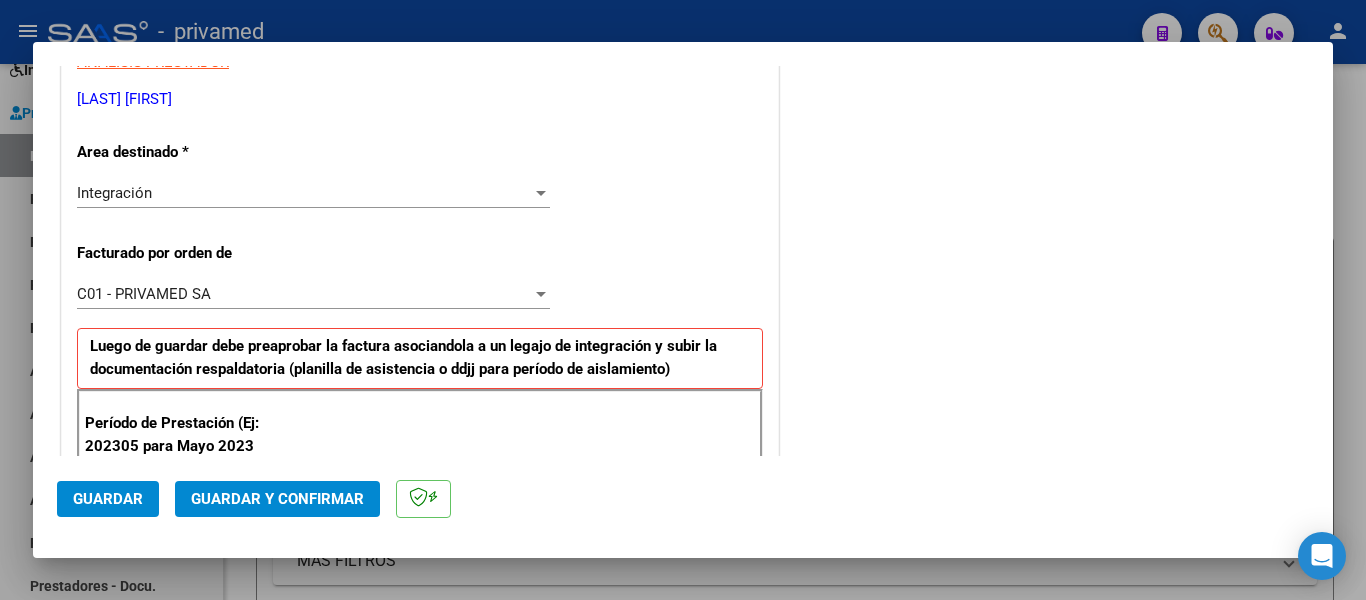 scroll, scrollTop: 400, scrollLeft: 0, axis: vertical 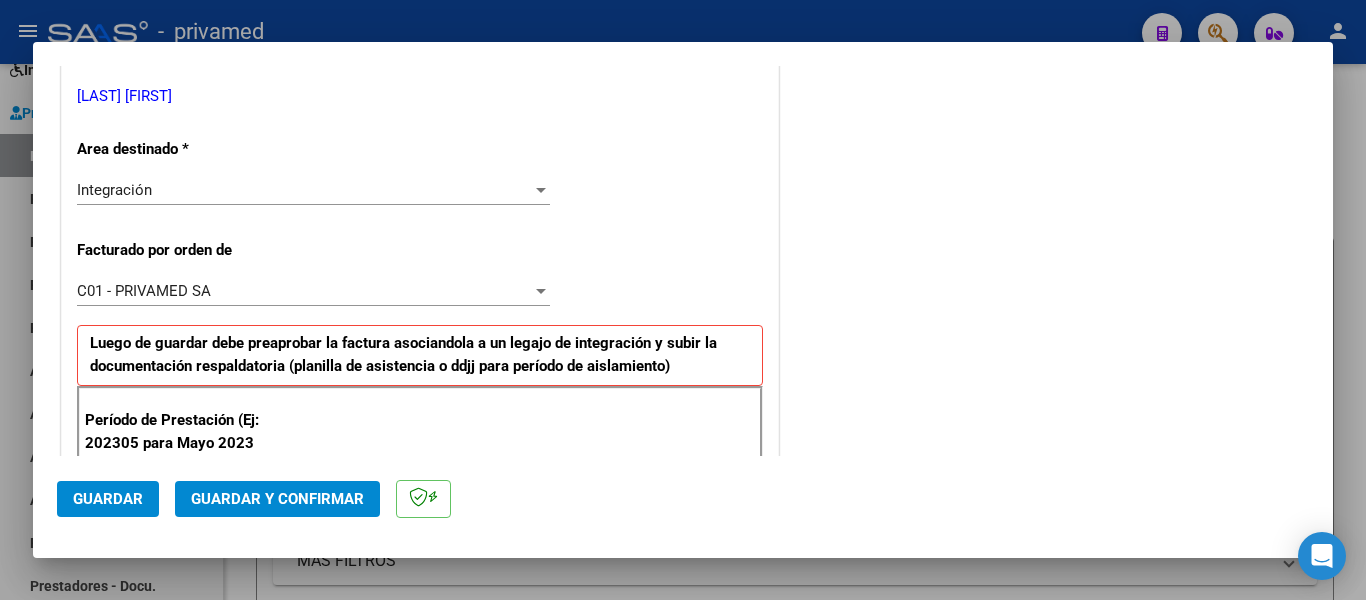 click on "C01 - PRIVAMED SA" at bounding box center (144, 291) 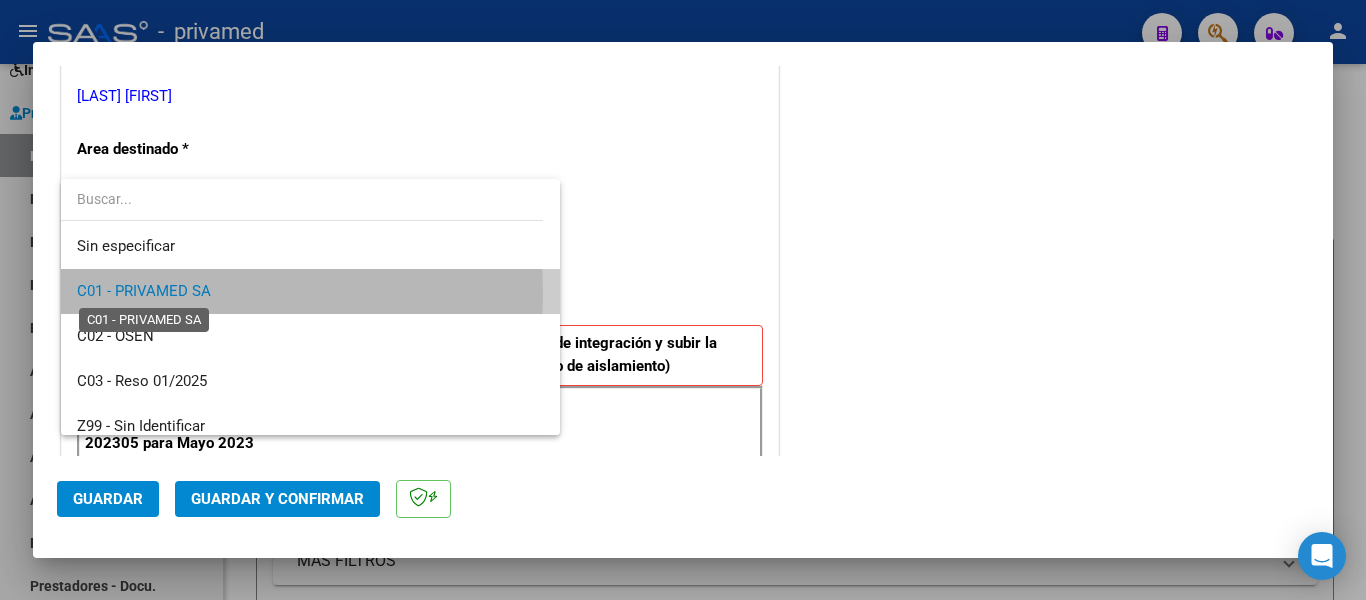 click on "C01 - PRIVAMED SA" at bounding box center (144, 291) 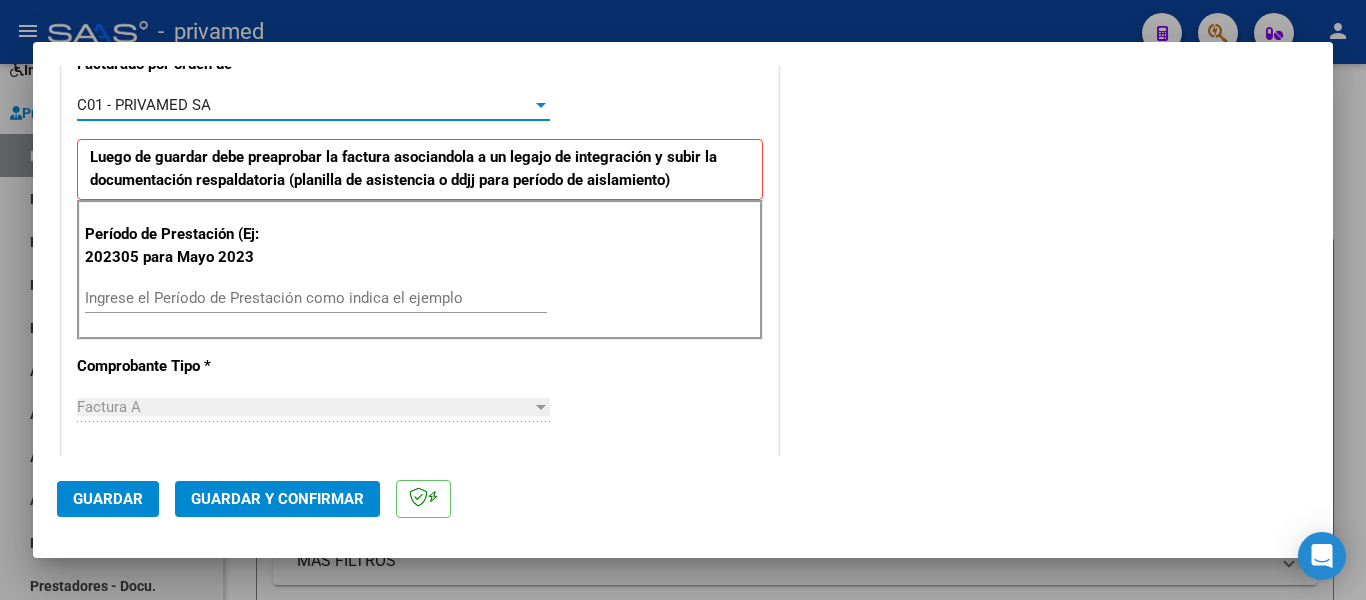 scroll, scrollTop: 700, scrollLeft: 0, axis: vertical 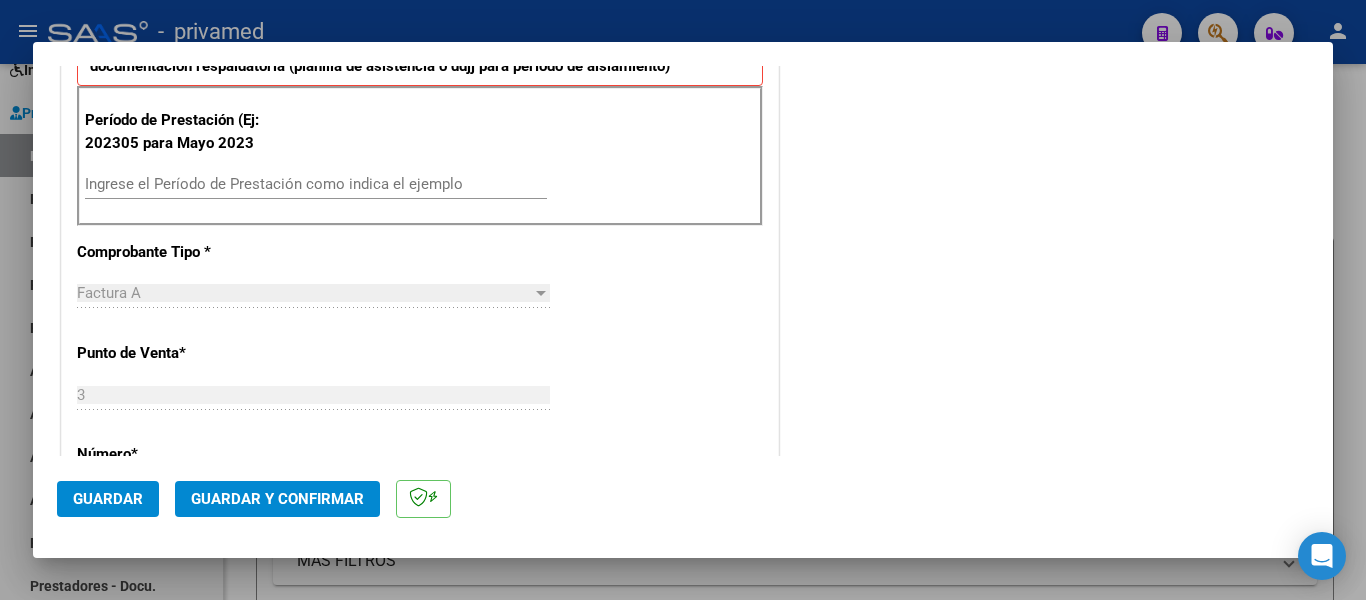 click on "Ingrese el Período de Prestación como indica el ejemplo" at bounding box center (316, 184) 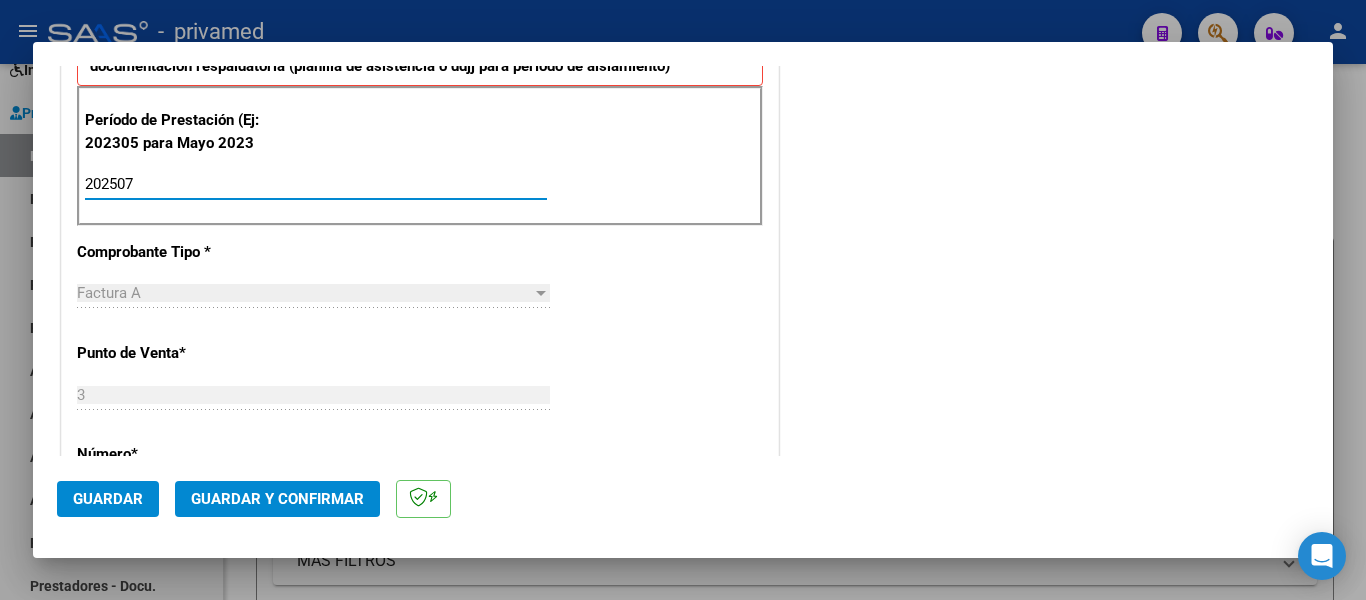 type on "202507" 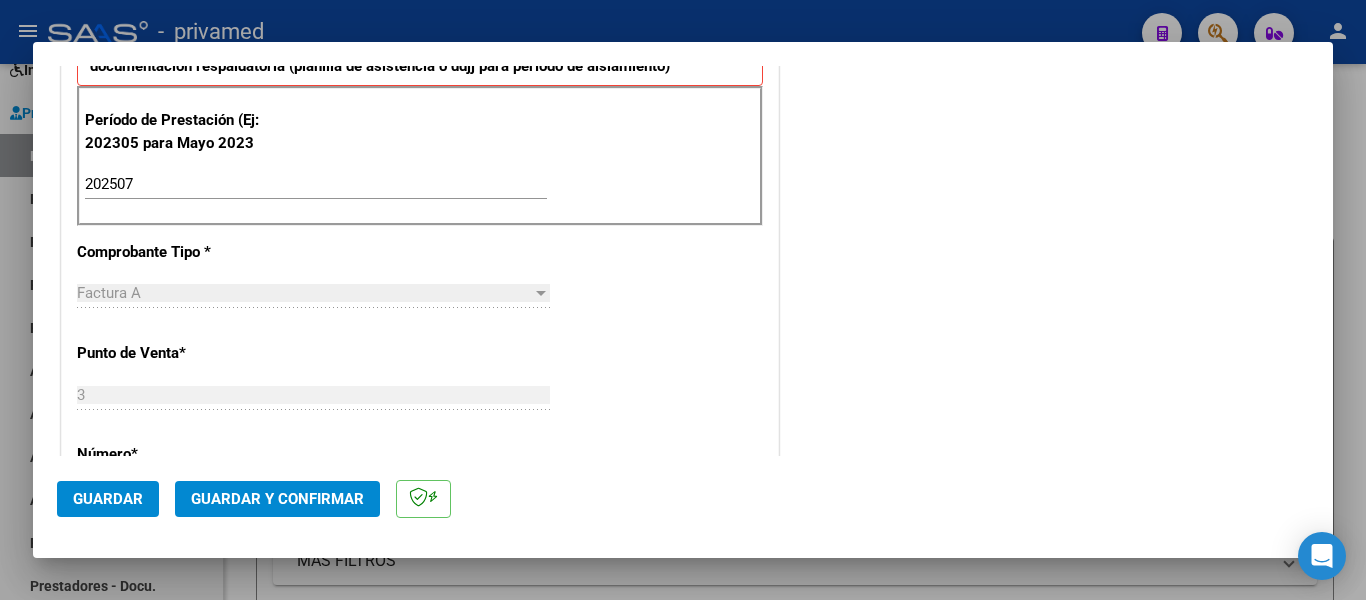 click on "Guardar" 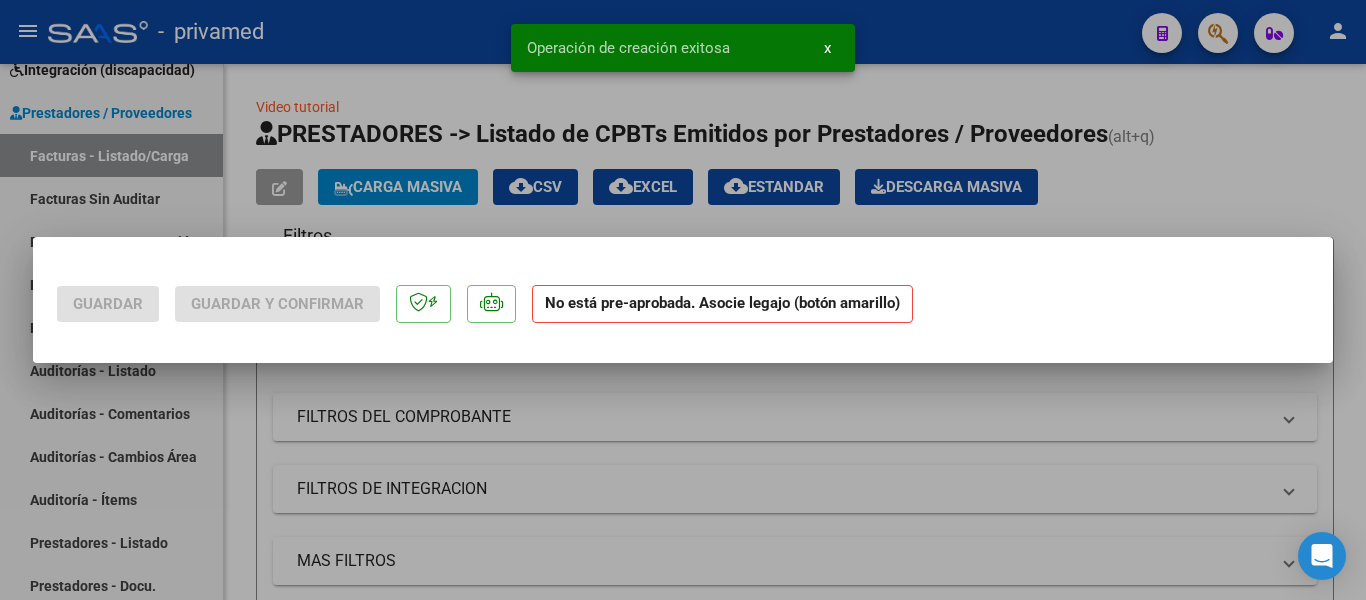 scroll, scrollTop: 0, scrollLeft: 0, axis: both 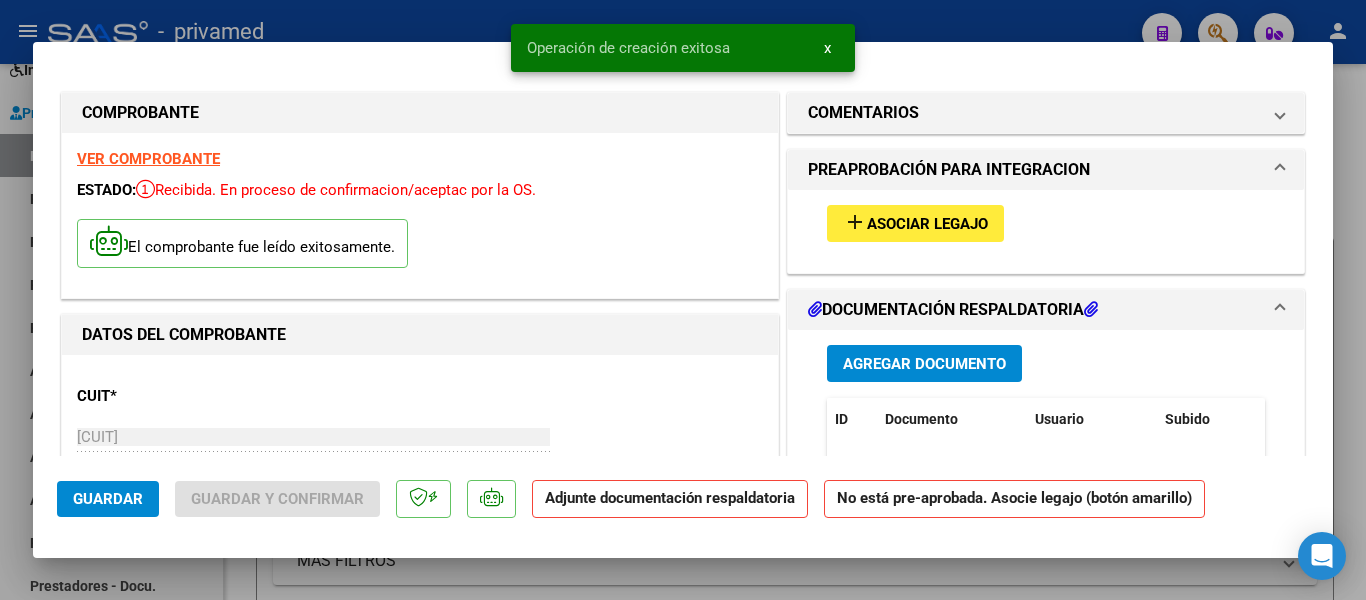 click on "Asociar Legajo" at bounding box center [927, 224] 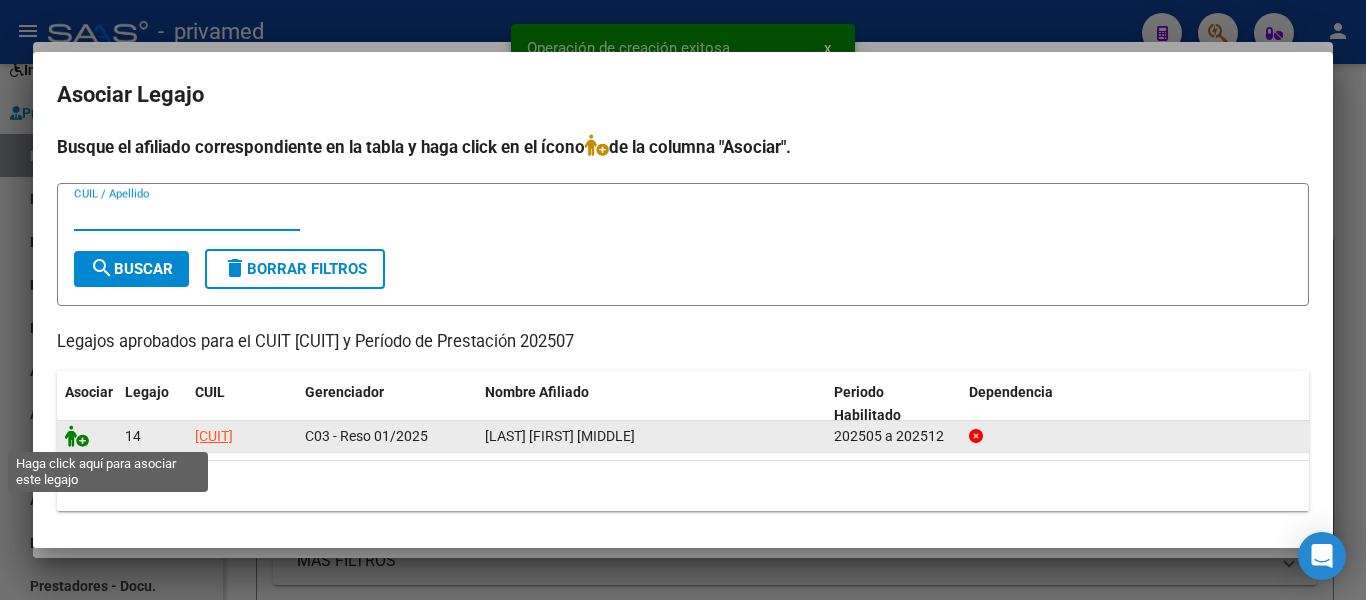click 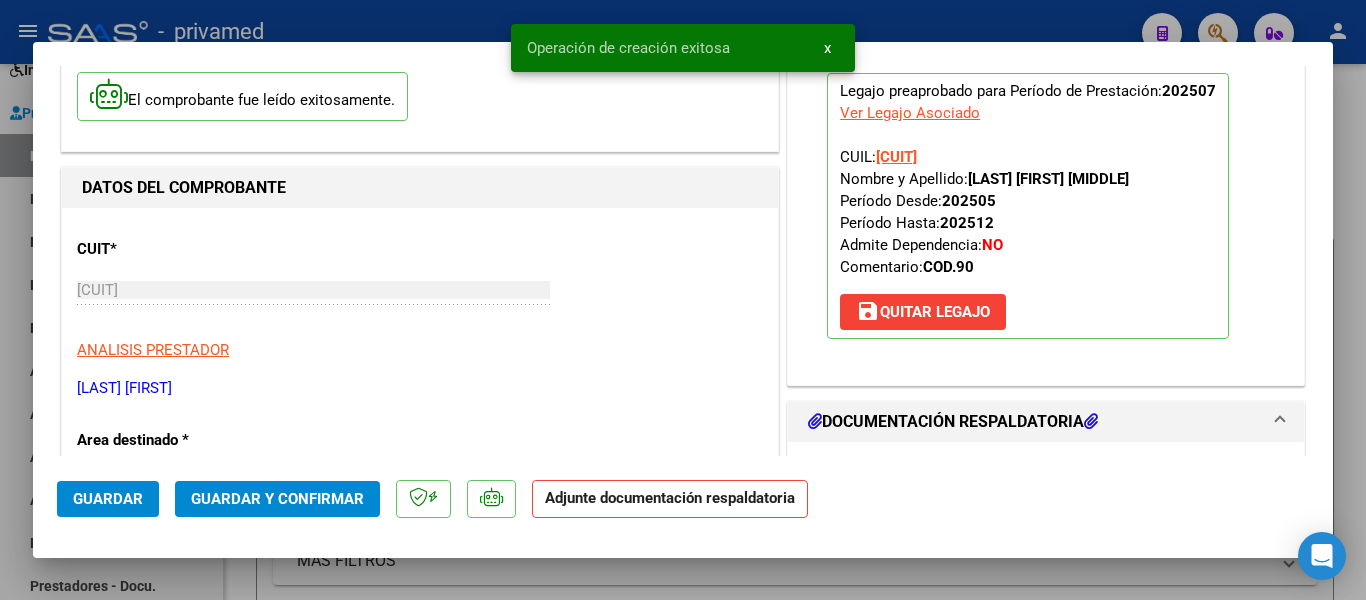 scroll, scrollTop: 300, scrollLeft: 0, axis: vertical 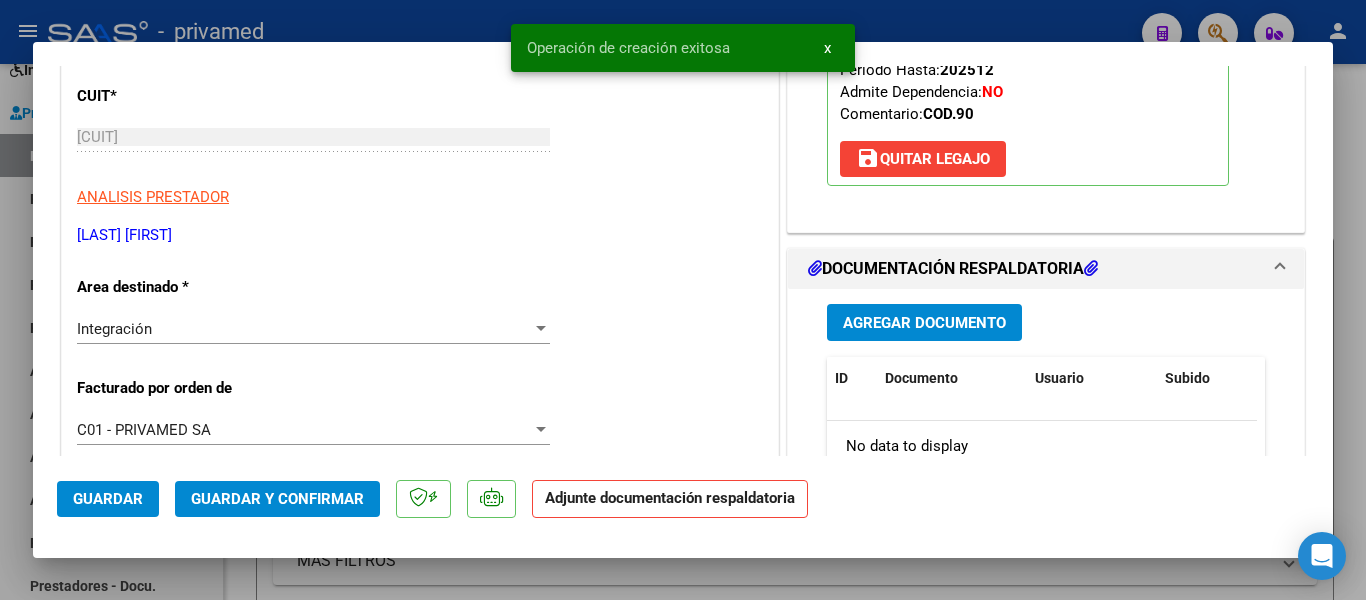 click on "Agregar Documento" at bounding box center [924, 323] 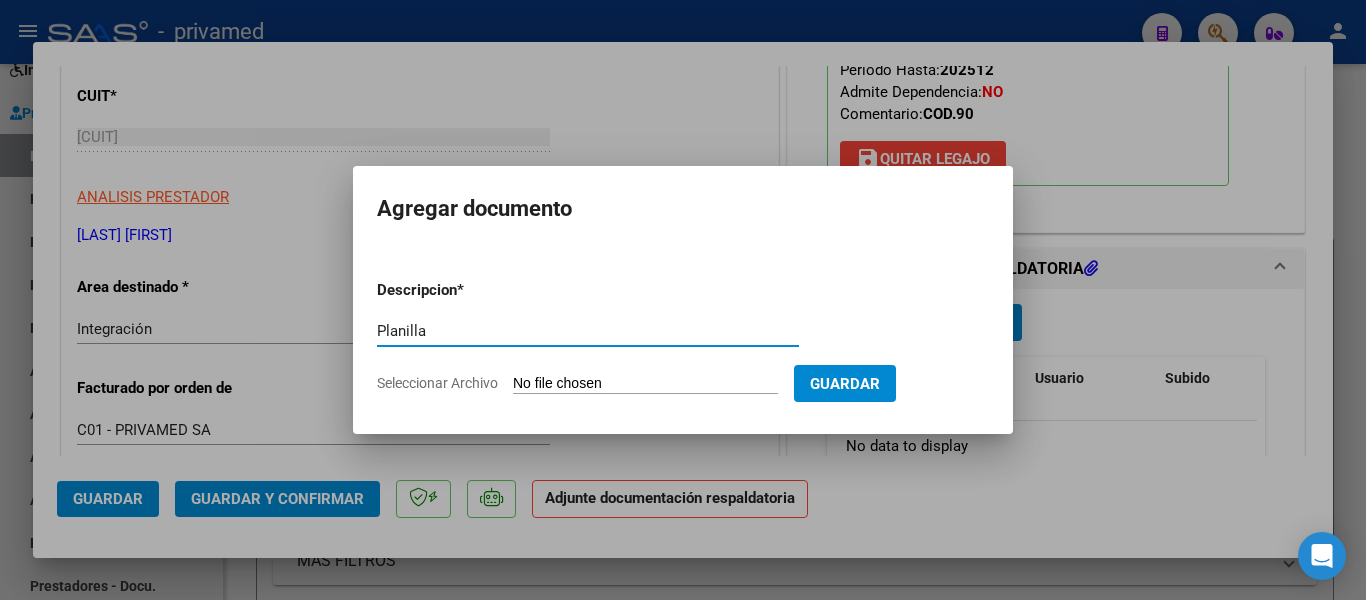type on "Planilla" 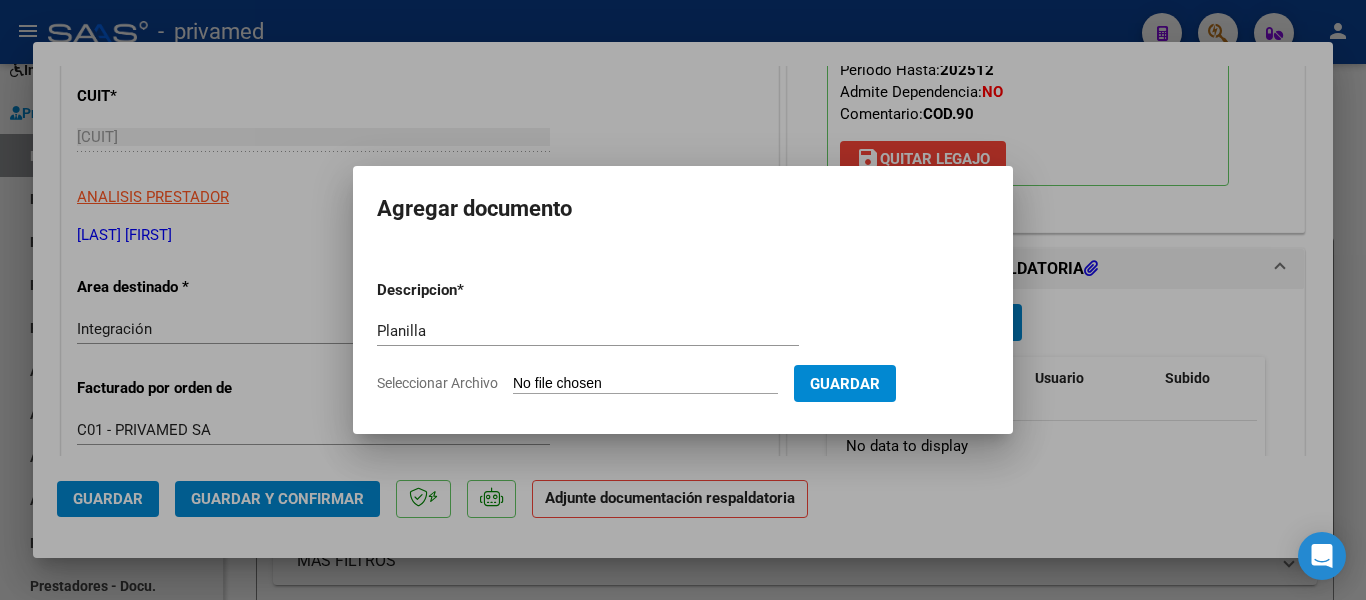 type on "C:\fakepath\[LAST] [FIRST] [MIDDLE] [YEAR] [MONTH].pdf" 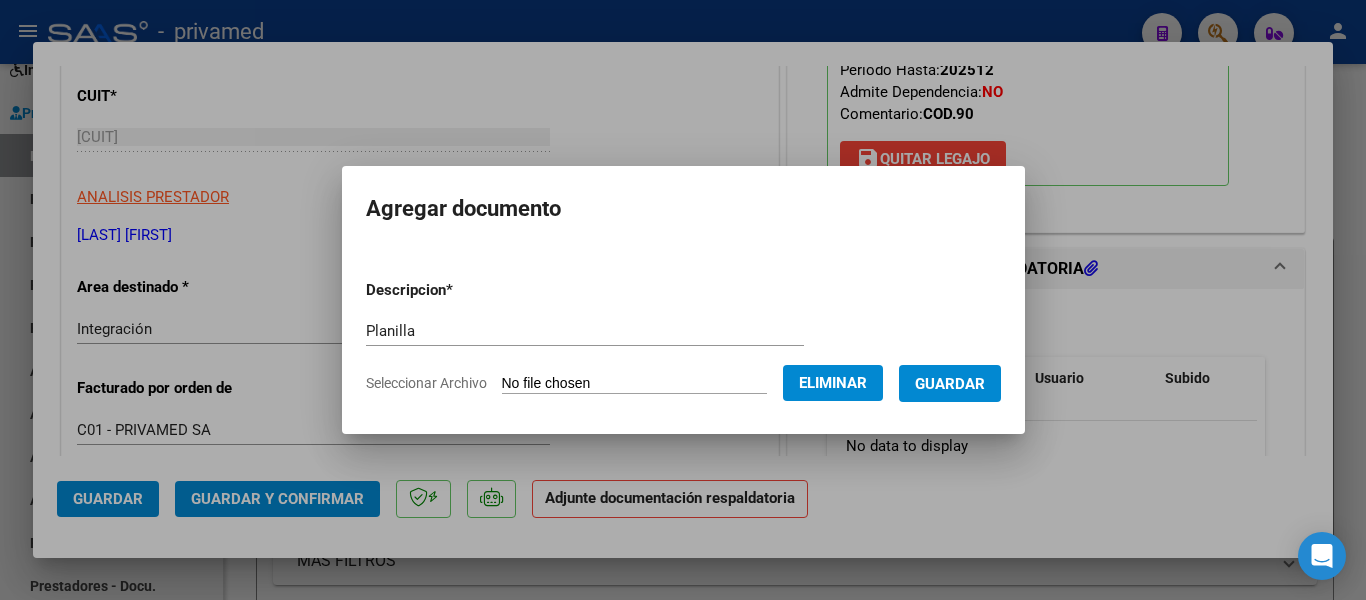click on "Guardar" at bounding box center (950, 384) 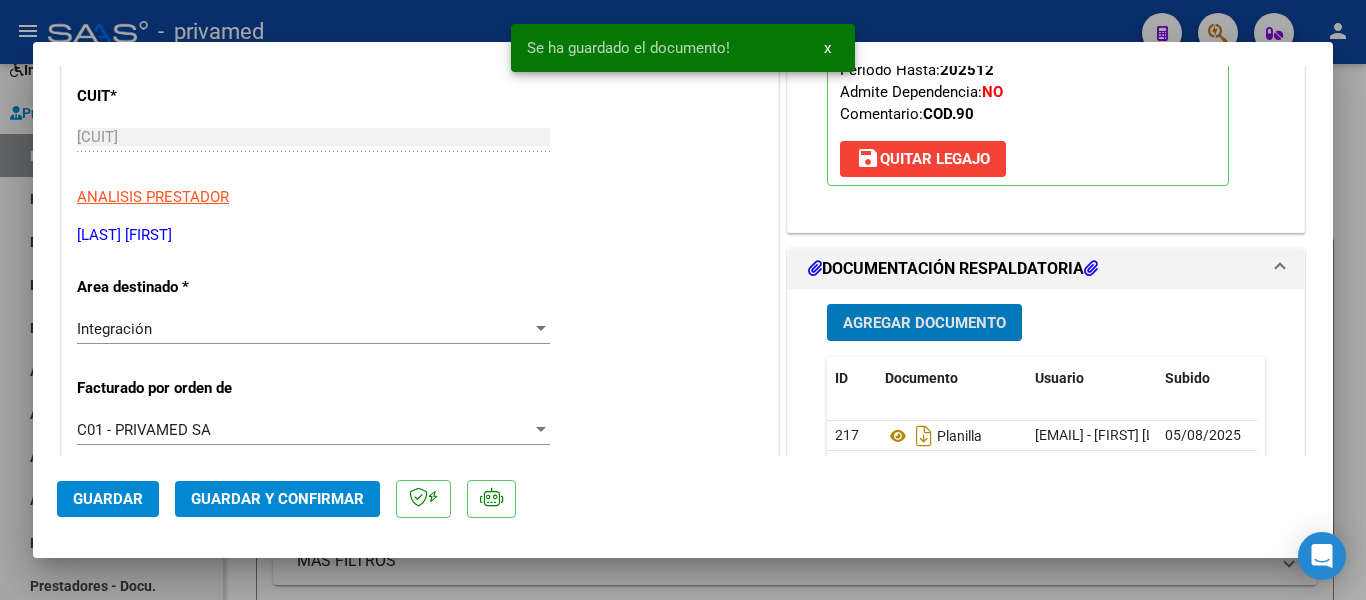 scroll, scrollTop: 0, scrollLeft: 0, axis: both 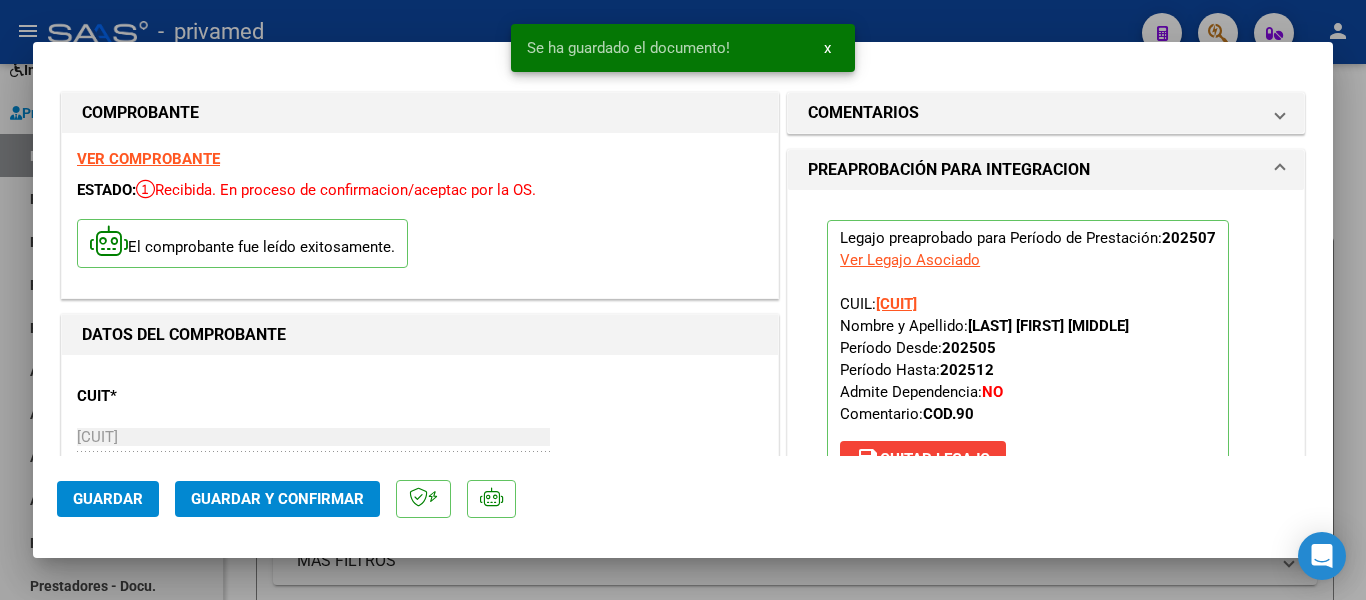 type 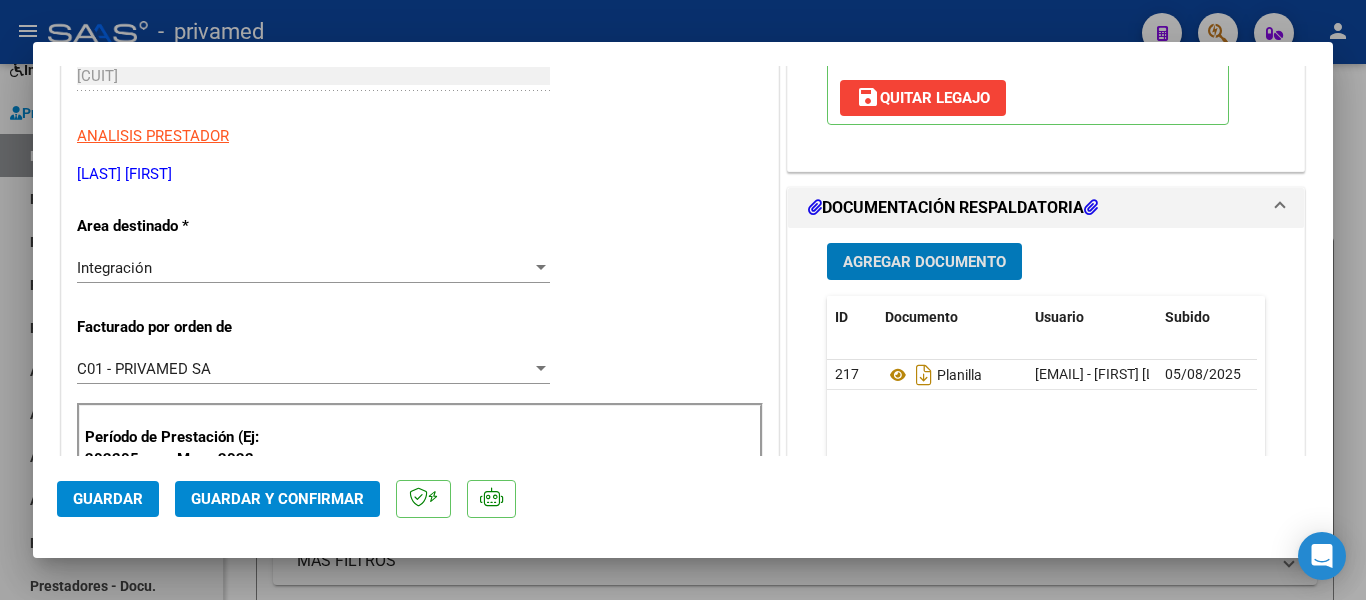 scroll, scrollTop: 500, scrollLeft: 0, axis: vertical 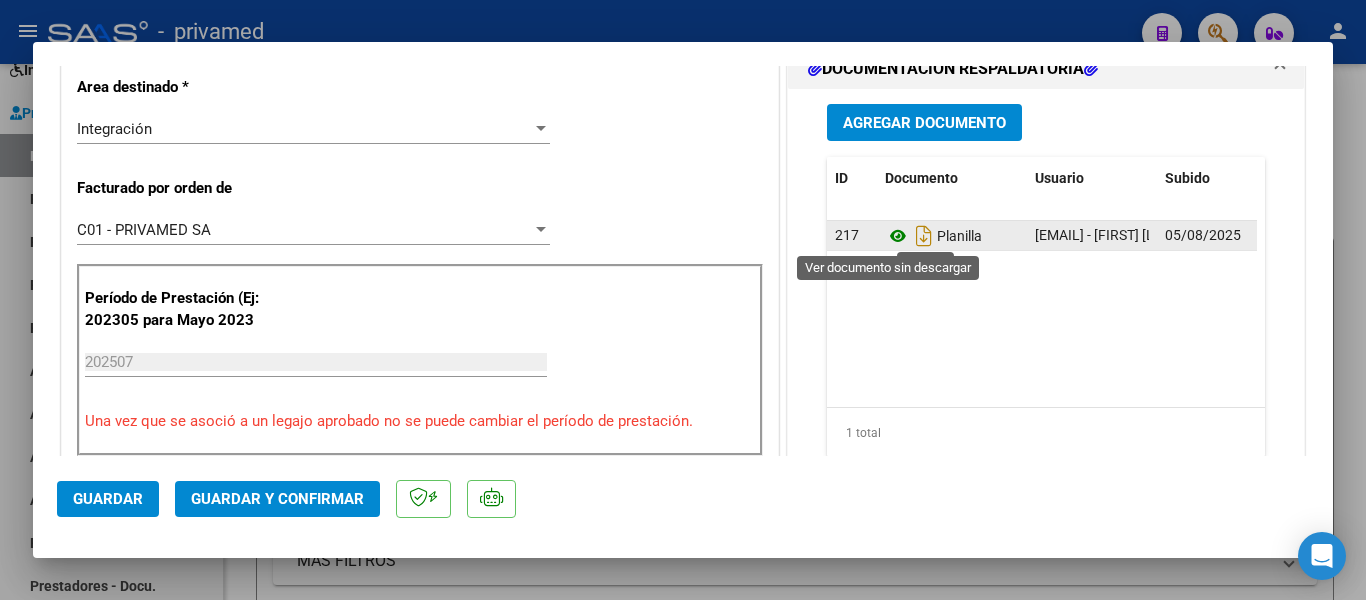 click 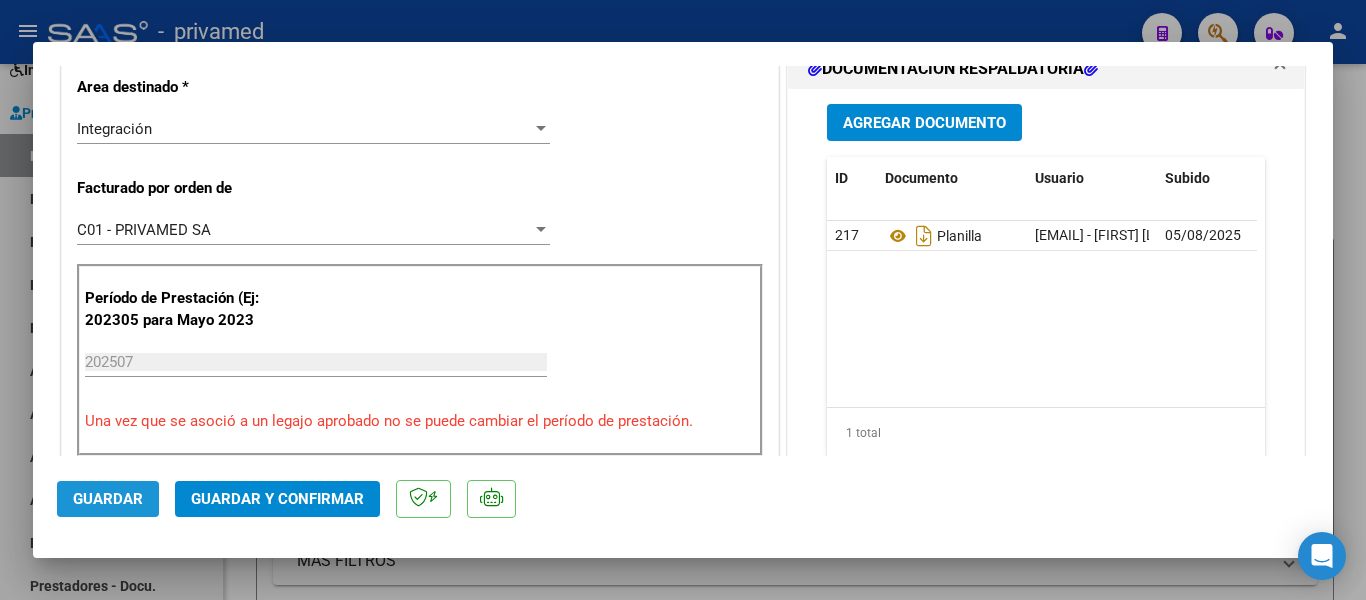 click on "Guardar" 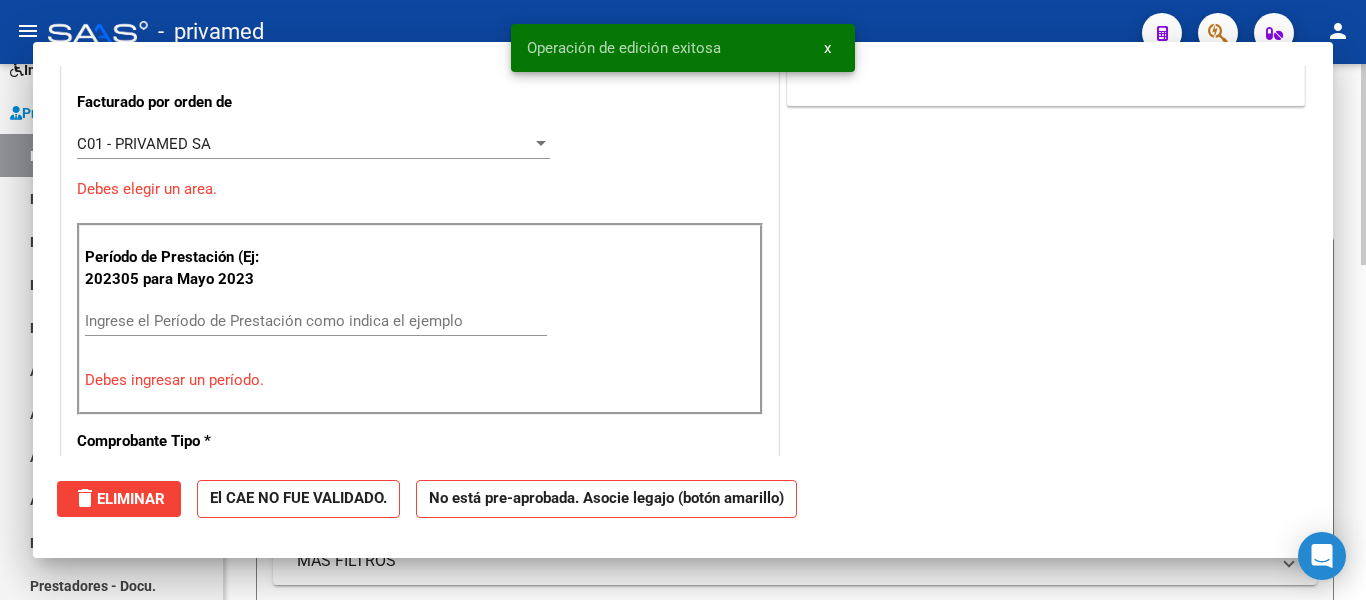 scroll, scrollTop: 0, scrollLeft: 0, axis: both 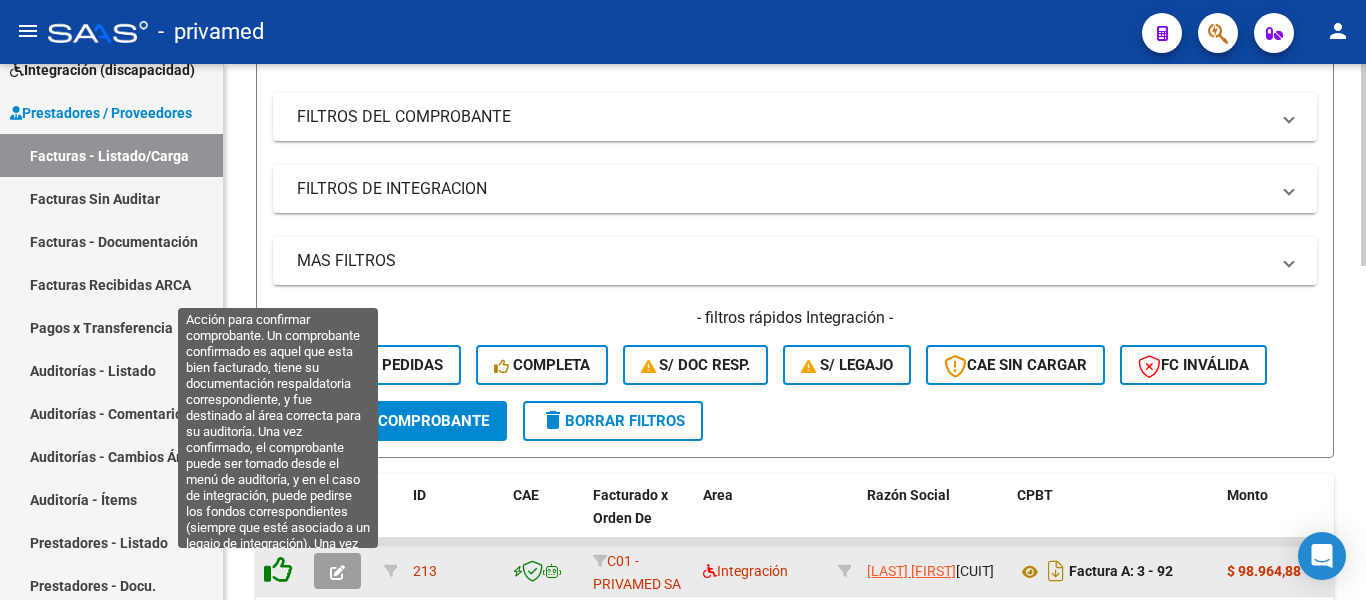click 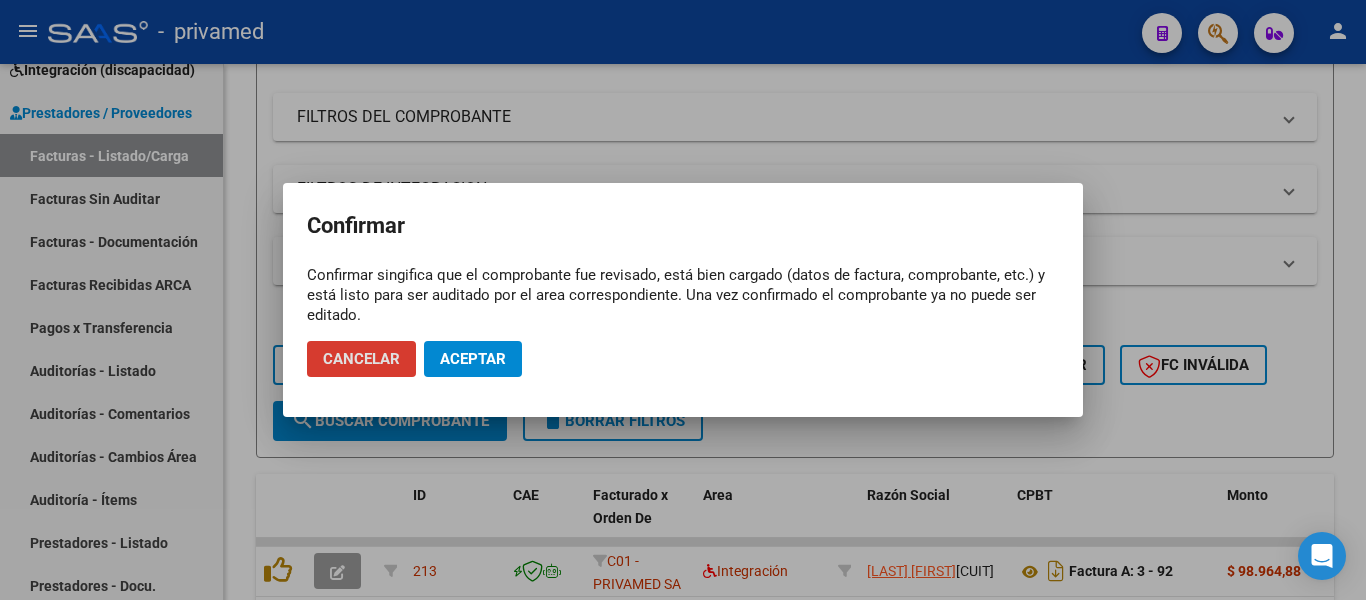 click on "Aceptar" 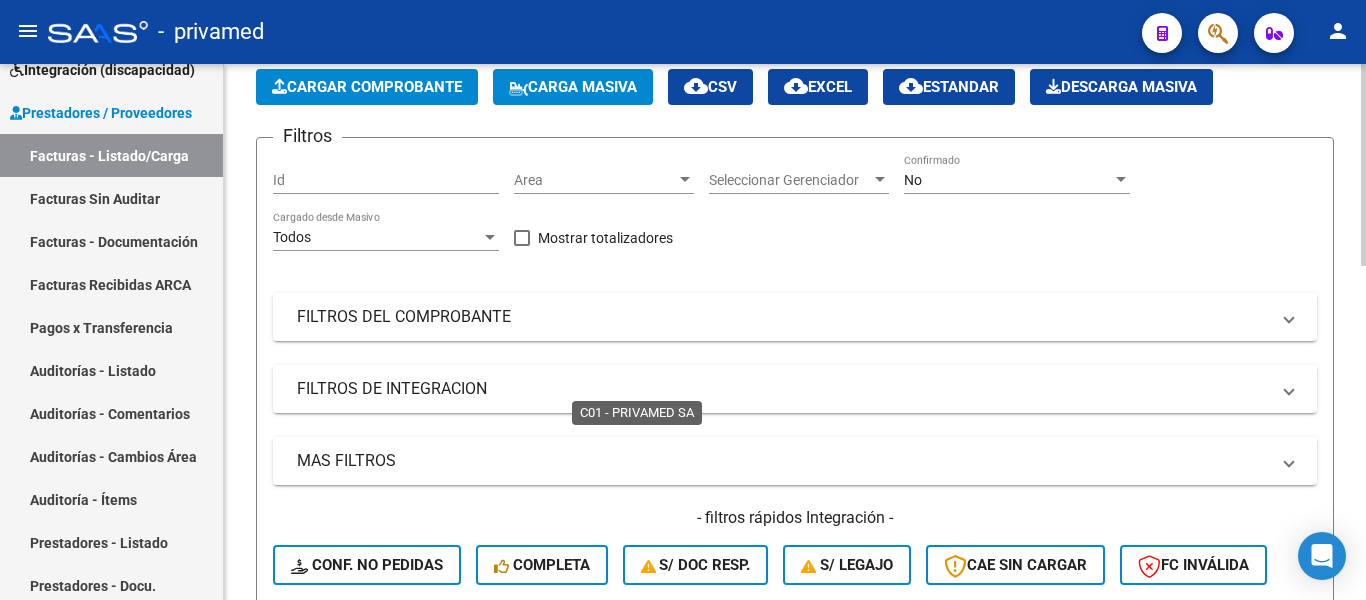 scroll, scrollTop: 0, scrollLeft: 0, axis: both 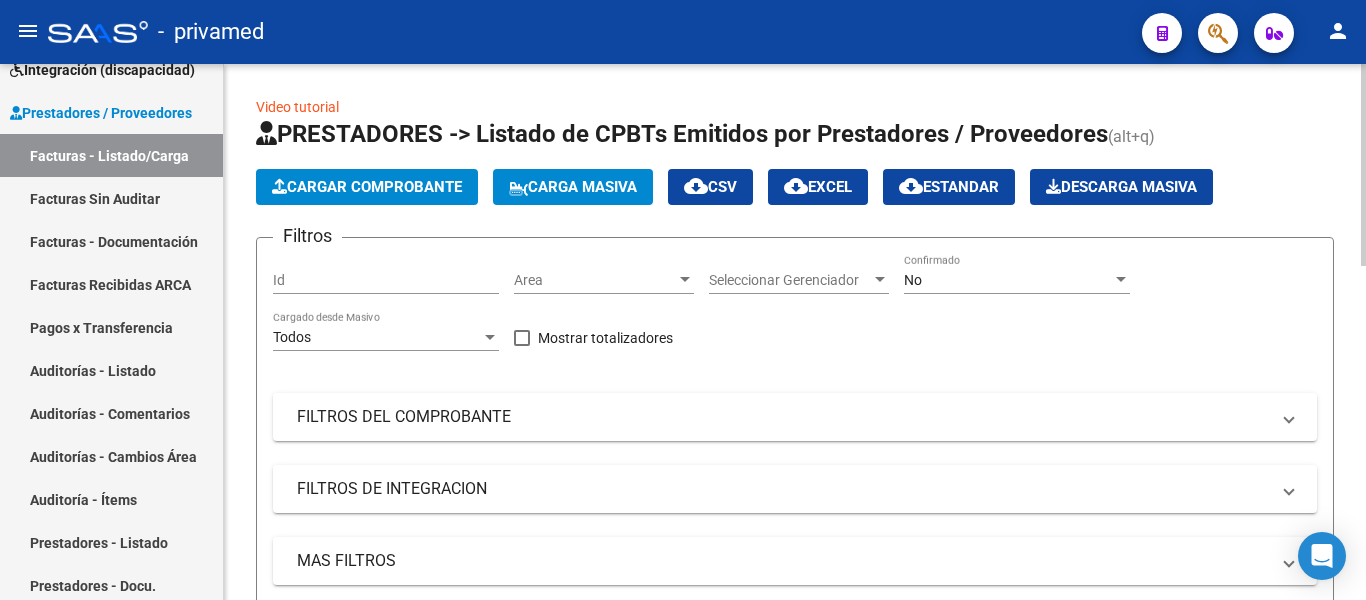 click on "Area Area" 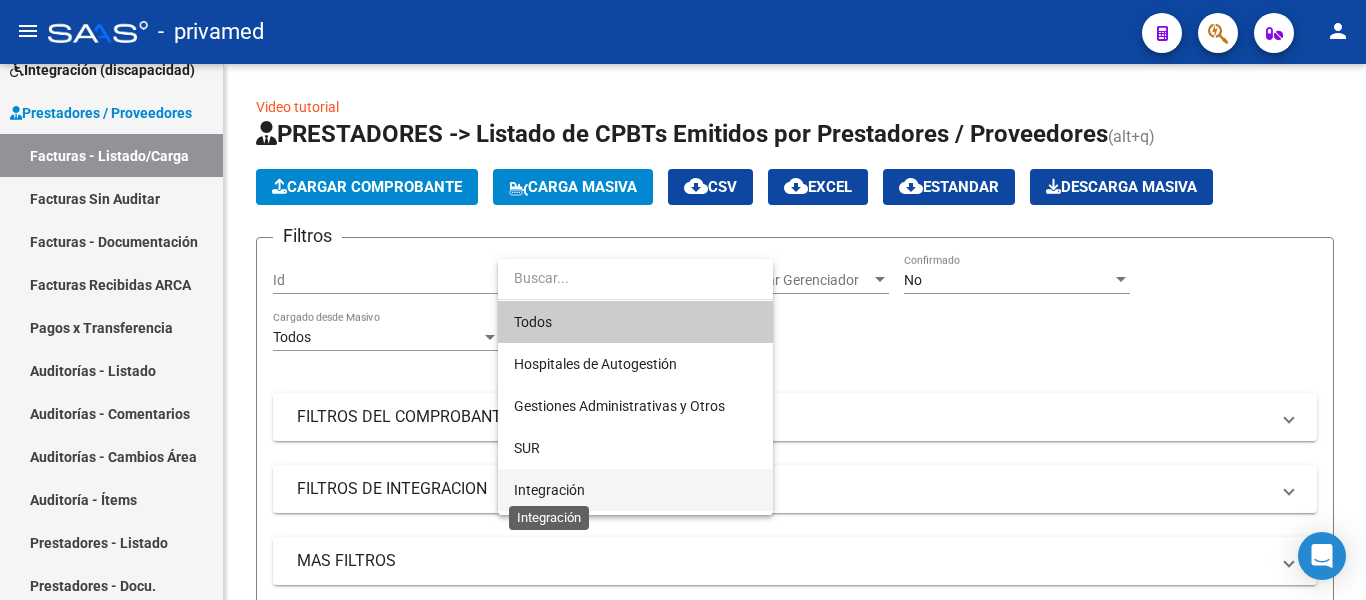 click on "Integración" at bounding box center [549, 490] 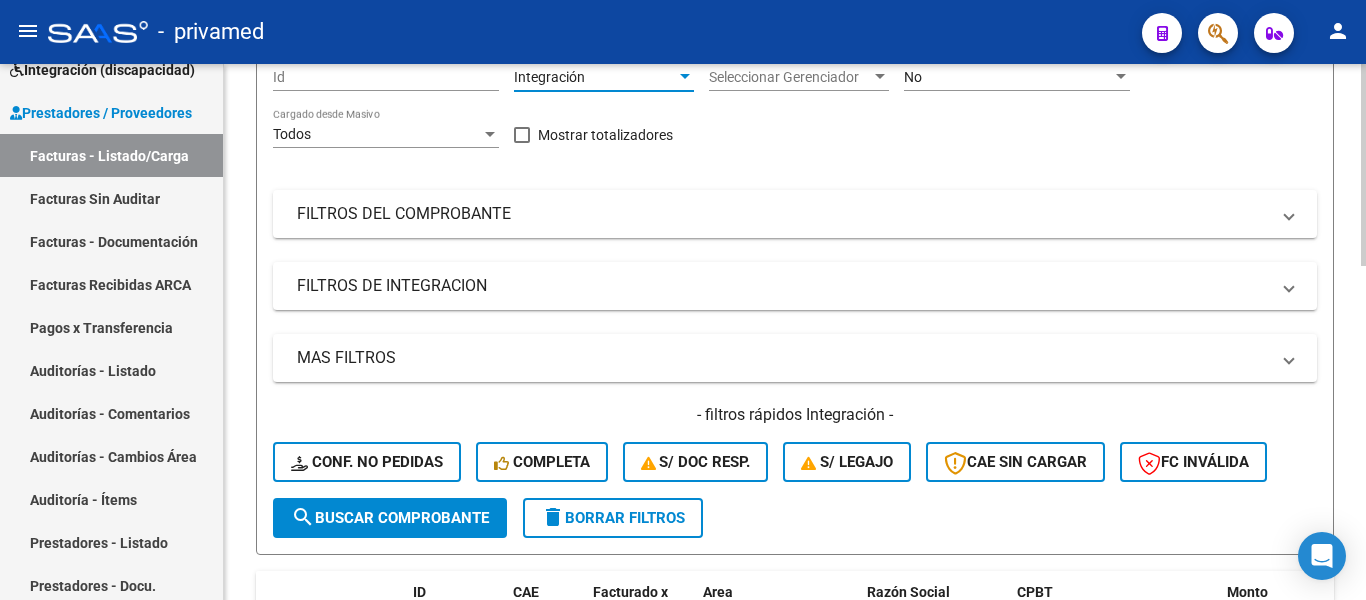 scroll, scrollTop: 100, scrollLeft: 0, axis: vertical 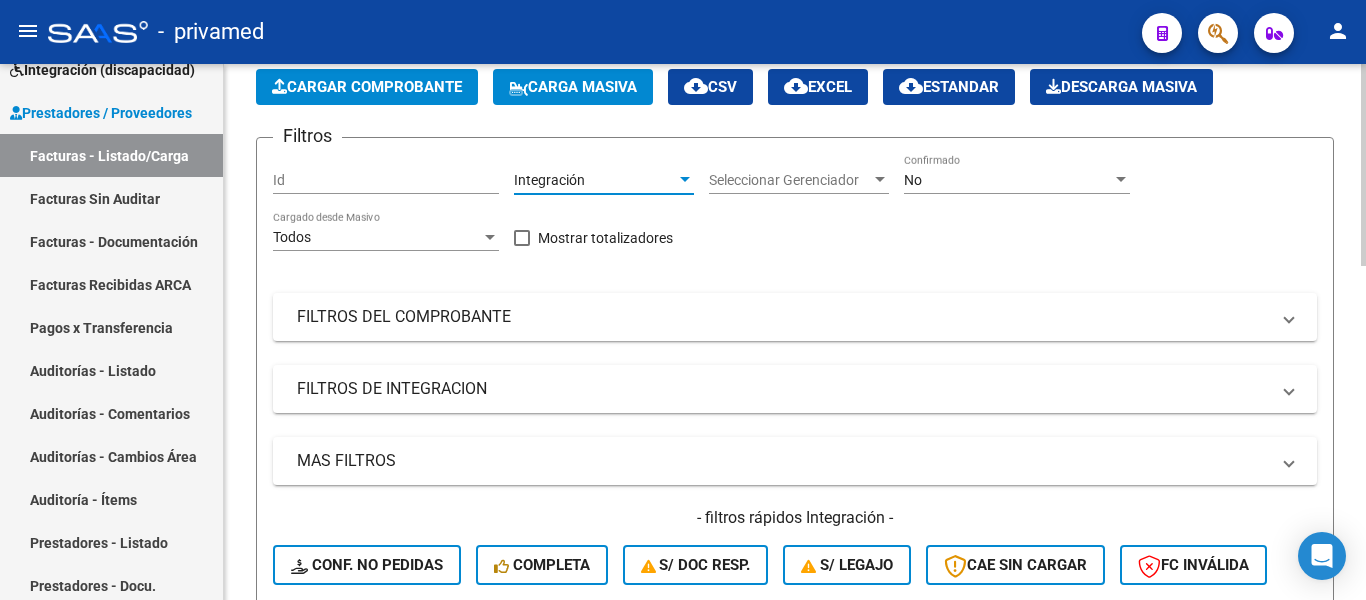 click on "No" at bounding box center (1008, 180) 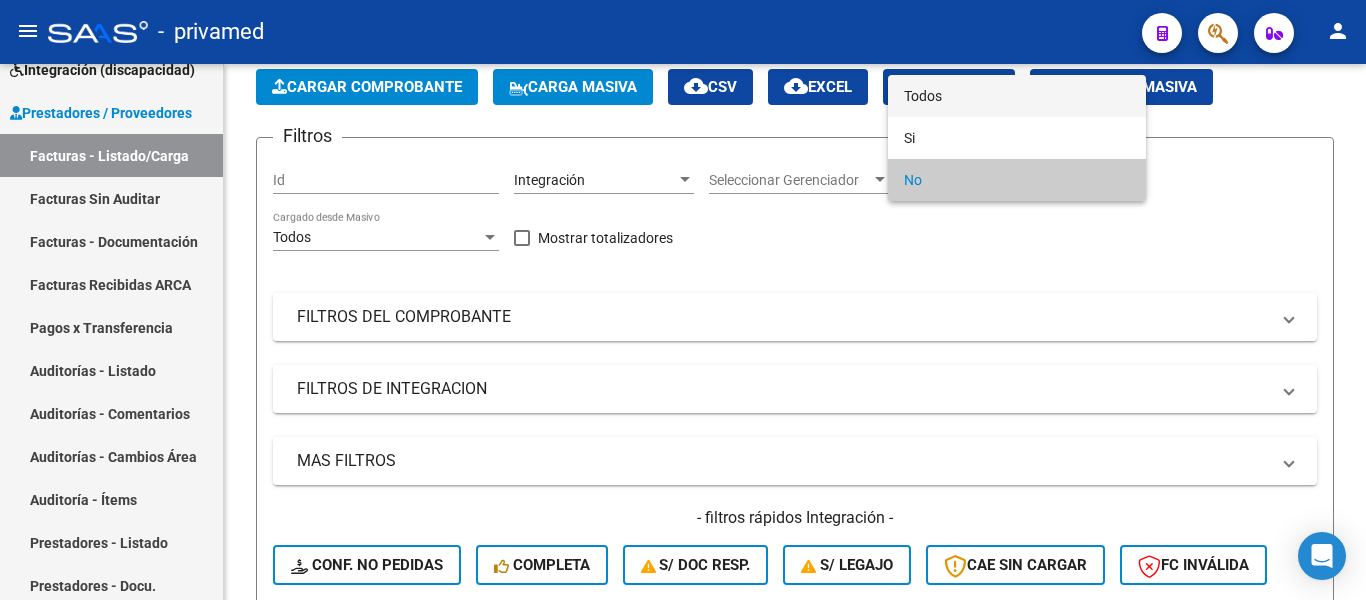 click on "Todos" at bounding box center [1017, 96] 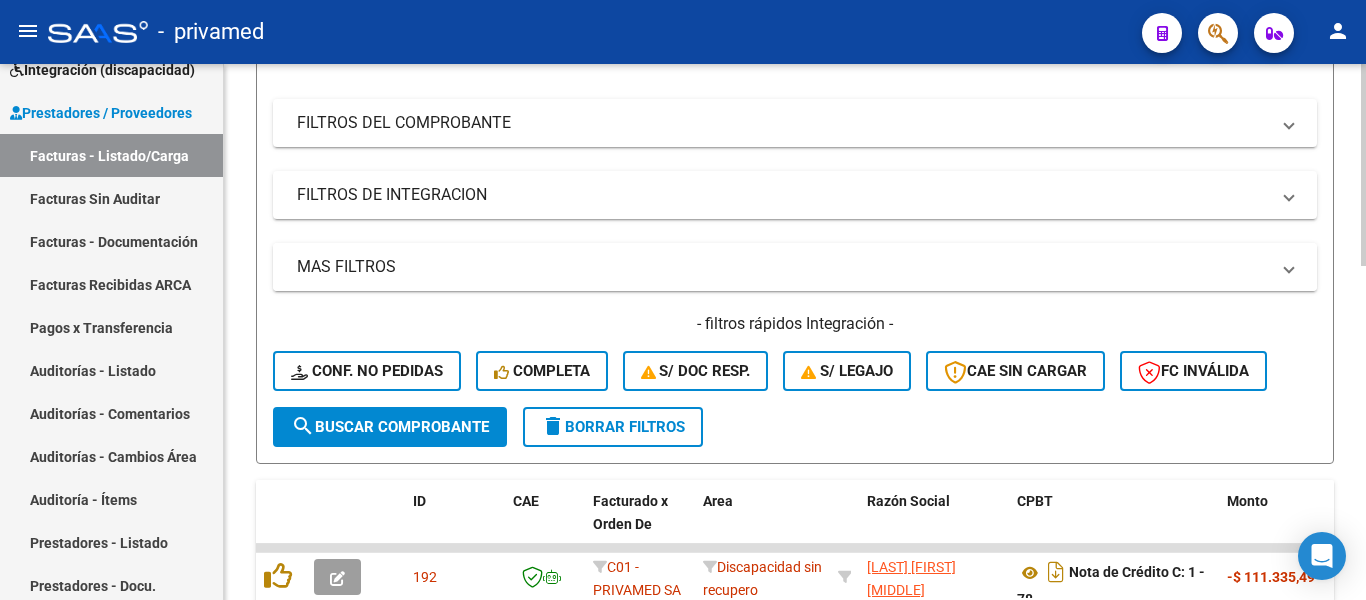 scroll, scrollTop: 400, scrollLeft: 0, axis: vertical 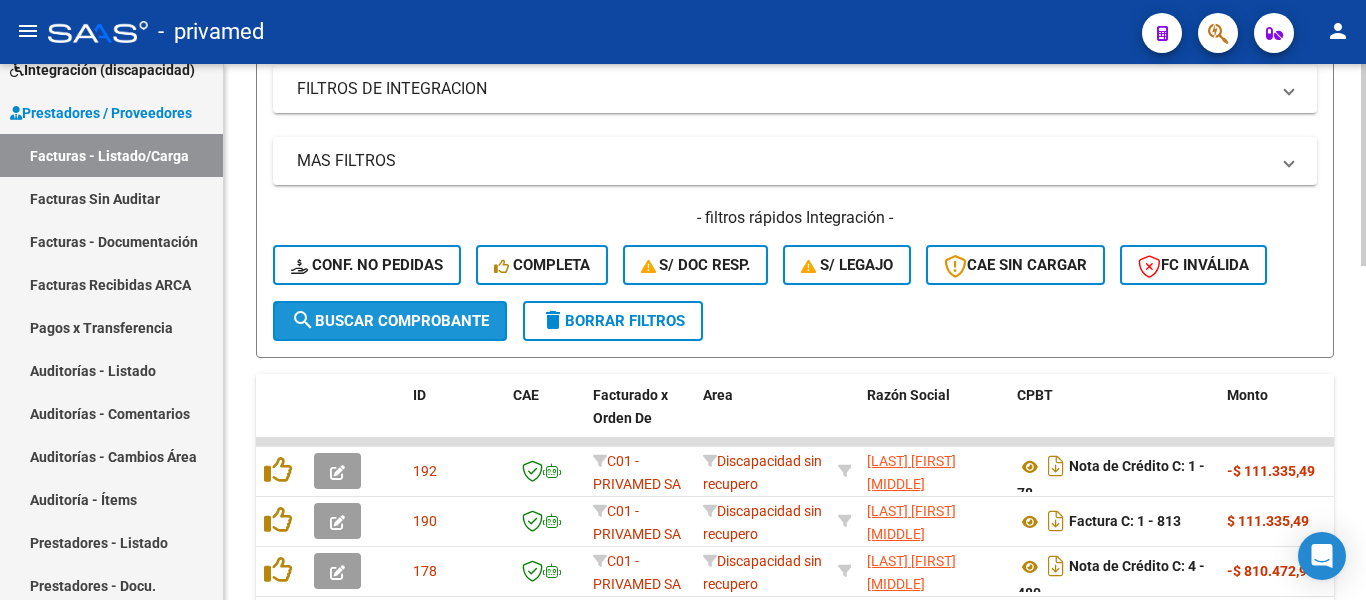 click on "search  Buscar Comprobante" 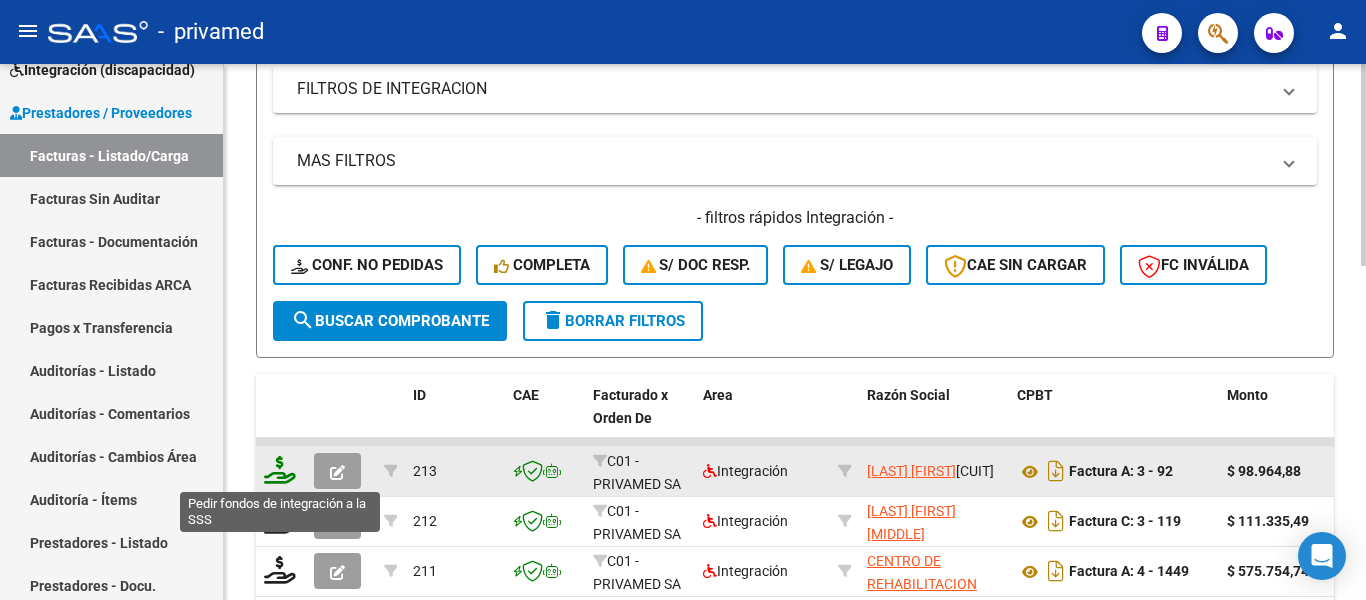 click 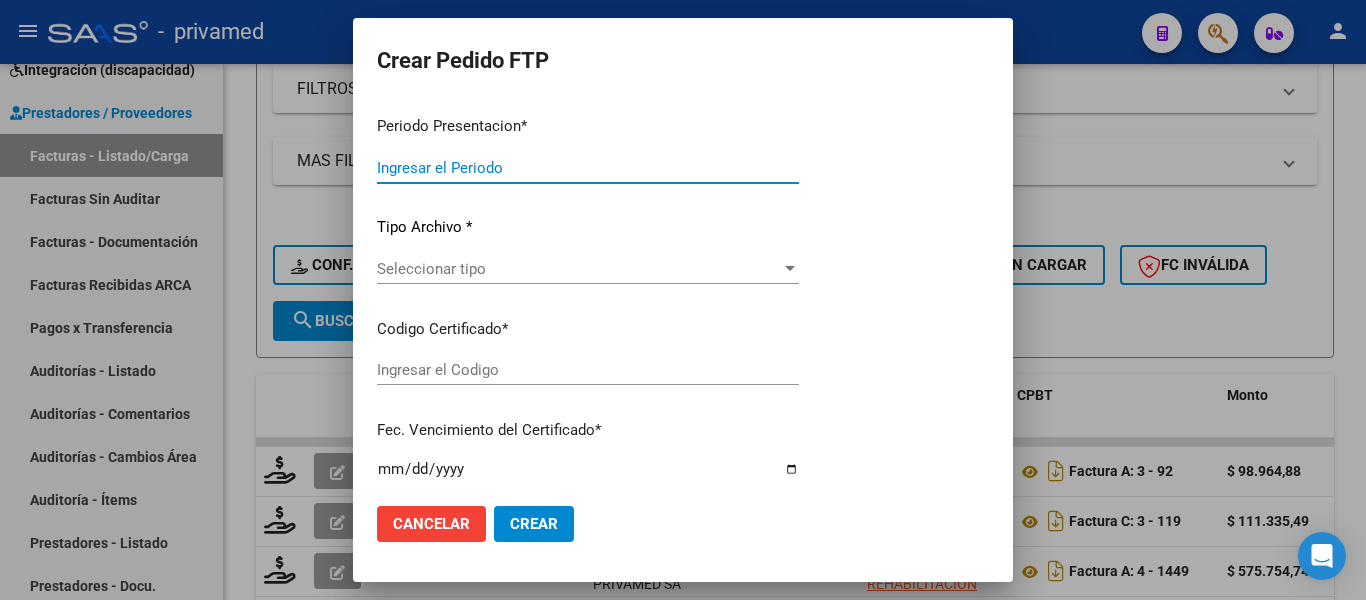 type on "202507" 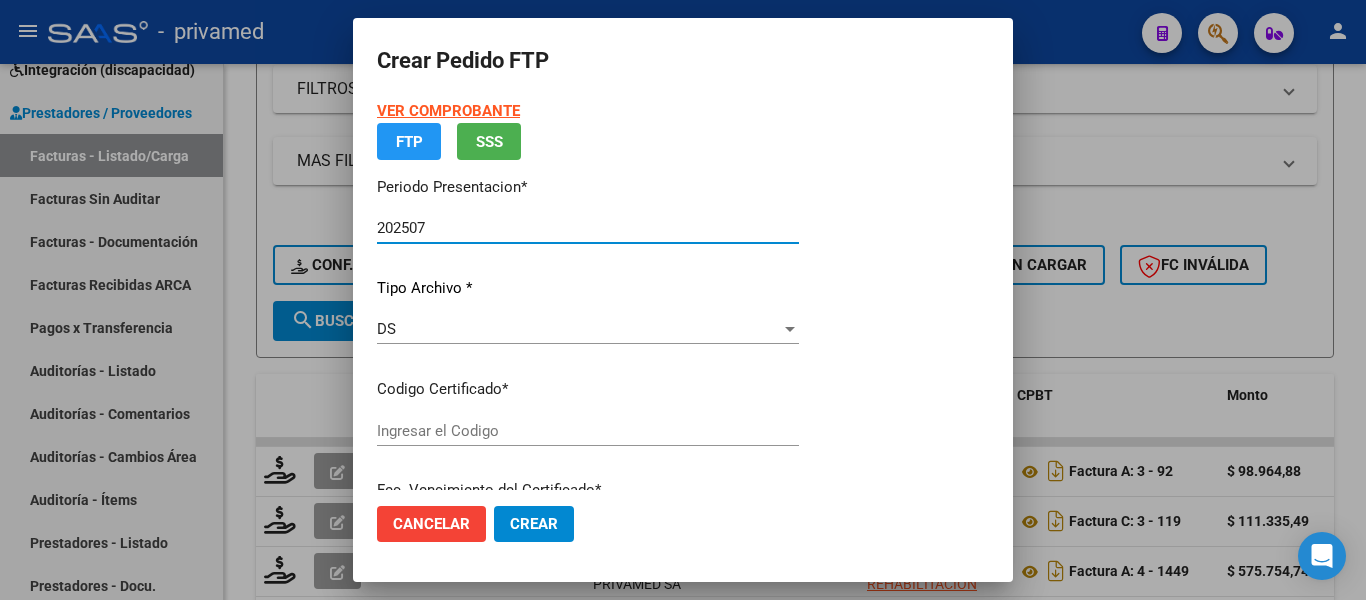 type on "[ID]" 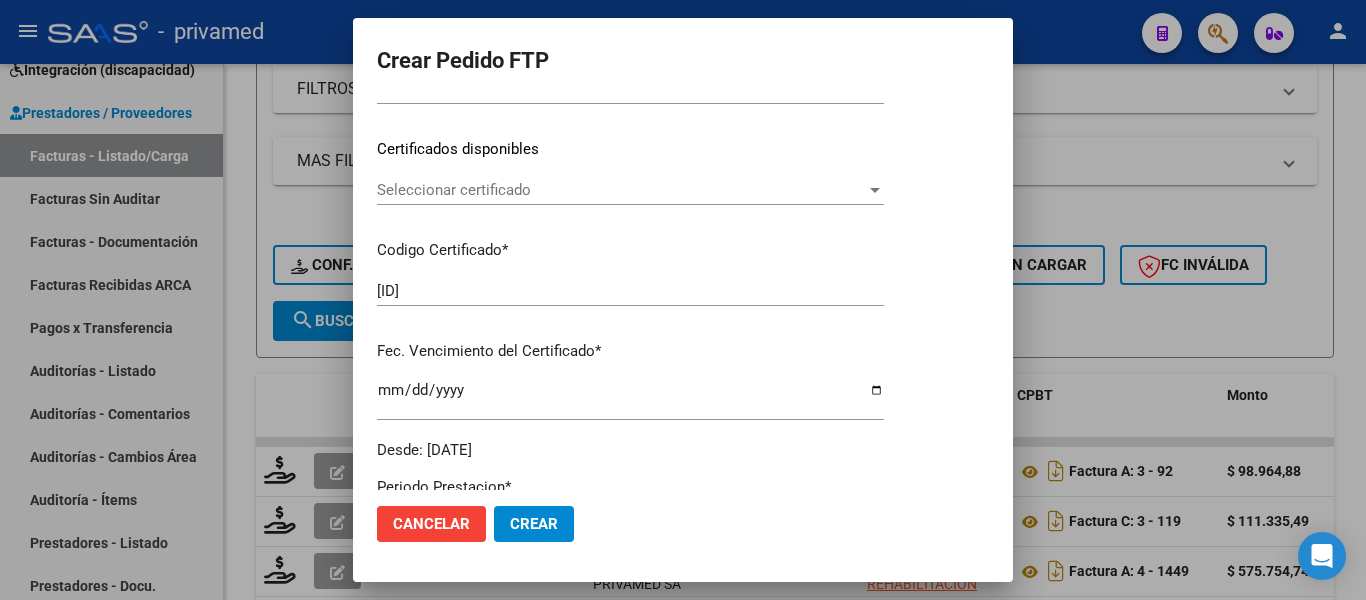 scroll, scrollTop: 300, scrollLeft: 0, axis: vertical 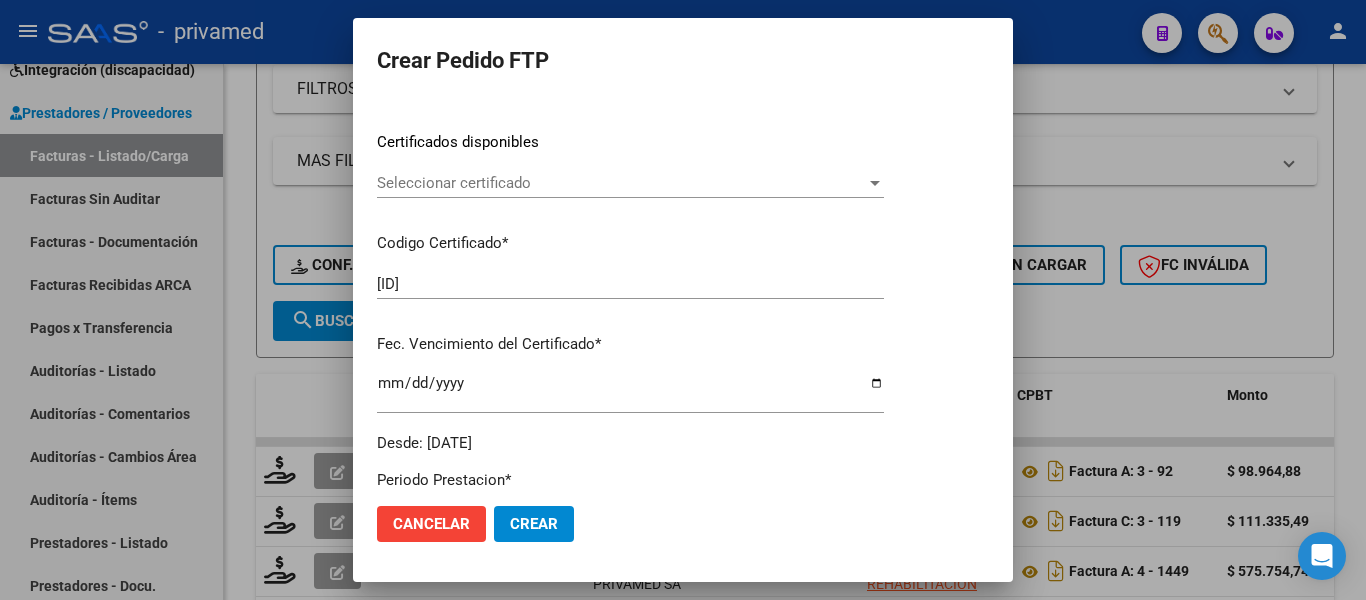 click on "Seleccionar certificado" at bounding box center (621, 183) 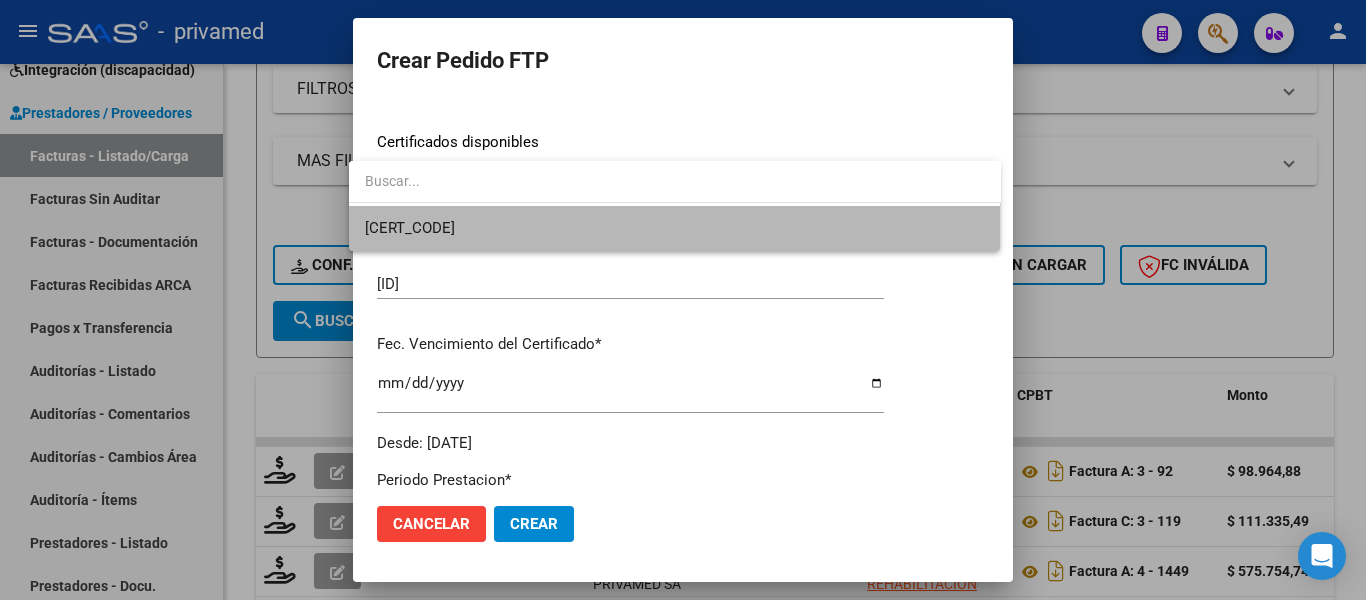 click on "[CERT_CODE]" at bounding box center [675, 228] 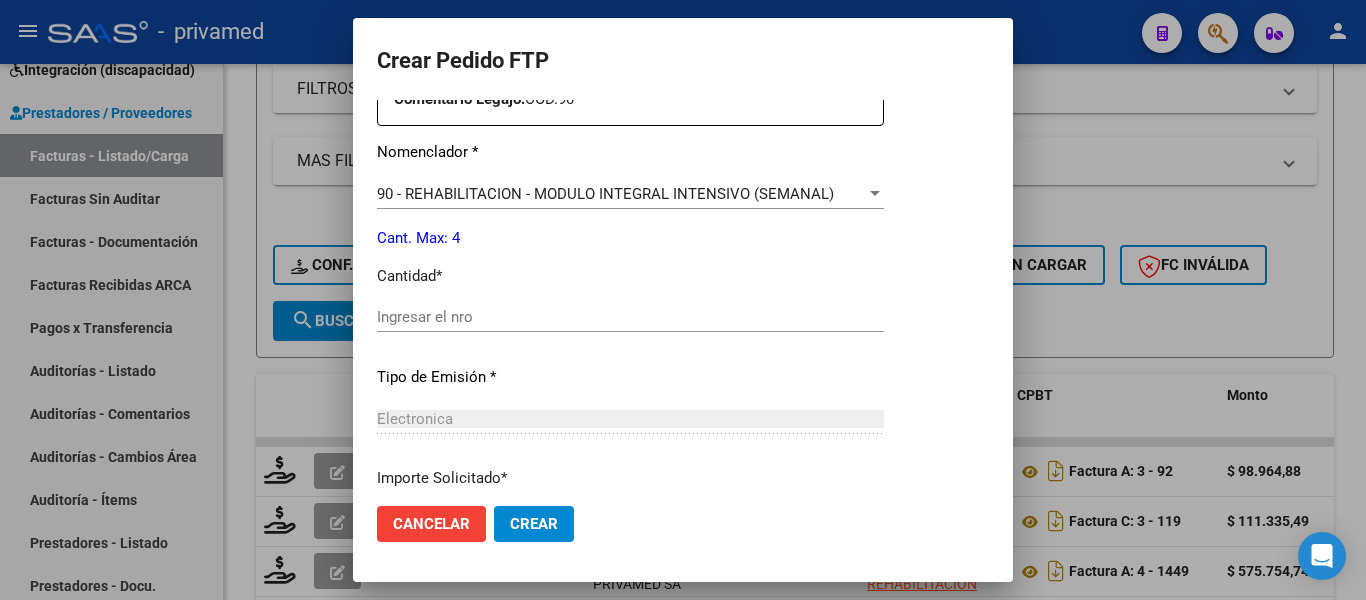 scroll, scrollTop: 800, scrollLeft: 0, axis: vertical 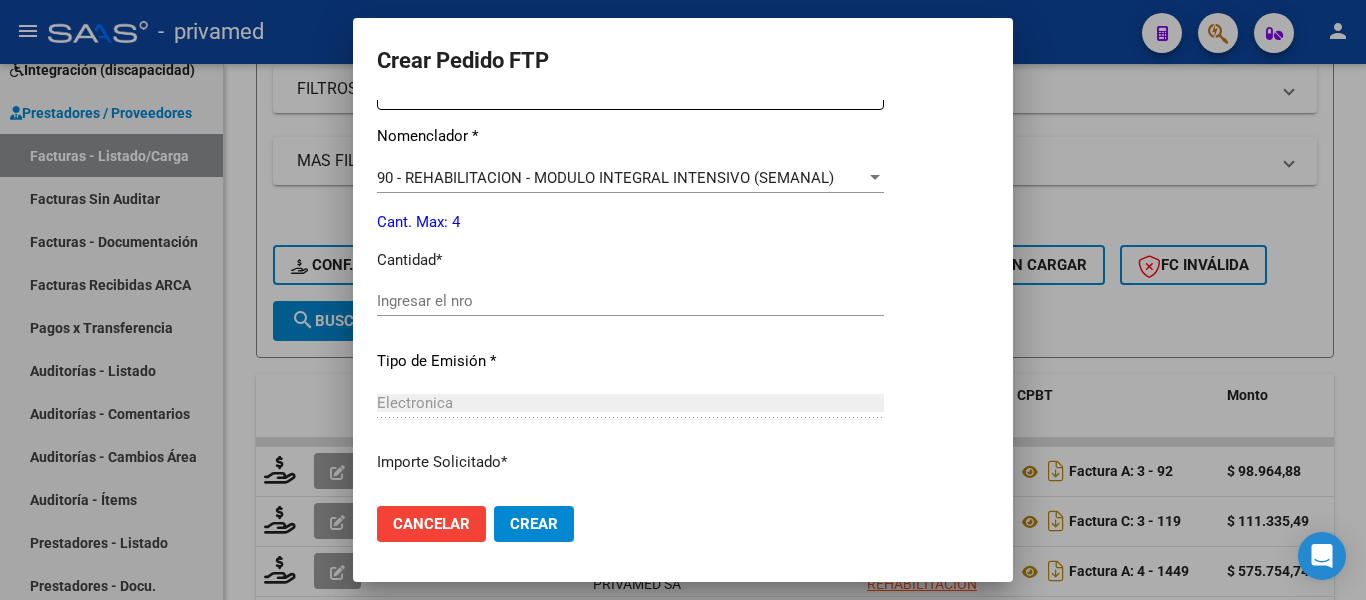 click on "Ingresar el nro" 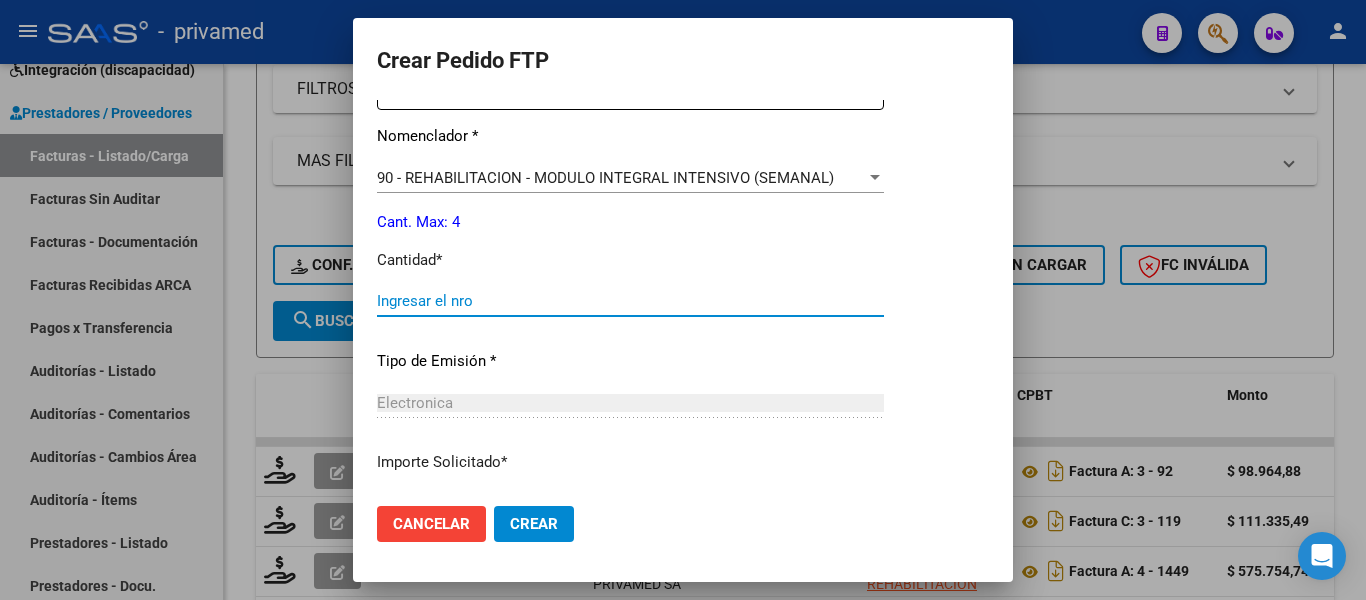 click on "Ingresar el nro" at bounding box center (630, 301) 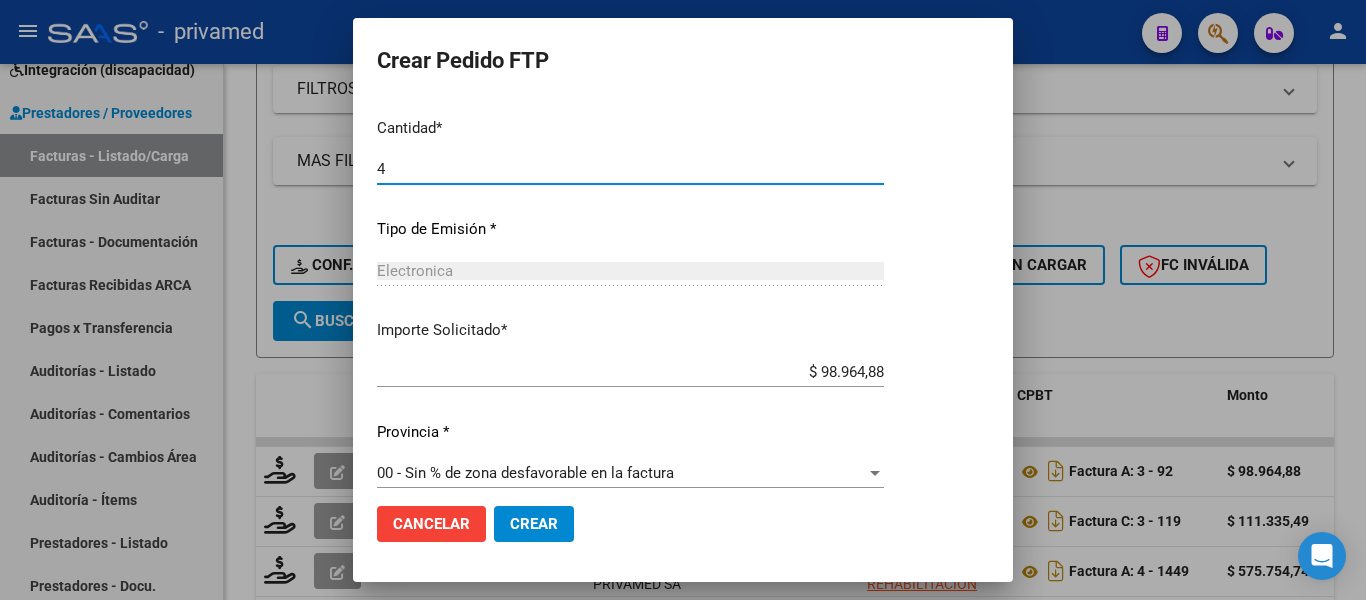 scroll, scrollTop: 936, scrollLeft: 0, axis: vertical 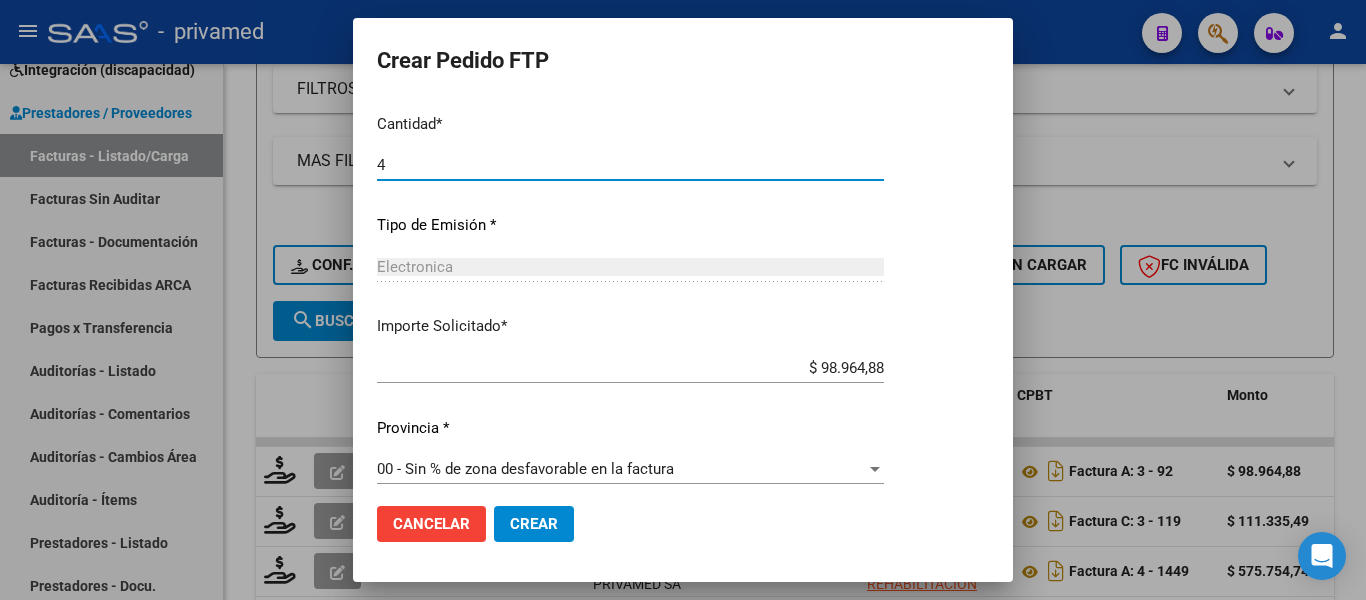 type on "4" 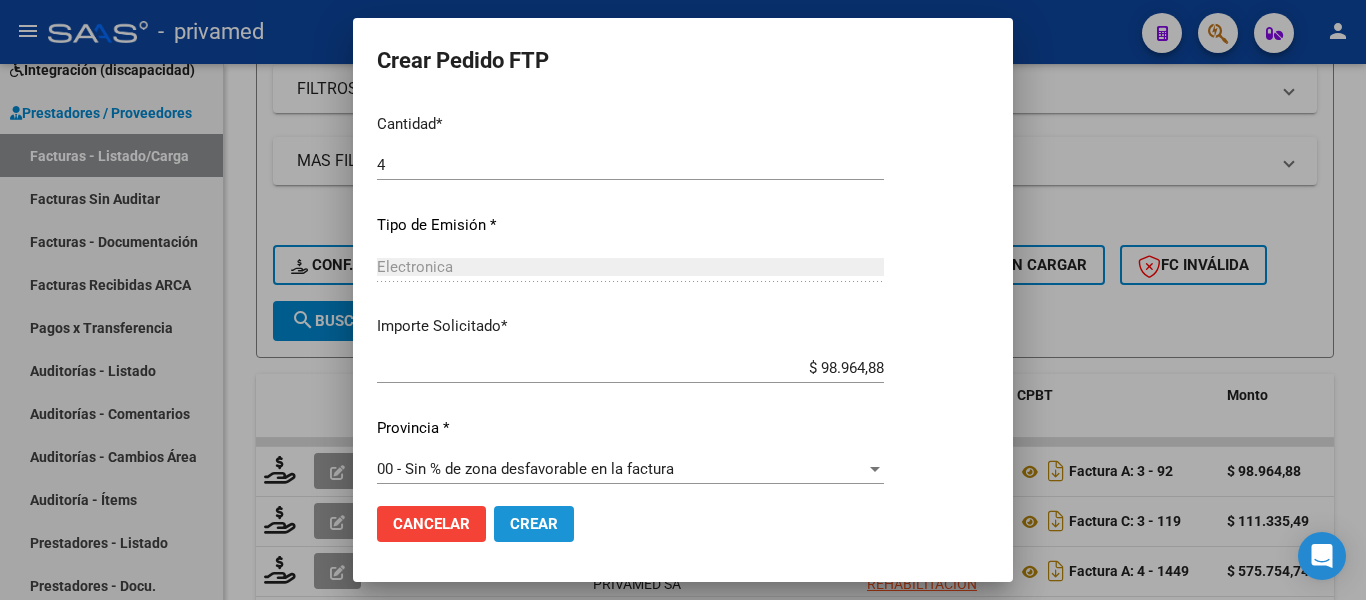 click on "Crear" 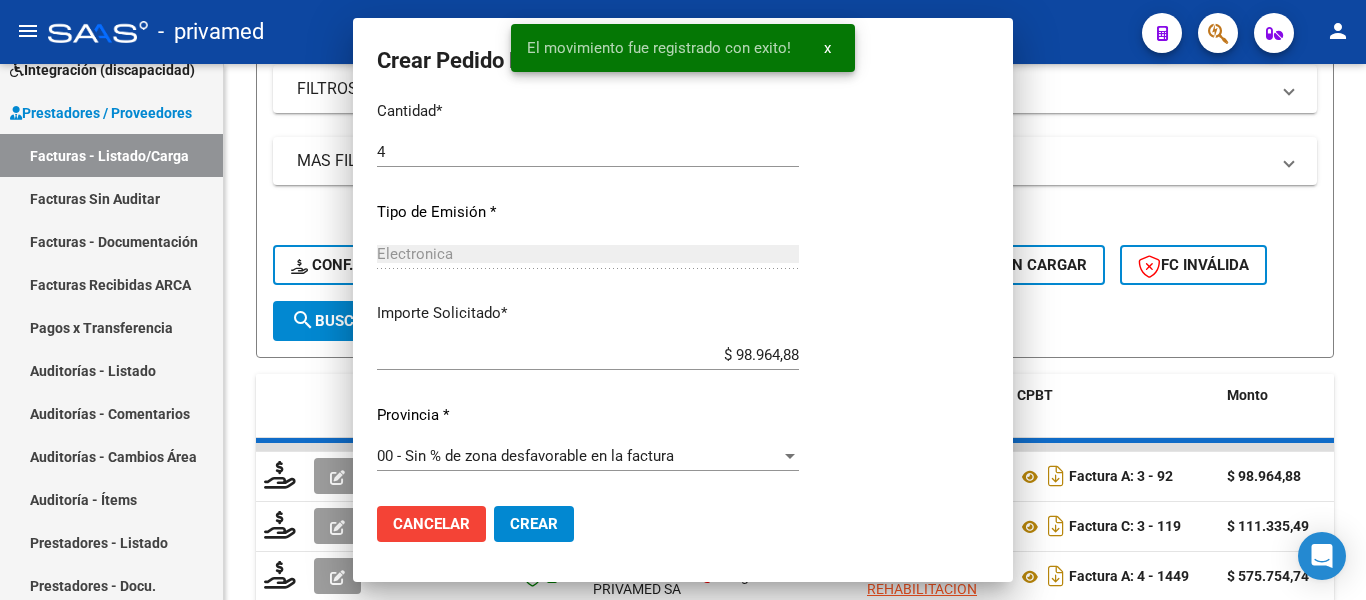 scroll, scrollTop: 0, scrollLeft: 0, axis: both 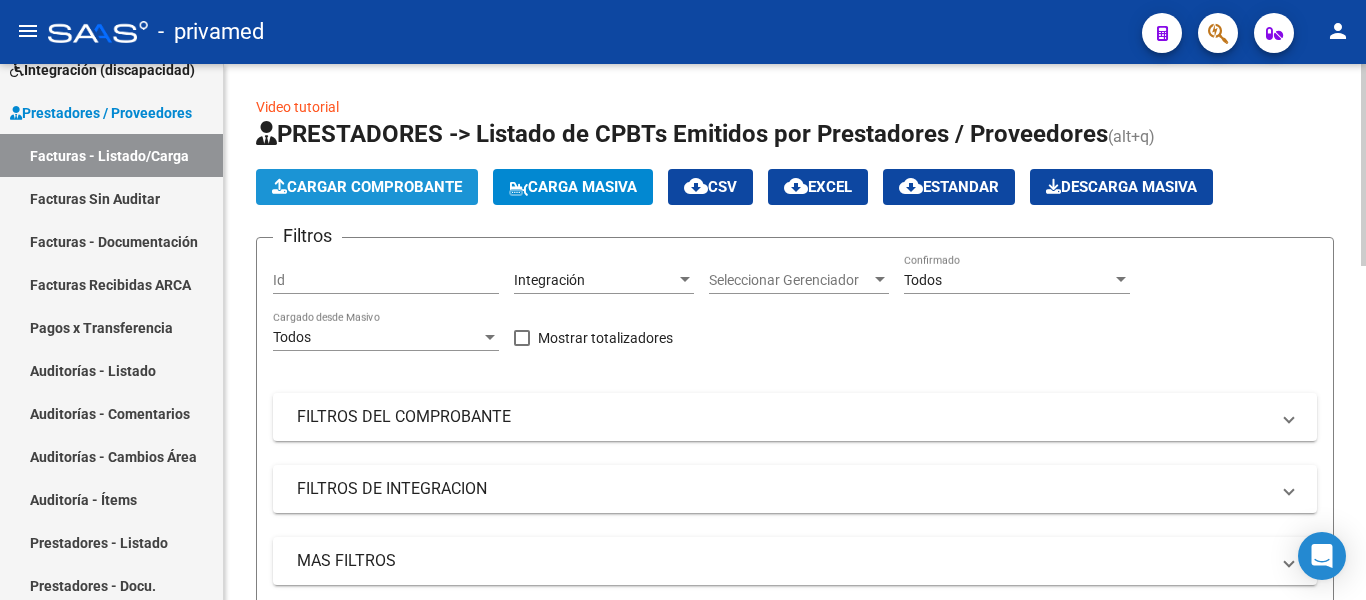 click on "Cargar Comprobante" 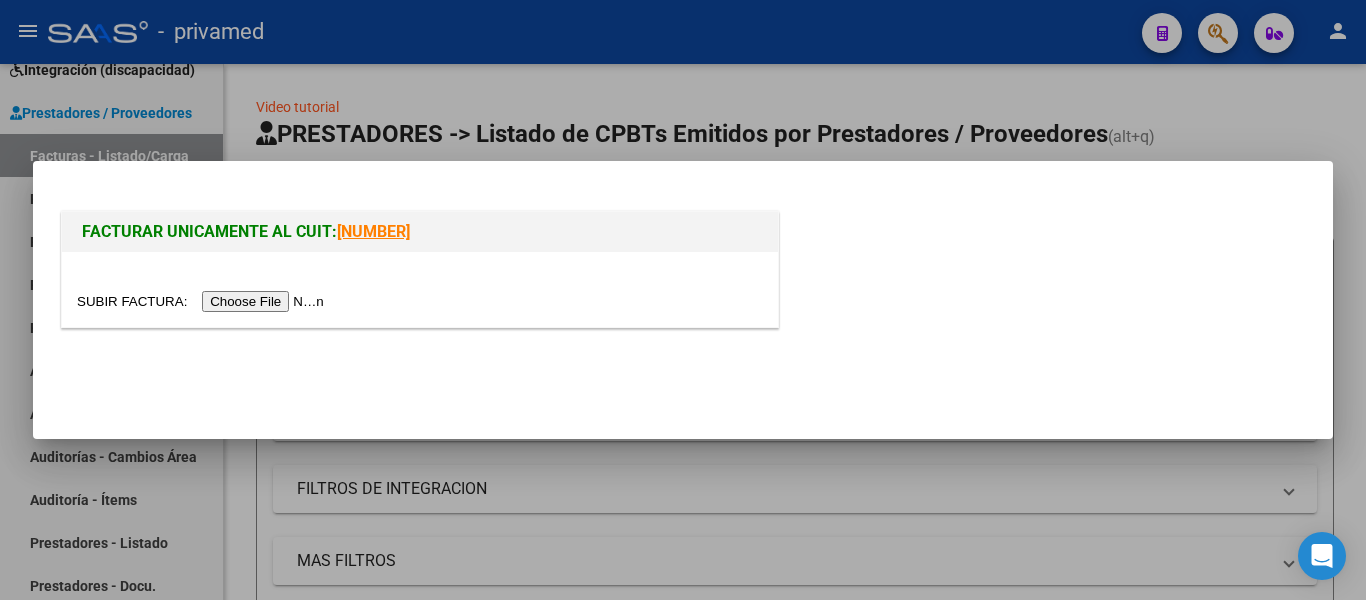 click at bounding box center (203, 301) 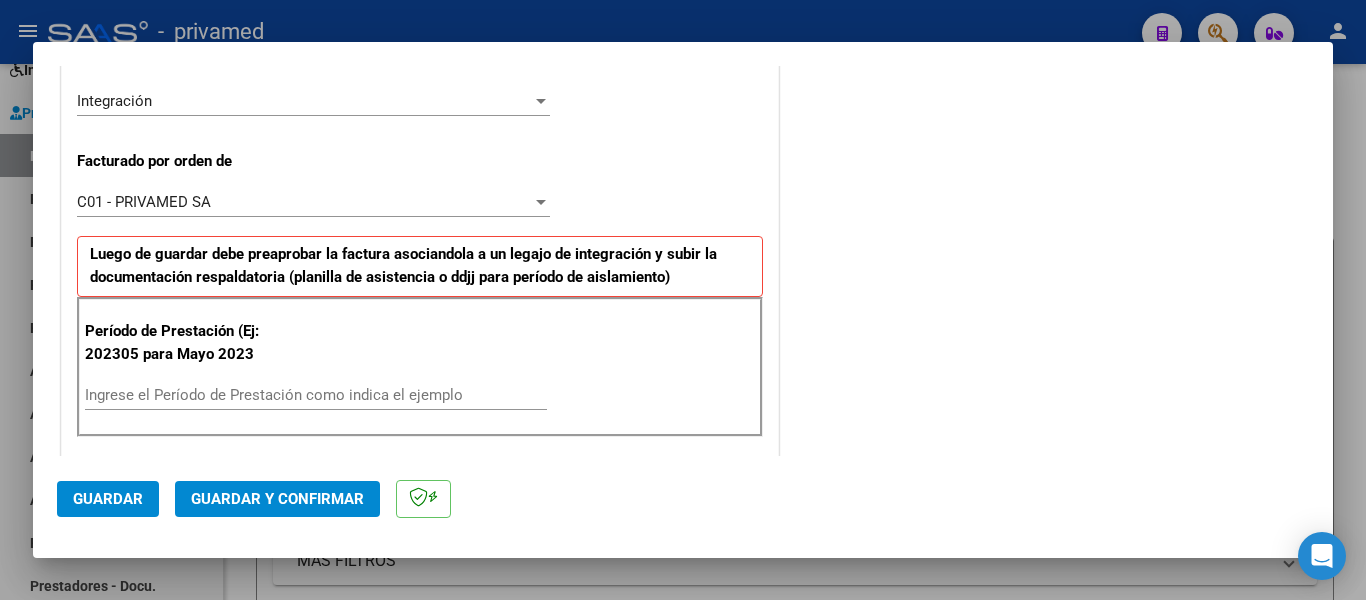 scroll, scrollTop: 600, scrollLeft: 0, axis: vertical 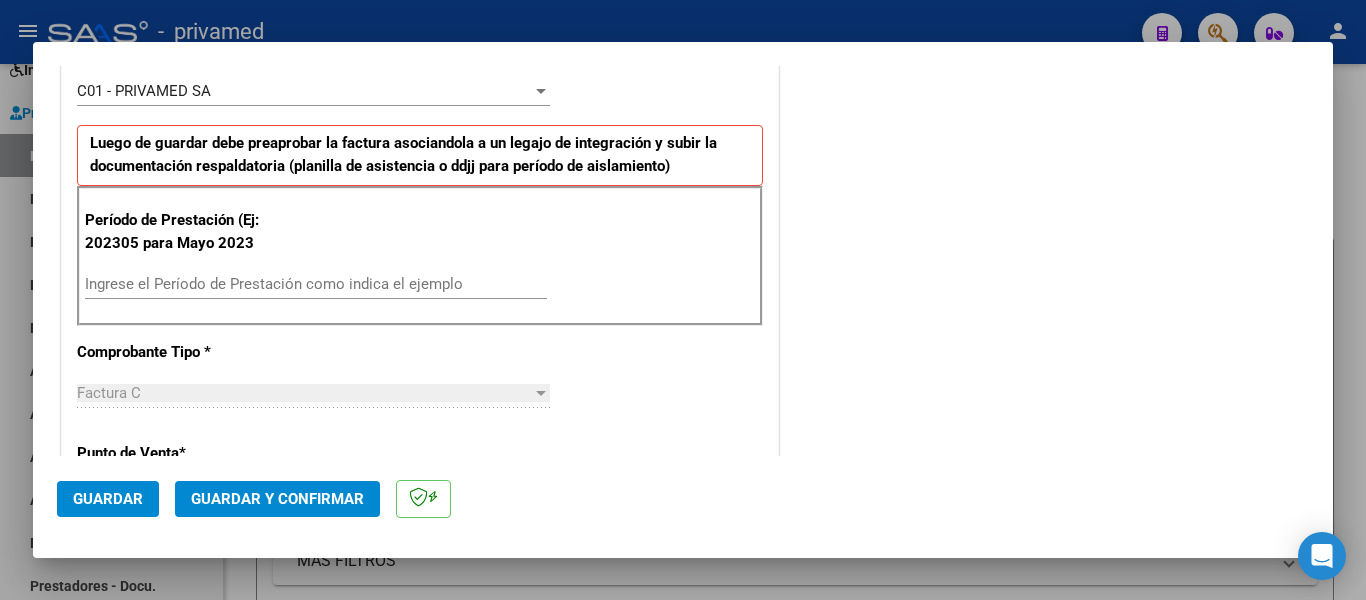 click on "Ingrese el Período de Prestación como indica el ejemplo" at bounding box center [316, 284] 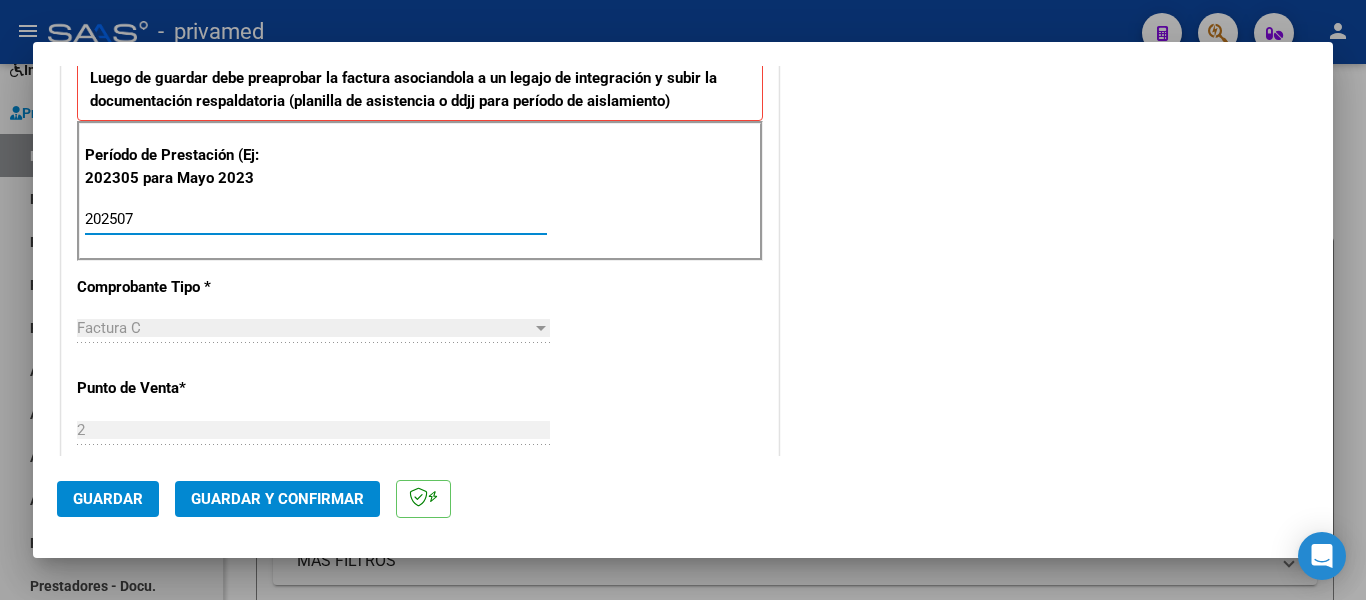 scroll, scrollTop: 700, scrollLeft: 0, axis: vertical 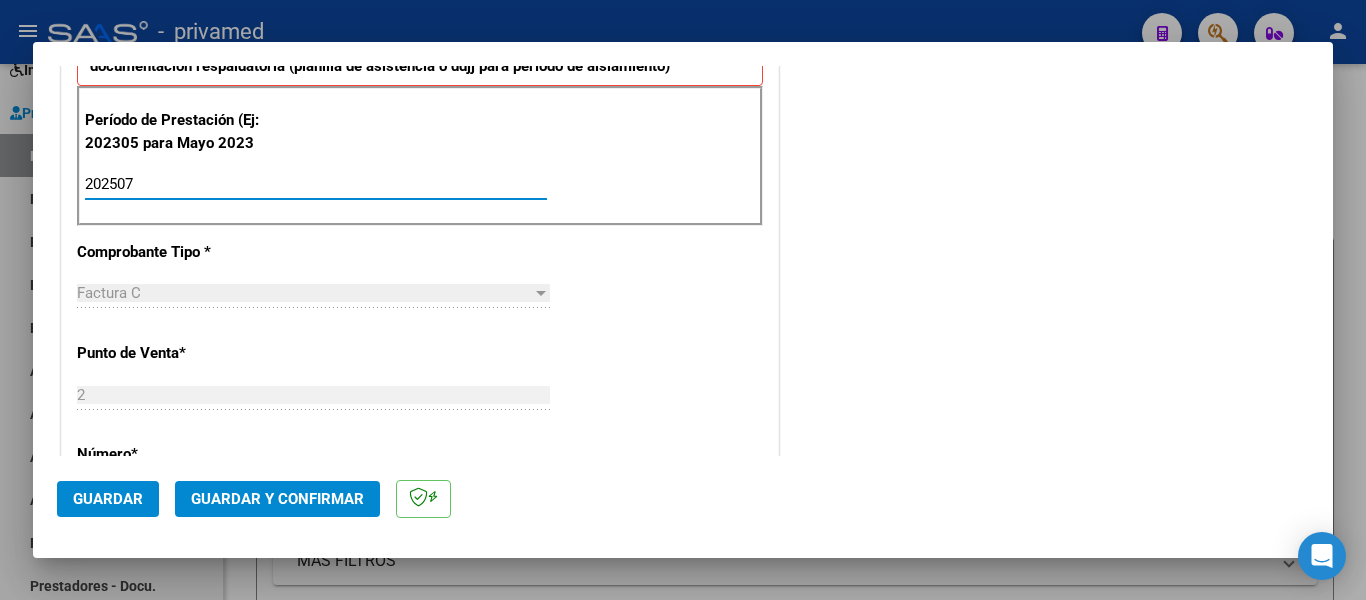 type on "202507" 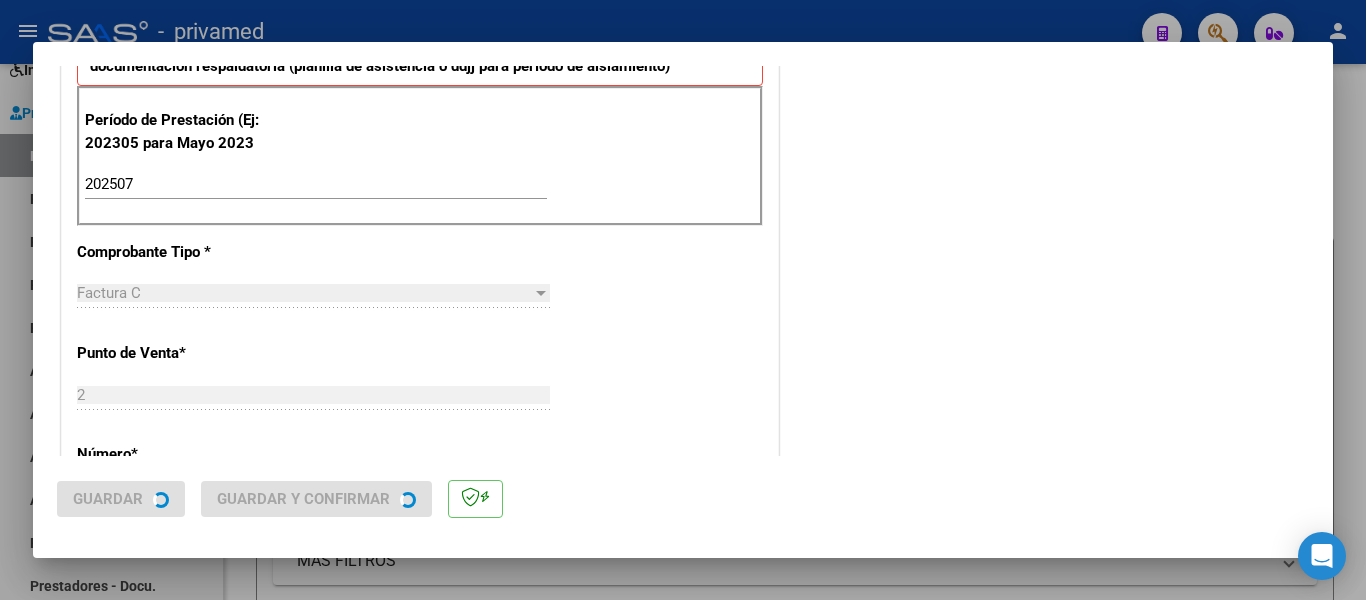 scroll, scrollTop: 0, scrollLeft: 0, axis: both 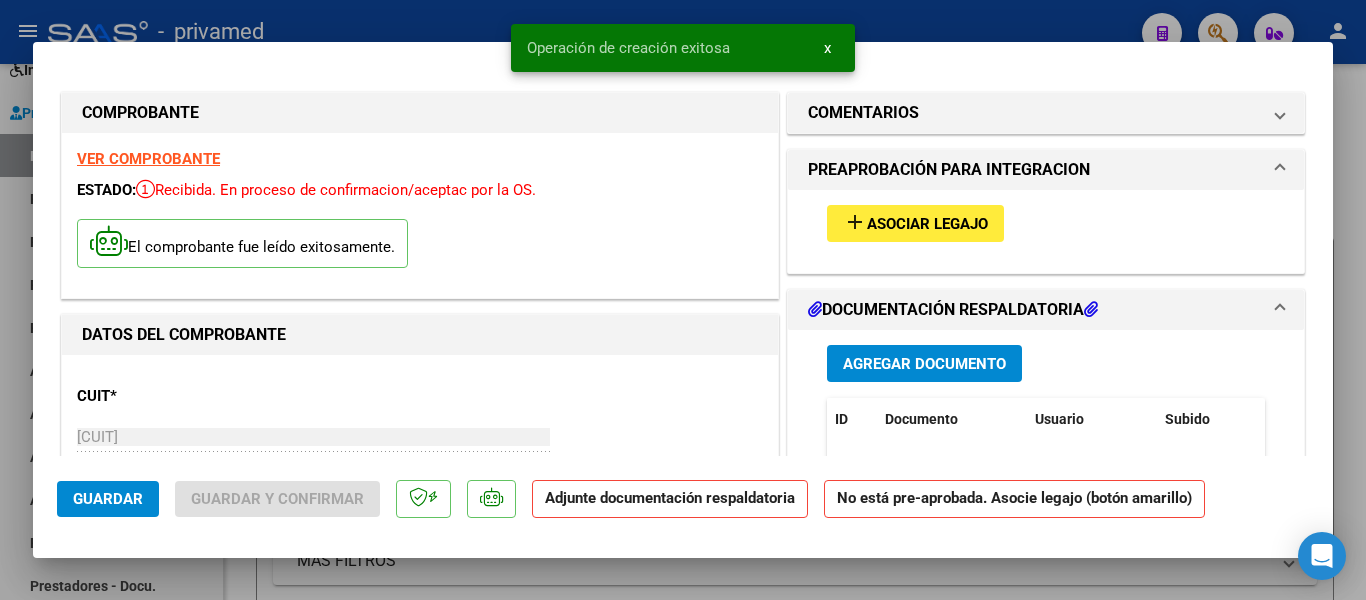 click on "Asociar Legajo" at bounding box center (927, 224) 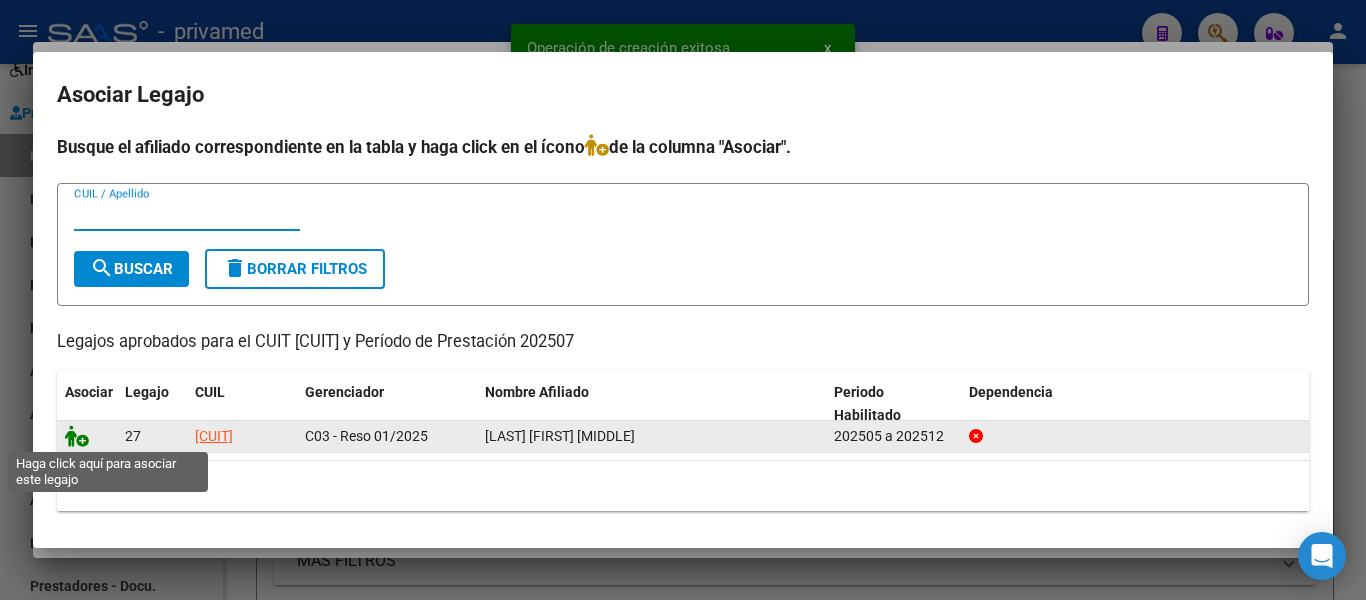 click 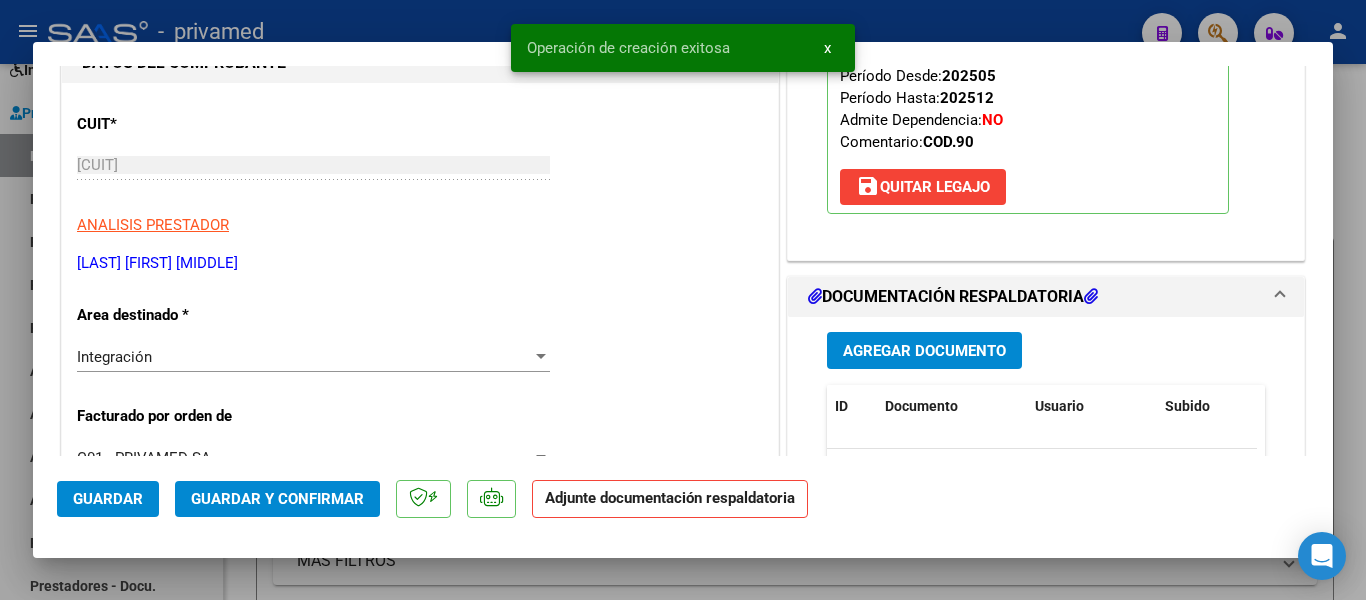 scroll, scrollTop: 300, scrollLeft: 0, axis: vertical 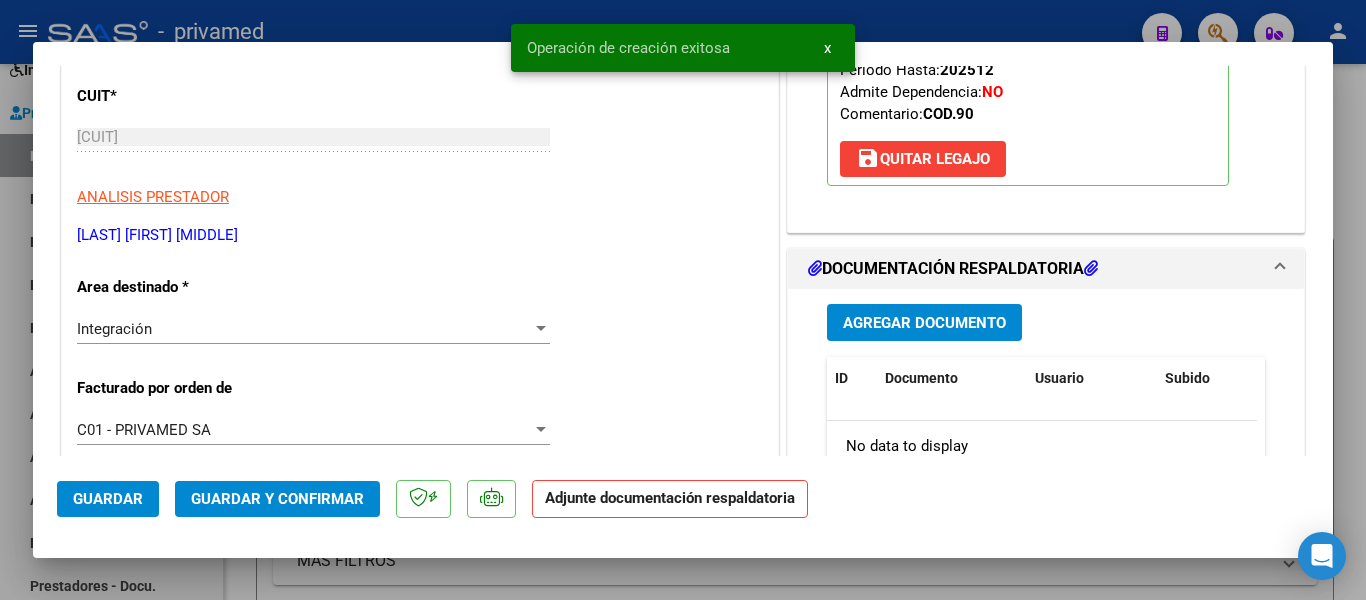 click on "Agregar Documento" at bounding box center [924, 323] 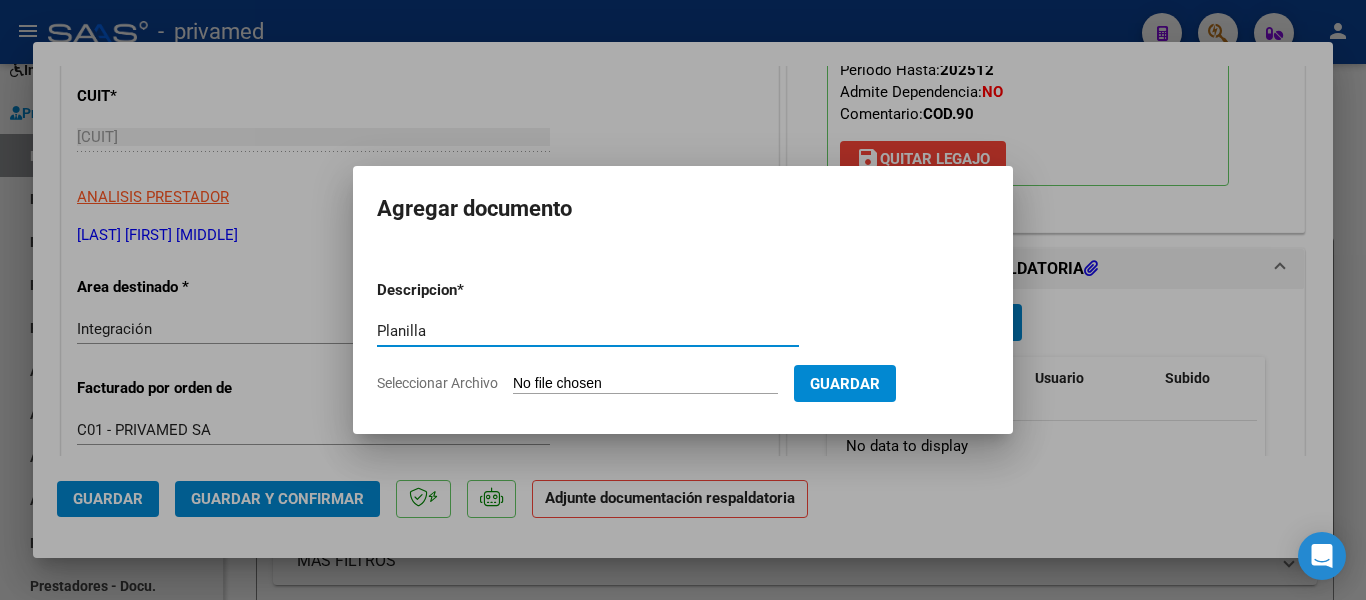 type on "Planilla" 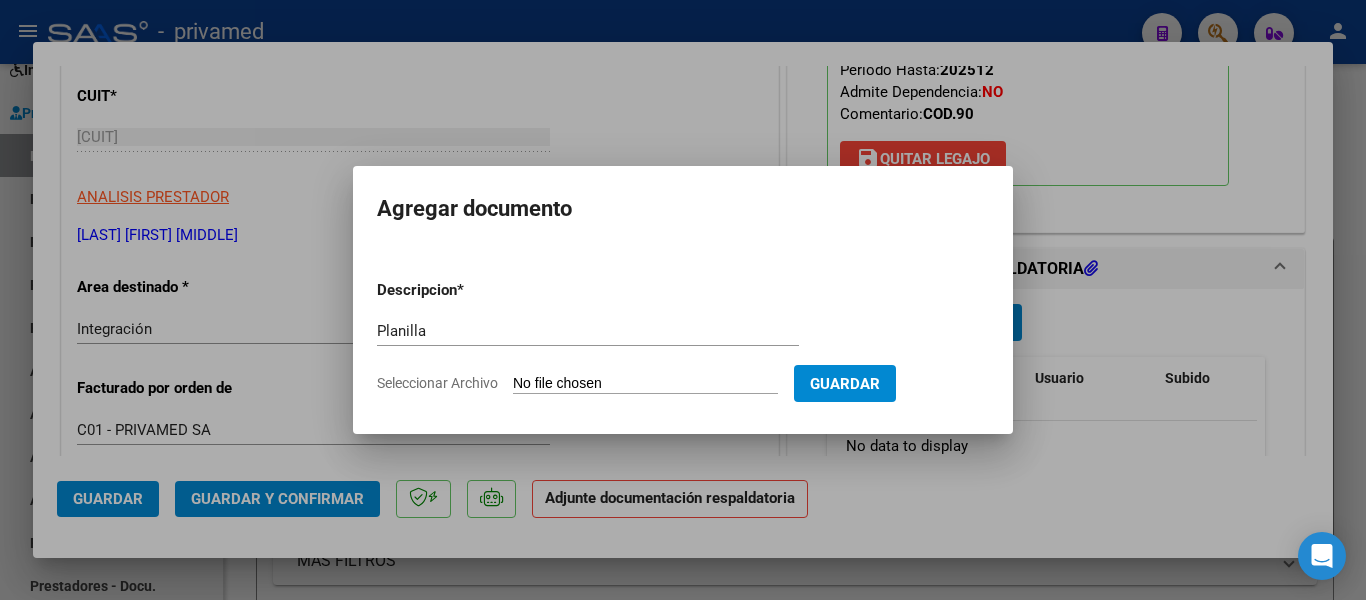 click on "Seleccionar Archivo" at bounding box center [645, 384] 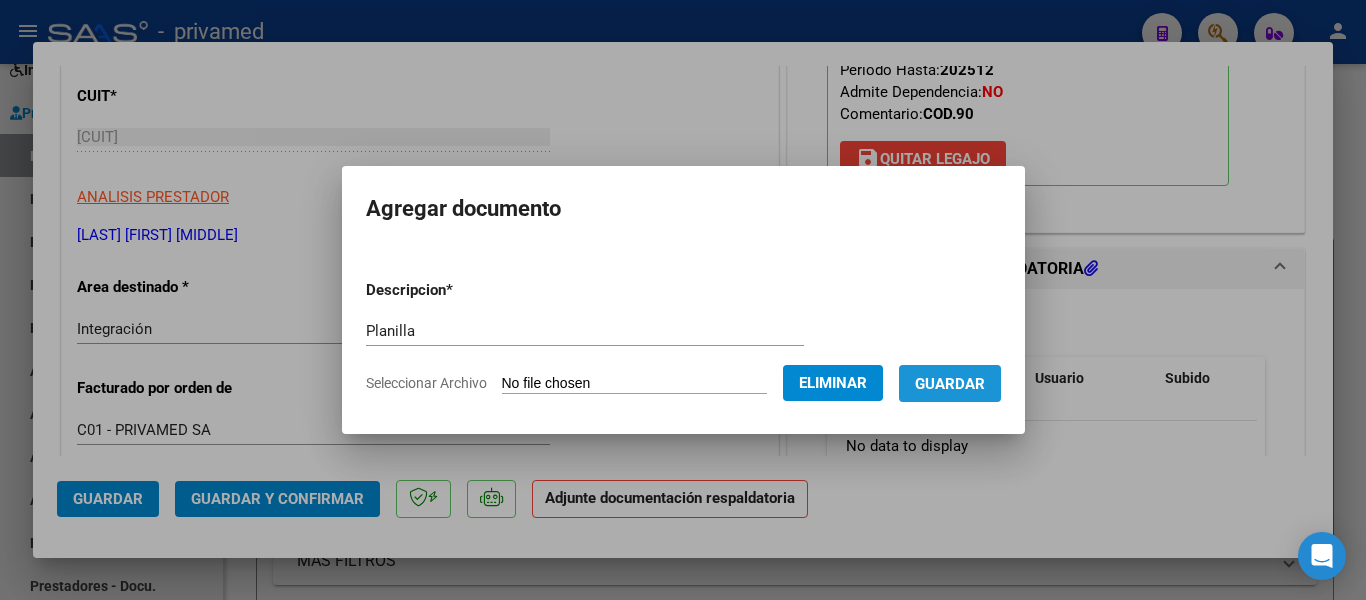 click on "Guardar" at bounding box center (950, 384) 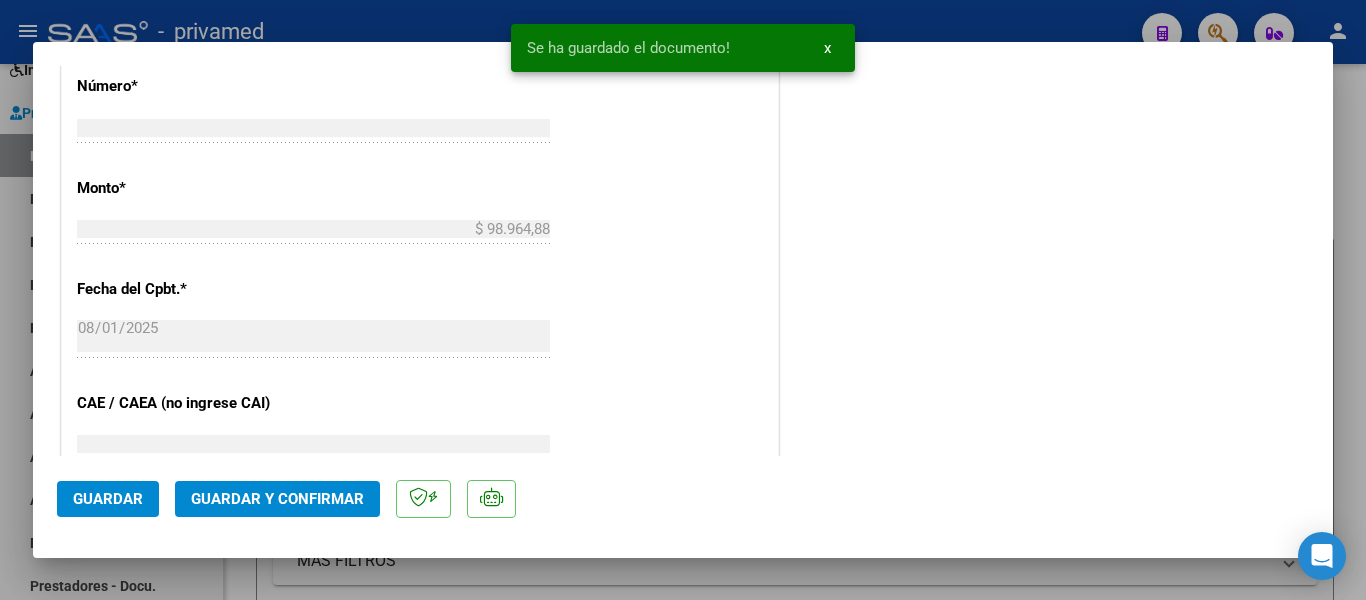scroll, scrollTop: 1300, scrollLeft: 0, axis: vertical 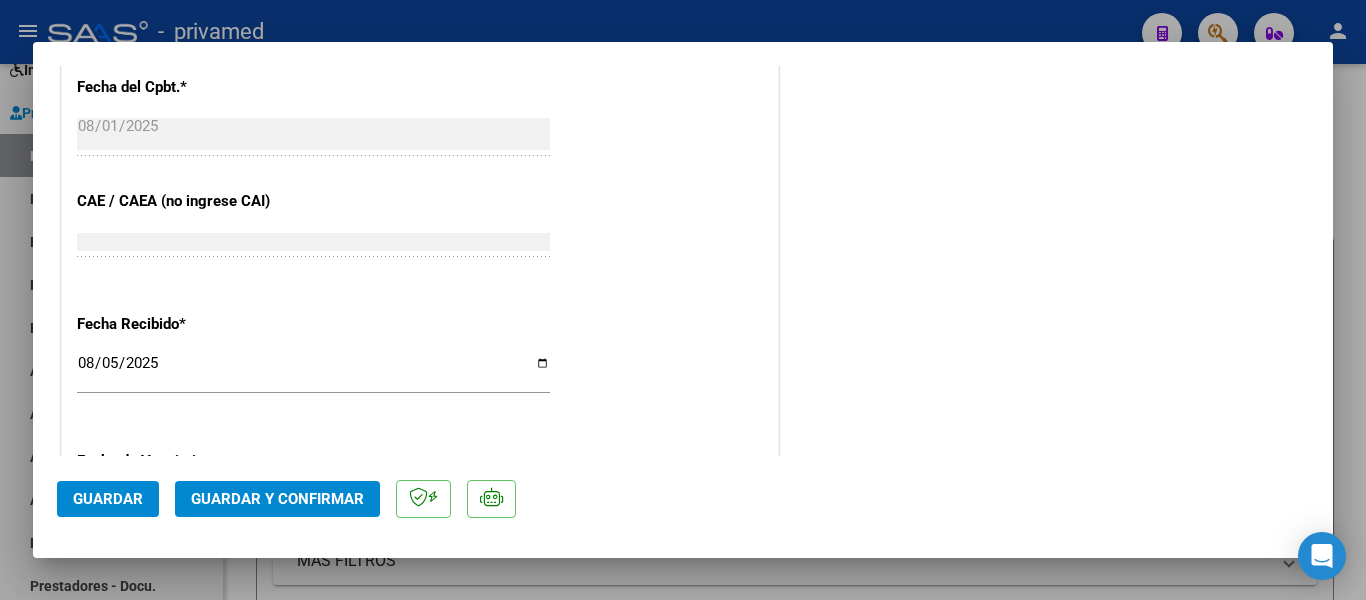 click on "Guardar" 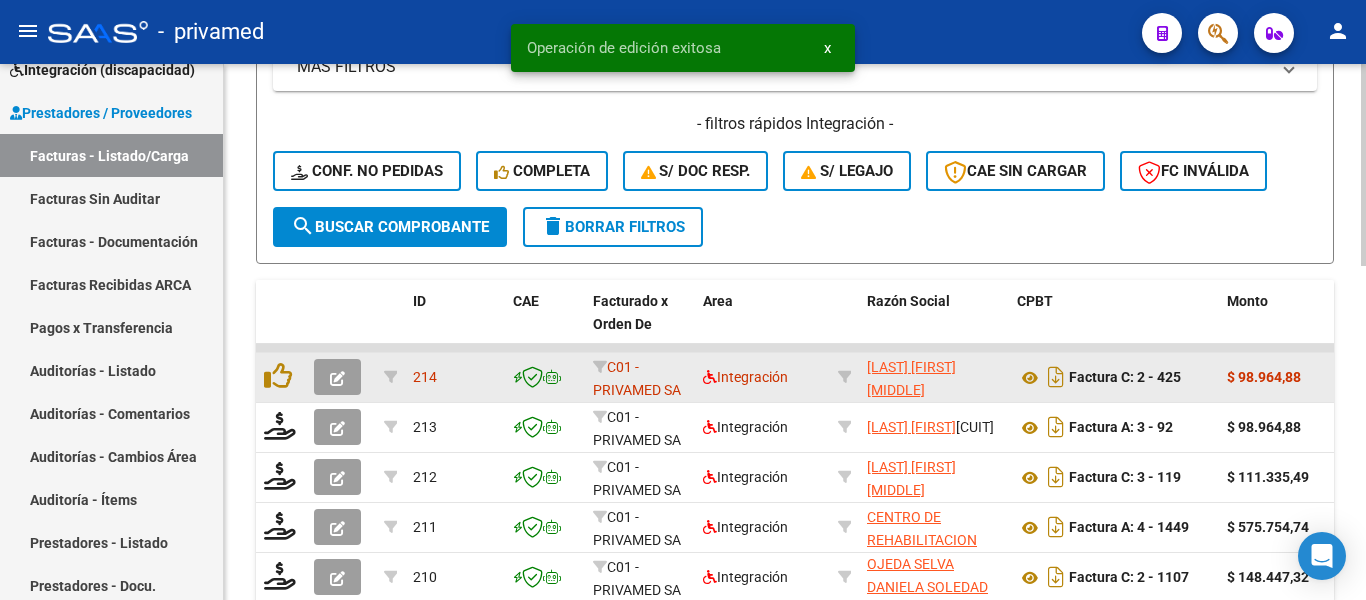 scroll, scrollTop: 500, scrollLeft: 0, axis: vertical 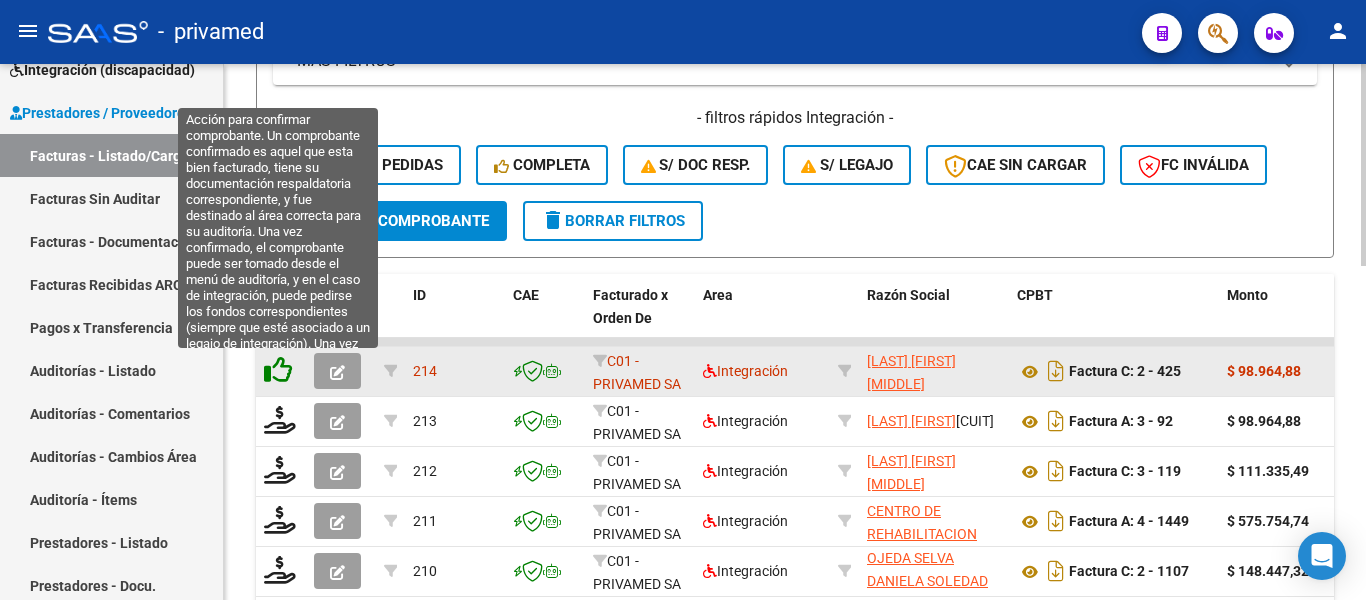 click 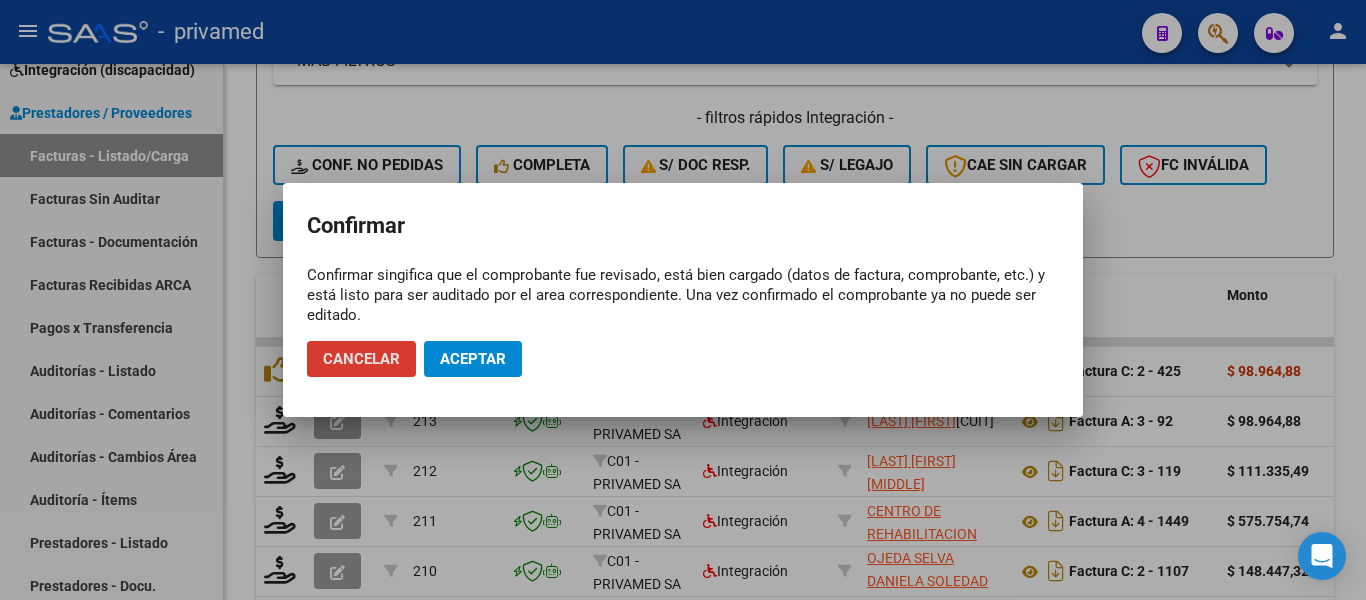 click on "Aceptar" 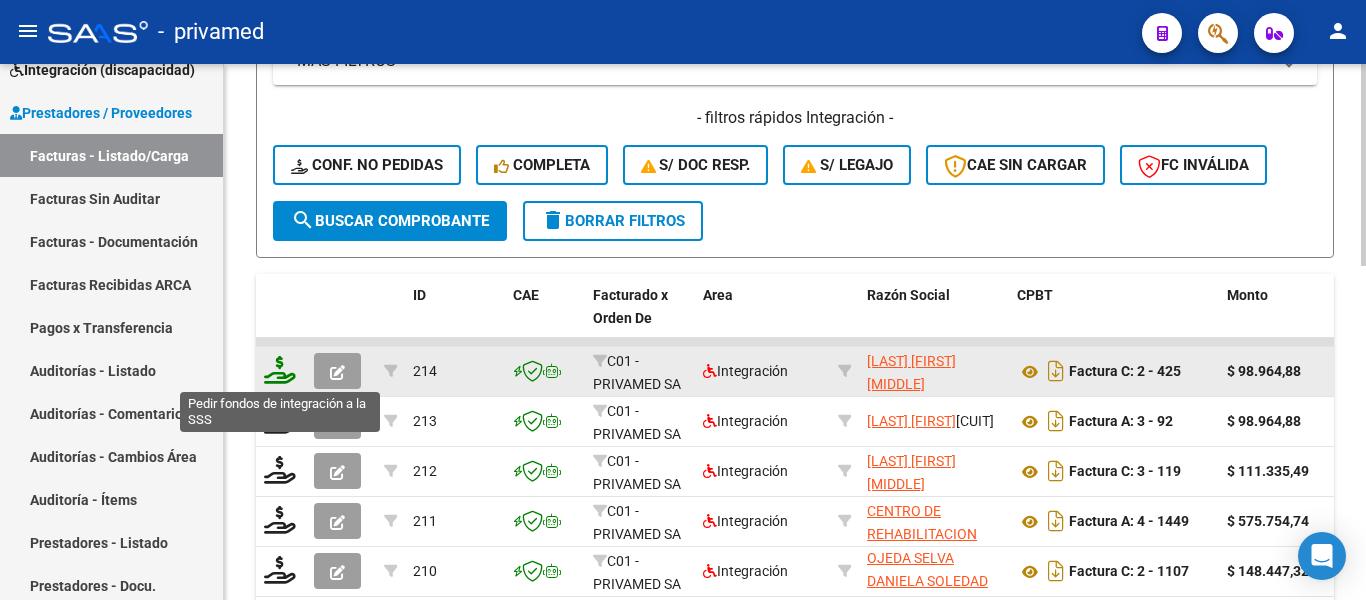 drag, startPoint x: 333, startPoint y: 371, endPoint x: 286, endPoint y: 380, distance: 47.853943 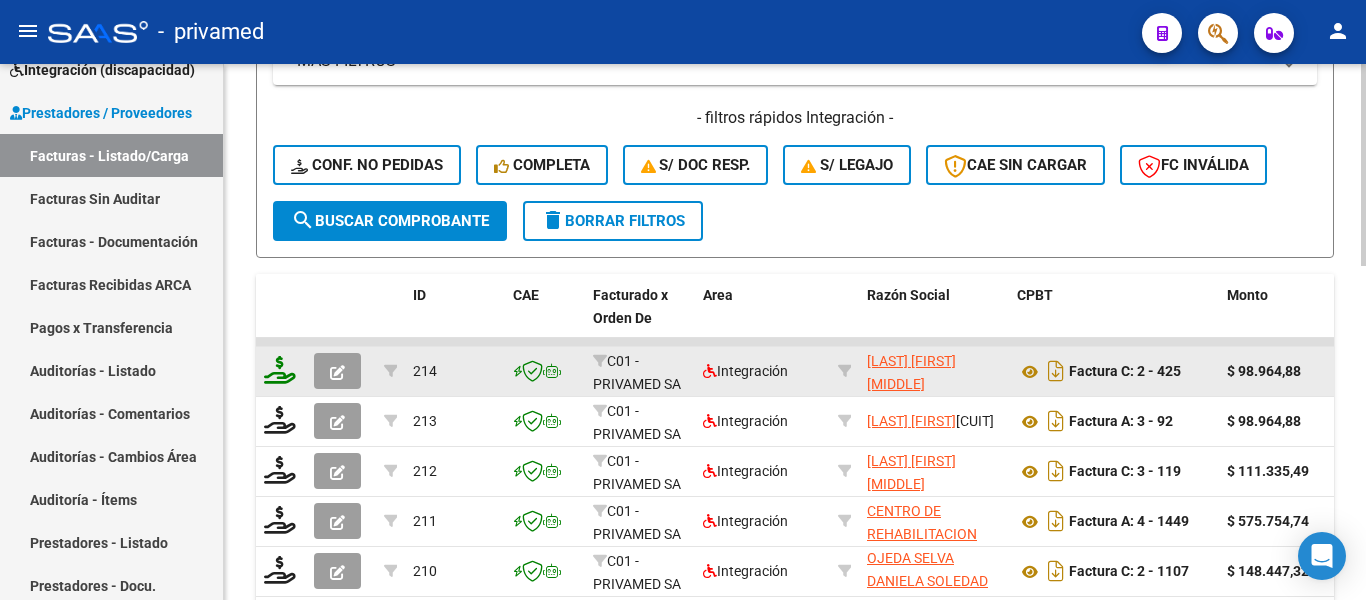 click 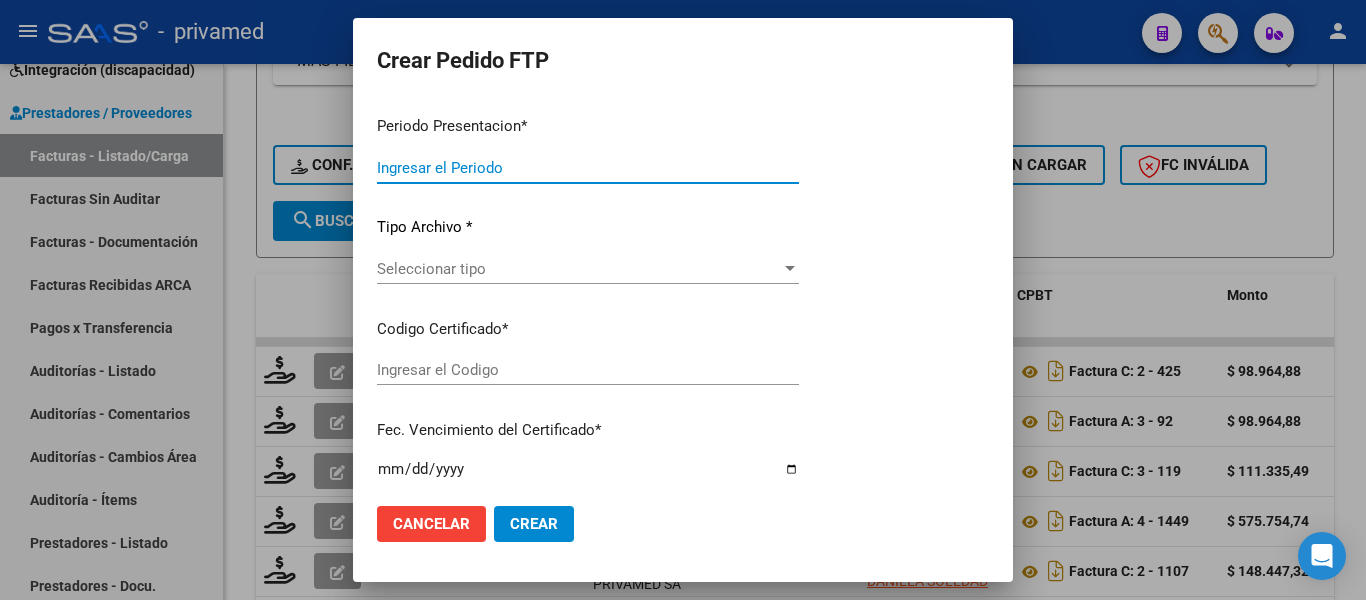 type on "202507" 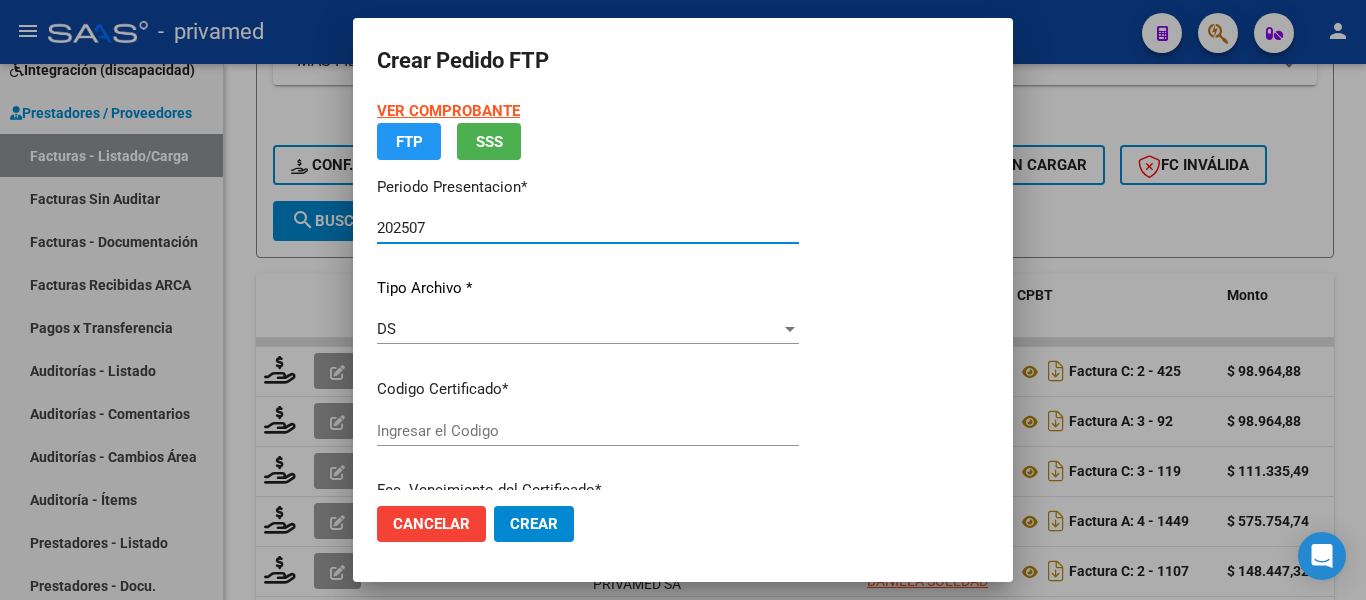 type on "[ID]" 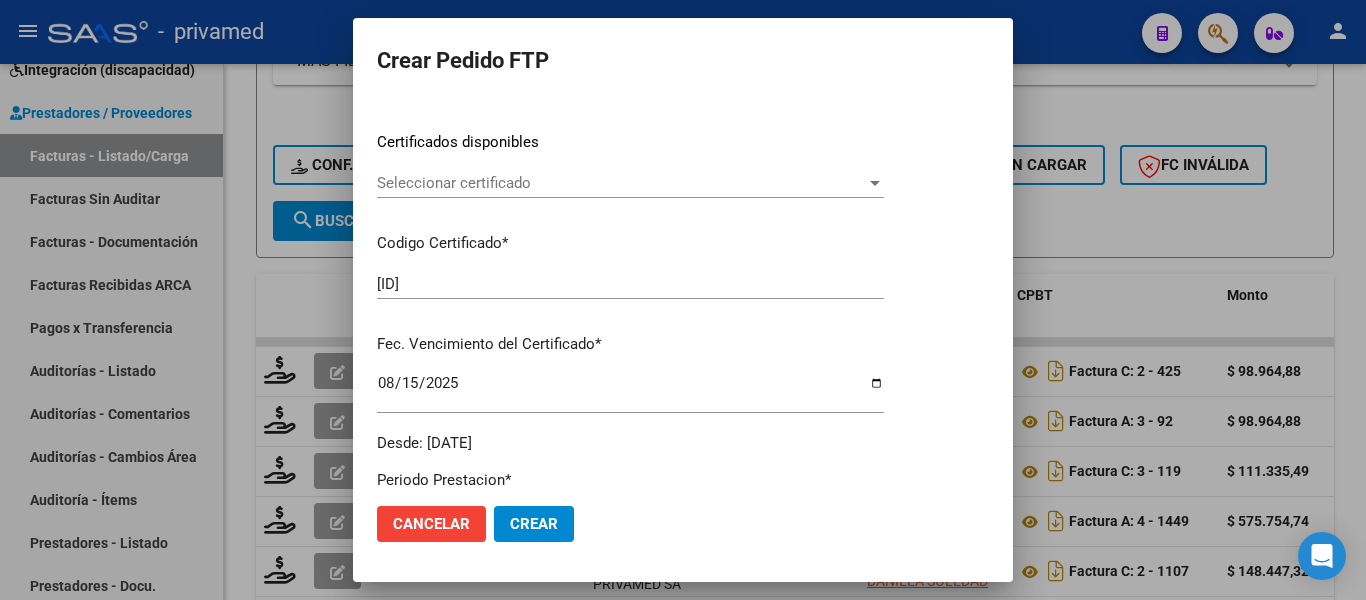 scroll, scrollTop: 200, scrollLeft: 0, axis: vertical 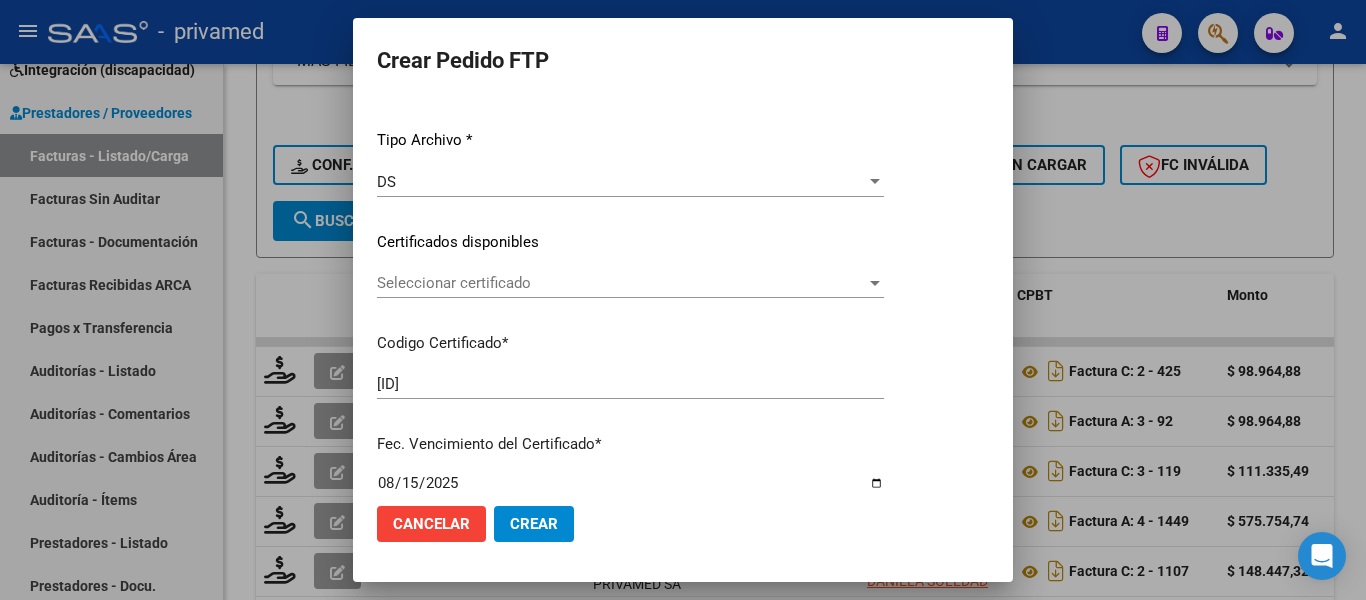click on "Seleccionar certificado" at bounding box center [621, 283] 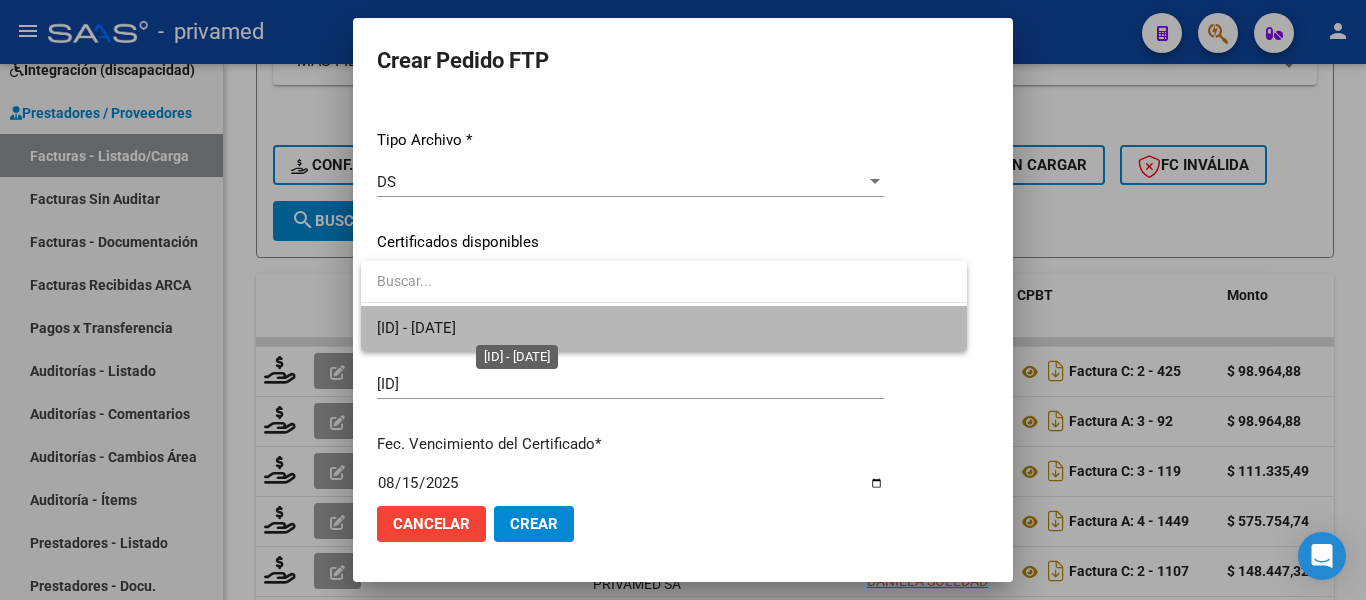 click on "[ID] - [DATE]" at bounding box center (416, 328) 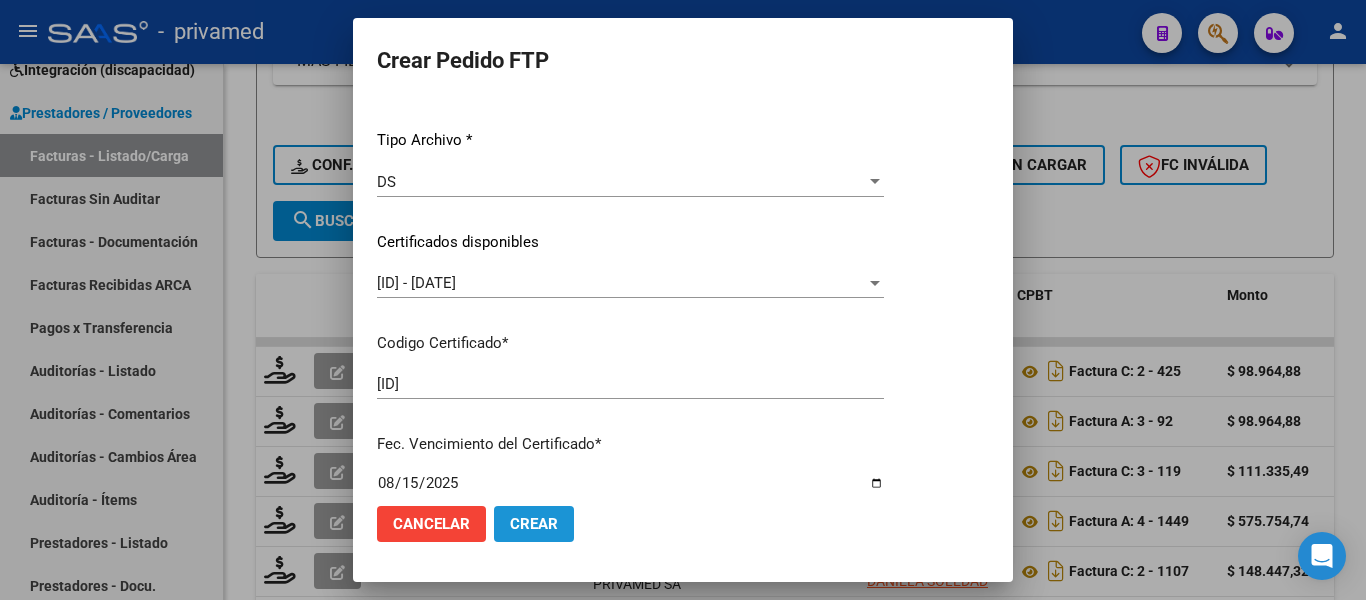 click on "Crear" 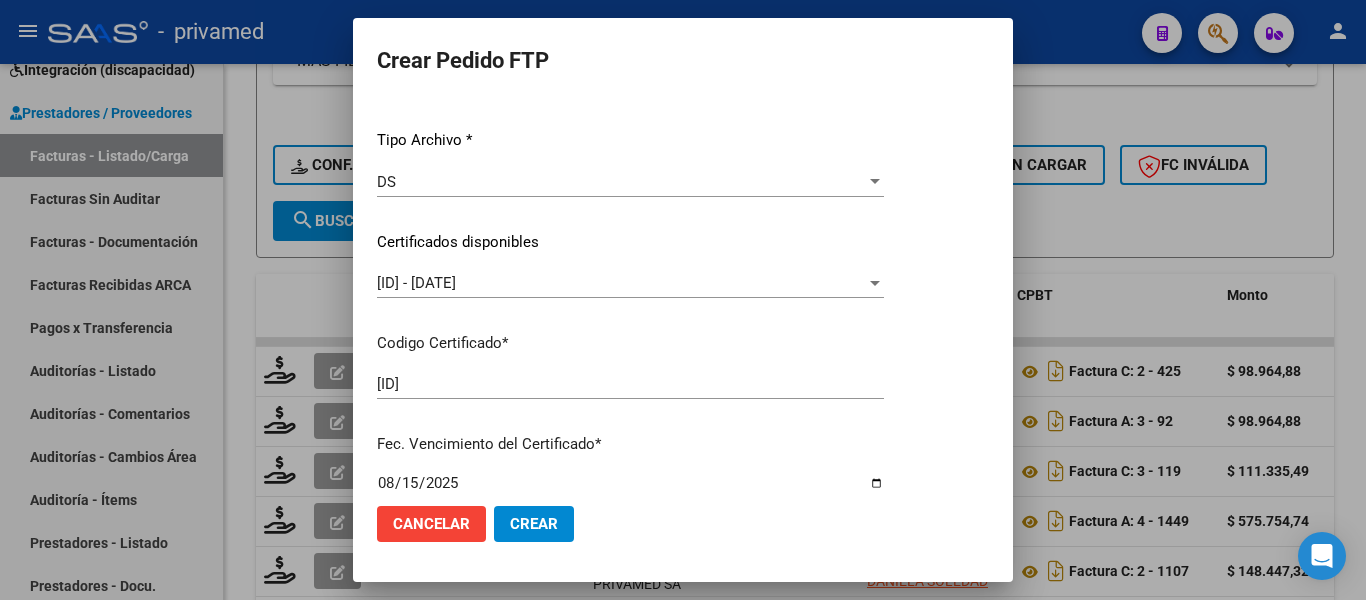 click on "Crear" 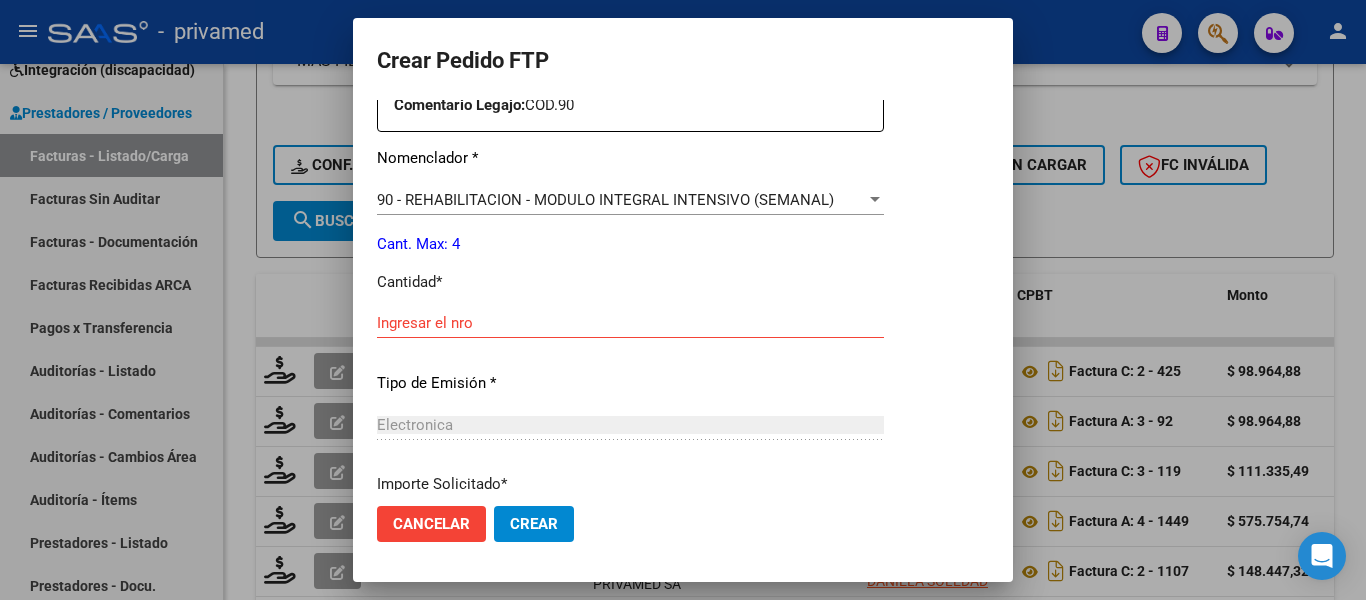 scroll, scrollTop: 800, scrollLeft: 0, axis: vertical 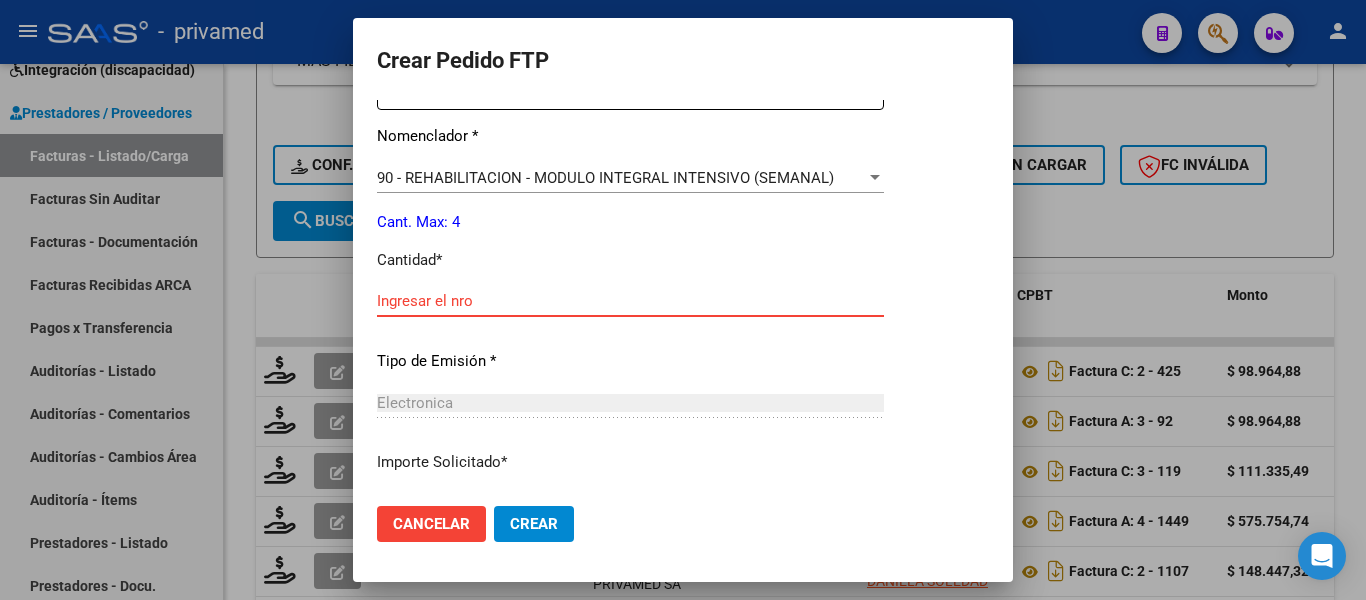 click on "Ingresar el nro" at bounding box center (630, 301) 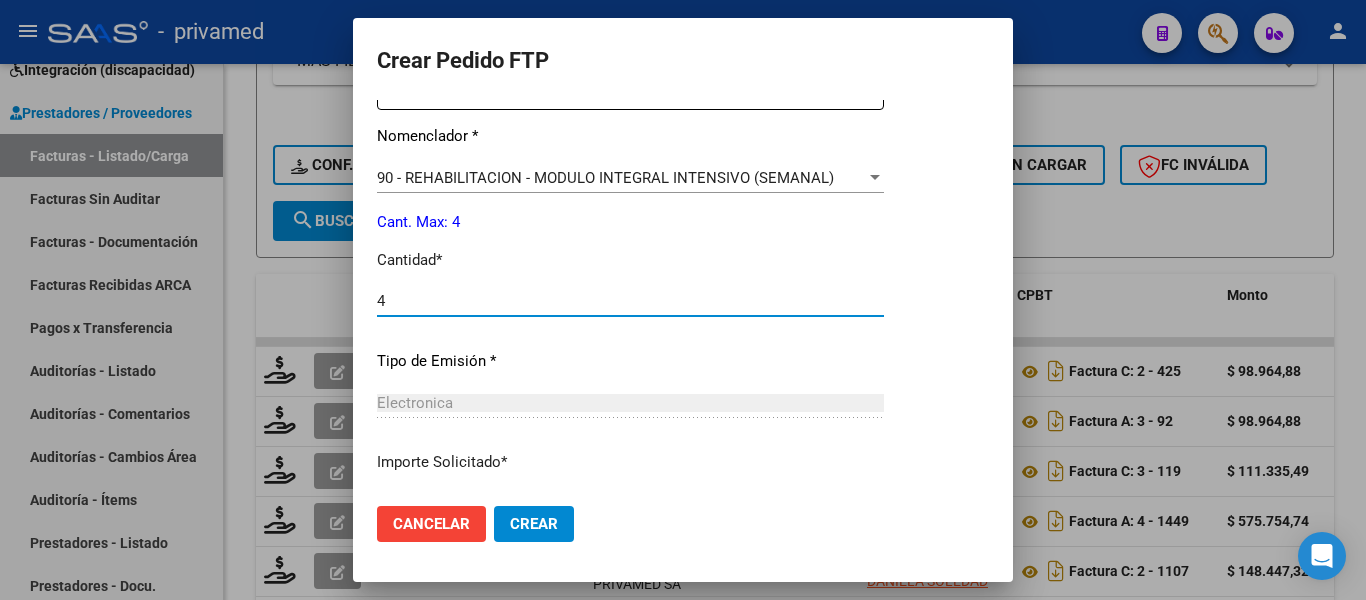 type on "4" 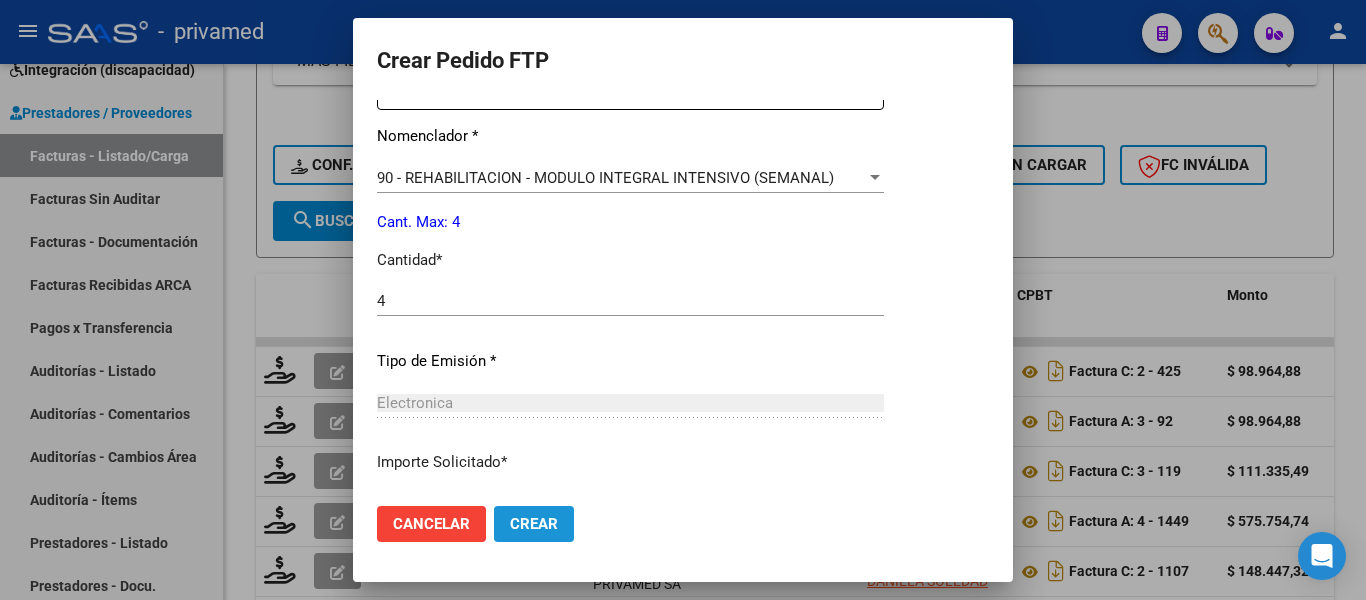 click on "Crear" 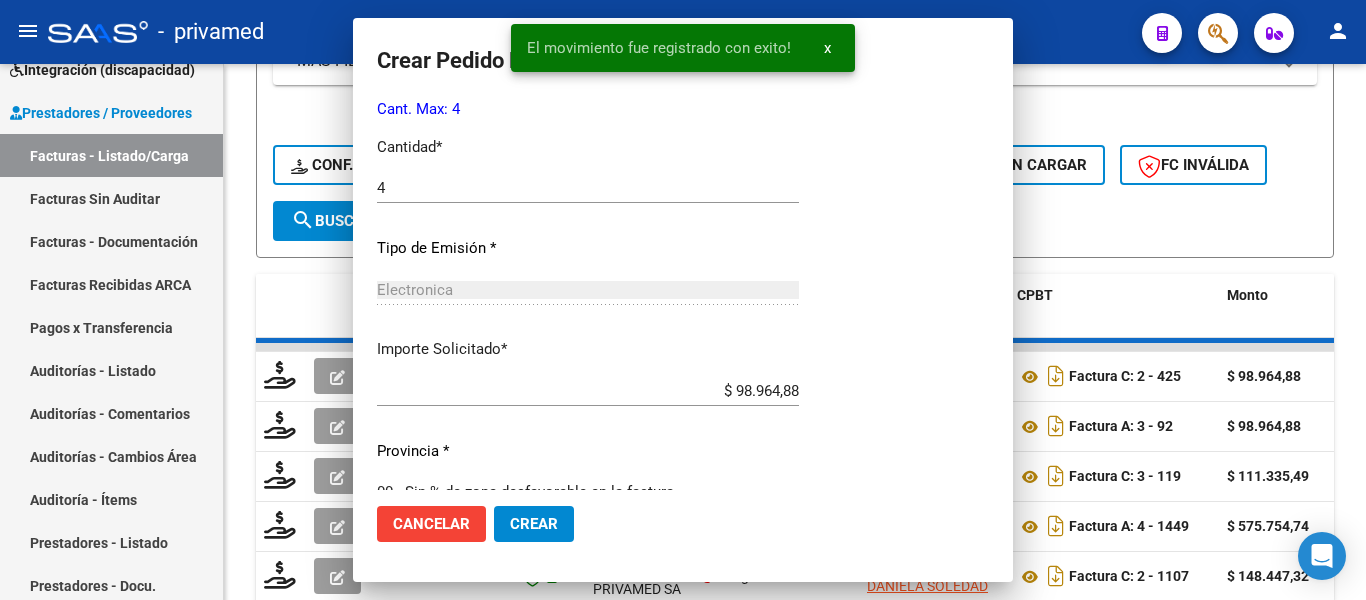 scroll, scrollTop: 687, scrollLeft: 0, axis: vertical 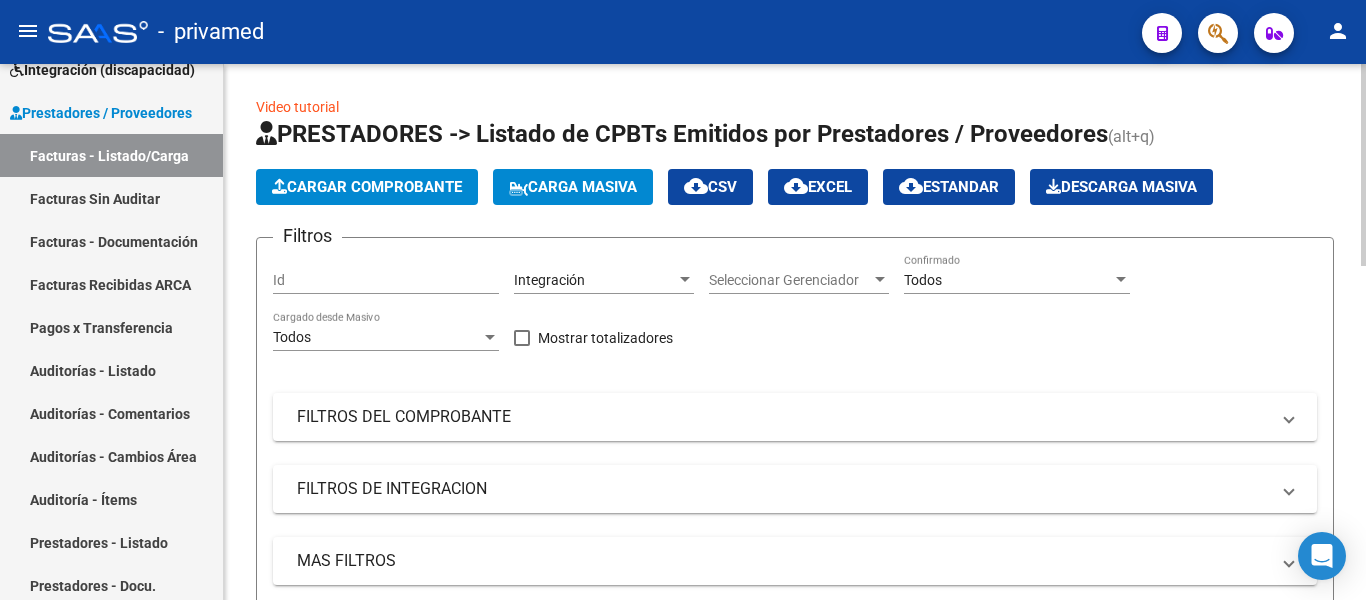 click on "Cargar Comprobante" 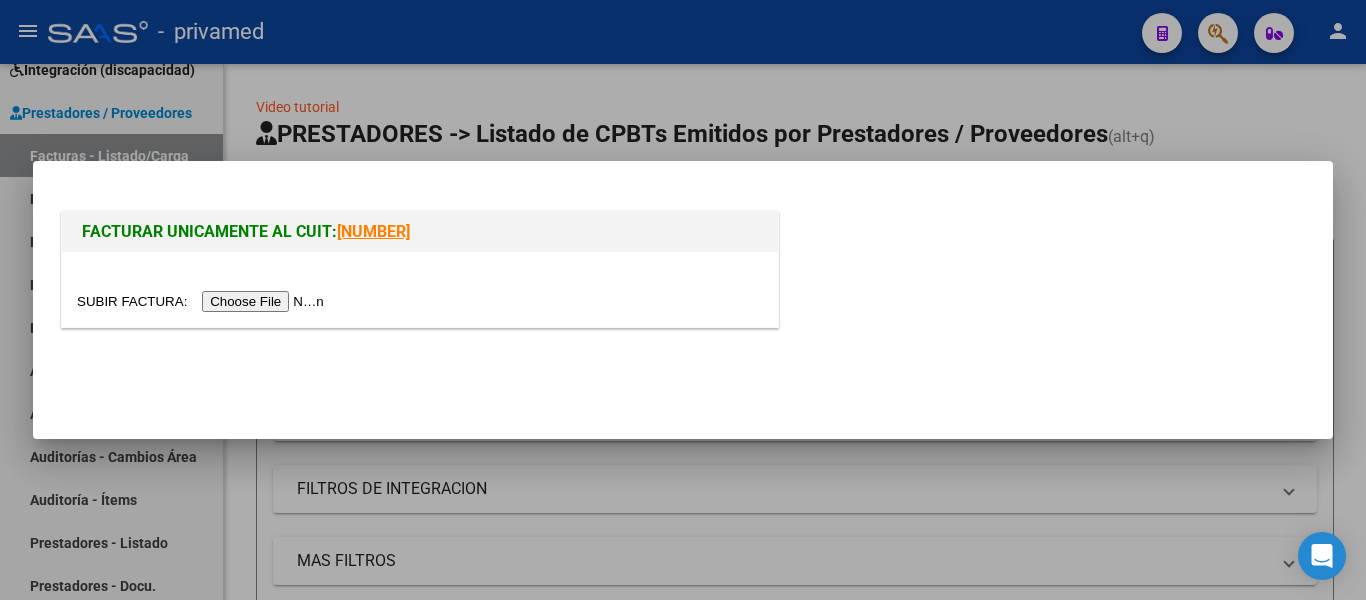 click at bounding box center [203, 301] 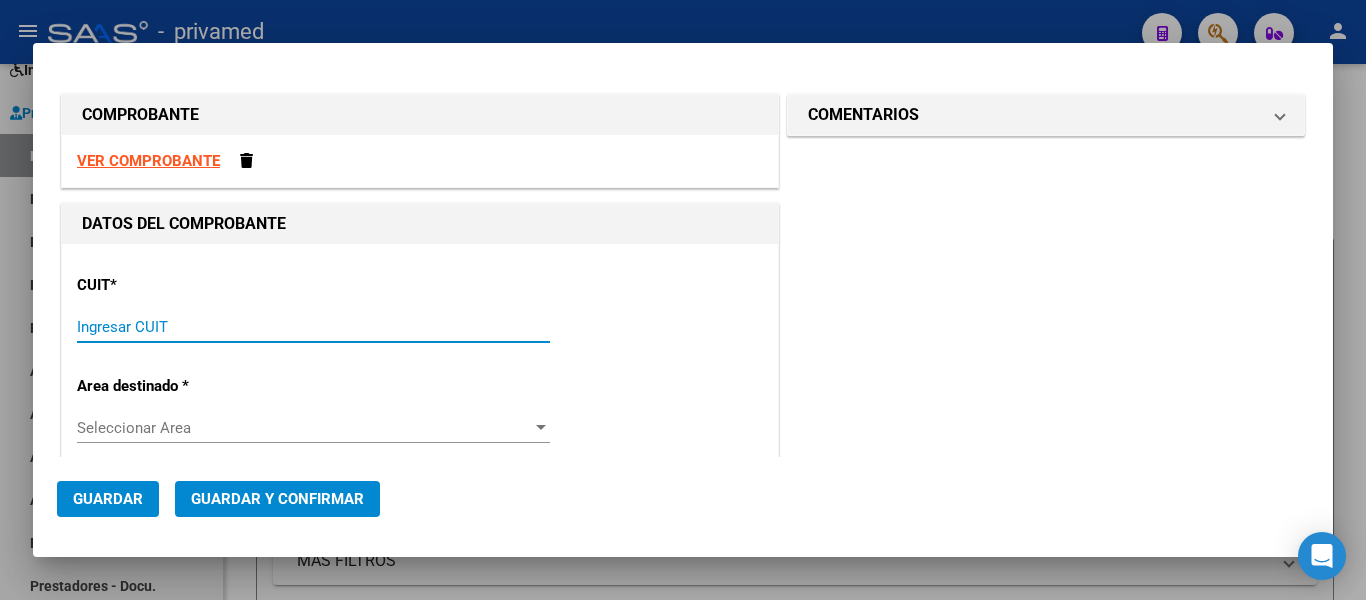 click on "Ingresar CUIT" at bounding box center (313, 327) 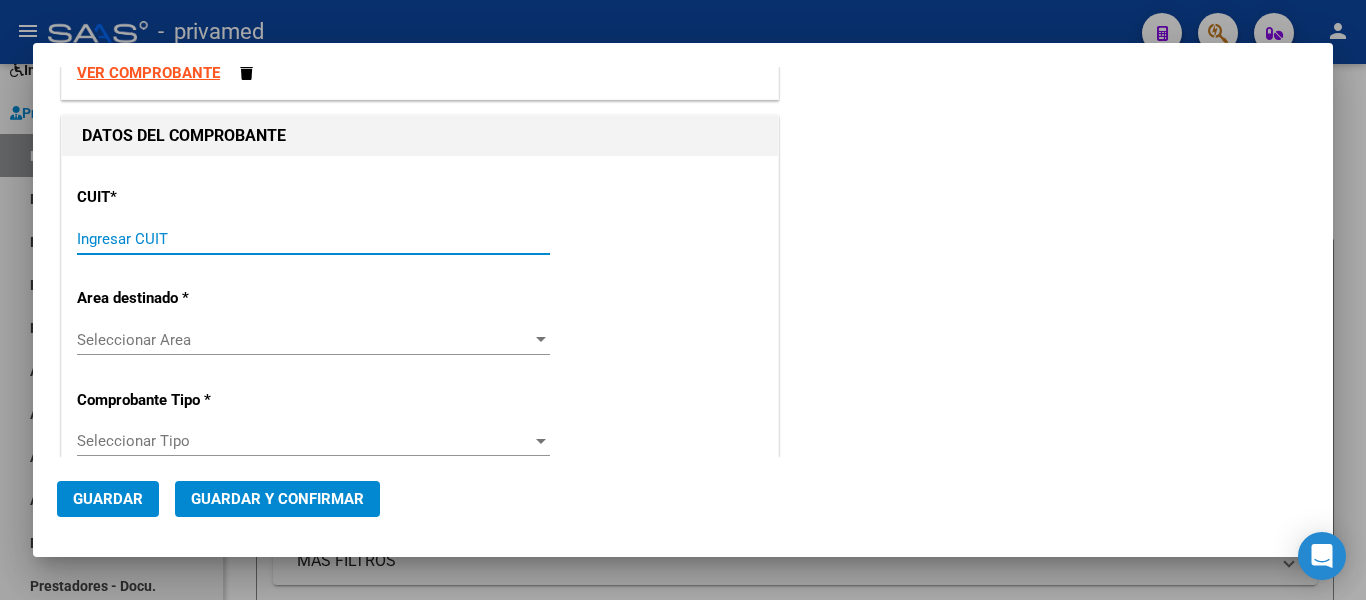 scroll, scrollTop: 100, scrollLeft: 0, axis: vertical 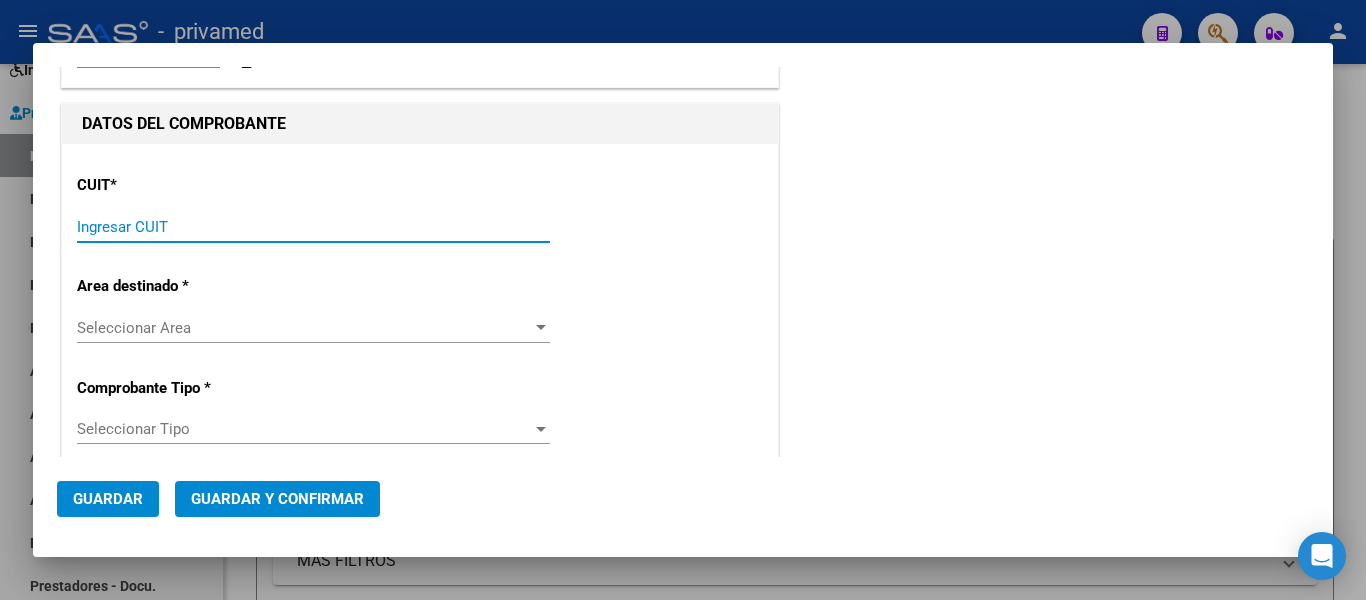 click on "Ingresar CUIT" at bounding box center (313, 227) 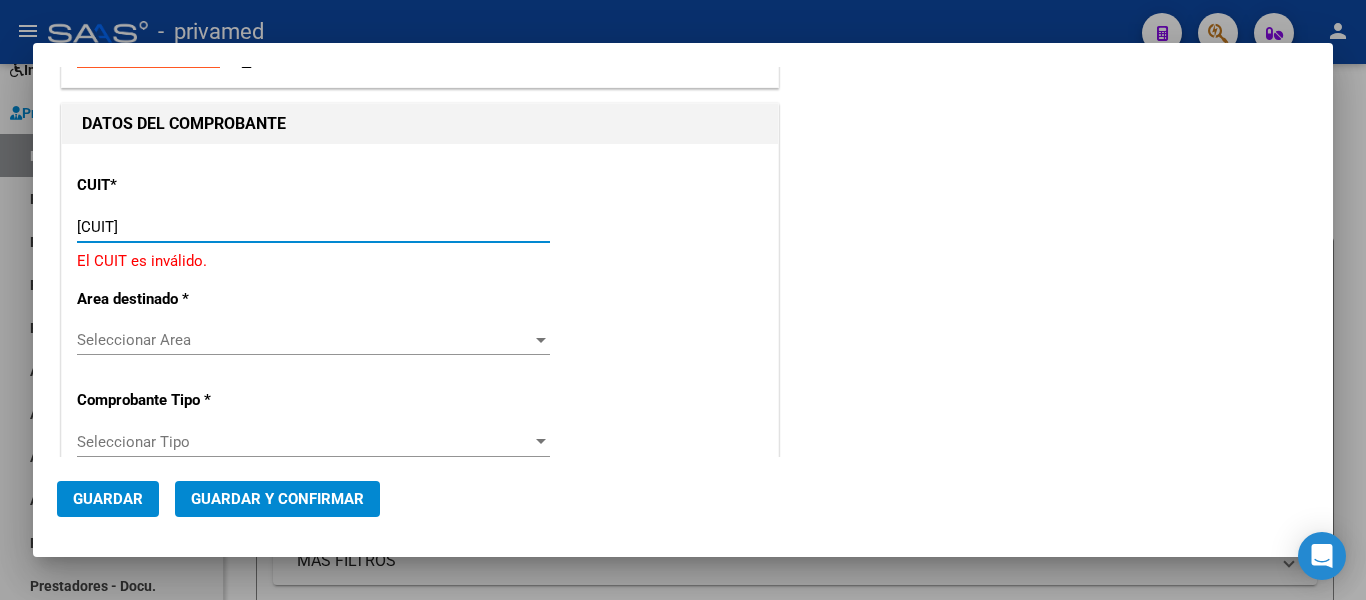 type on "[CUIT]" 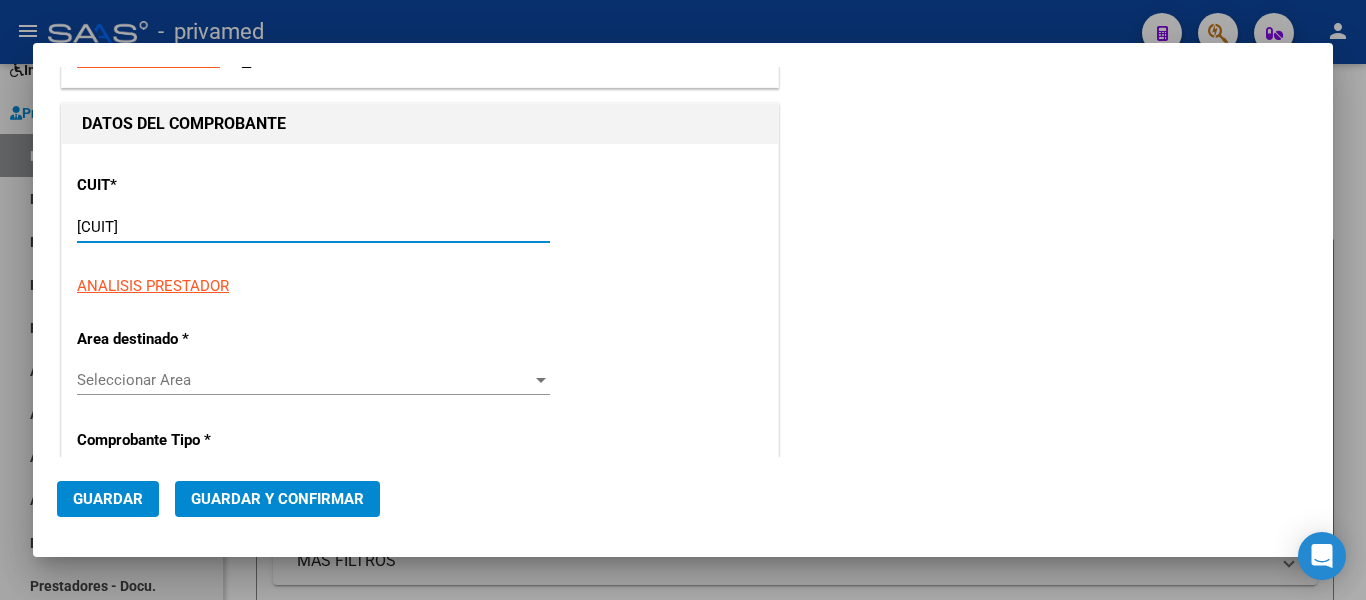 type on "7" 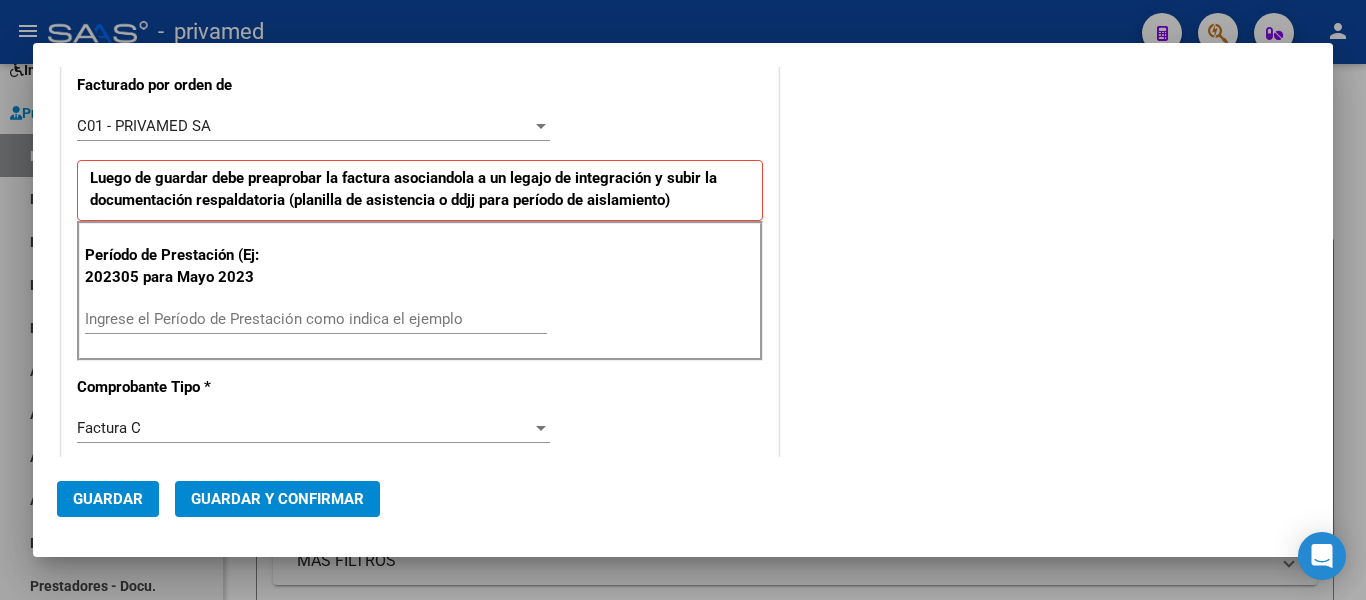 scroll, scrollTop: 500, scrollLeft: 0, axis: vertical 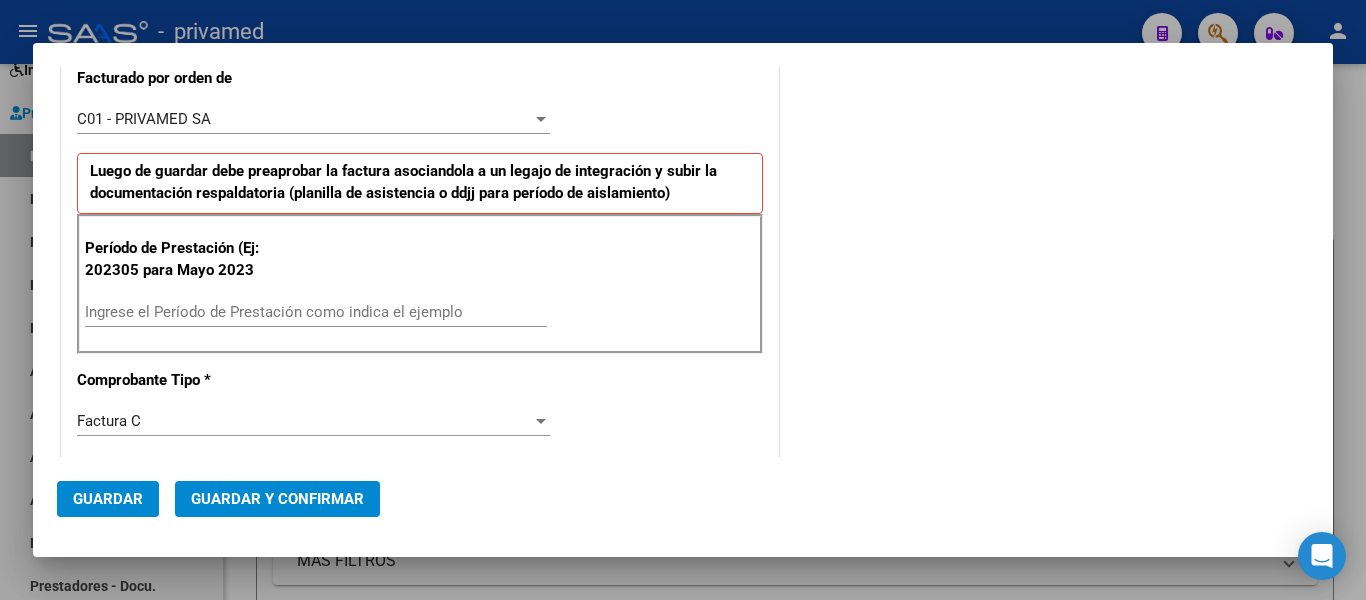 type on "[CUIT]" 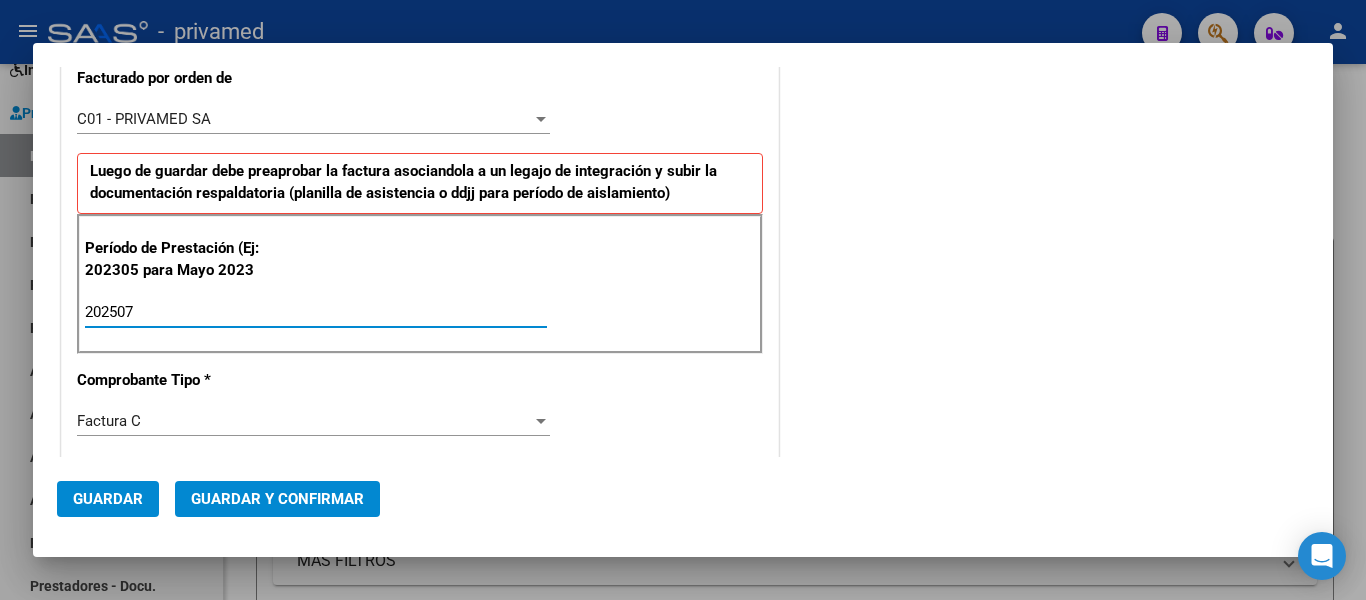 type on "202507" 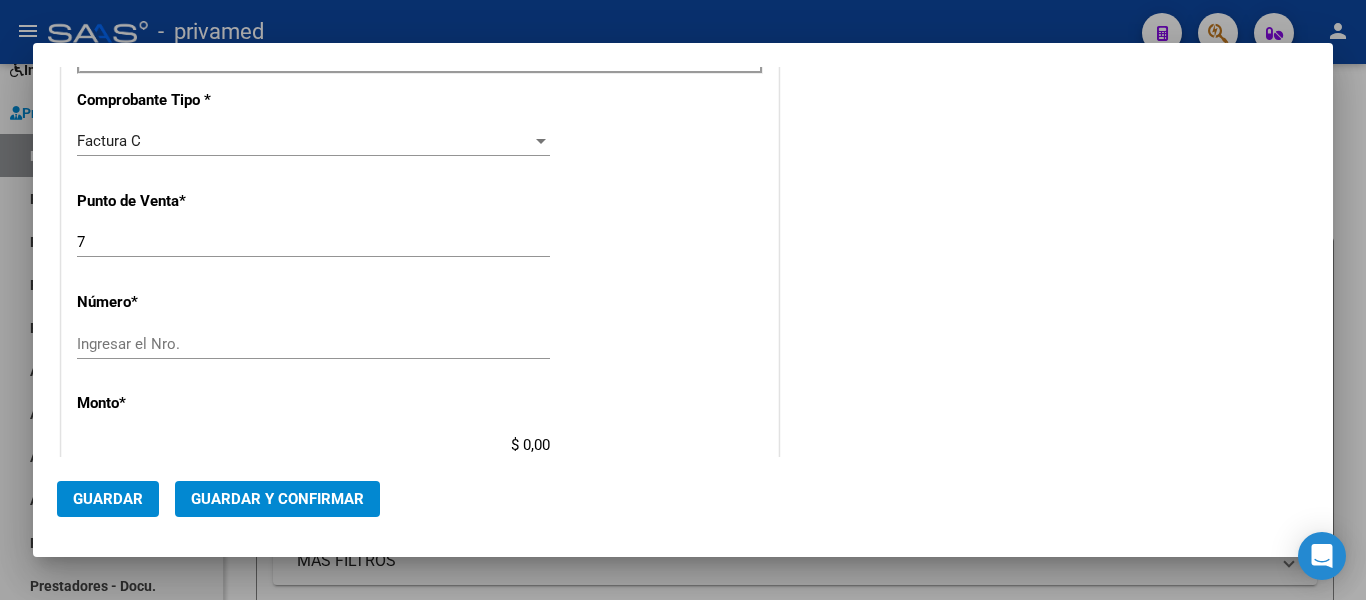 scroll, scrollTop: 800, scrollLeft: 0, axis: vertical 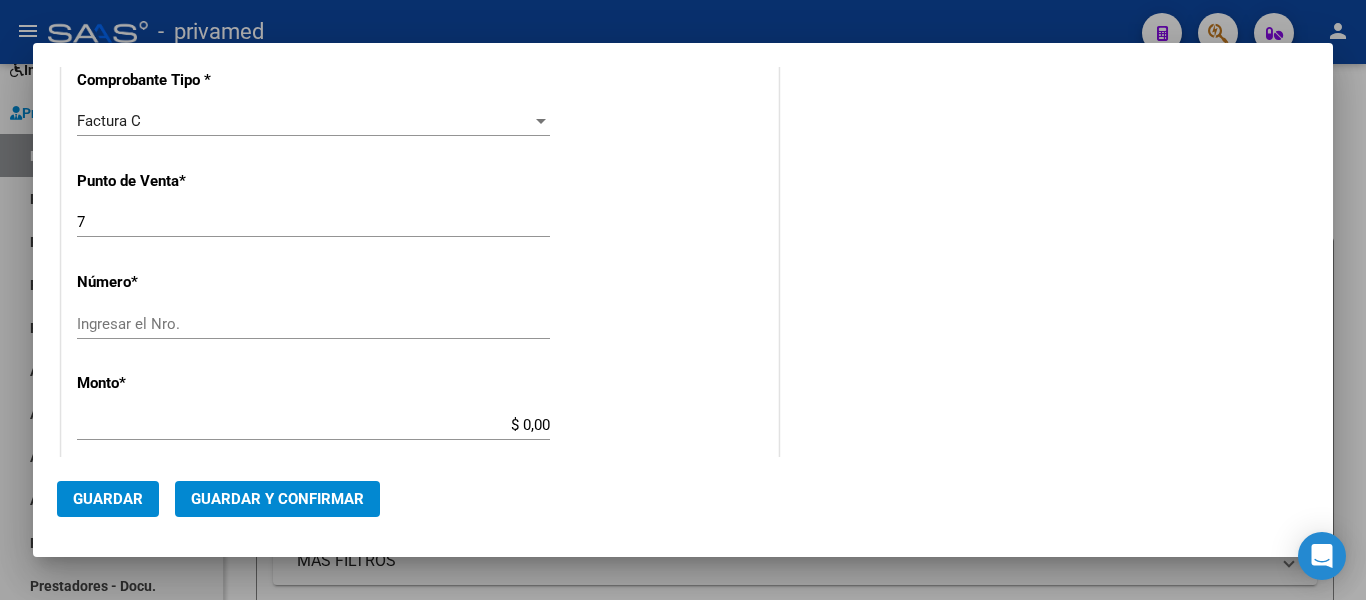 click on "Ingresar el Nro." at bounding box center [313, 324] 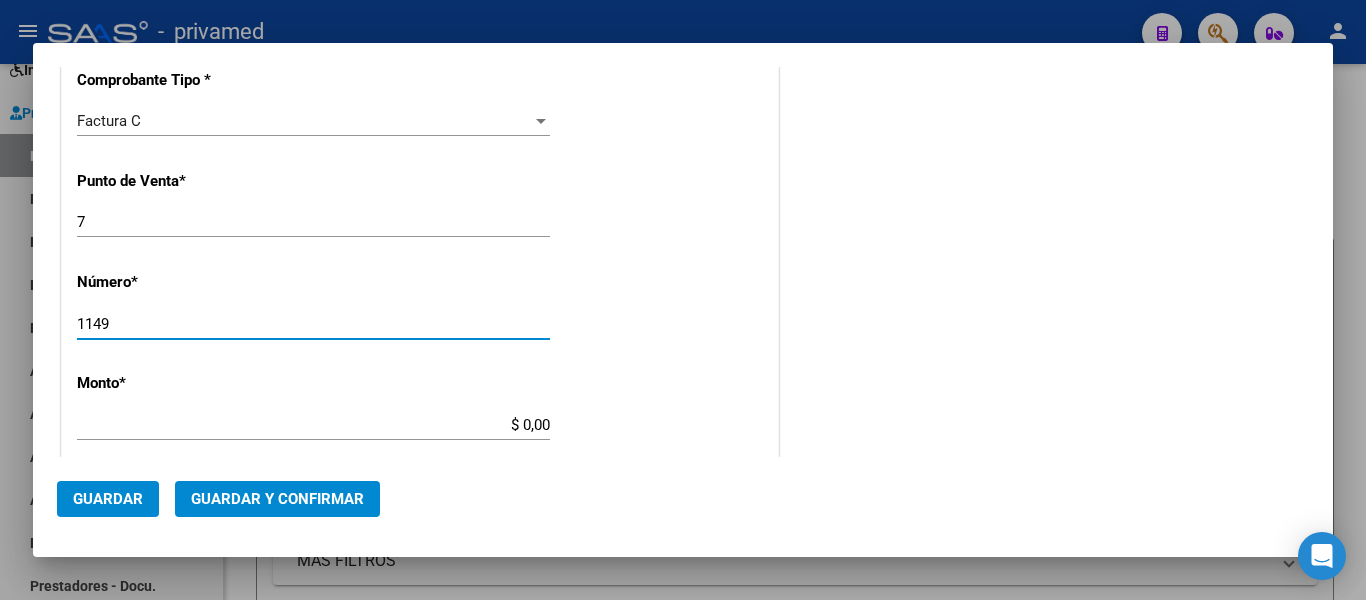 type on "1149" 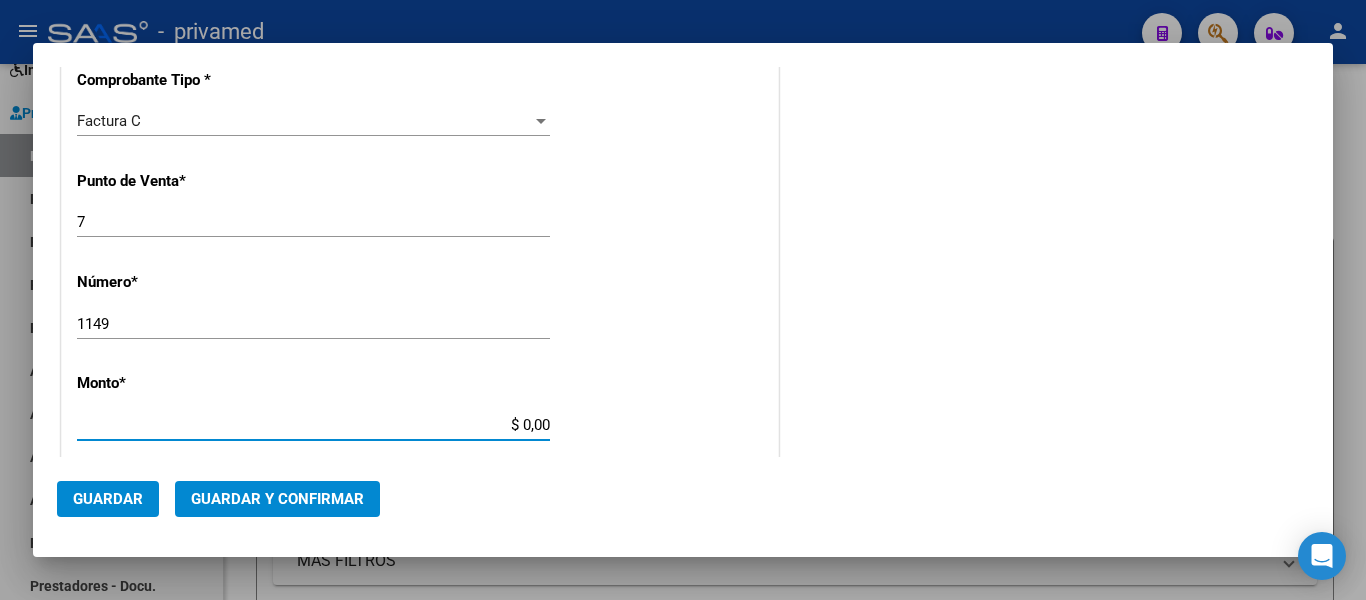 type on "$ 98.964,88" 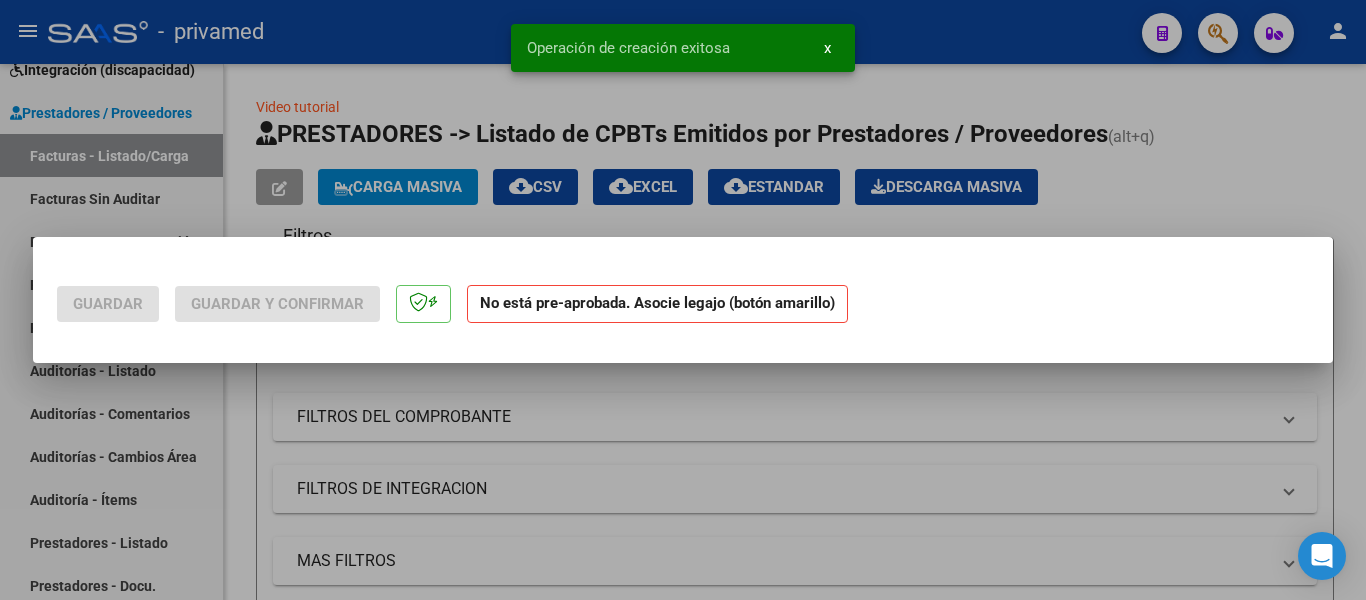 scroll, scrollTop: 0, scrollLeft: 0, axis: both 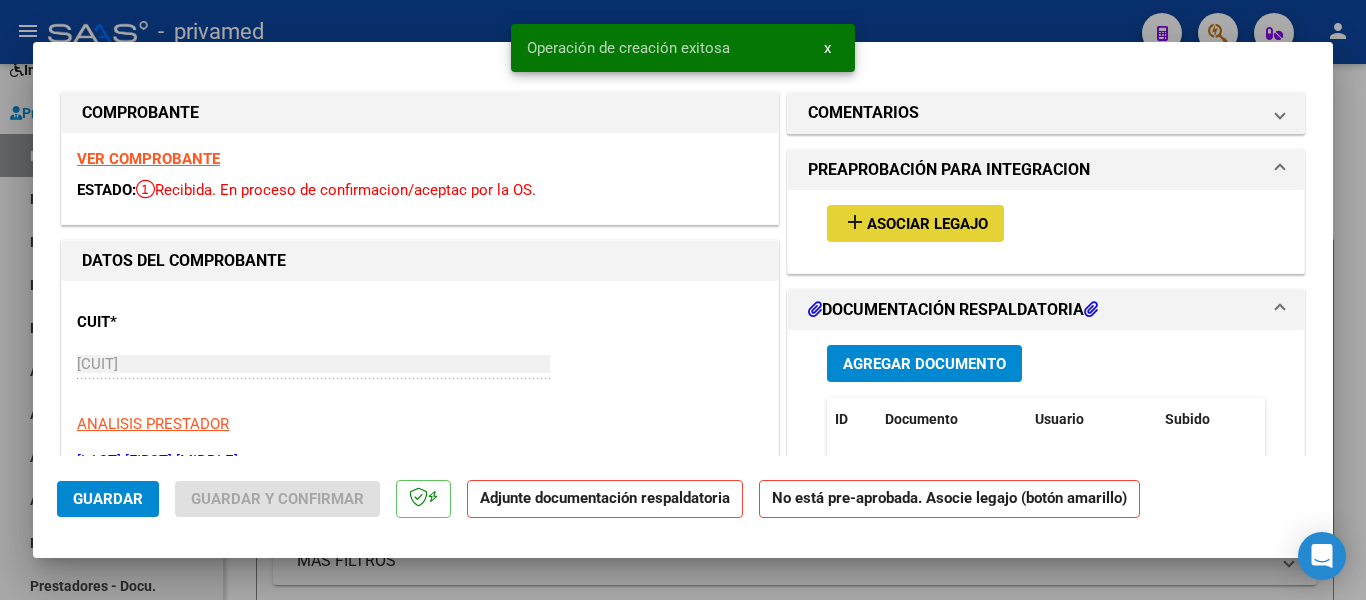 click on "Asociar Legajo" at bounding box center (927, 224) 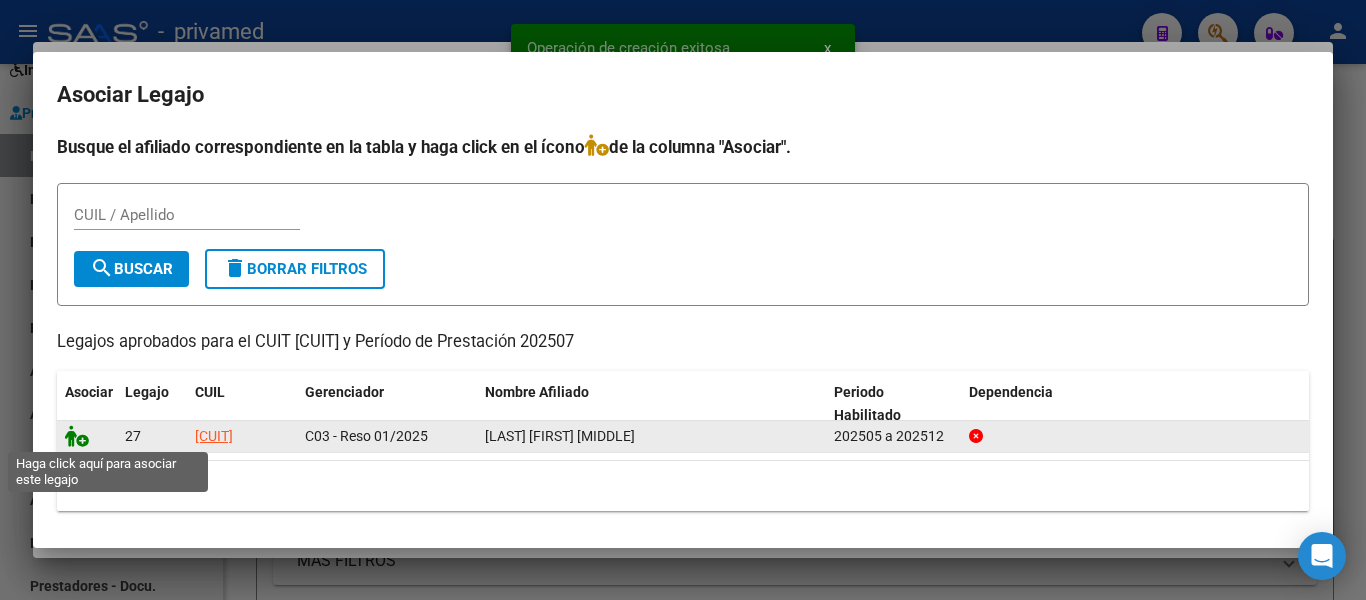 click 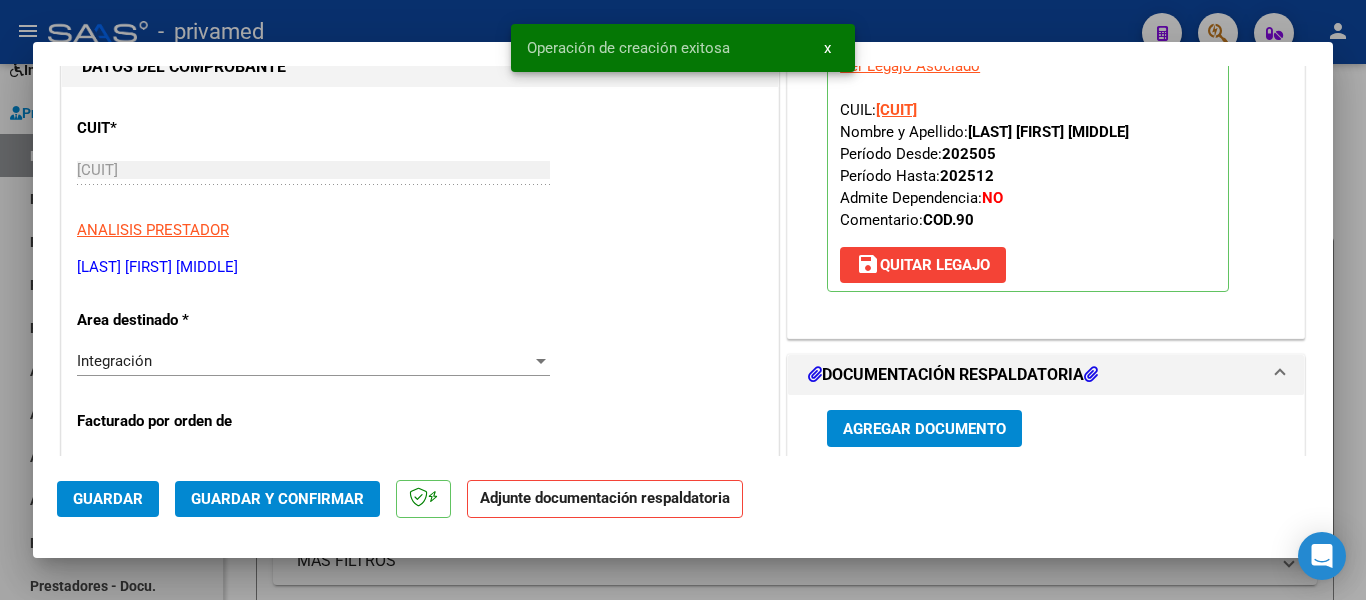 scroll, scrollTop: 200, scrollLeft: 0, axis: vertical 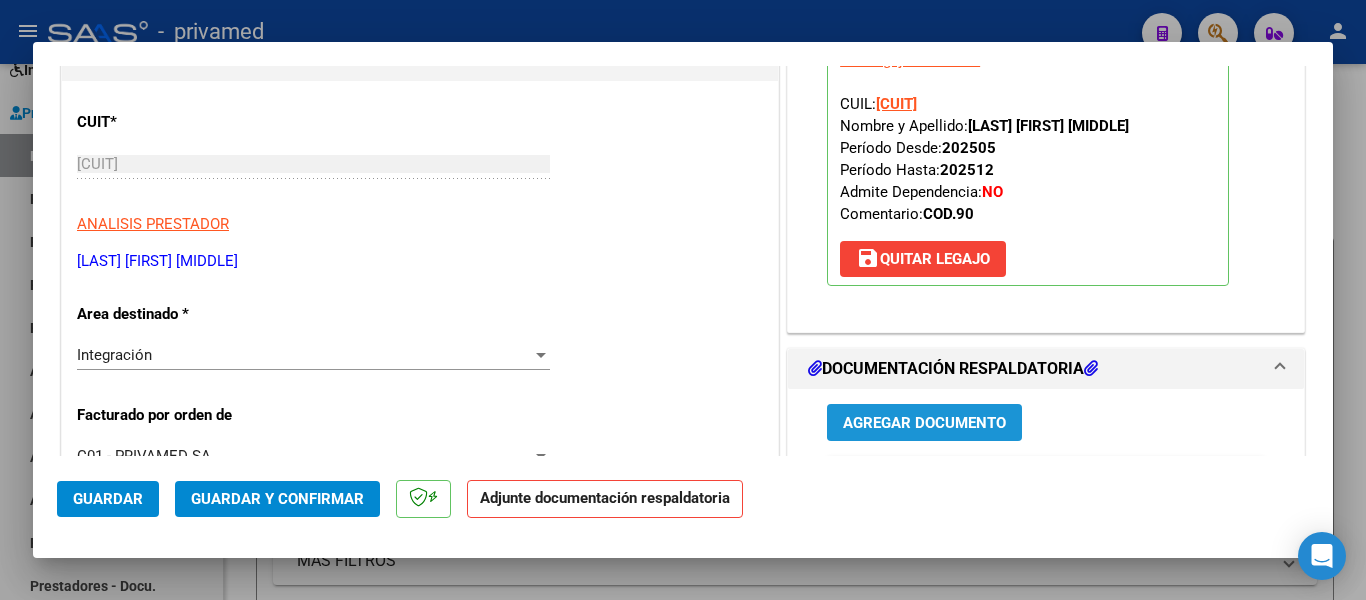click on "Agregar Documento" at bounding box center [924, 423] 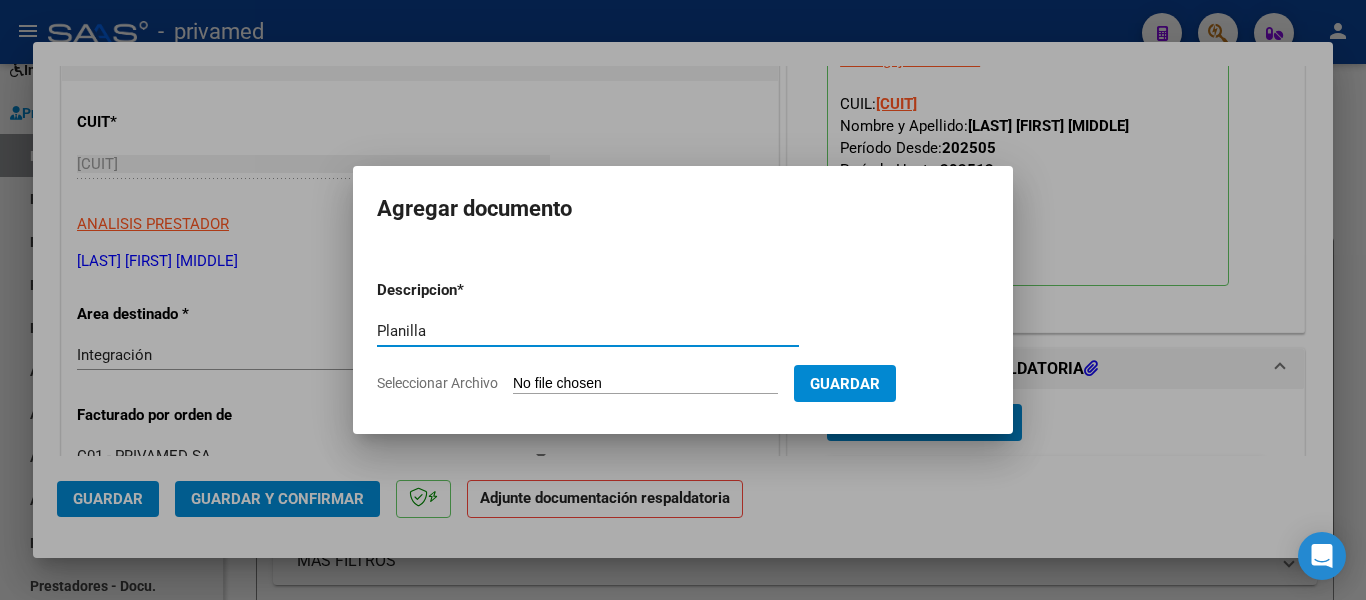 type on "Planilla" 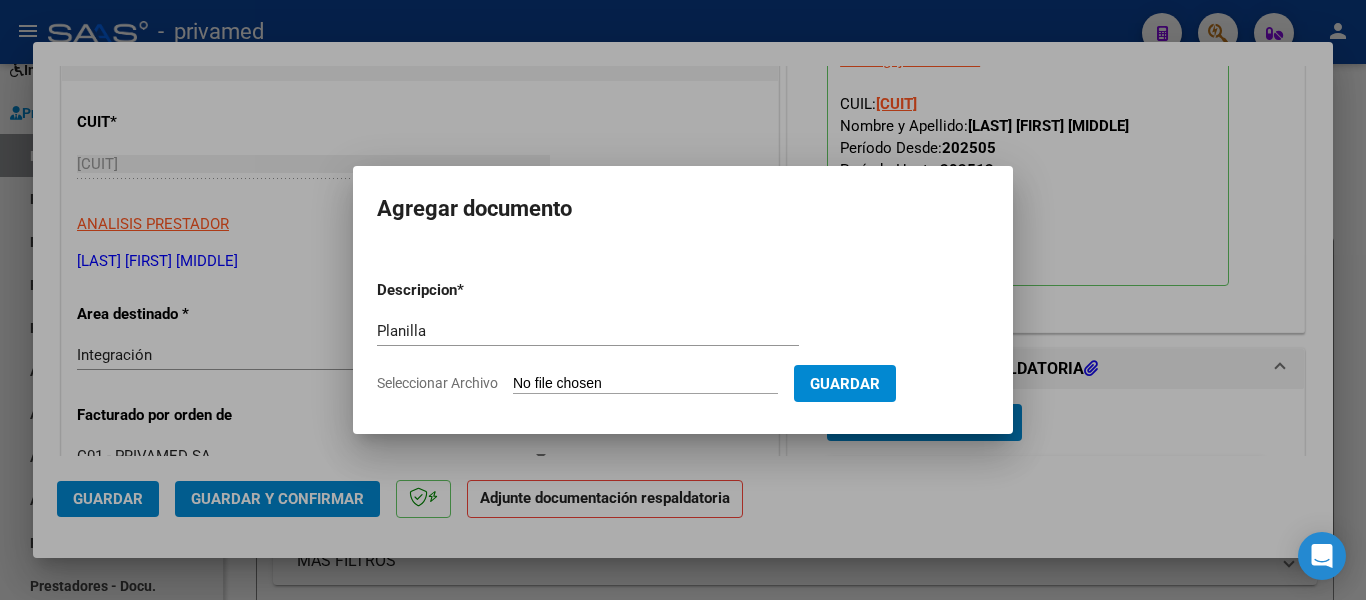 type on "C:\fakepath\[NAME]PrimavedAsistJulio2025 001.pdf" 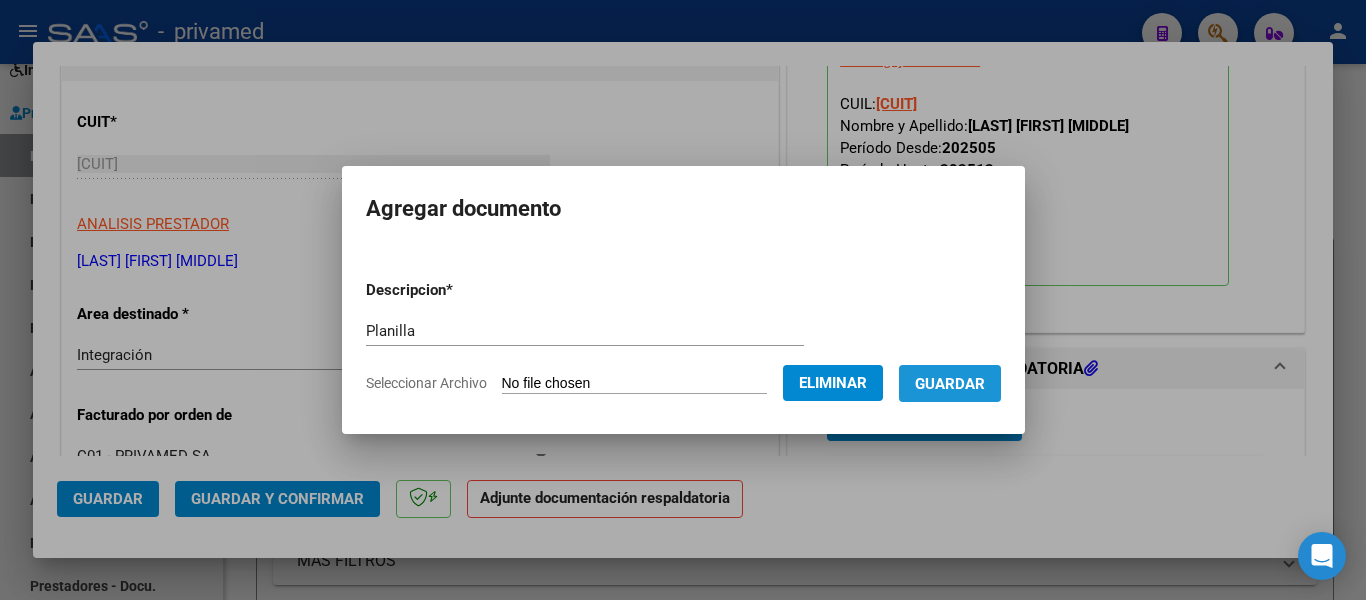 click on "Guardar" at bounding box center [950, 384] 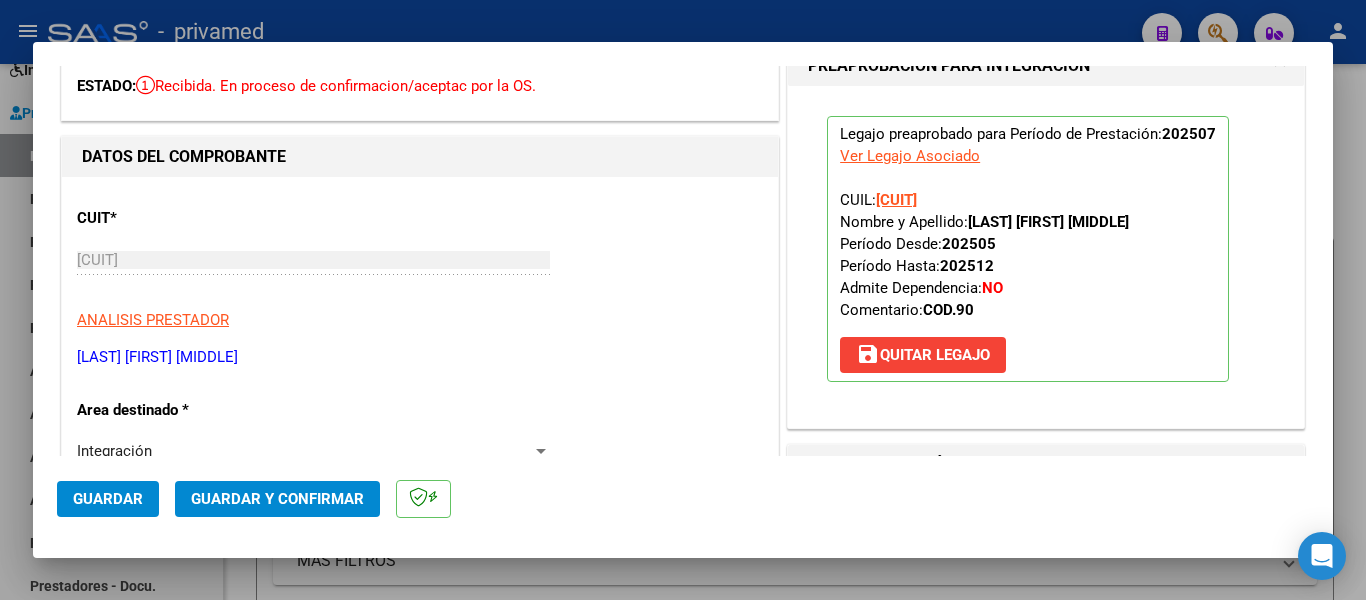 scroll, scrollTop: 0, scrollLeft: 0, axis: both 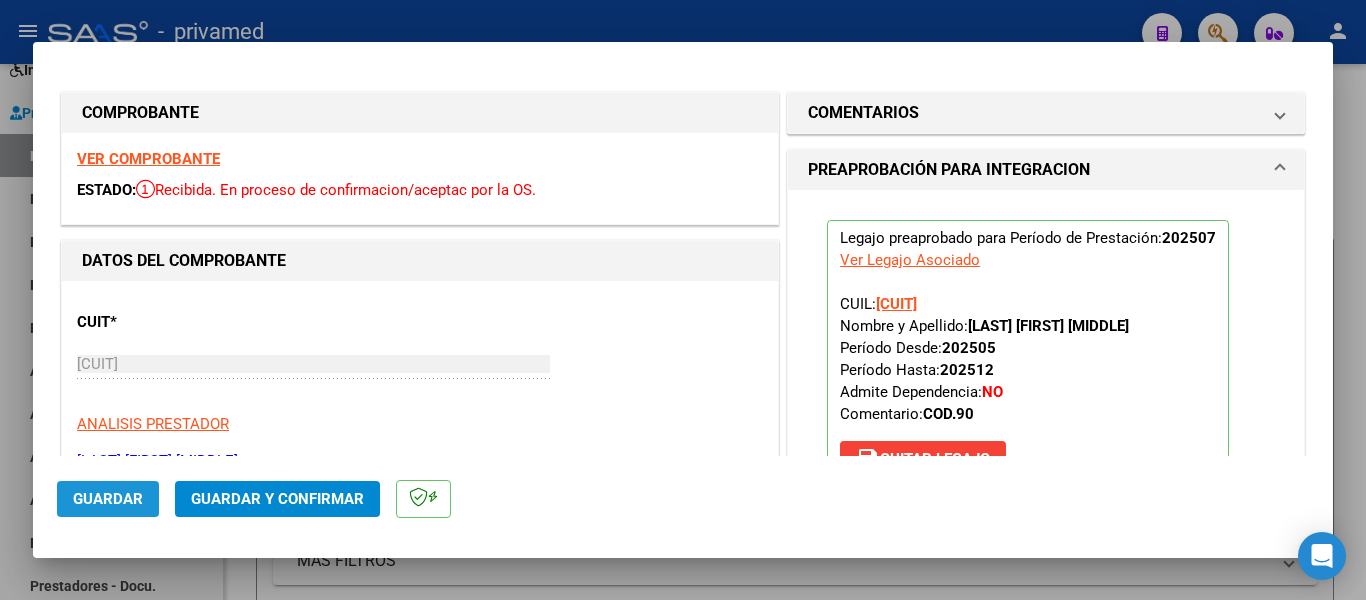 click on "Guardar" 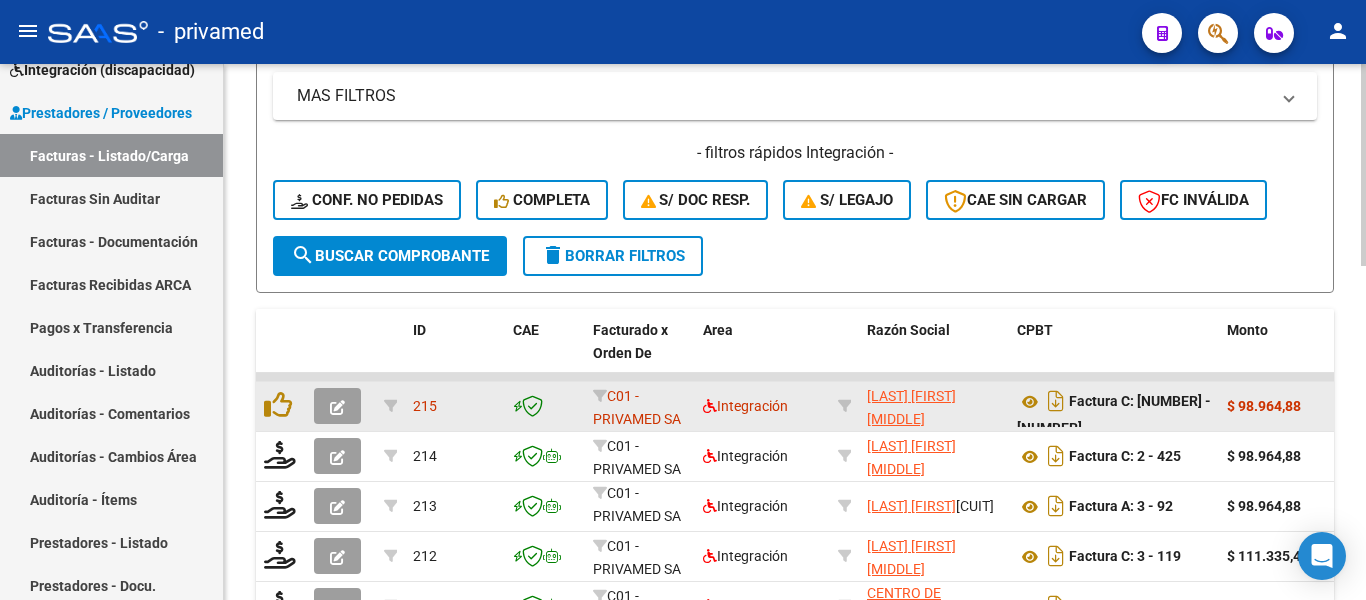 scroll, scrollTop: 500, scrollLeft: 0, axis: vertical 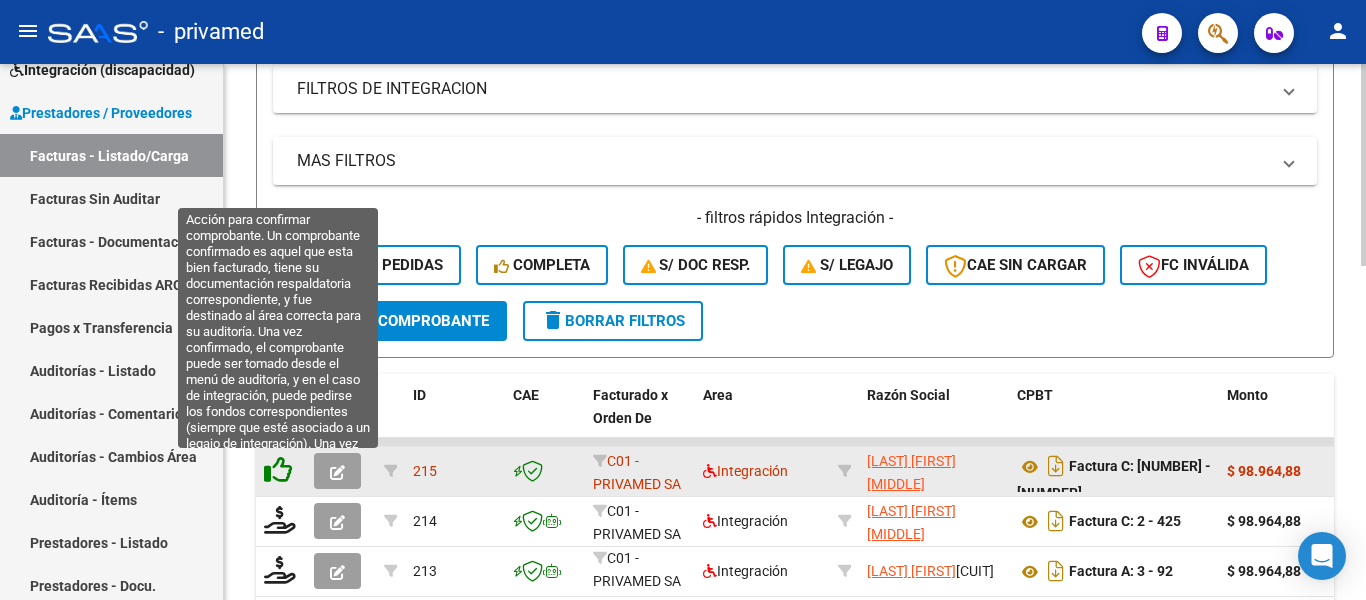 click 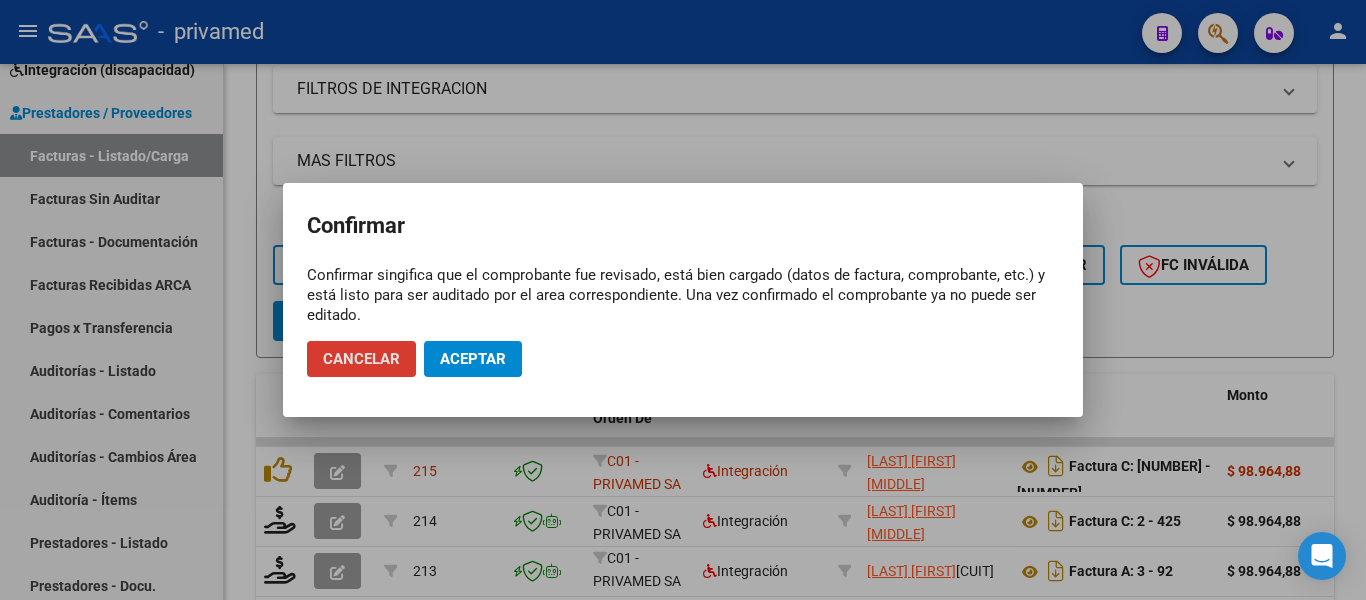 click on "Aceptar" 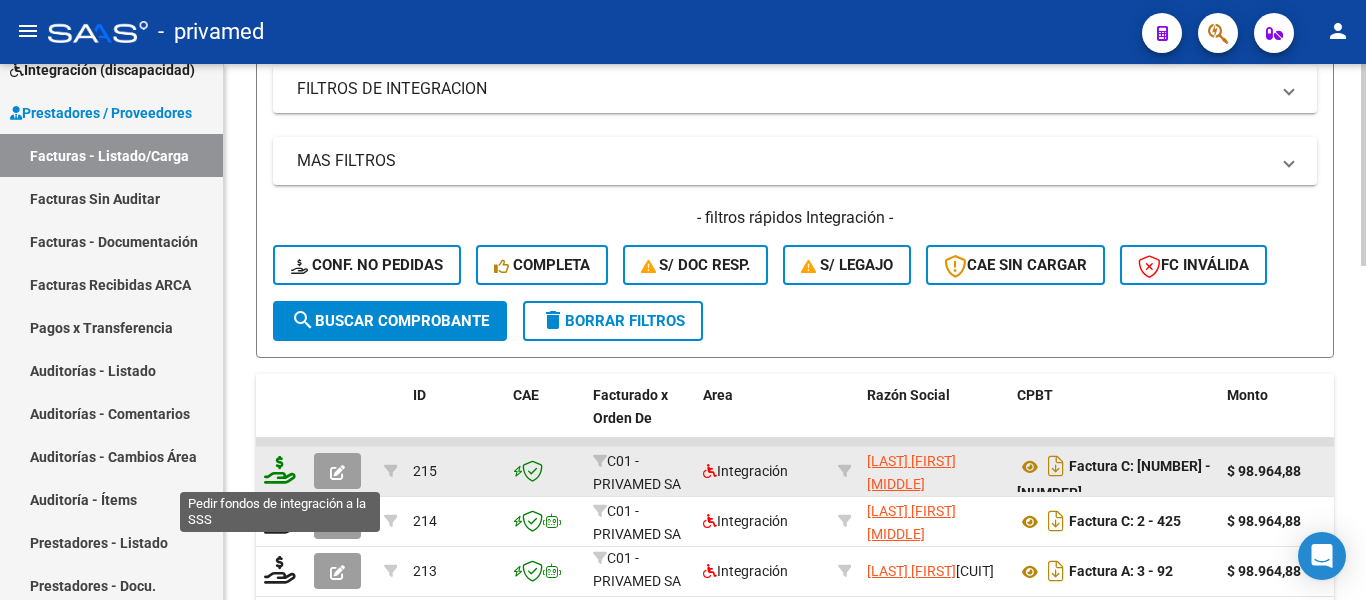 click 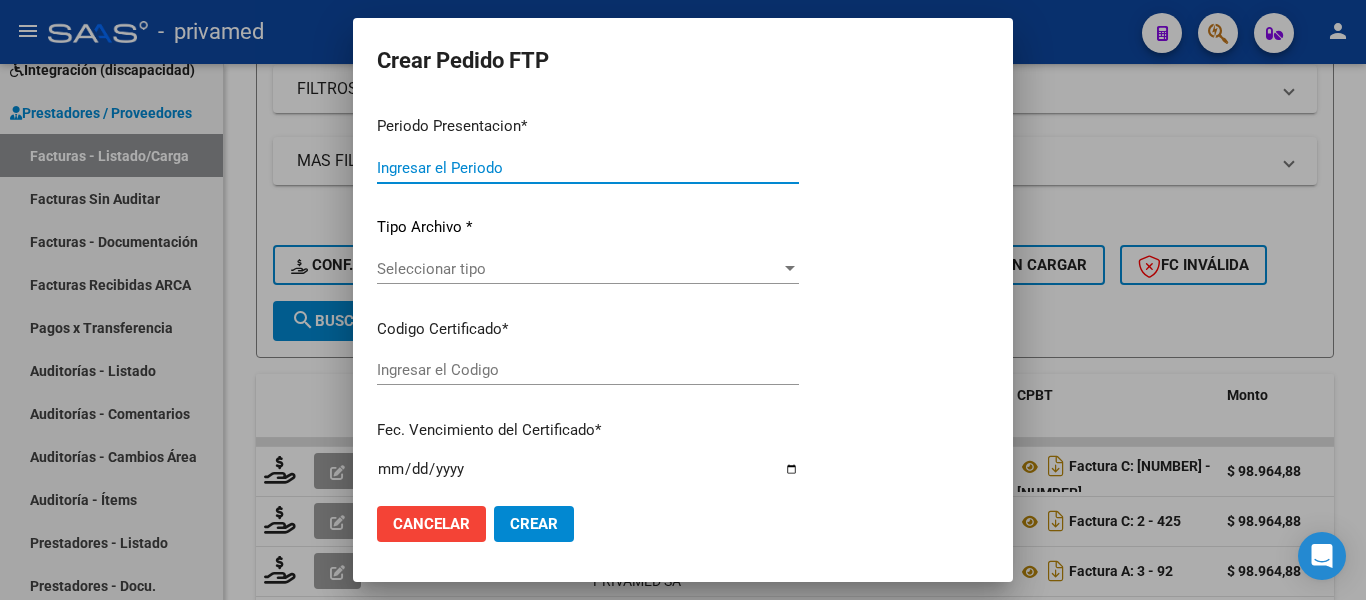 type on "202507" 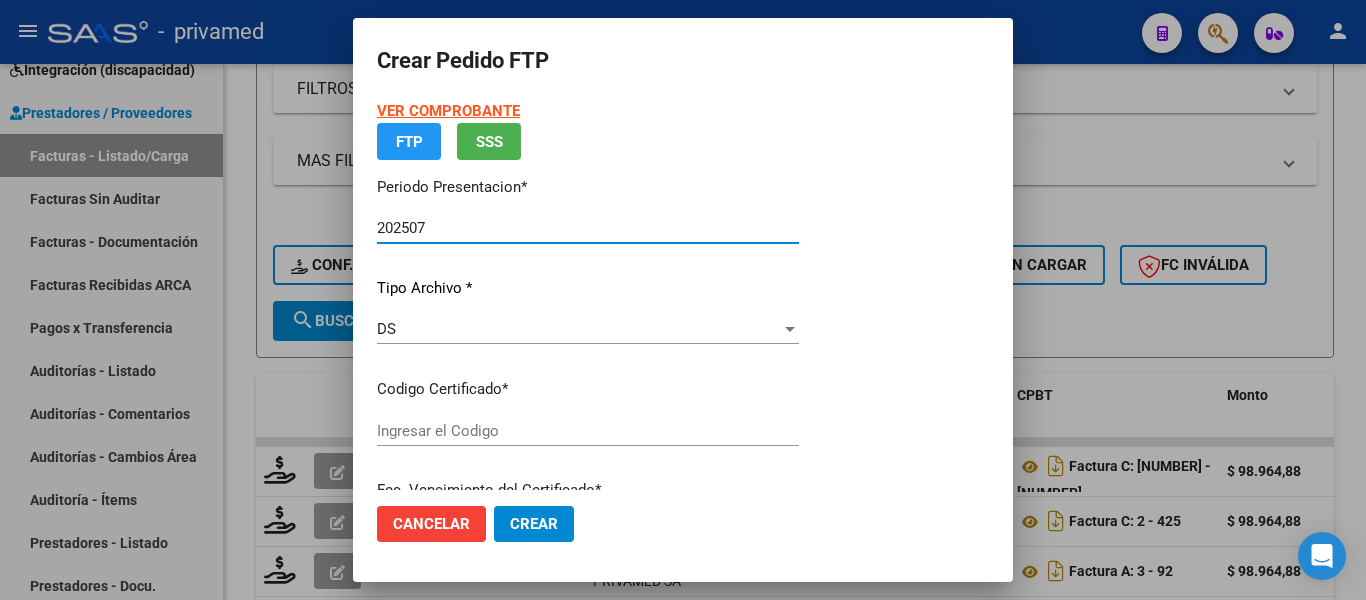 type on "[ID]" 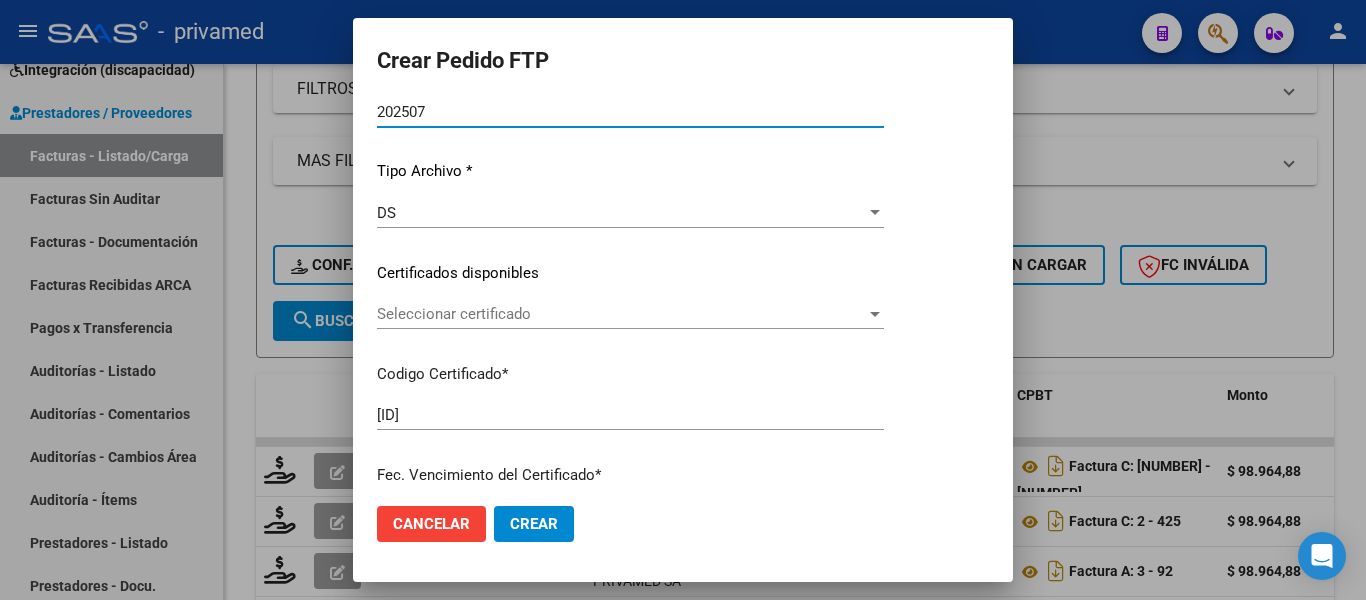 scroll, scrollTop: 200, scrollLeft: 0, axis: vertical 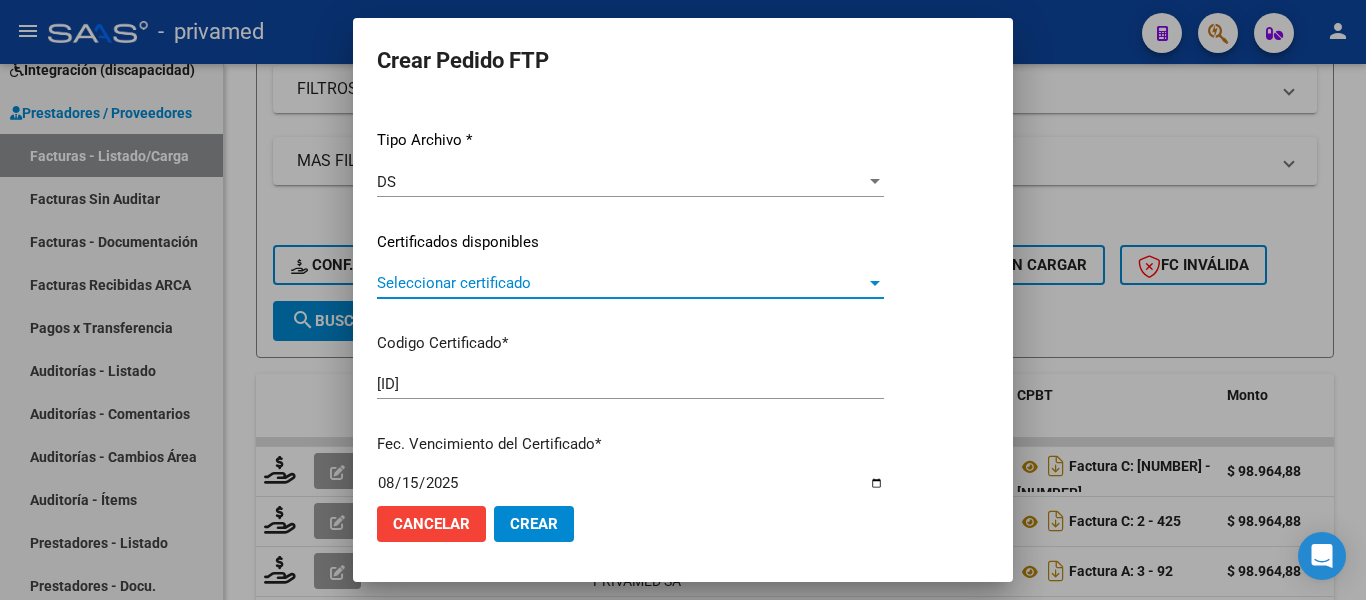 click on "Seleccionar certificado" at bounding box center [621, 283] 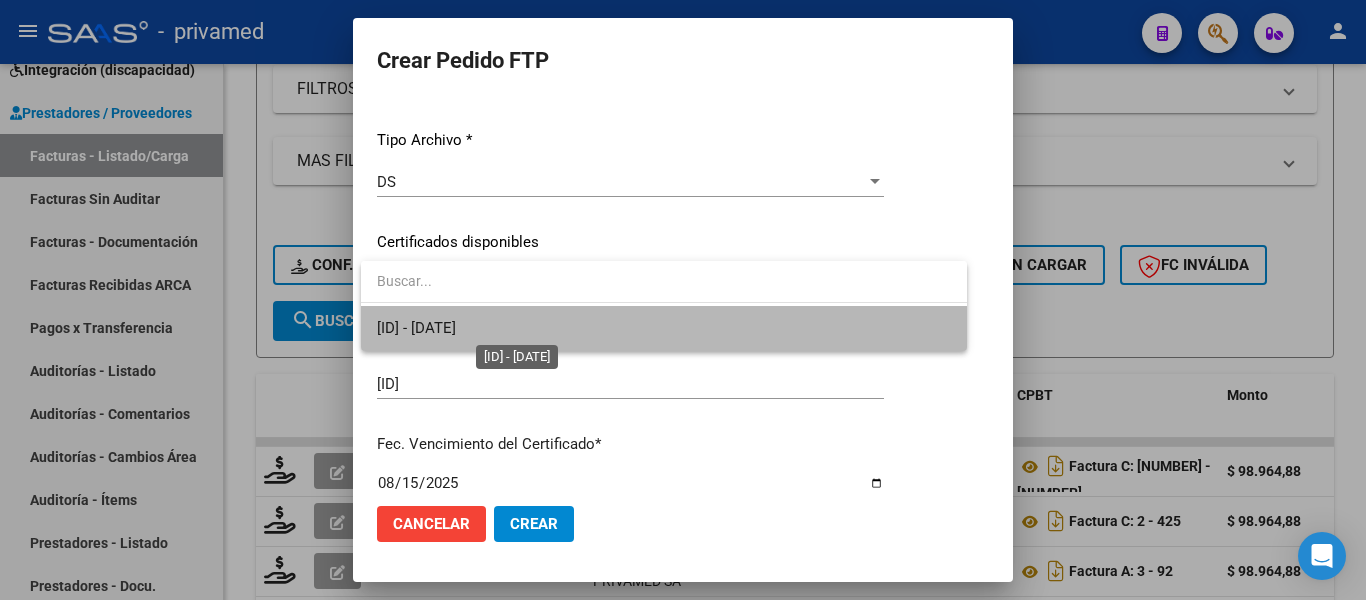 click on "[ID] - [DATE]" at bounding box center (416, 328) 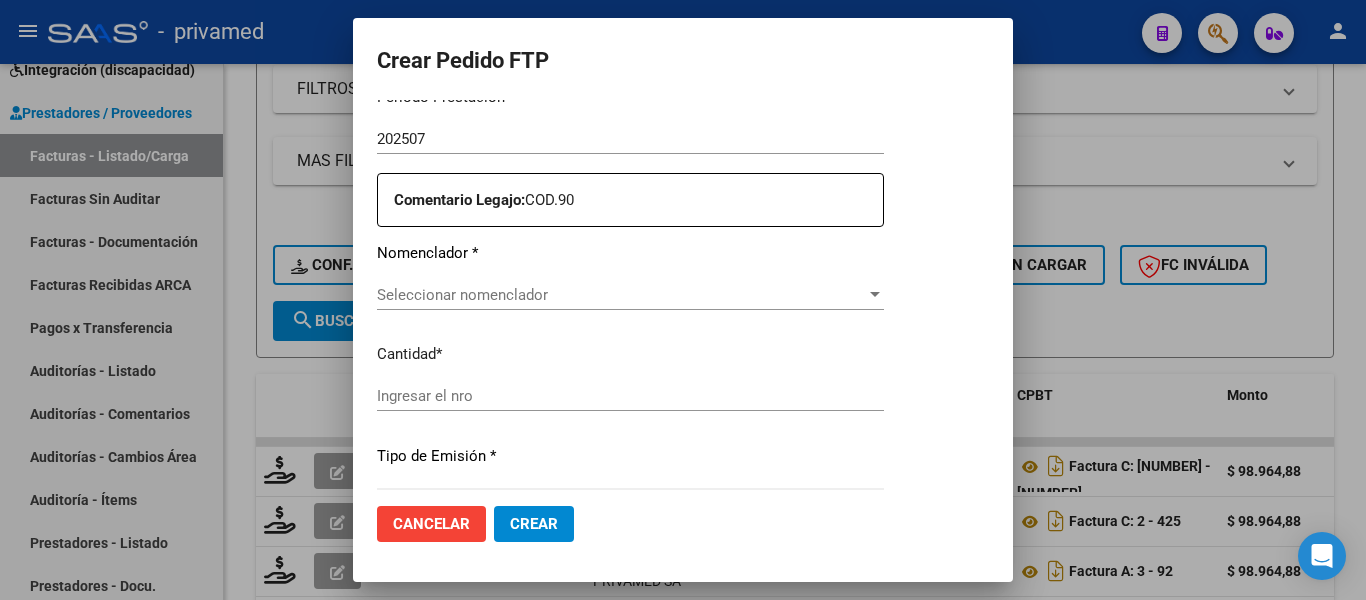 scroll, scrollTop: 700, scrollLeft: 0, axis: vertical 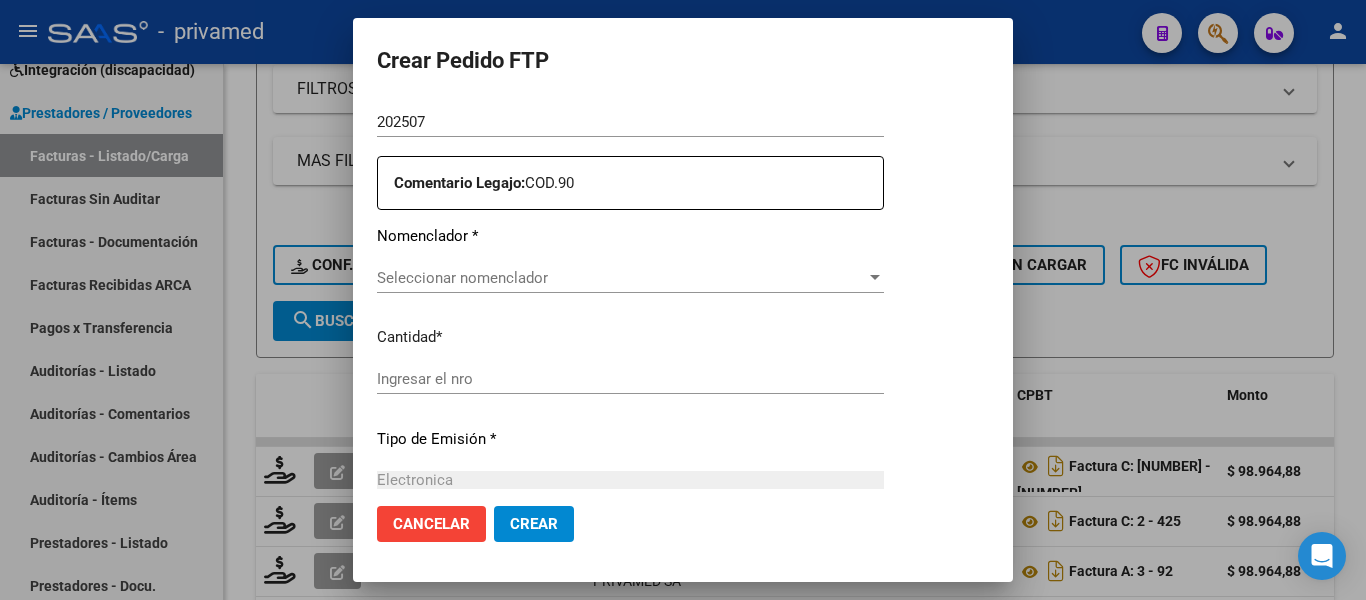 click on "Seleccionar nomenclador" at bounding box center [621, 278] 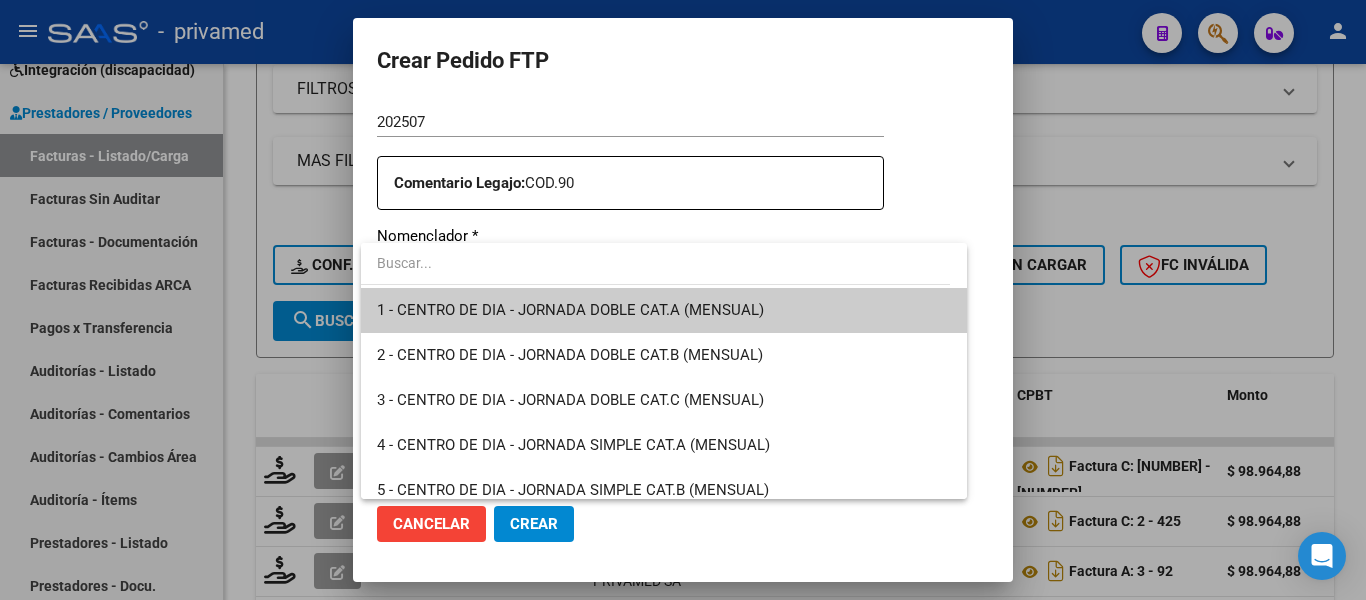 click at bounding box center (655, 263) 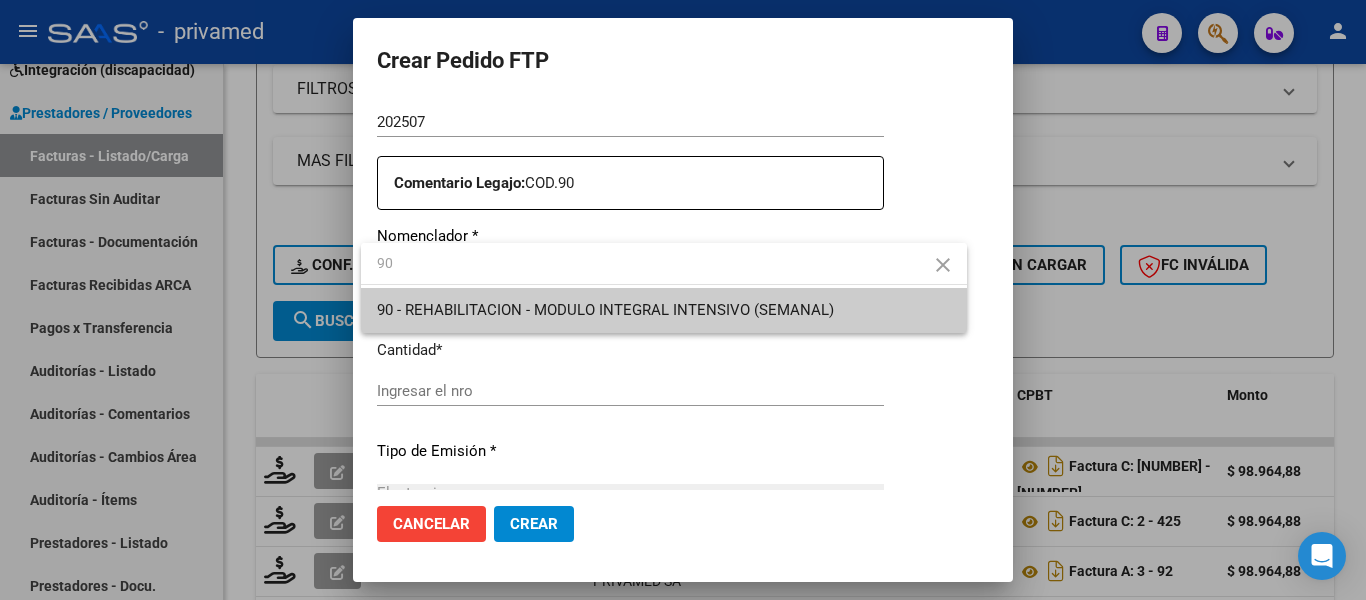 type on "90" 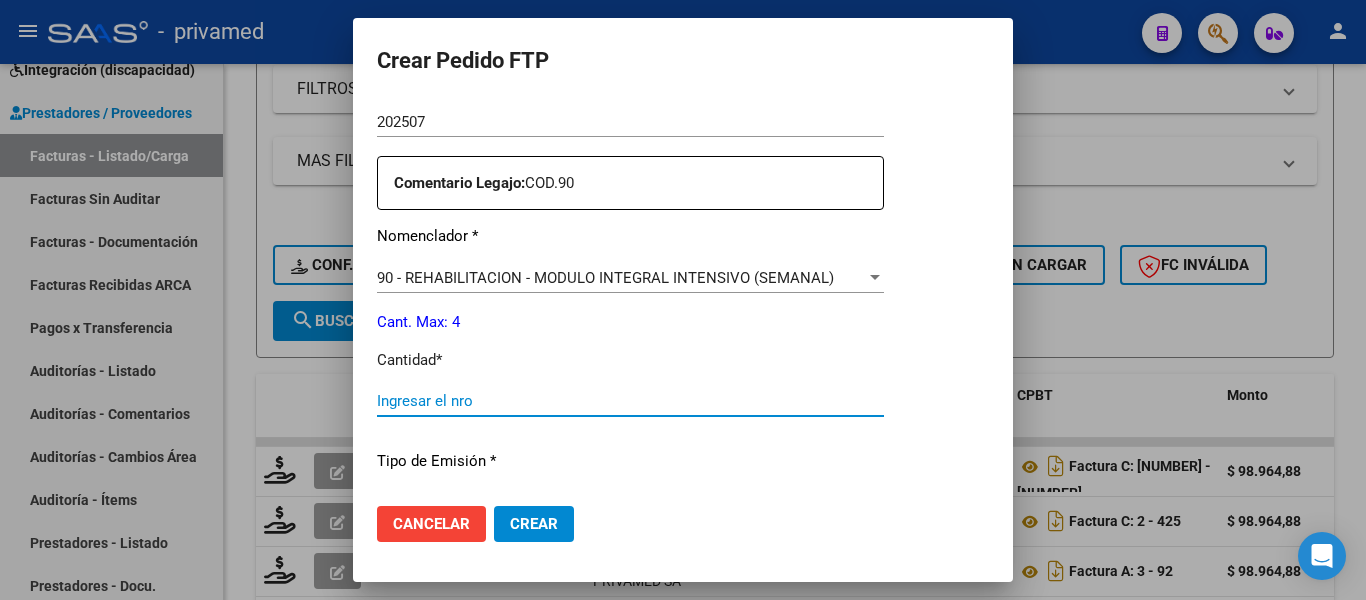 click on "Ingresar el nro" at bounding box center (630, 401) 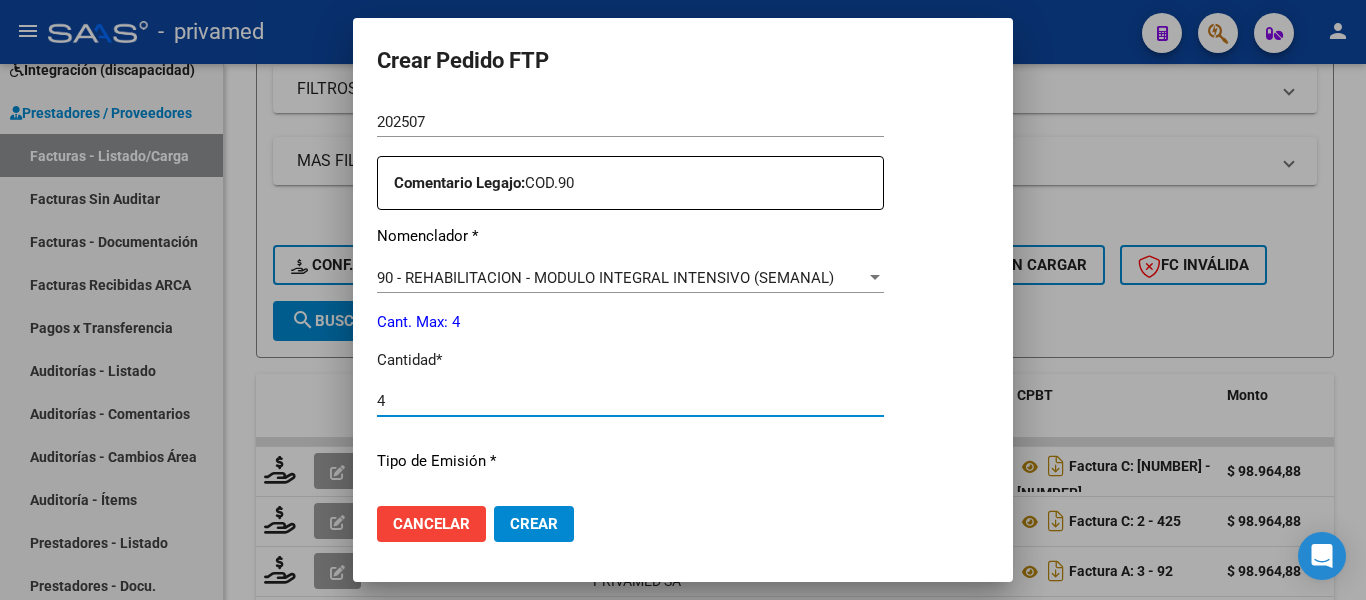 scroll, scrollTop: 936, scrollLeft: 0, axis: vertical 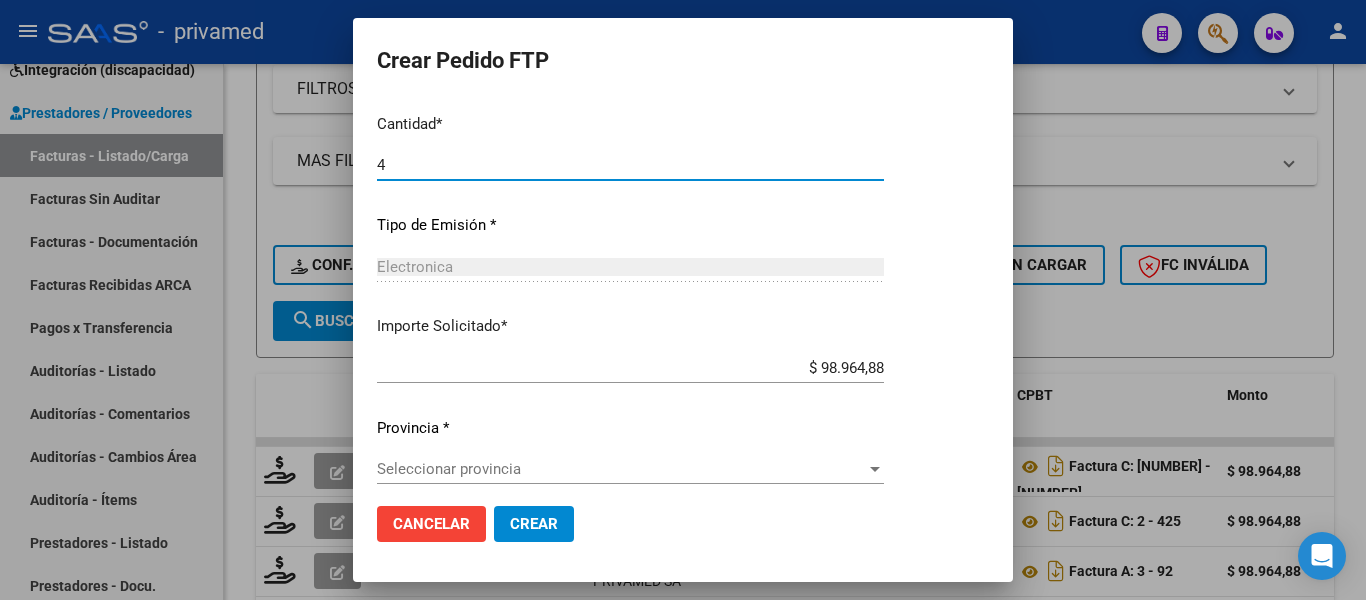 type on "4" 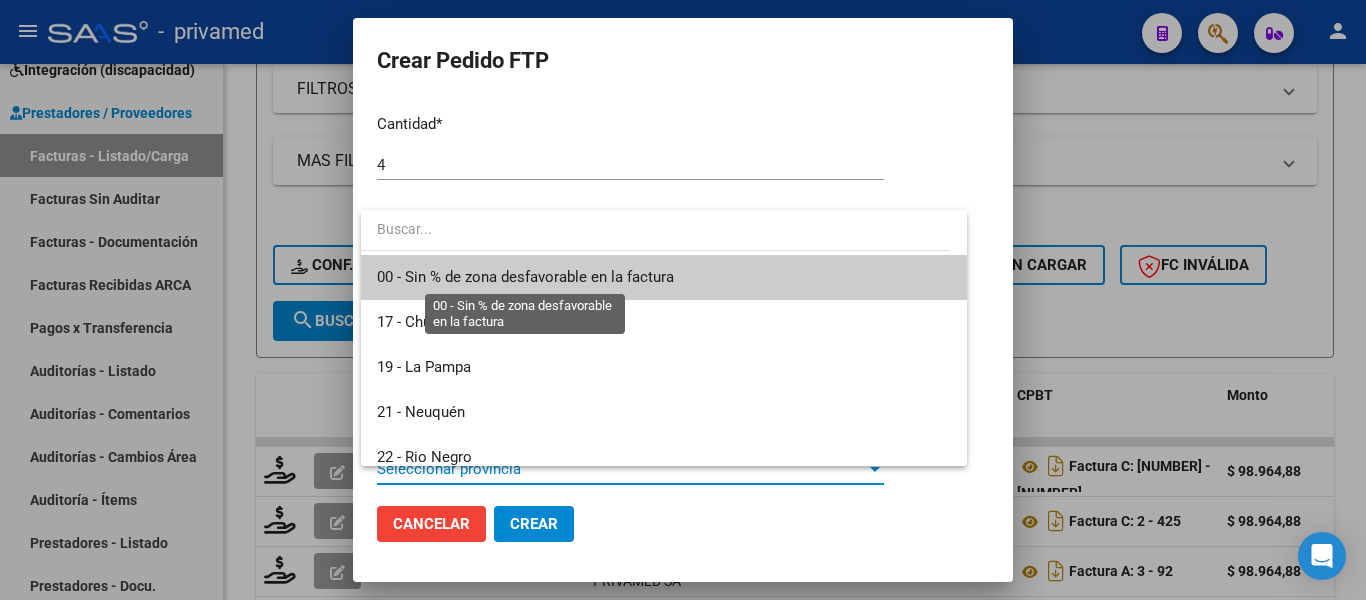 click on "00 - Sin % de zona desfavorable en la factura" at bounding box center (525, 277) 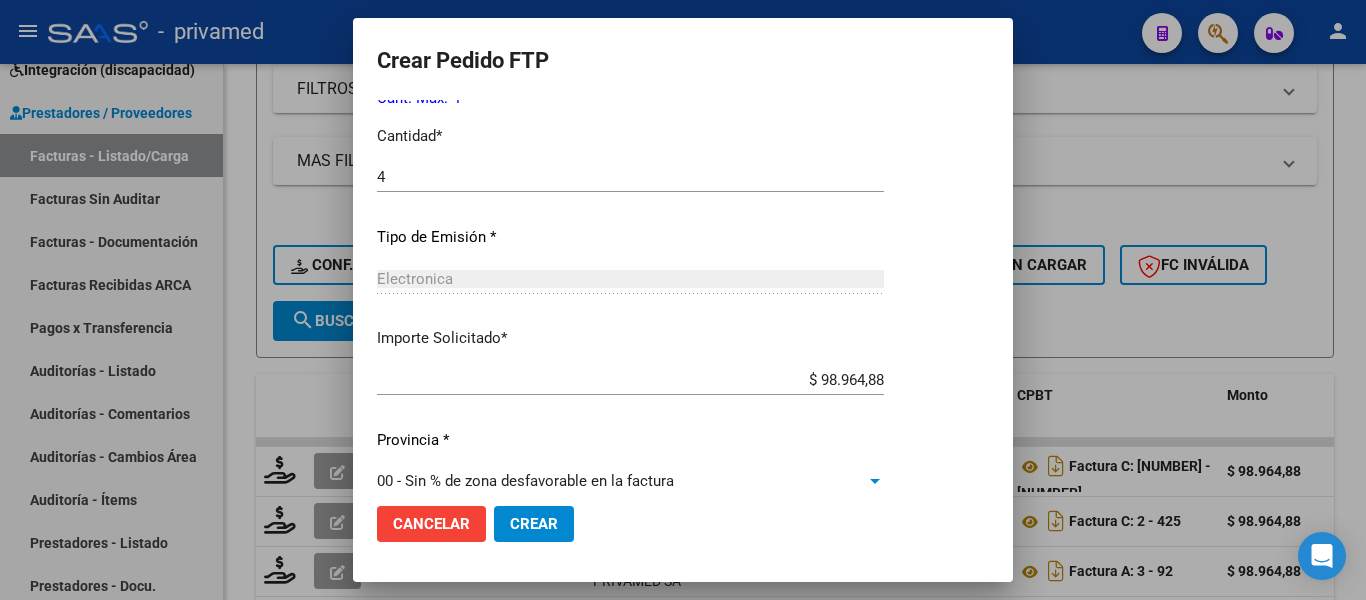 scroll, scrollTop: 936, scrollLeft: 0, axis: vertical 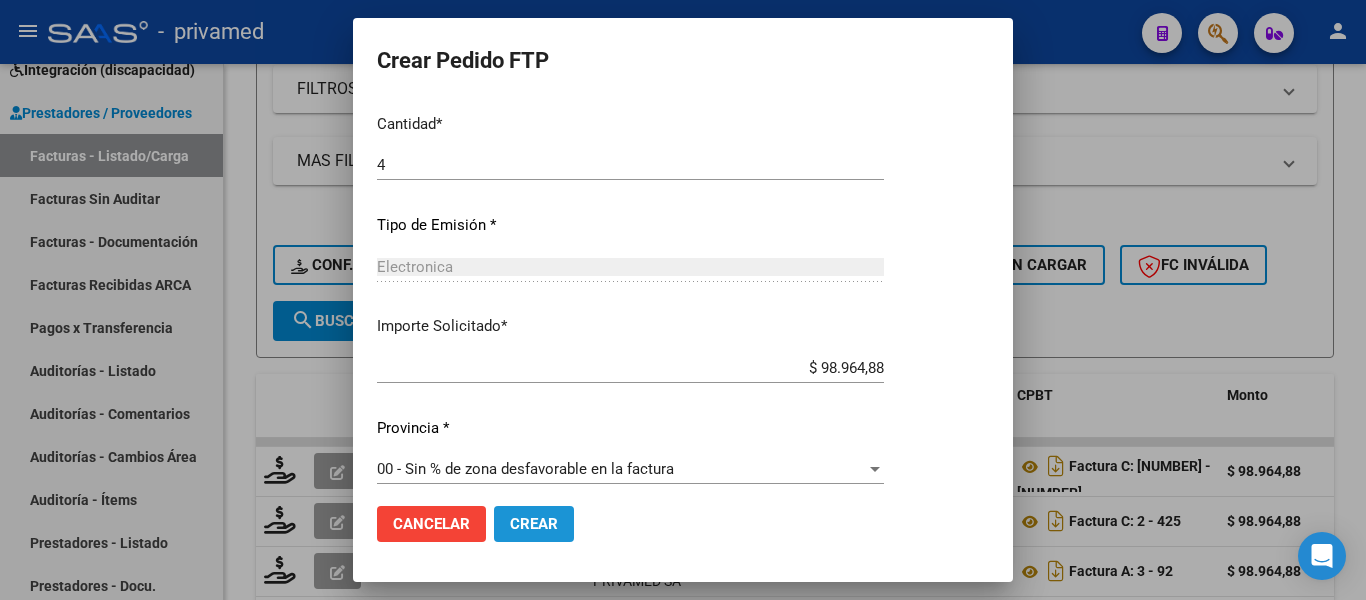 click on "Crear" 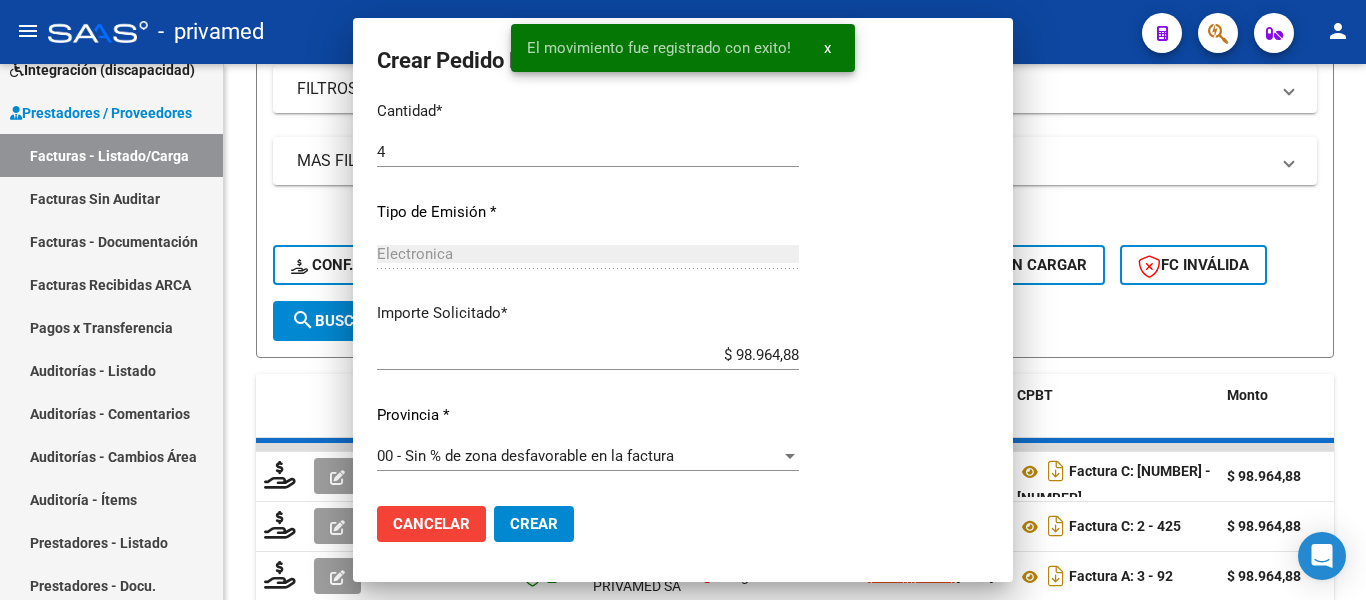 scroll, scrollTop: 823, scrollLeft: 0, axis: vertical 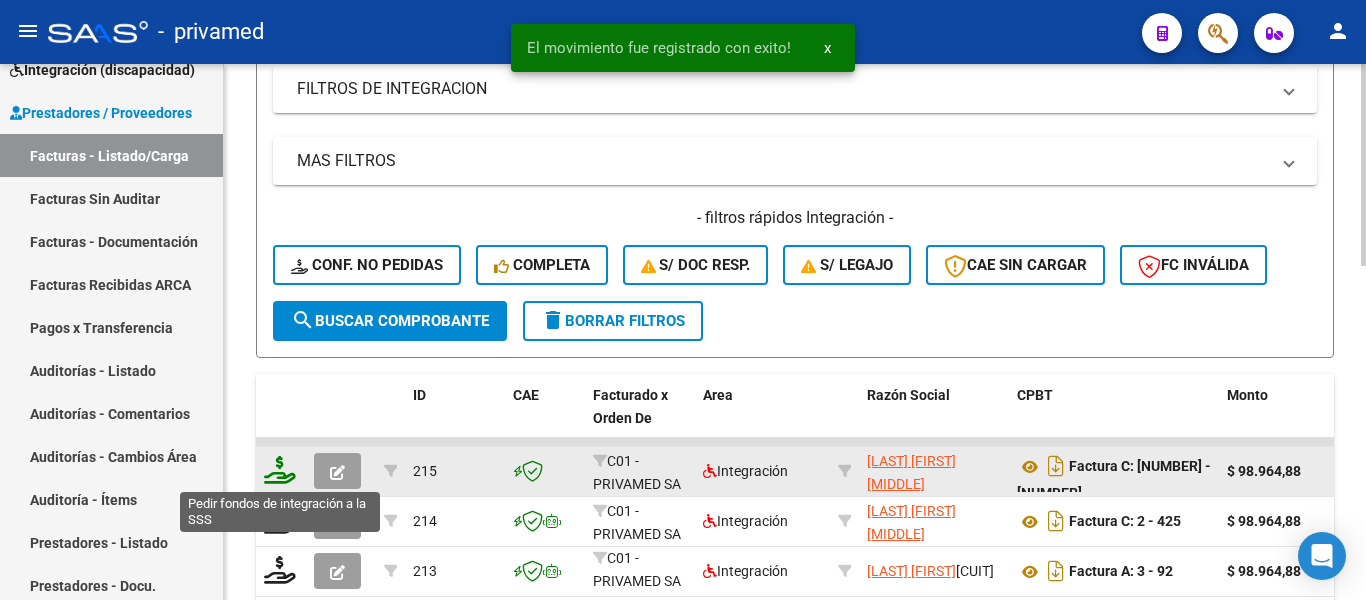 click 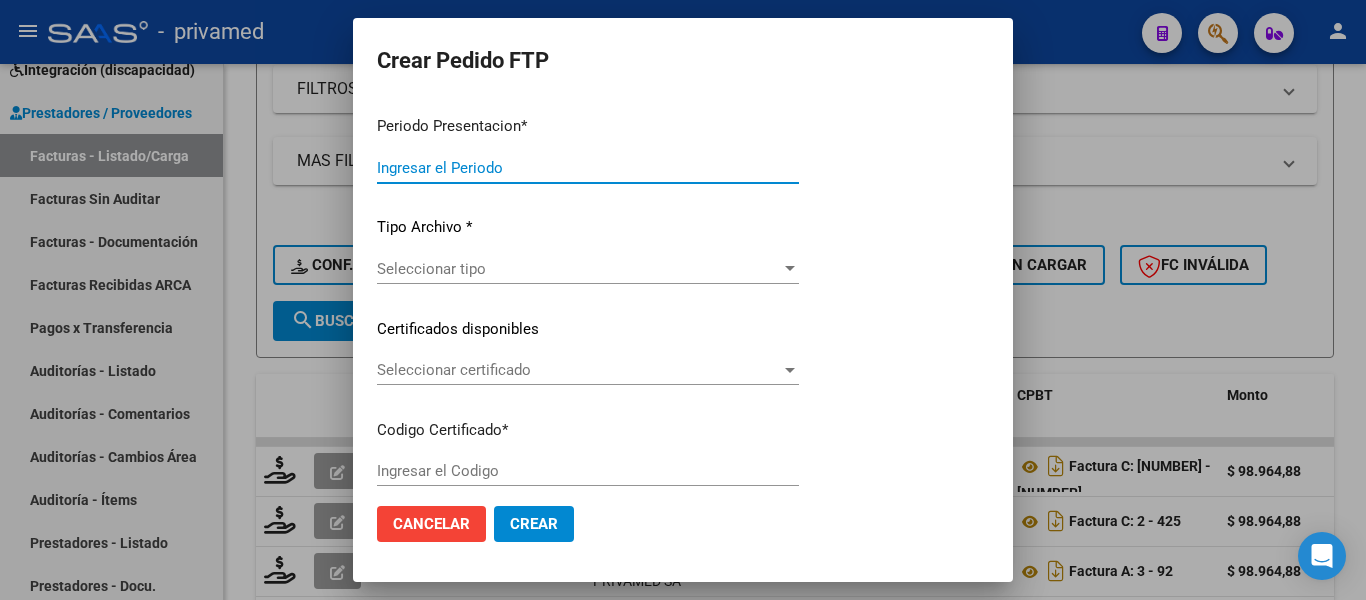 type on "202507" 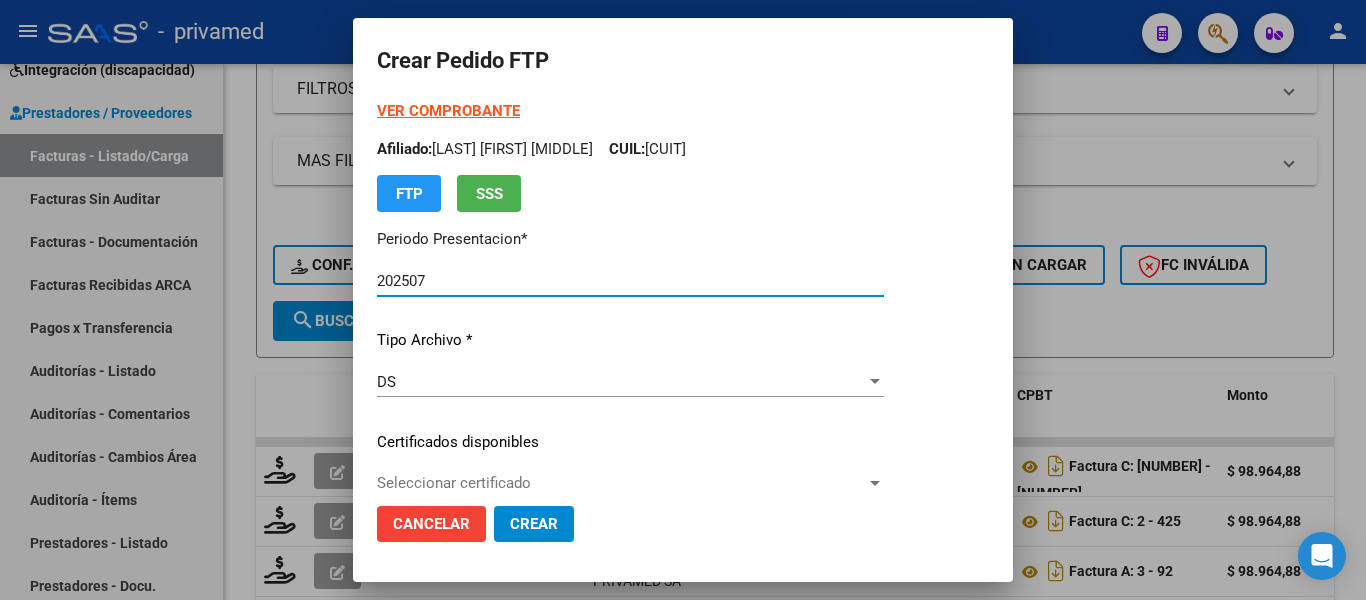 type on "[ID]" 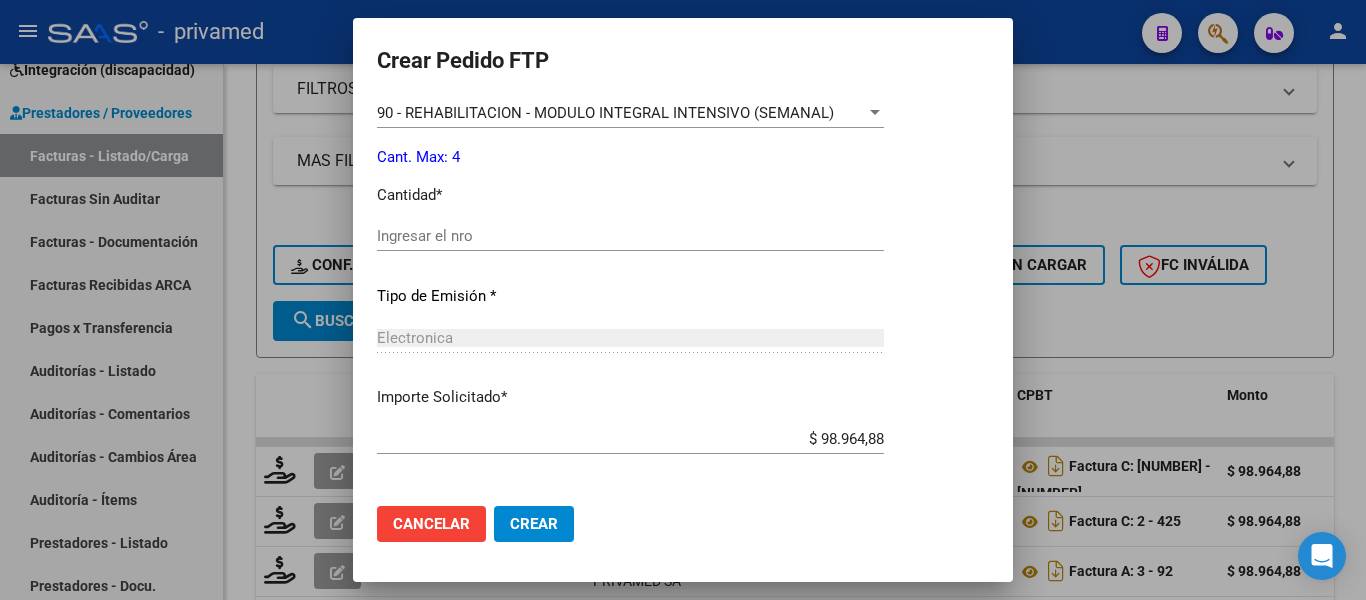 scroll, scrollTop: 900, scrollLeft: 0, axis: vertical 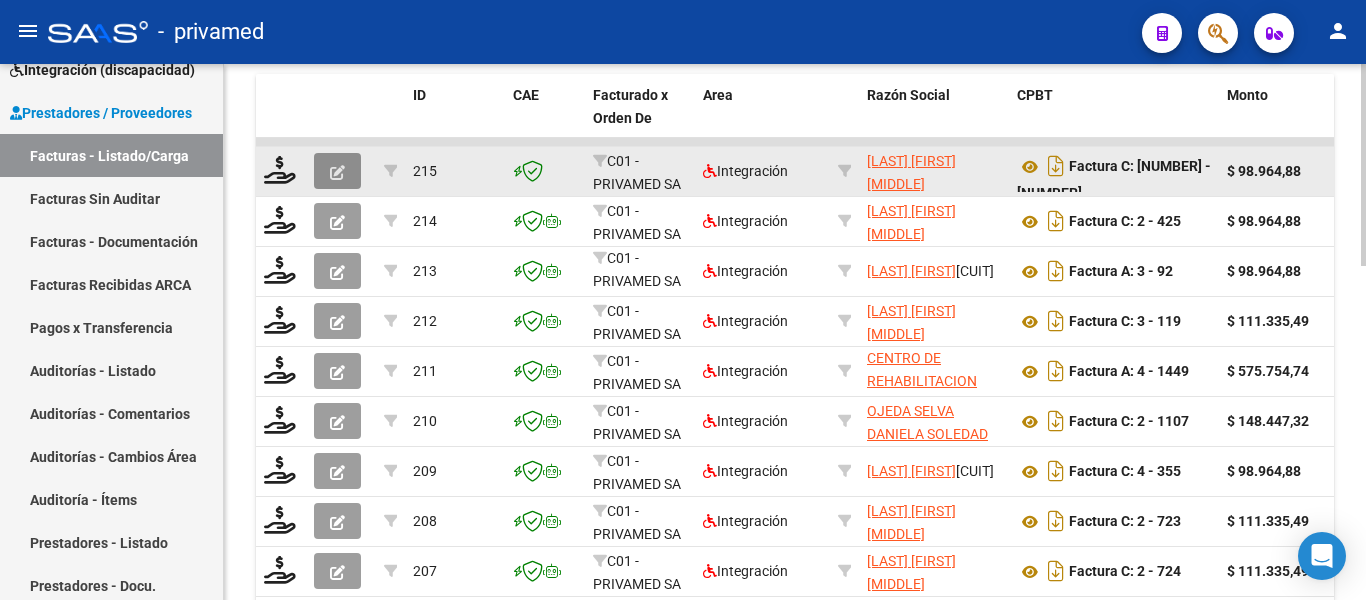 click 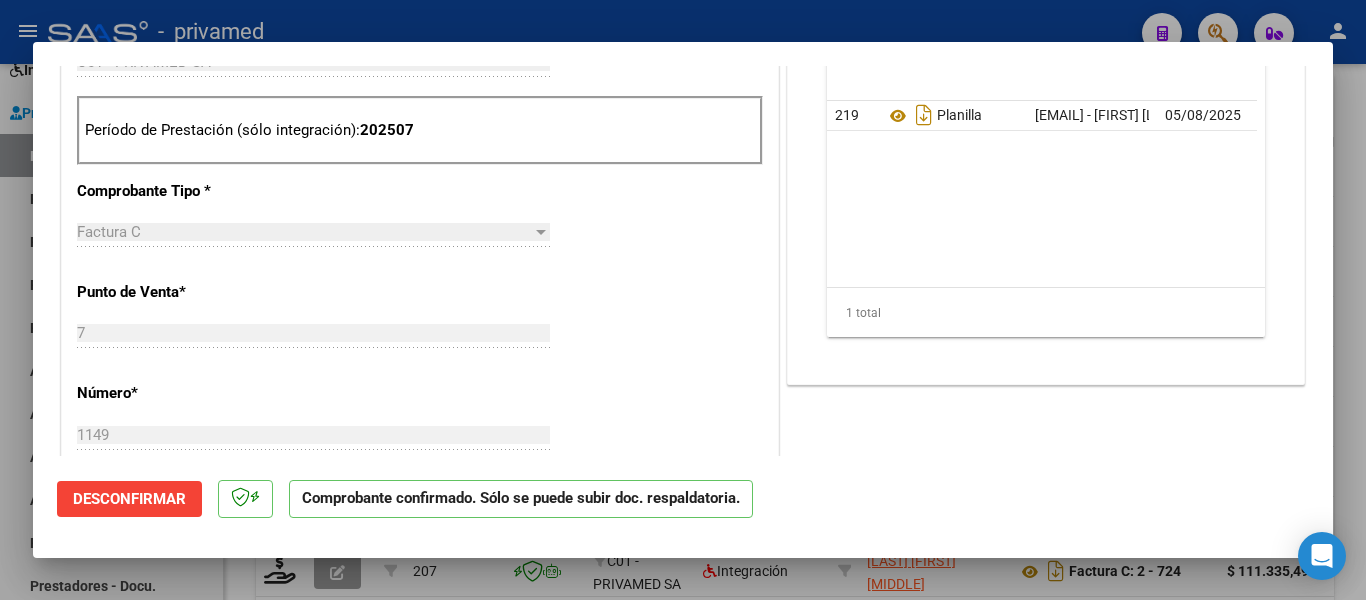 scroll, scrollTop: 900, scrollLeft: 0, axis: vertical 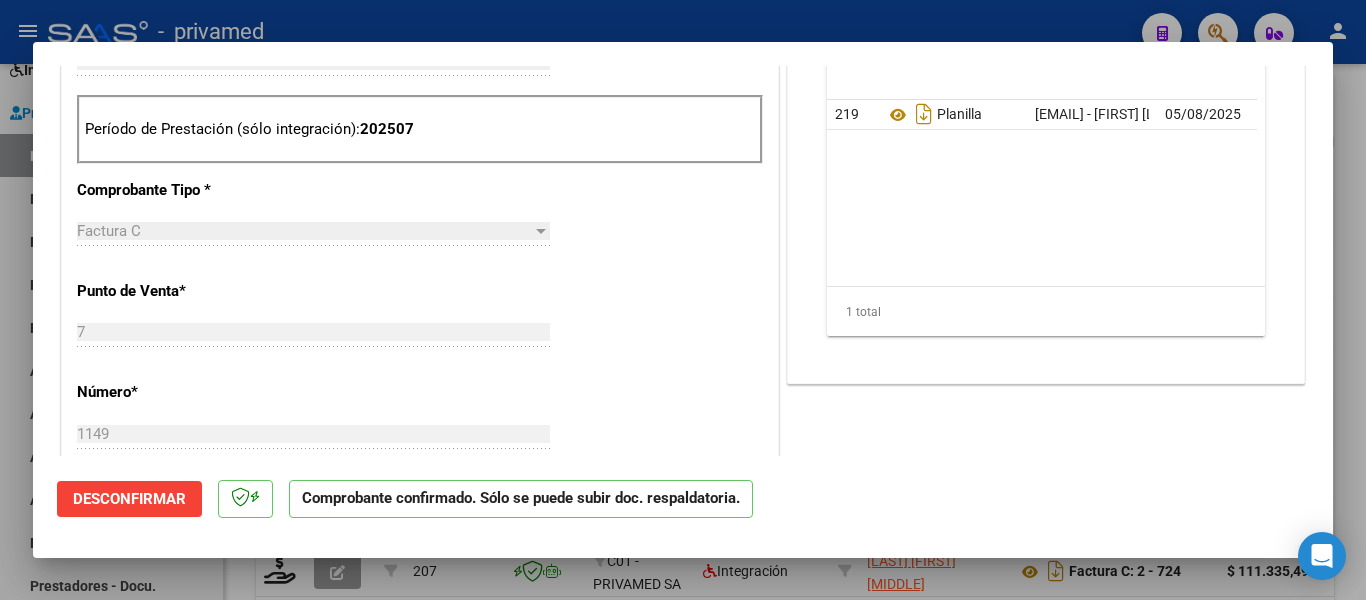 type 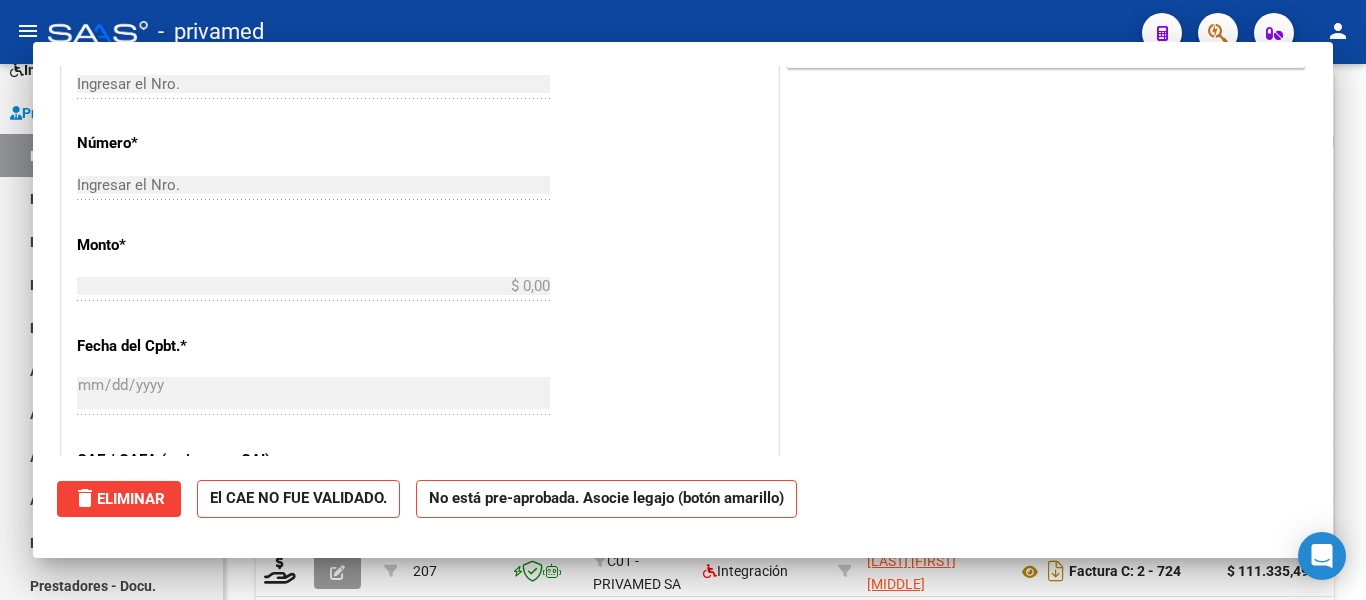 scroll, scrollTop: 0, scrollLeft: 0, axis: both 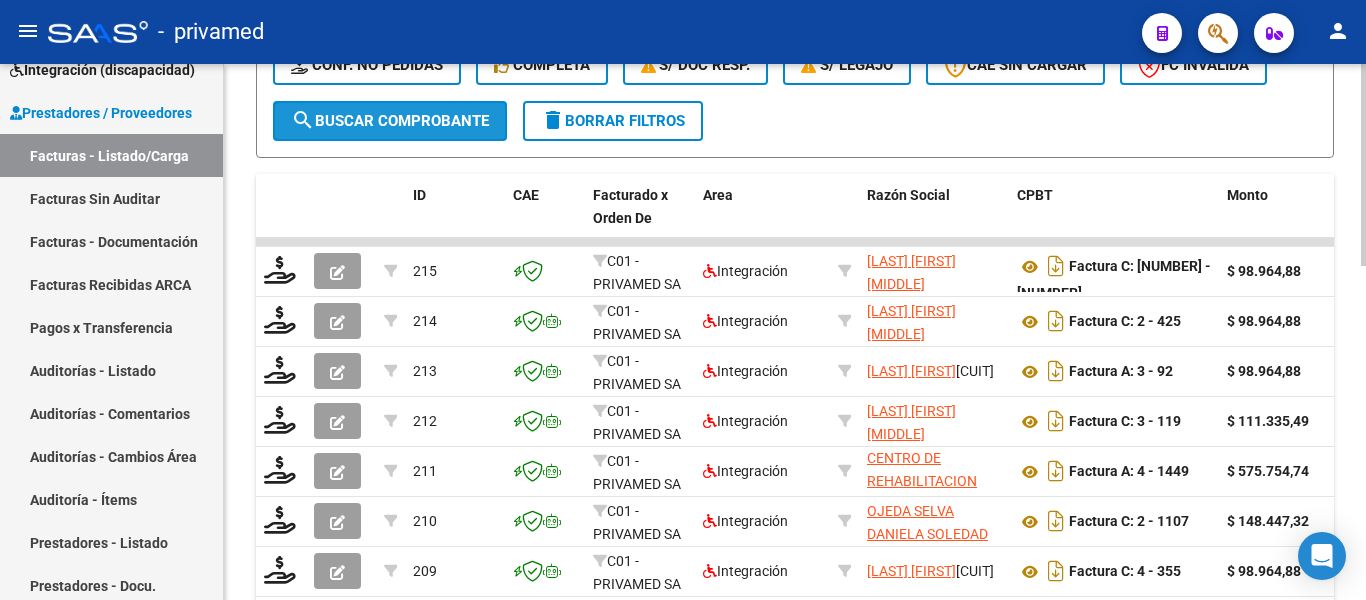 click on "search  Buscar Comprobante" 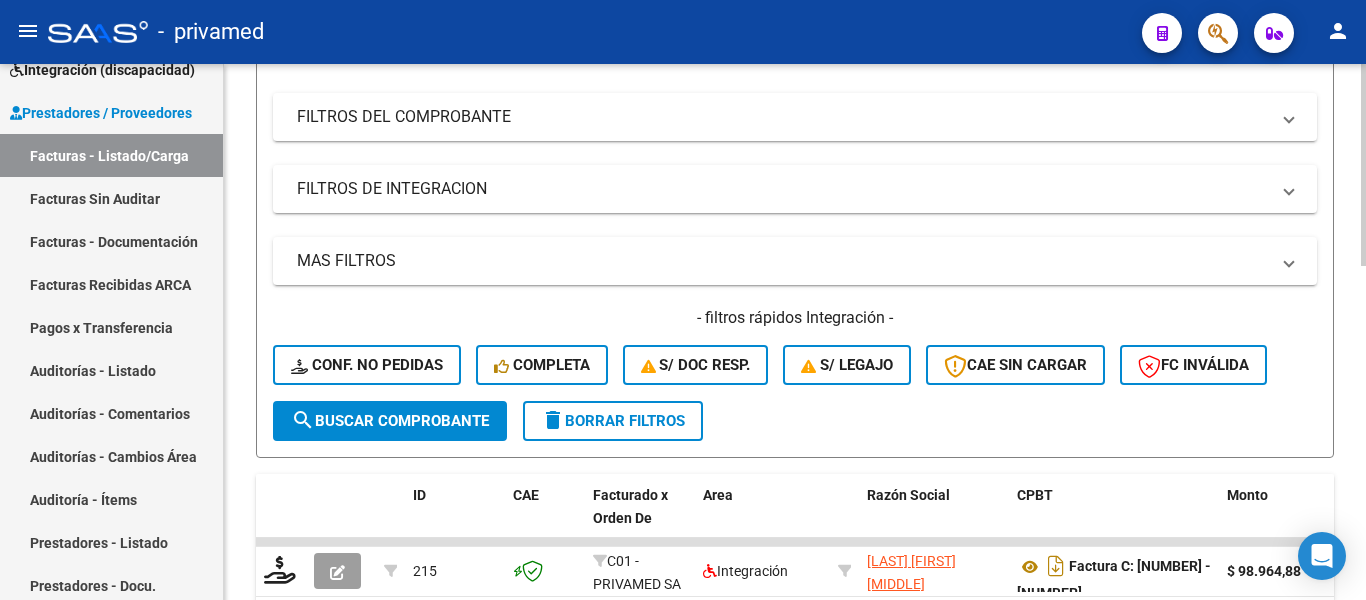 scroll, scrollTop: 400, scrollLeft: 0, axis: vertical 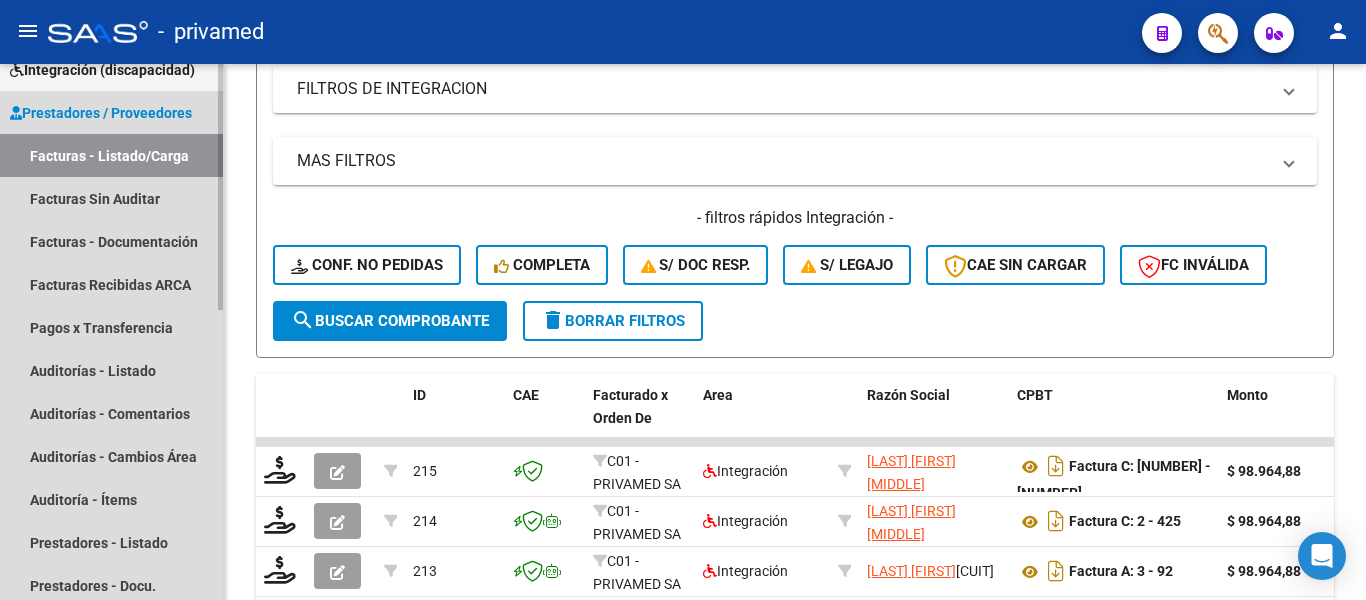 click on "Facturas - Listado/Carga" at bounding box center (111, 155) 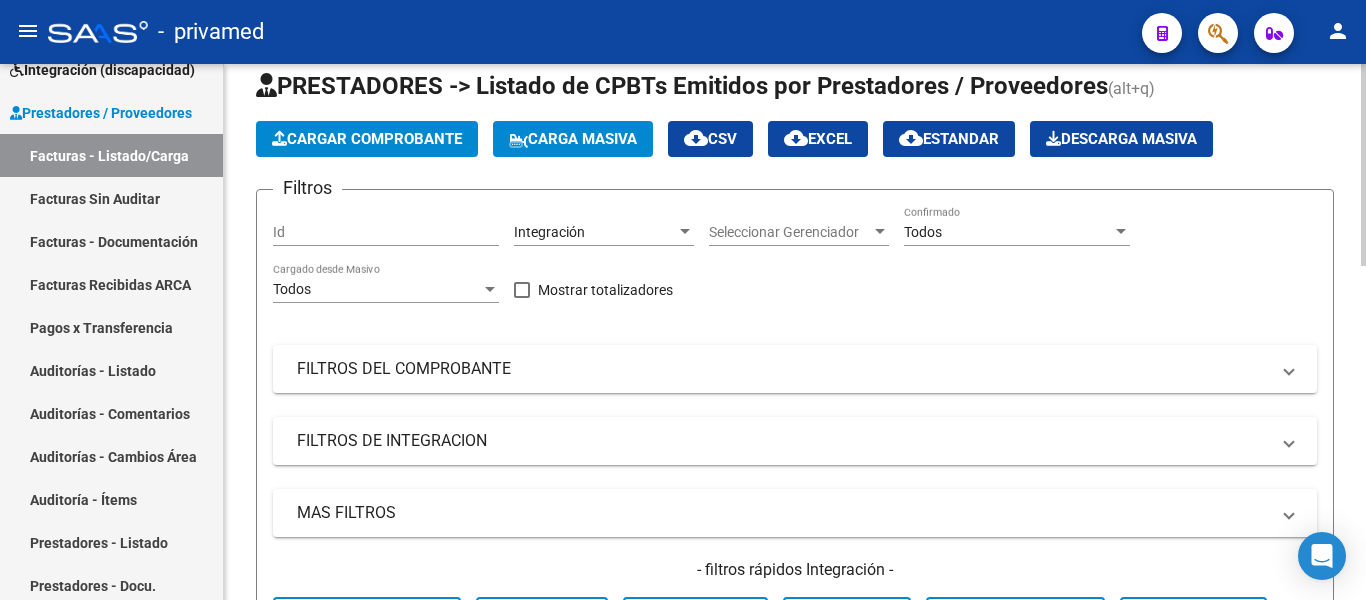 scroll, scrollTop: 0, scrollLeft: 0, axis: both 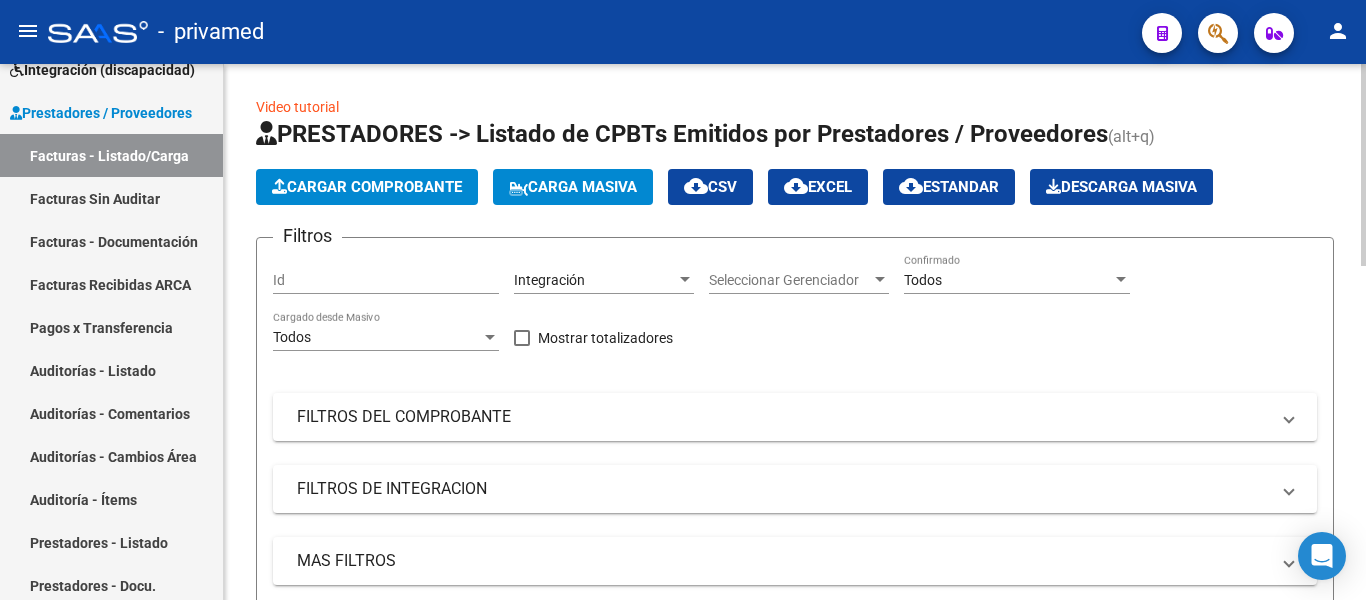 click on "Cargar Comprobante" 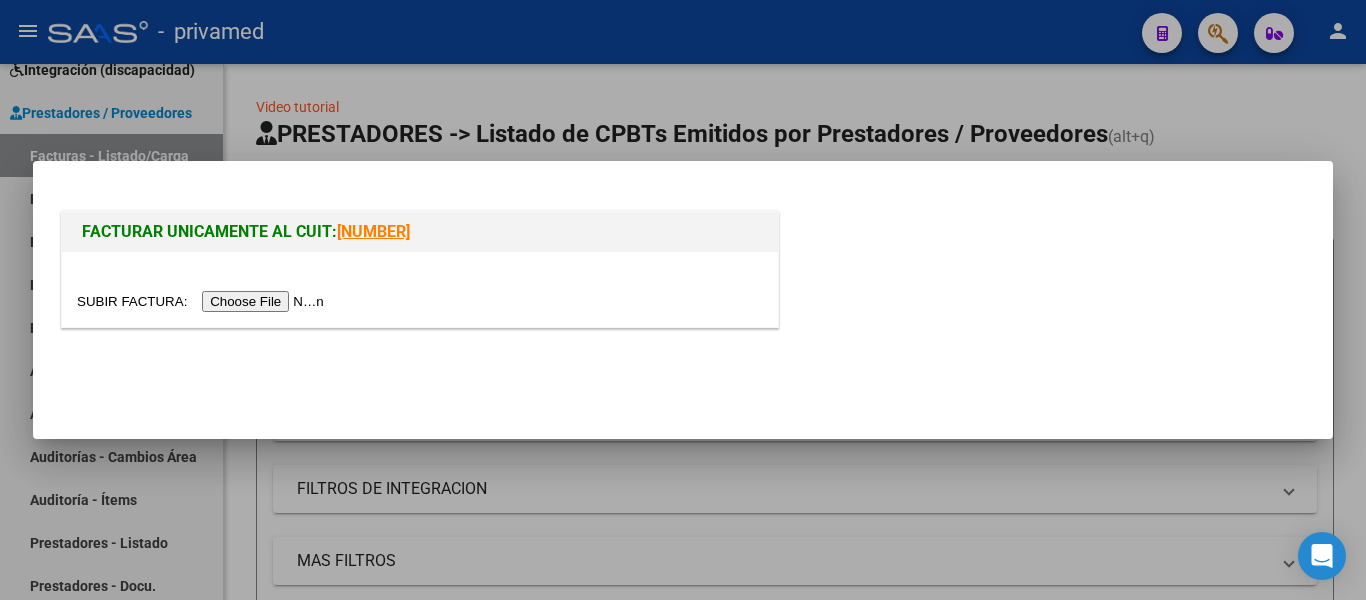click at bounding box center (203, 301) 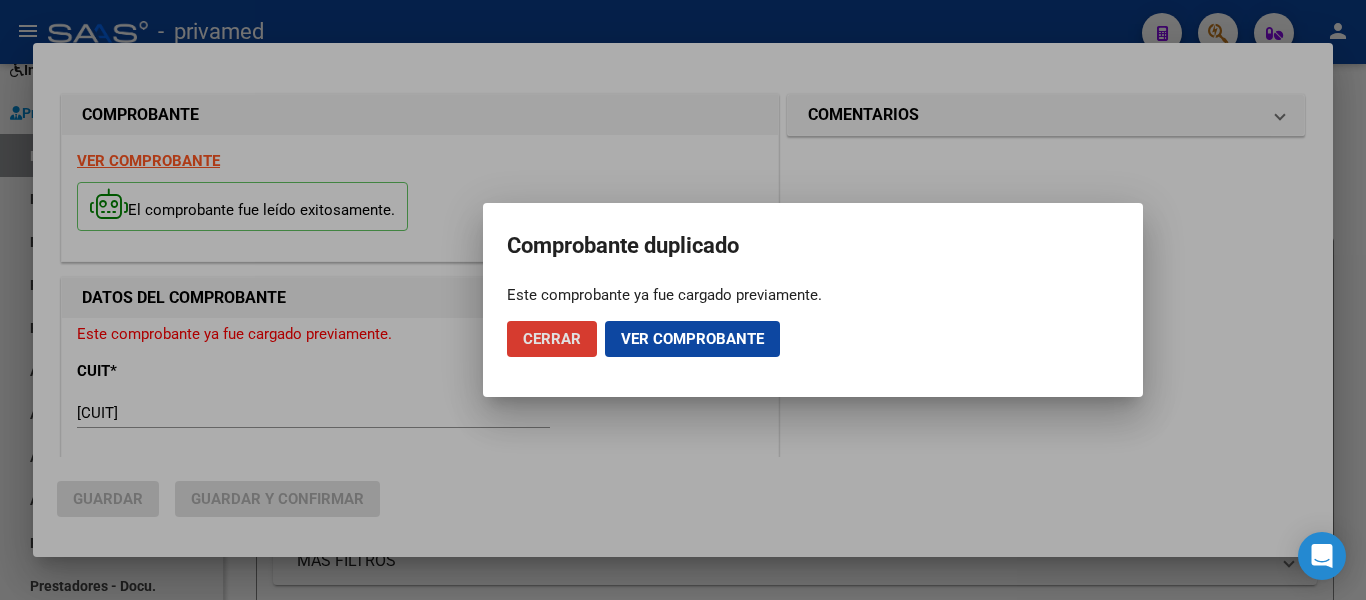 click on "Cerrar" 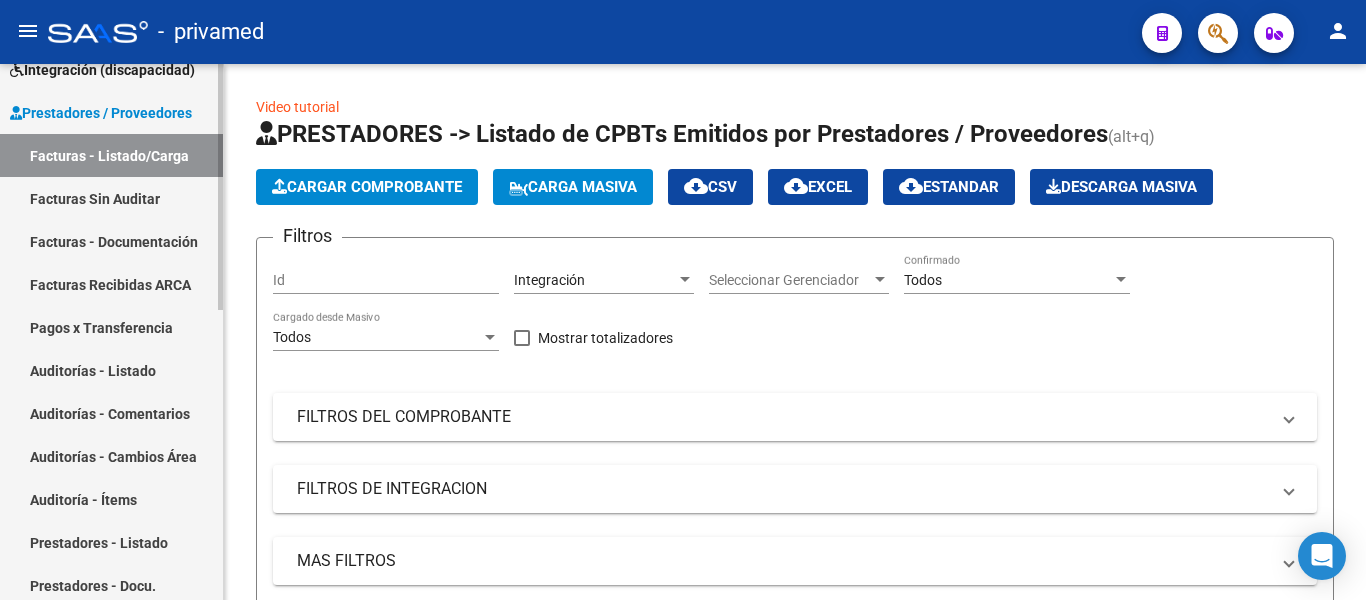 click on "Facturas - Listado/Carga" at bounding box center [111, 155] 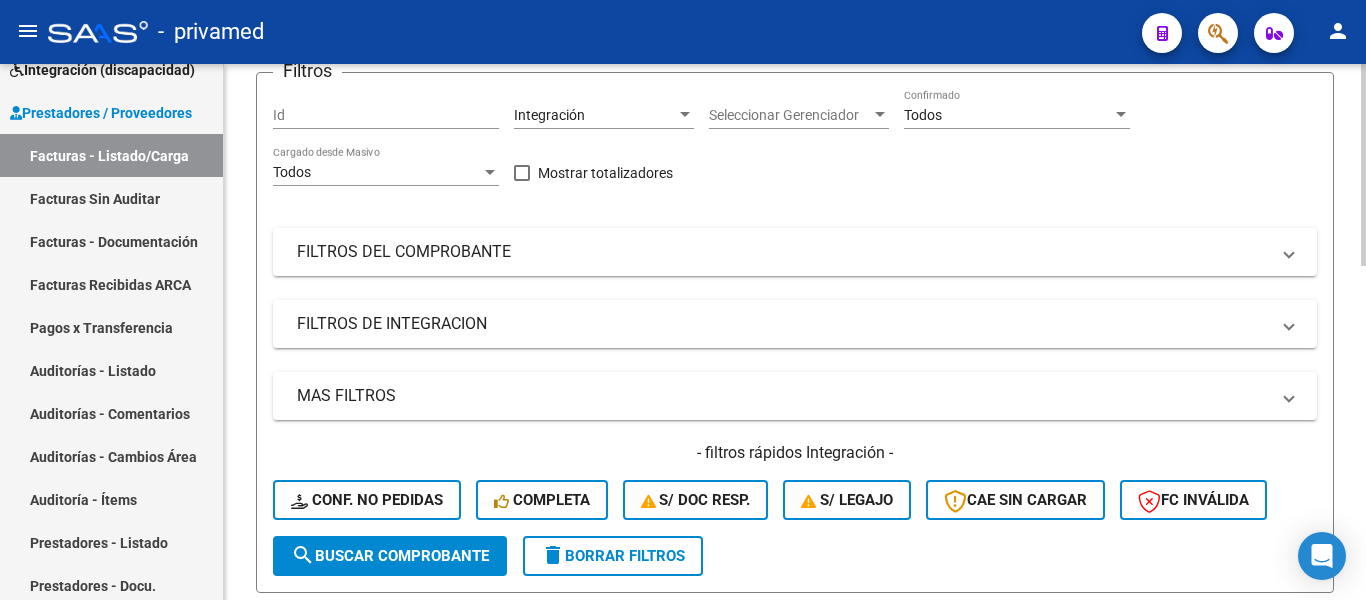 scroll, scrollTop: 0, scrollLeft: 0, axis: both 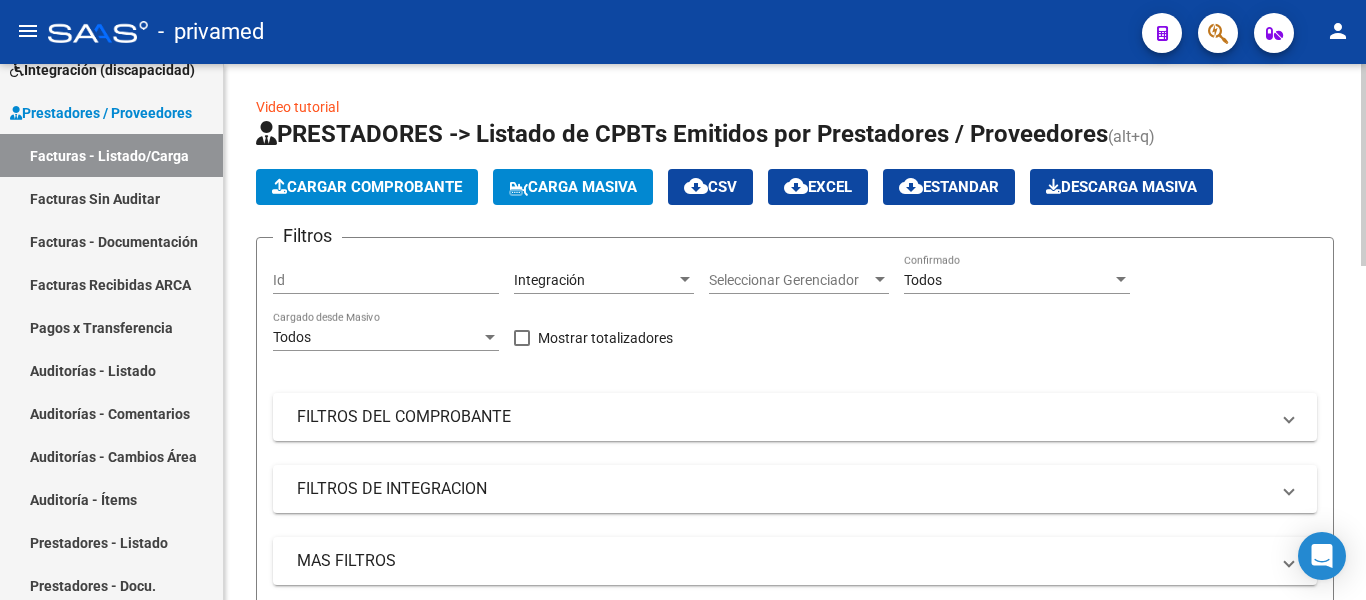 click on "Todos Confirmado" 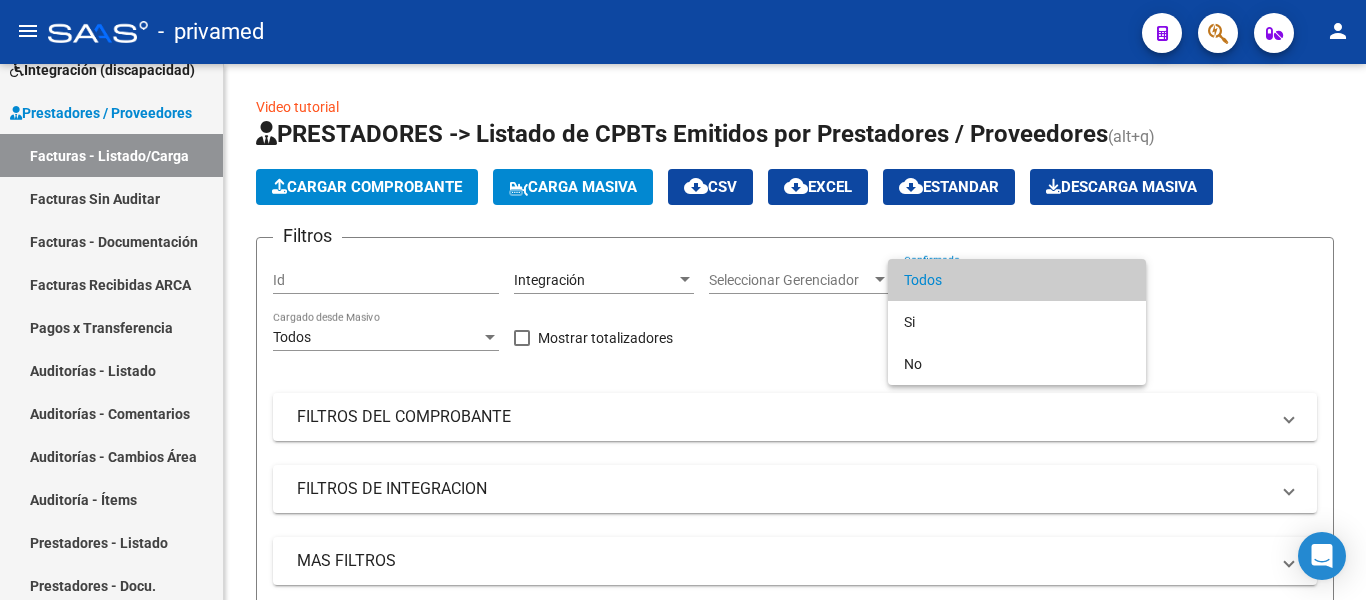 click at bounding box center [683, 300] 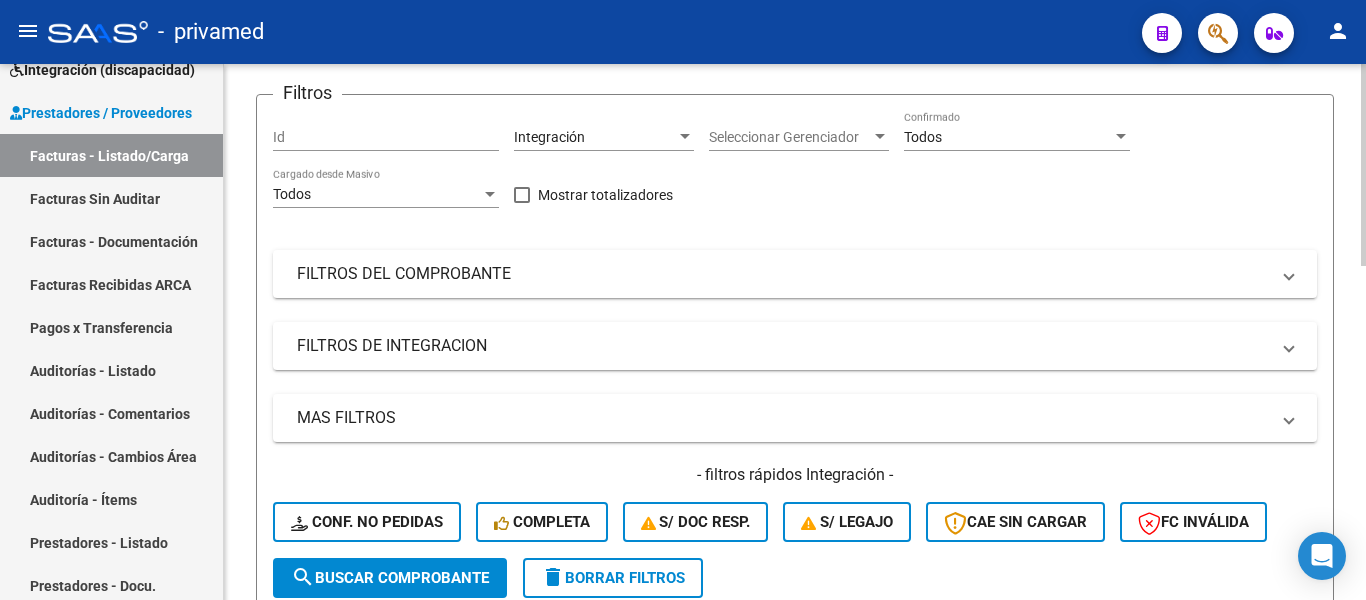 scroll, scrollTop: 400, scrollLeft: 0, axis: vertical 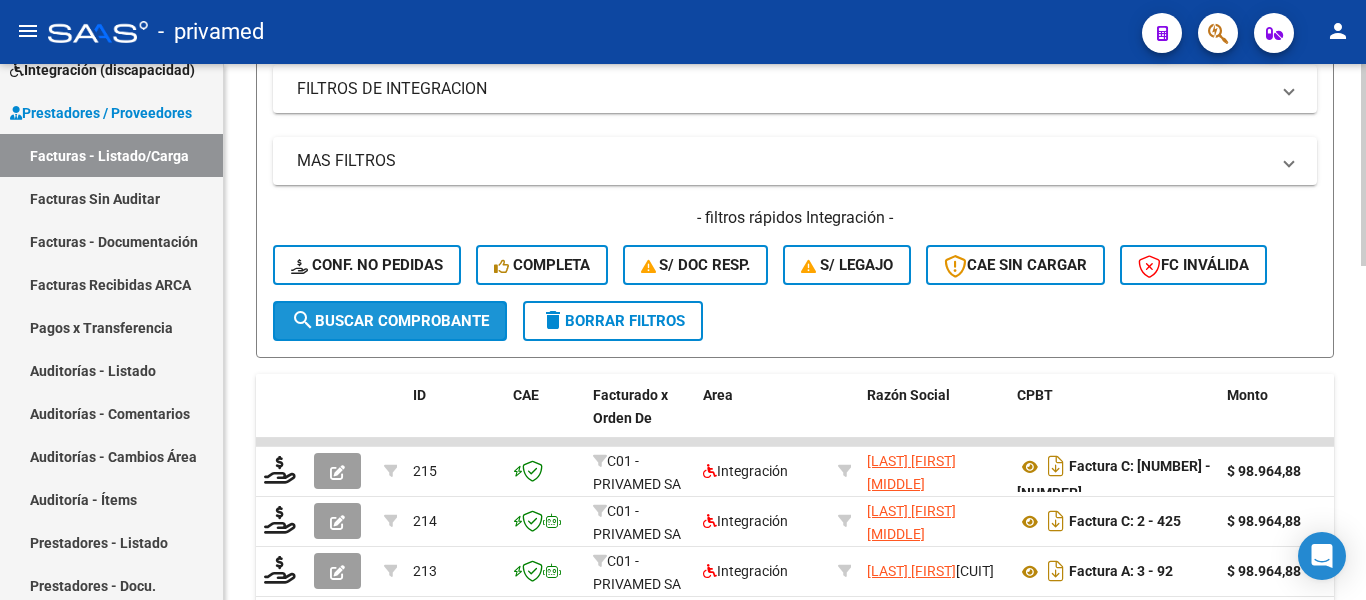 click on "search  Buscar Comprobante" 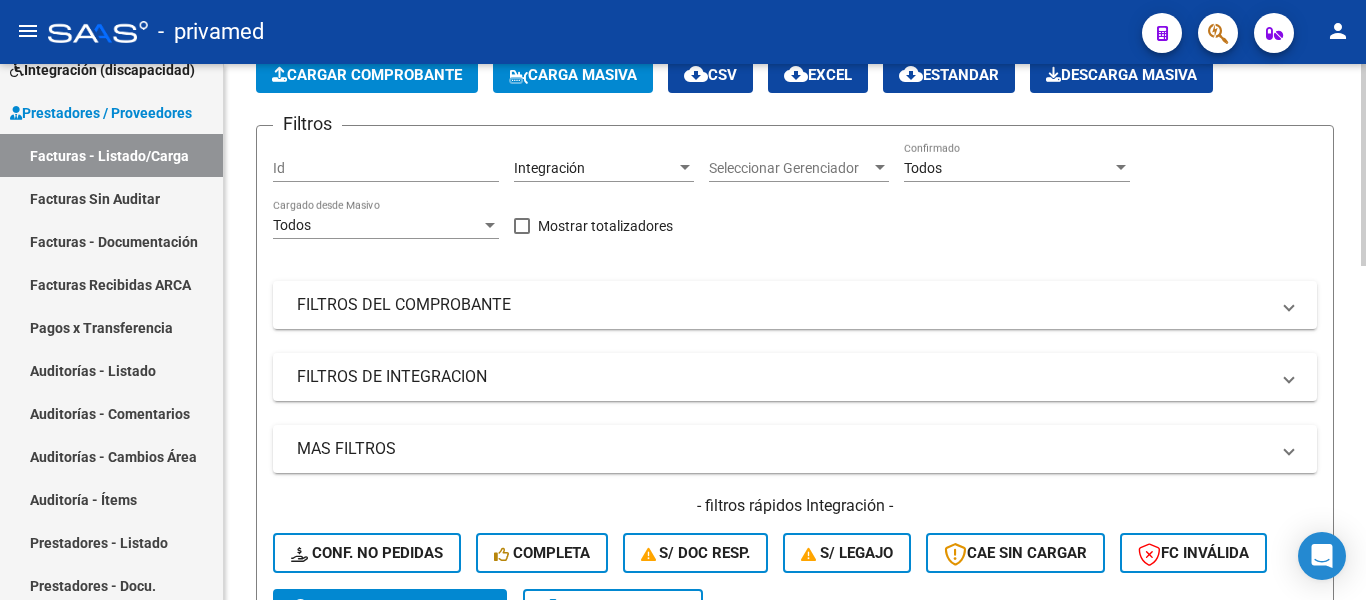scroll, scrollTop: 400, scrollLeft: 0, axis: vertical 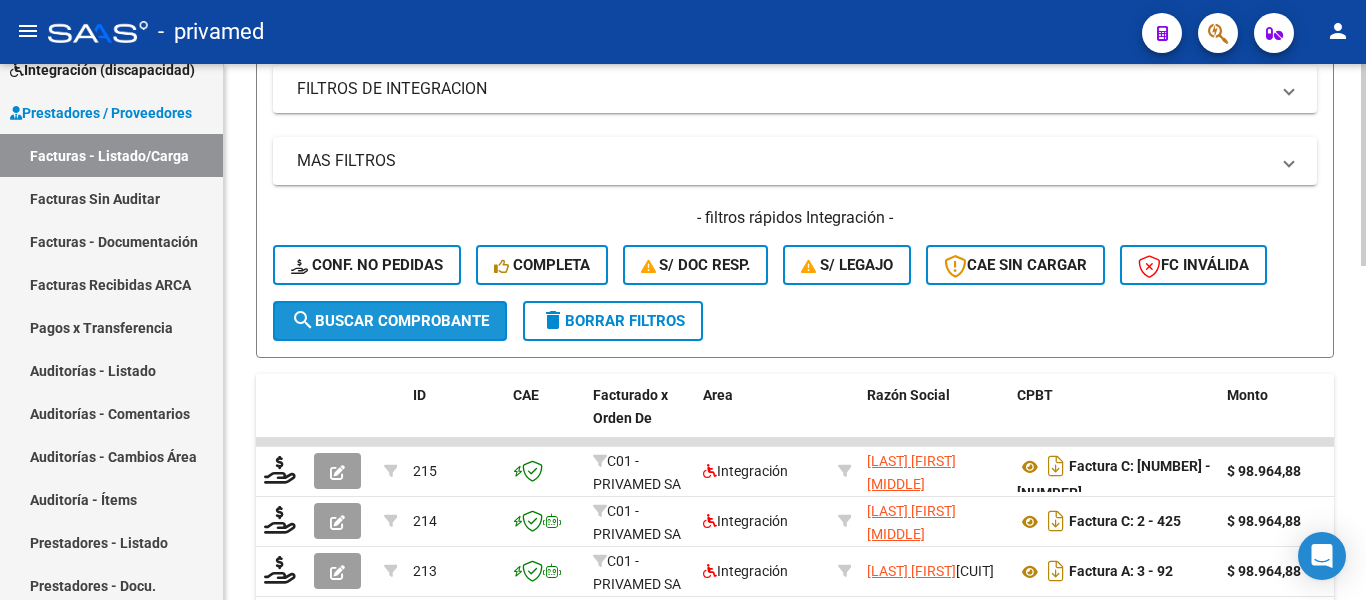click on "search  Buscar Comprobante" 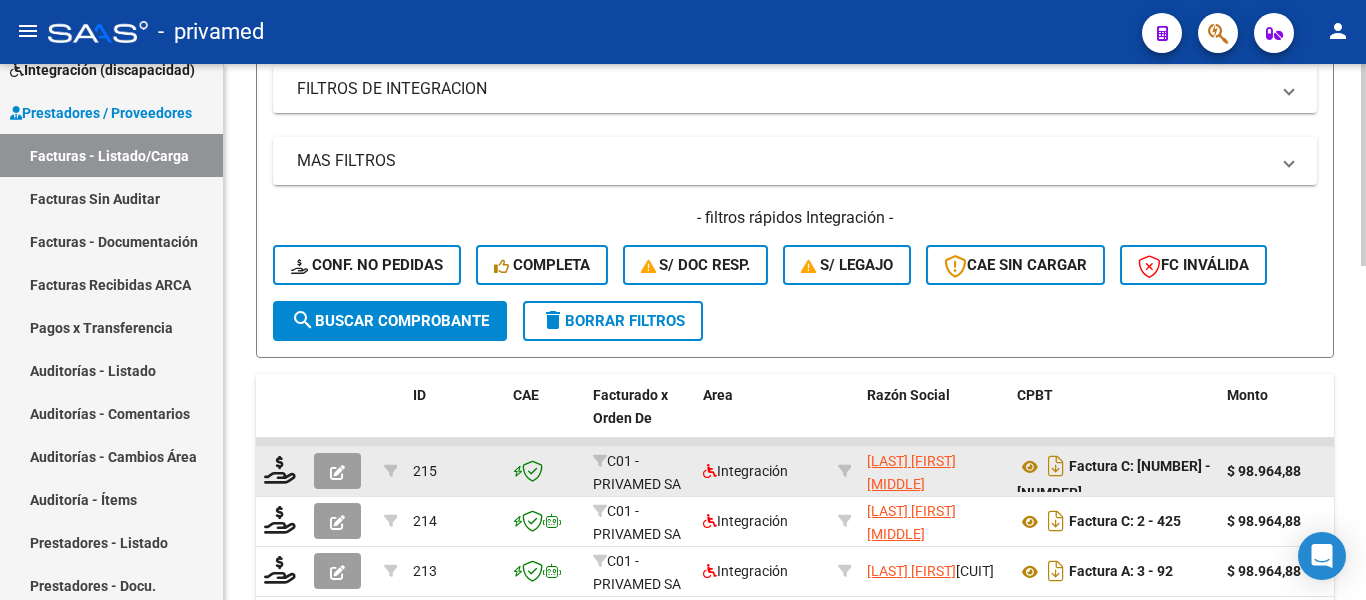 scroll, scrollTop: 26, scrollLeft: 0, axis: vertical 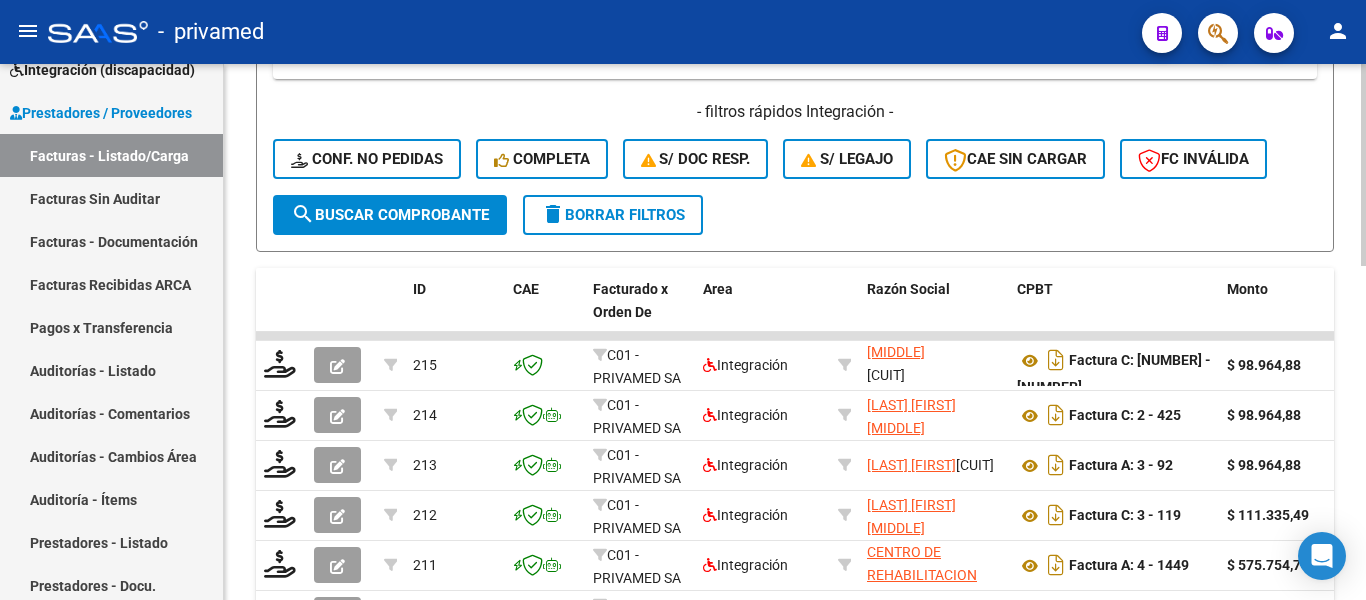 click on "Video tutorial   PRESTADORES -> Listado de CPBTs Emitidos por Prestadores / Proveedores (alt+q)   Cargar Comprobante
Carga Masiva  cloud_download  CSV  cloud_download  EXCEL  cloud_download  Estandar   Descarga Masiva
Filtros Id Integración Area Seleccionar Gerenciador Seleccionar Gerenciador Todos Confirmado Todos Cargado desde Masivo   Mostrar totalizadores   FILTROS DEL COMPROBANTE  Comprobante Tipo Comprobante Tipo Start date – End date Fec. Comprobante Desde / Hasta Días Emisión Desde(cant. días) Días Emisión Hasta(cant. días) CUIT / Razón Social Pto. Venta Nro. Comprobante Código SSS CAE Válido CAE Válido Todos Cargado Módulo Hosp. Todos Tiene facturacion Apócrifa Hospital Refes  FILTROS DE INTEGRACION  Todos Cargado en Para Enviar SSS Período De Prestación Campos del Archivo de Rendición Devuelto x SSS (dr_envio) Todos Rendido x SSS (dr_envio) Tipo de Registro Tipo de Registro Período Presentación Período Presentación Campos del Legajo Asociado (preaprobación) Todos Todos" 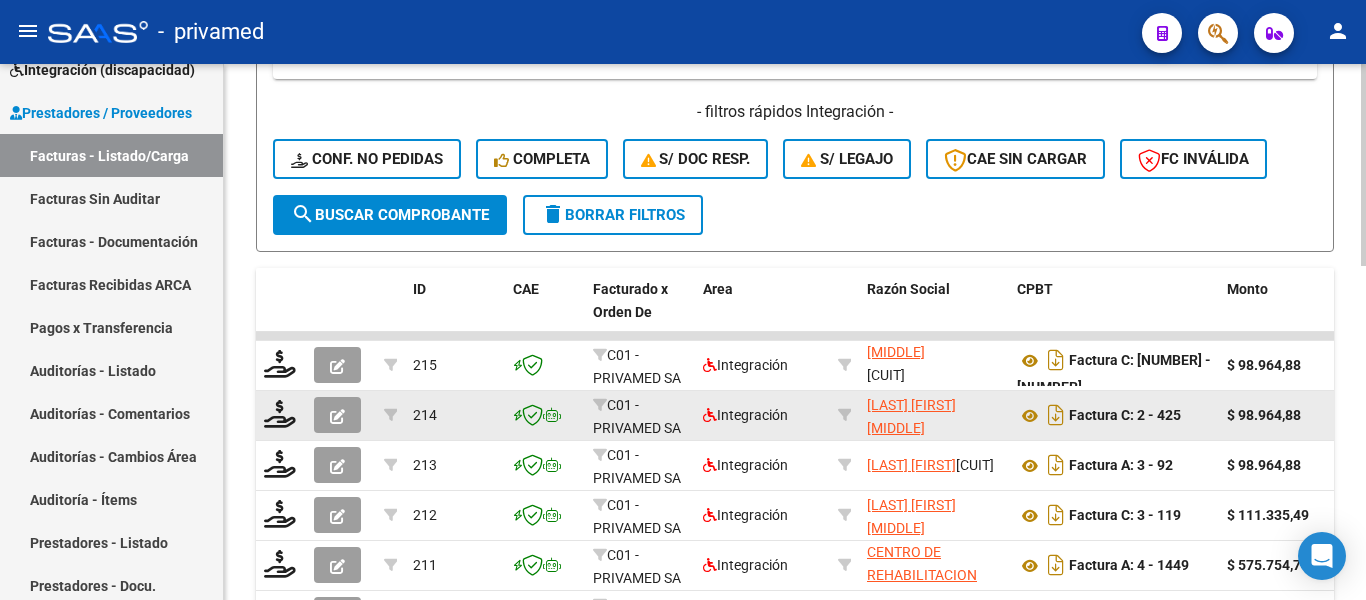 scroll, scrollTop: 522, scrollLeft: 0, axis: vertical 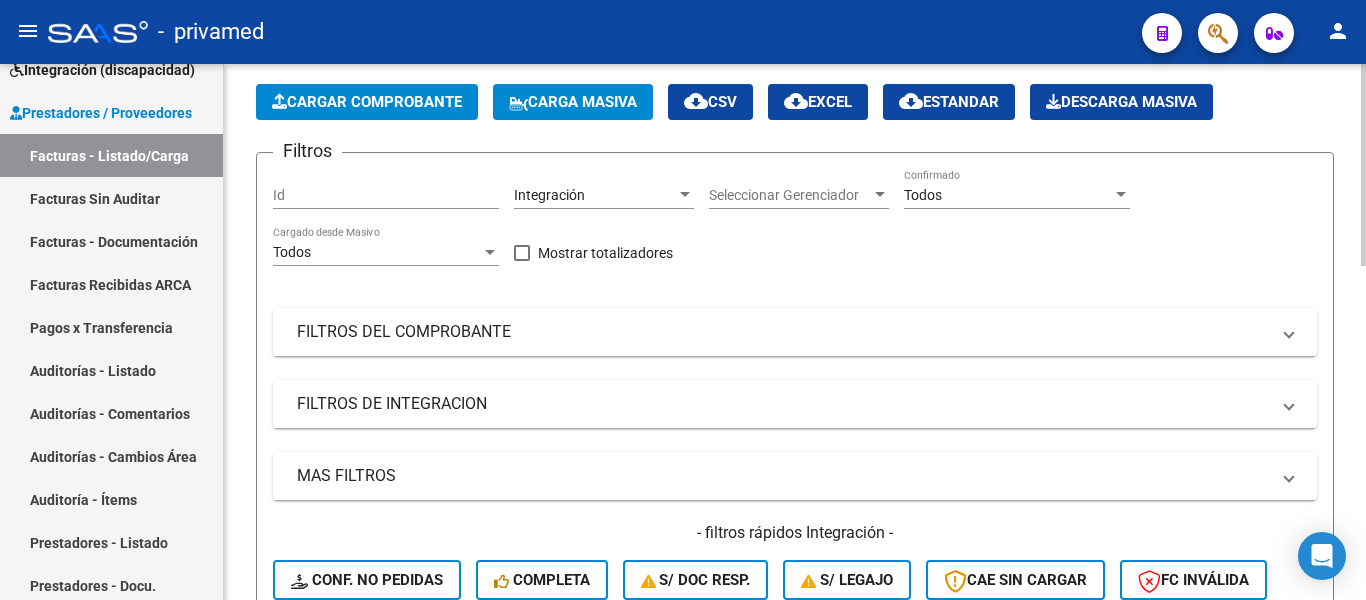 click on "Cargar Comprobante" 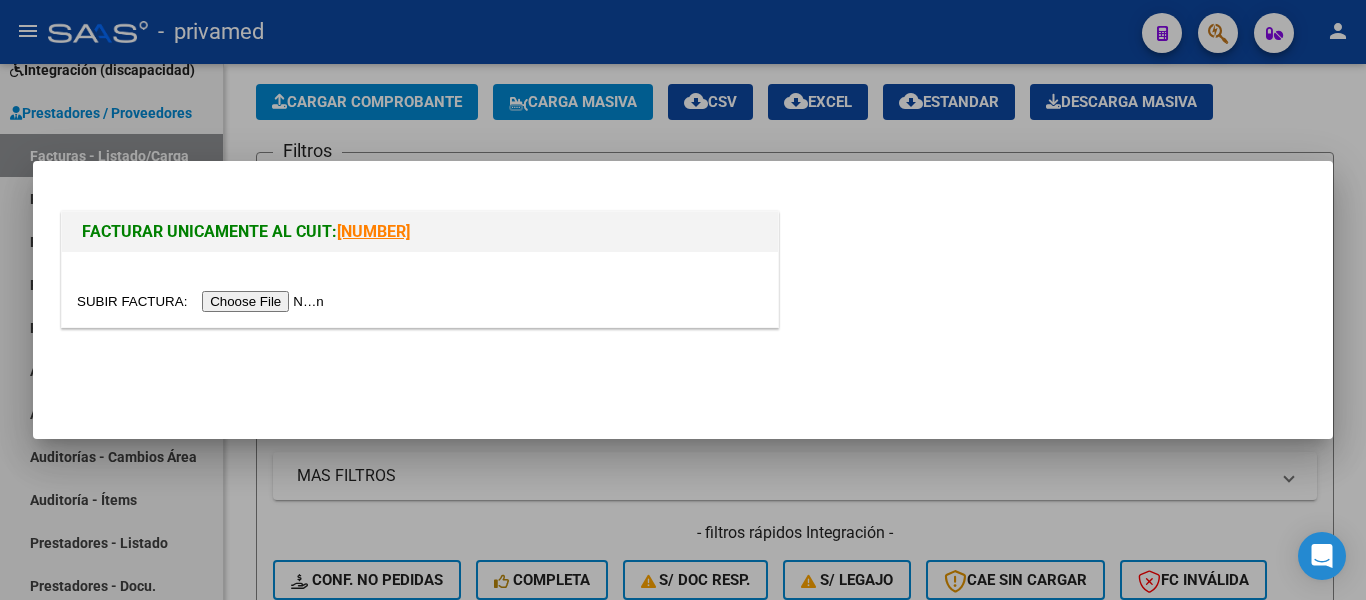 click at bounding box center (203, 301) 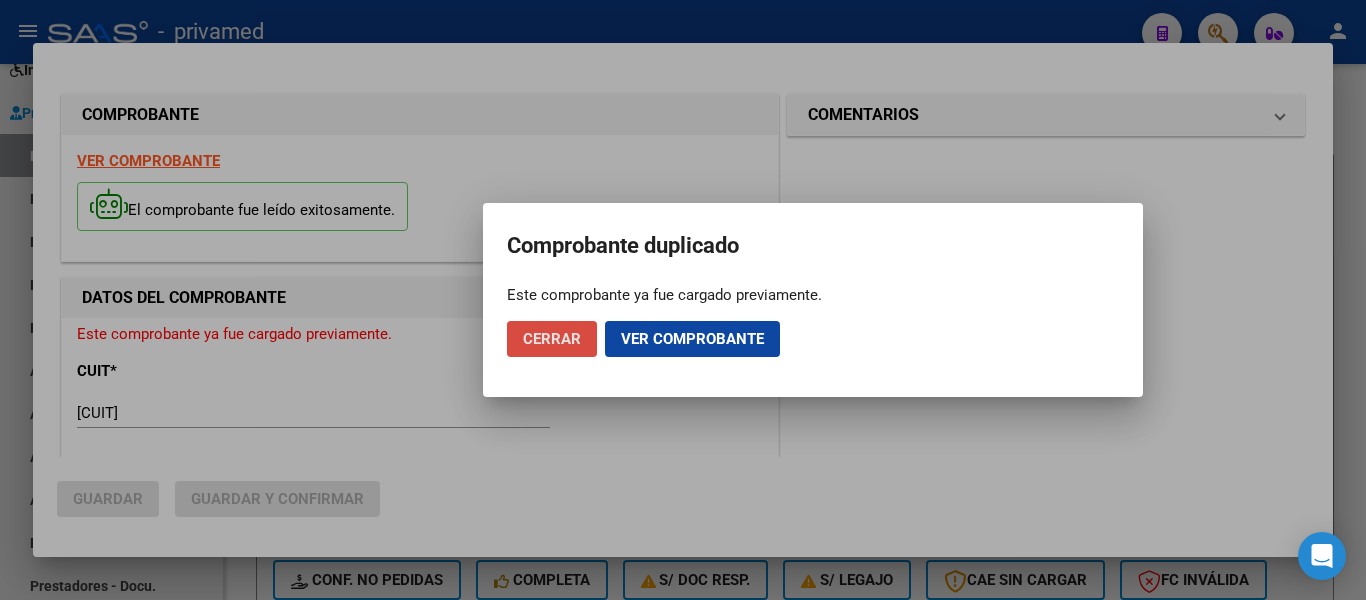 click on "Cerrar" 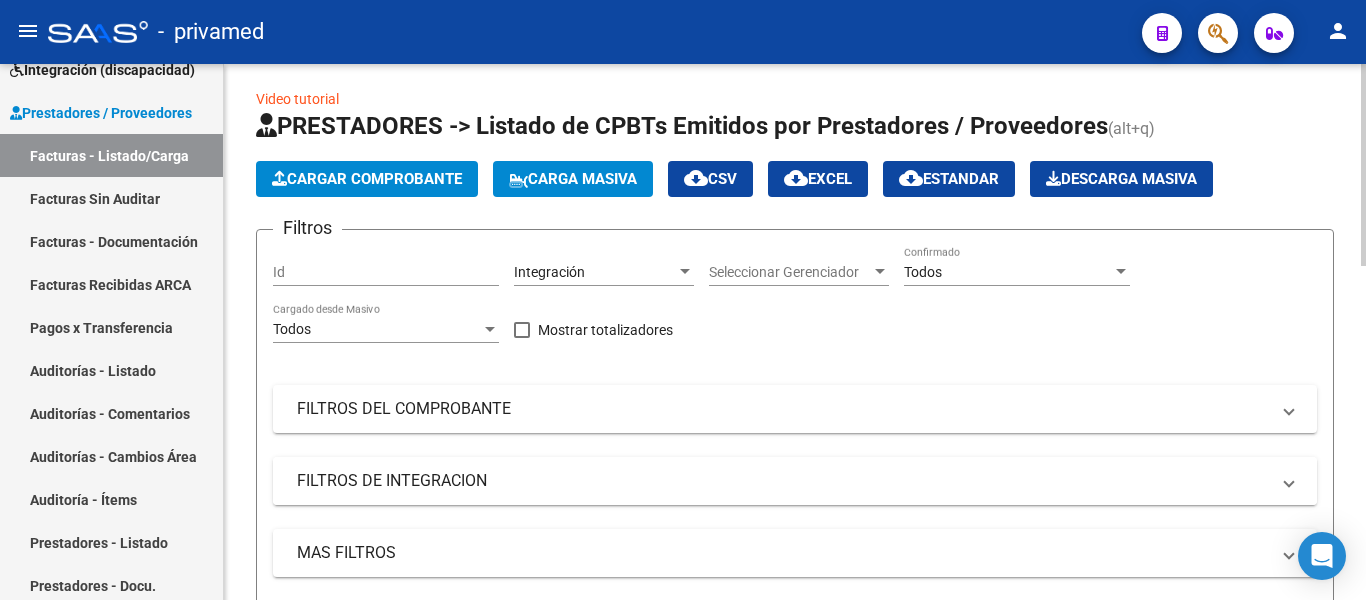 scroll, scrollTop: 0, scrollLeft: 0, axis: both 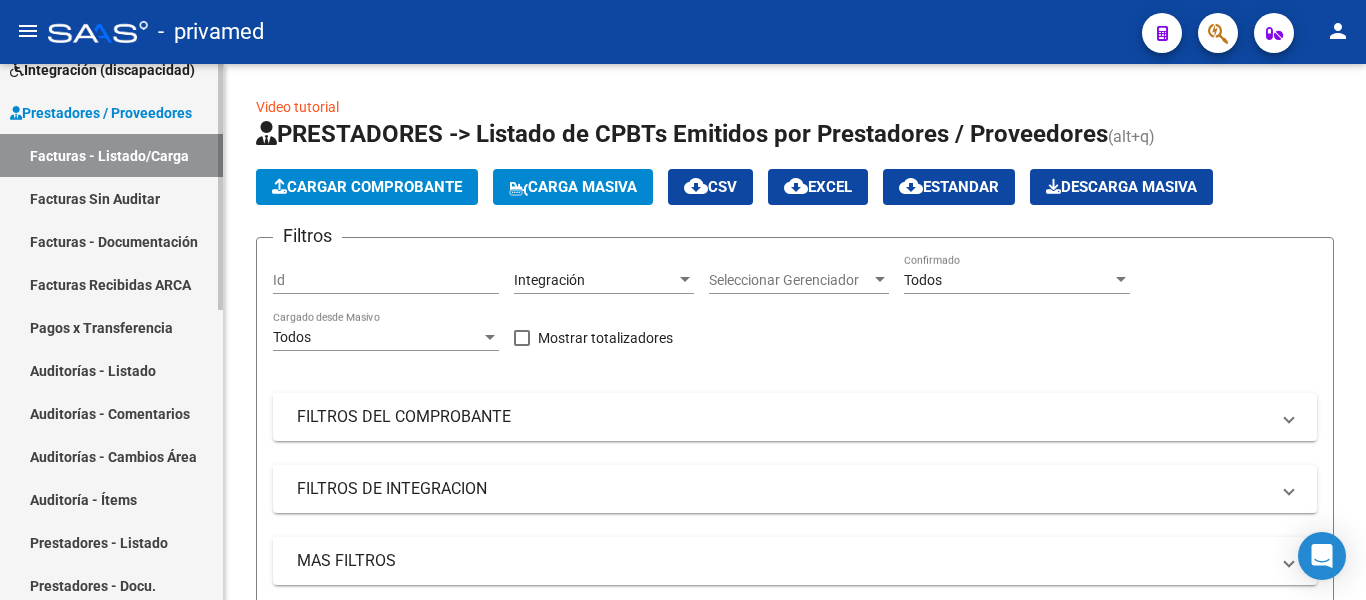 click on "Prestadores / Proveedores" at bounding box center [101, 113] 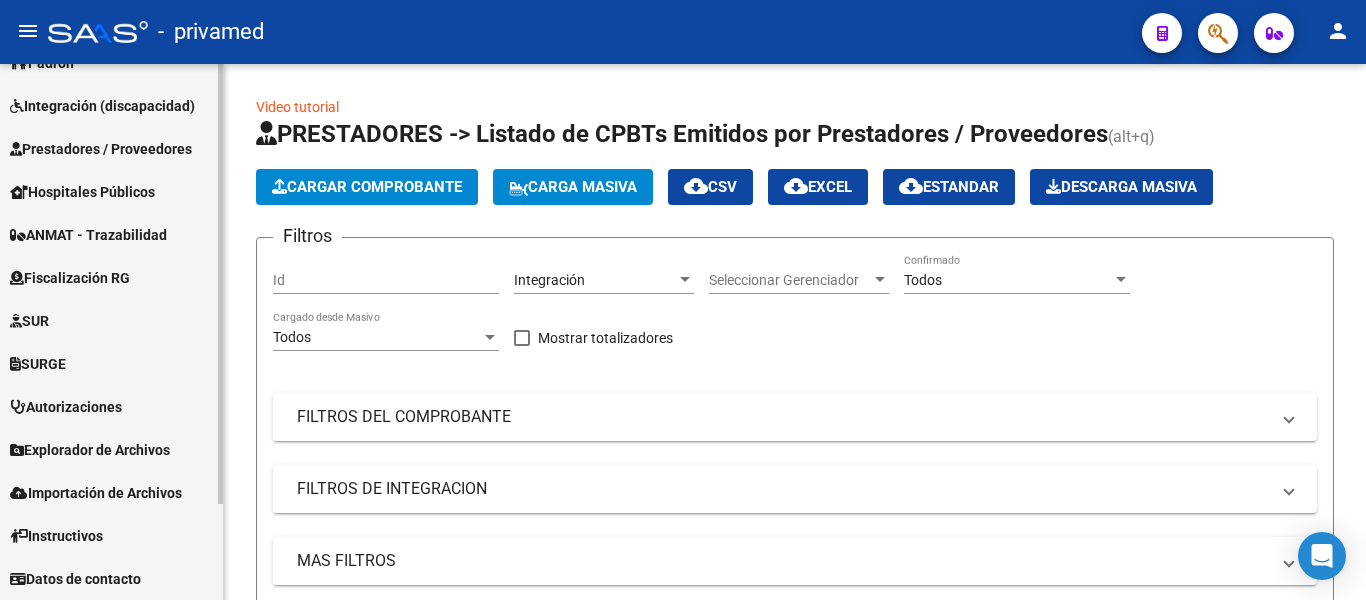 click on "Prestadores / Proveedores" at bounding box center (101, 149) 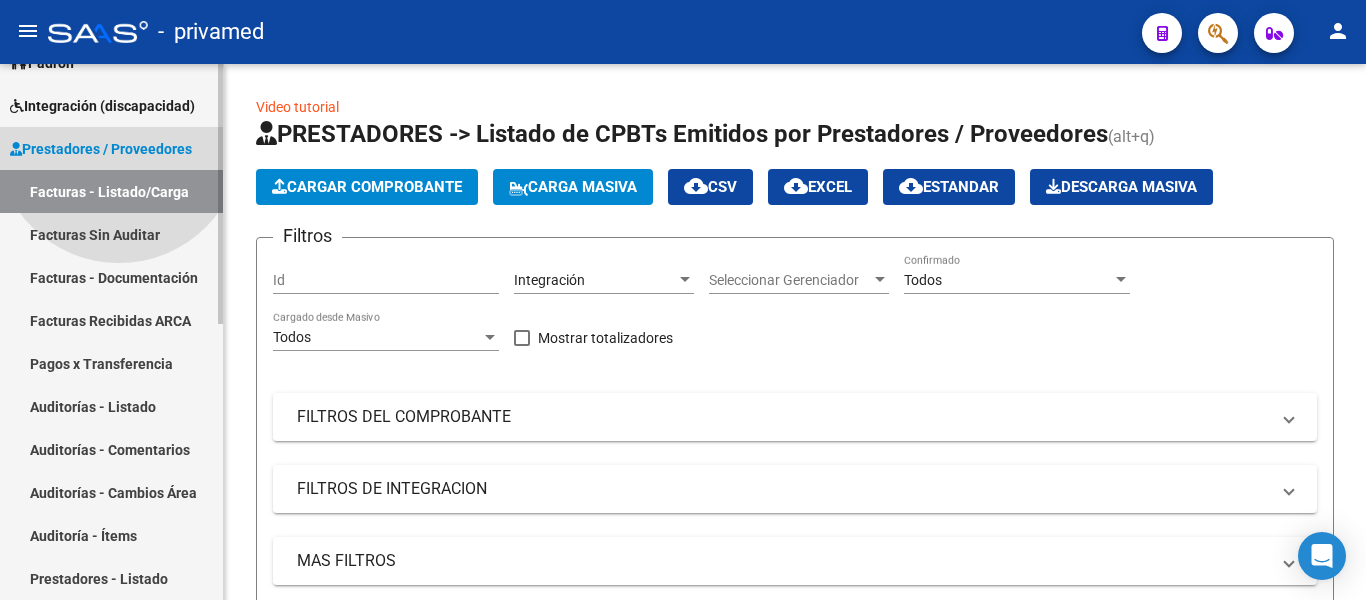 scroll, scrollTop: 153, scrollLeft: 0, axis: vertical 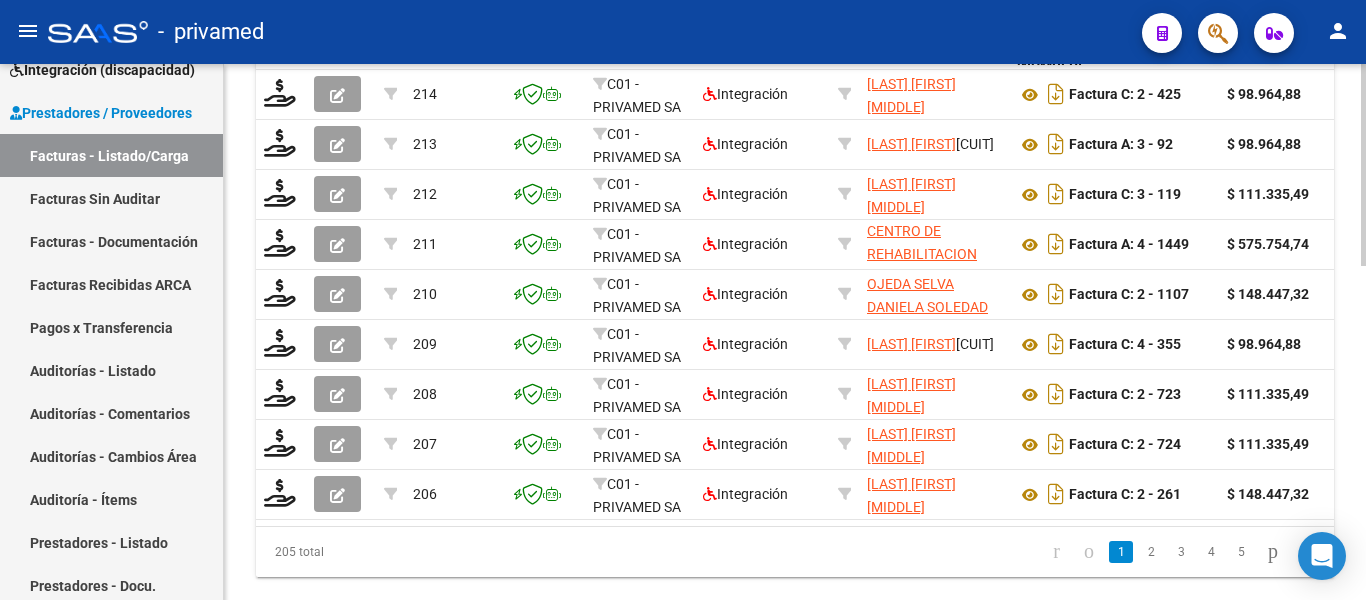 click 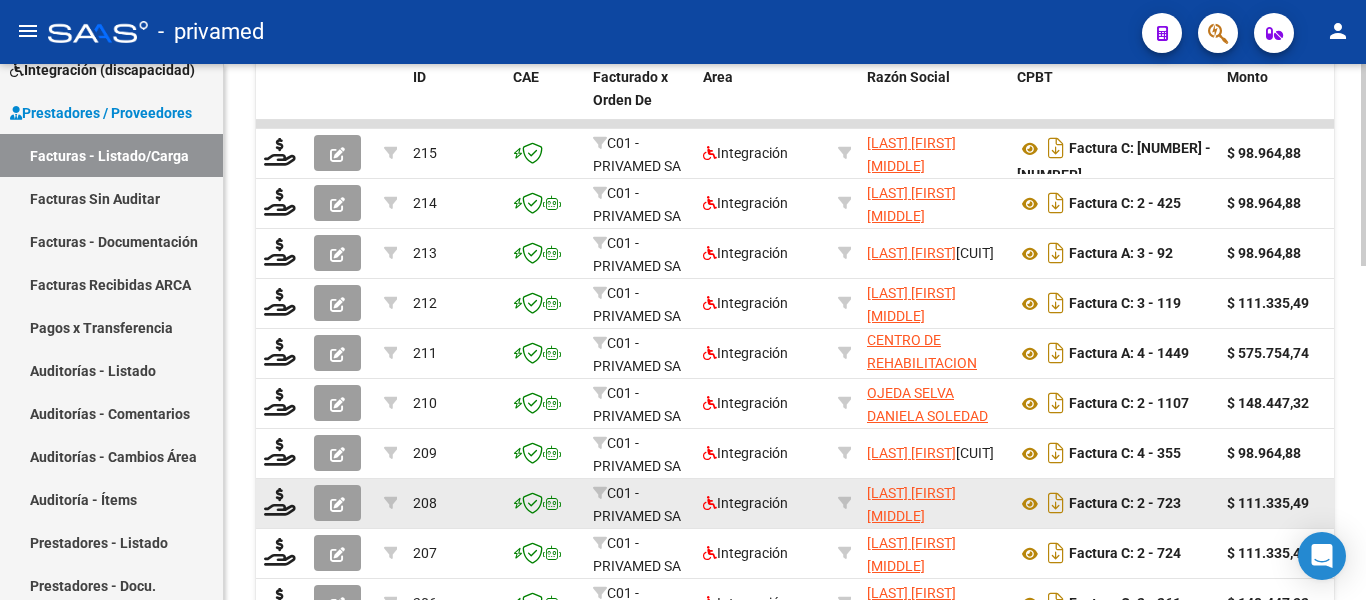 scroll, scrollTop: 627, scrollLeft: 0, axis: vertical 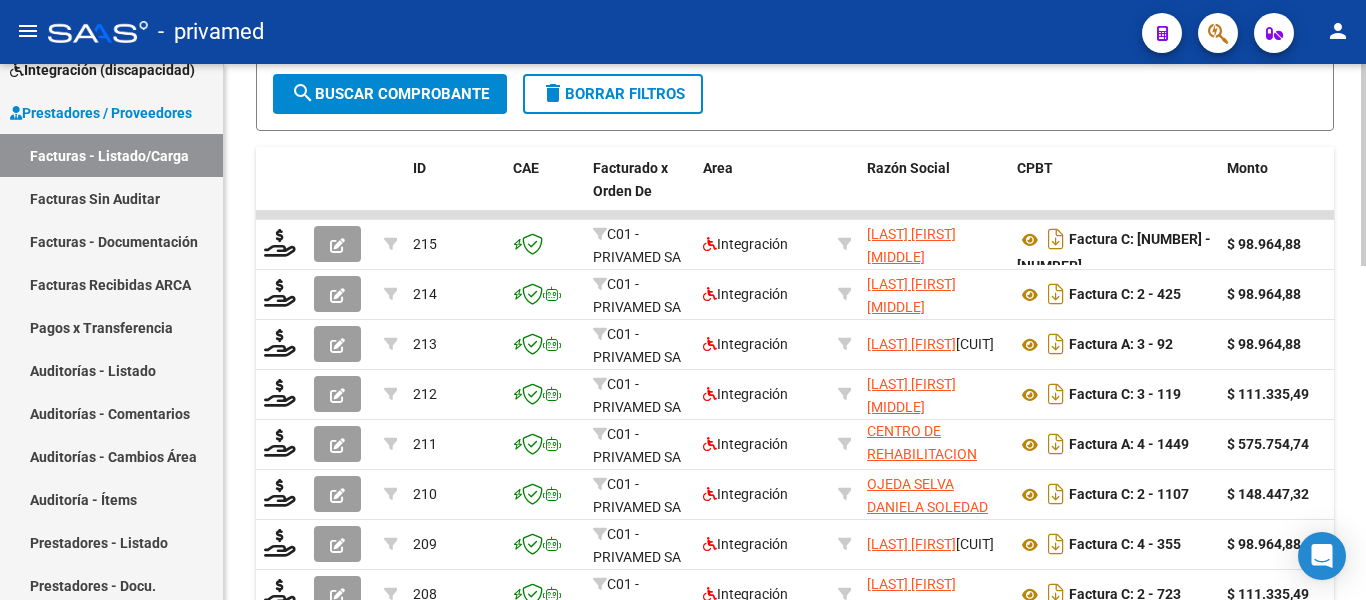 click on "search  Buscar Comprobante" 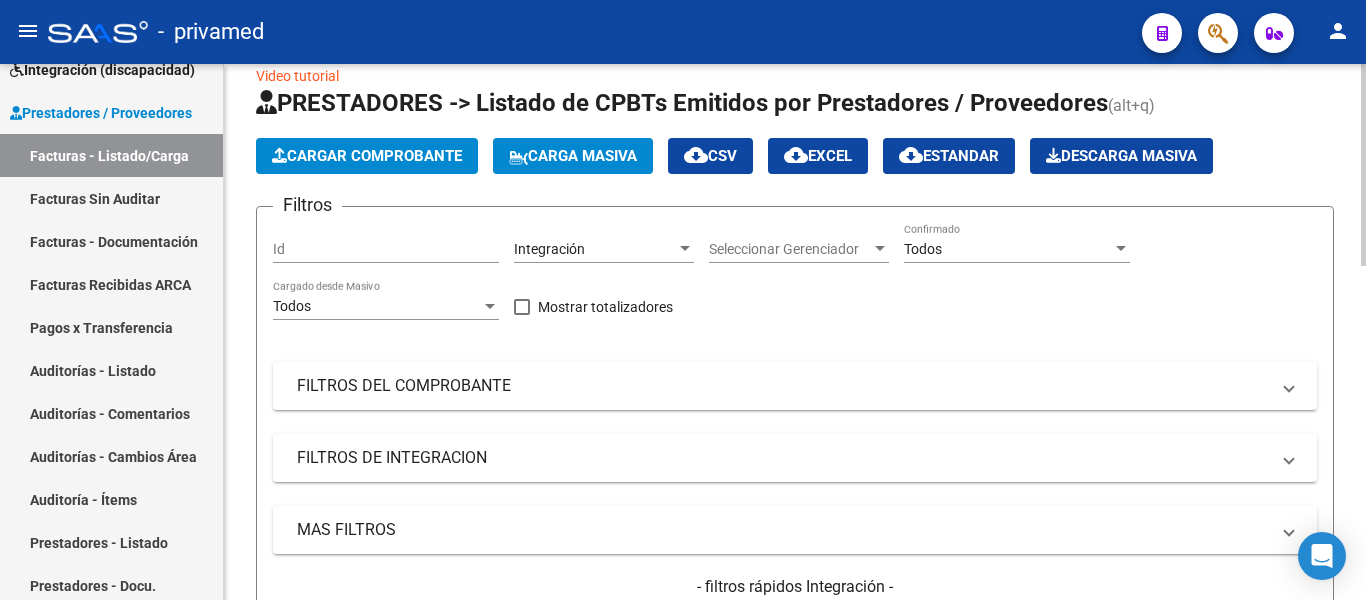 scroll, scrollTop: 27, scrollLeft: 0, axis: vertical 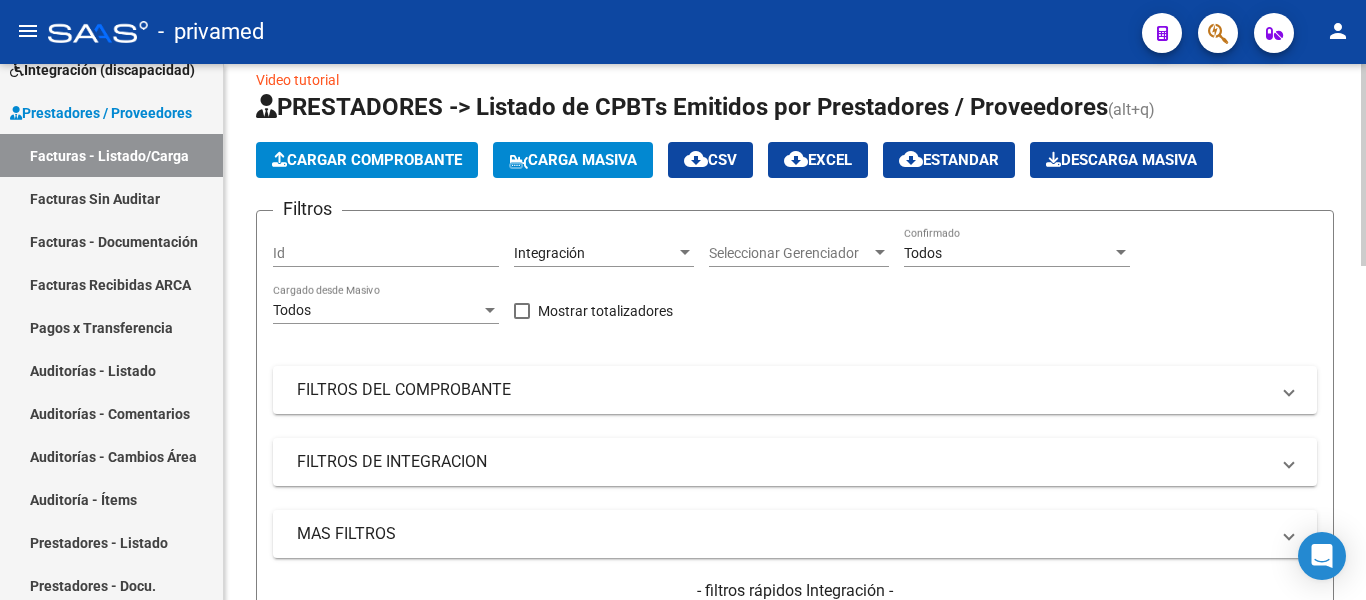 click on "Todos" at bounding box center (1008, 253) 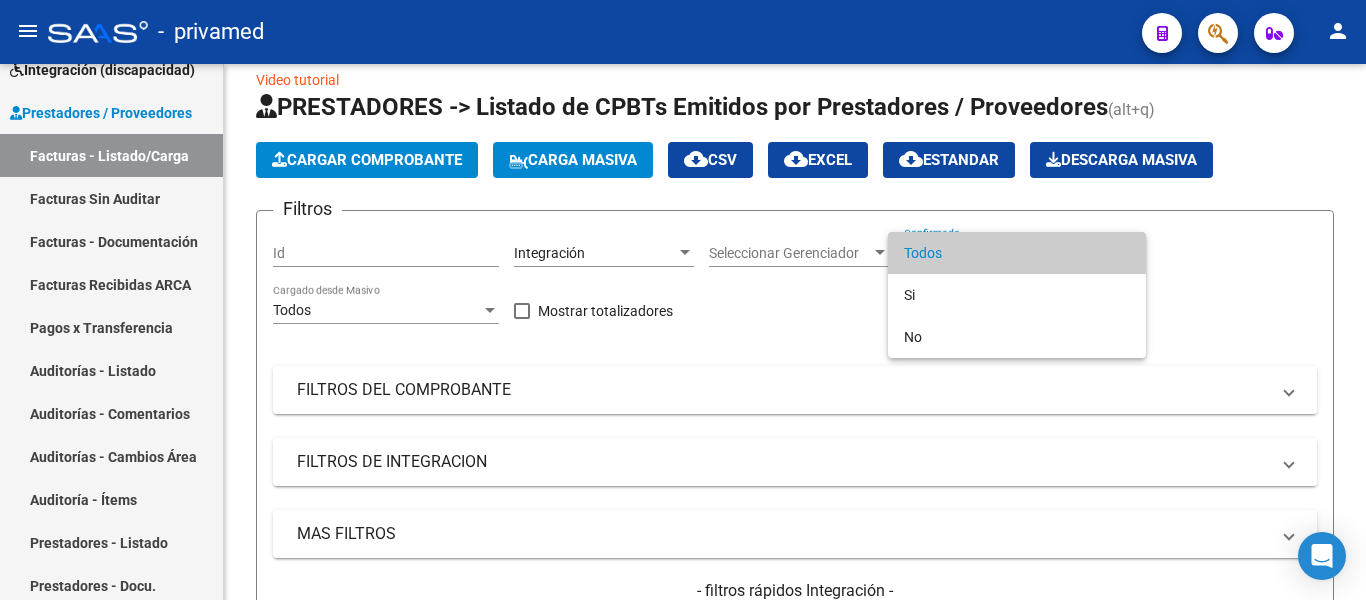 click at bounding box center (683, 300) 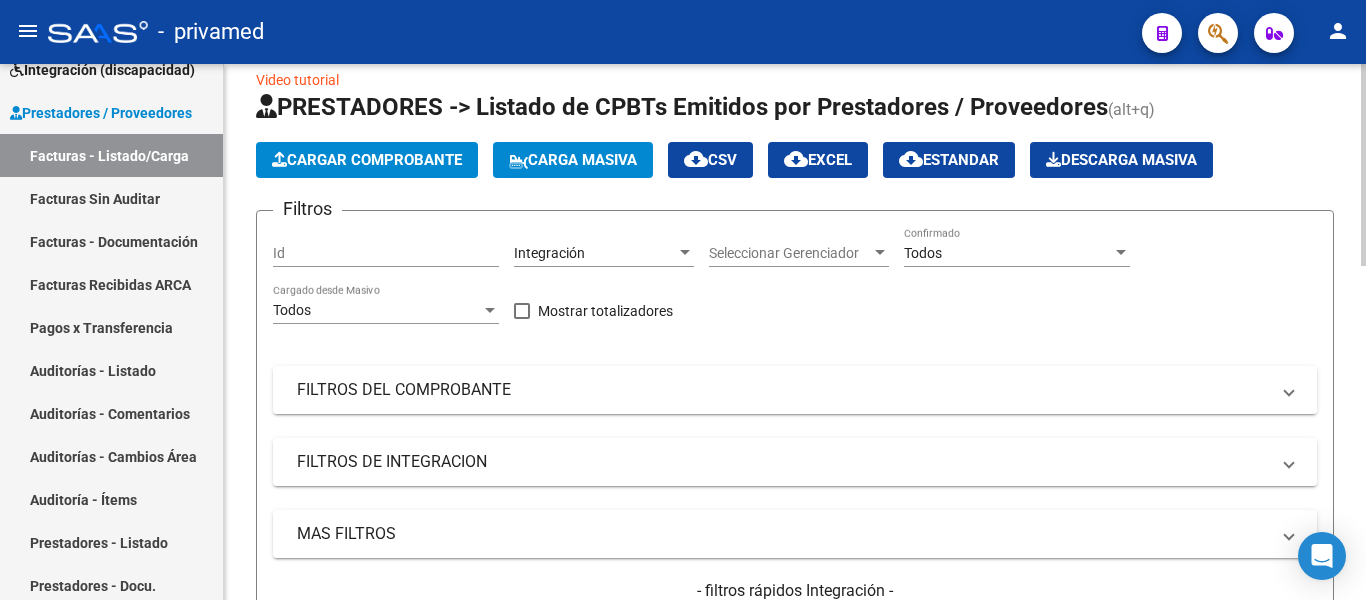 click on "FILTROS DEL COMPROBANTE" at bounding box center (783, 390) 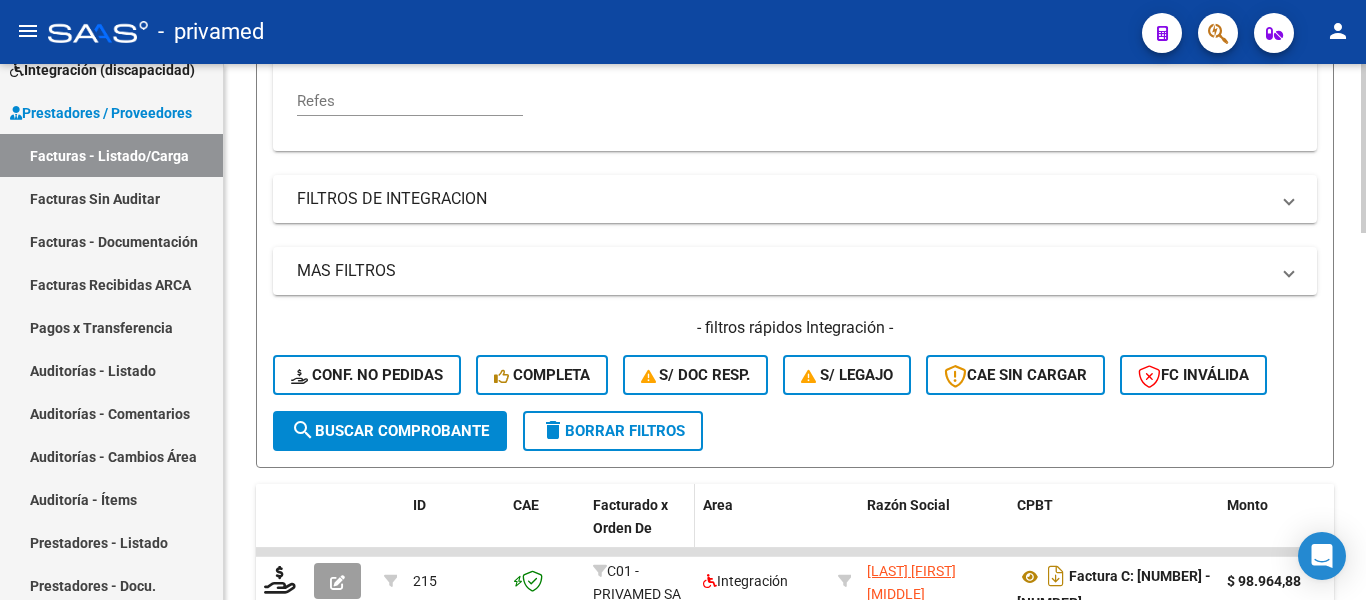 scroll, scrollTop: 564, scrollLeft: 0, axis: vertical 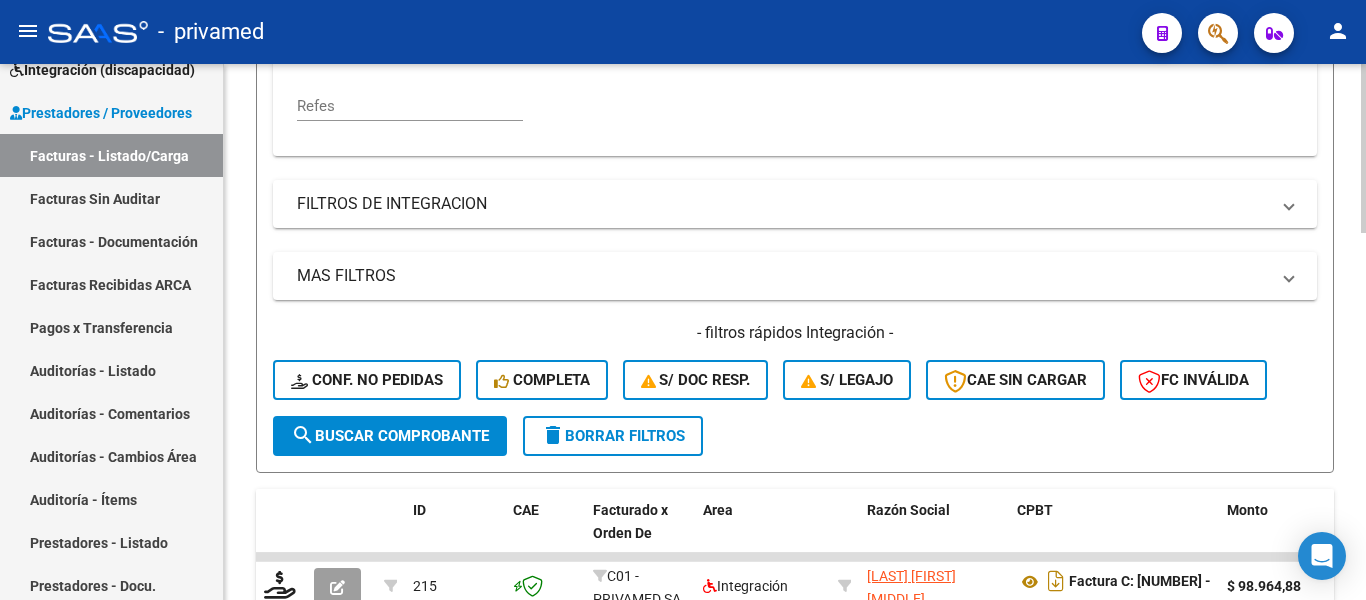 click on "search  Buscar Comprobante" 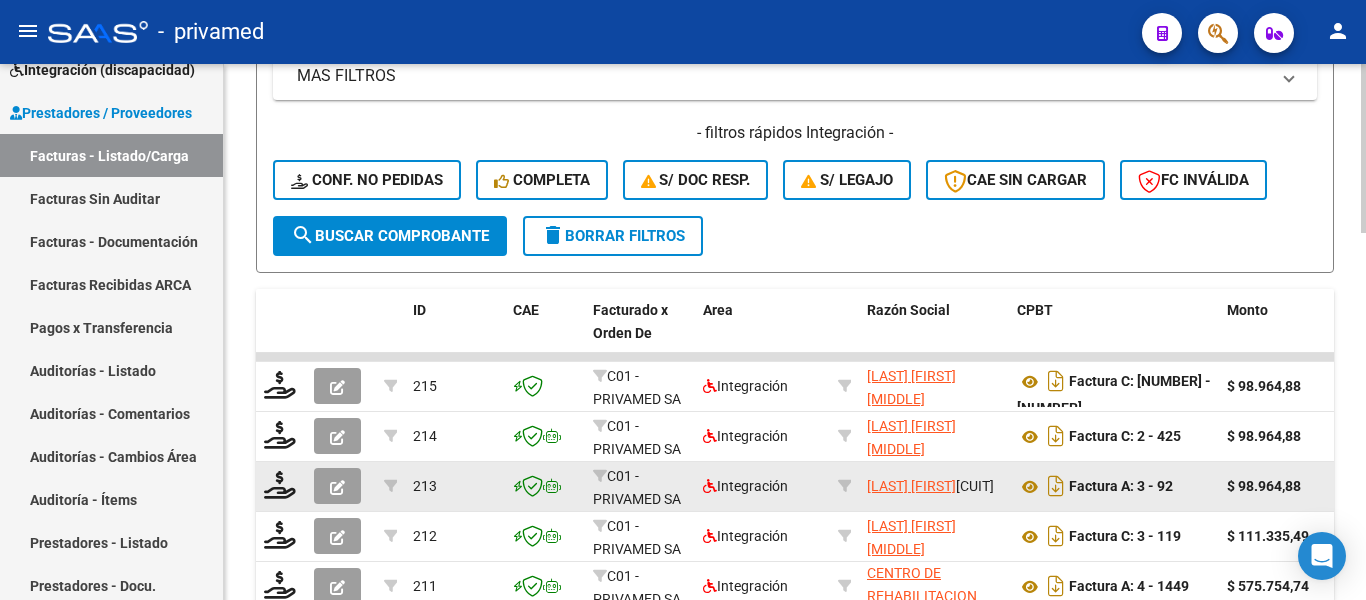 scroll, scrollTop: 664, scrollLeft: 0, axis: vertical 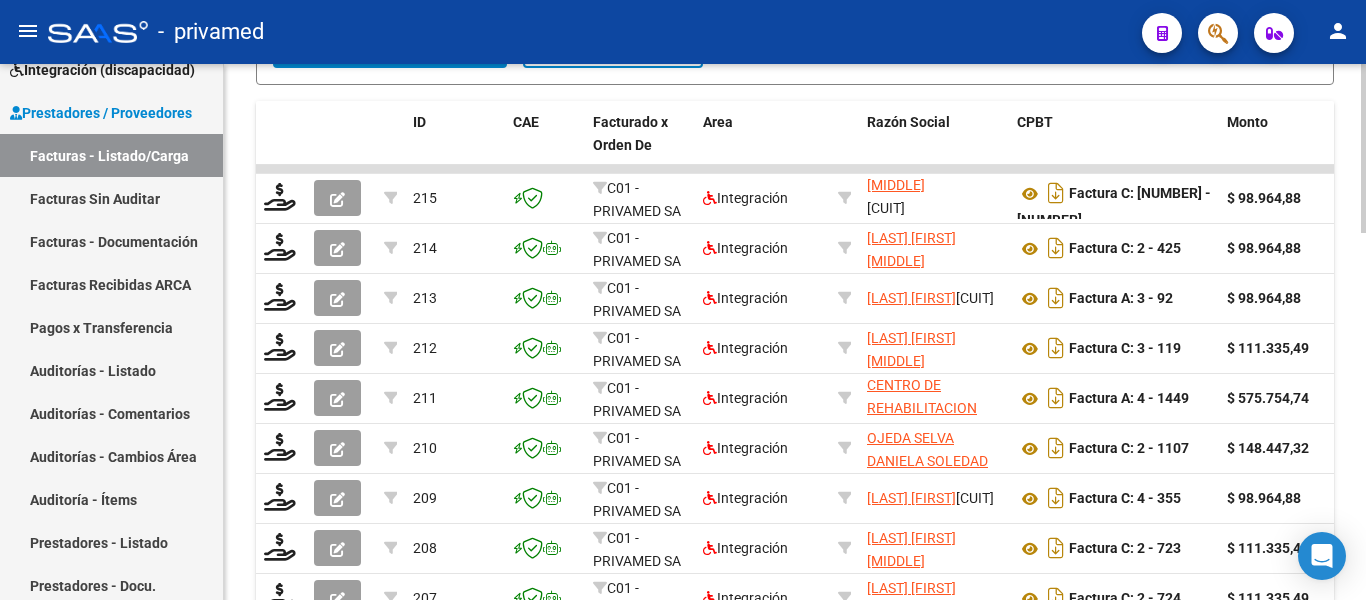 click on "Video tutorial   PRESTADORES -> Listado de CPBTs Emitidos por Prestadores / Proveedores (alt+q)   Cargar Comprobante
Carga Masiva  cloud_download  CSV  cloud_download  EXCEL  cloud_download  Estandar   Descarga Masiva
Filtros Id Integración Area Seleccionar Gerenciador Seleccionar Gerenciador Todos Confirmado Todos Cargado desde Masivo   Mostrar totalizadores   FILTROS DEL COMPROBANTE  Comprobante Tipo Comprobante Tipo Start date – End date Fec. Comprobante Desde / Hasta Días Emisión Desde(cant. días) Días Emisión Hasta(cant. días) CUIT / Razón Social Pto. Venta Nro. Comprobante Código SSS CAE Válido CAE Válido Todos Cargado Módulo Hosp. Todos Tiene facturacion Apócrifa Hospital Refes  FILTROS DE INTEGRACION  Todos Cargado en Para Enviar SSS Período De Prestación Campos del Archivo de Rendición Devuelto x SSS (dr_envio) Todos Rendido x SSS (dr_envio) Tipo de Registro Tipo de Registro Período Presentación Período Presentación Campos del Legajo Asociado (preaprobación) Todos Todos" 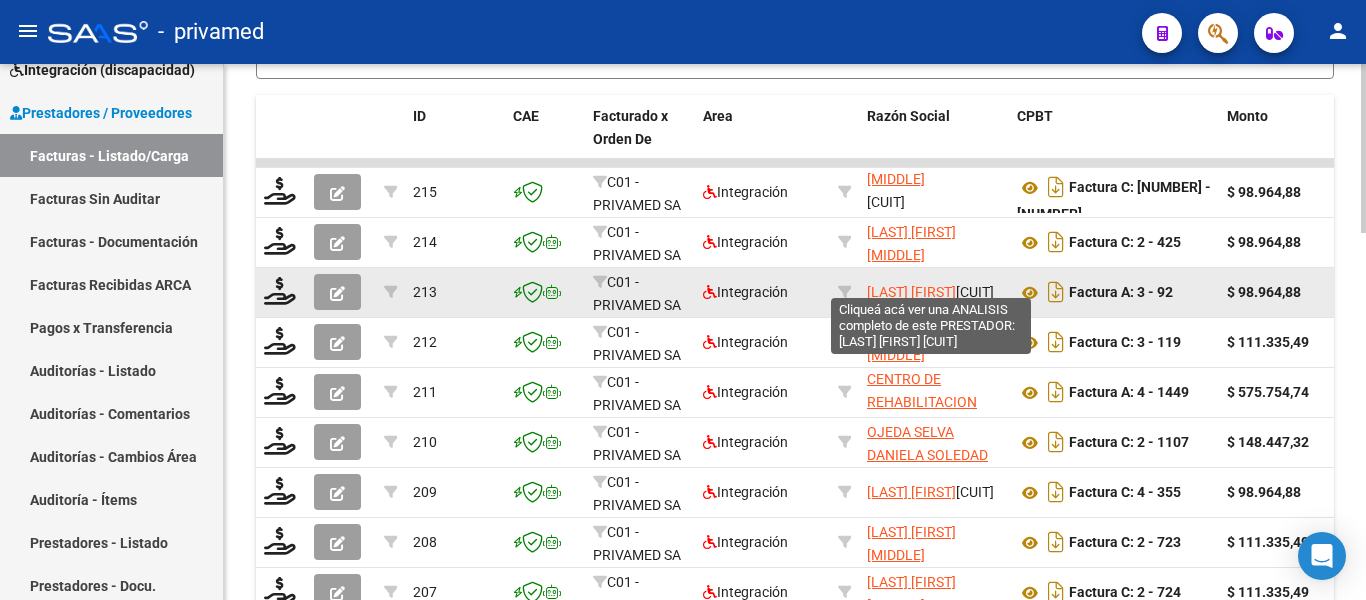 scroll, scrollTop: 858, scrollLeft: 0, axis: vertical 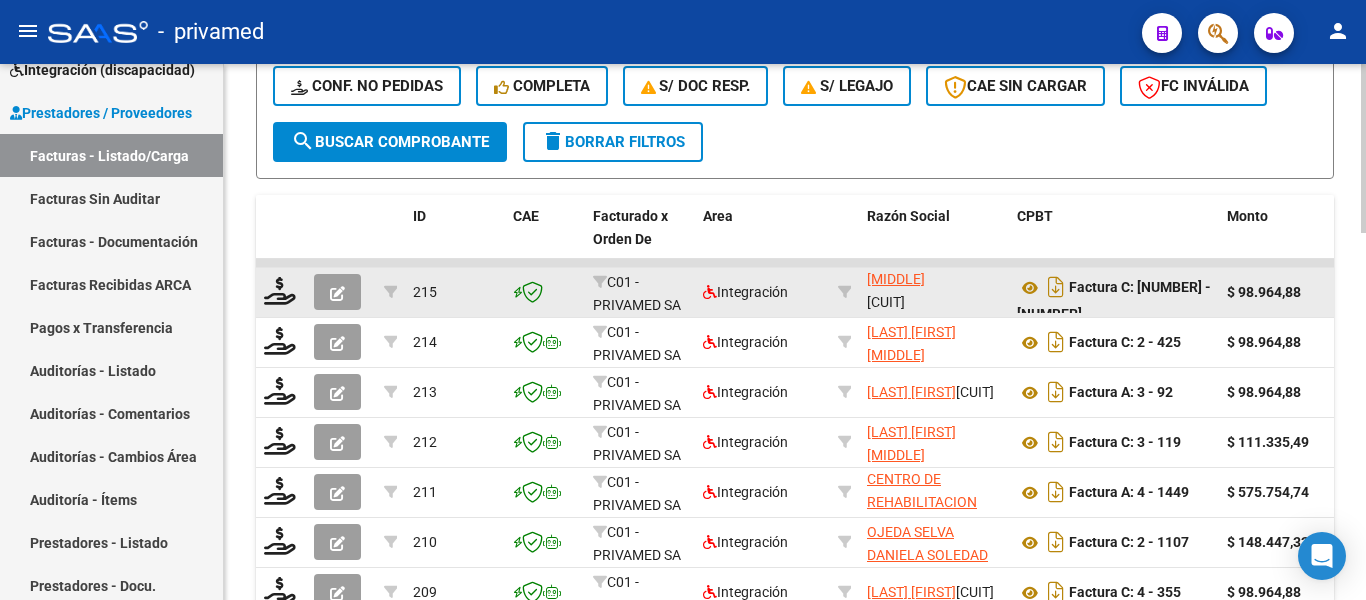 click on "[LAST] [FIRST] [MIDDLE]" 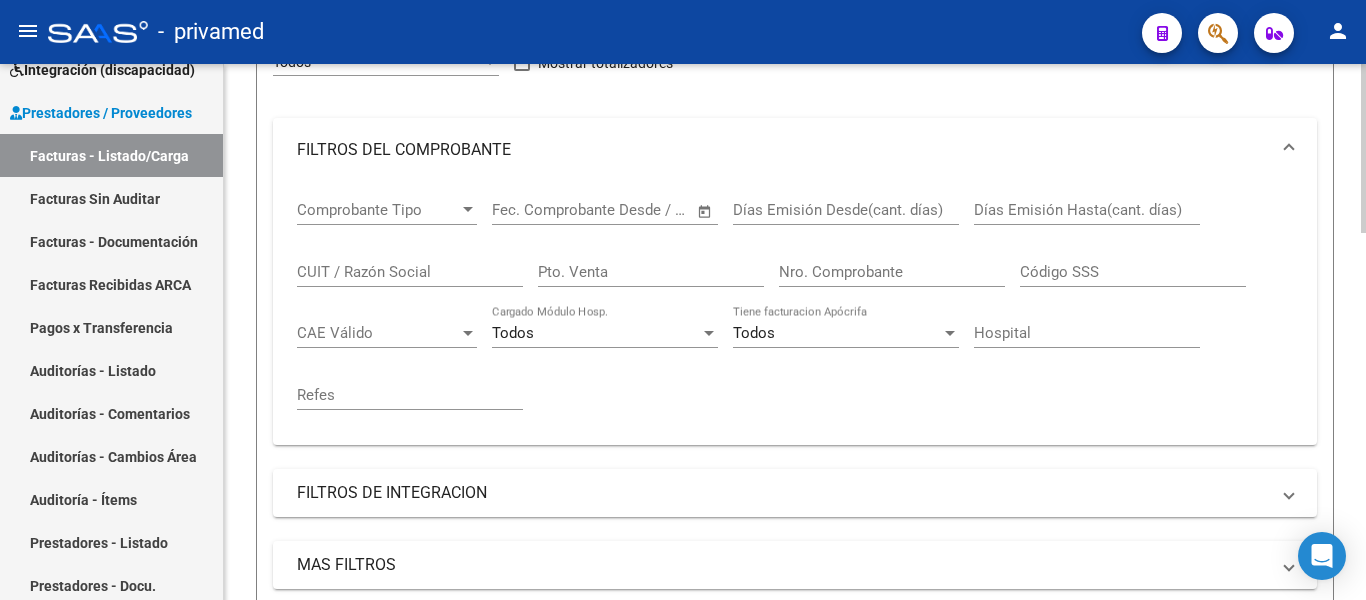 scroll, scrollTop: 258, scrollLeft: 0, axis: vertical 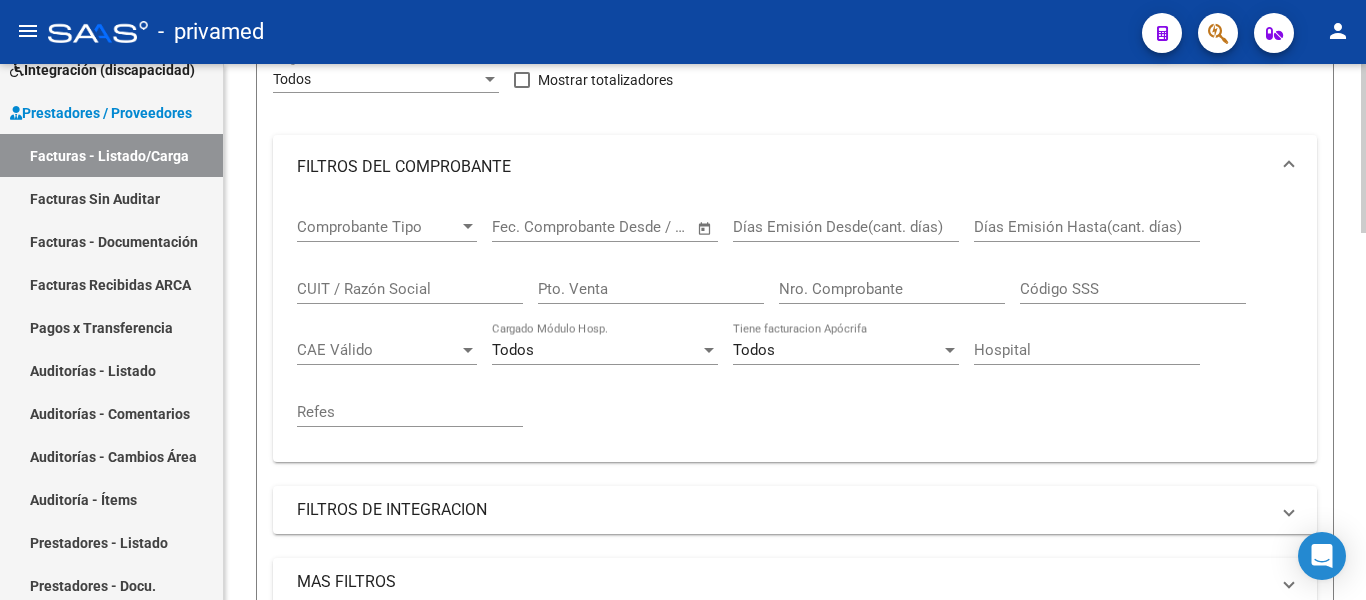 click on "Nro. Comprobante" at bounding box center (892, 289) 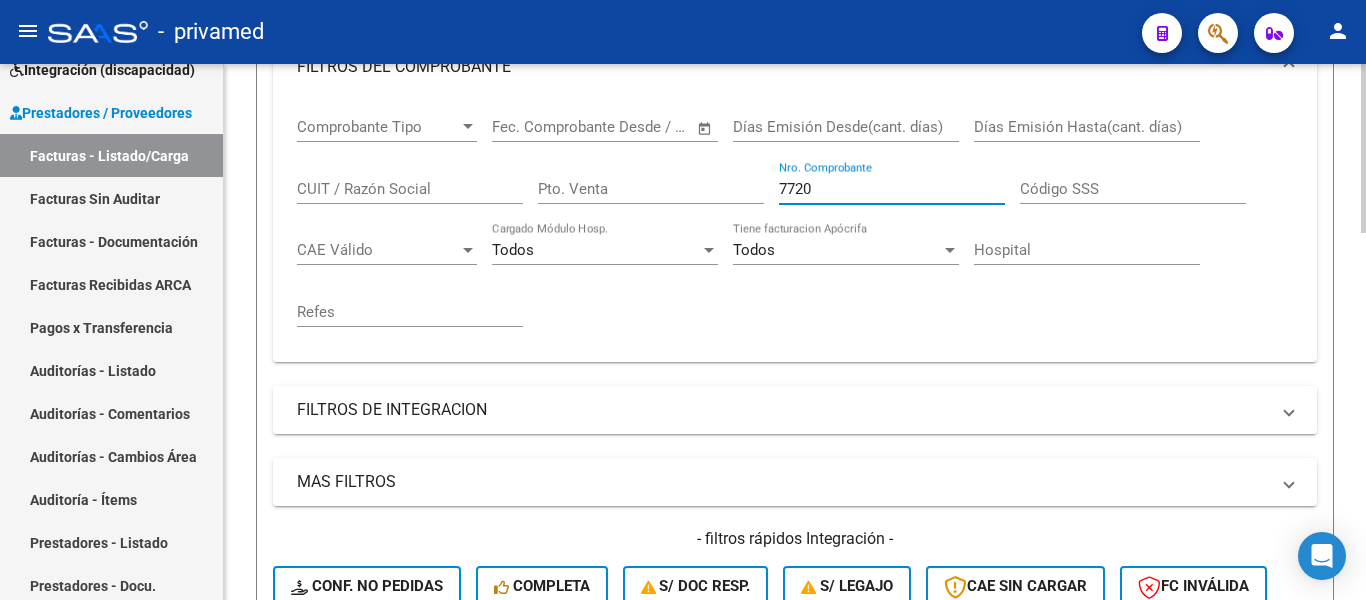 scroll, scrollTop: 658, scrollLeft: 0, axis: vertical 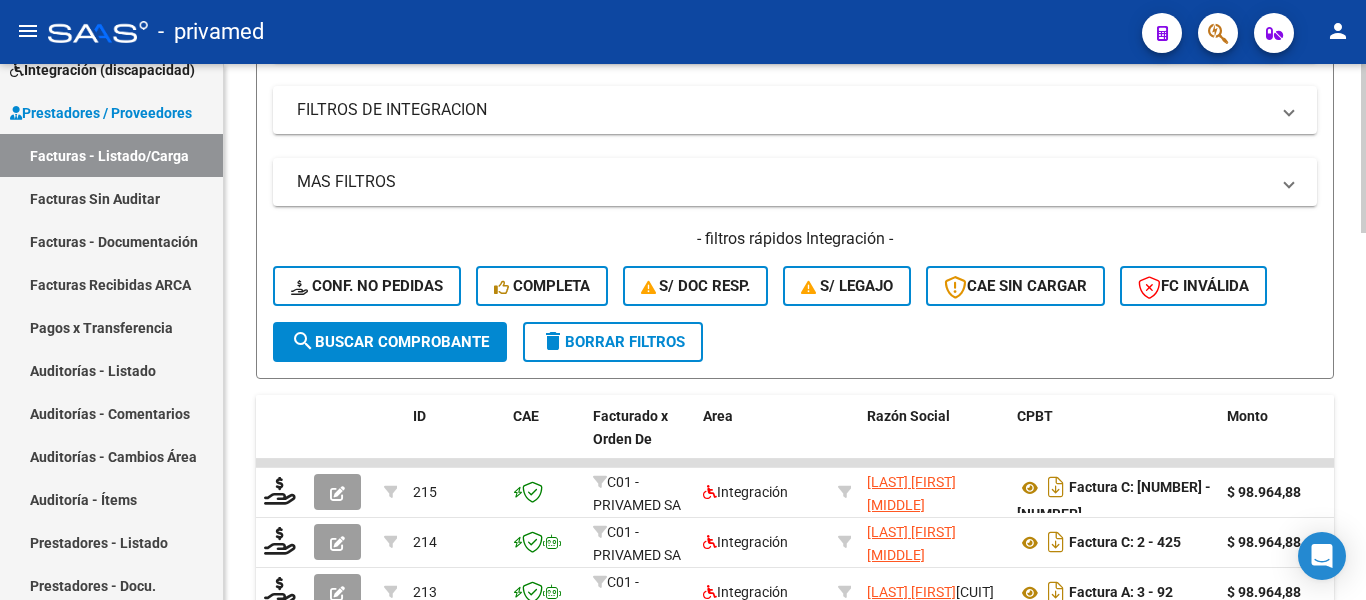type on "7720" 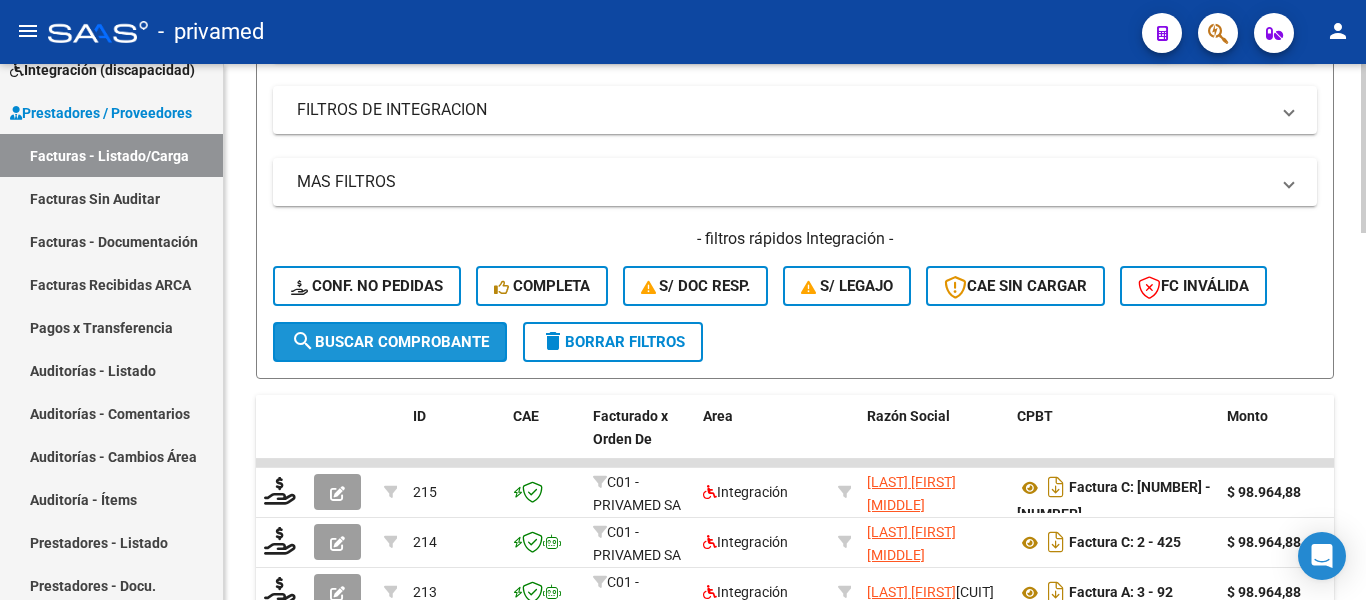 click on "search  Buscar Comprobante" 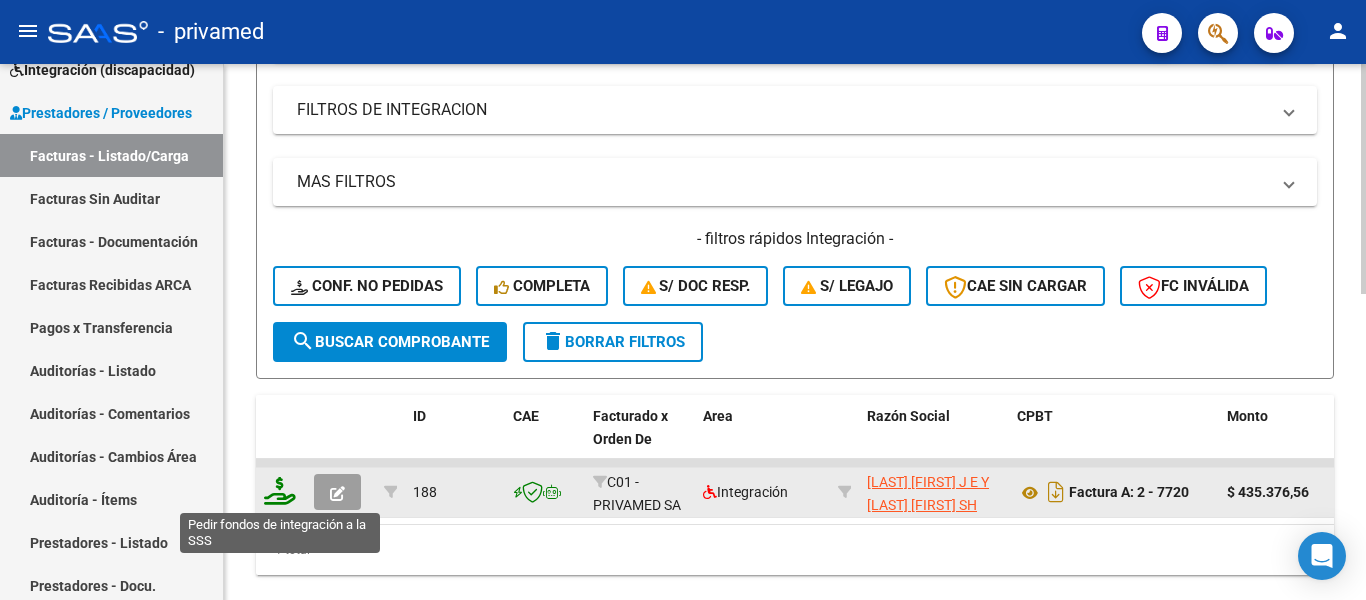 click 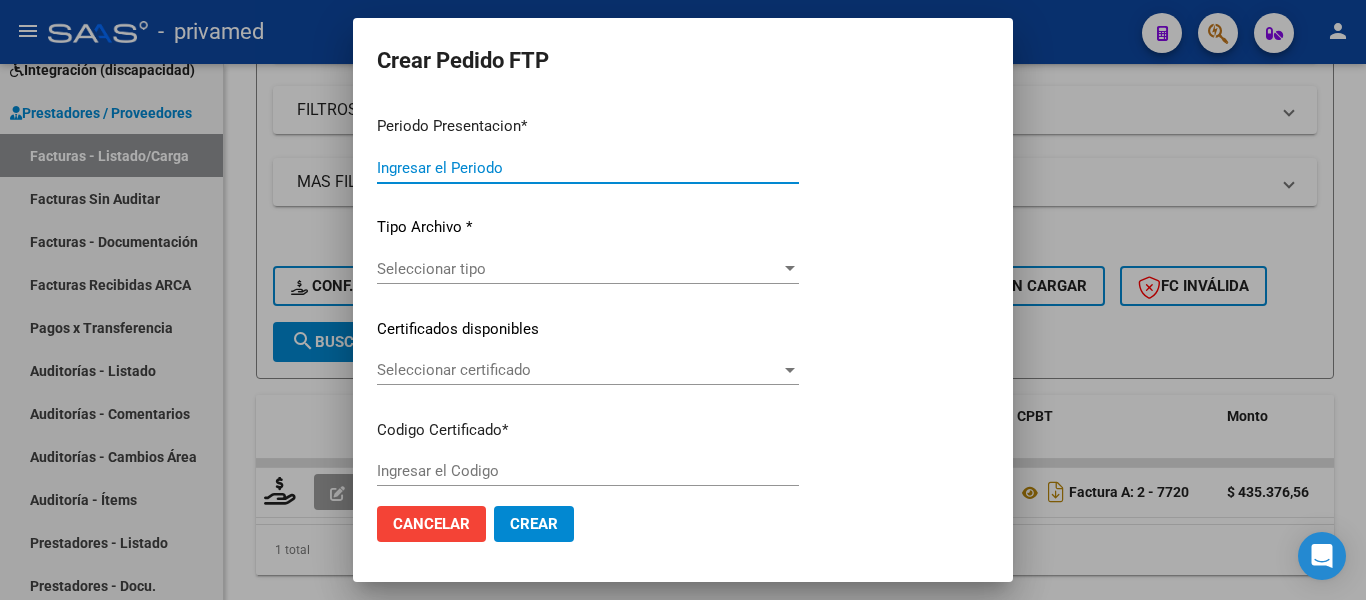 type on "202507" 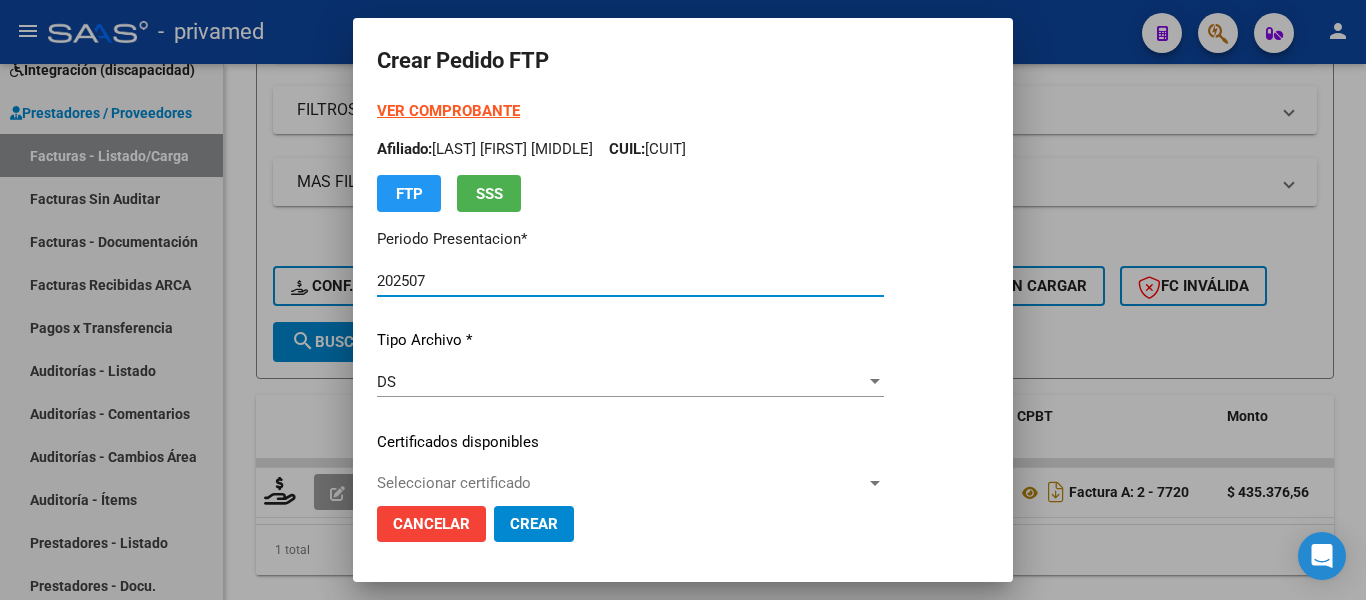 type on "[ID]" 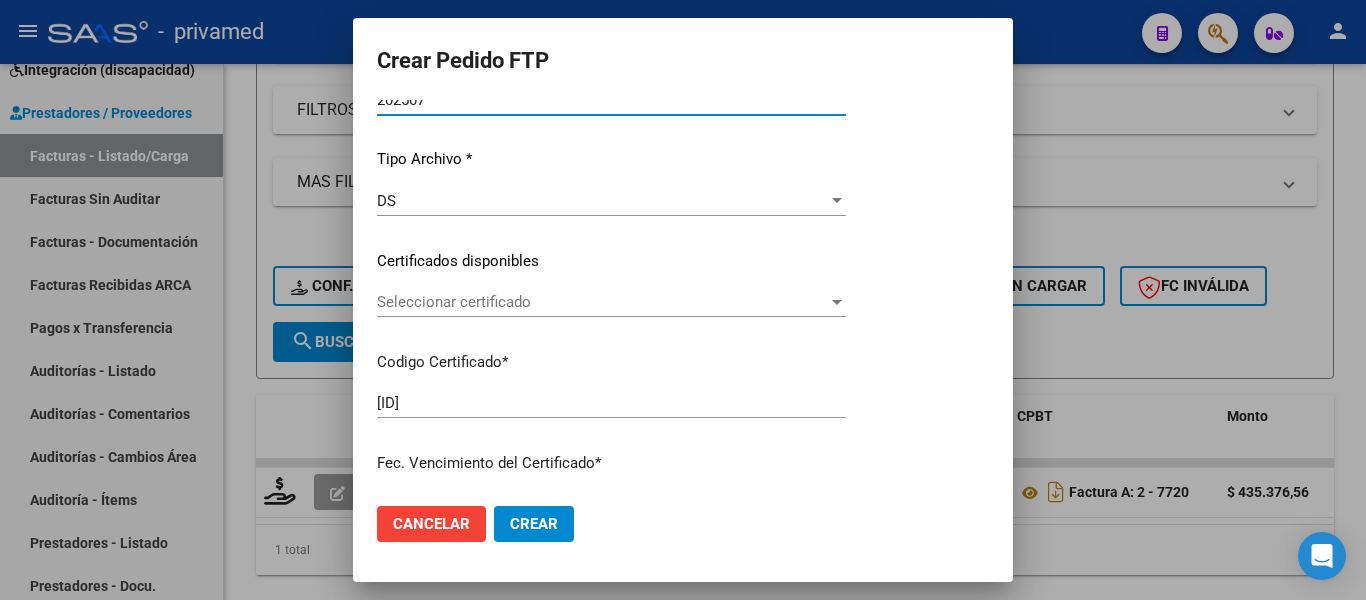 scroll, scrollTop: 200, scrollLeft: 0, axis: vertical 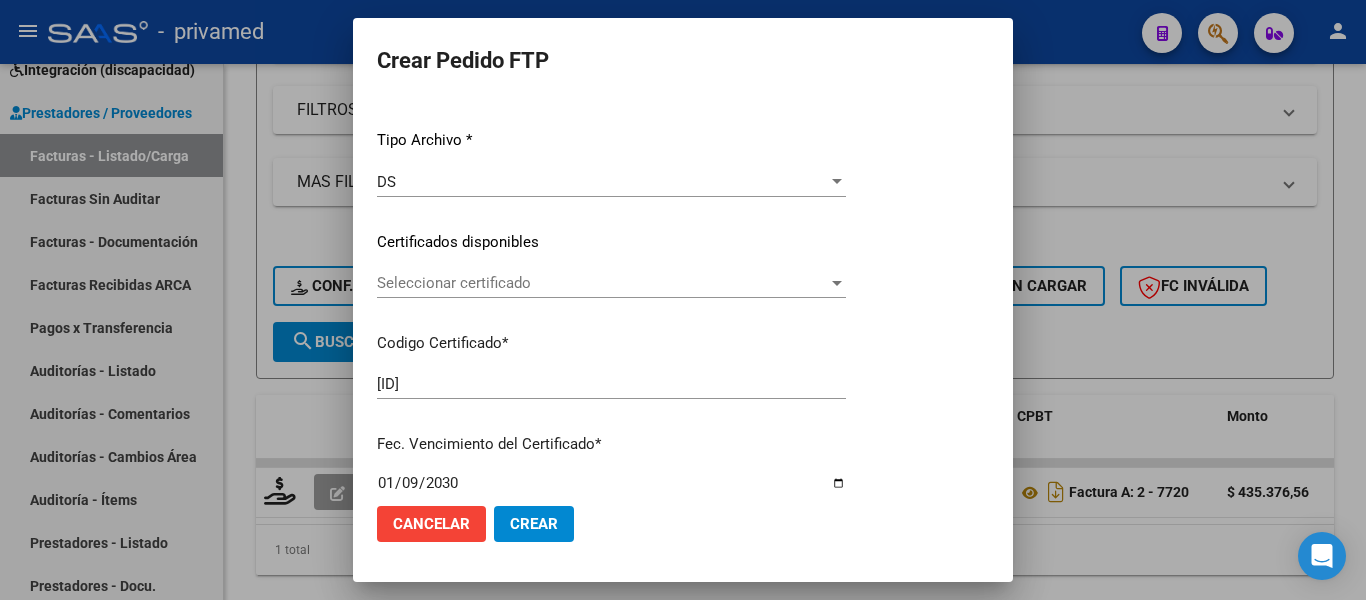click on "Seleccionar certificado" at bounding box center (602, 283) 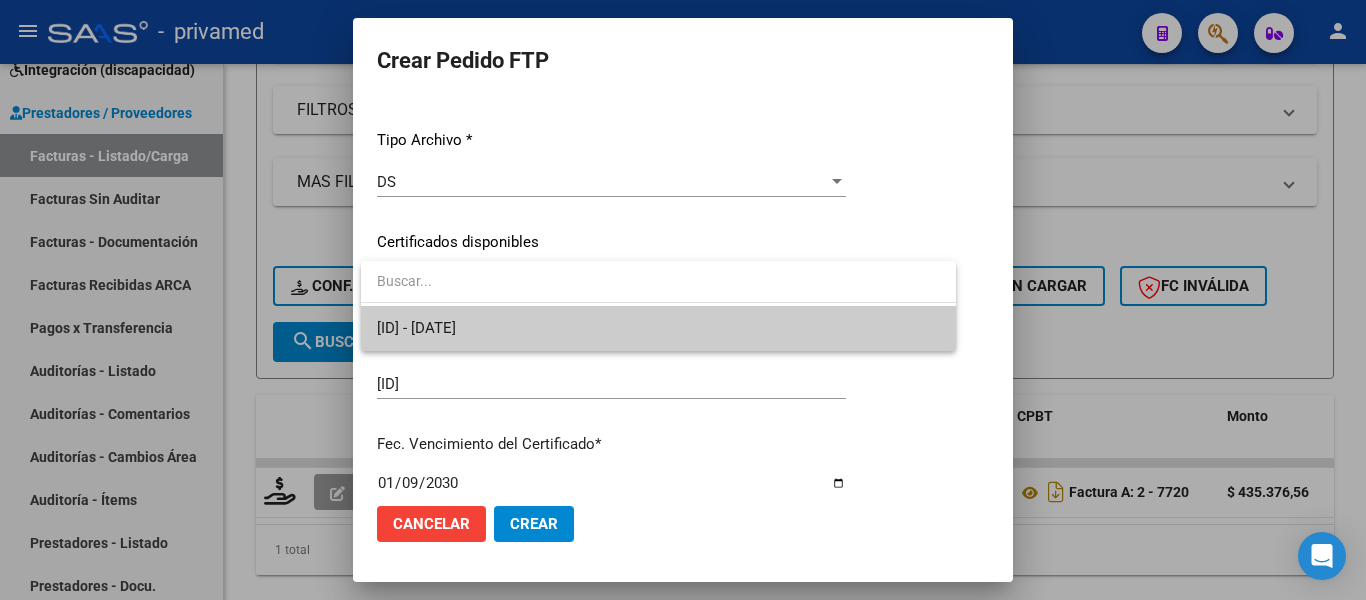 click on "[ID] - [DATE]" at bounding box center [416, 328] 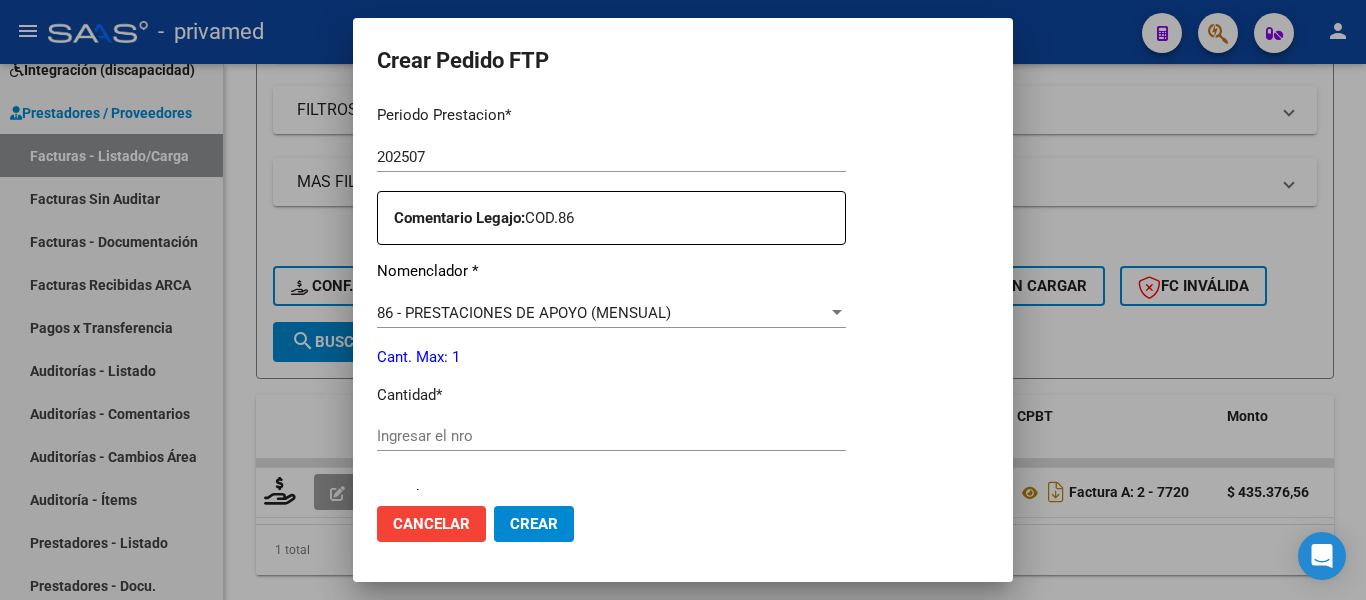 scroll, scrollTop: 700, scrollLeft: 0, axis: vertical 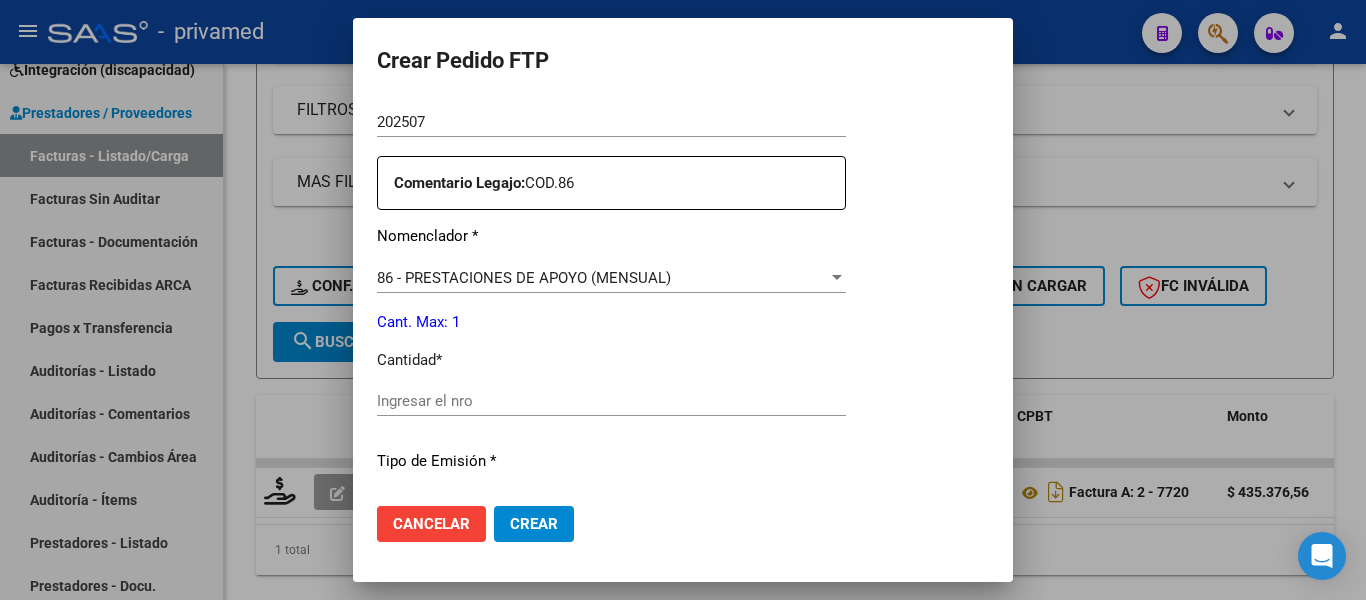click on "Periodo Prestacion  *   [YEAR][MONTH] Ingresar el Periodo Prestacion  Comentario Legajo:    COD.[NUMBER]  Nomenclador * [NUMBER] - [BRAND] (MENSUAL) Seleccionar nomenclador Cant. Max: [NUMBER] Cantidad  *   Ingresar el nro   Tipo de Emisión * Electronica Seleccionar tipo Importe Solicitado  *   $ [AMOUNT] Ingresar imp. solicitado   Provincia * 00 - Sin % de zona desfavorable en la factura Seleccionar provincia CUE    Ingresar el CUE   Práctica de Apoyo  Seleccionar nomenclador Seleccionar nomenclador" at bounding box center [611, 497] 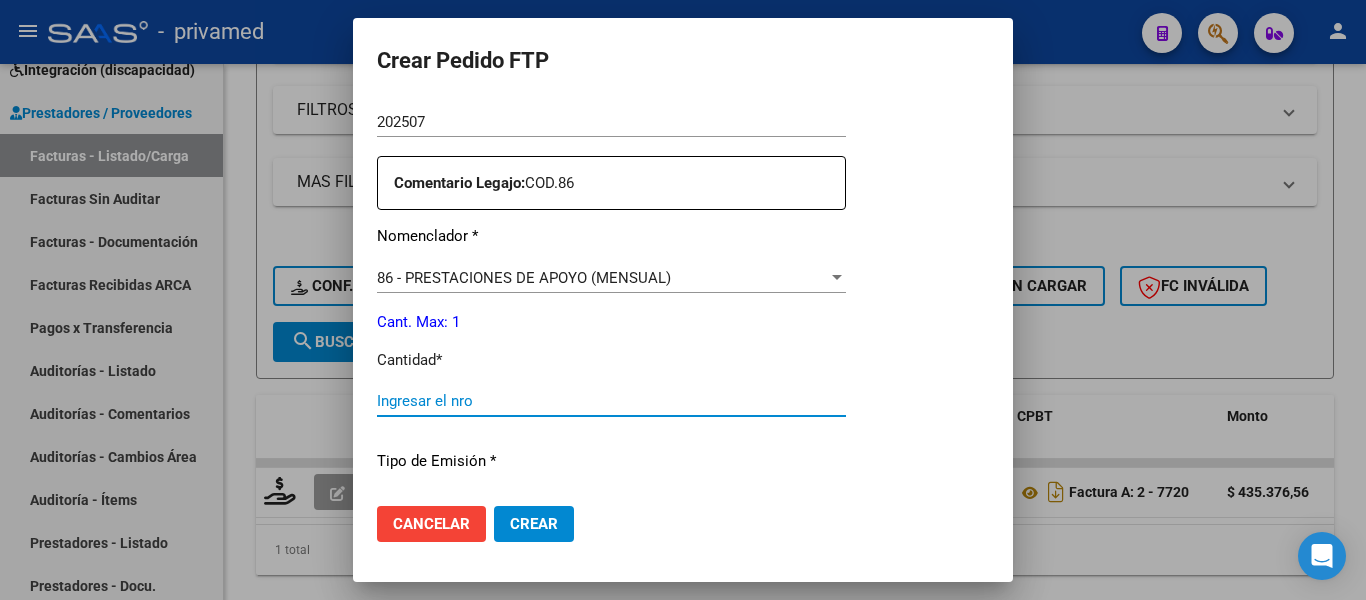 click on "Ingresar el nro" at bounding box center (611, 401) 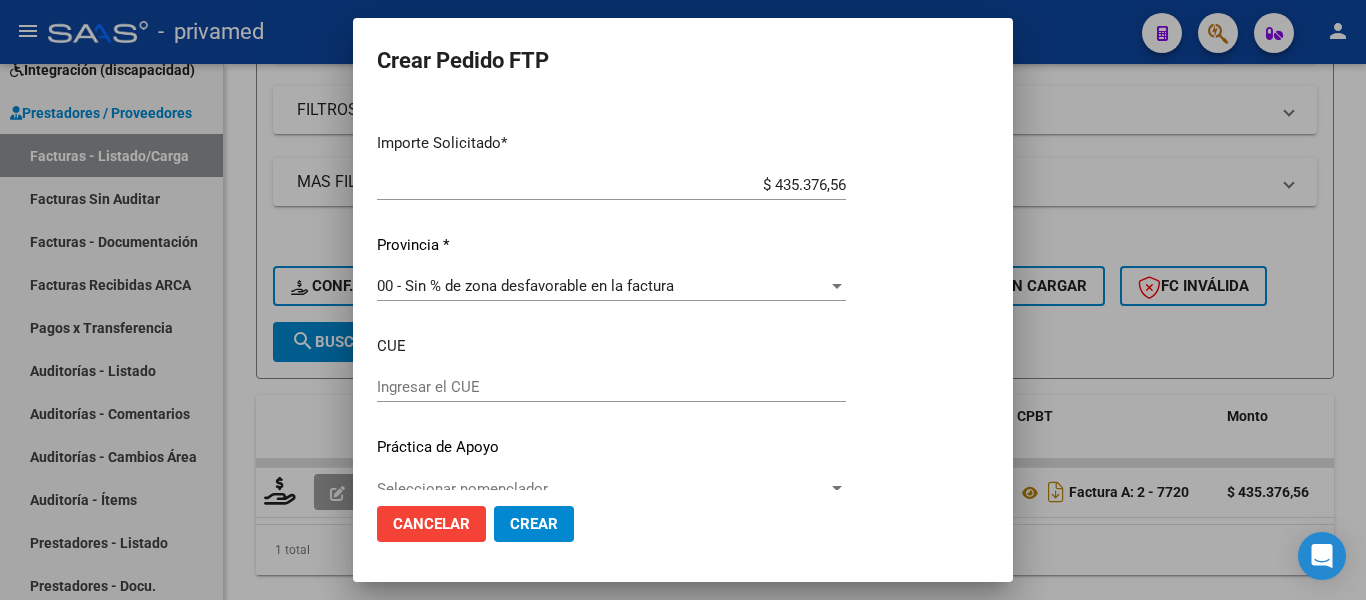 scroll, scrollTop: 1139, scrollLeft: 0, axis: vertical 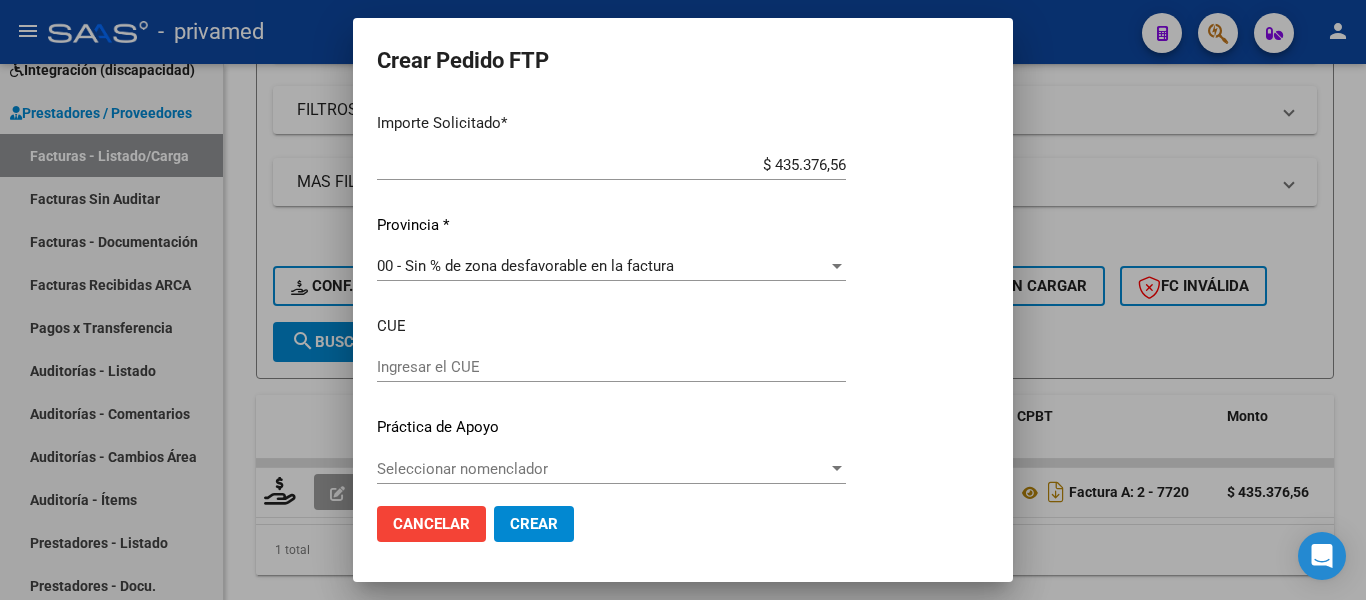type on "1" 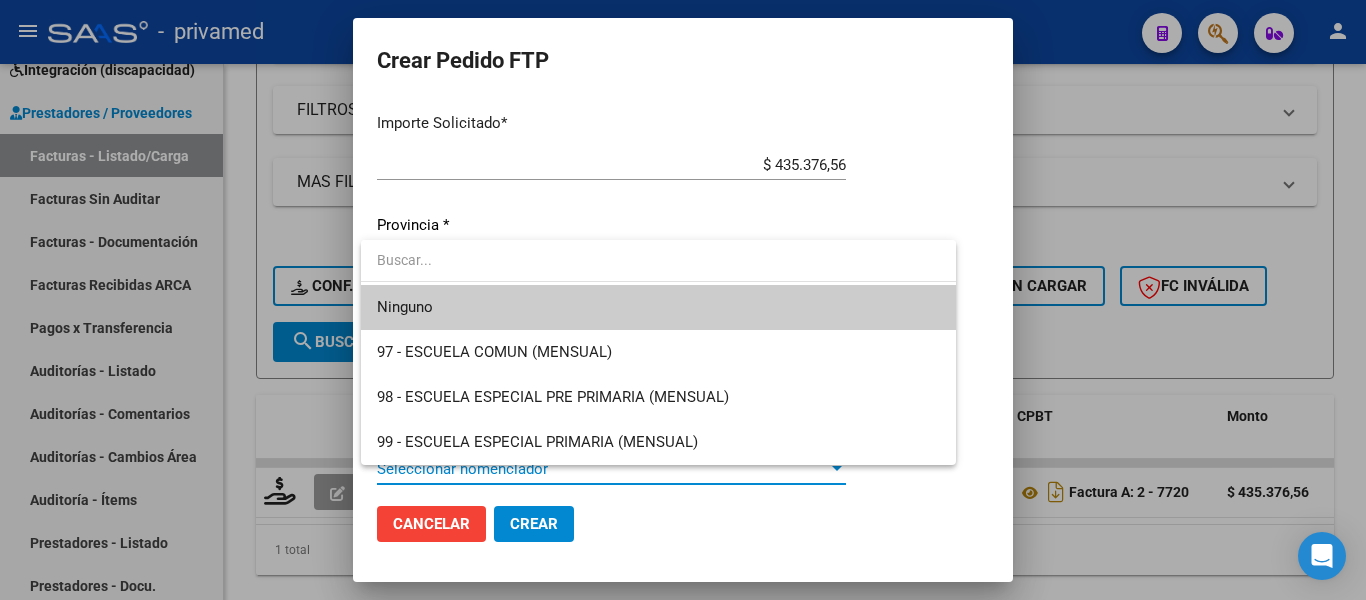 click at bounding box center [683, 300] 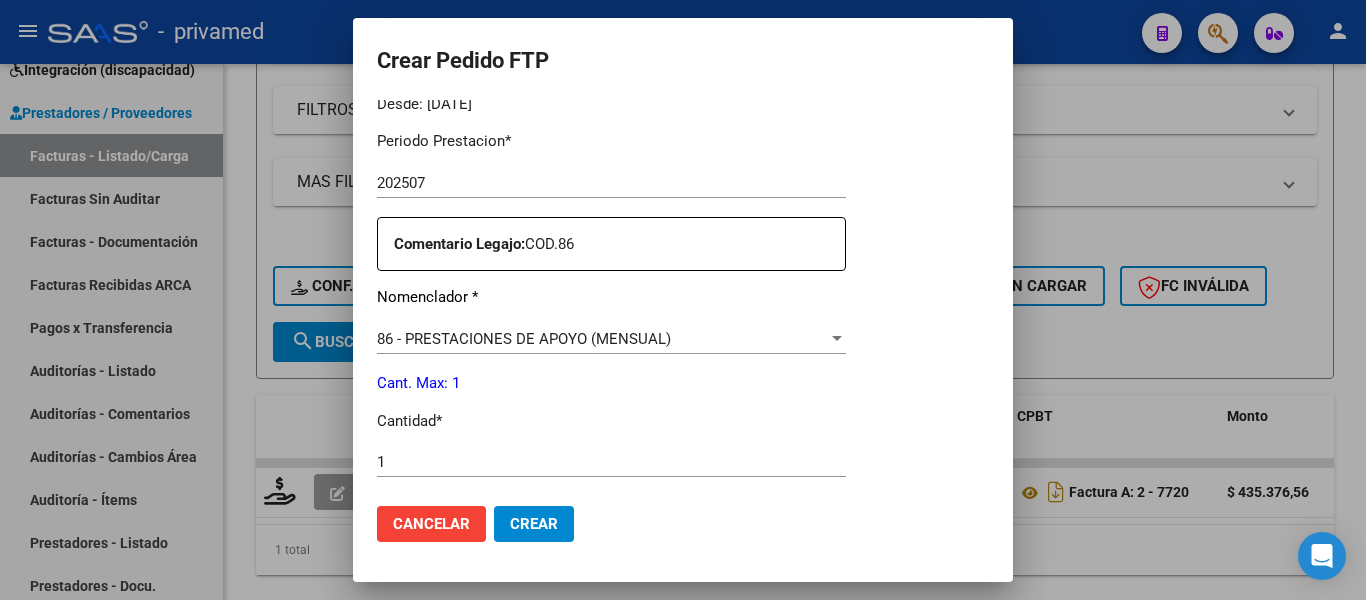 scroll, scrollTop: 1039, scrollLeft: 0, axis: vertical 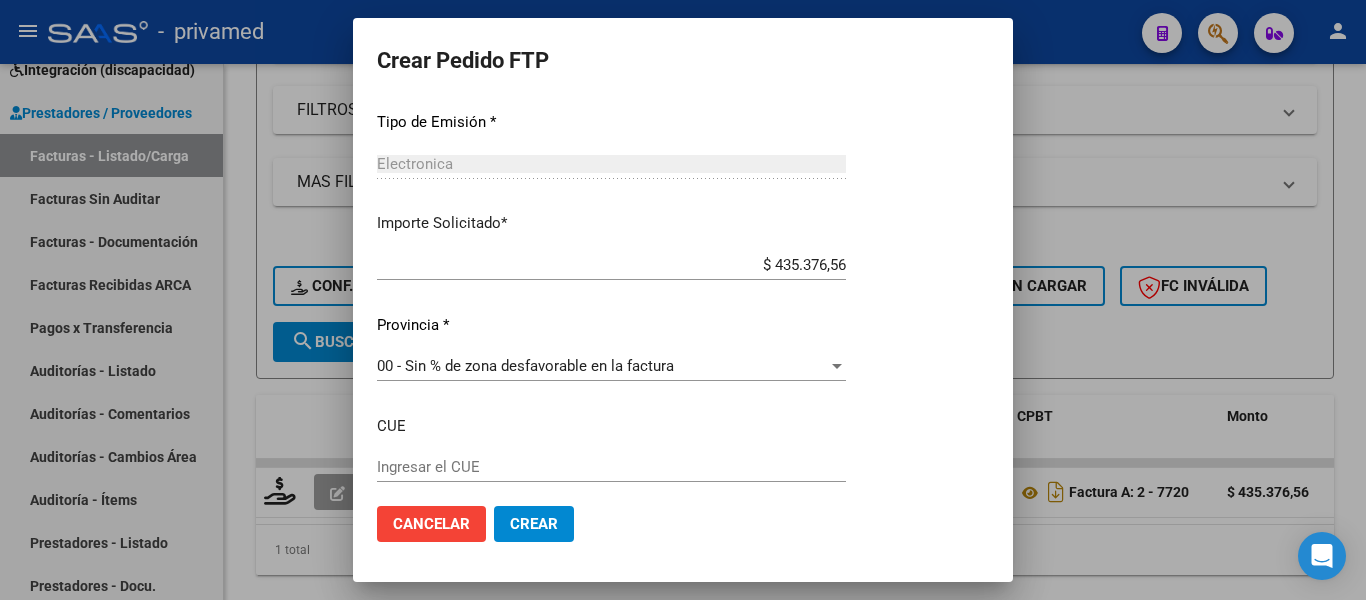 click on "Crear" 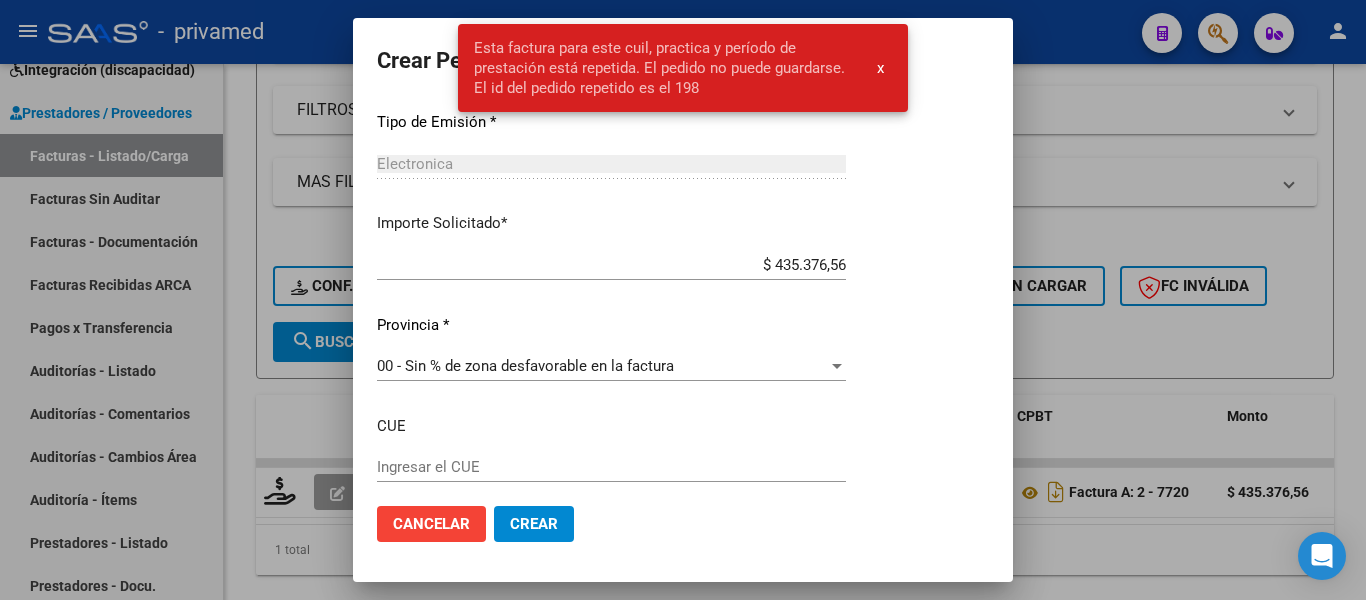 click on "VER COMPROBANTE ARCA Padrón Afiliado:  [LAST] [FIRST]  CUIL:  [NUMBER]  FTP SSS Periodo Presentacion  *   202507 Ingresar el Periodo   Tipo Archivo * DS Seleccionar tipo  Certificados disponibles  ARG02000512701842025010920300109BUE315 - [YEAR]-[MONTH]-[DAY] Seleccionar certificado Codigo Certificado  *   ARG02000512701842025010920300109BUE315 Ingresar el Codigo  Fec. Vencimiento del Certificado  *   [YEAR]-[MONTH]-[DAY] Ingresar el fecha  Desde: [YEAR]-[MONTH]-[DAY] INFORMACIÓN DEL AFILIADO CUIL * [NUMBER] Escriba CUIL Periodo Prestacion  *   202507 Ingresar el Periodo Prestacion  Comentario Legajo:    COD.86  Nomenclador * 86 - PRESTACIONES DE APOYO (MENSUAL) Seleccionar nomenclador Cant. Max: 1 Cantidad  *   1 Ingresar el nro   Tipo de Emisión * Electronica Seleccionar tipo Importe Solicitado  *   $ 435.376,56 Ingresar imp. solicitado   Provincia * 00 - Sin % de zona desfavorable en la factura Seleccionar provincia CUE    Ingresar el CUE   Práctica de Apoyo  Seleccionar nomenclador Seleccionar nomenclador" at bounding box center (683, -169) 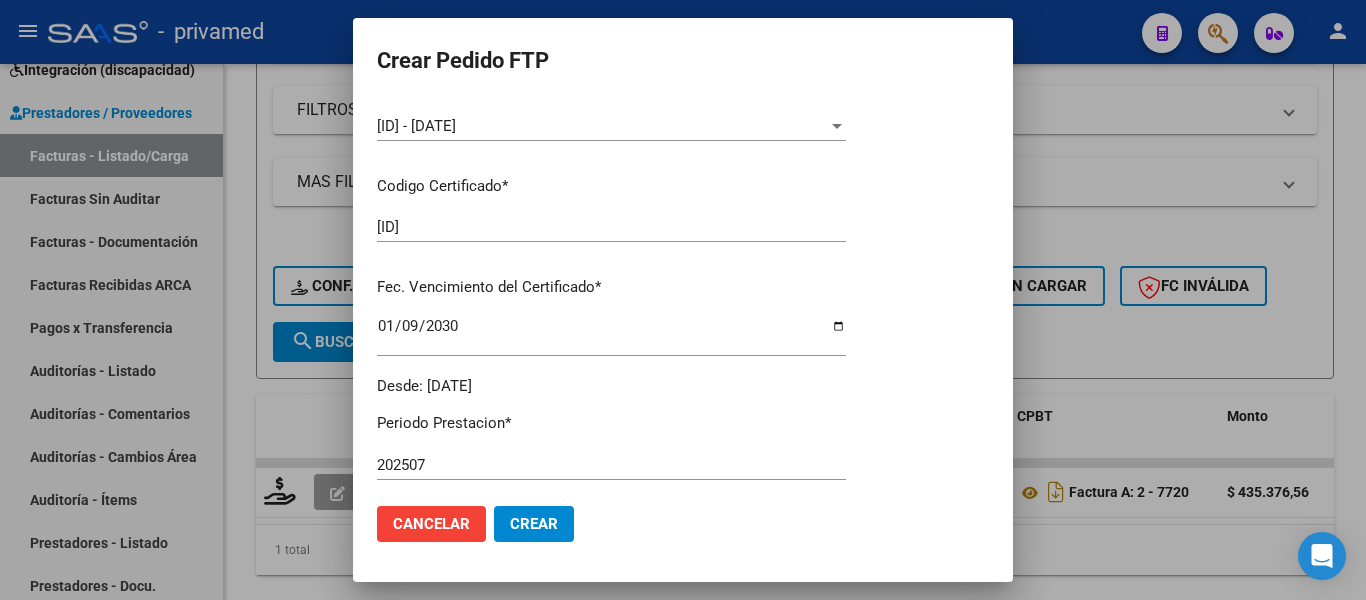 scroll, scrollTop: 439, scrollLeft: 0, axis: vertical 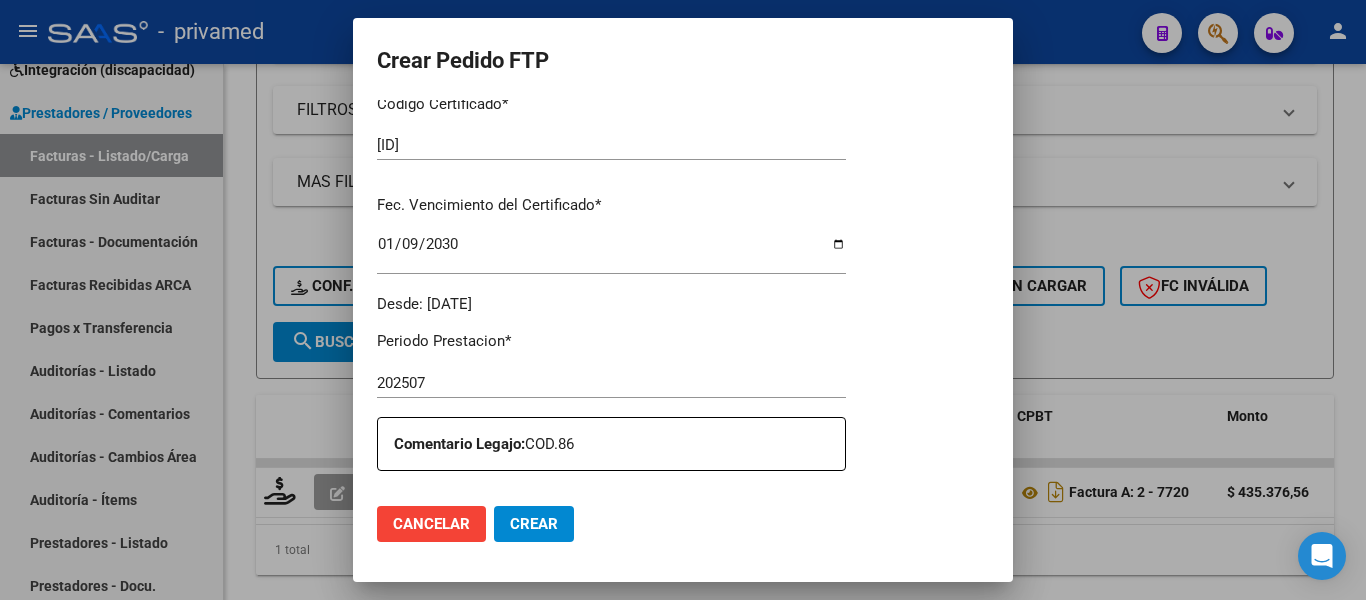 click on "Cancelar" 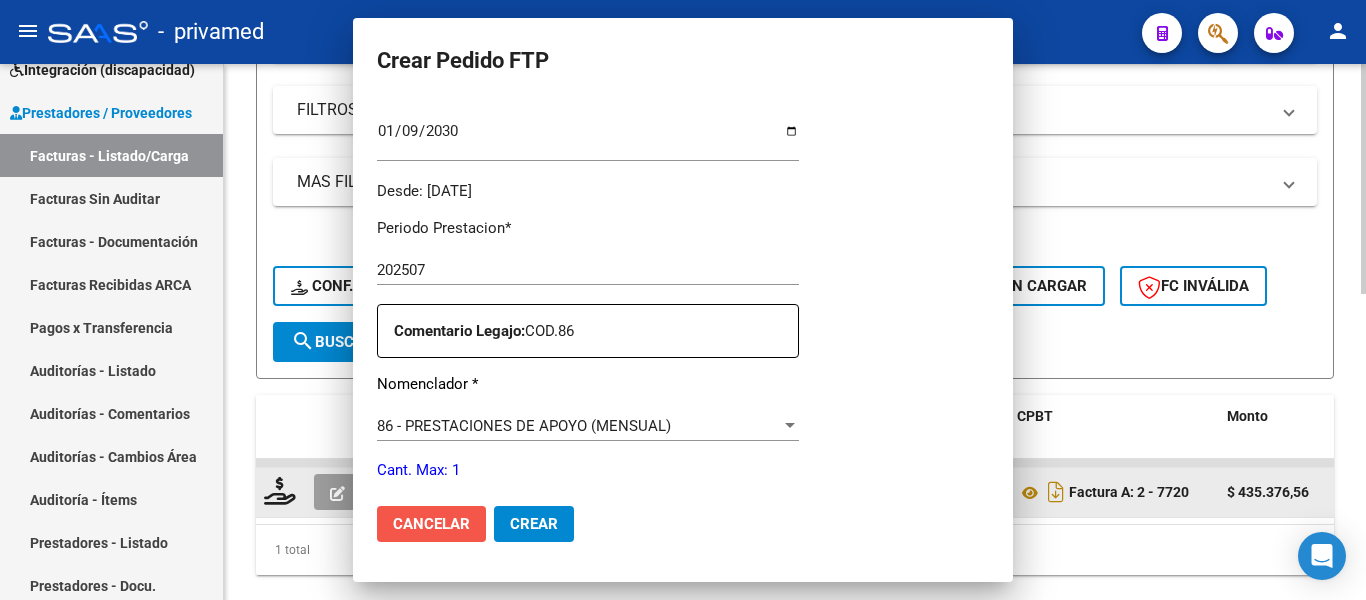 scroll, scrollTop: 0, scrollLeft: 0, axis: both 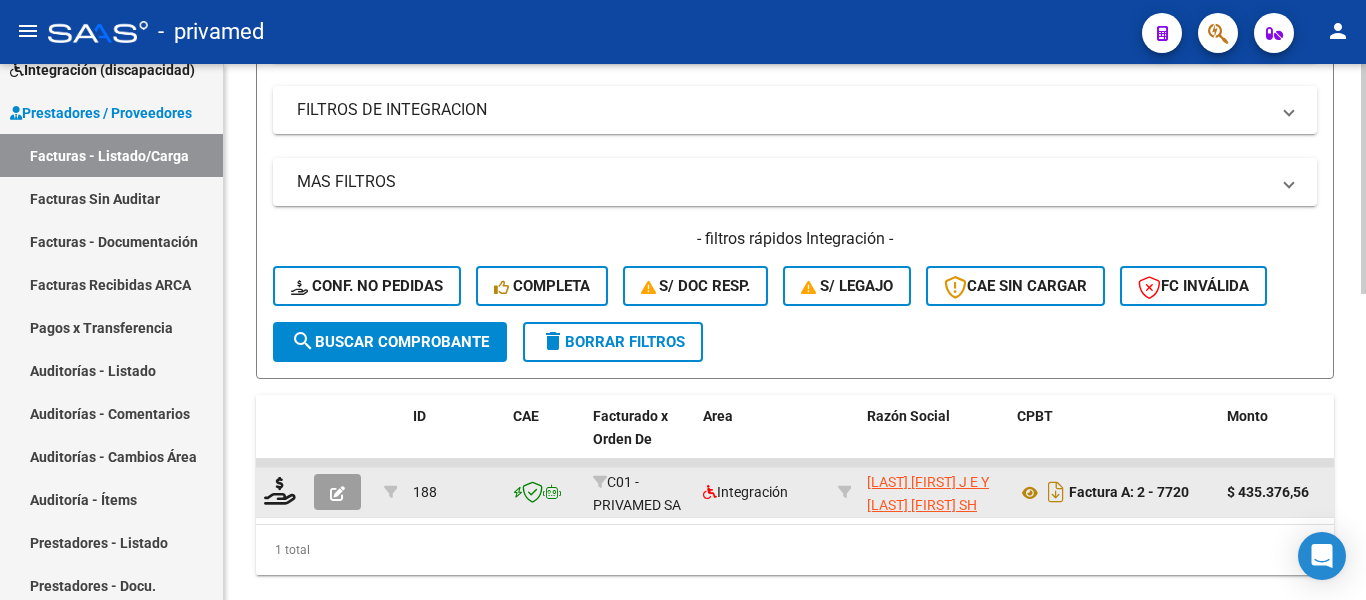 click 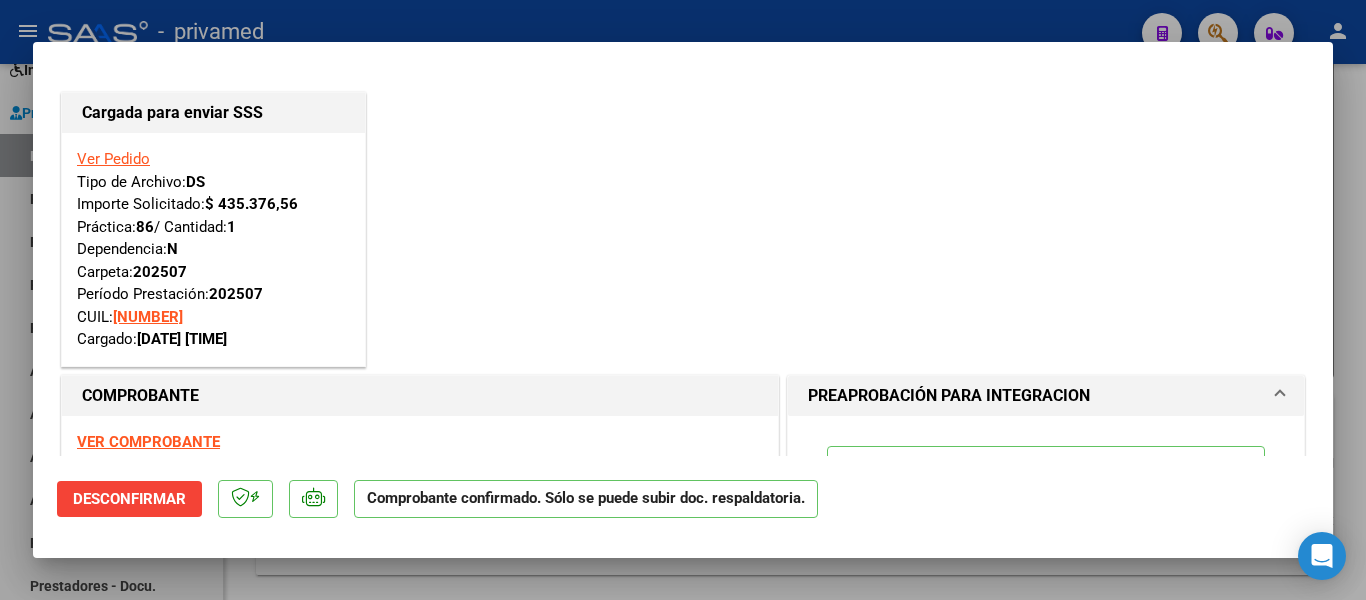 type 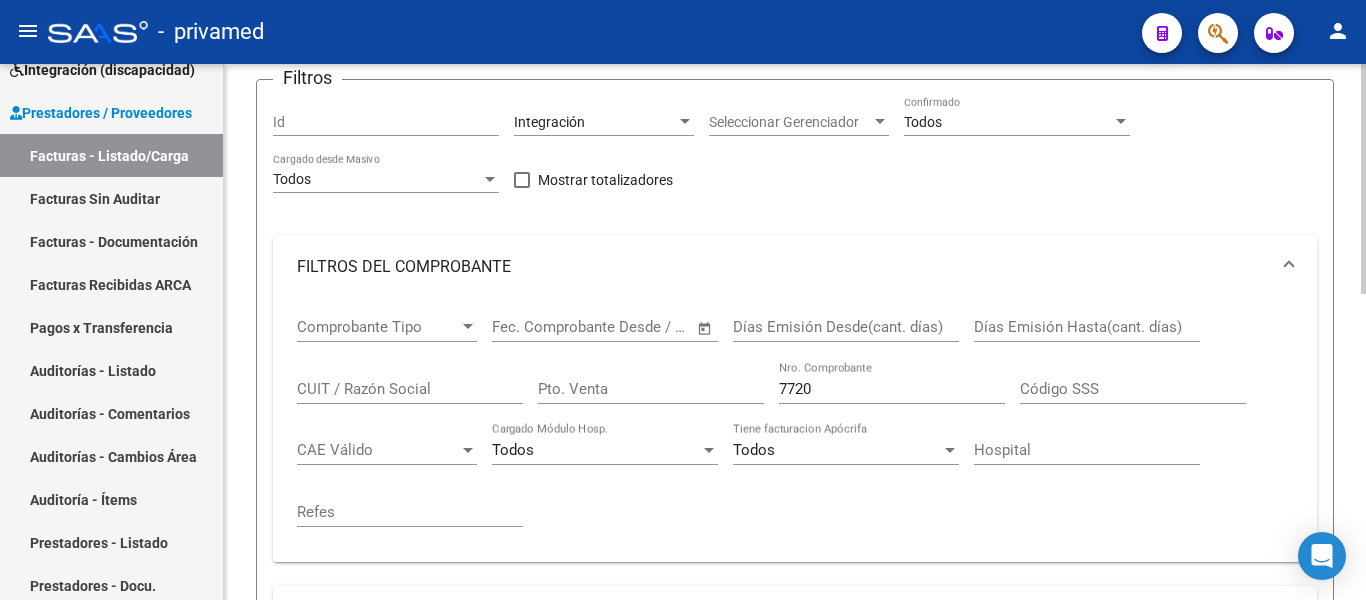 scroll, scrollTop: 0, scrollLeft: 0, axis: both 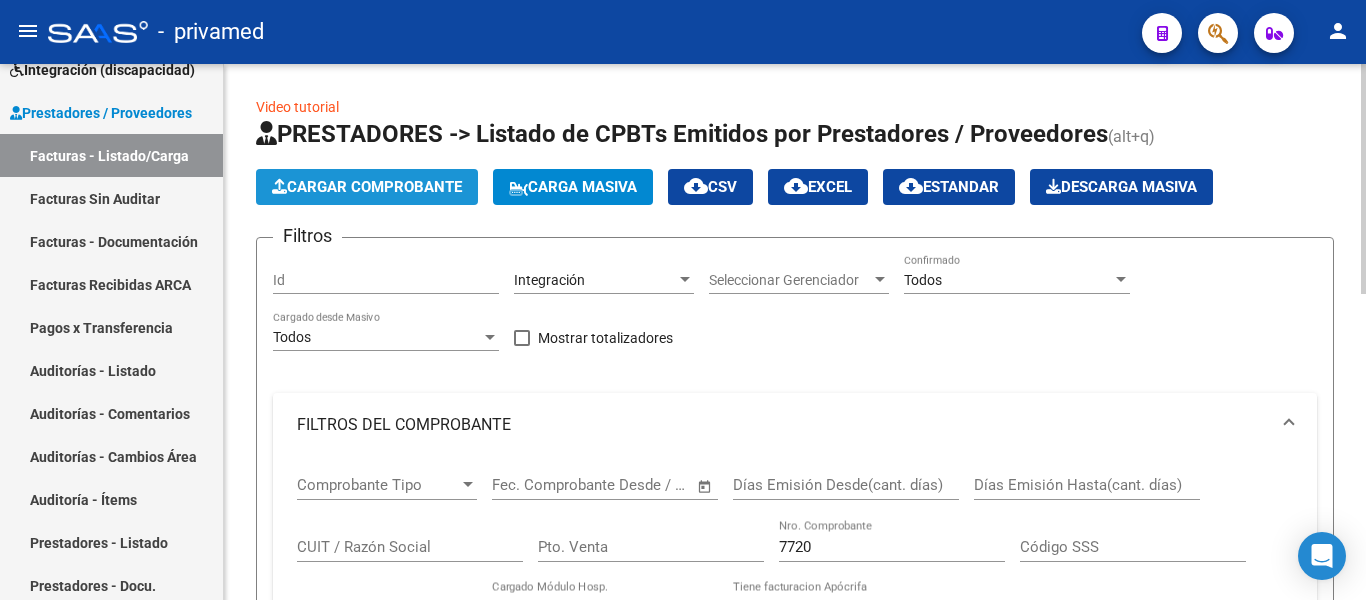 click on "Cargar Comprobante" 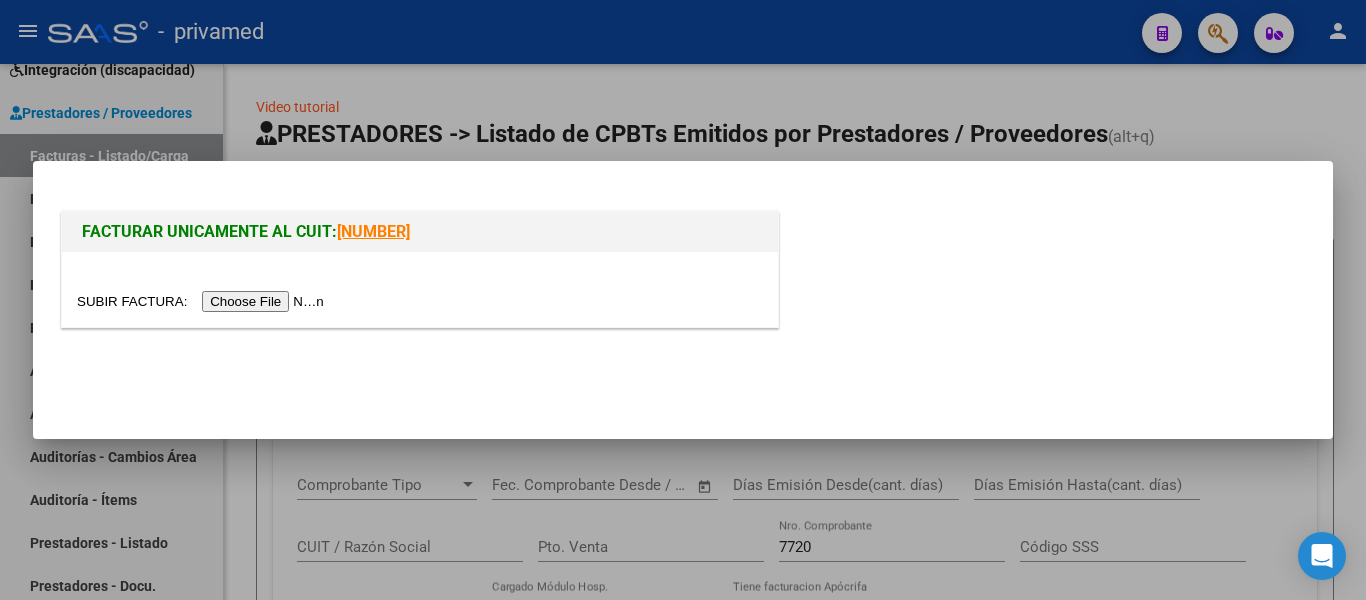 click at bounding box center [203, 301] 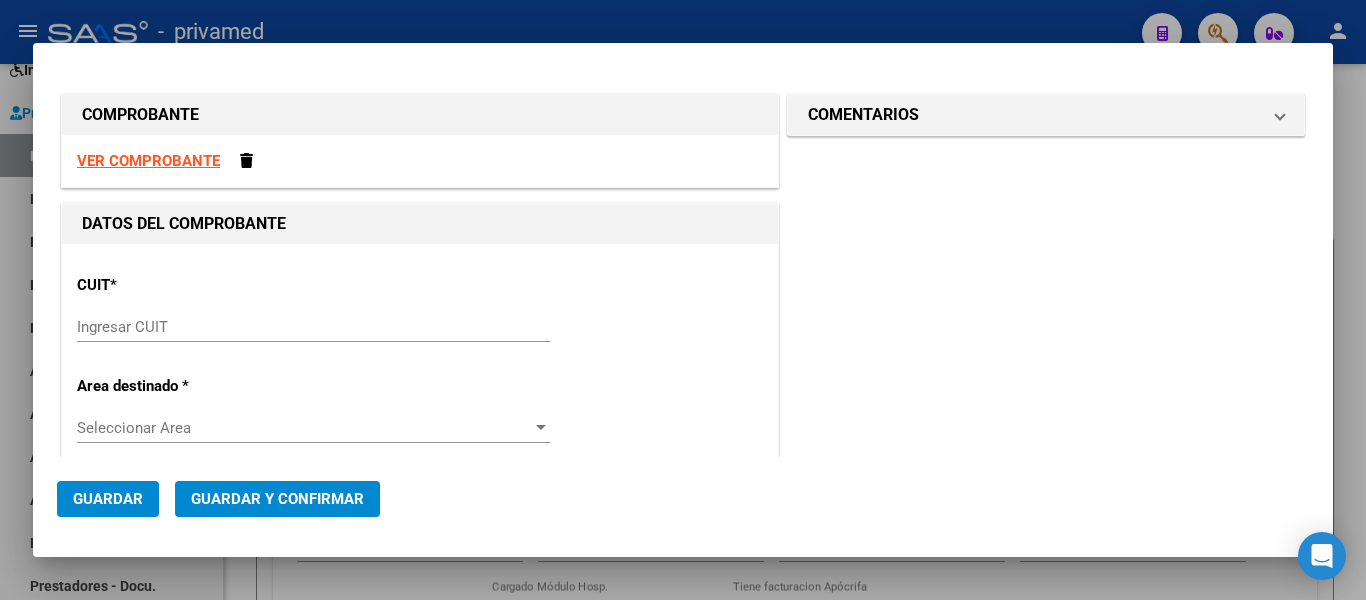 click on "Ingresar CUIT" at bounding box center (313, 327) 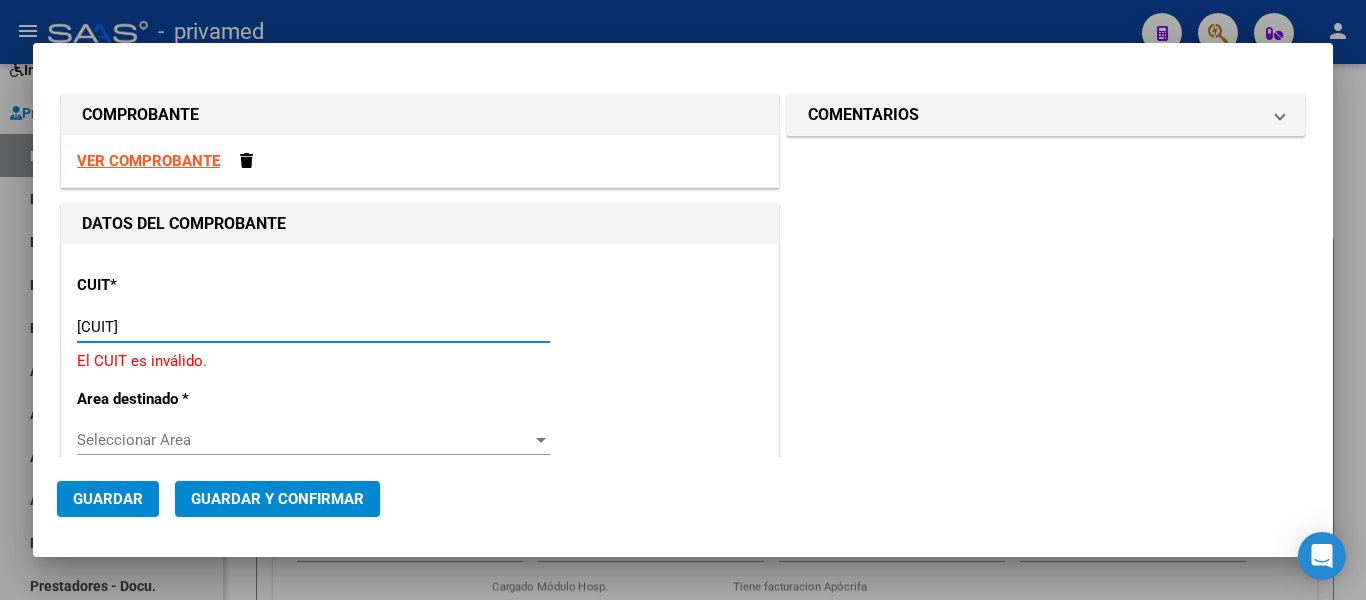 type on "[CUIT]" 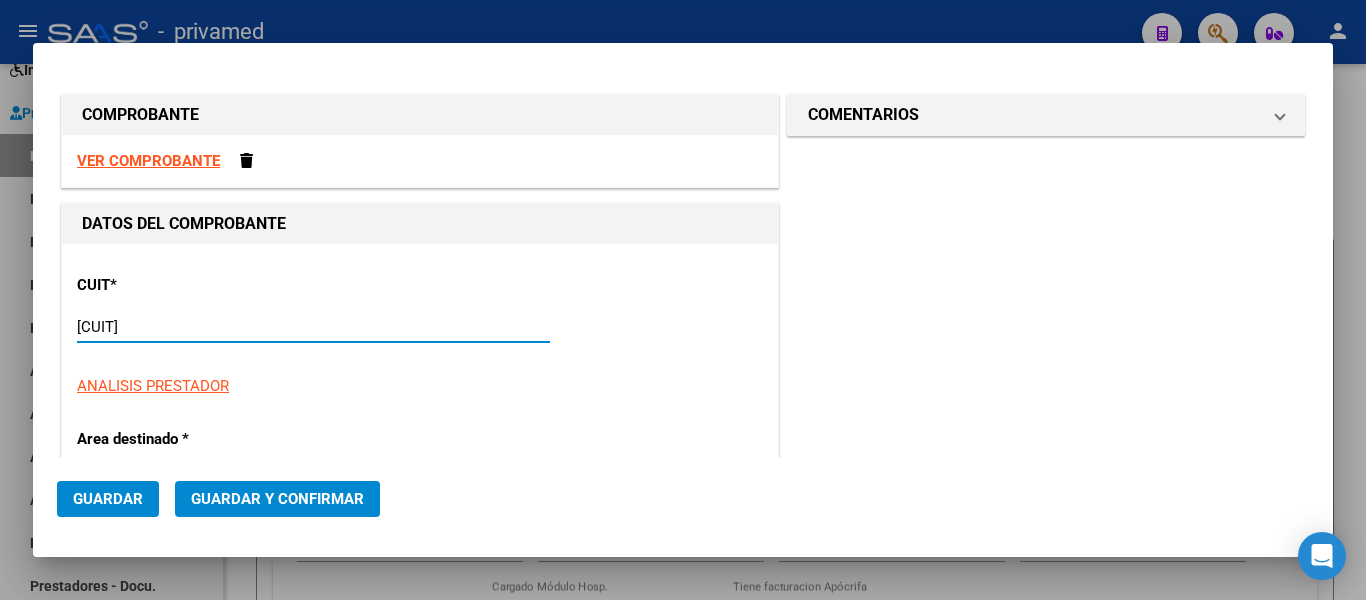 type on "1" 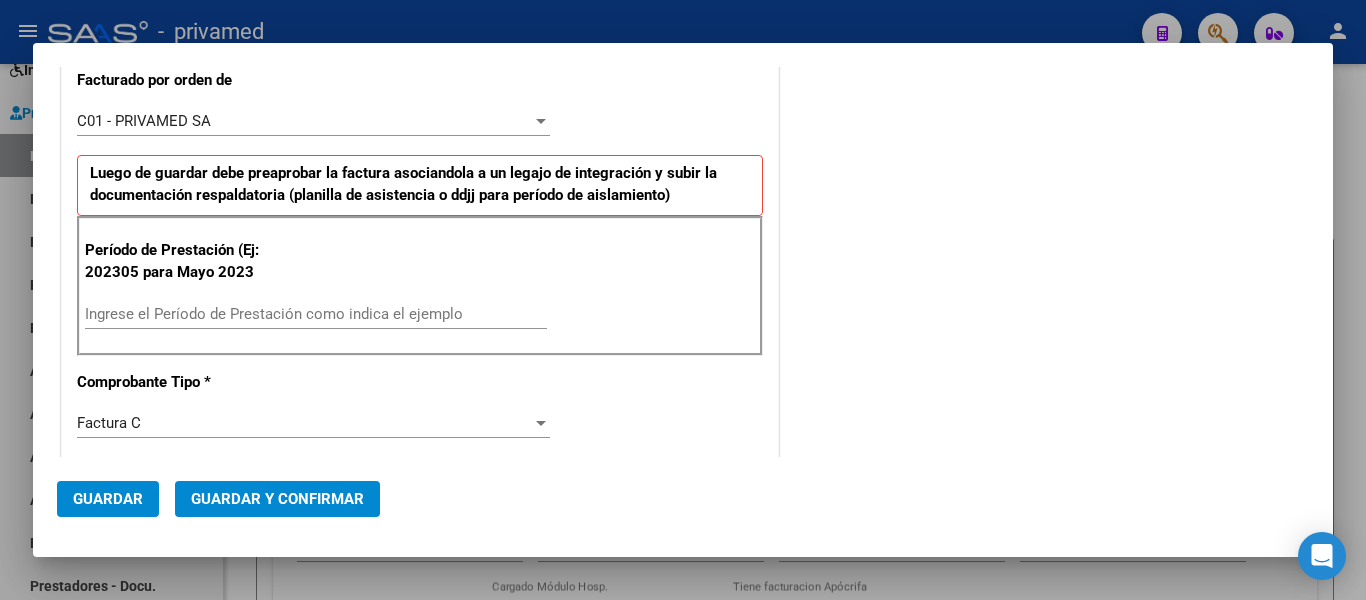 scroll, scrollTop: 500, scrollLeft: 0, axis: vertical 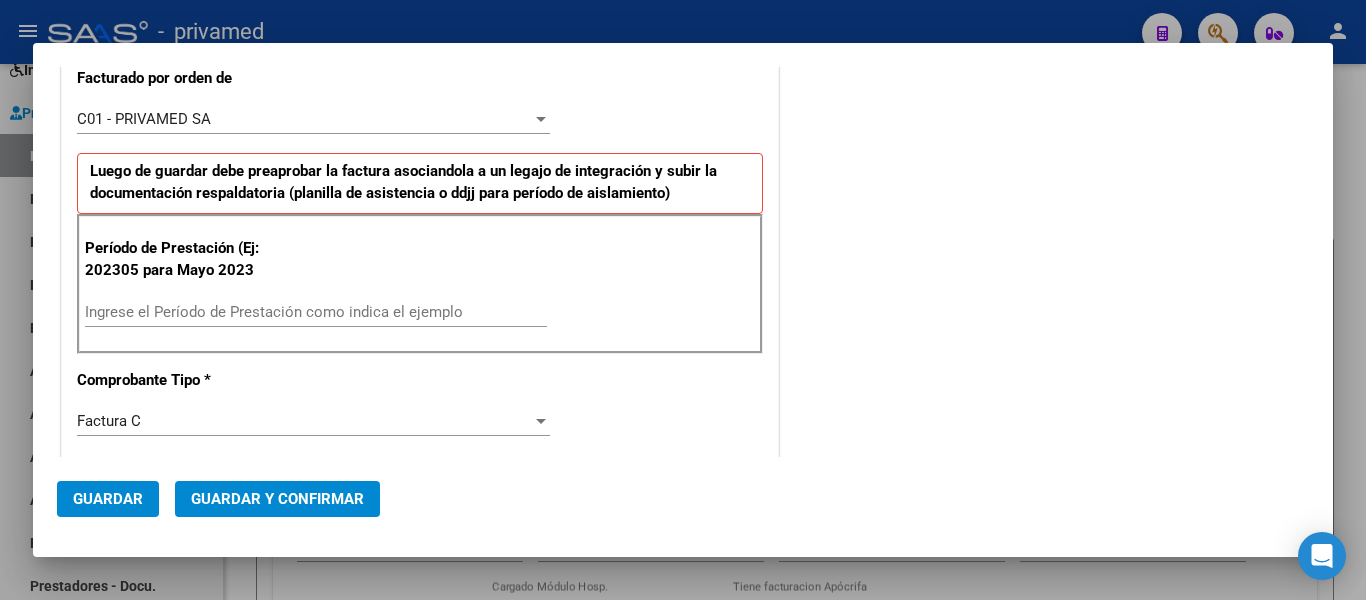 type on "[CUIT]" 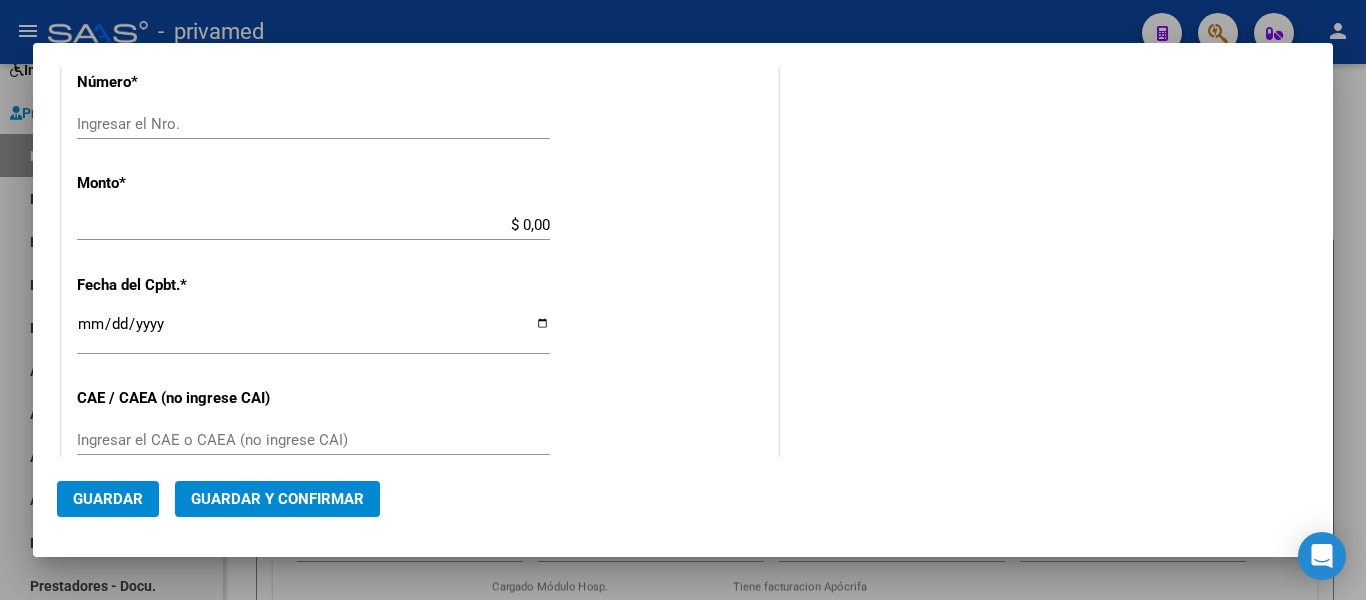 scroll, scrollTop: 800, scrollLeft: 0, axis: vertical 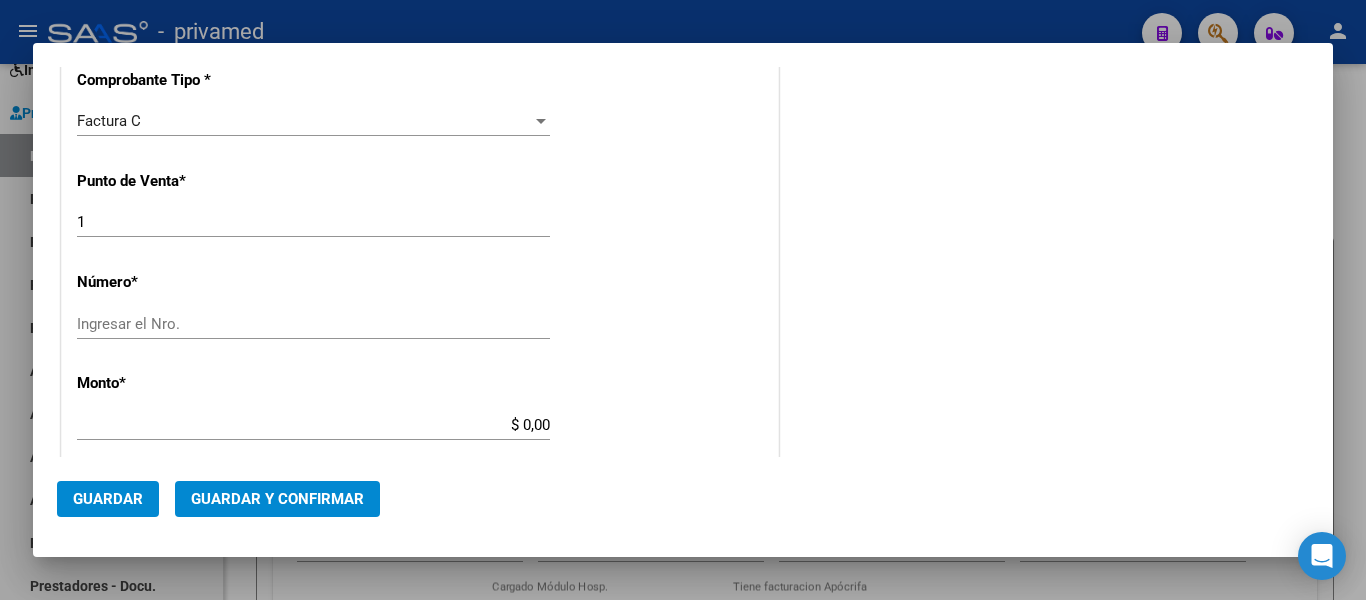 type on "202507" 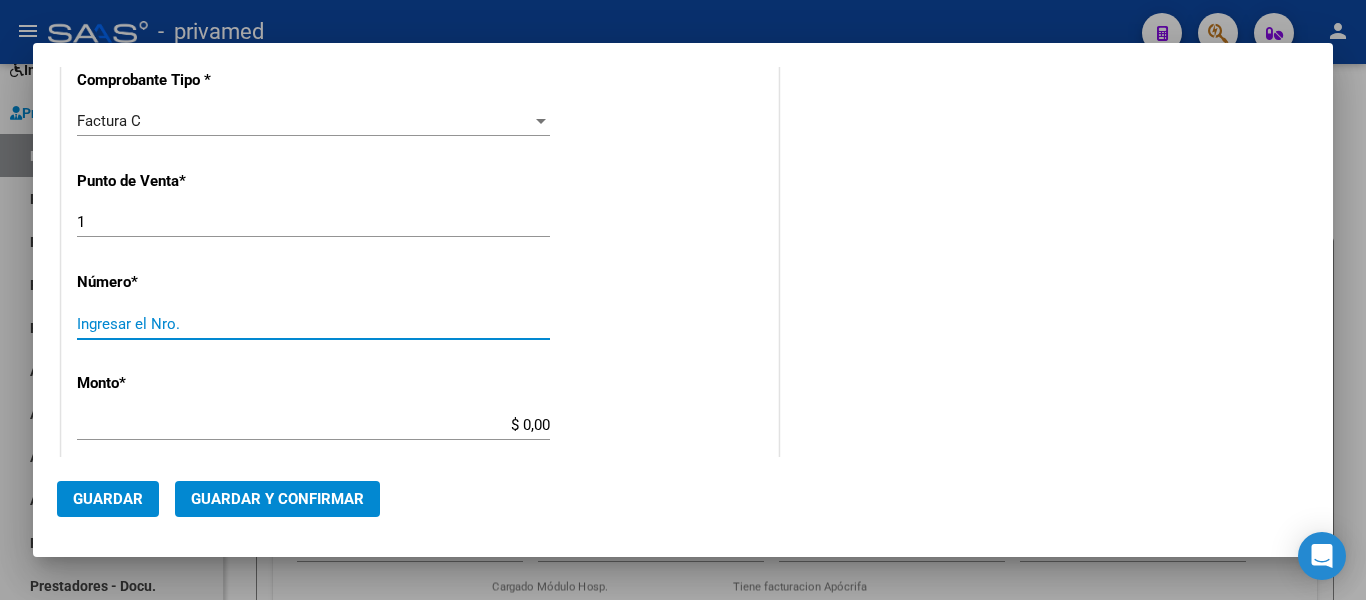 click on "Ingresar el Nro." at bounding box center (313, 324) 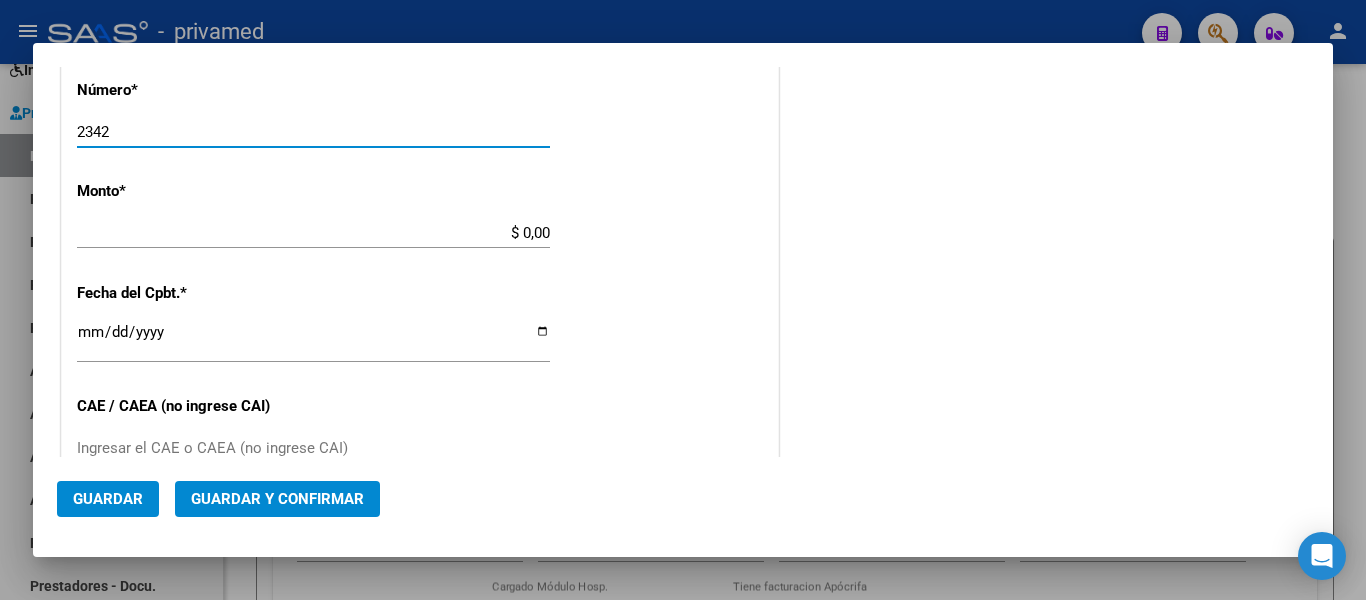 scroll, scrollTop: 1000, scrollLeft: 0, axis: vertical 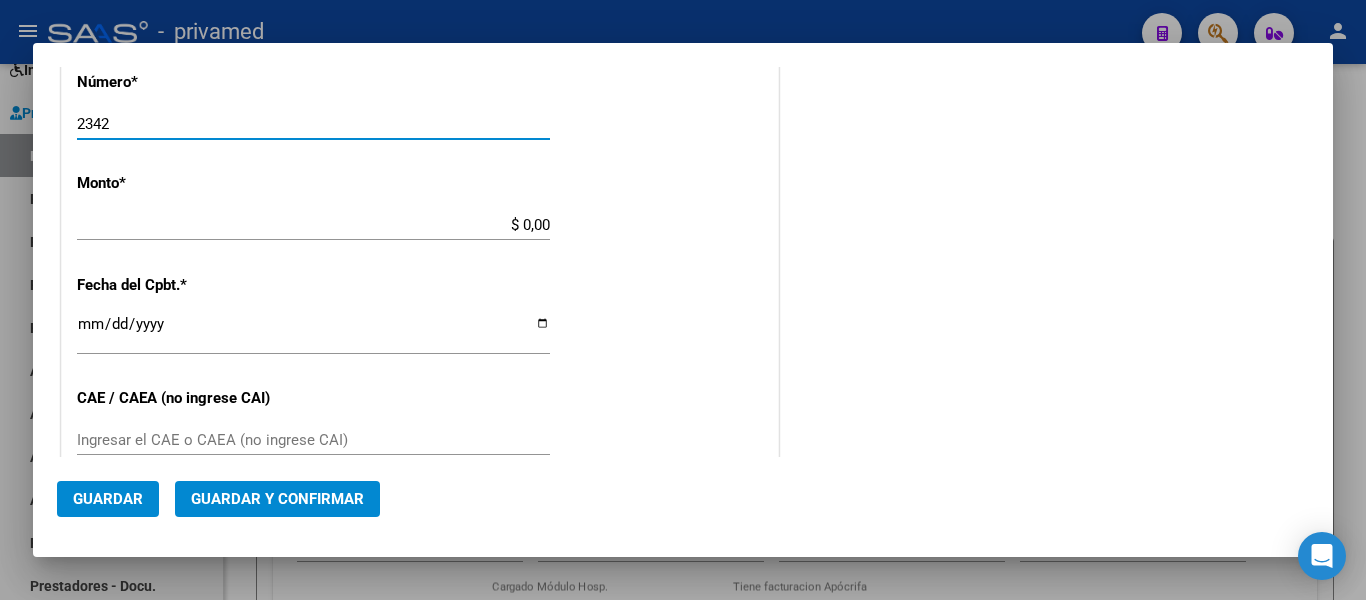 type on "2342" 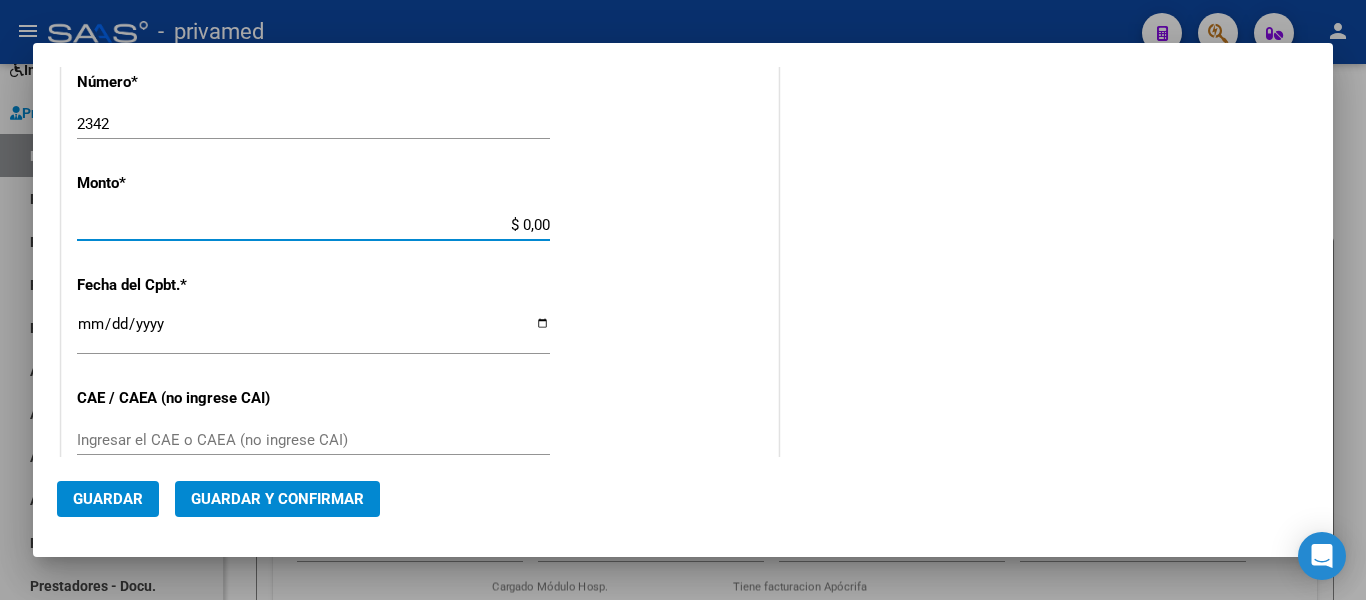 type on "$ 98.964,88" 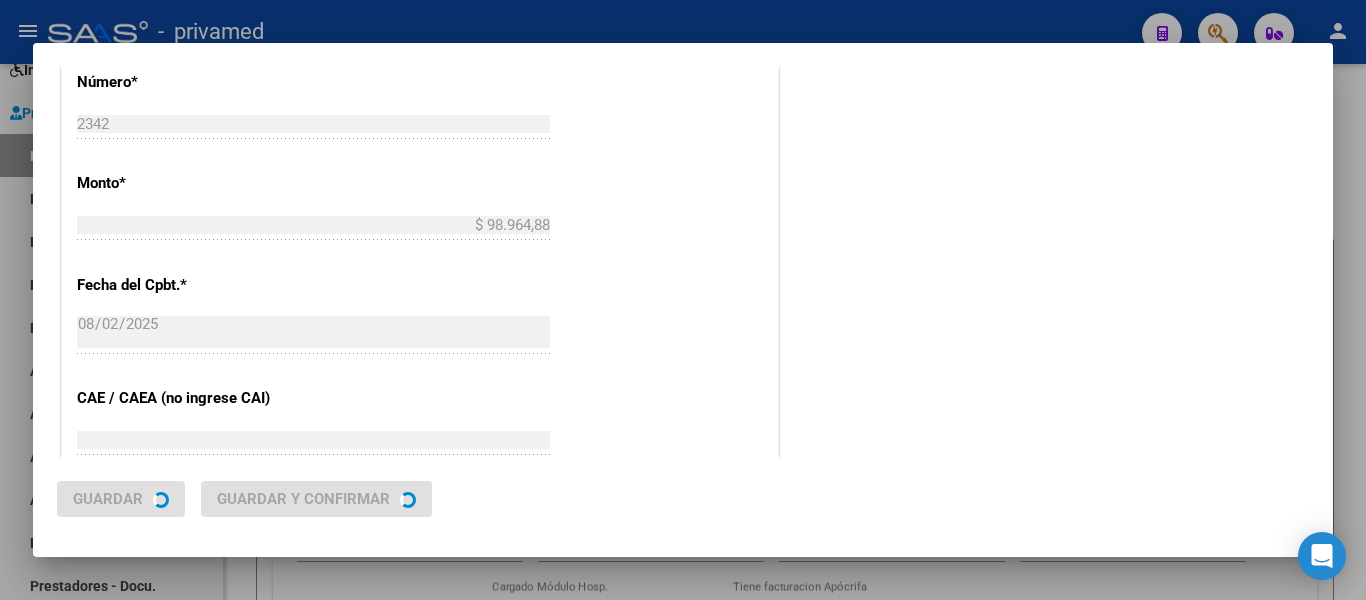 scroll, scrollTop: 0, scrollLeft: 0, axis: both 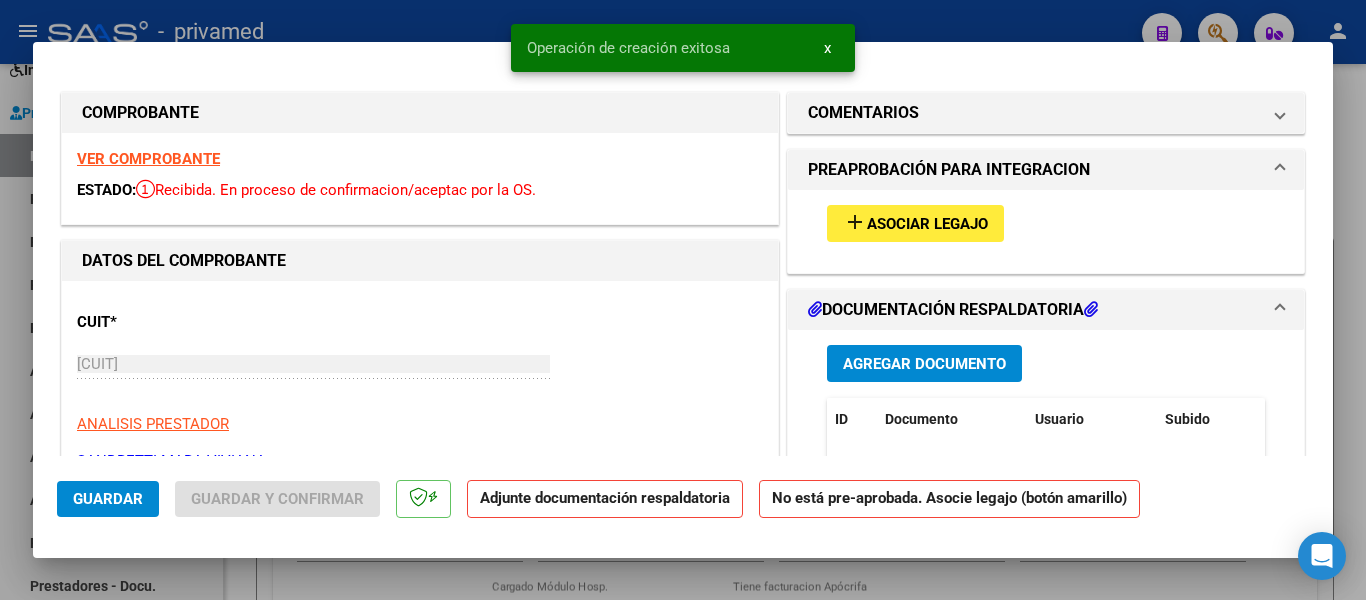 click on "Asociar Legajo" at bounding box center [927, 224] 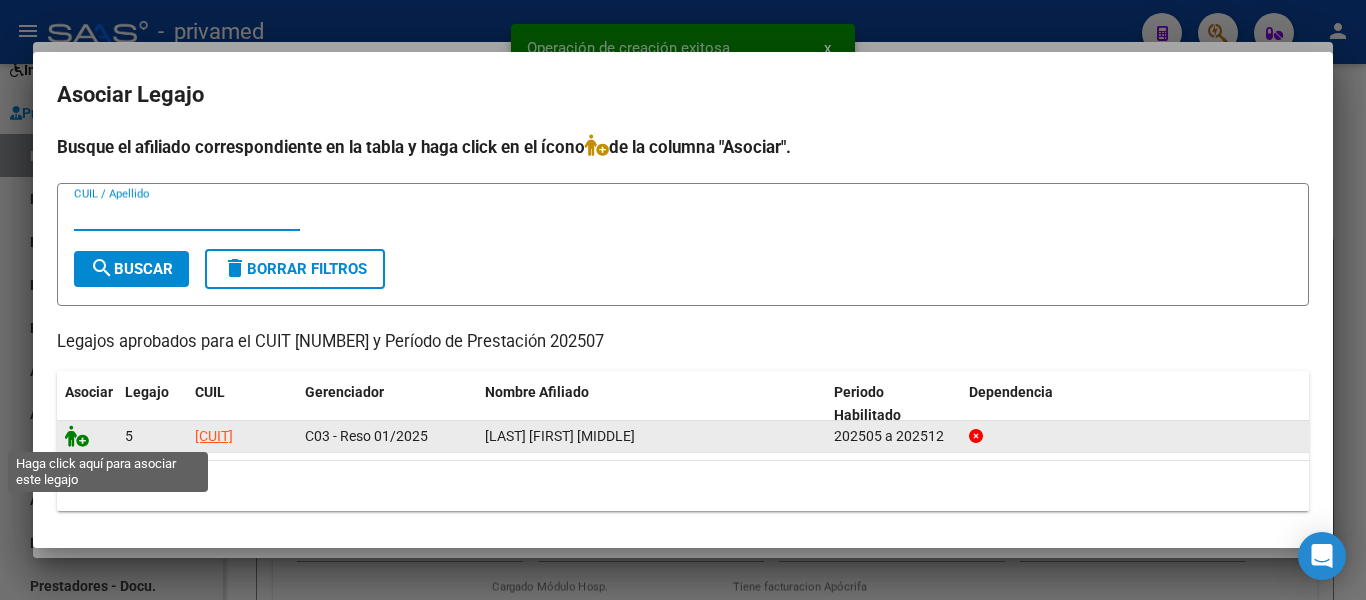 click 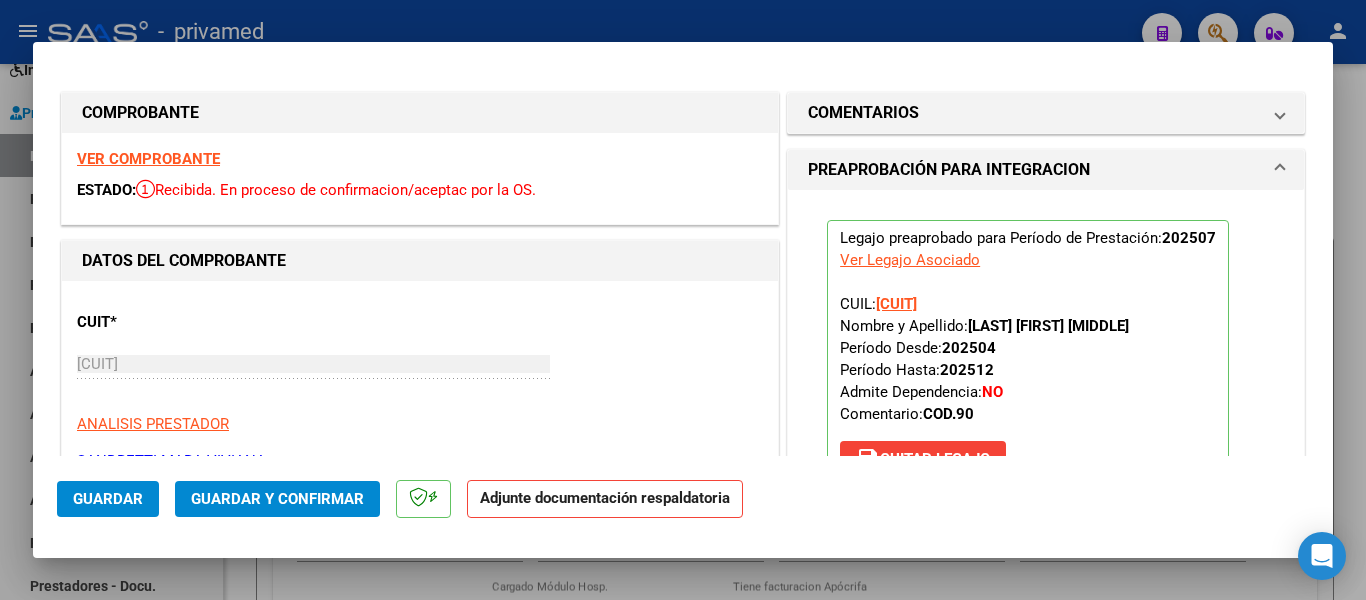 scroll, scrollTop: 400, scrollLeft: 0, axis: vertical 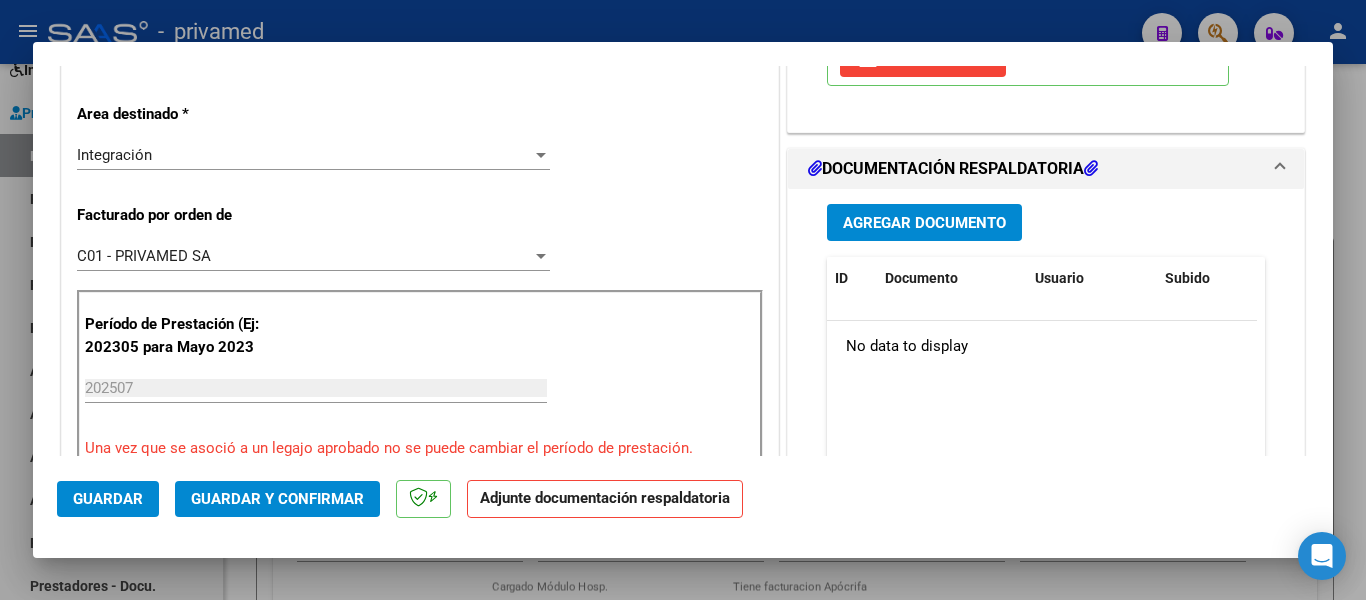 click on "Agregar Documento" at bounding box center [924, 222] 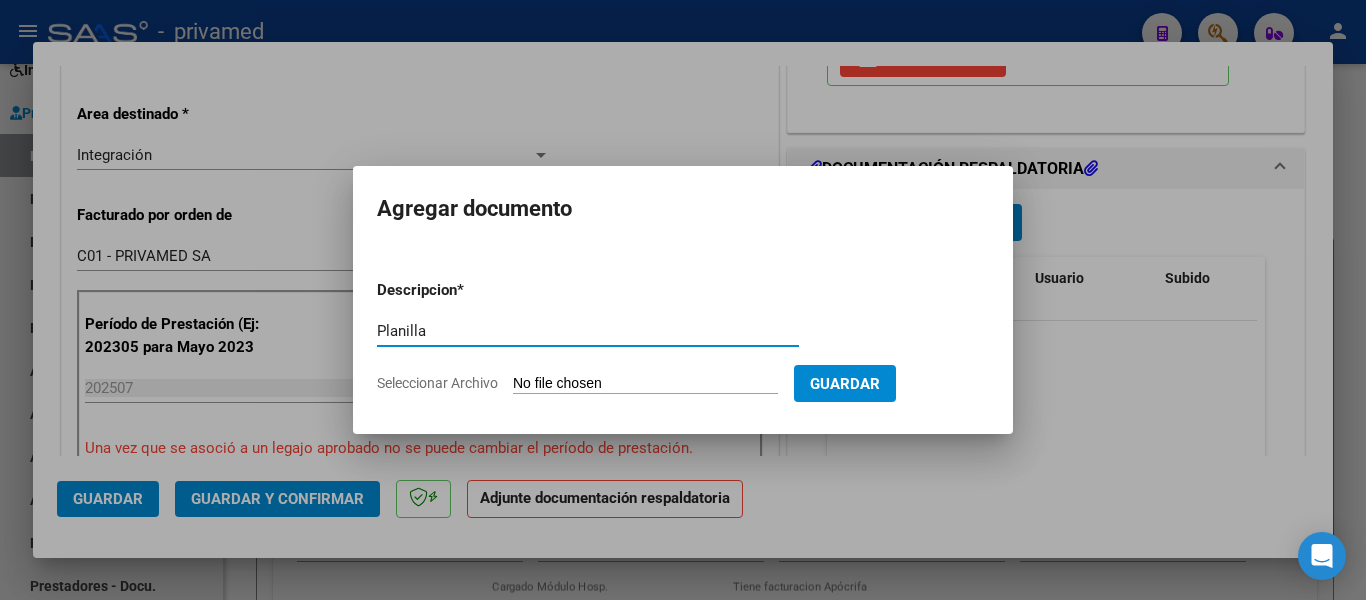 type on "Planilla" 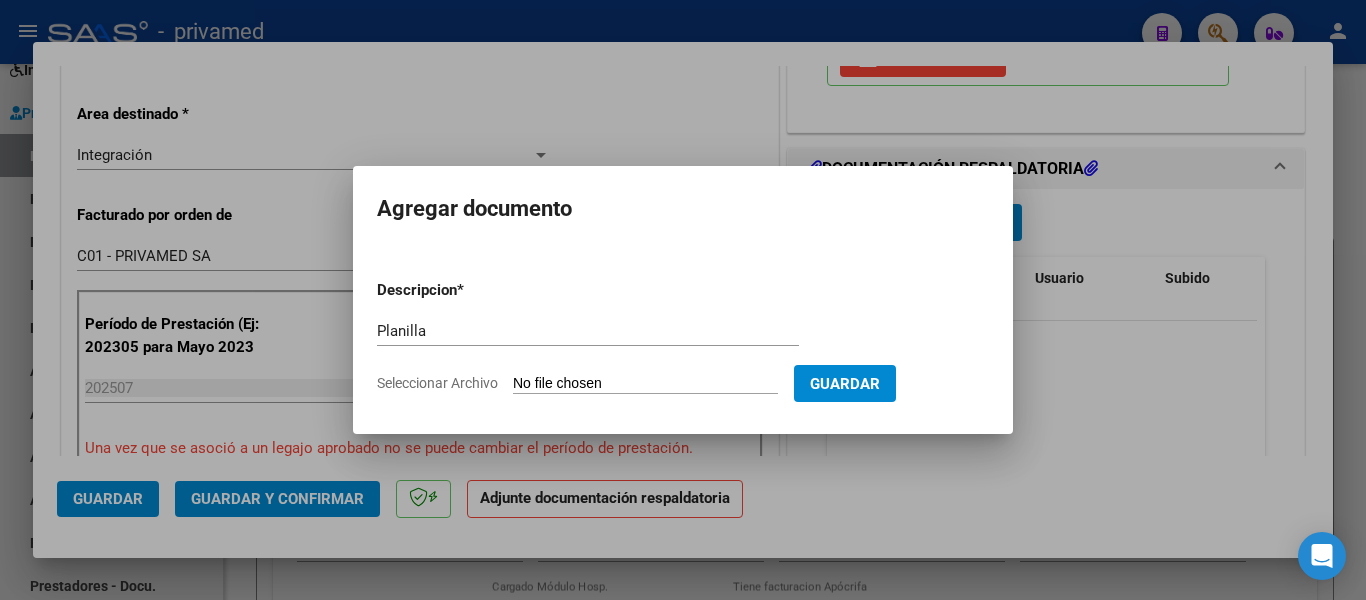type on "C:\fakepath\[DATE].pdf" 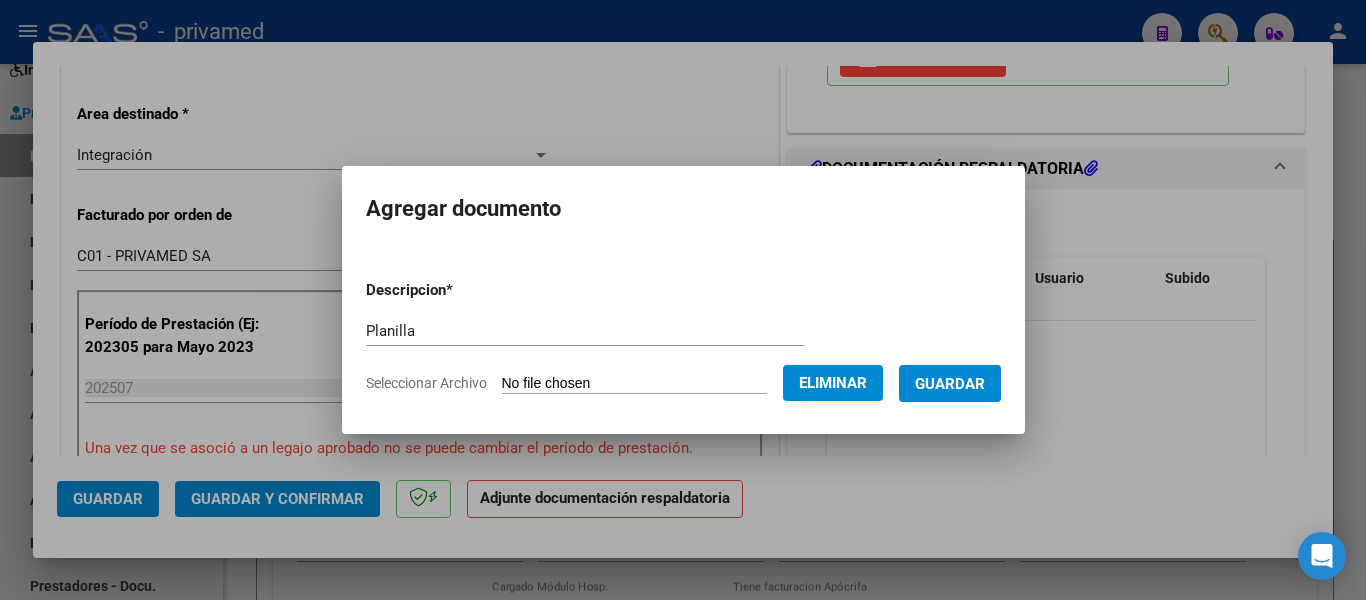 click on "Guardar" at bounding box center (950, 383) 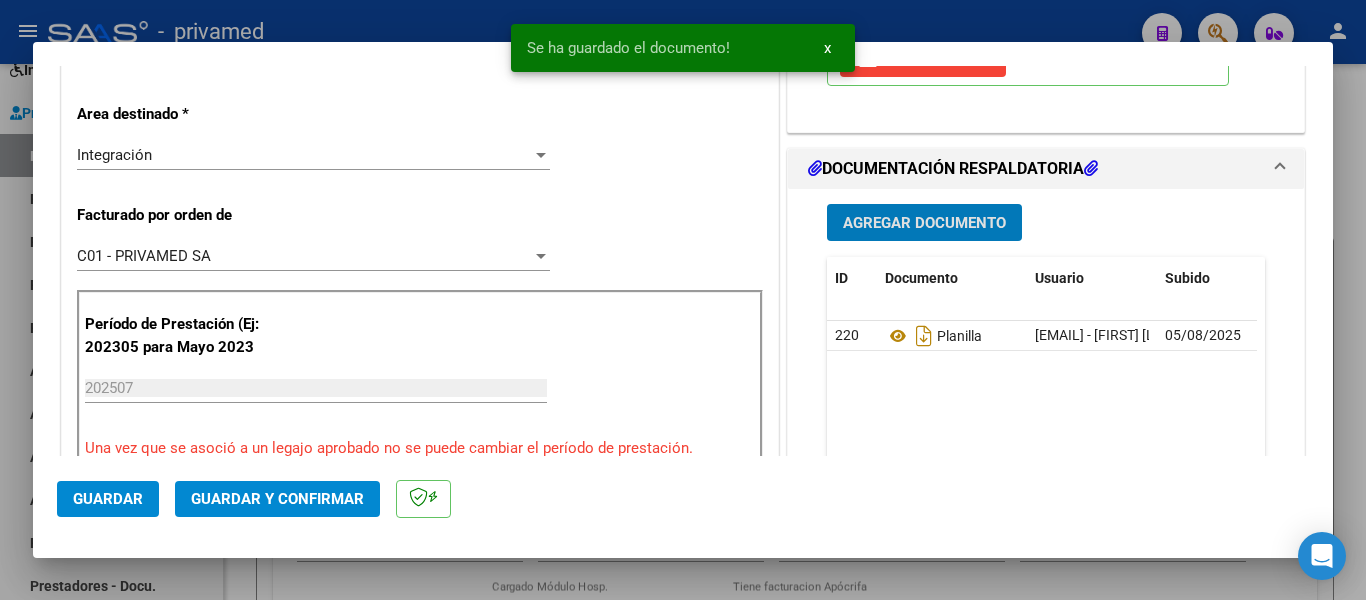 click on "Guardar" 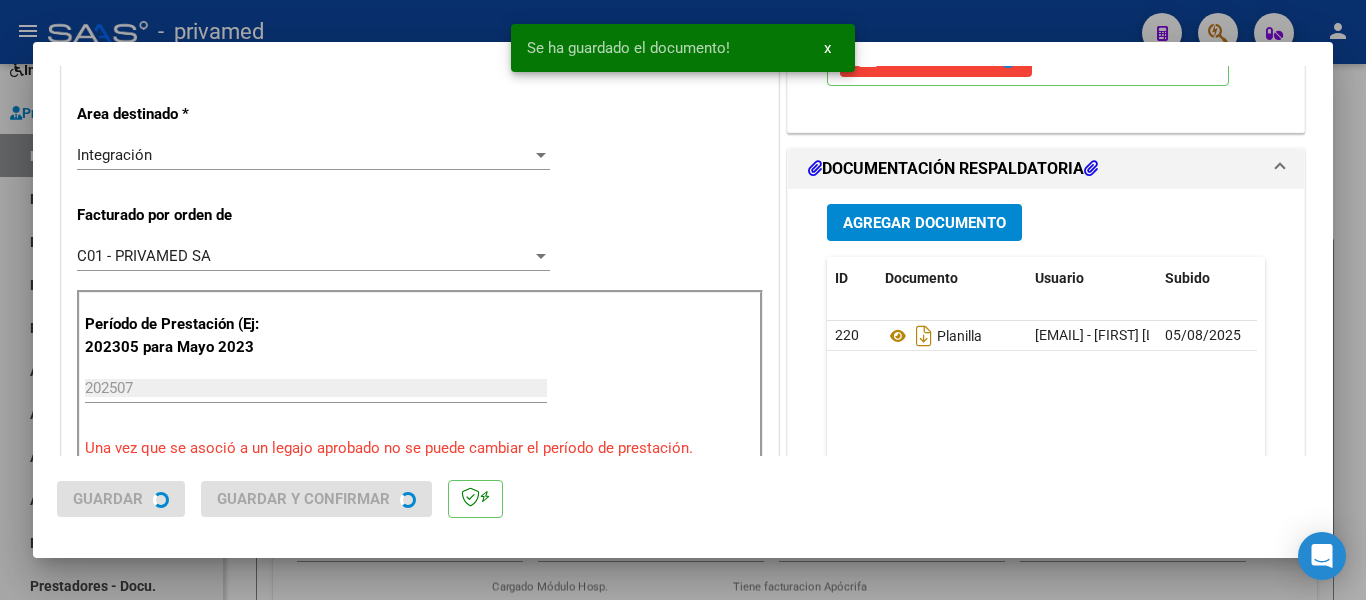 click on "Guardar" 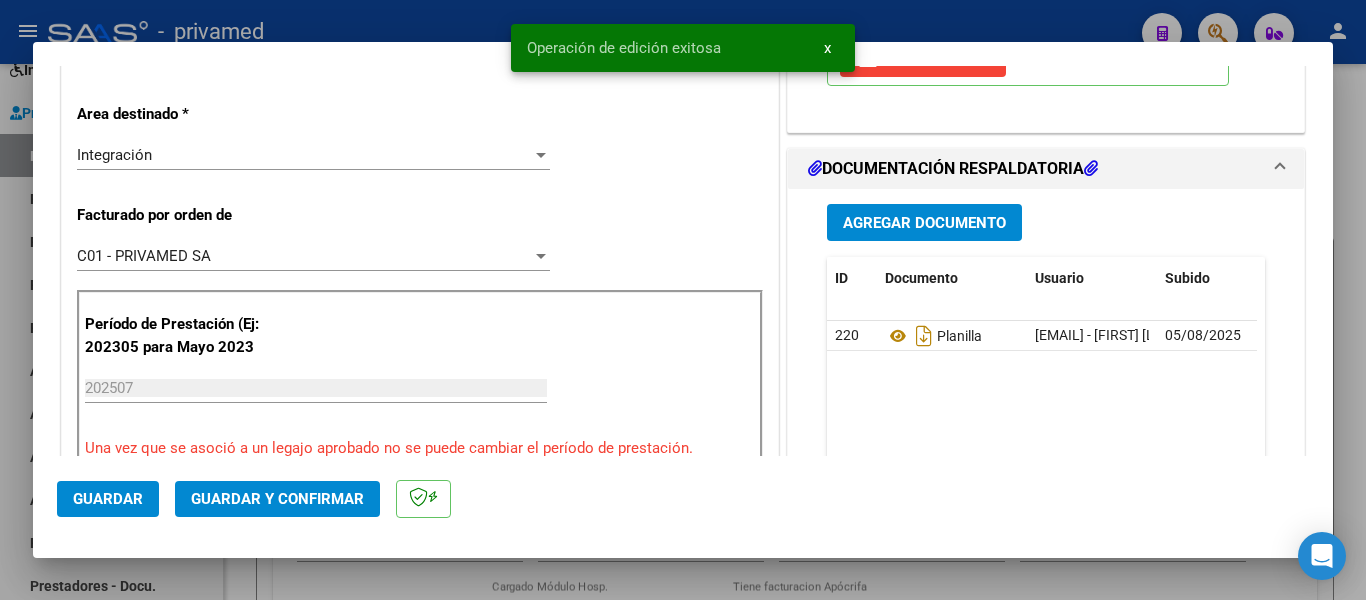 type 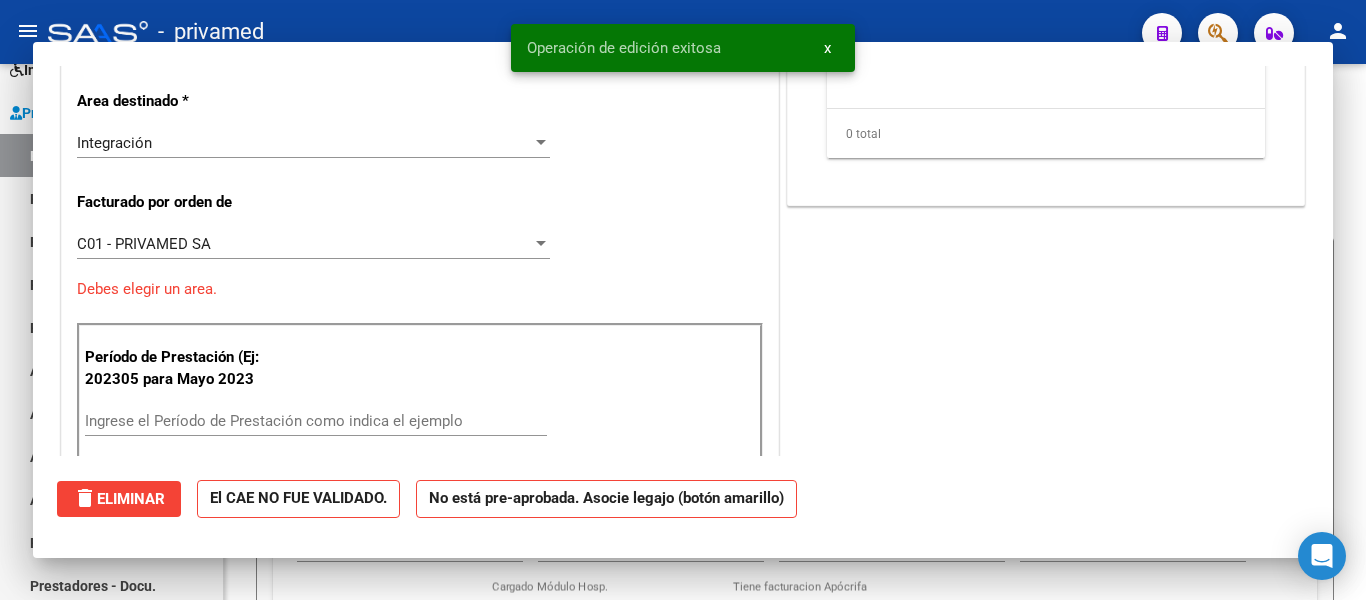 scroll, scrollTop: 388, scrollLeft: 0, axis: vertical 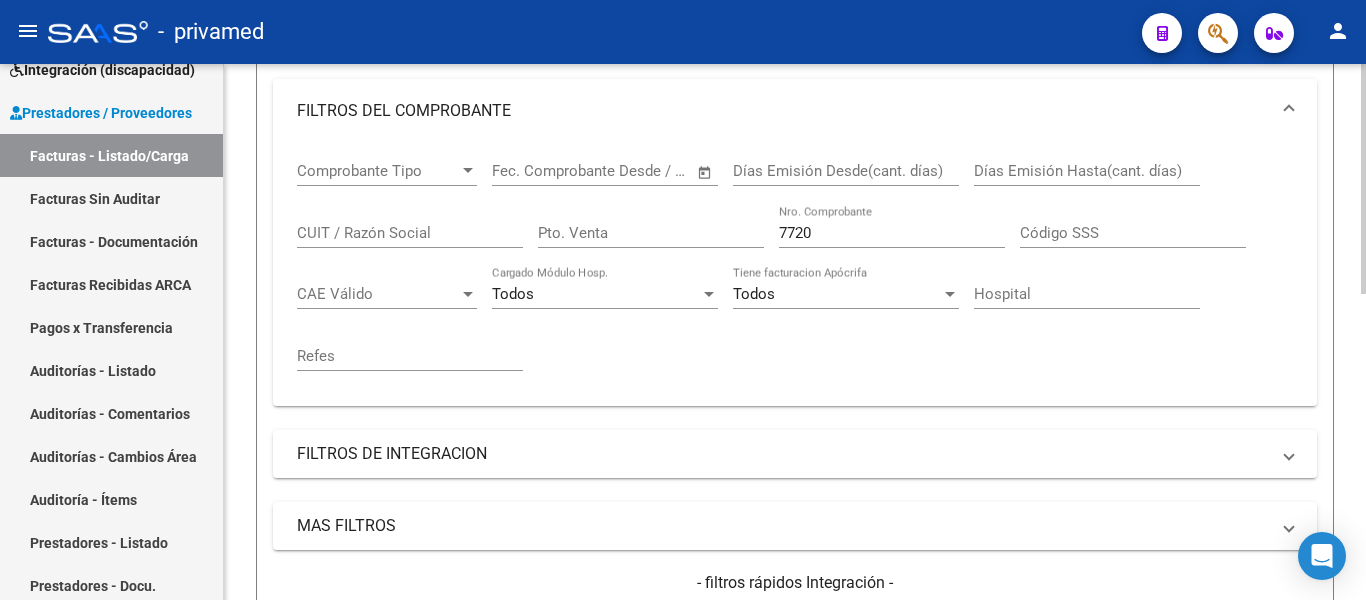 drag, startPoint x: 646, startPoint y: 205, endPoint x: 618, endPoint y: 198, distance: 28.86174 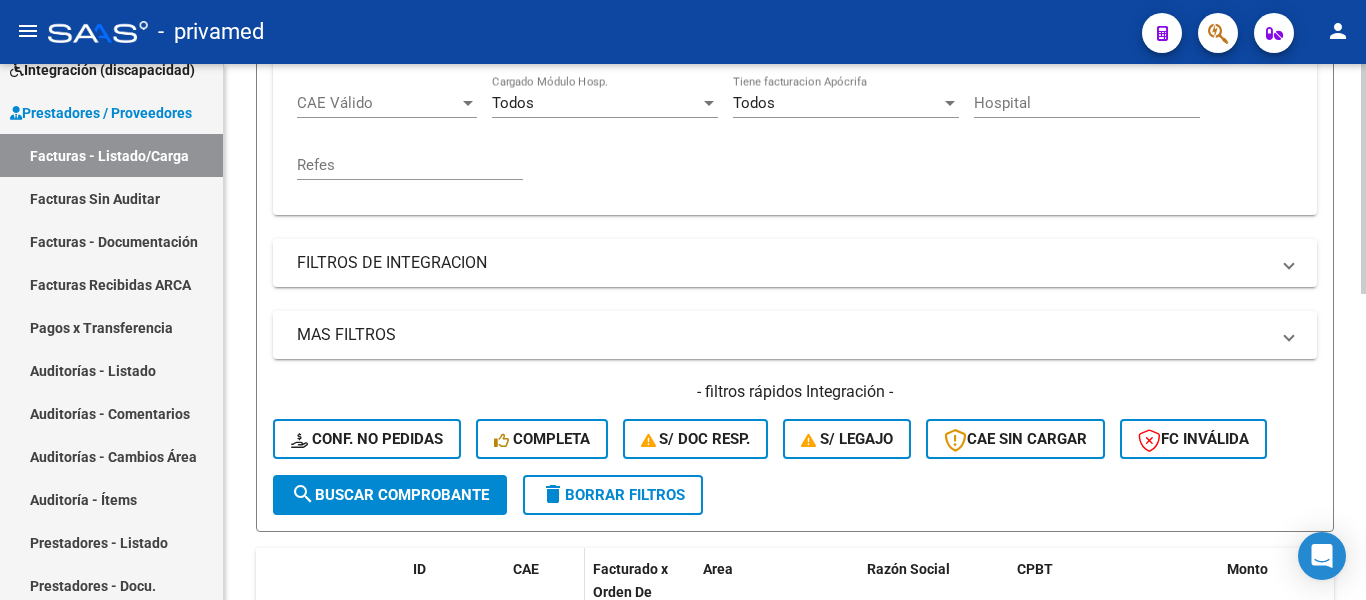 scroll, scrollTop: 714, scrollLeft: 0, axis: vertical 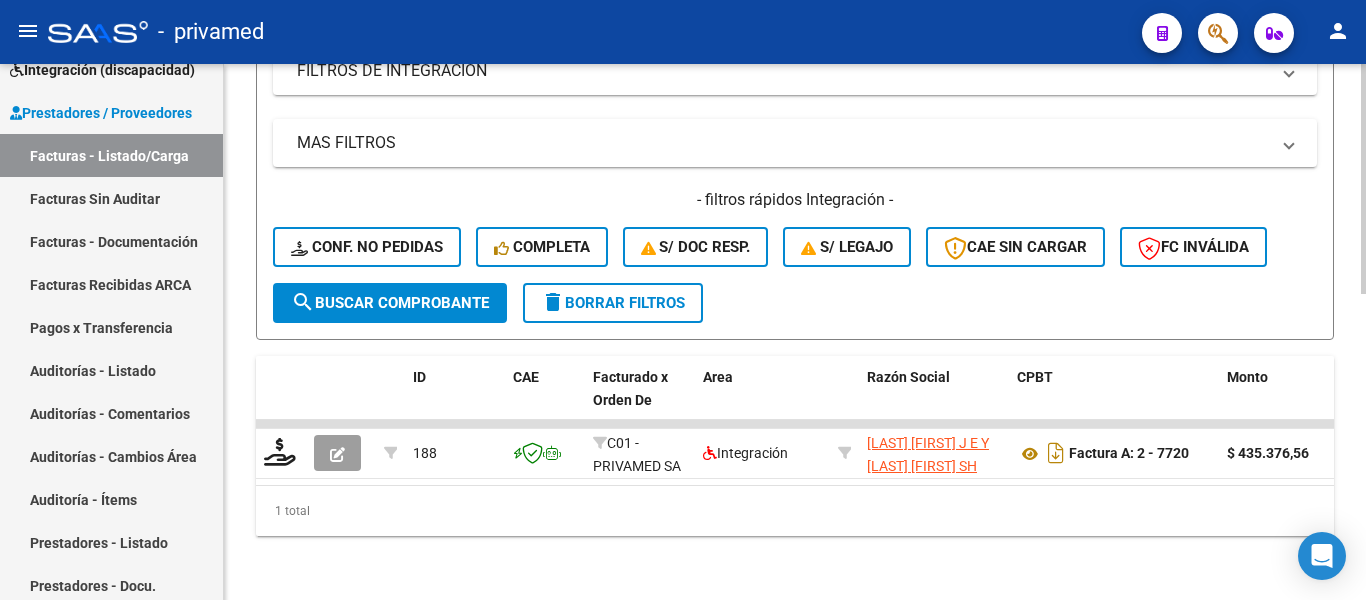 type 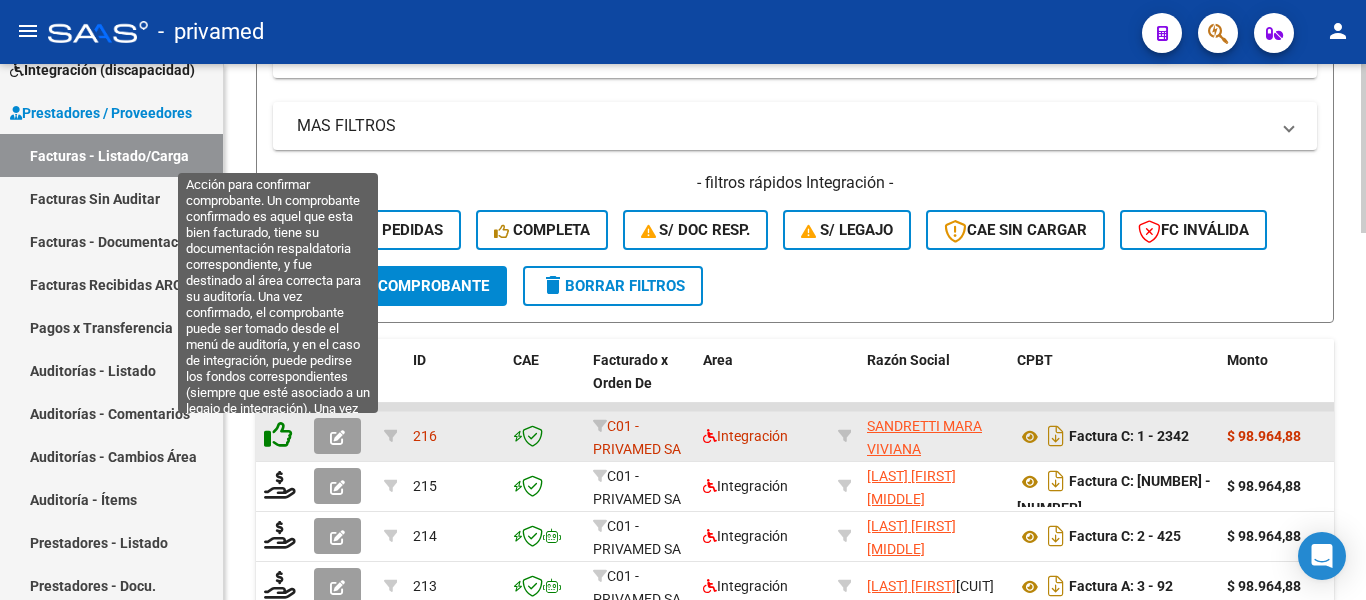 click 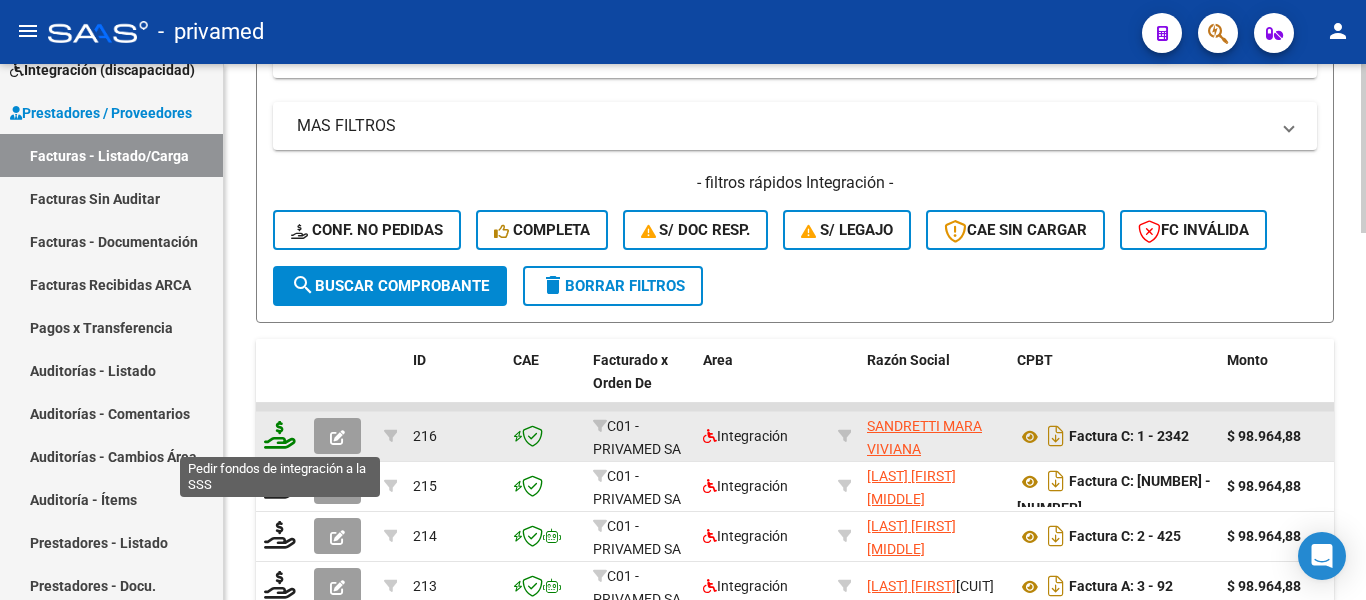 click 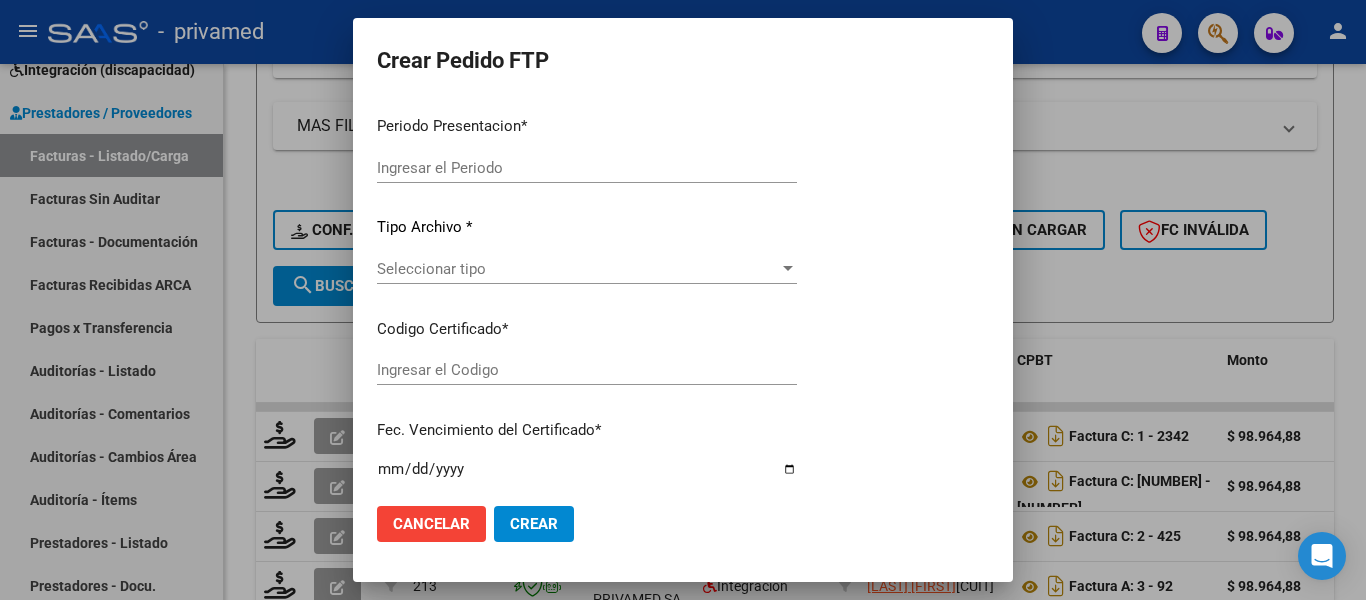 type on "202507" 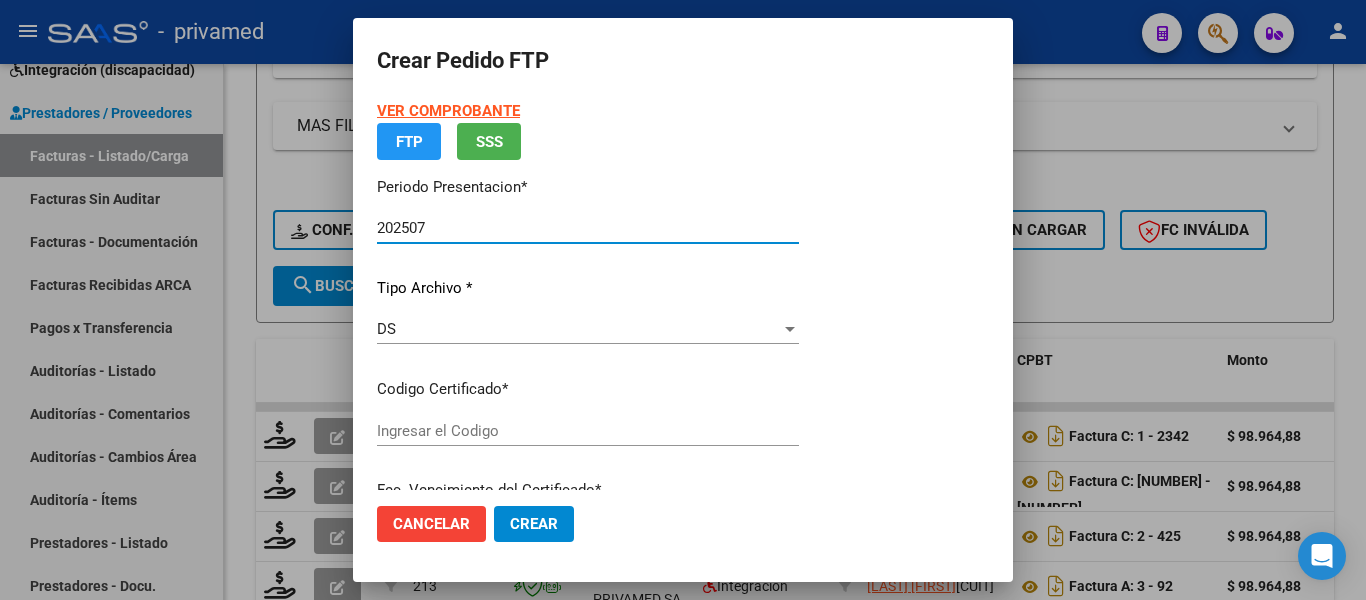 type on "[CERT_CODE]" 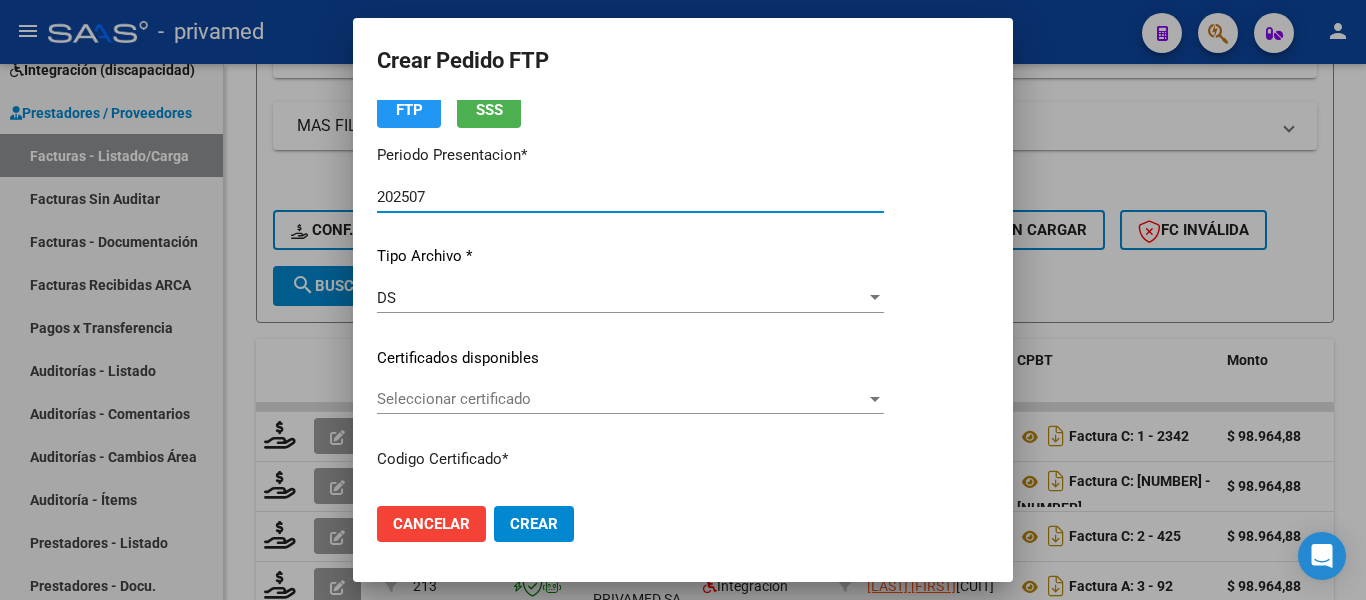 scroll, scrollTop: 200, scrollLeft: 0, axis: vertical 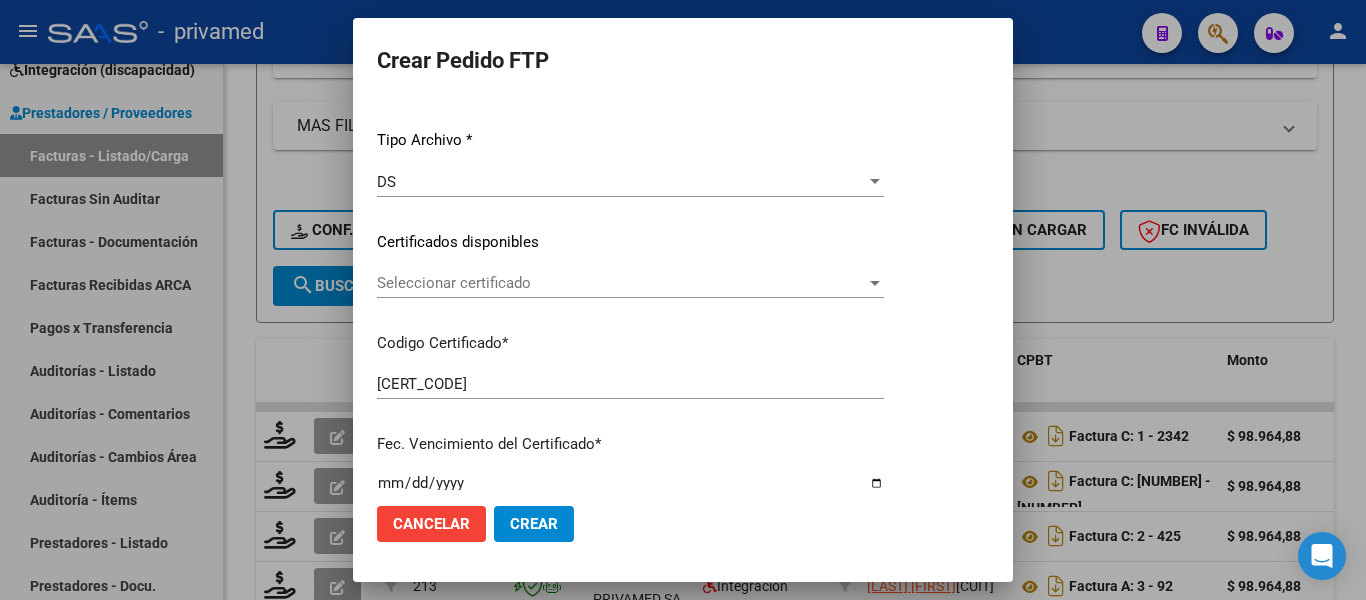 click on "Seleccionar certificado Seleccionar certificado" 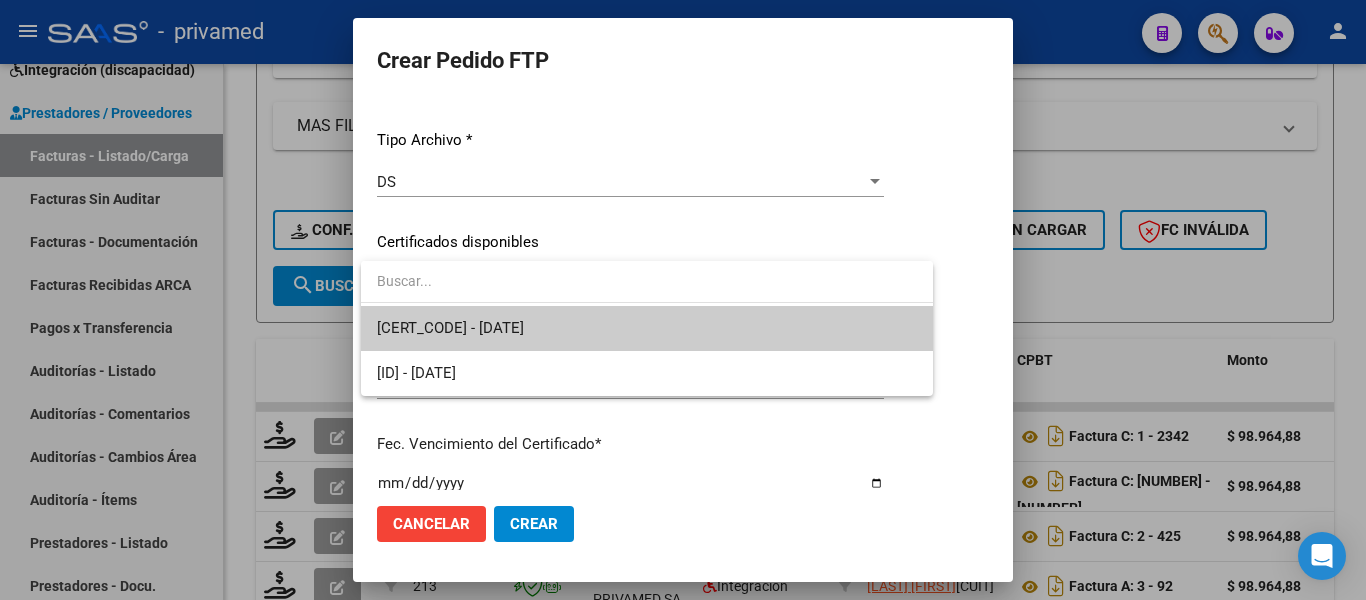 click on "[CERT_CODE] - [DATE]" at bounding box center (647, 328) 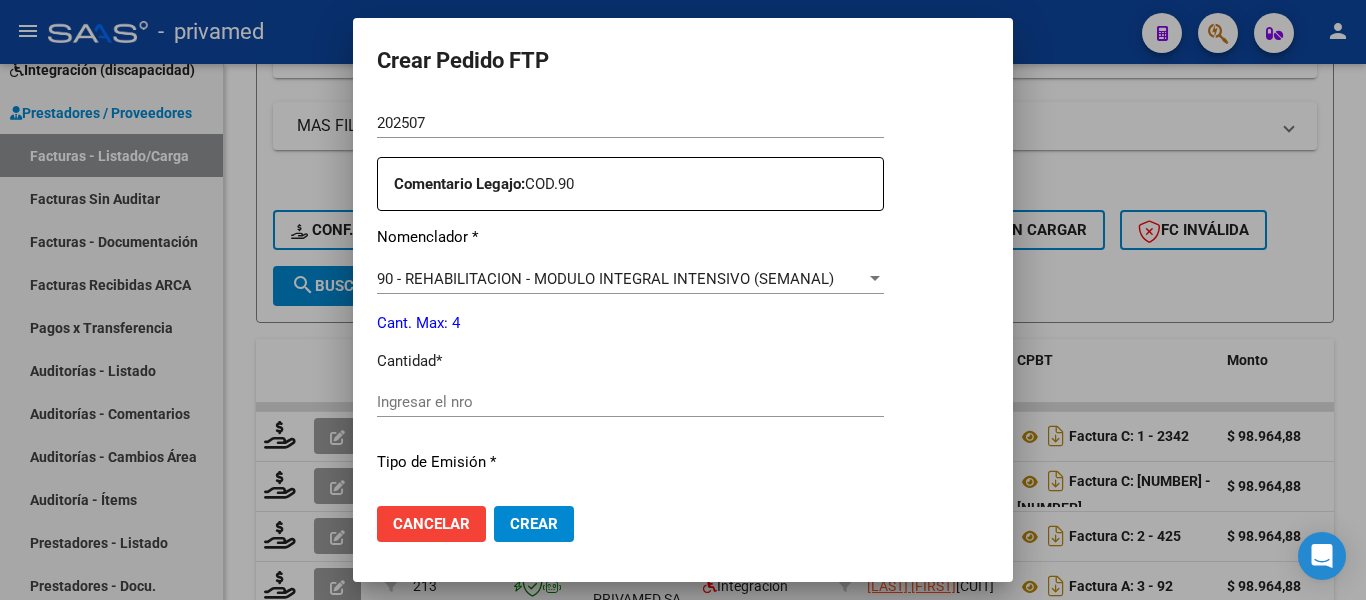 scroll, scrollTop: 700, scrollLeft: 0, axis: vertical 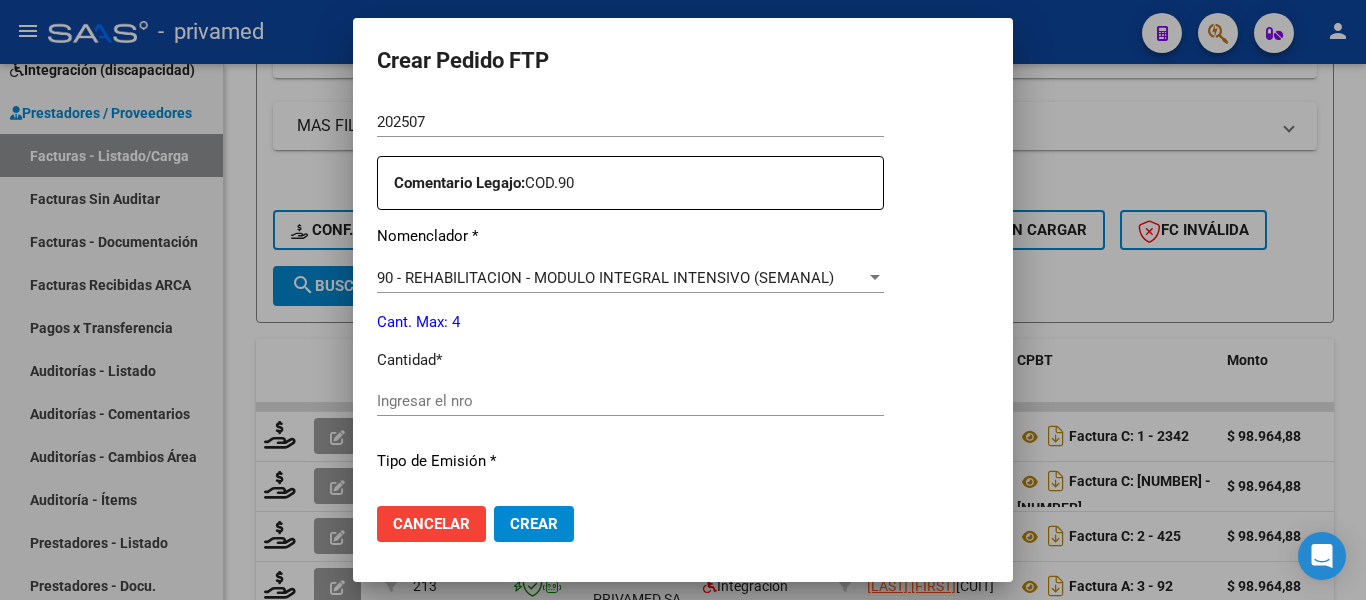 click on "Ingresar el nro" at bounding box center (630, 401) 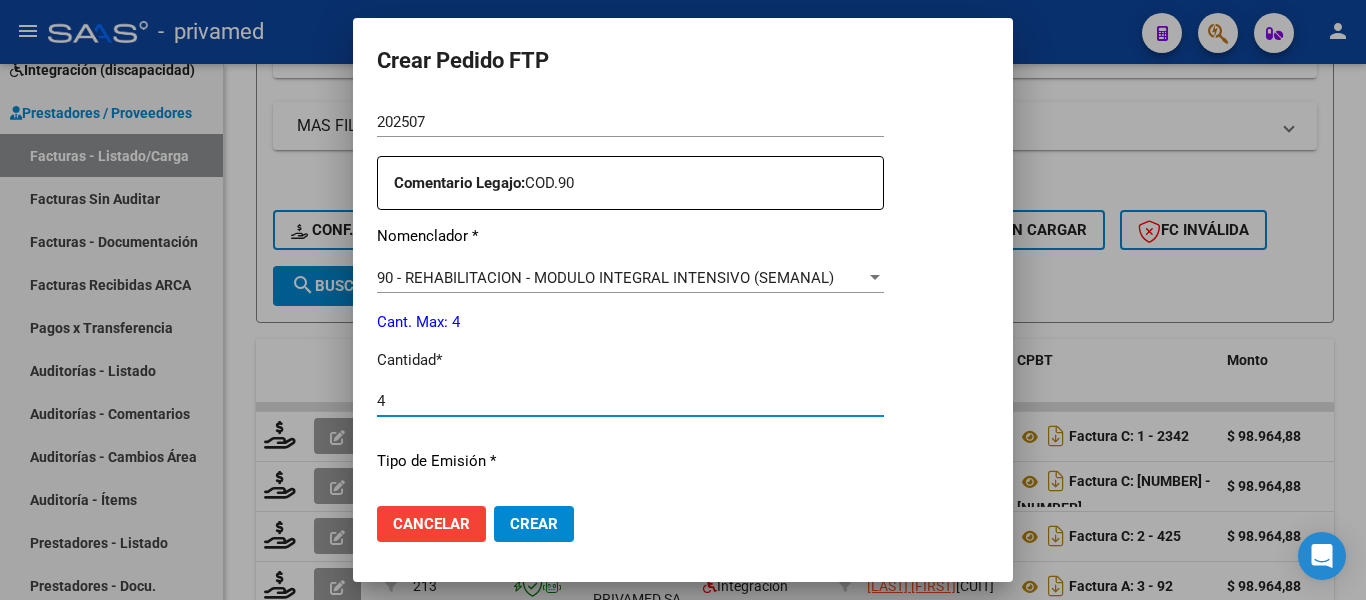 type on "4" 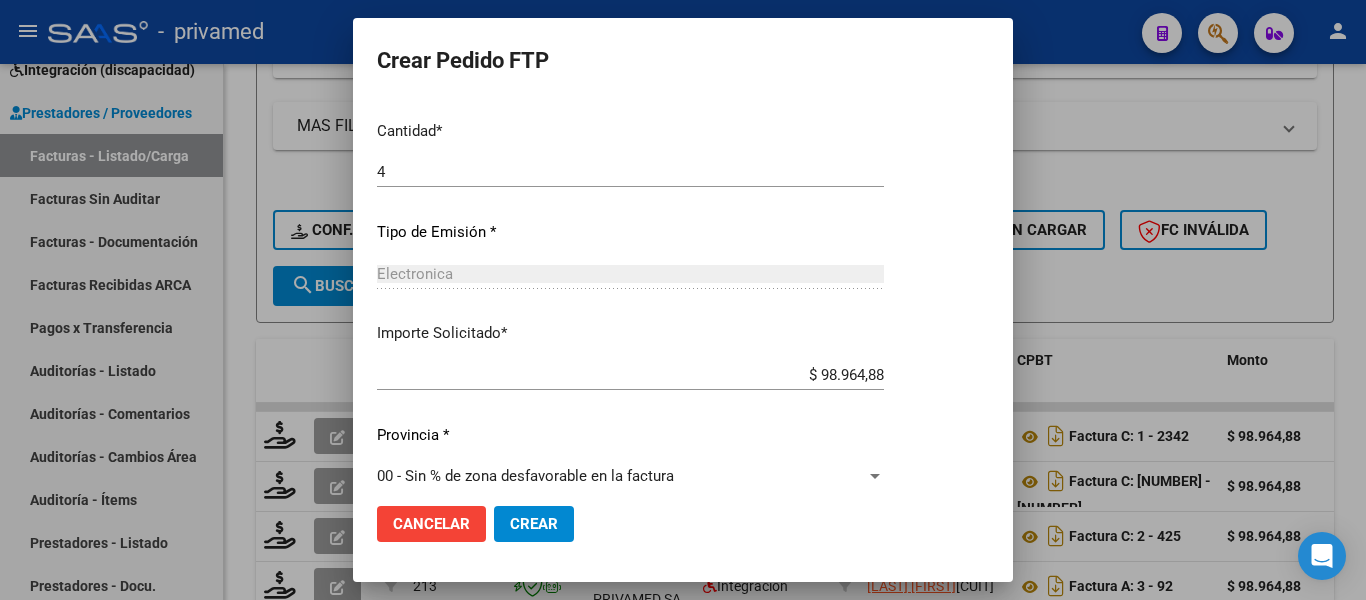 scroll, scrollTop: 936, scrollLeft: 0, axis: vertical 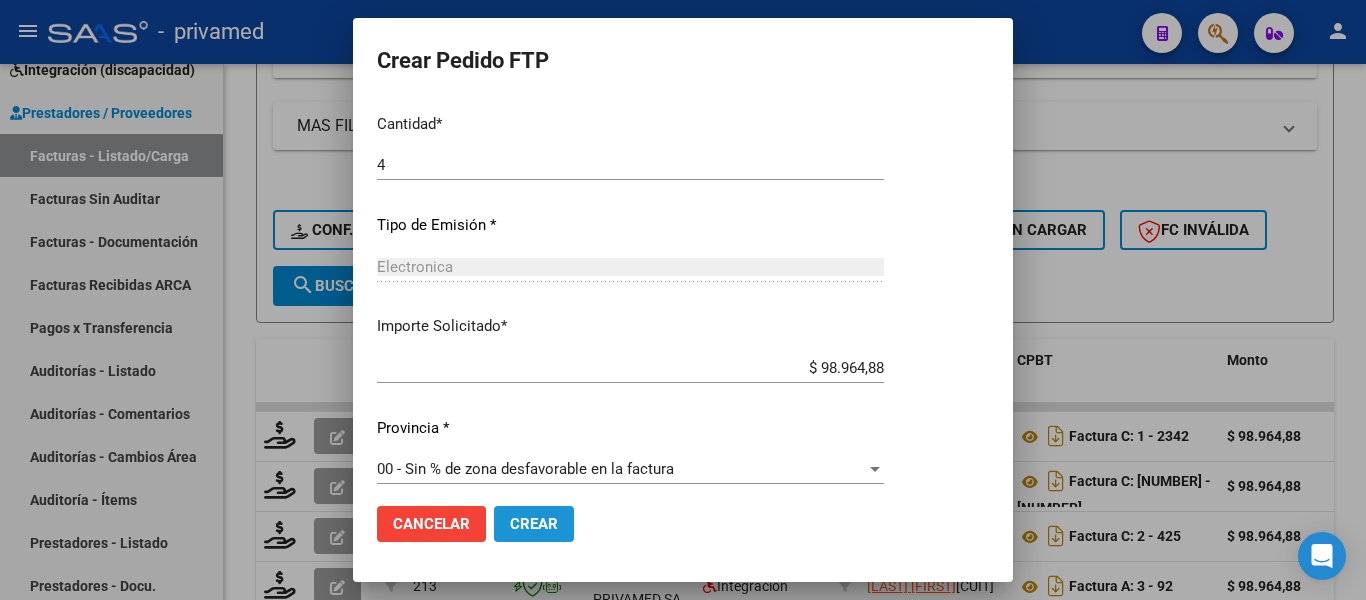 click on "Crear" 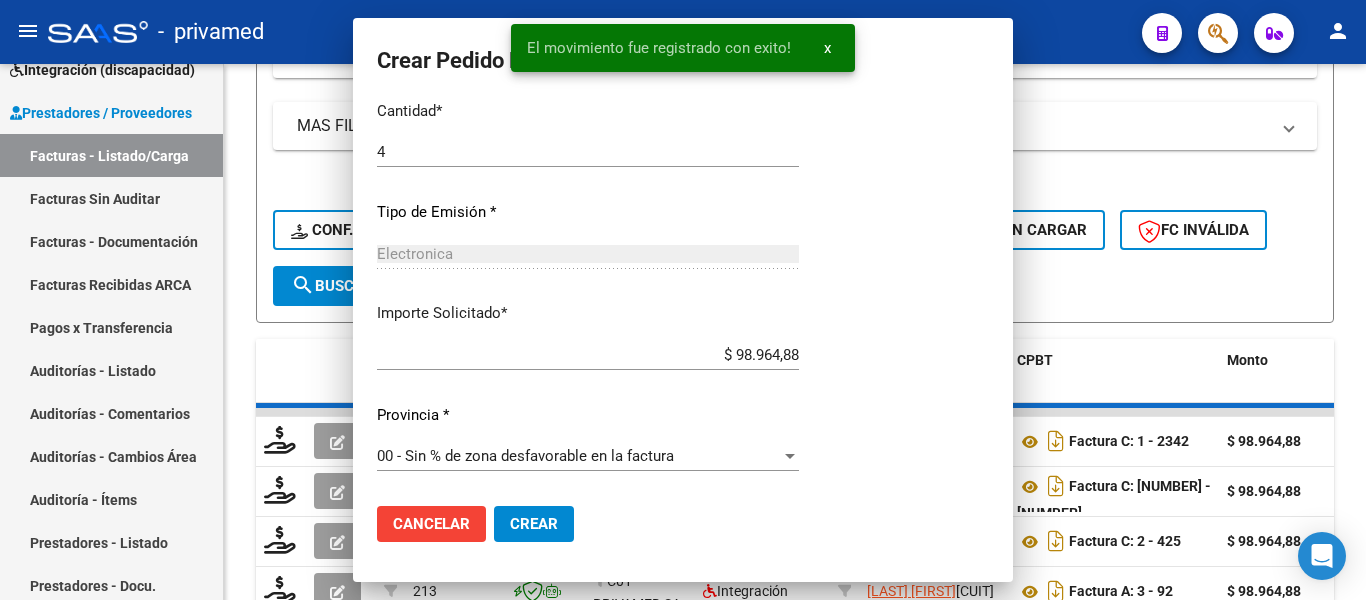 scroll, scrollTop: 0, scrollLeft: 0, axis: both 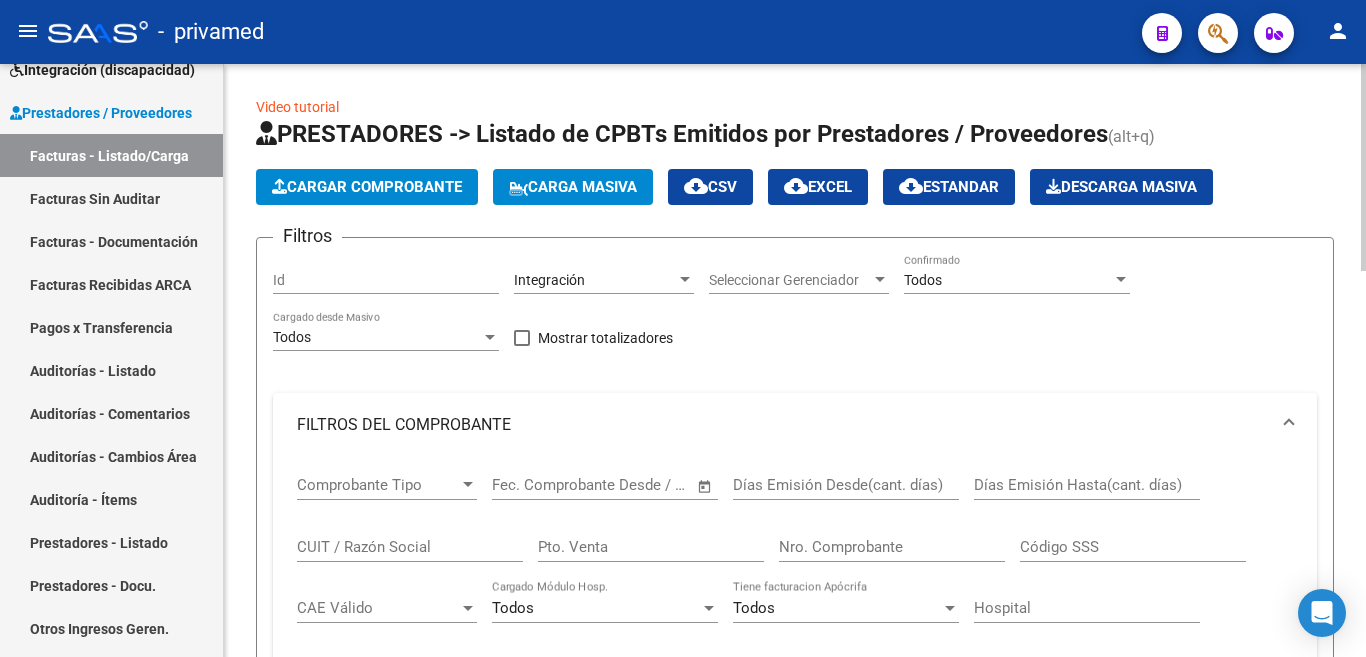 click on "Cargar Comprobante" 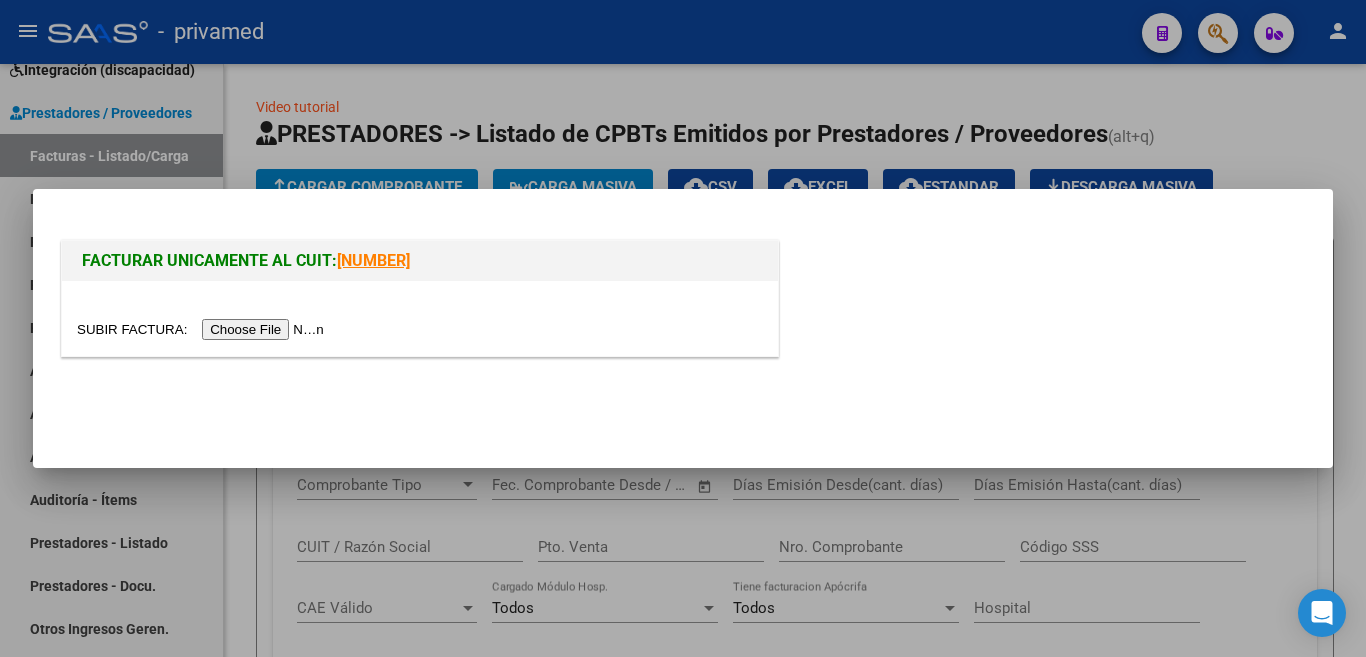 click at bounding box center [203, 329] 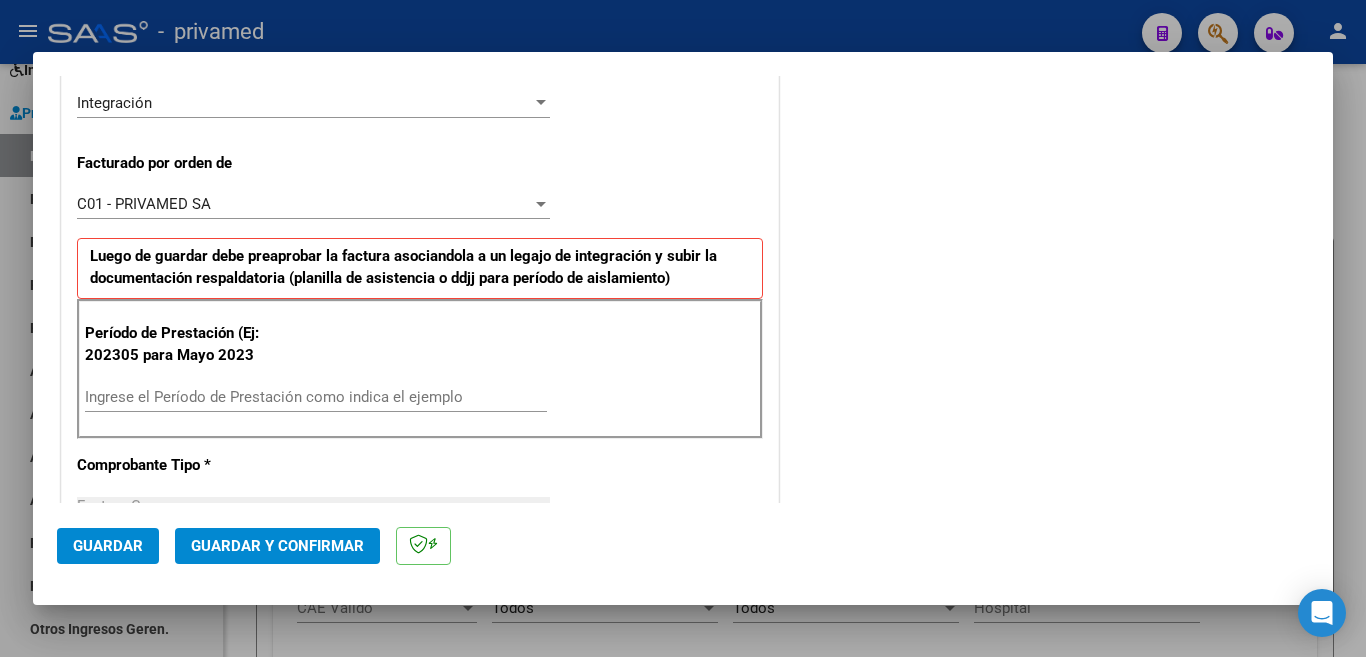 scroll, scrollTop: 500, scrollLeft: 0, axis: vertical 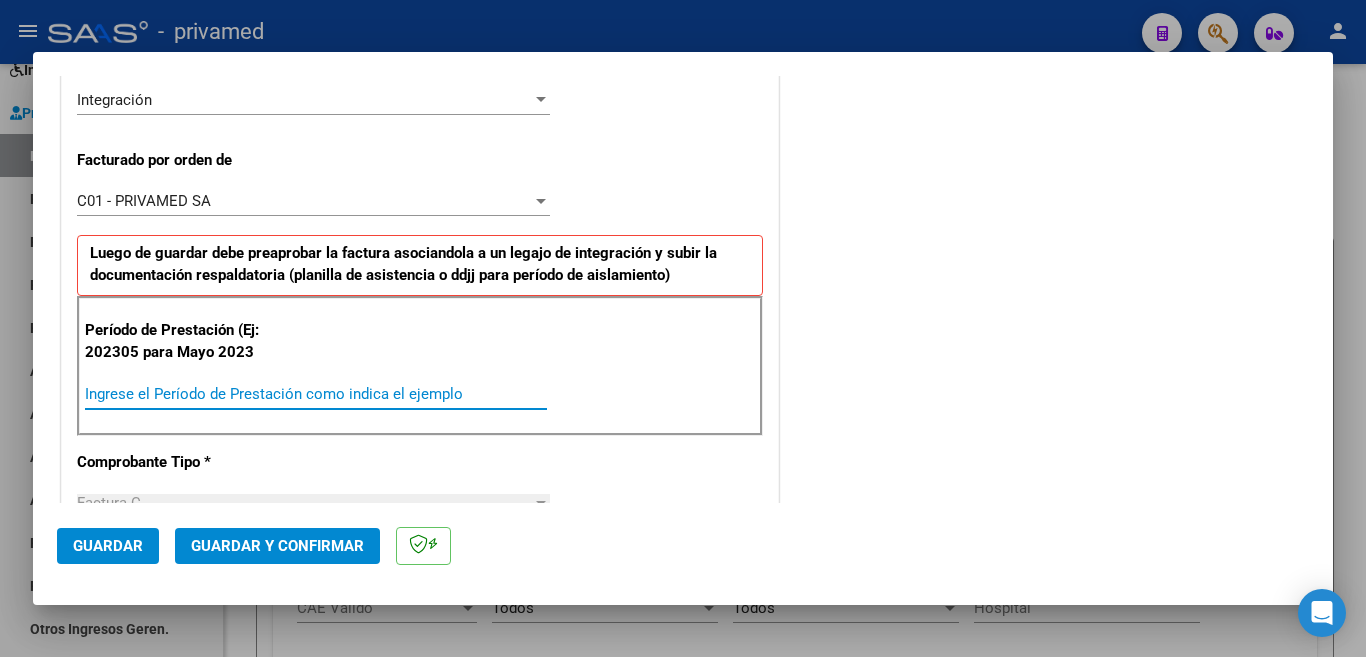 click on "Ingrese el Período de Prestación como indica el ejemplo" at bounding box center [316, 394] 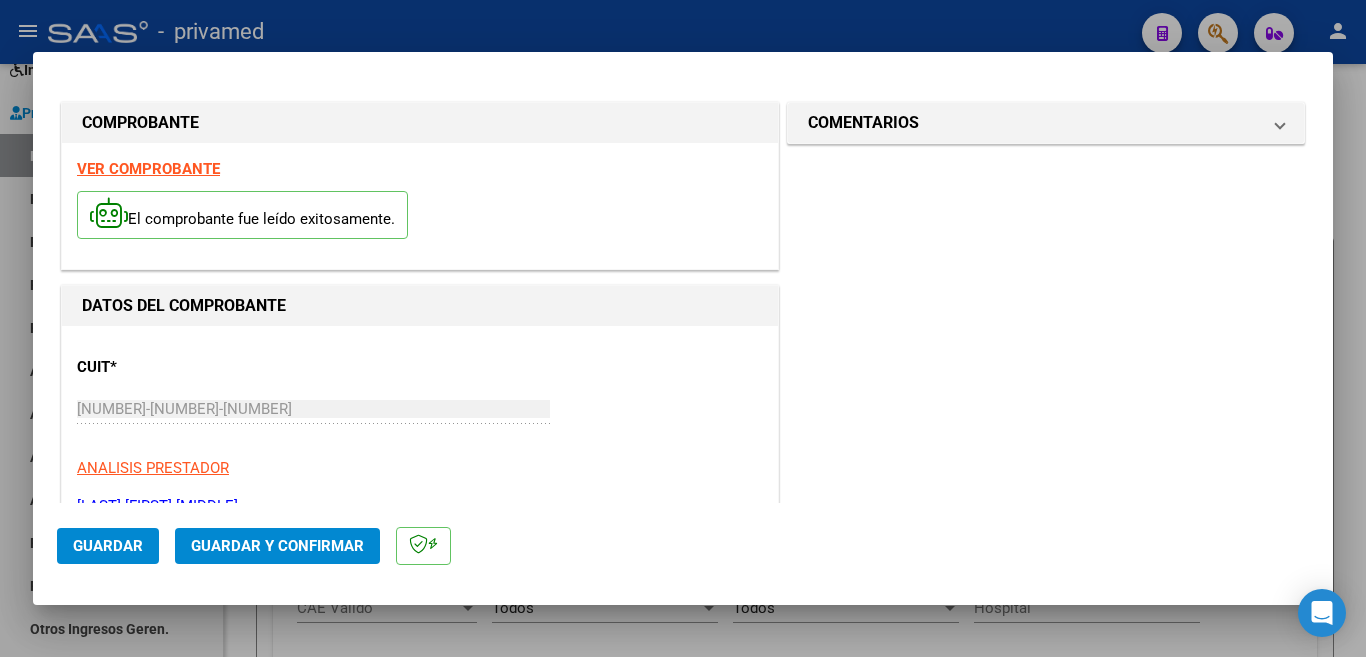 scroll, scrollTop: 400, scrollLeft: 0, axis: vertical 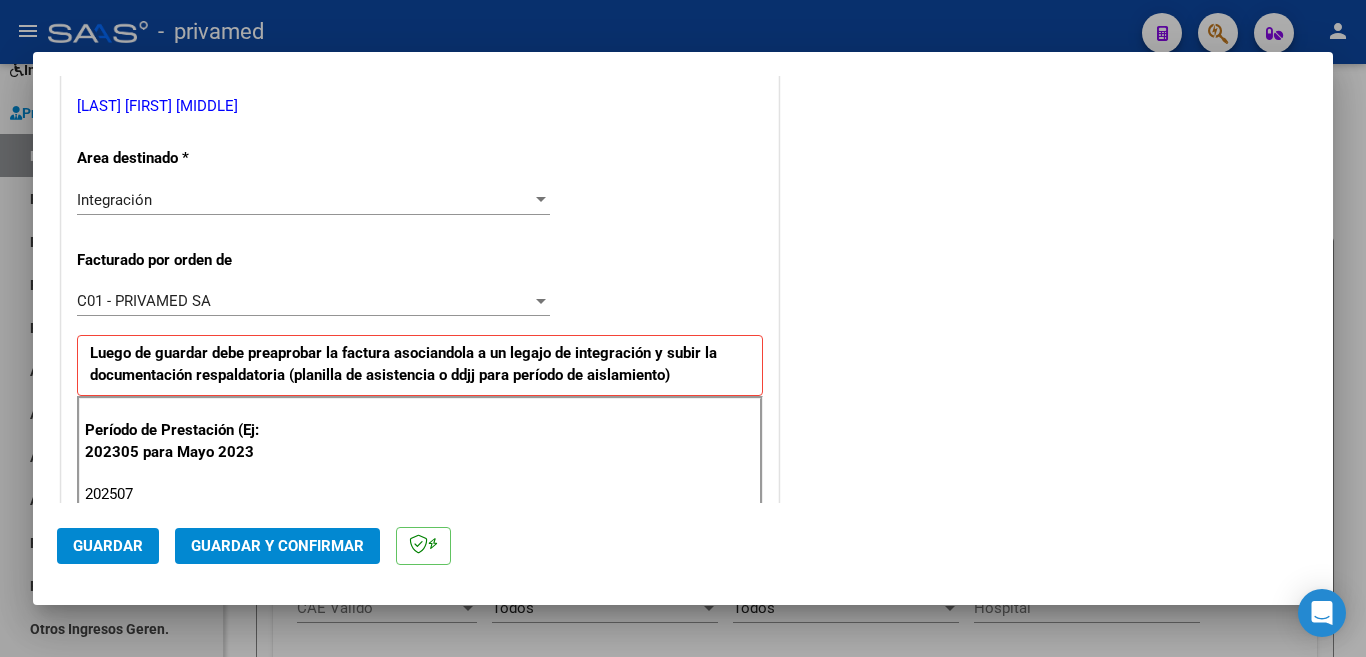 type on "202507" 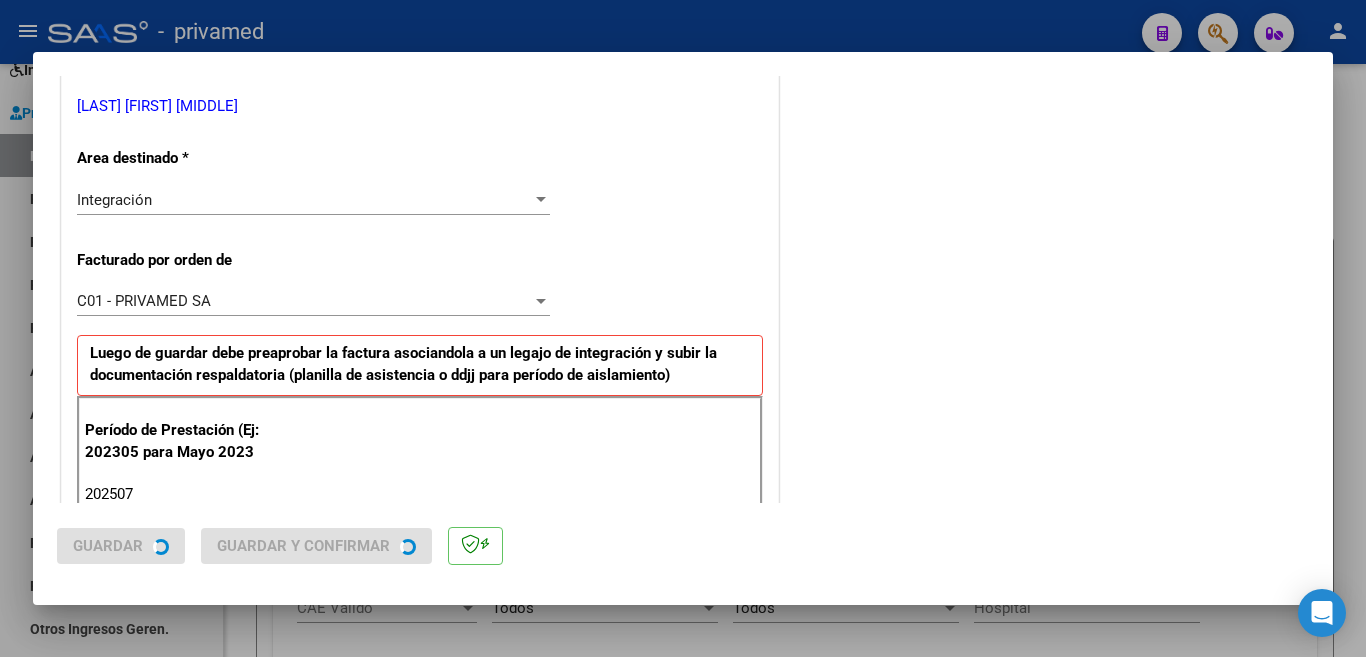 scroll, scrollTop: 0, scrollLeft: 0, axis: both 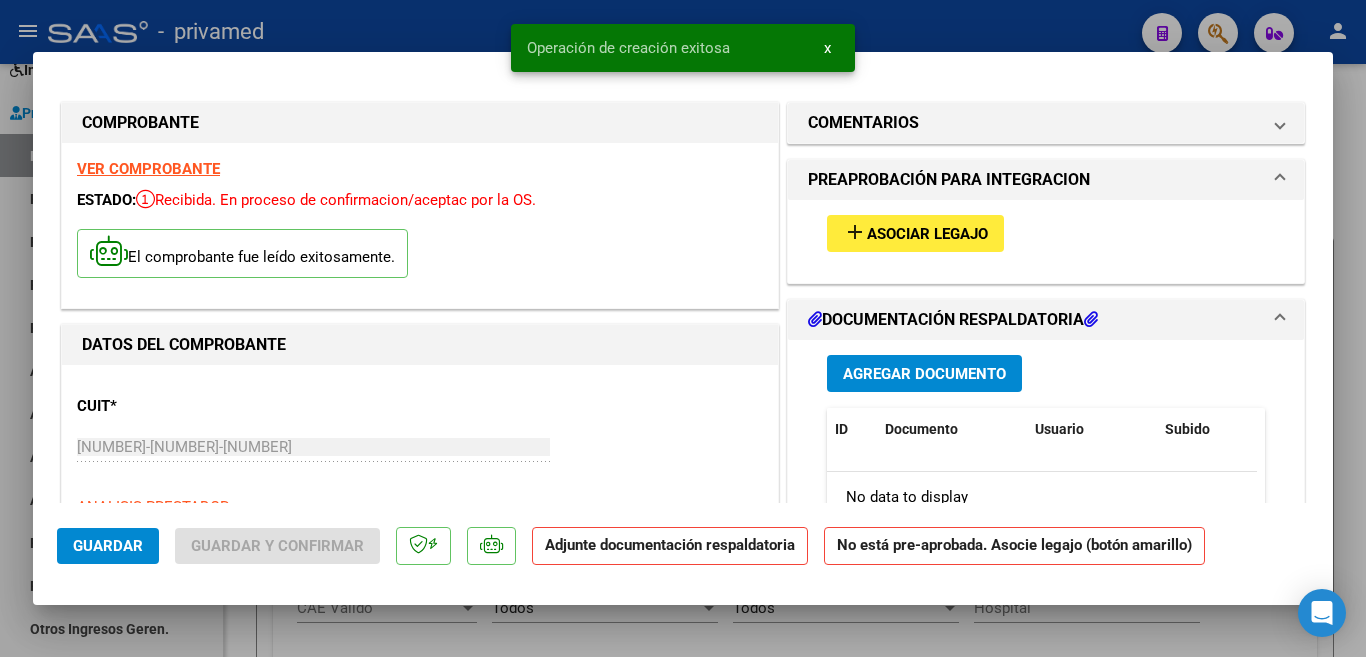 click on "Asociar Legajo" at bounding box center [927, 234] 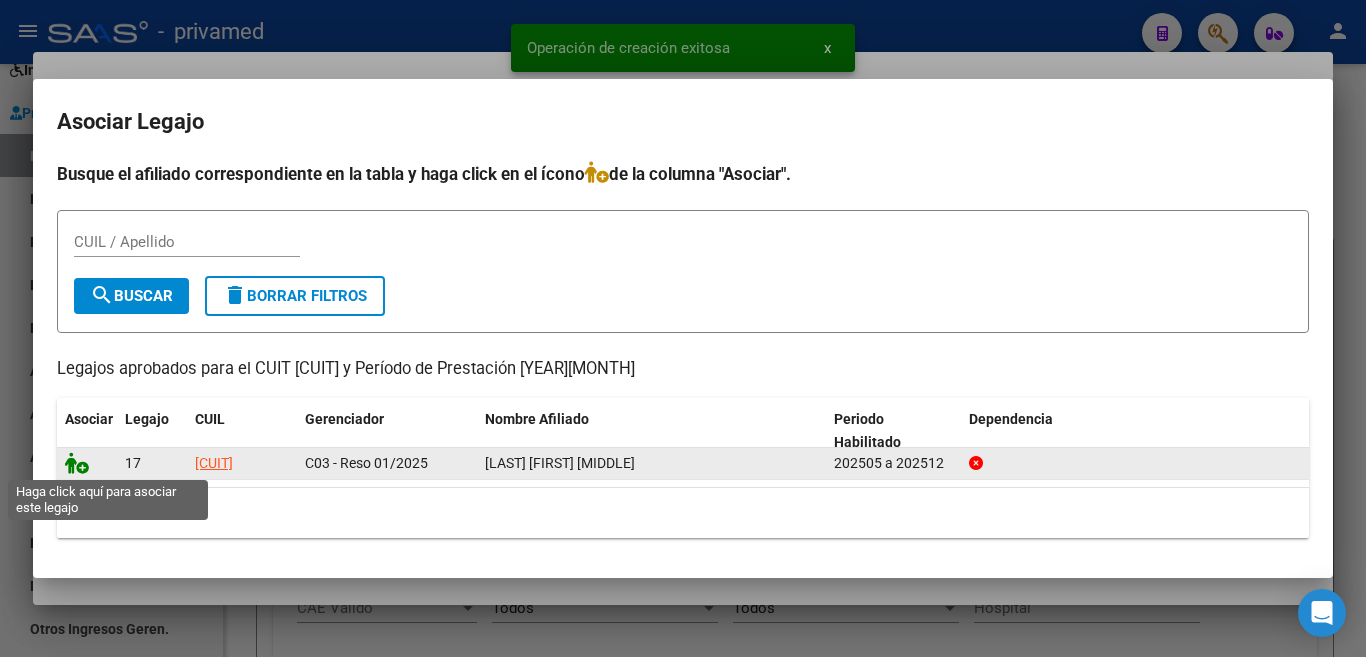 click 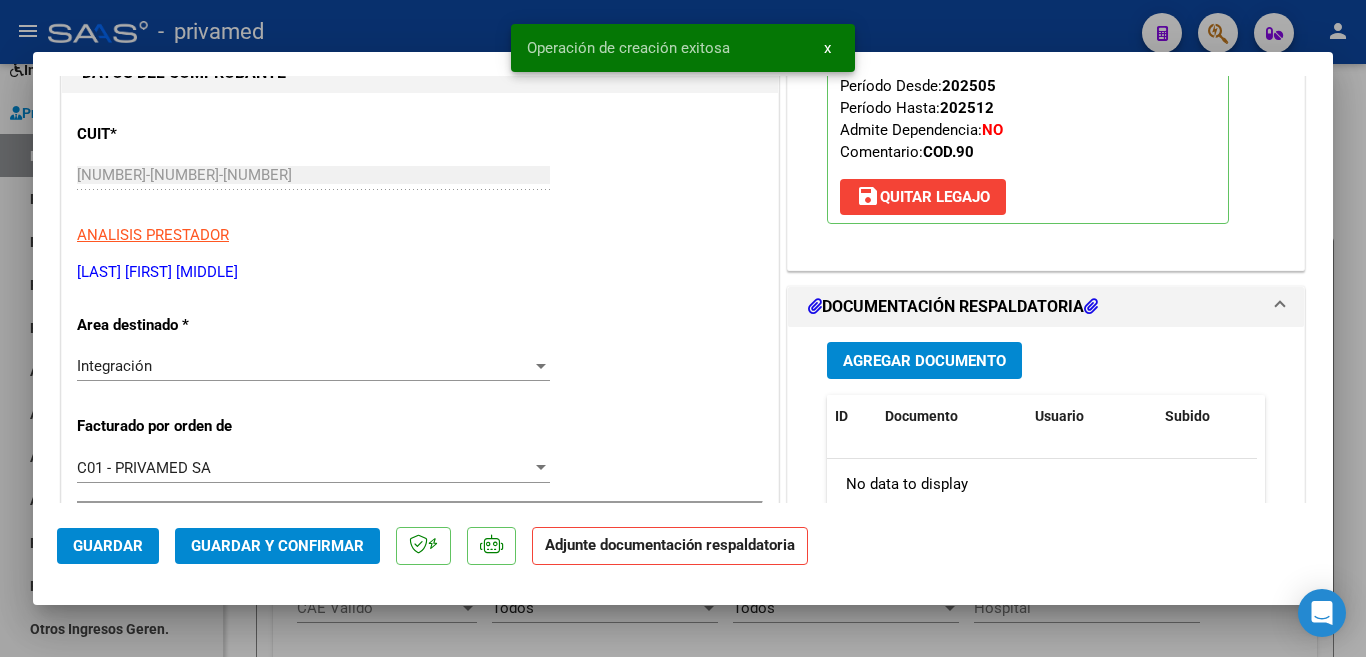 scroll, scrollTop: 300, scrollLeft: 0, axis: vertical 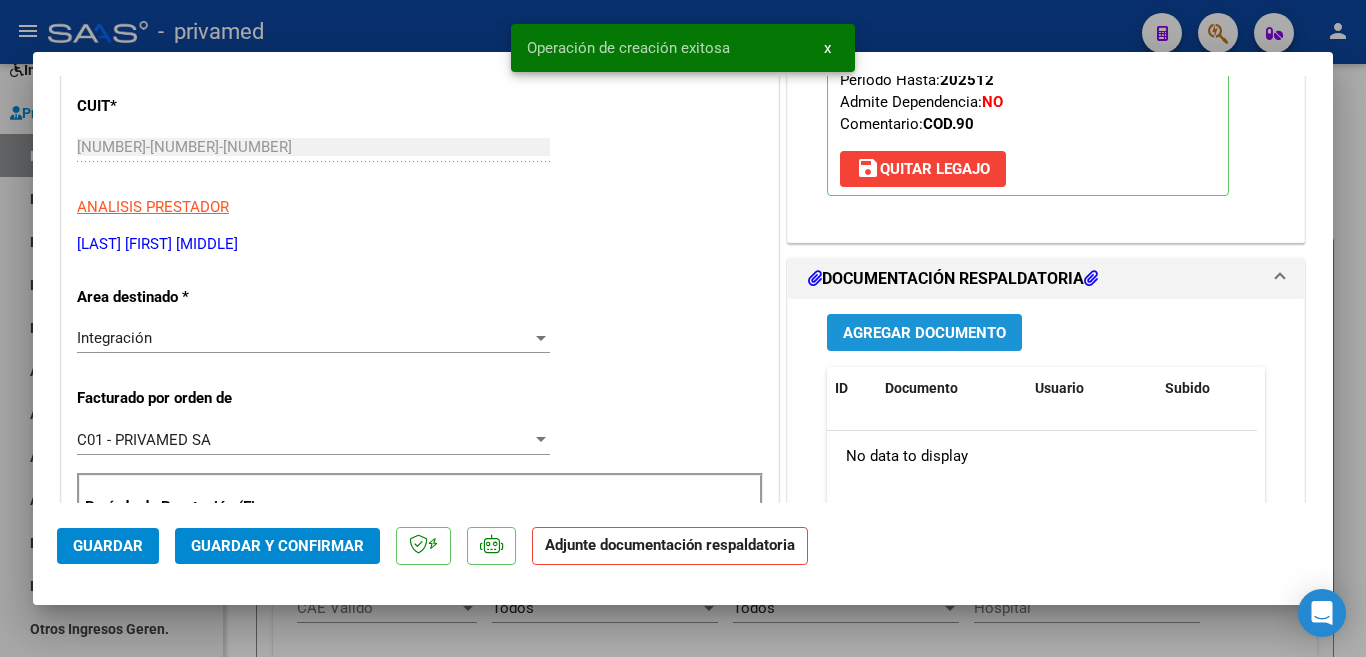 click on "Agregar Documento" at bounding box center (924, 333) 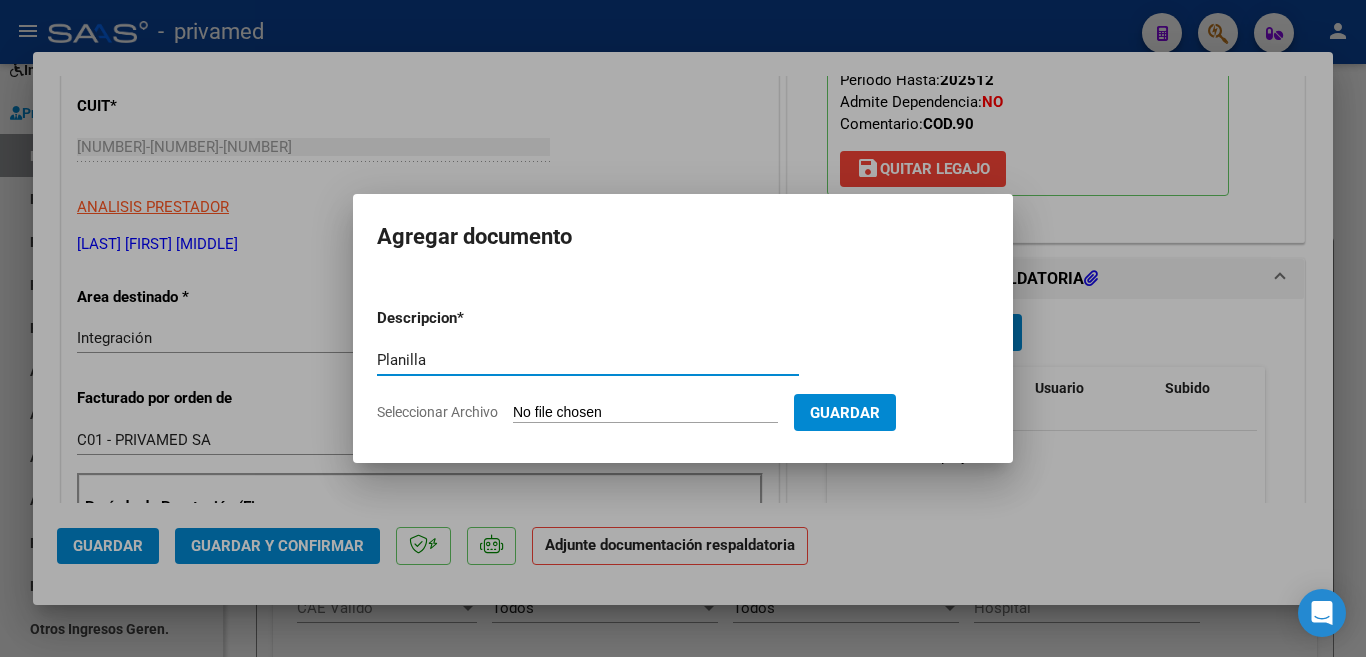 type on "Planilla" 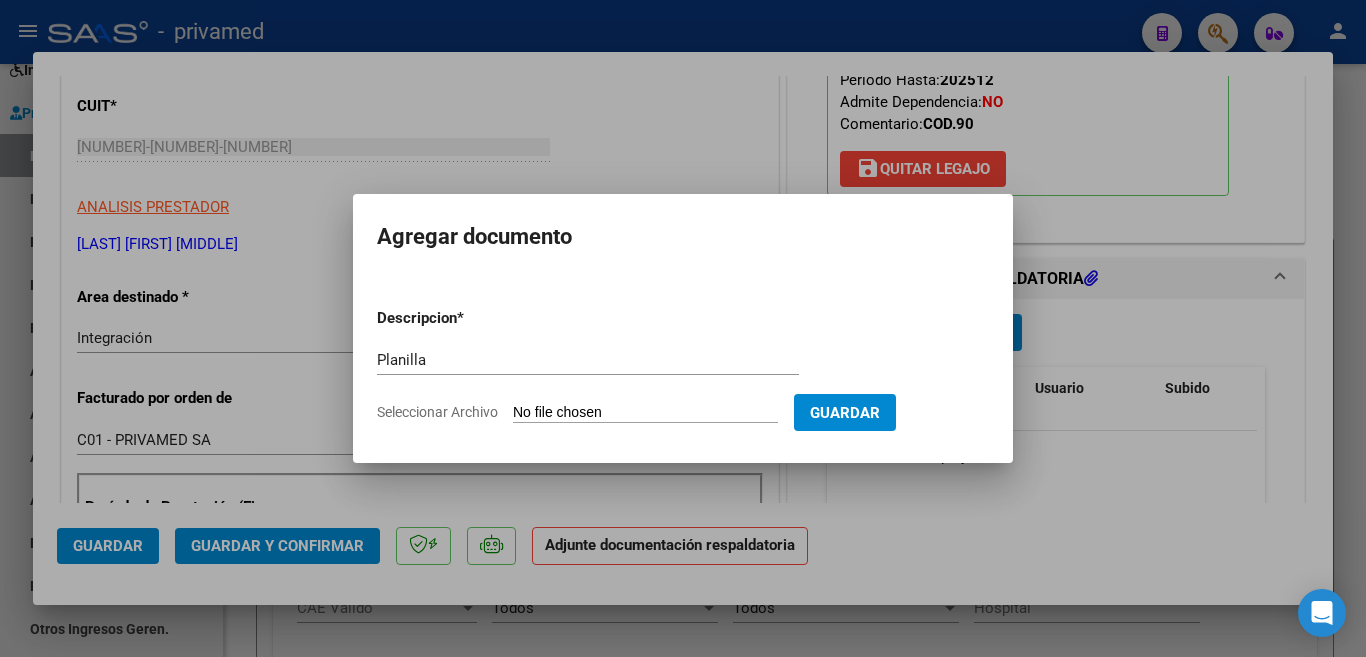 click on "Seleccionar Archivo" at bounding box center [645, 413] 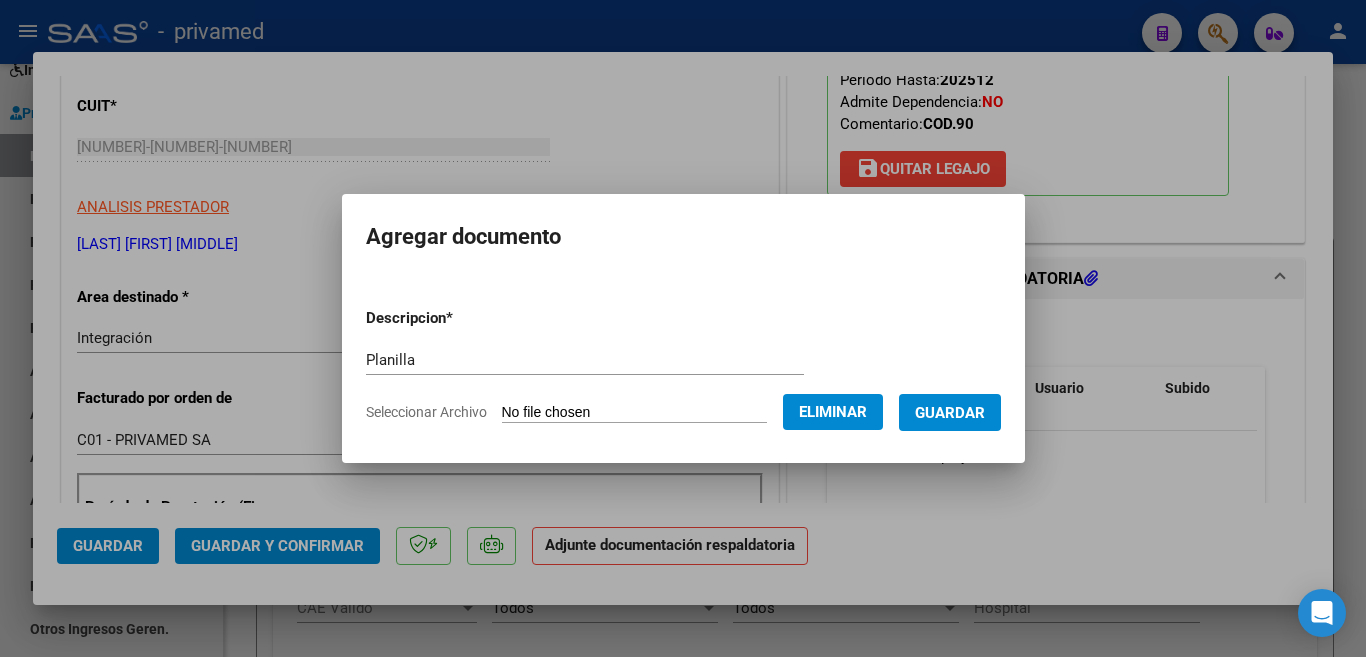 click on "Guardar" at bounding box center (950, 412) 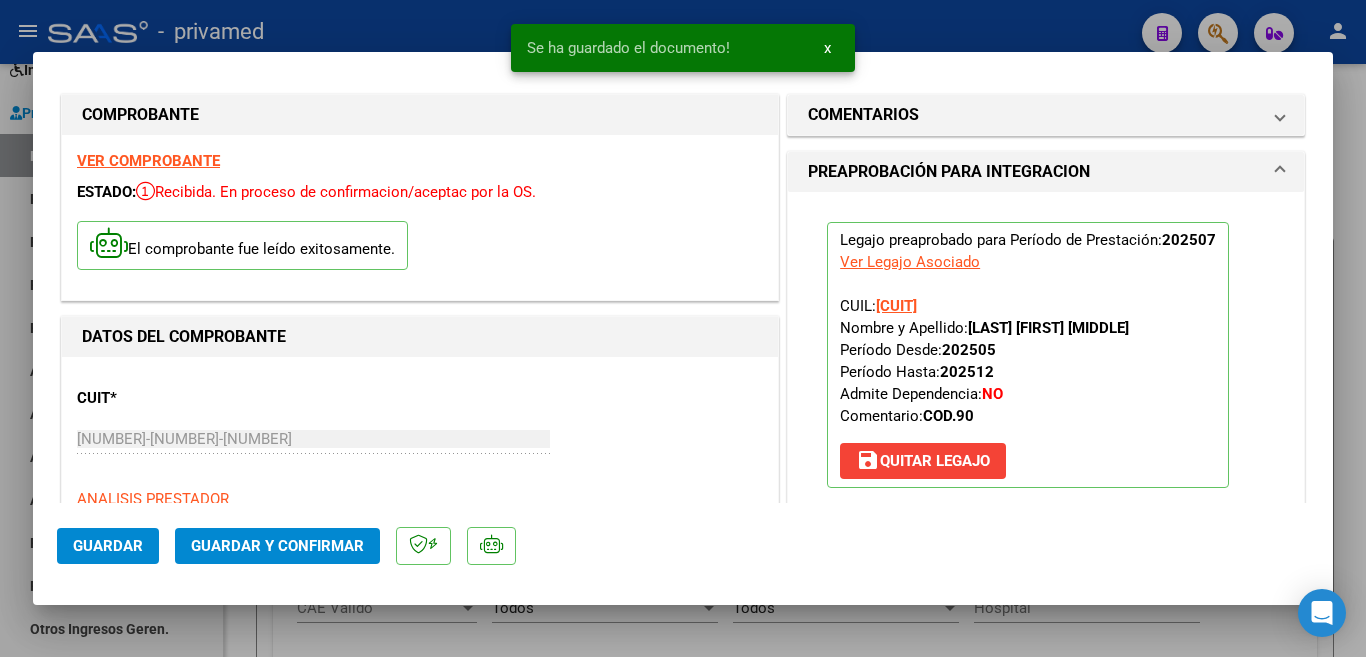 scroll, scrollTop: 0, scrollLeft: 0, axis: both 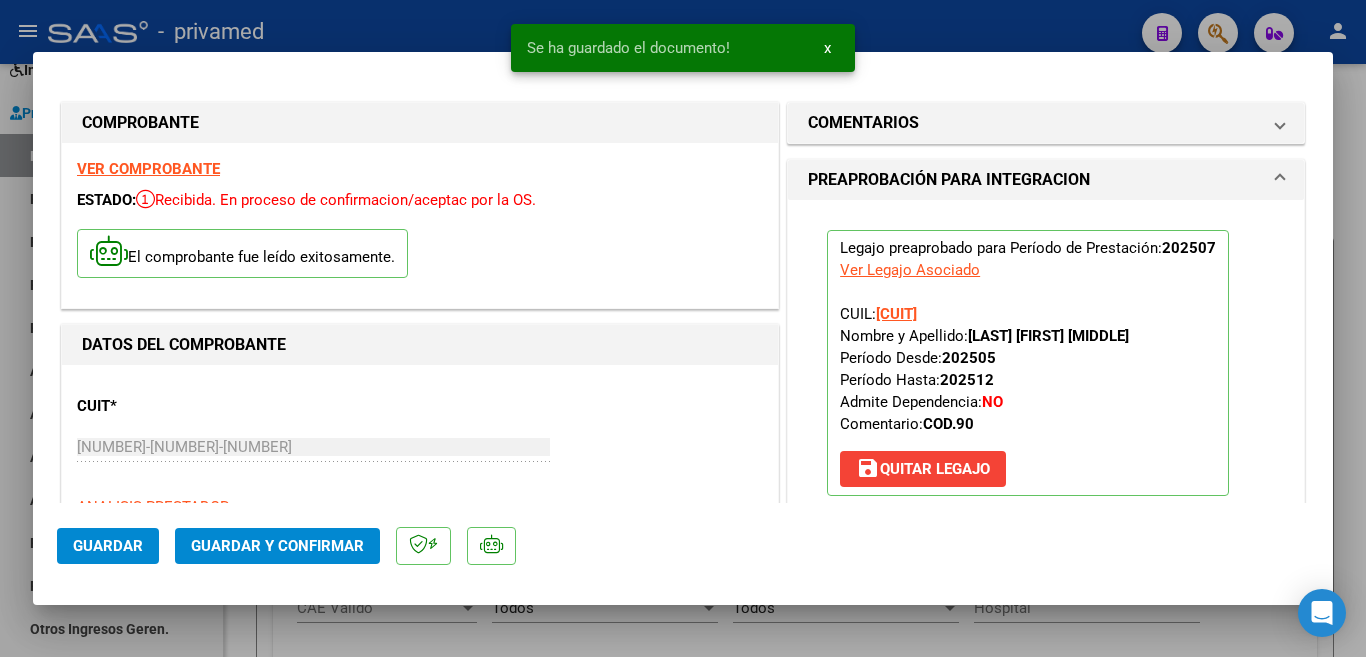 type 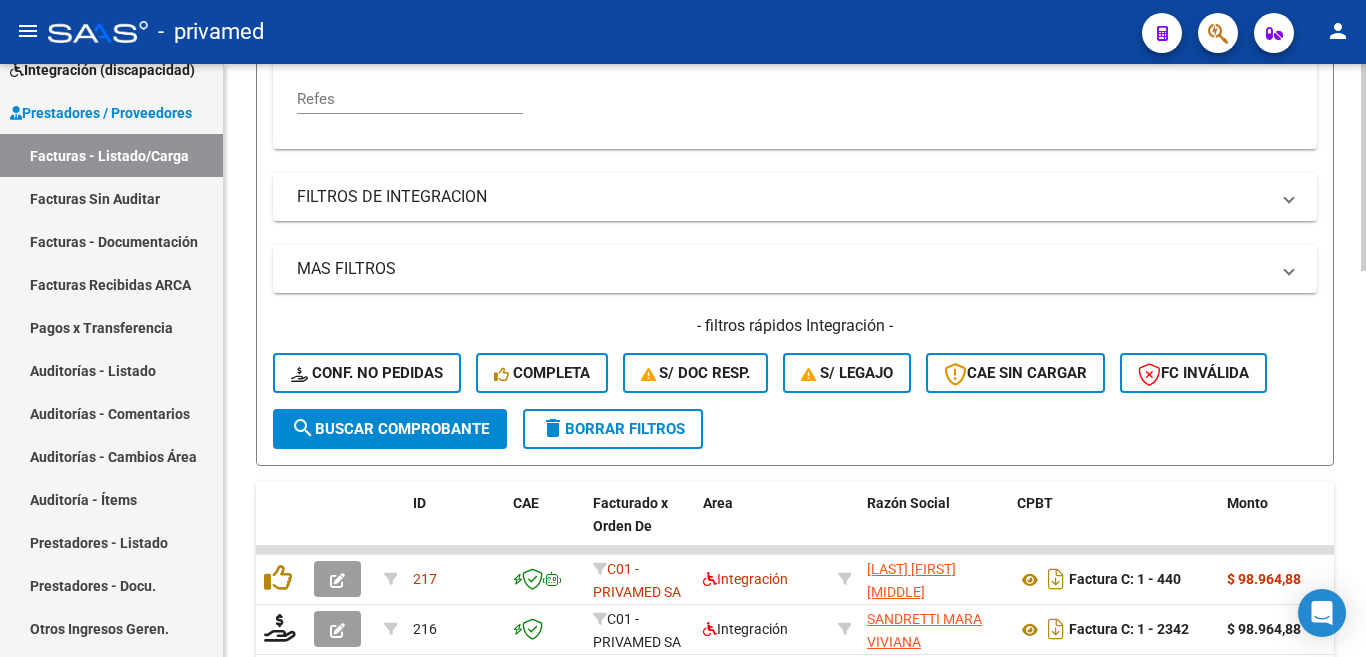 scroll, scrollTop: 700, scrollLeft: 0, axis: vertical 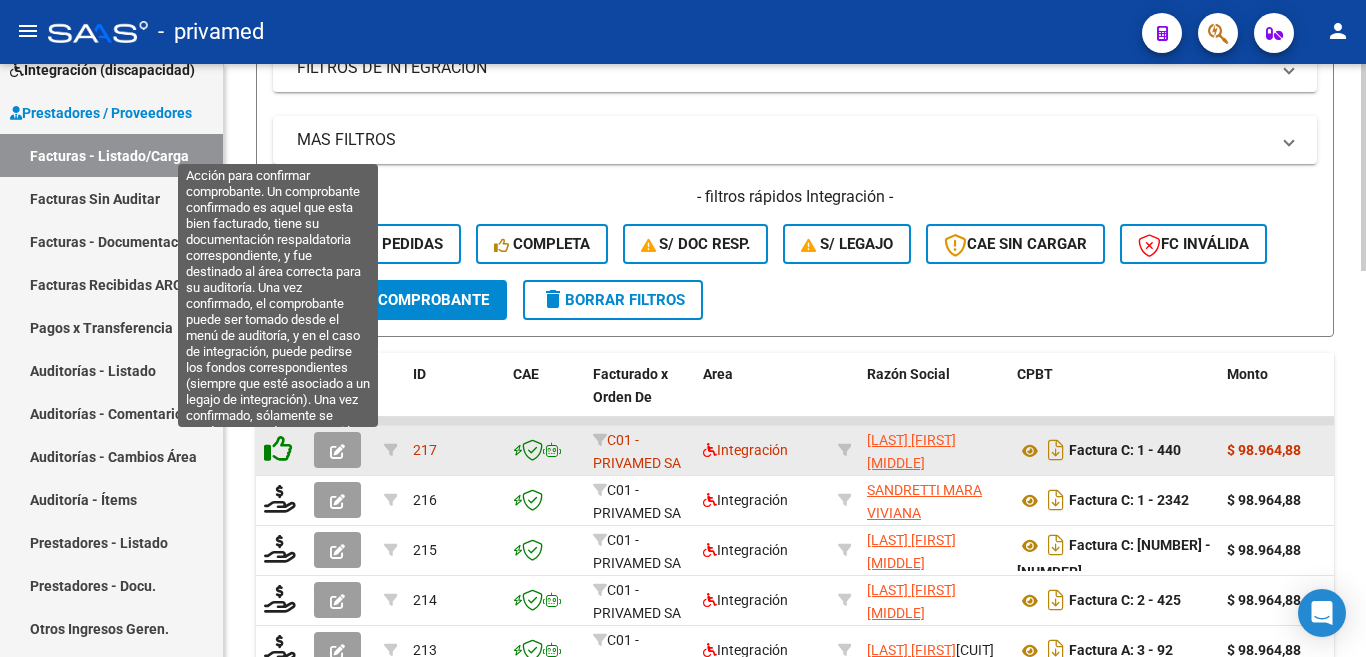 click 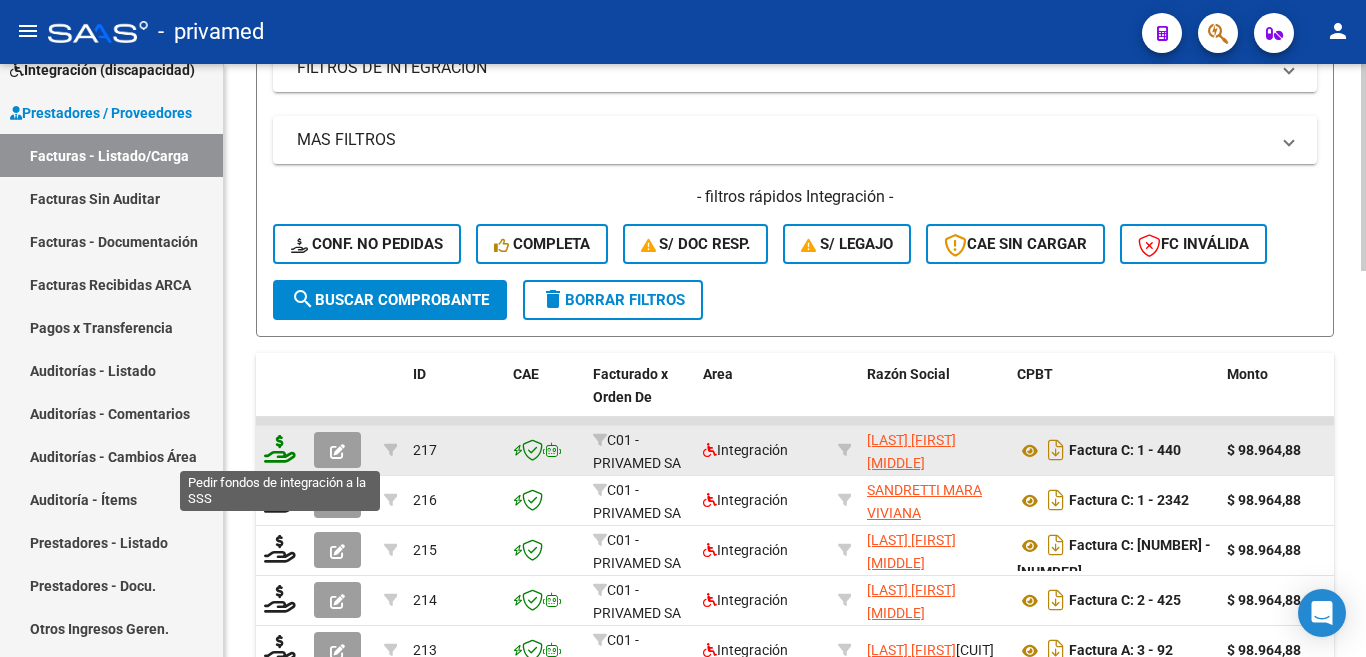 click 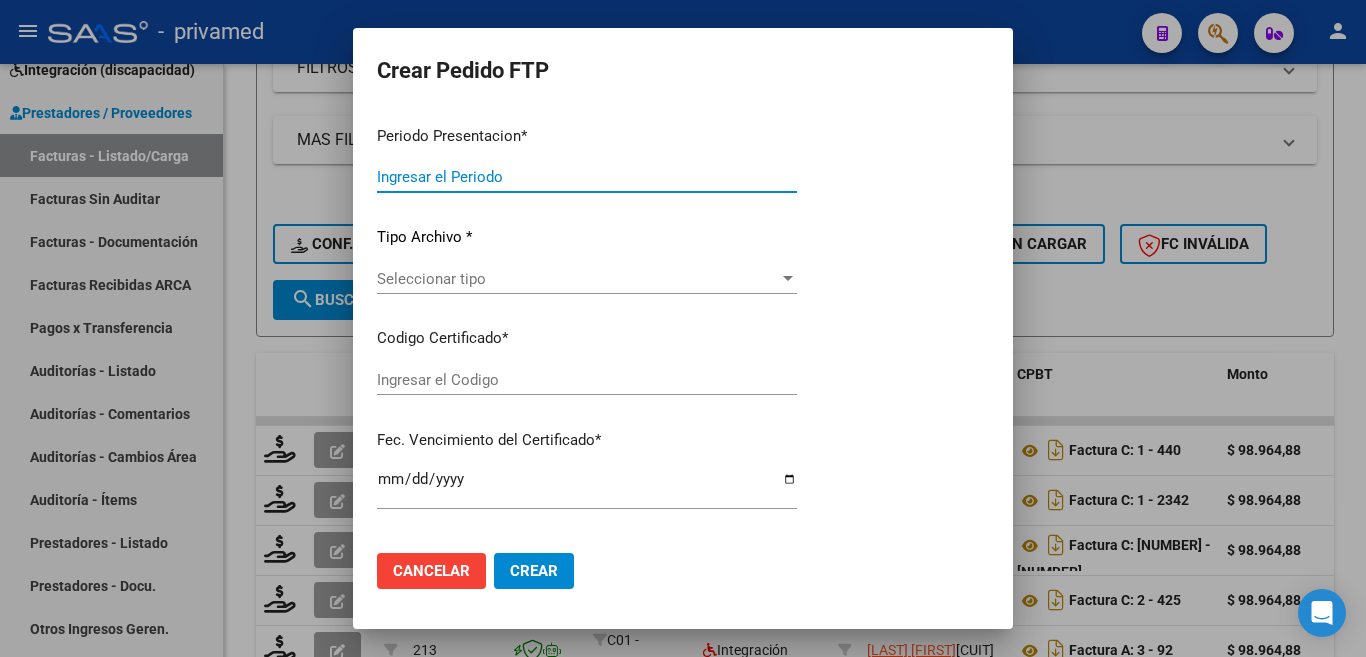type on "202507" 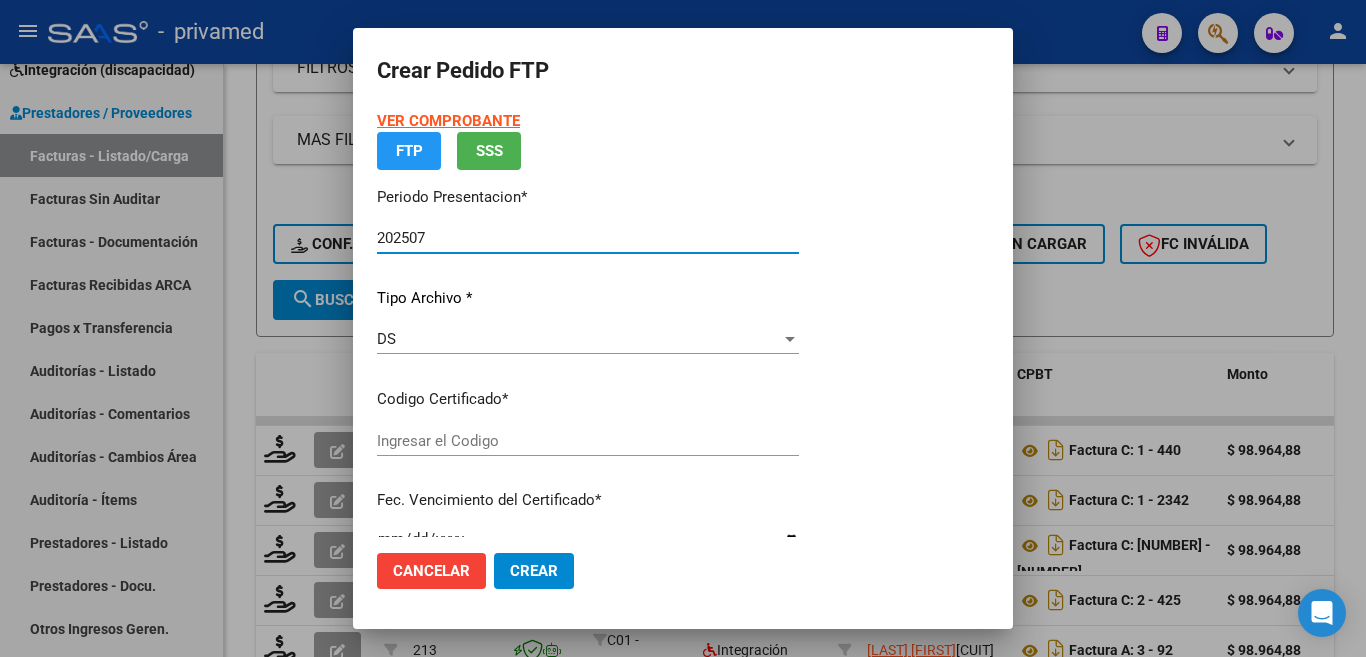 type on "[CERT_CODE]" 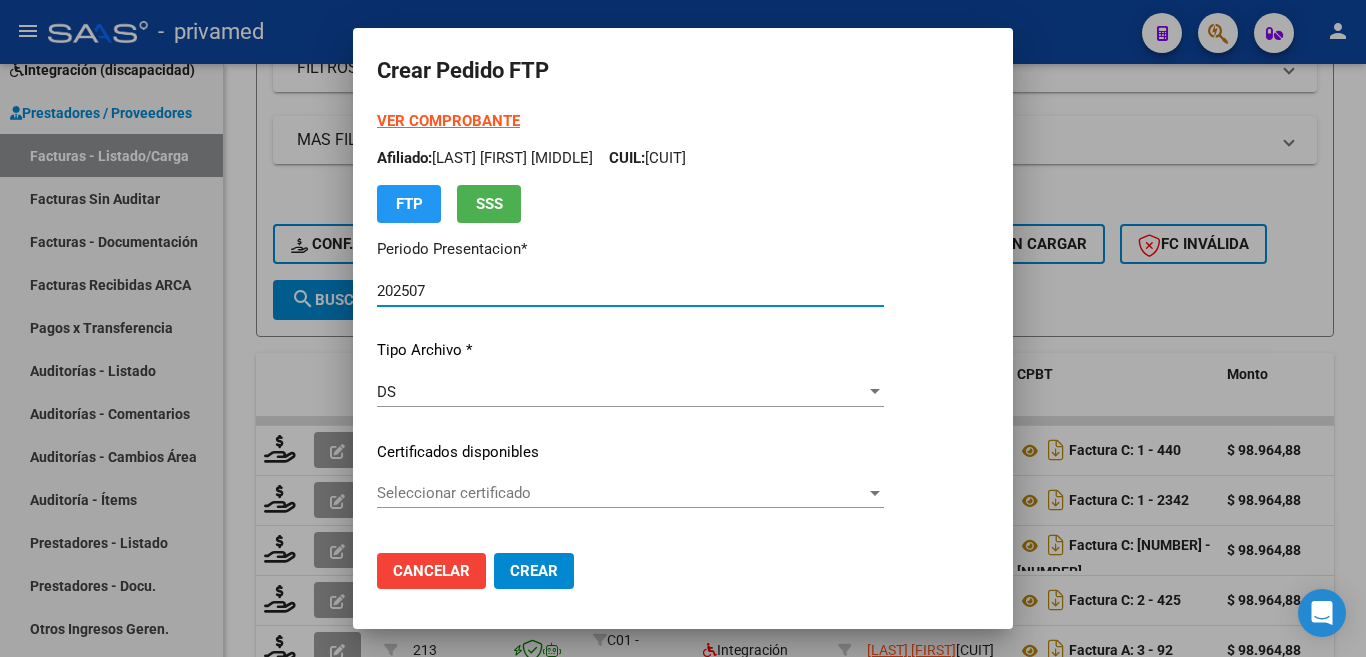 click on "Seleccionar certificado" at bounding box center (621, 493) 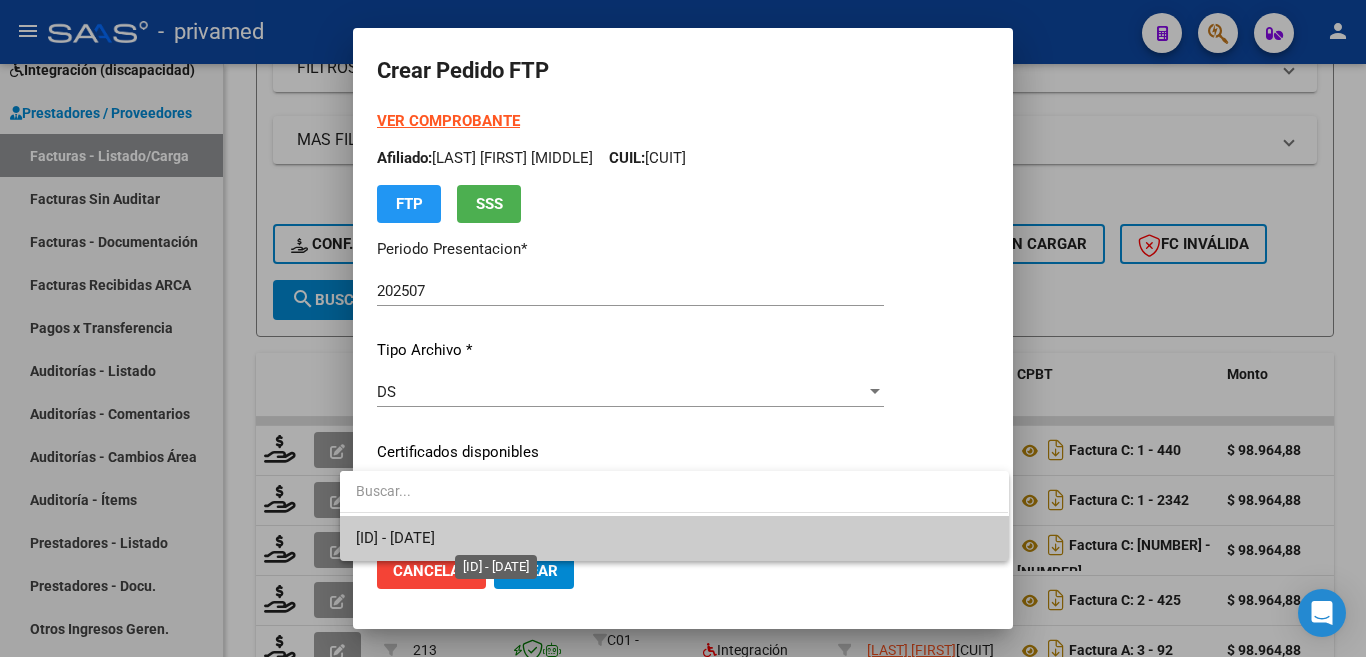 click on "[ID] - [DATE]" at bounding box center [395, 538] 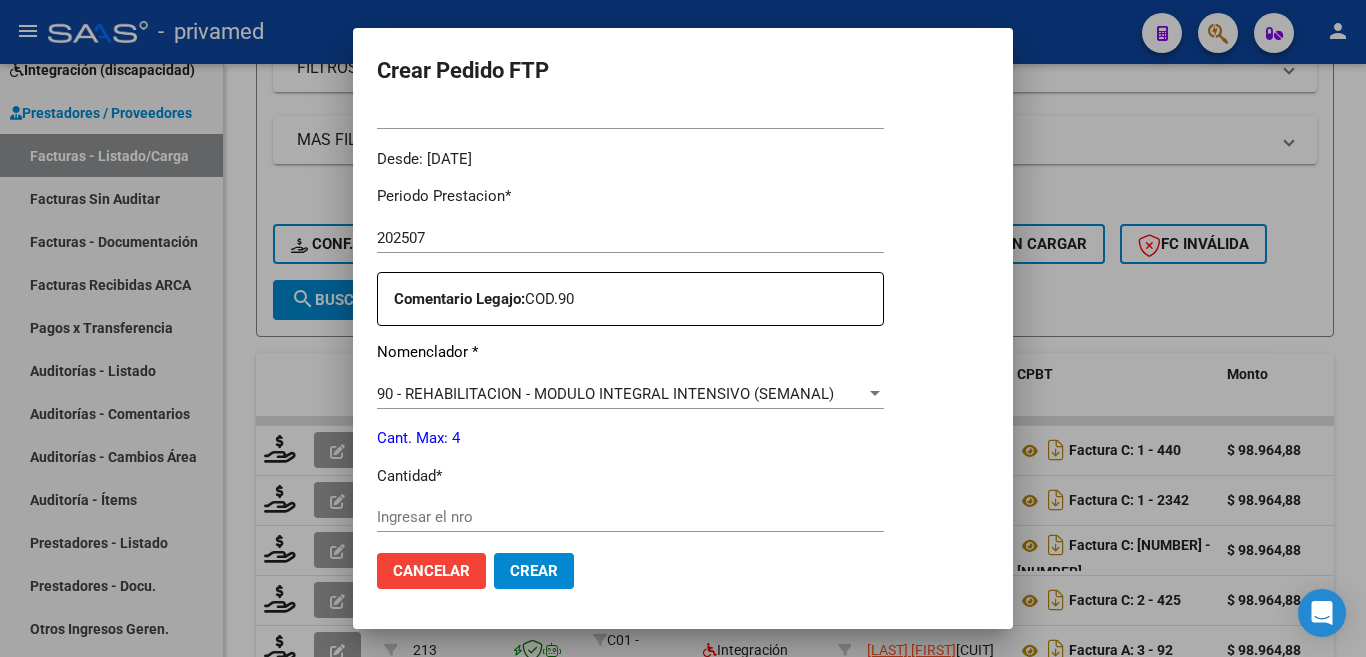 scroll, scrollTop: 600, scrollLeft: 0, axis: vertical 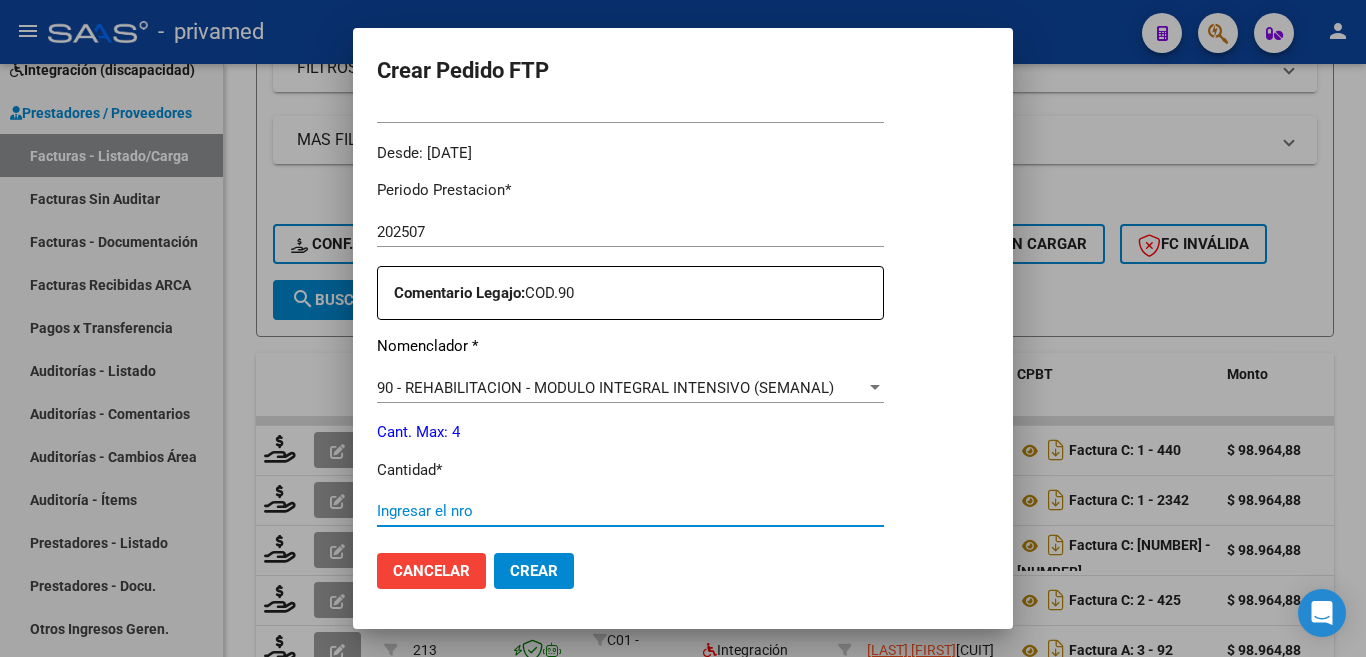 click on "Ingresar el nro" at bounding box center (630, 511) 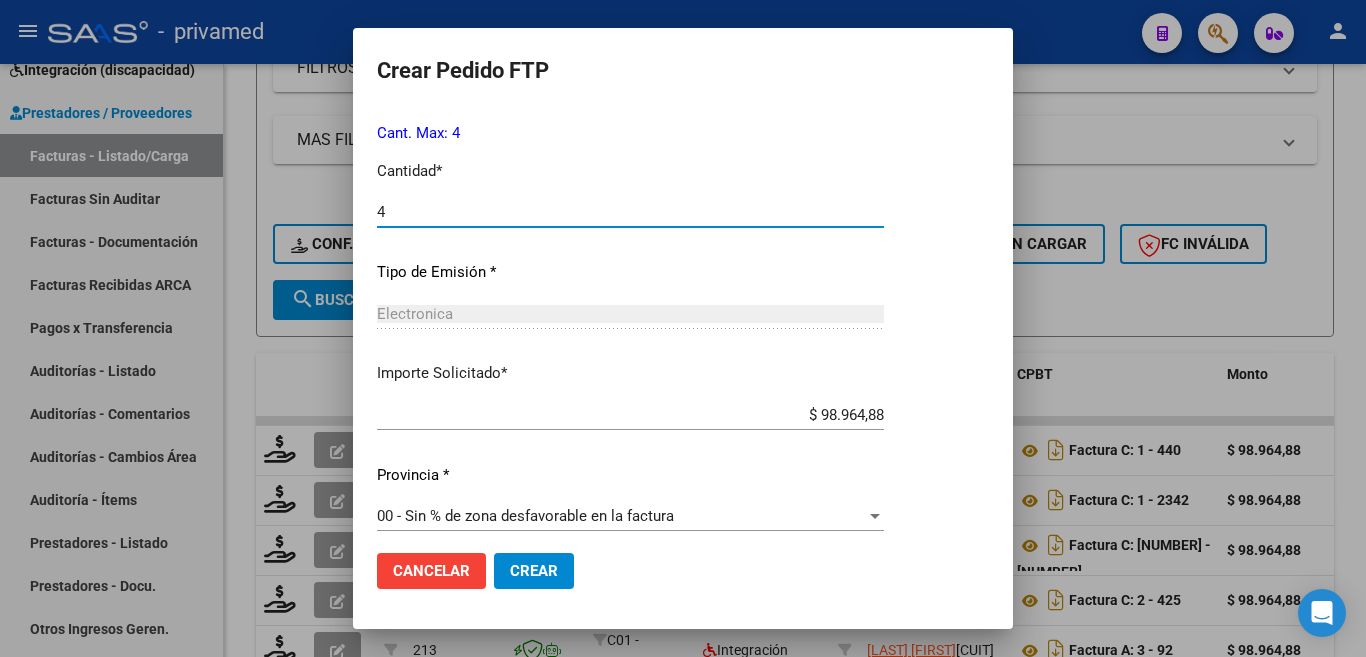 scroll, scrollTop: 699, scrollLeft: 0, axis: vertical 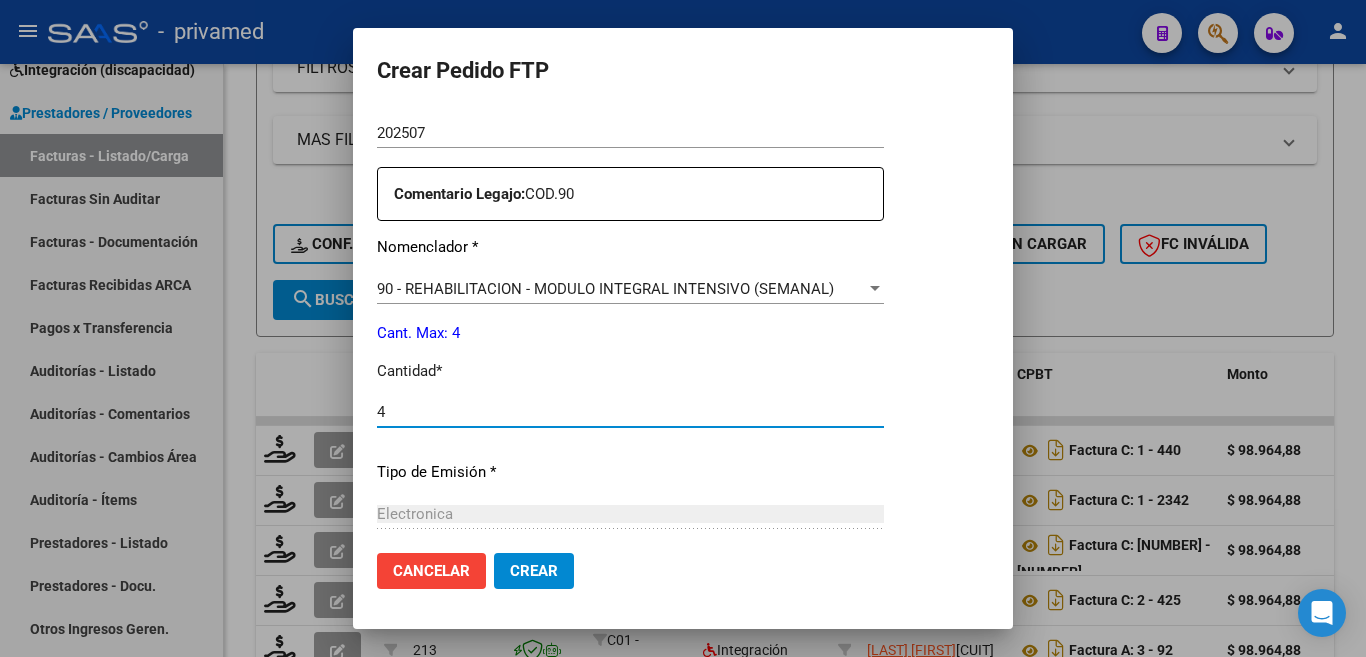 type on "4" 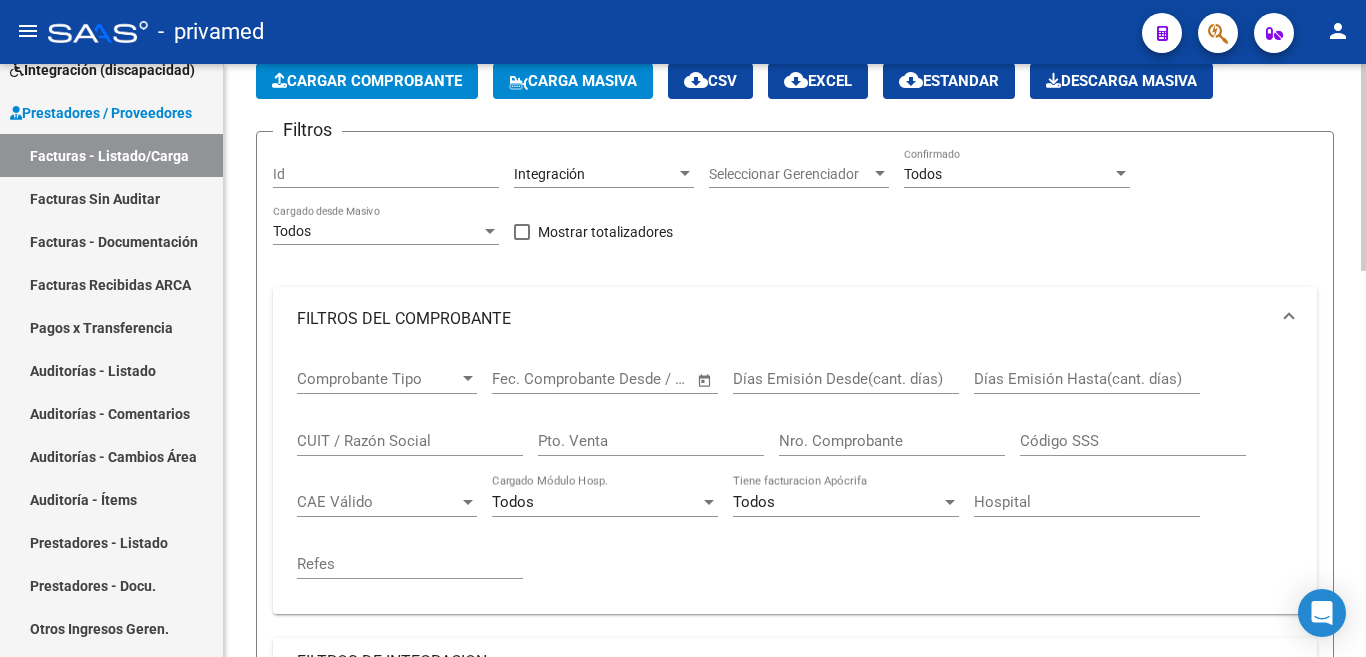 scroll, scrollTop: 100, scrollLeft: 0, axis: vertical 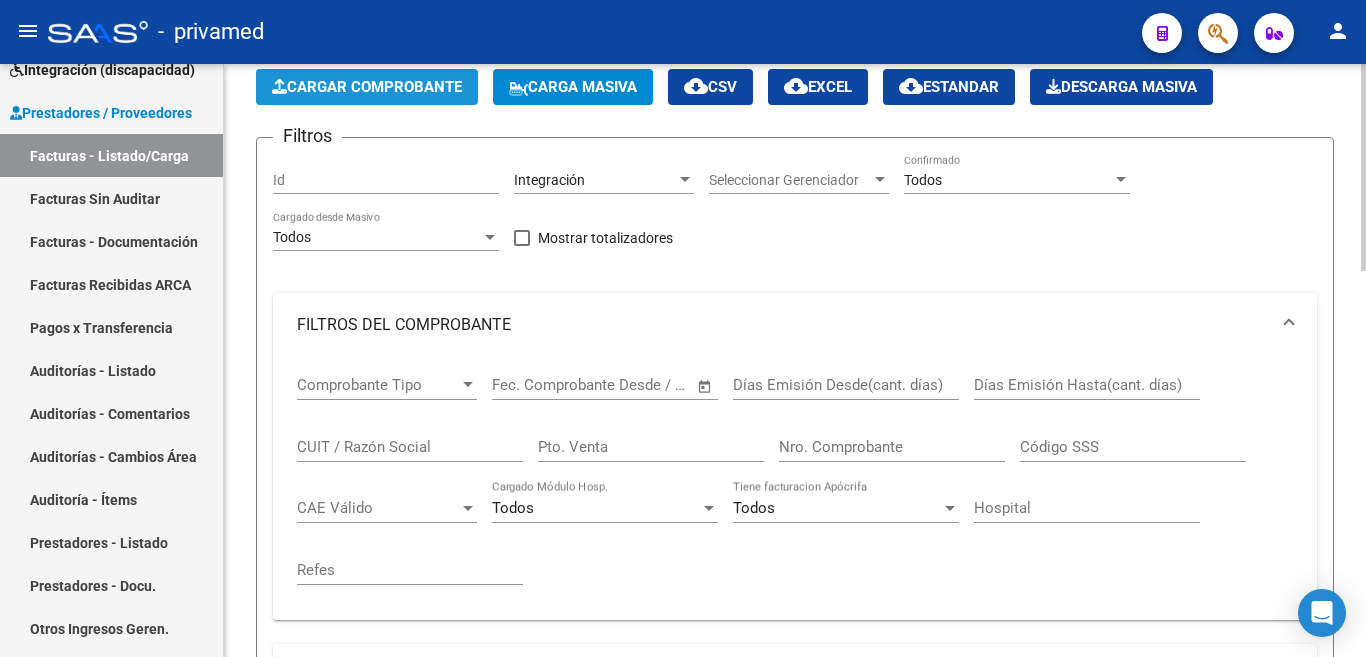 click on "Cargar Comprobante" 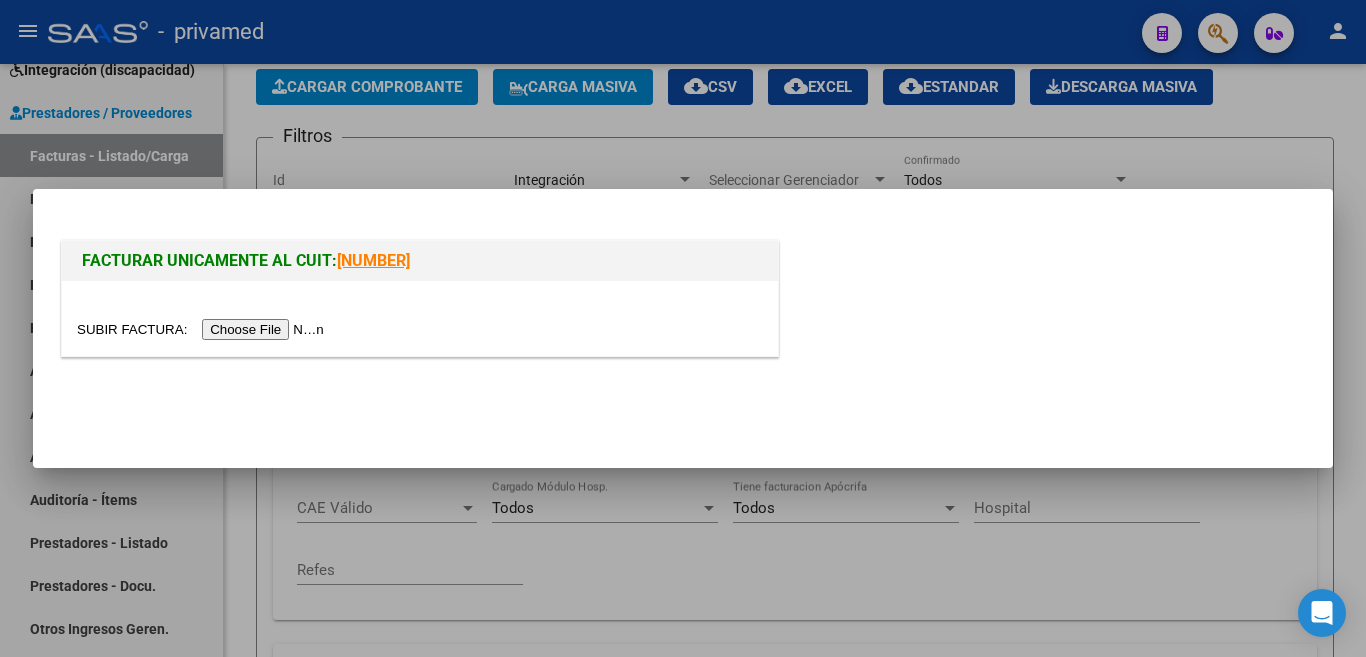 click at bounding box center [203, 329] 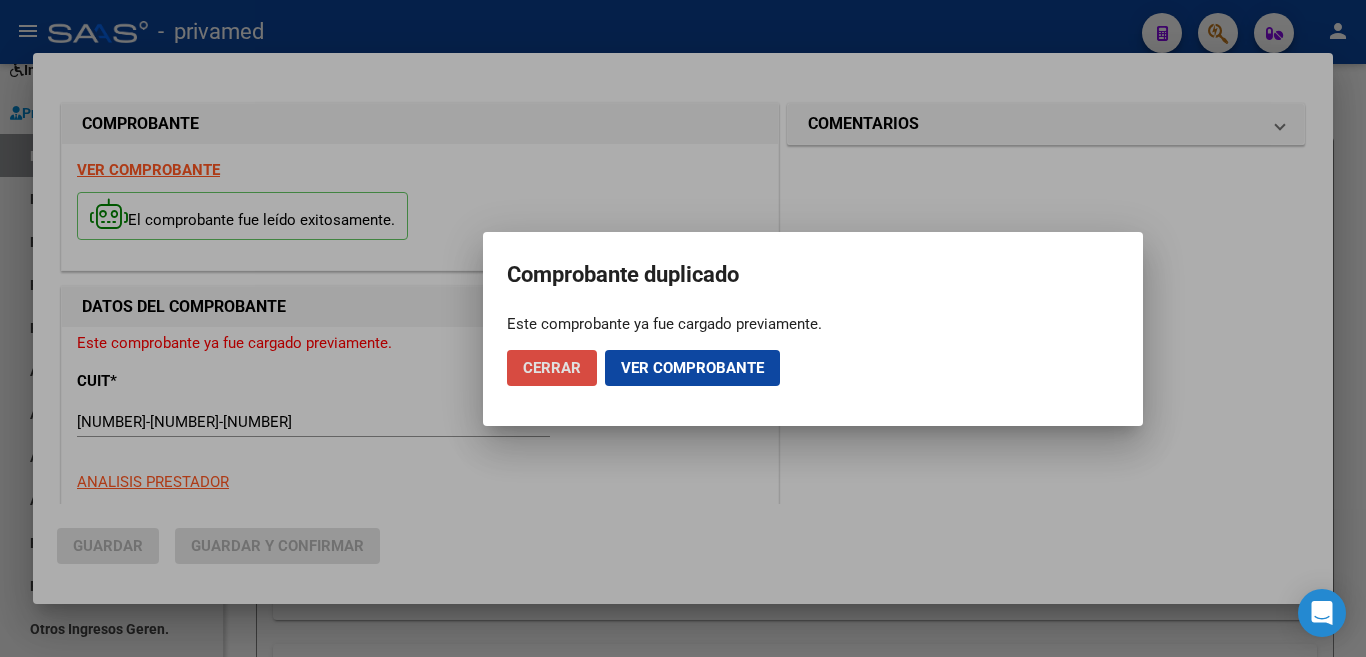 click on "Cerrar" 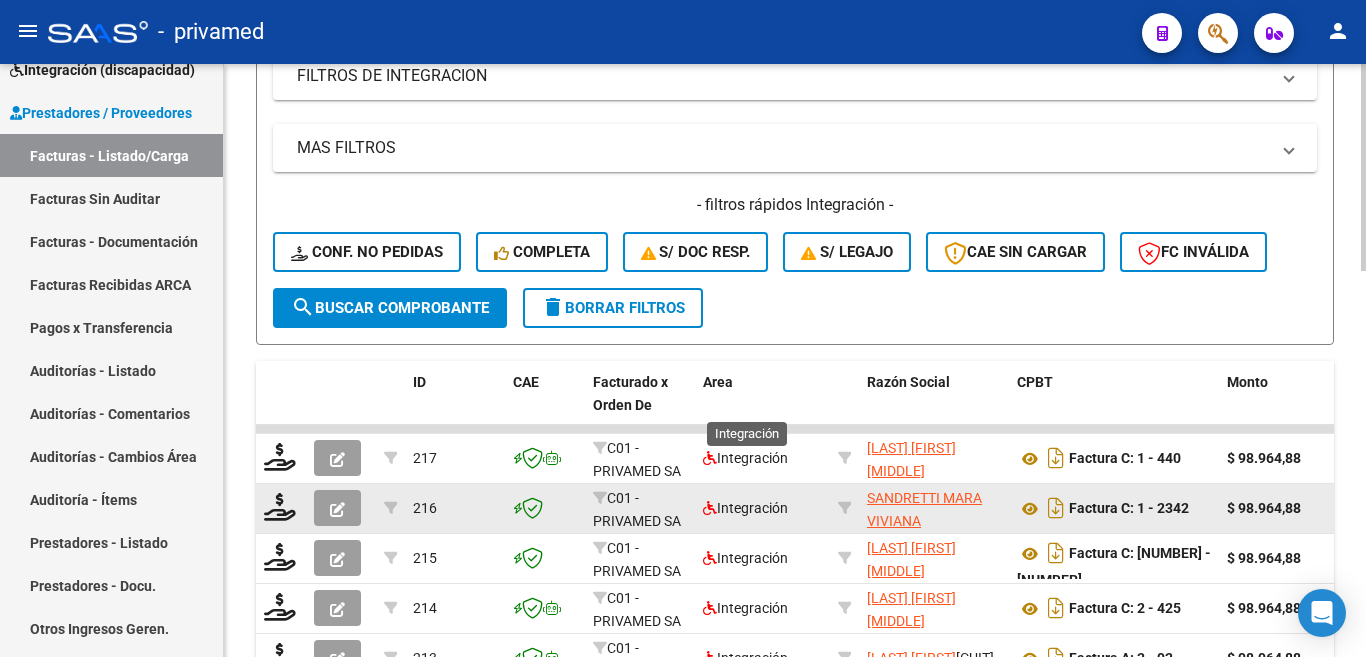 scroll, scrollTop: 807, scrollLeft: 0, axis: vertical 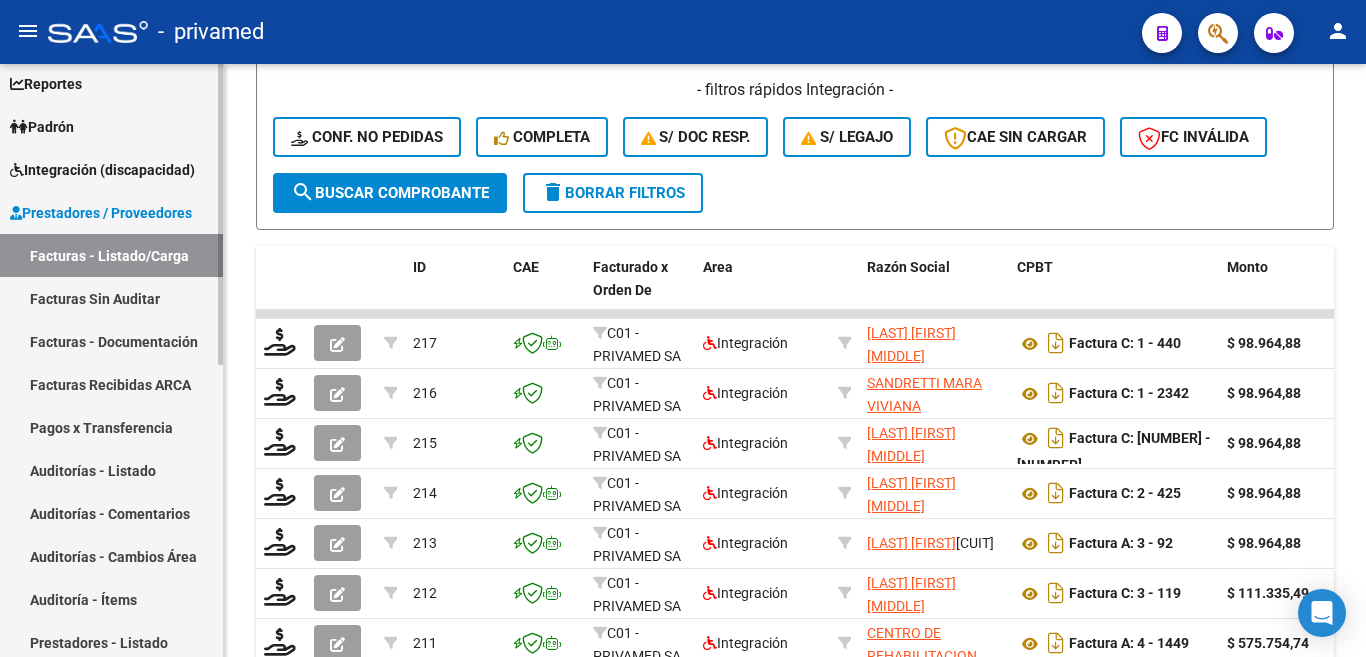 click on "Facturas - Listado/Carga" at bounding box center [111, 255] 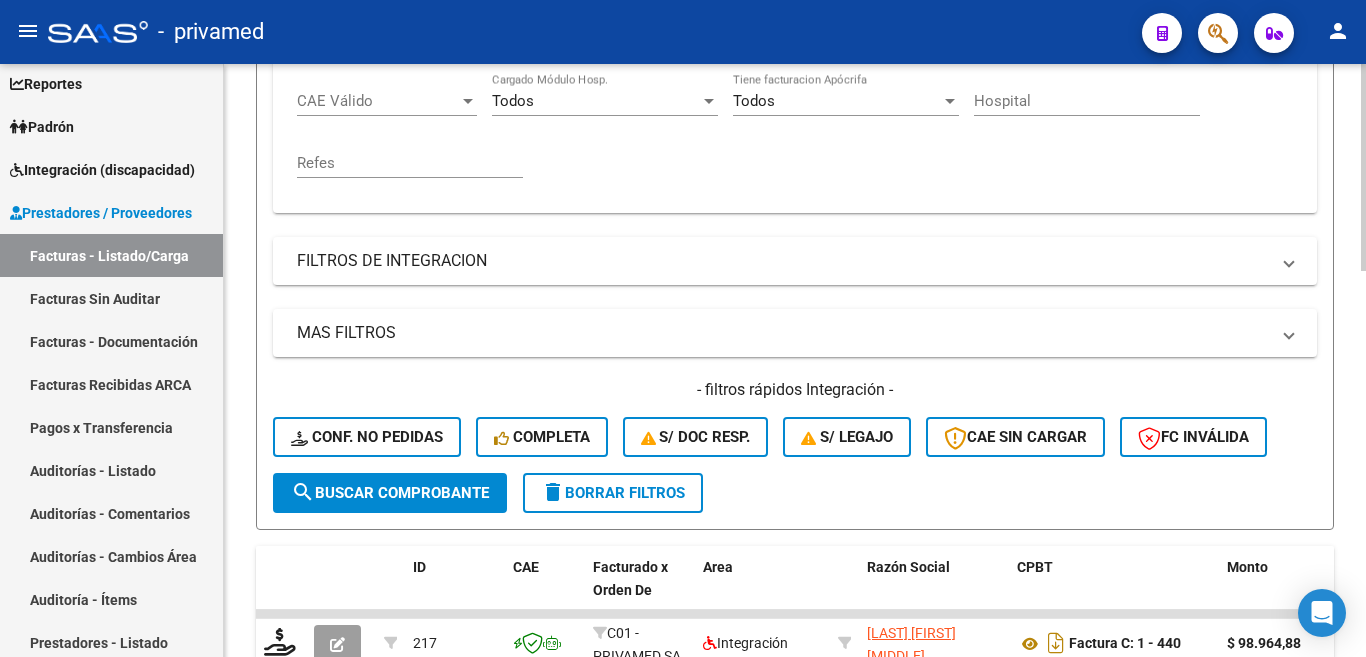 scroll, scrollTop: 307, scrollLeft: 0, axis: vertical 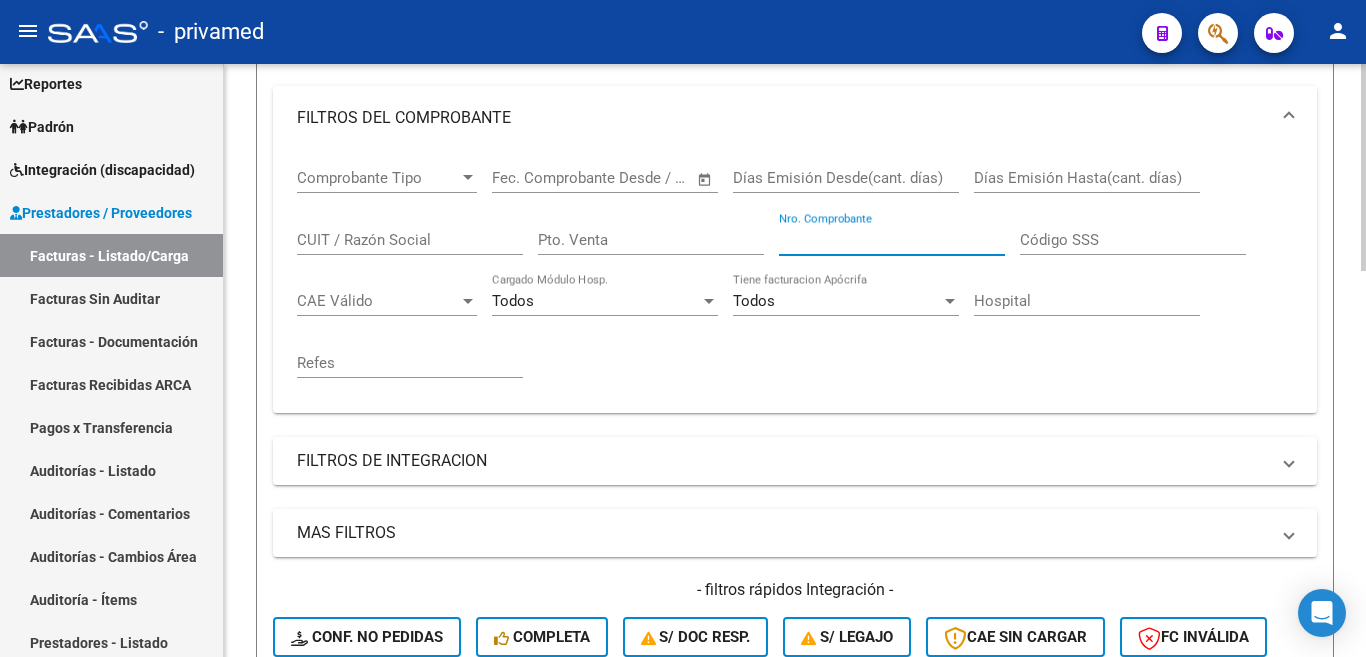 click on "Nro. Comprobante" at bounding box center (892, 240) 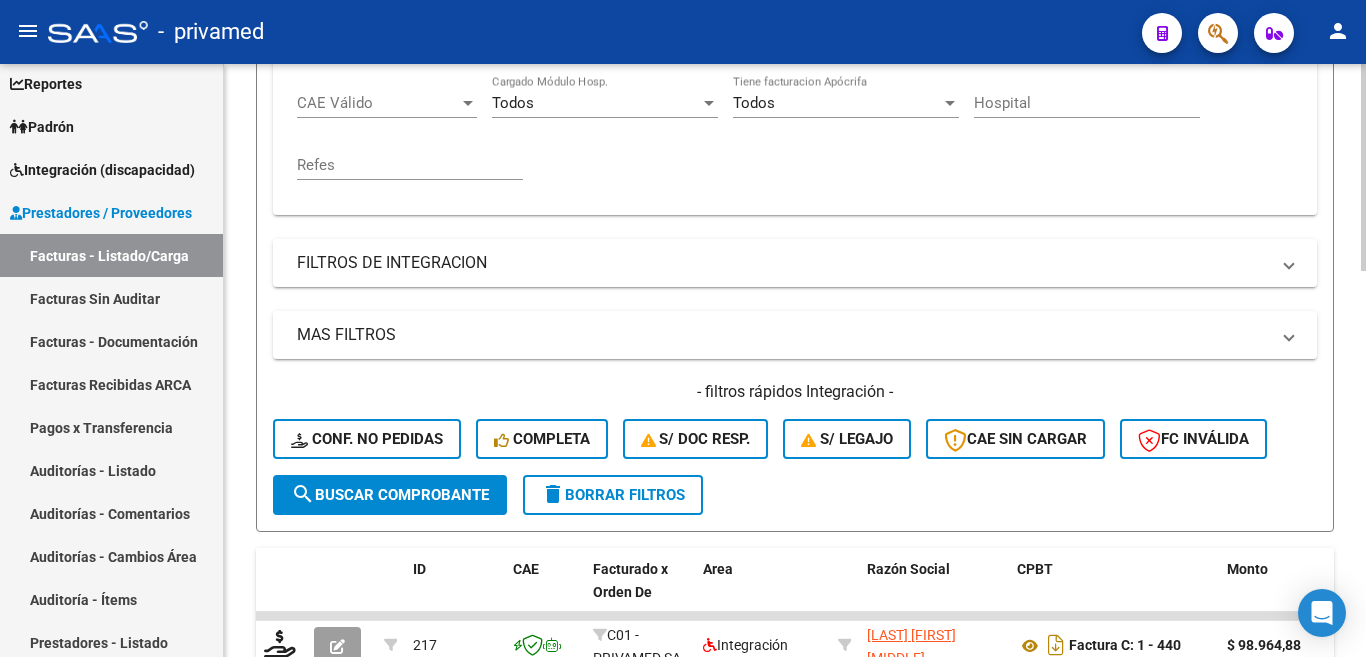 scroll, scrollTop: 507, scrollLeft: 0, axis: vertical 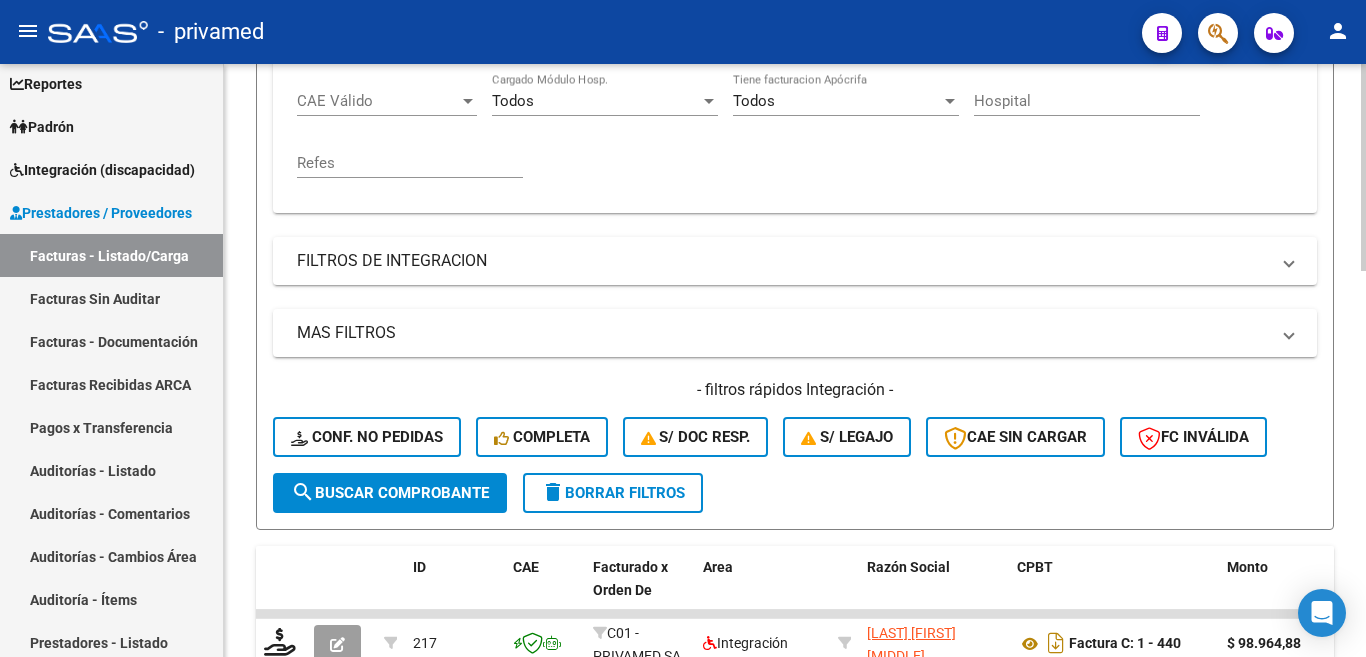 type on "2508" 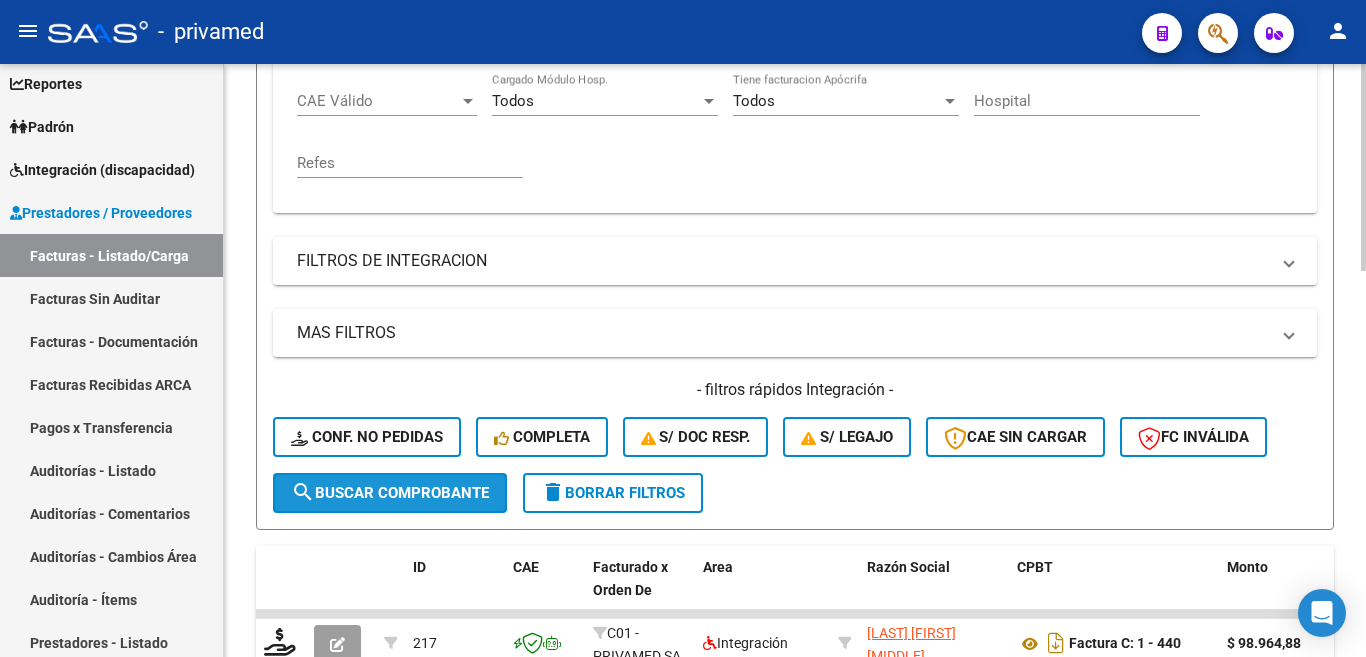 click on "search  Buscar Comprobante" 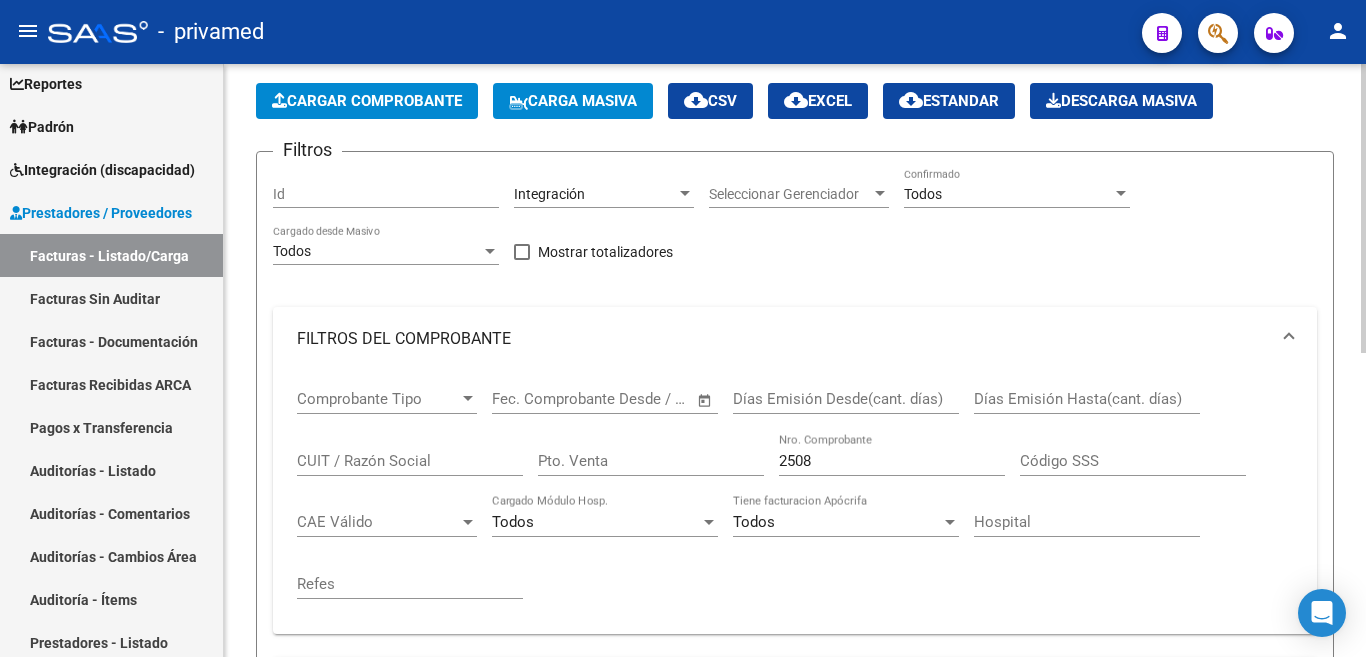 scroll, scrollTop: 0, scrollLeft: 0, axis: both 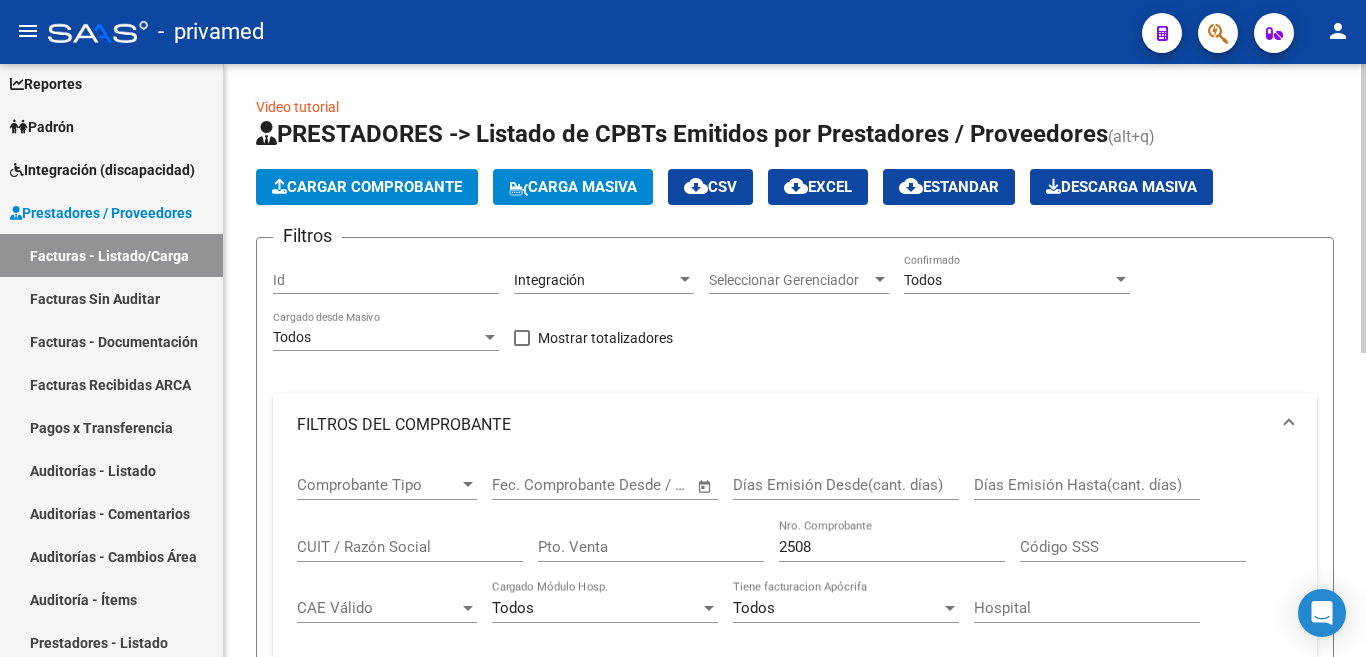 click on "Cargar Comprobante" 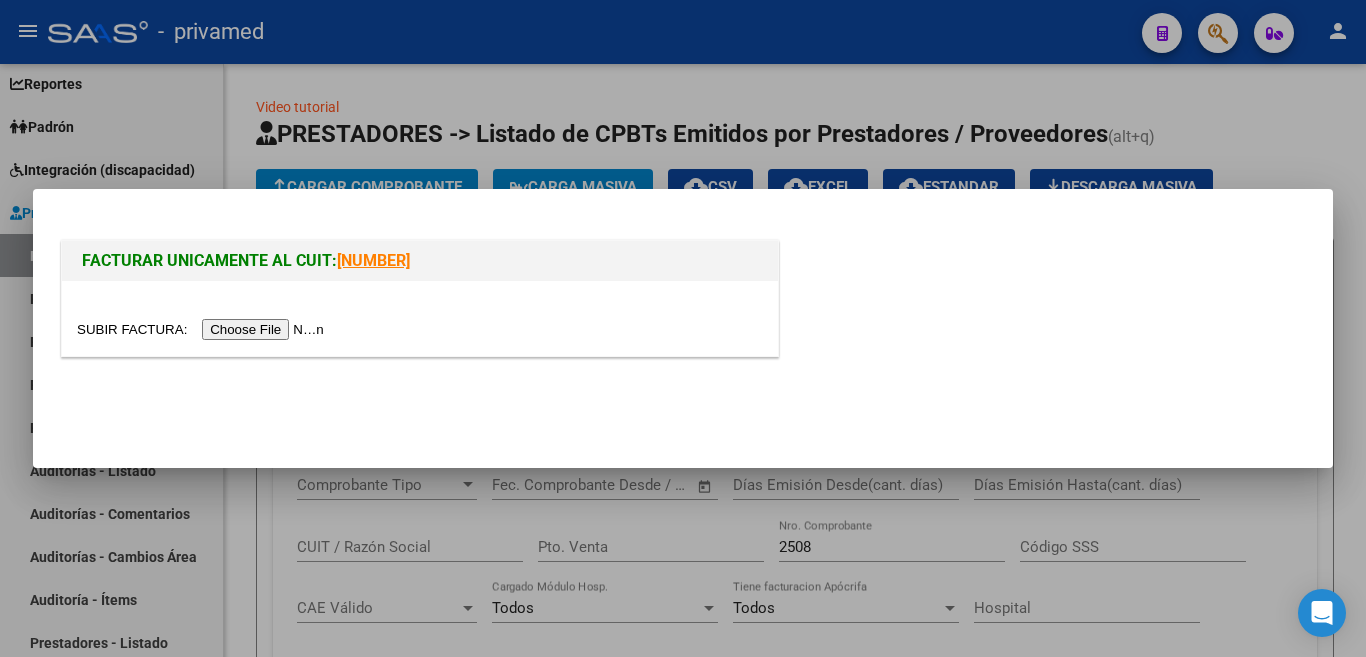 click at bounding box center [203, 329] 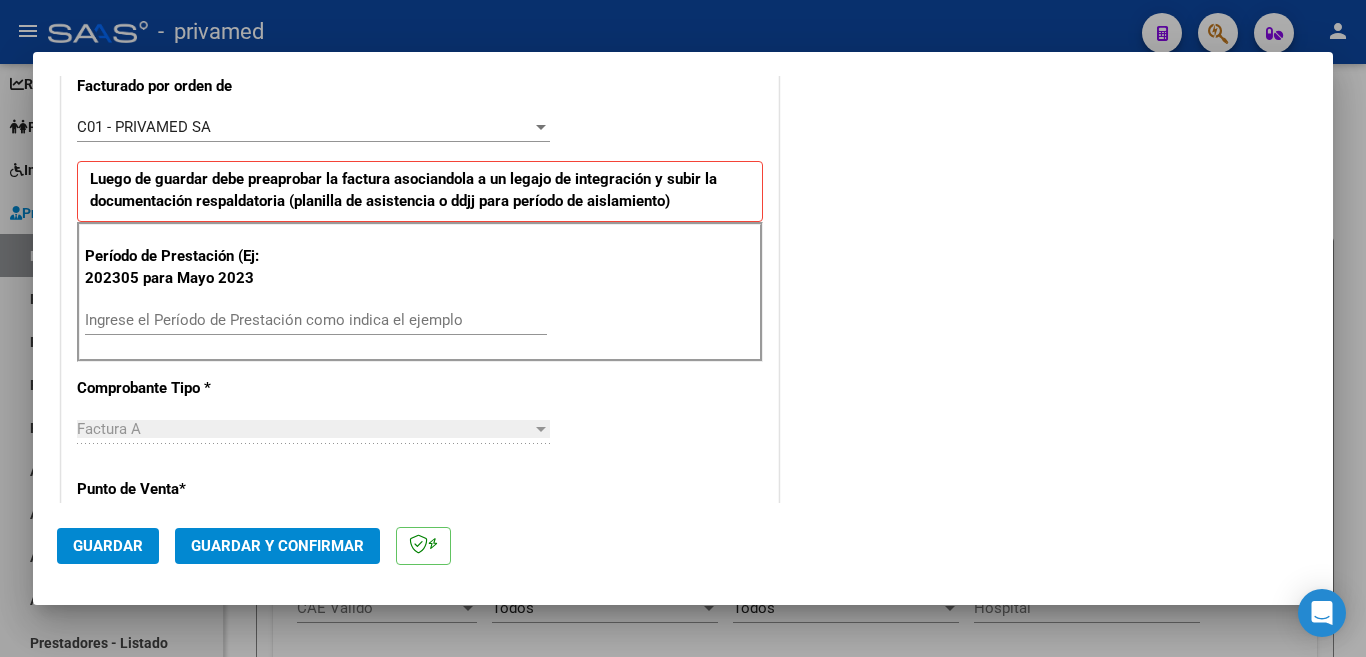 scroll, scrollTop: 600, scrollLeft: 0, axis: vertical 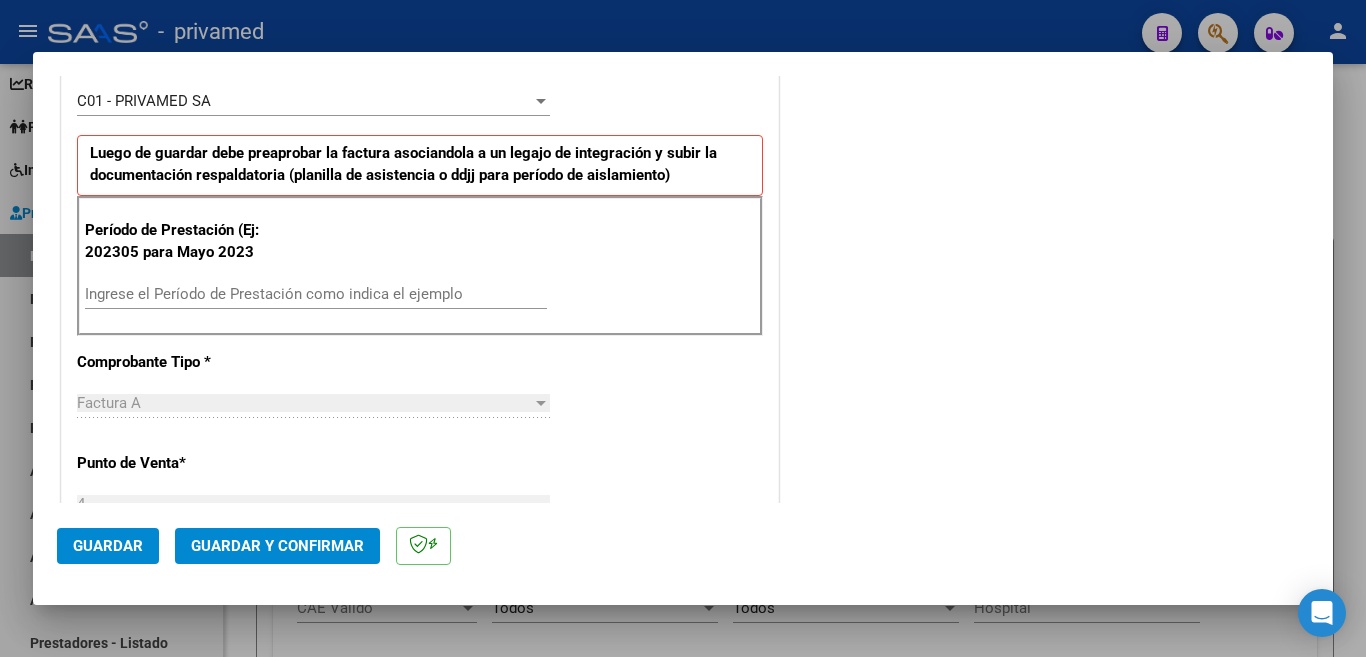 click on "Ingrese el Período de Prestación como indica el ejemplo" at bounding box center (316, 294) 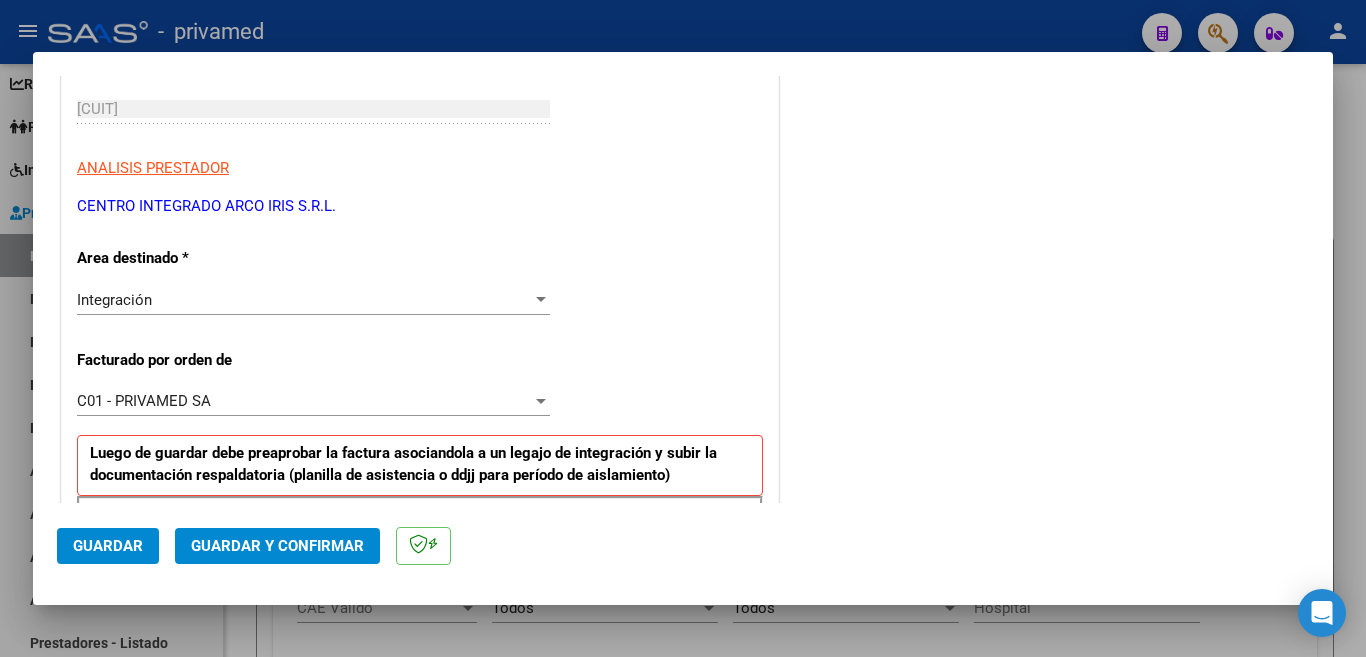 scroll, scrollTop: 700, scrollLeft: 0, axis: vertical 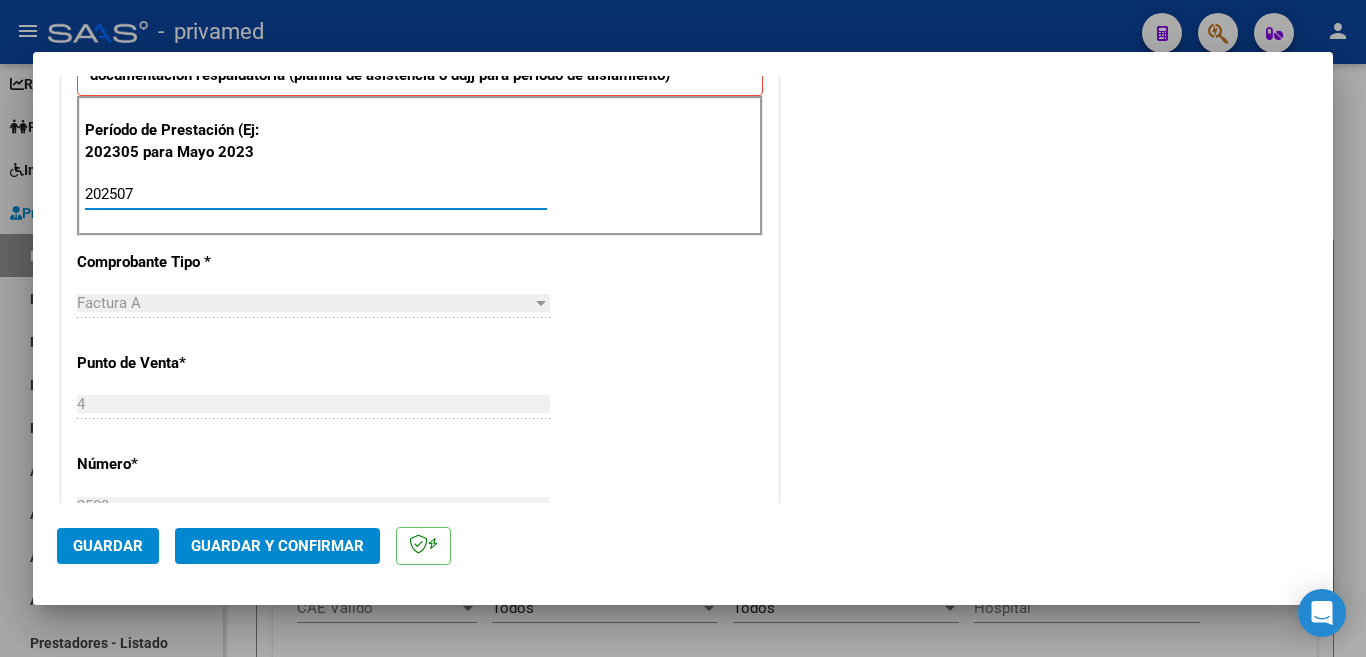 type on "202507" 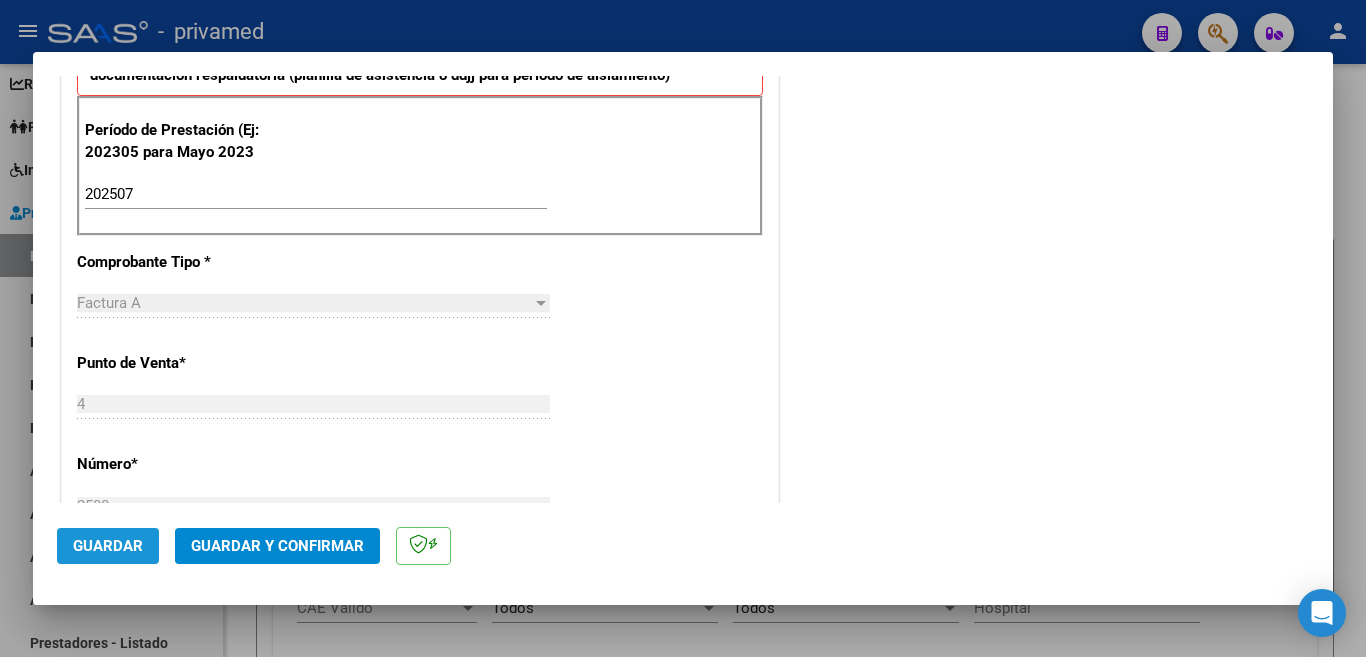 click on "Guardar" 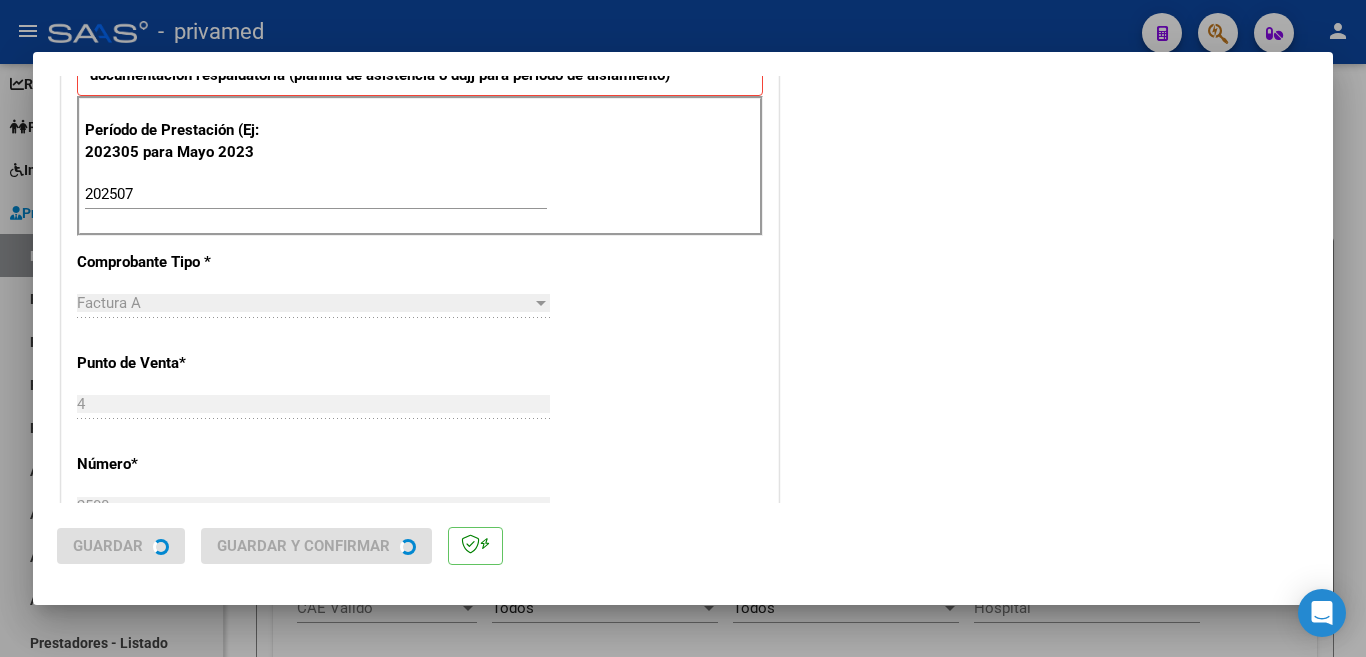 scroll, scrollTop: 0, scrollLeft: 0, axis: both 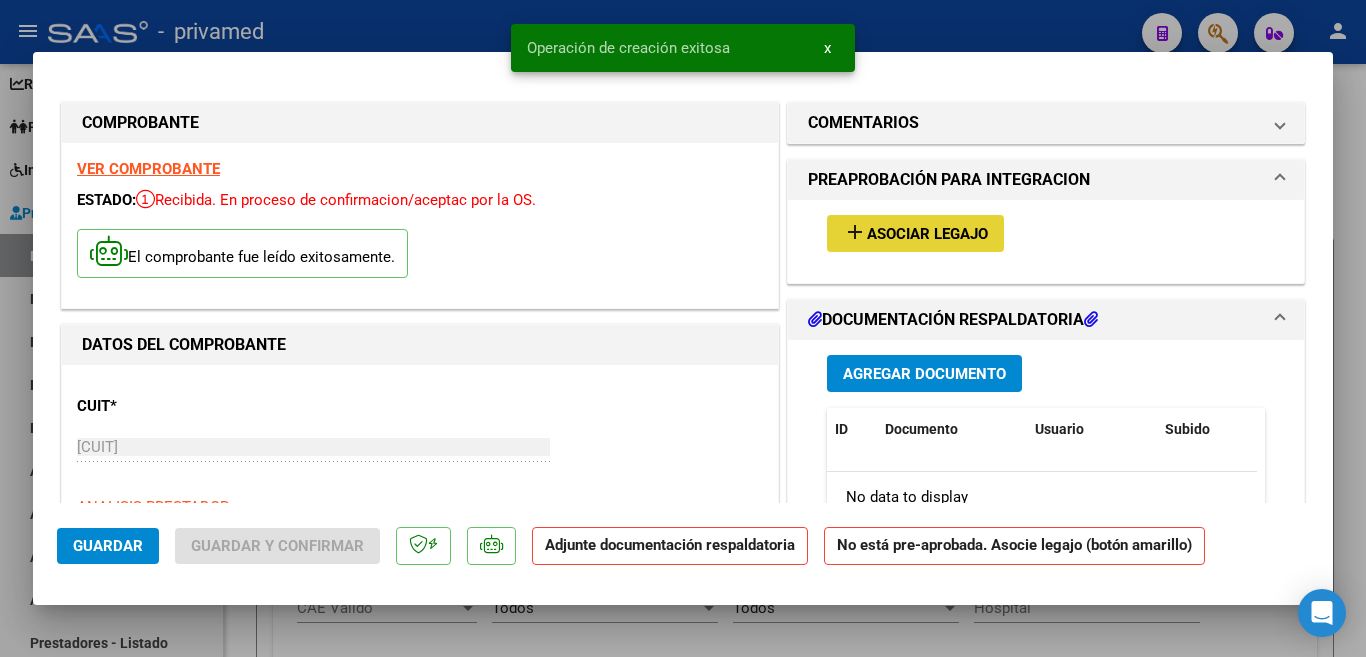 click on "Asociar Legajo" at bounding box center [927, 234] 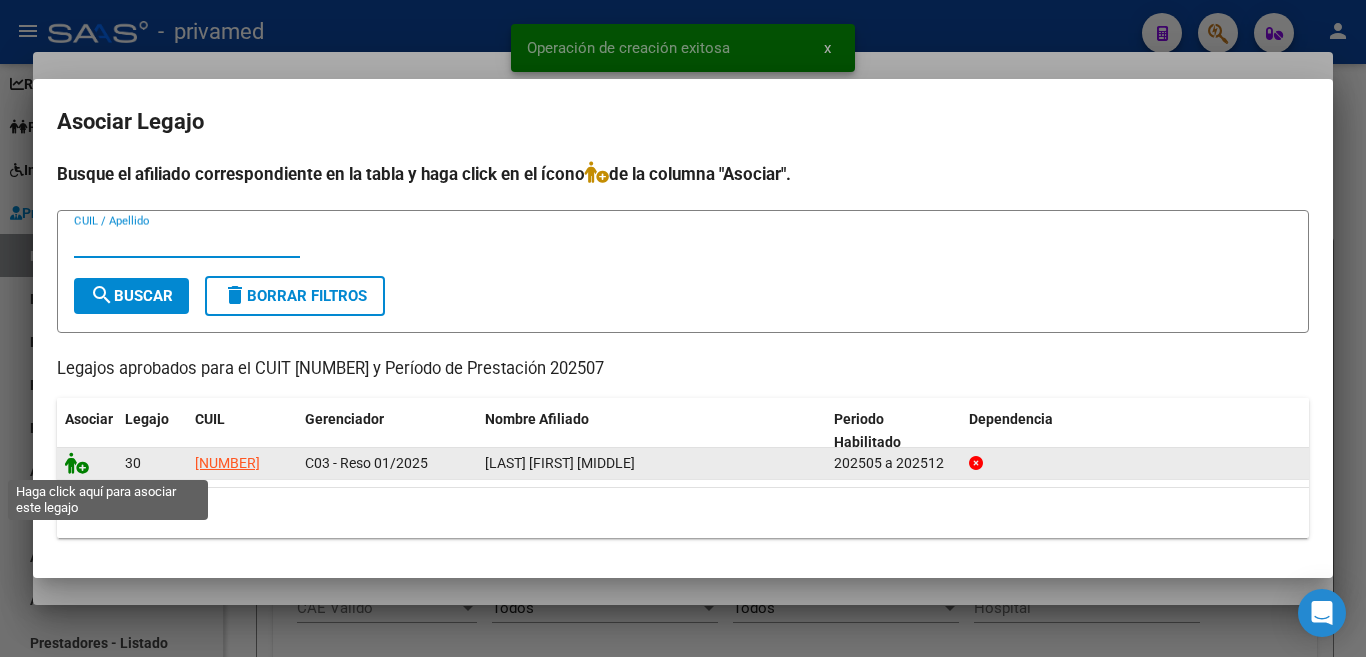 click 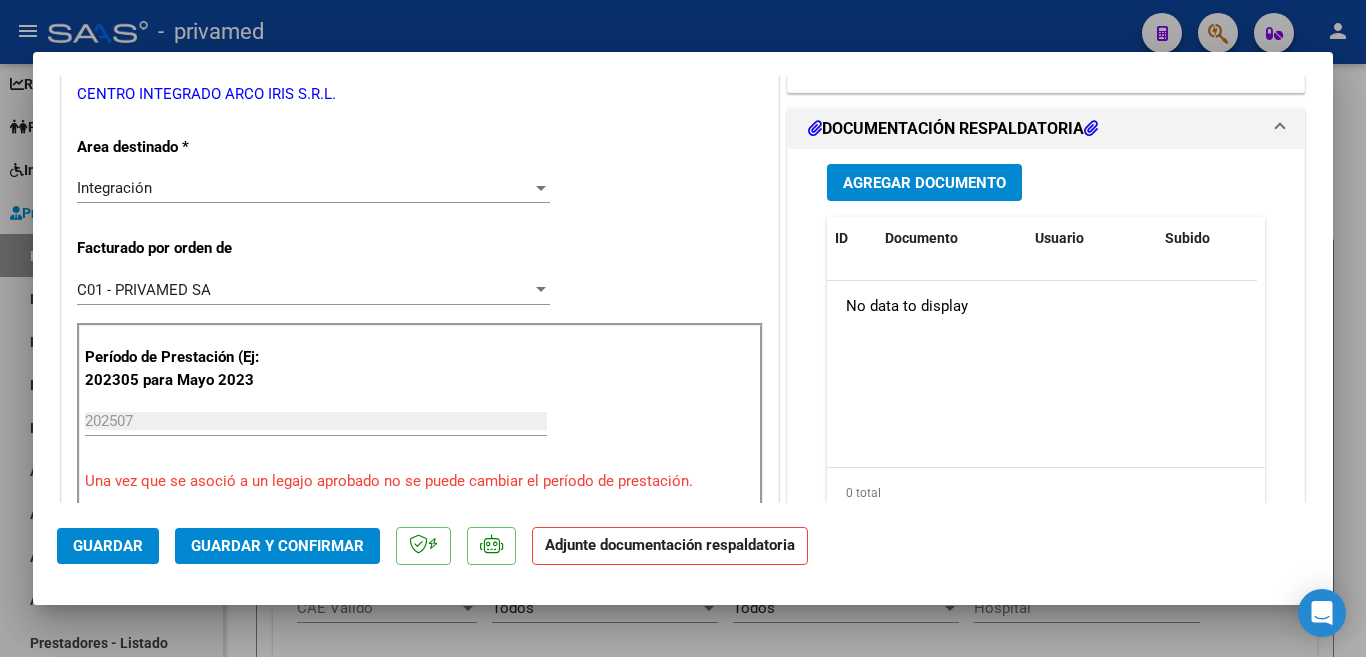 scroll, scrollTop: 400, scrollLeft: 0, axis: vertical 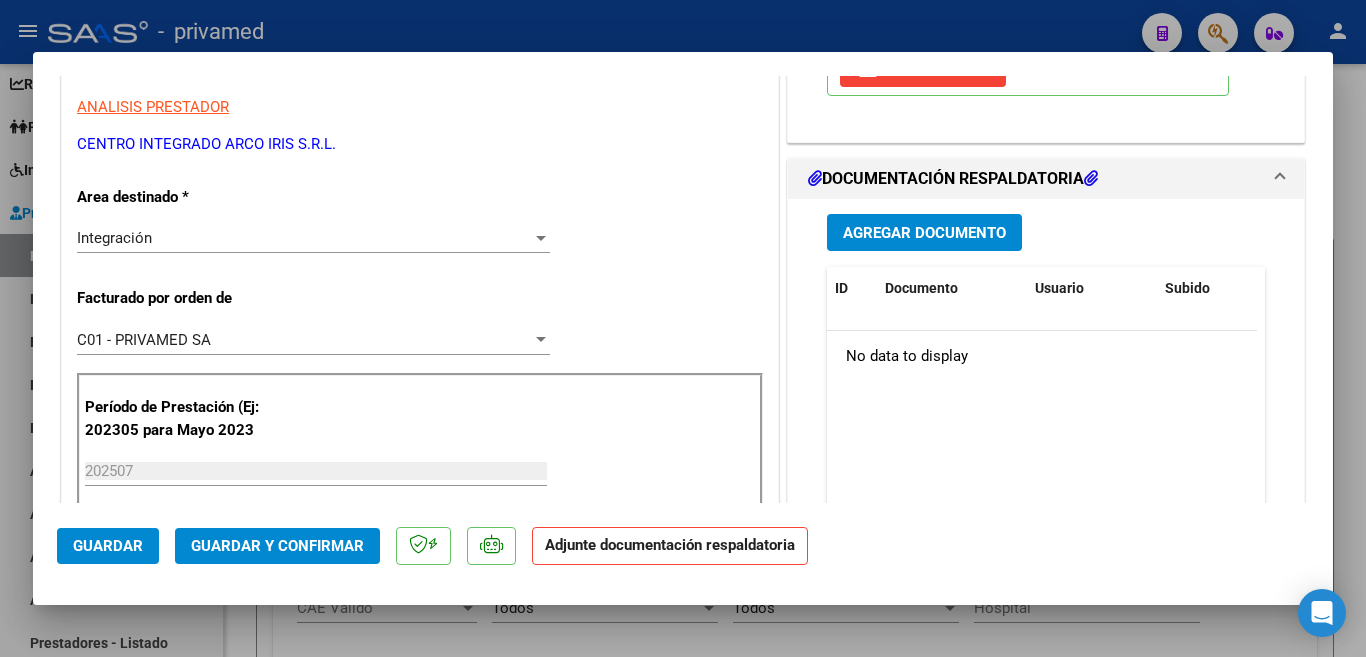 click on "Agregar Documento" at bounding box center (924, 233) 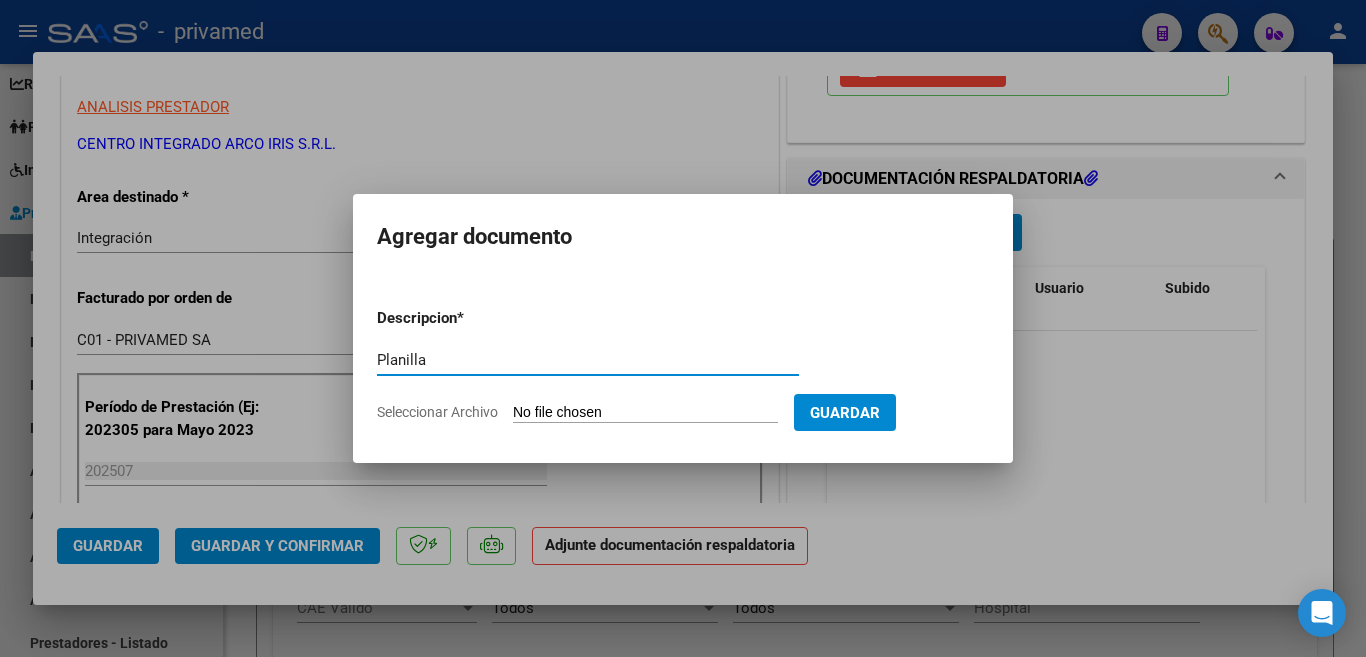 type on "Planilla" 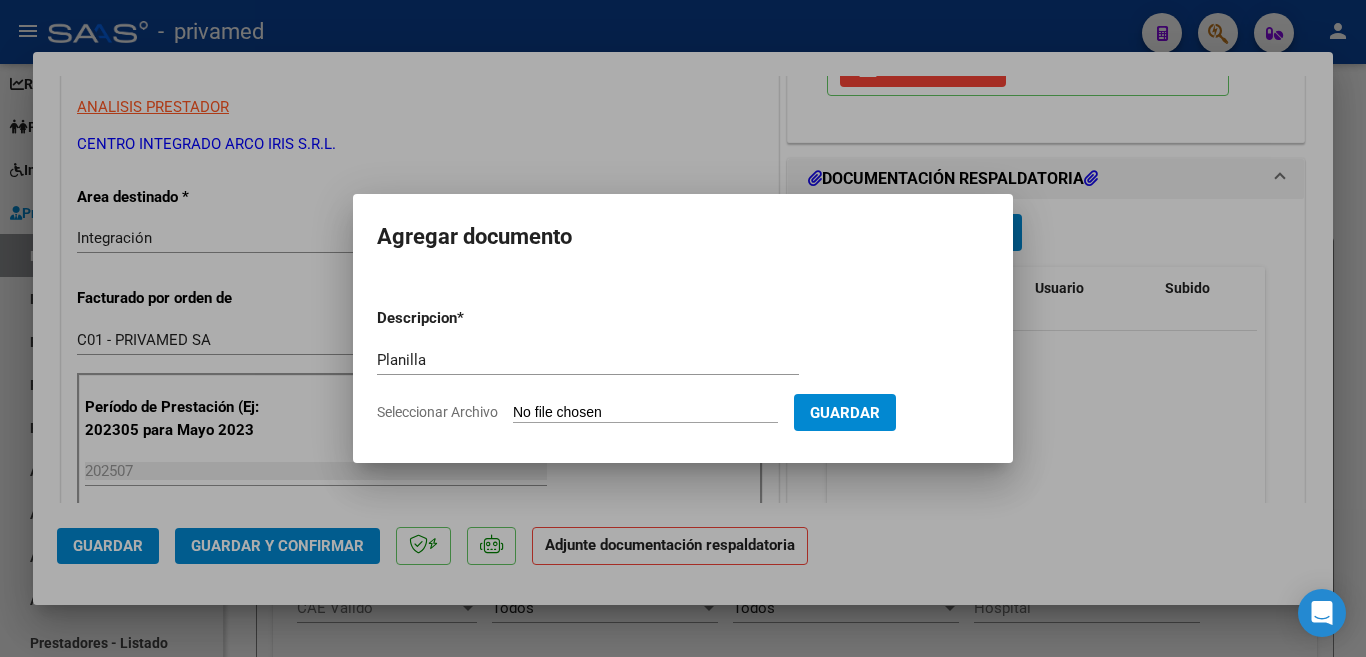 type on "C:\fakepath\PLANILLA DE ASISTENCIA_30712404007_001_00004_00002508.pdf" 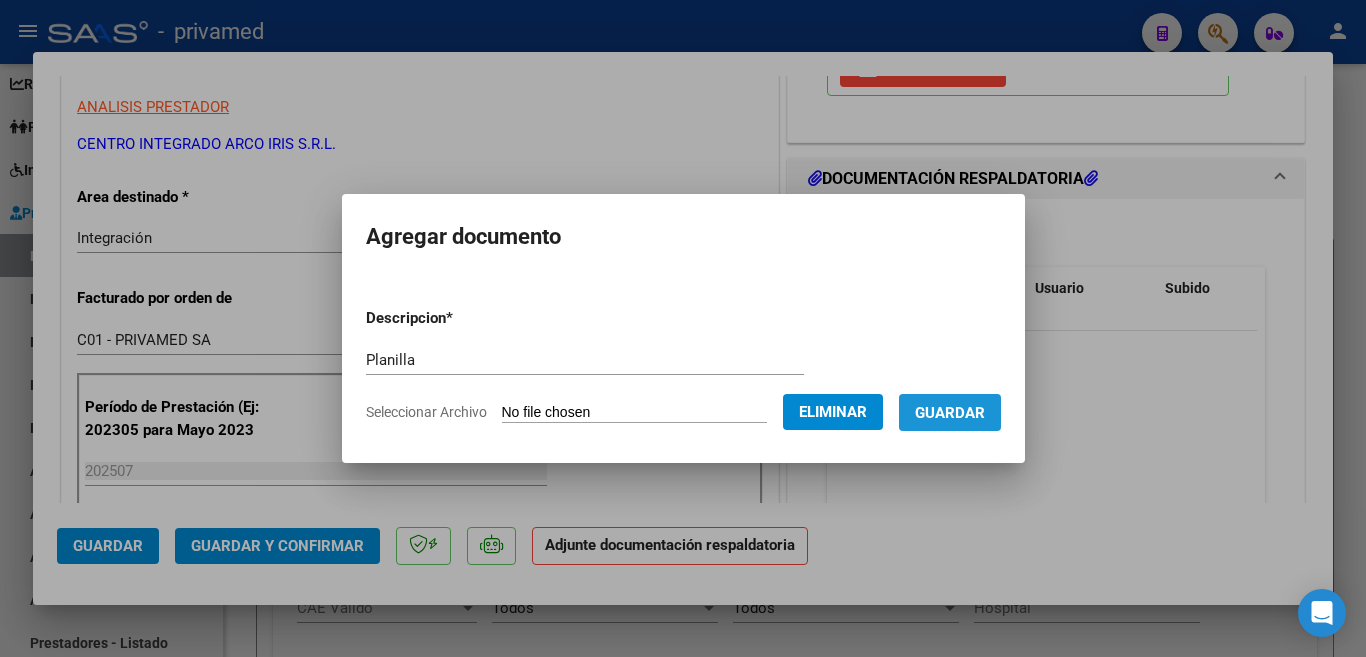 click on "Guardar" at bounding box center [950, 413] 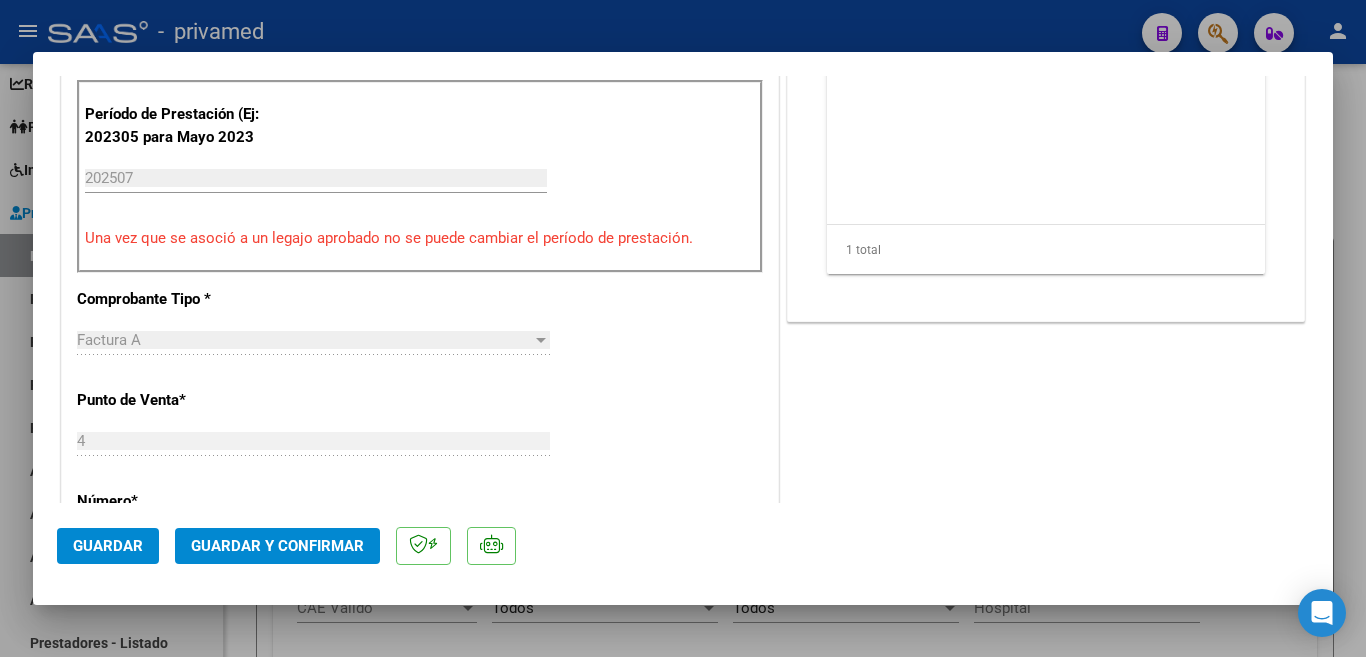 scroll, scrollTop: 700, scrollLeft: 0, axis: vertical 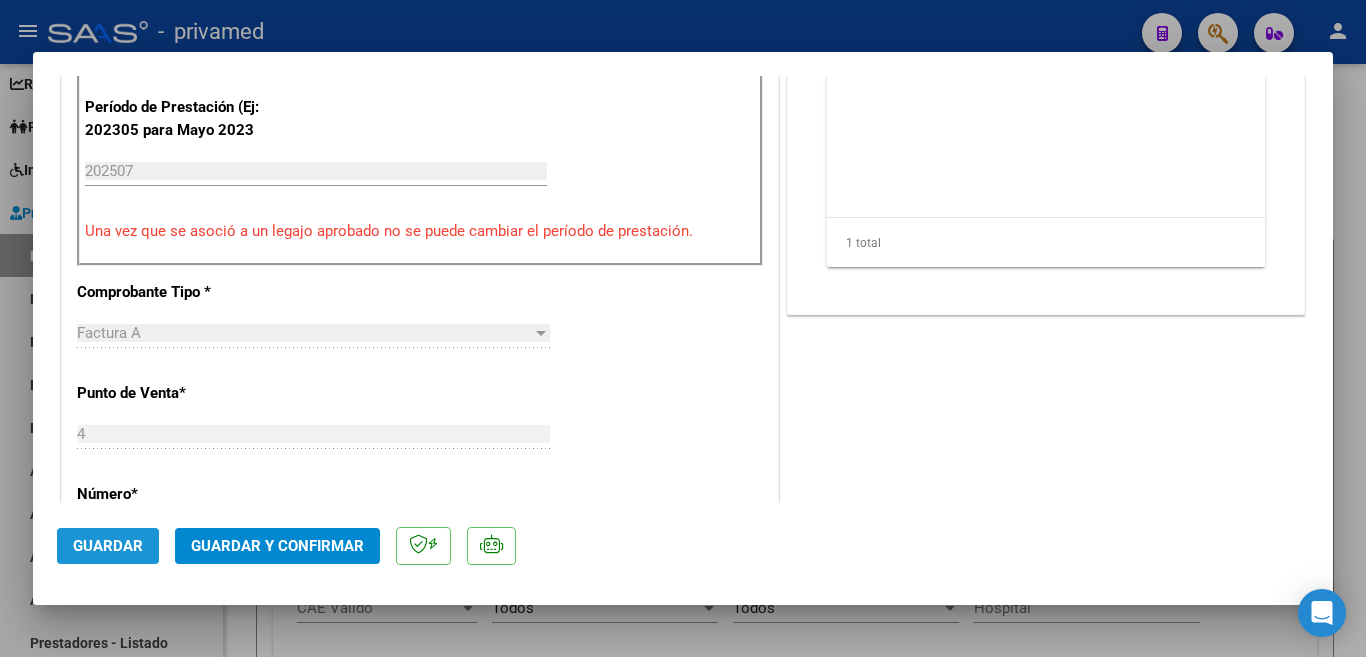 click on "Guardar" 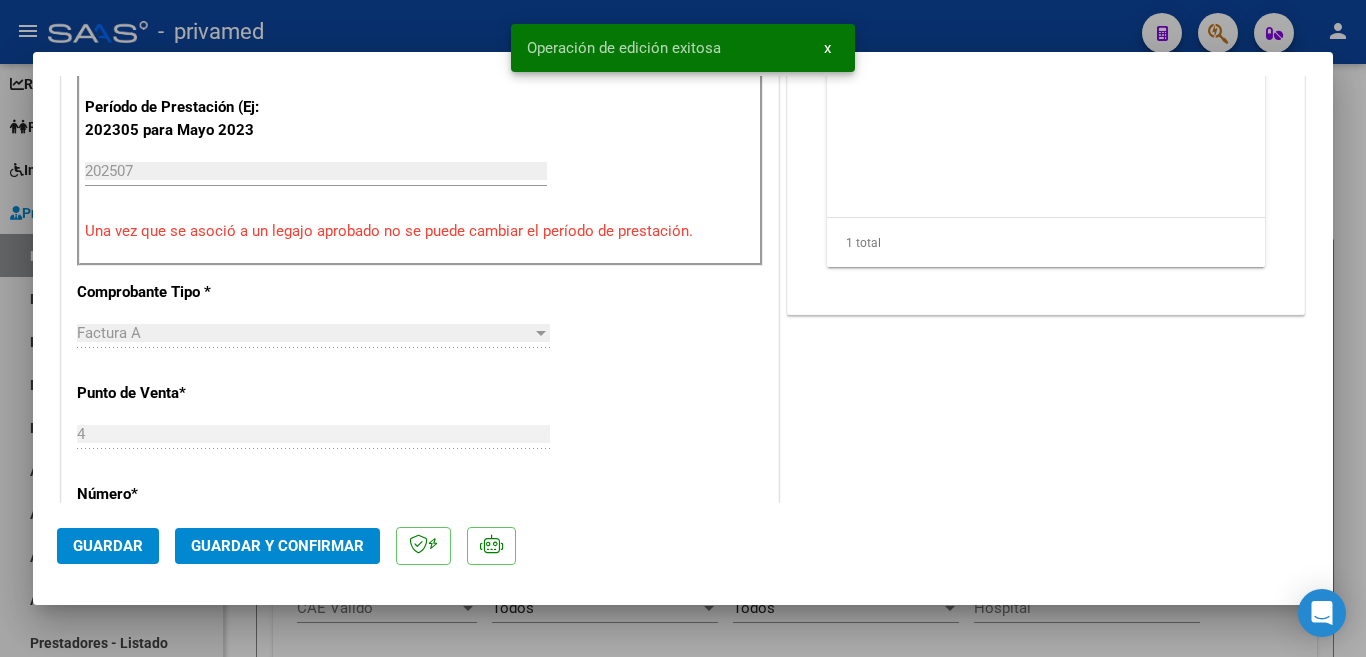 type 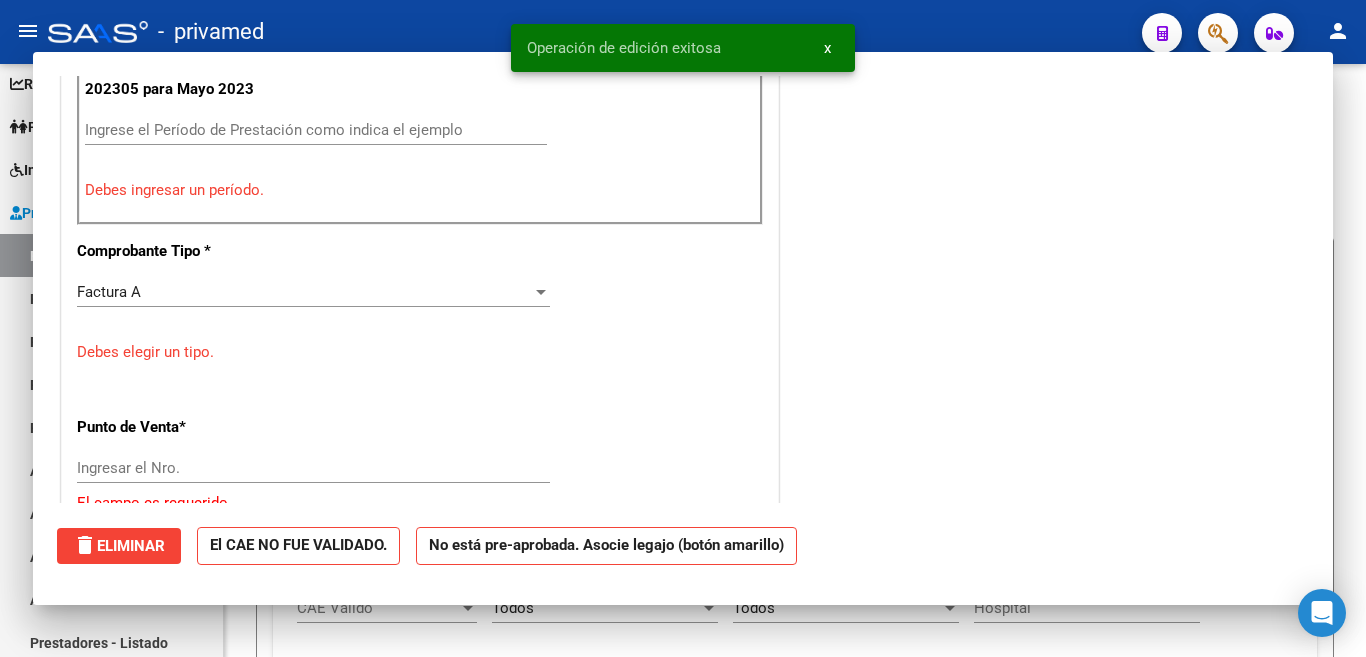 scroll, scrollTop: 659, scrollLeft: 0, axis: vertical 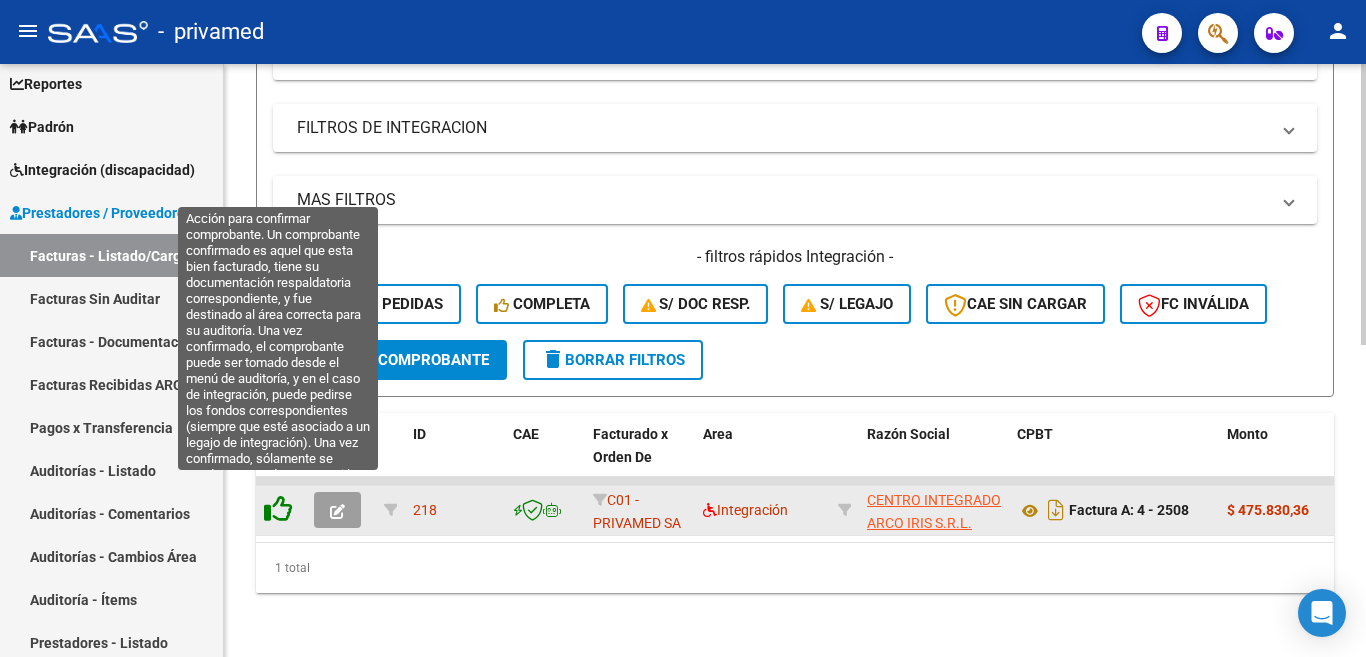 click 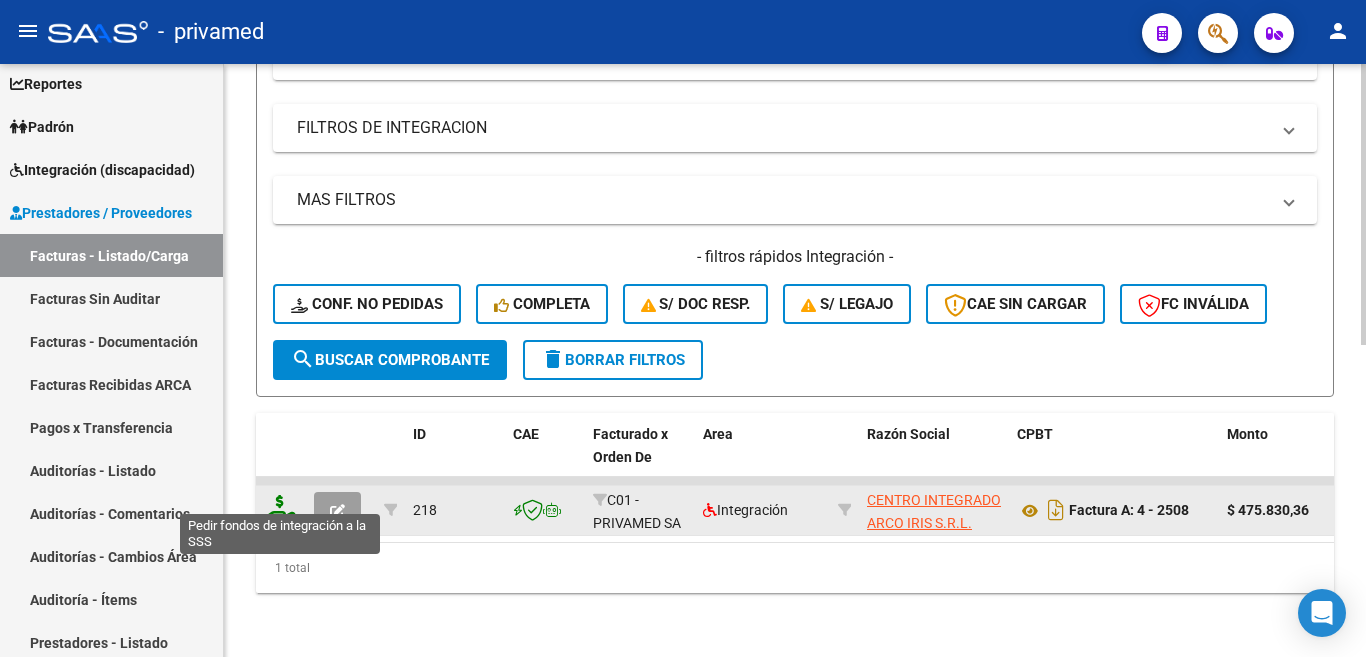 click 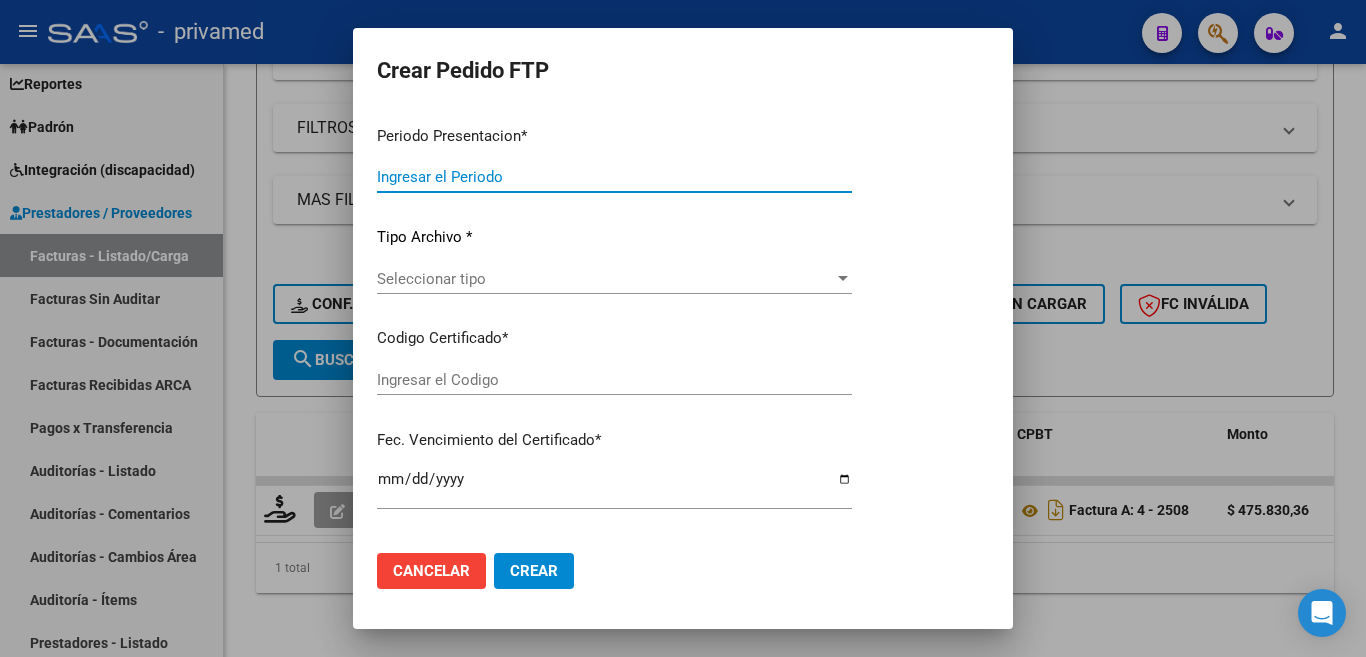 type on "202507" 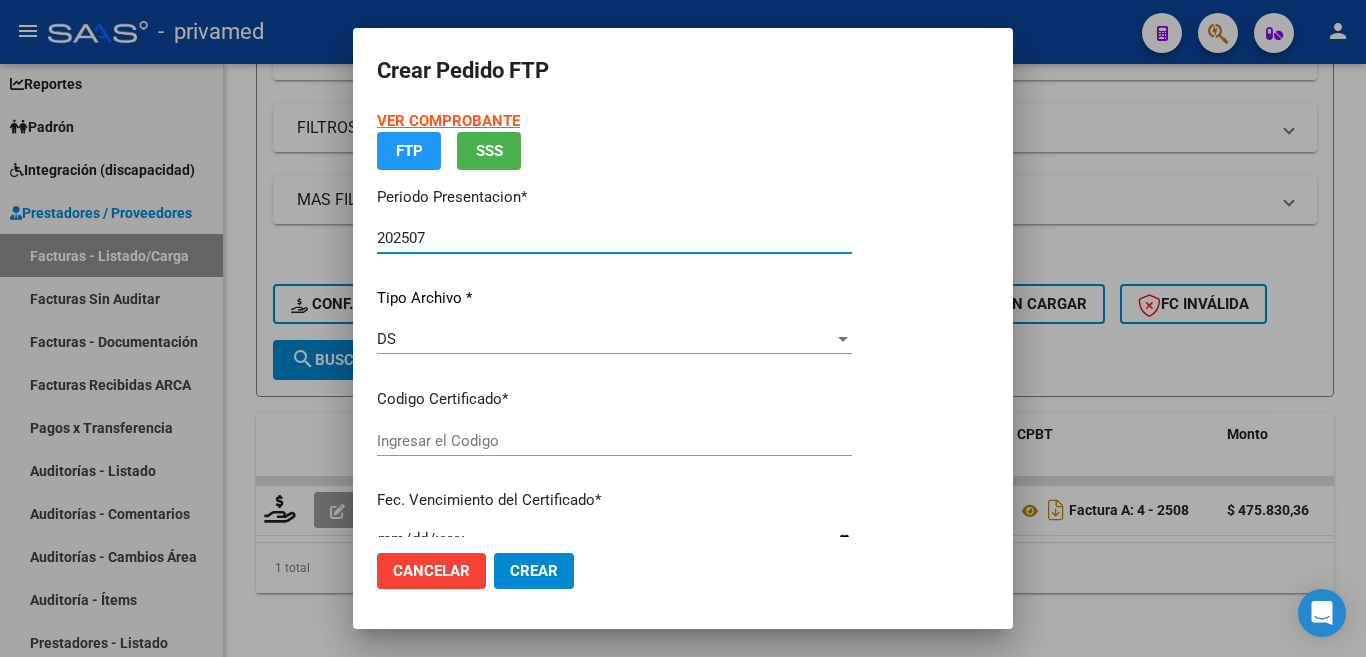type on "[CERT_CODE]" 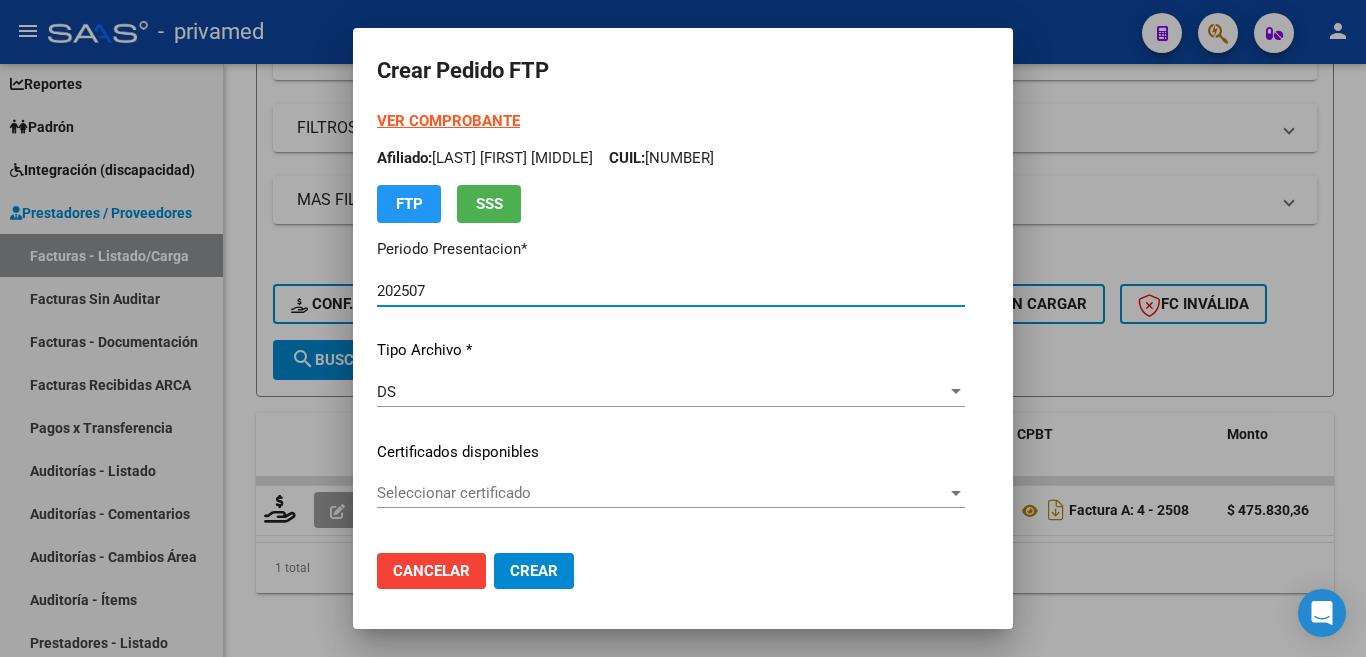 scroll, scrollTop: 100, scrollLeft: 0, axis: vertical 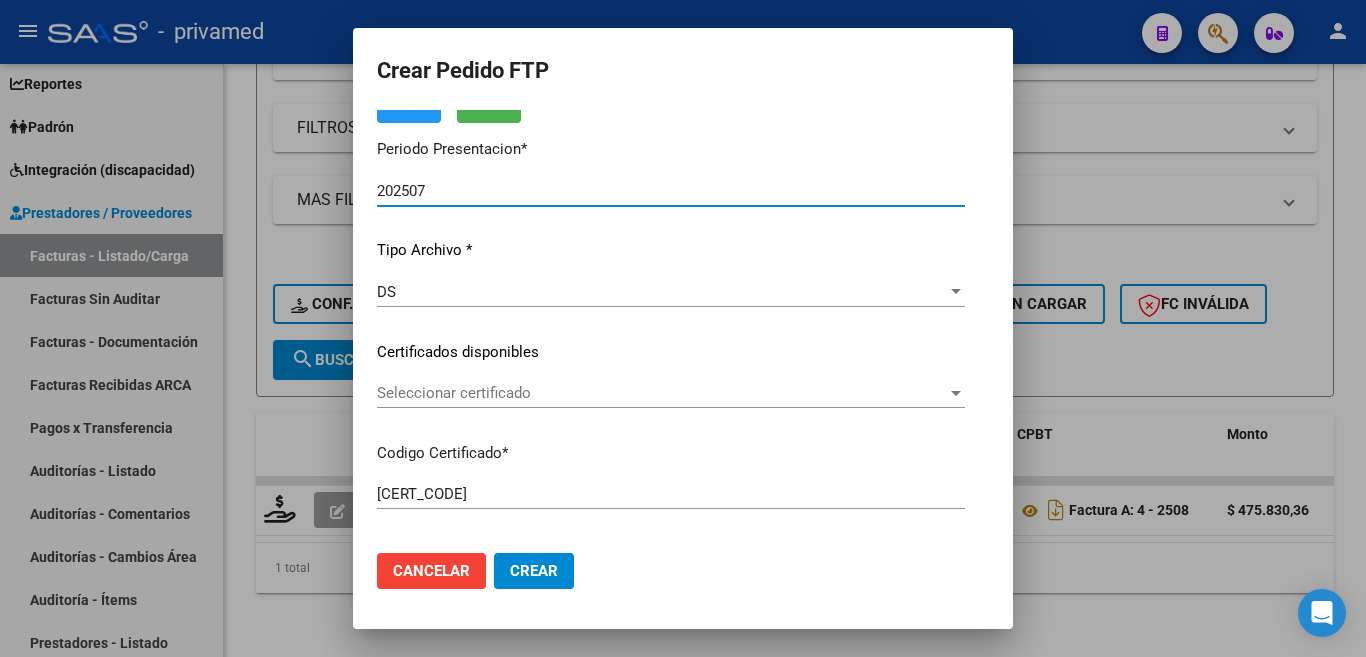 click on "Seleccionar certificado" at bounding box center [662, 393] 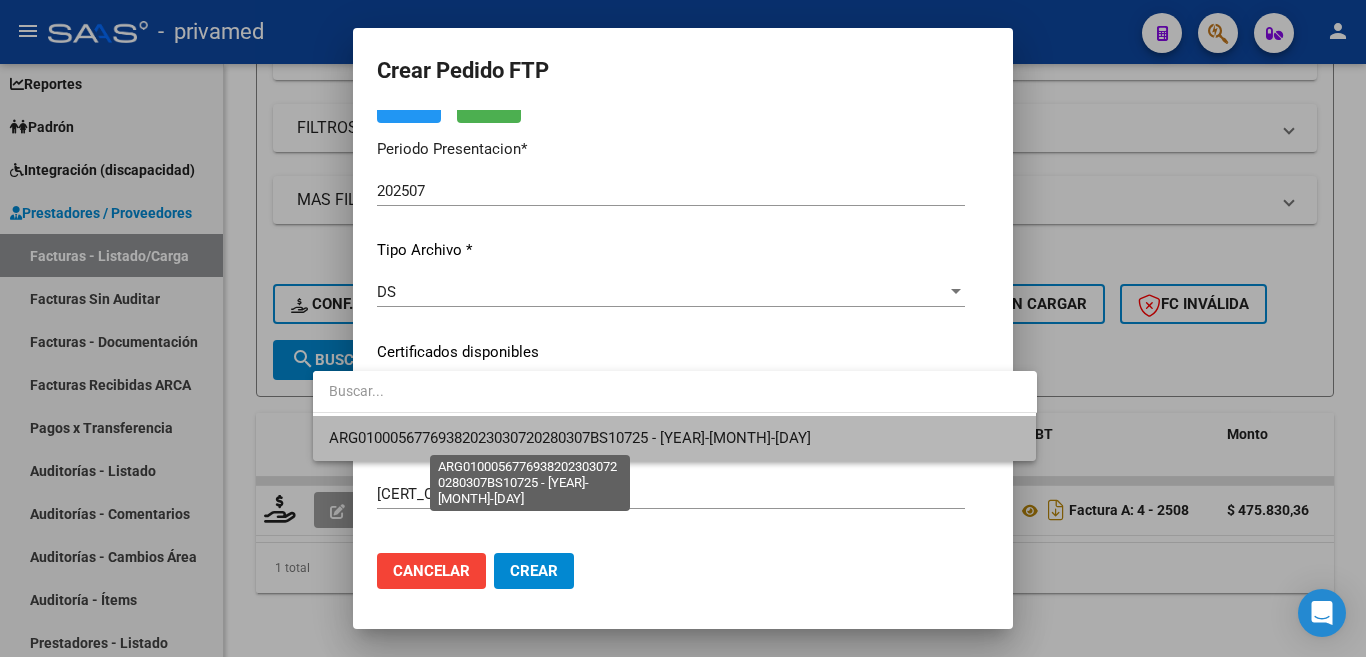 click on "ARG01000567769382023030720280307BS10725 - [YEAR]-[MONTH]-[DAY]" at bounding box center [570, 438] 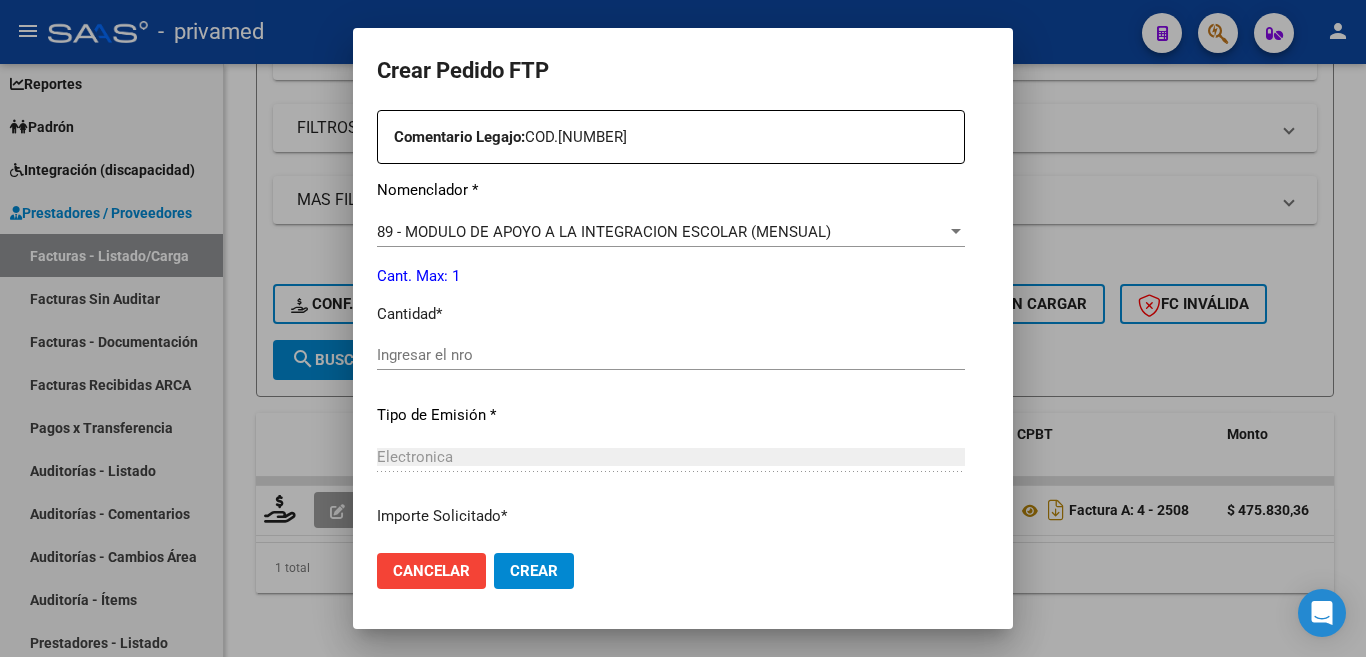 scroll, scrollTop: 800, scrollLeft: 0, axis: vertical 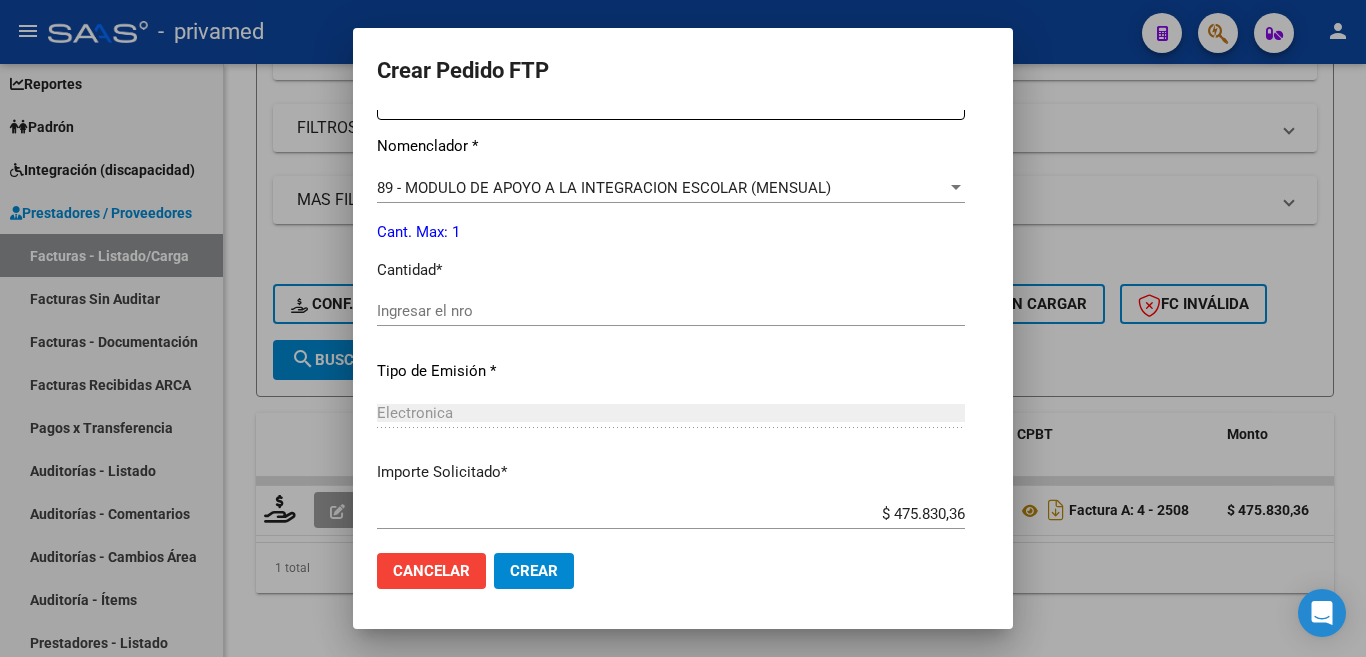 click on "Ingresar el nro" at bounding box center [671, 311] 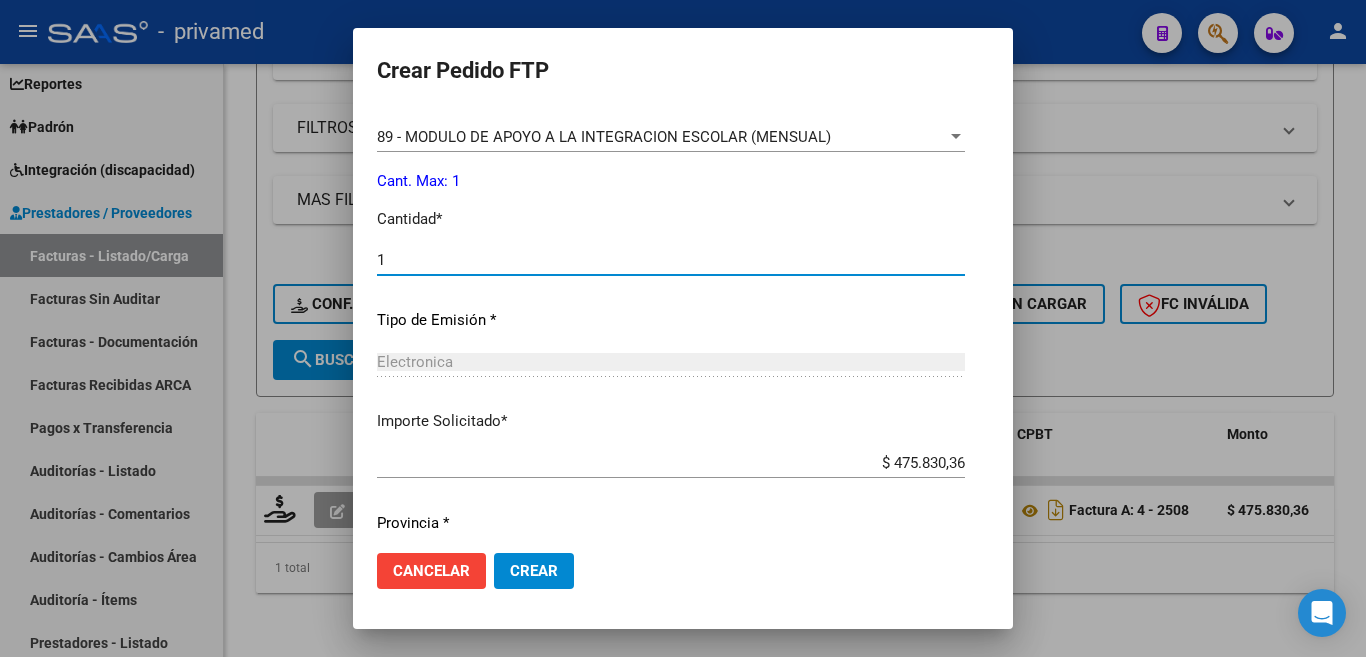 scroll, scrollTop: 899, scrollLeft: 0, axis: vertical 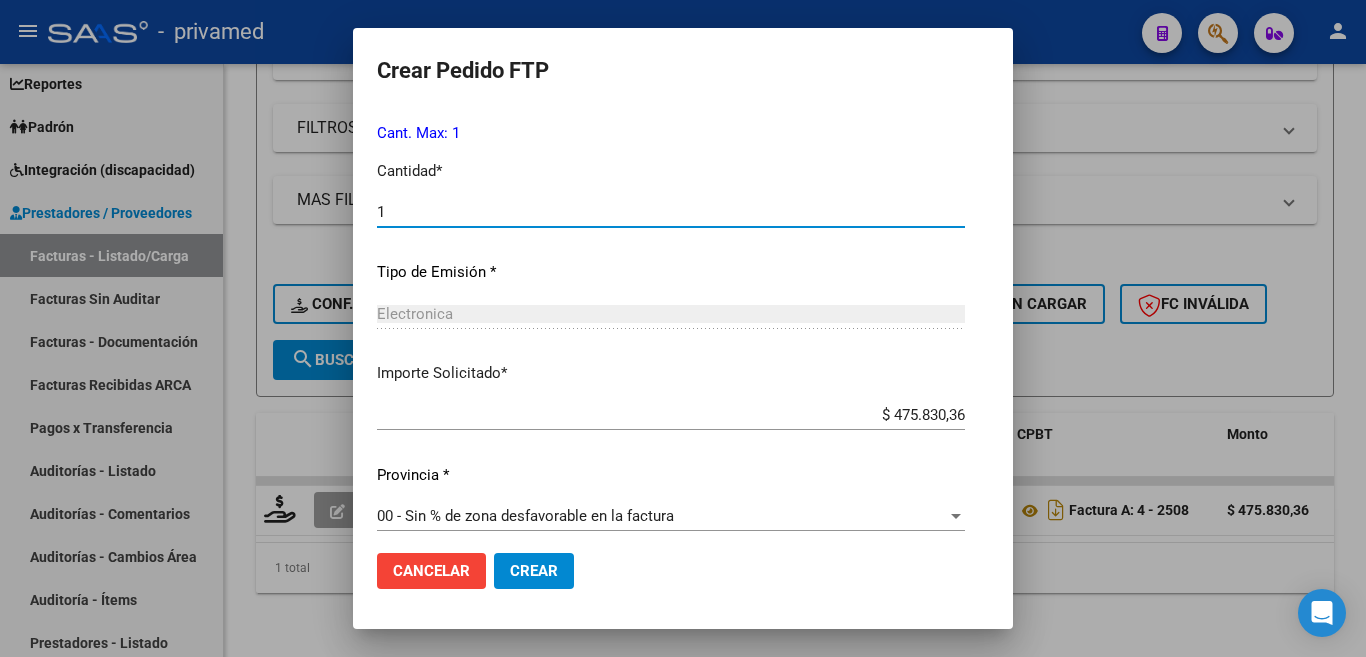 type on "1" 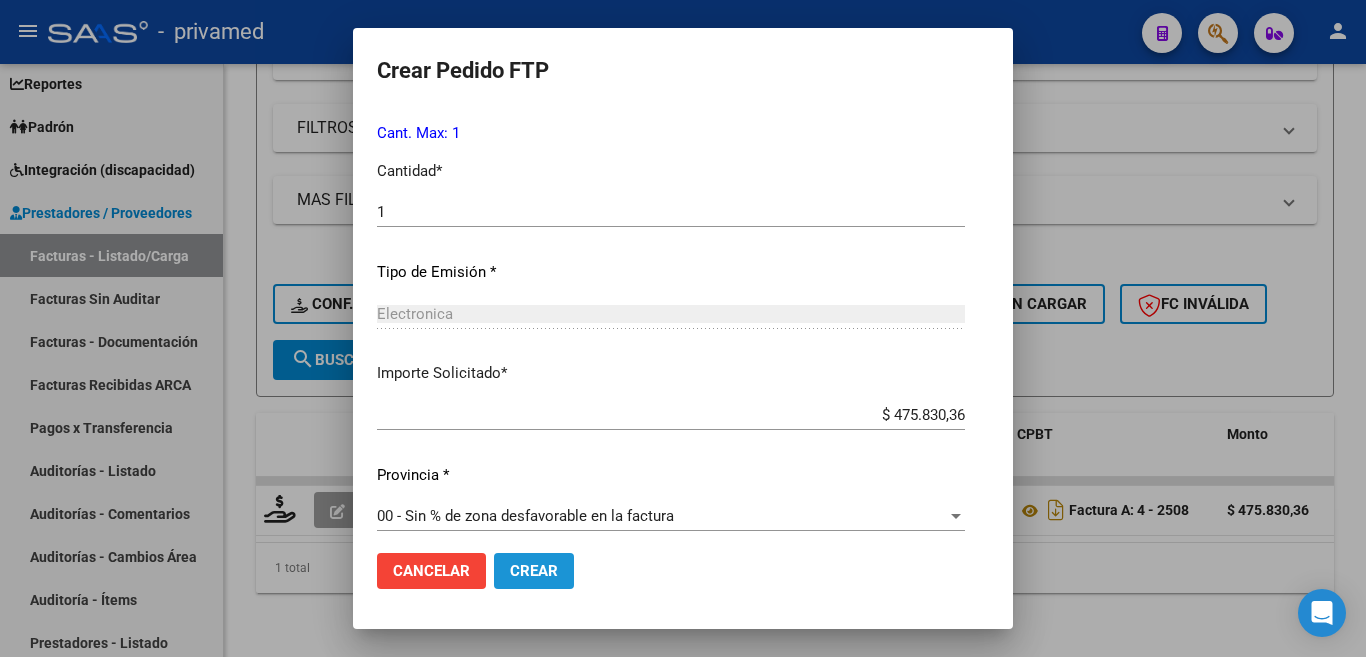 click on "Crear" 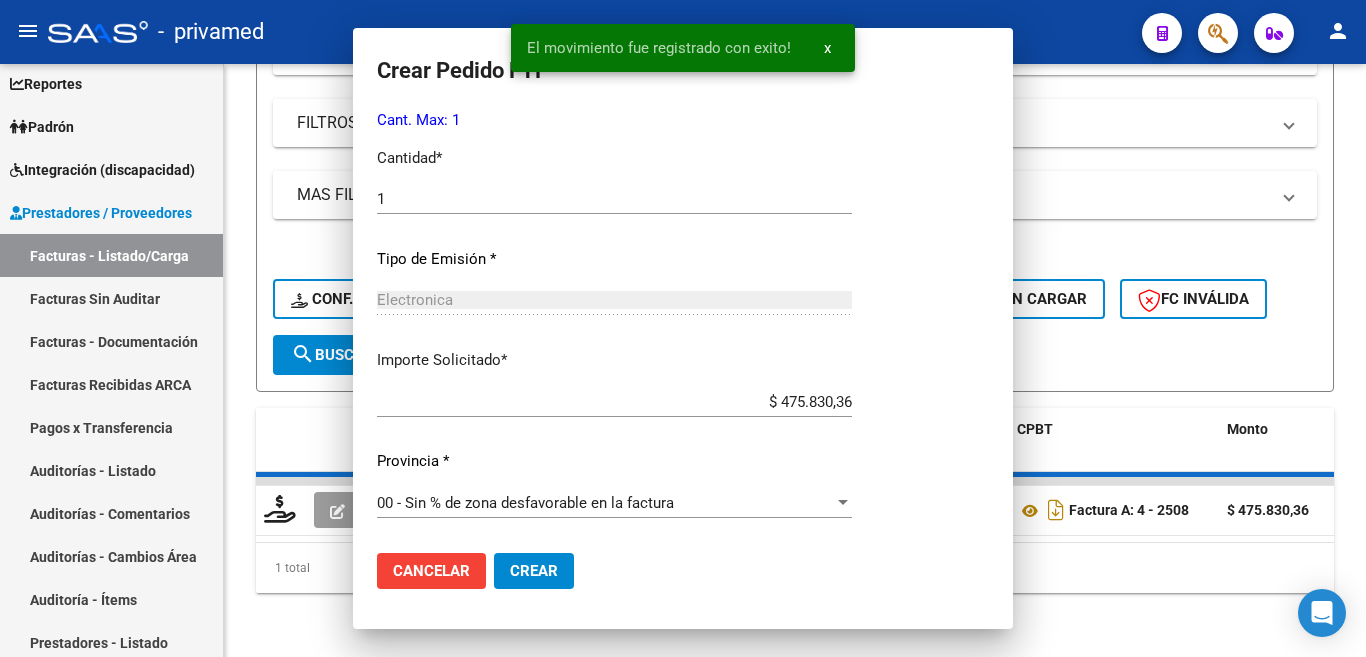 scroll, scrollTop: 786, scrollLeft: 0, axis: vertical 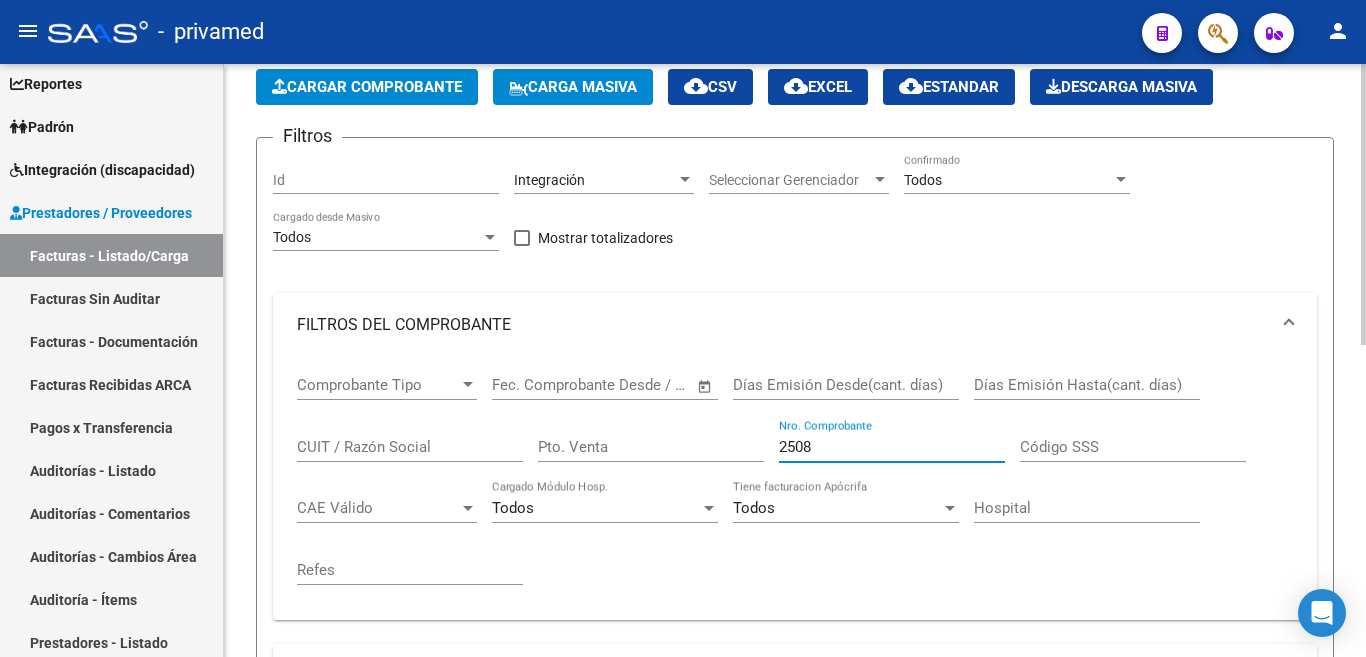 drag, startPoint x: 840, startPoint y: 439, endPoint x: 710, endPoint y: 433, distance: 130.13838 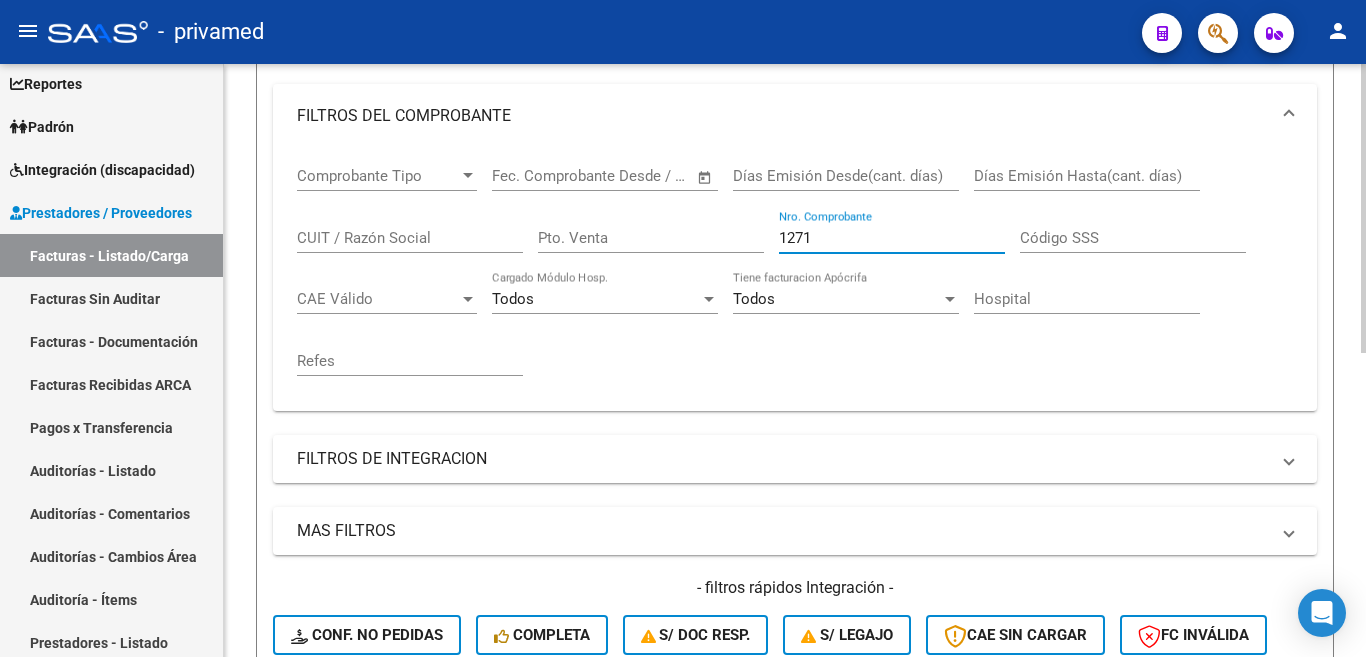 scroll, scrollTop: 500, scrollLeft: 0, axis: vertical 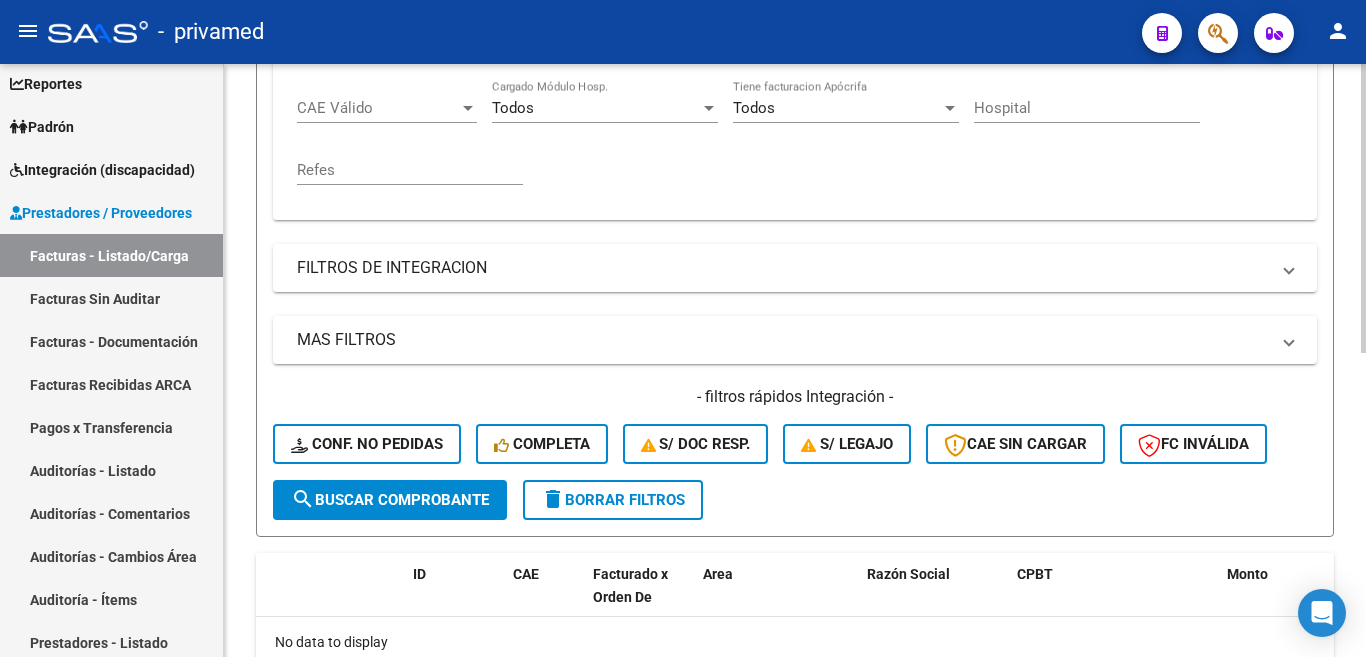 type on "1271" 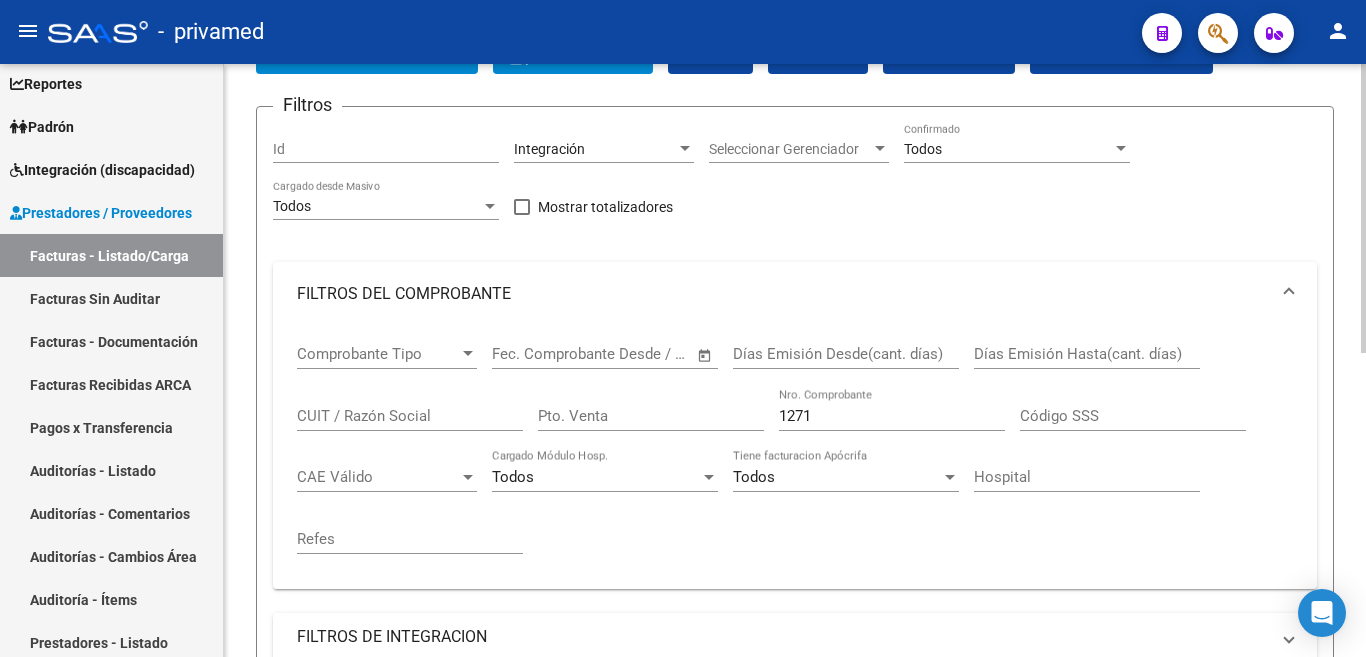 scroll, scrollTop: 0, scrollLeft: 0, axis: both 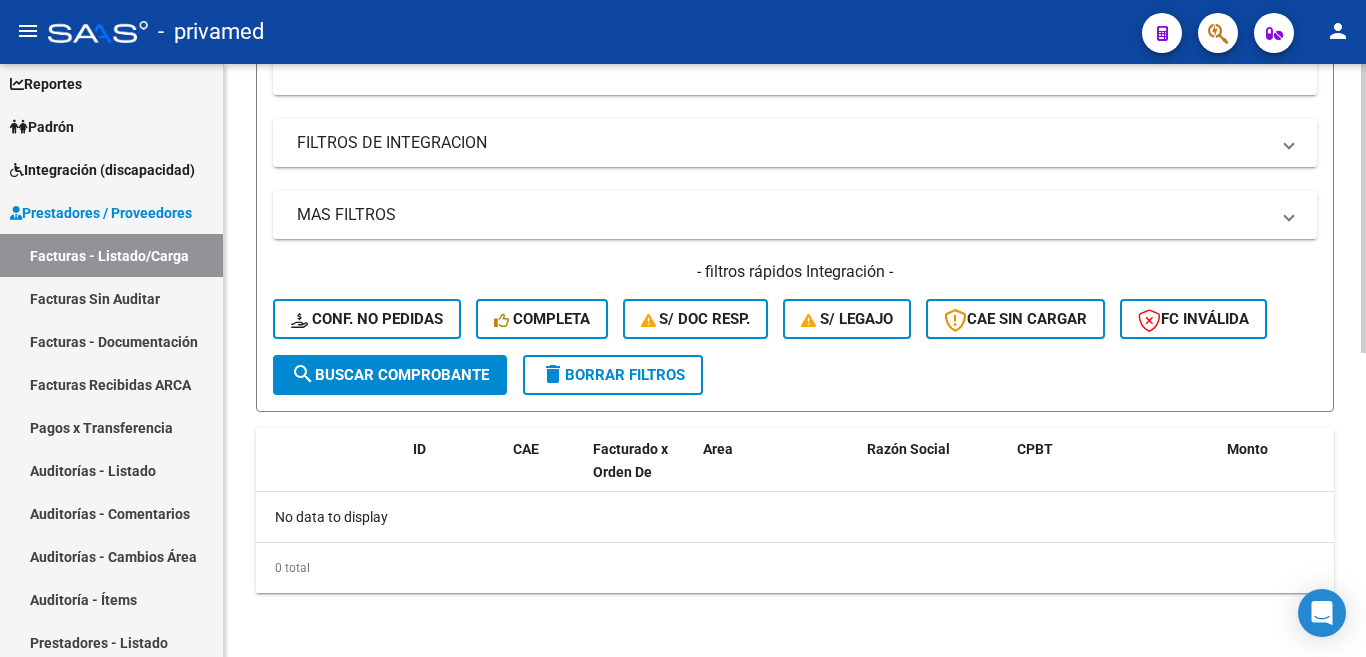 click on "search  Buscar Comprobante" 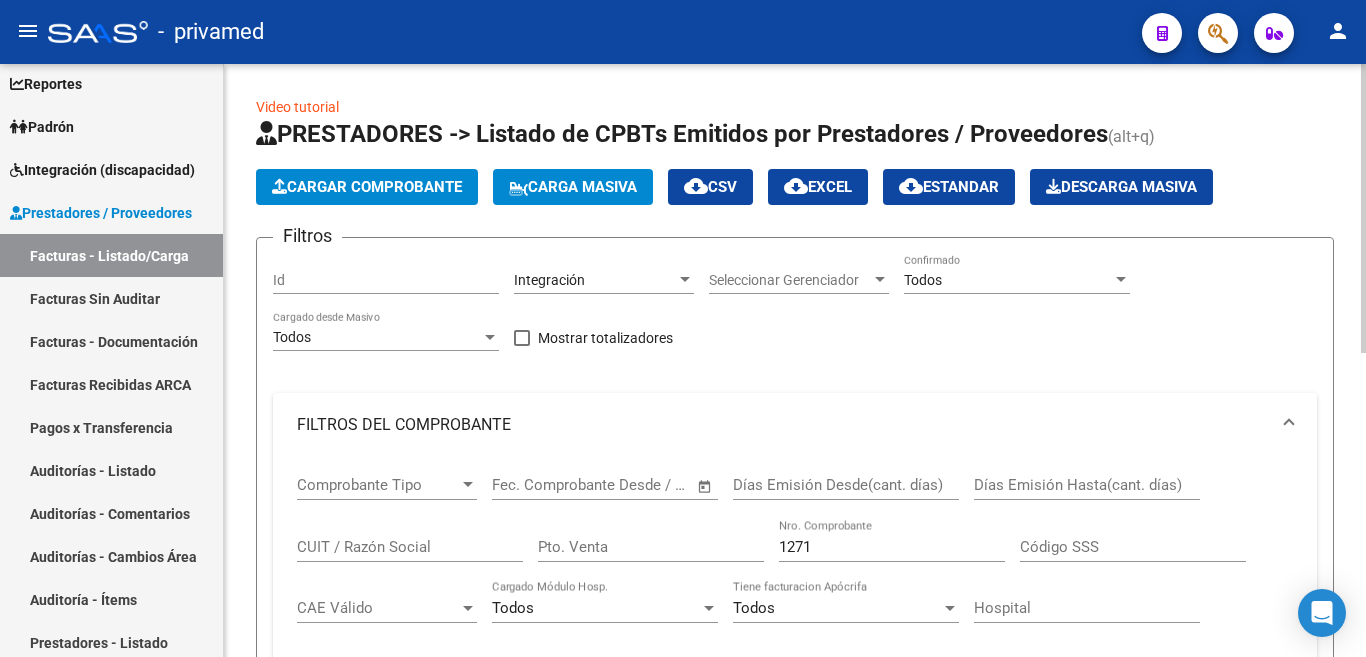 scroll, scrollTop: 100, scrollLeft: 0, axis: vertical 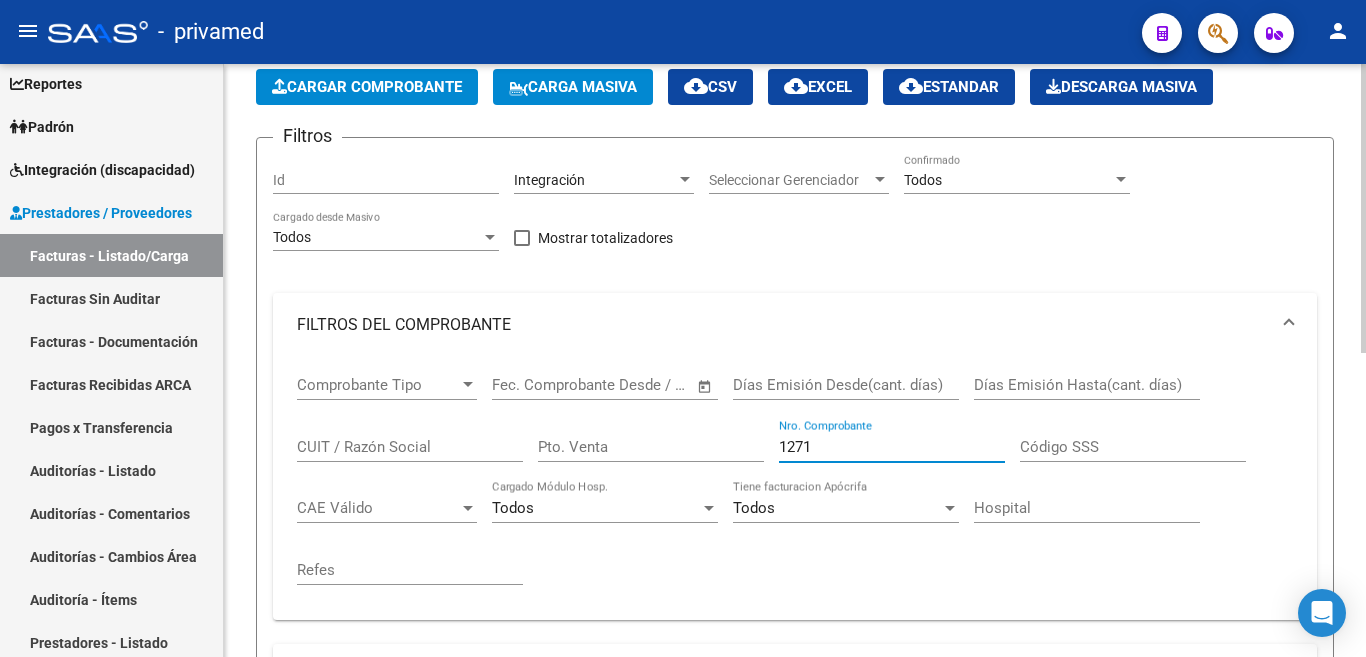 drag, startPoint x: 780, startPoint y: 440, endPoint x: 687, endPoint y: 428, distance: 93.770996 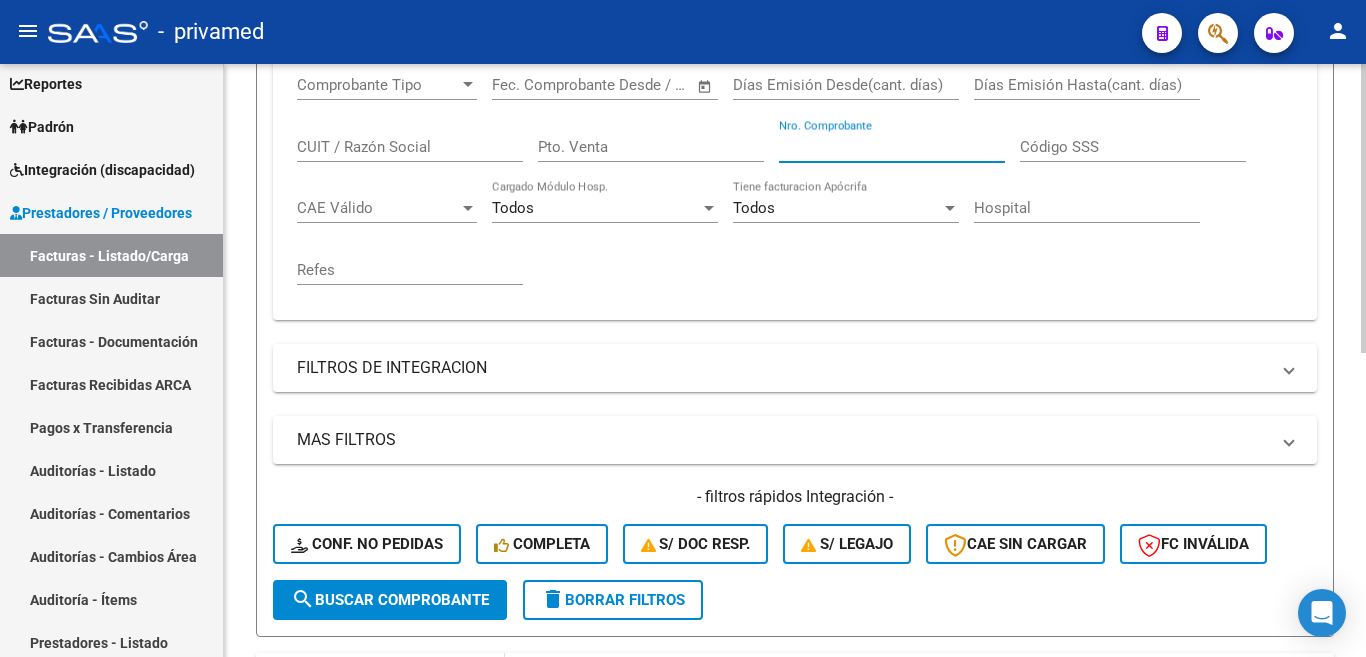 scroll, scrollTop: 500, scrollLeft: 0, axis: vertical 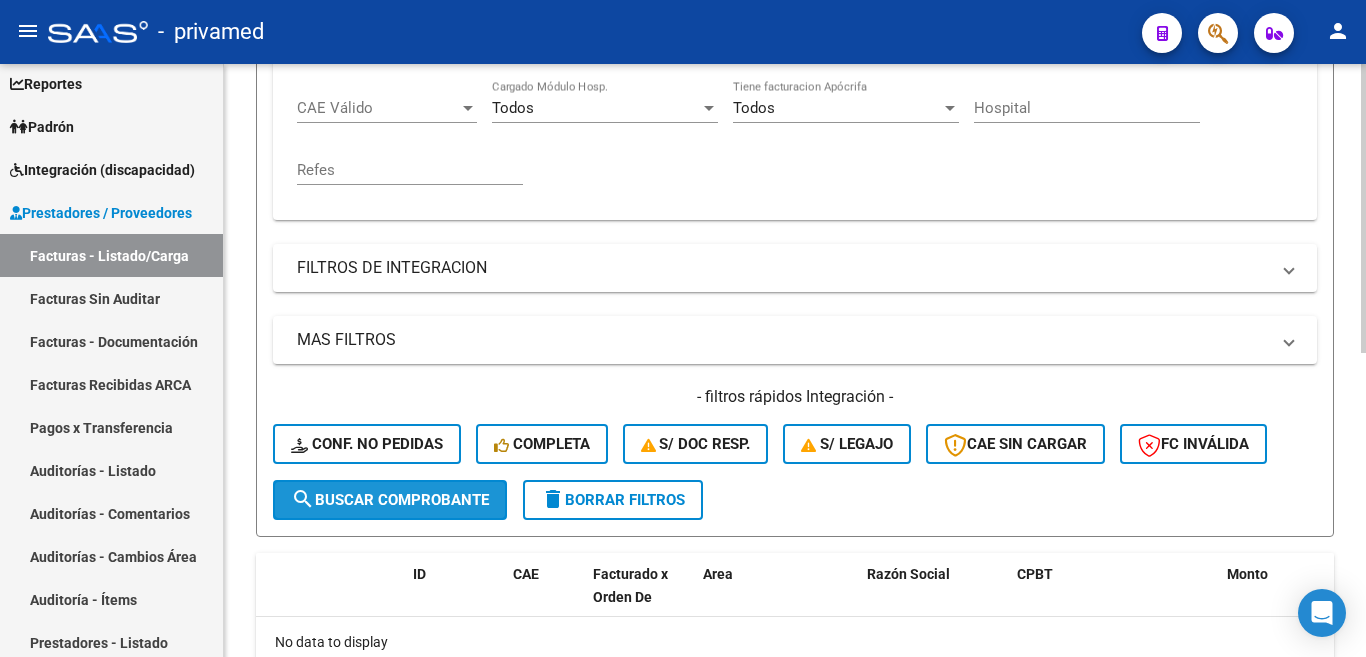 click on "search  Buscar Comprobante" 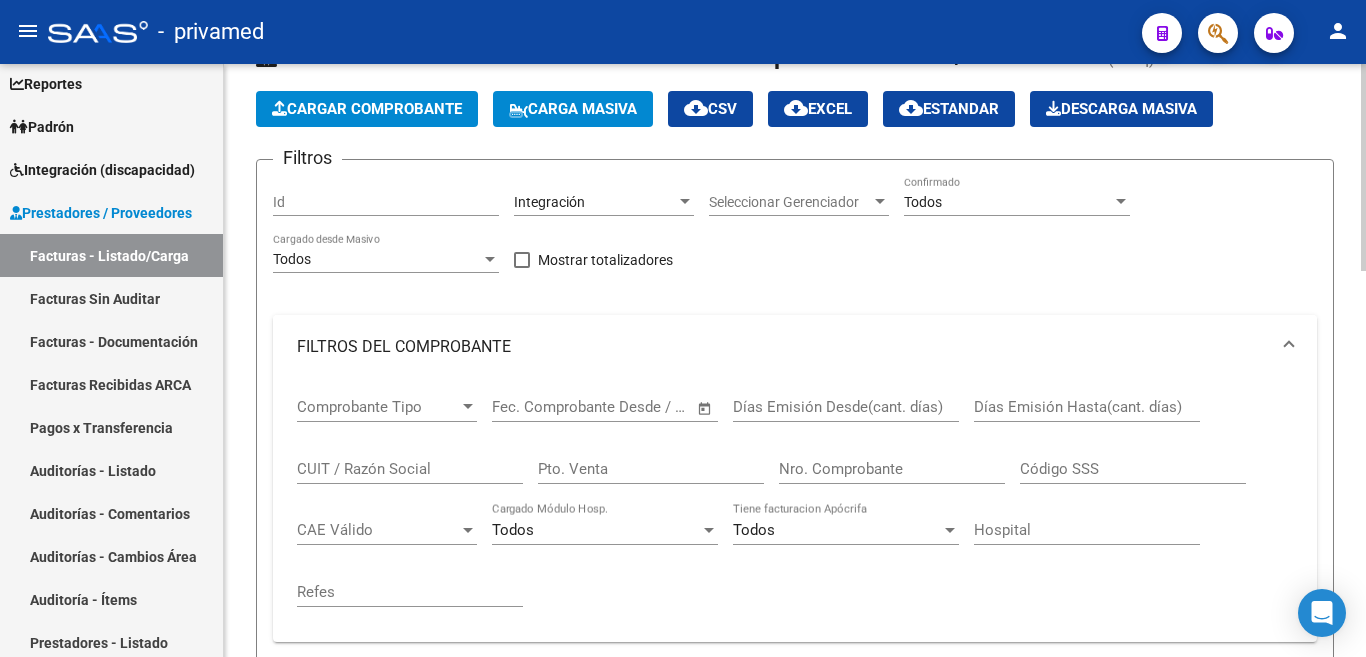 scroll, scrollTop: 200, scrollLeft: 0, axis: vertical 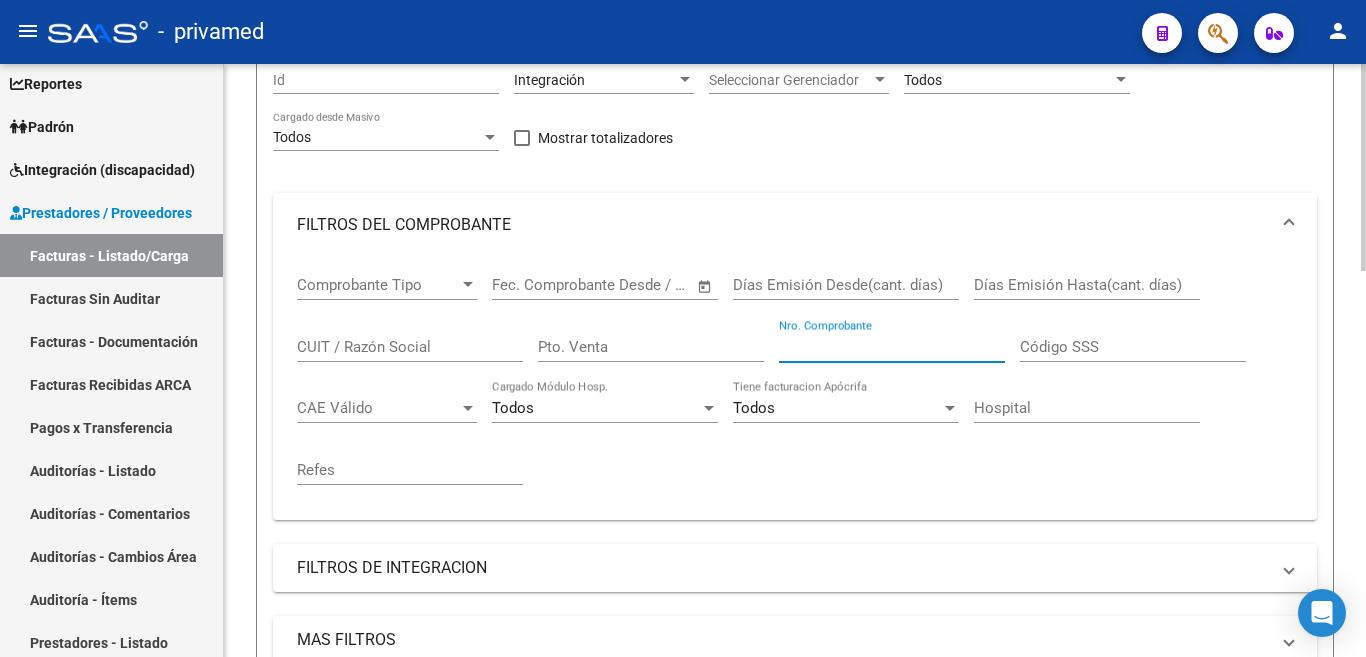 click on "Nro. Comprobante" at bounding box center [892, 347] 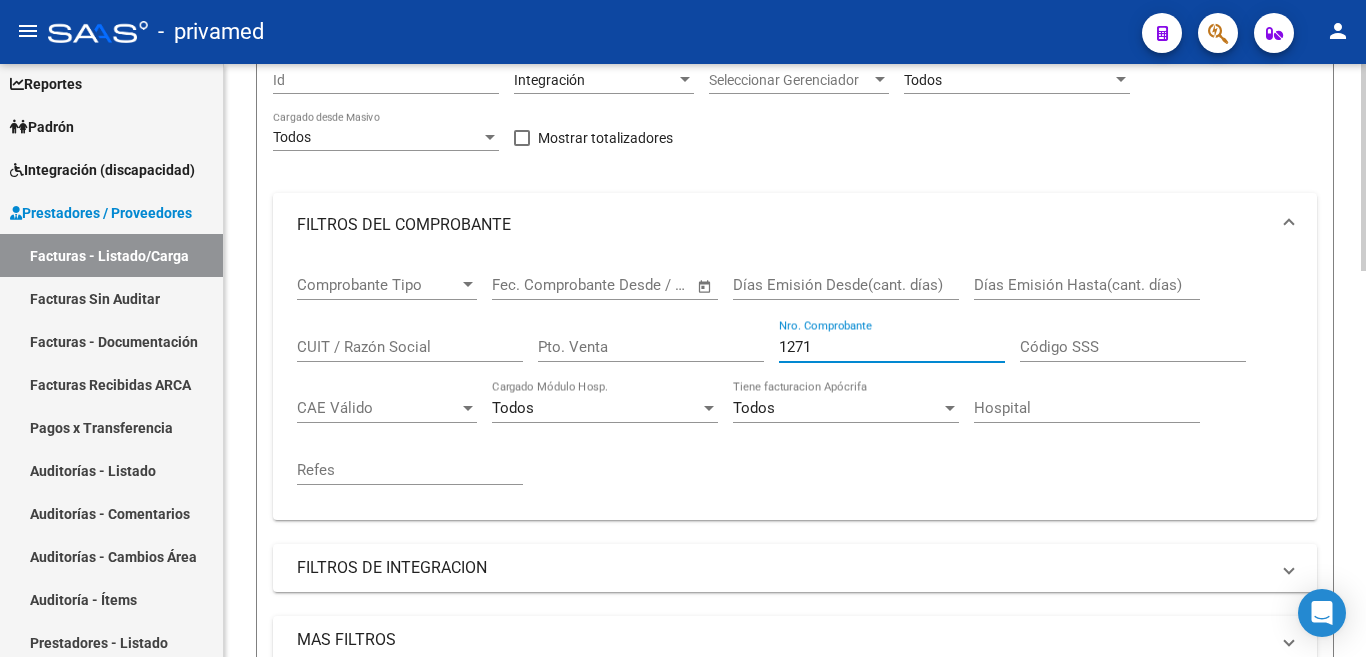 click on "1271" at bounding box center [892, 347] 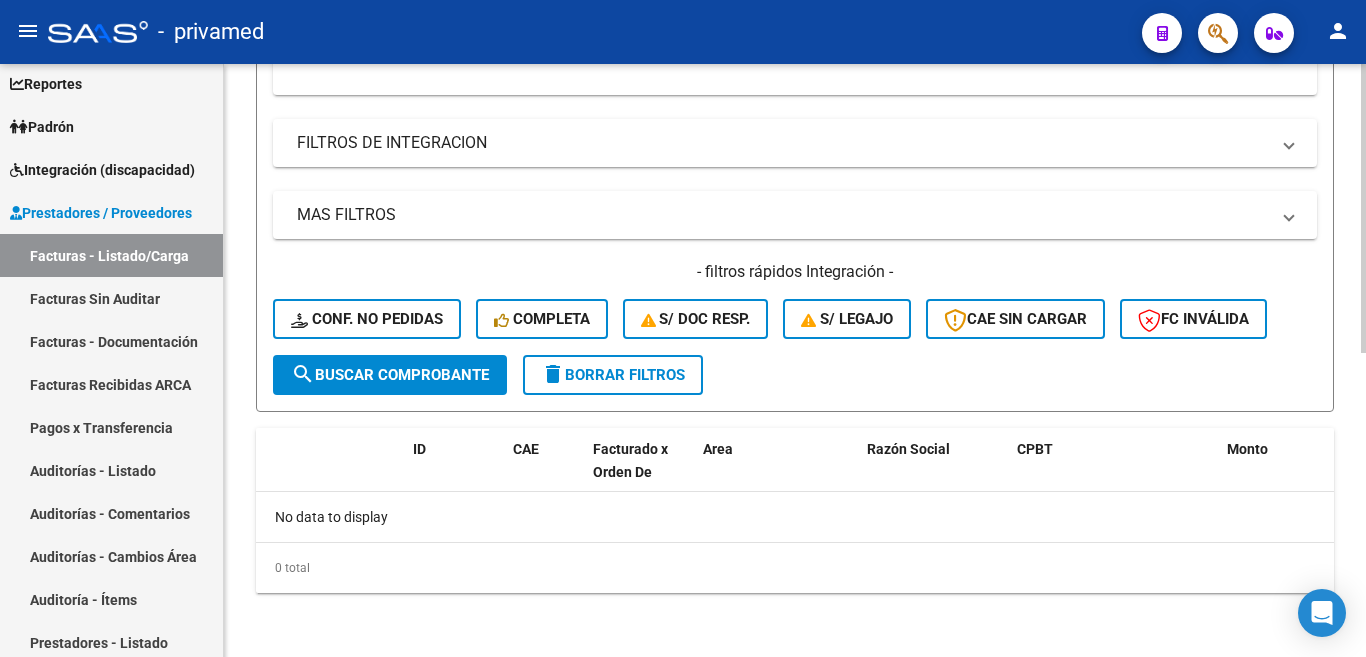 type on "1271" 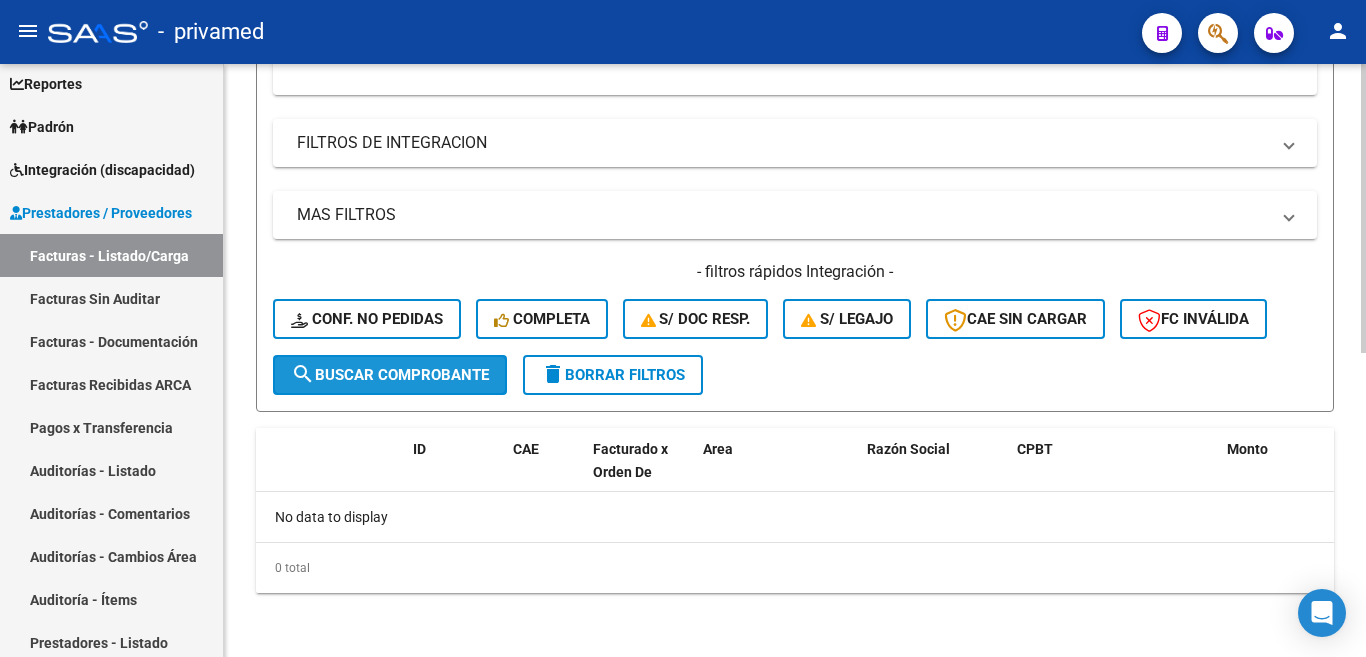 click on "search  Buscar Comprobante" 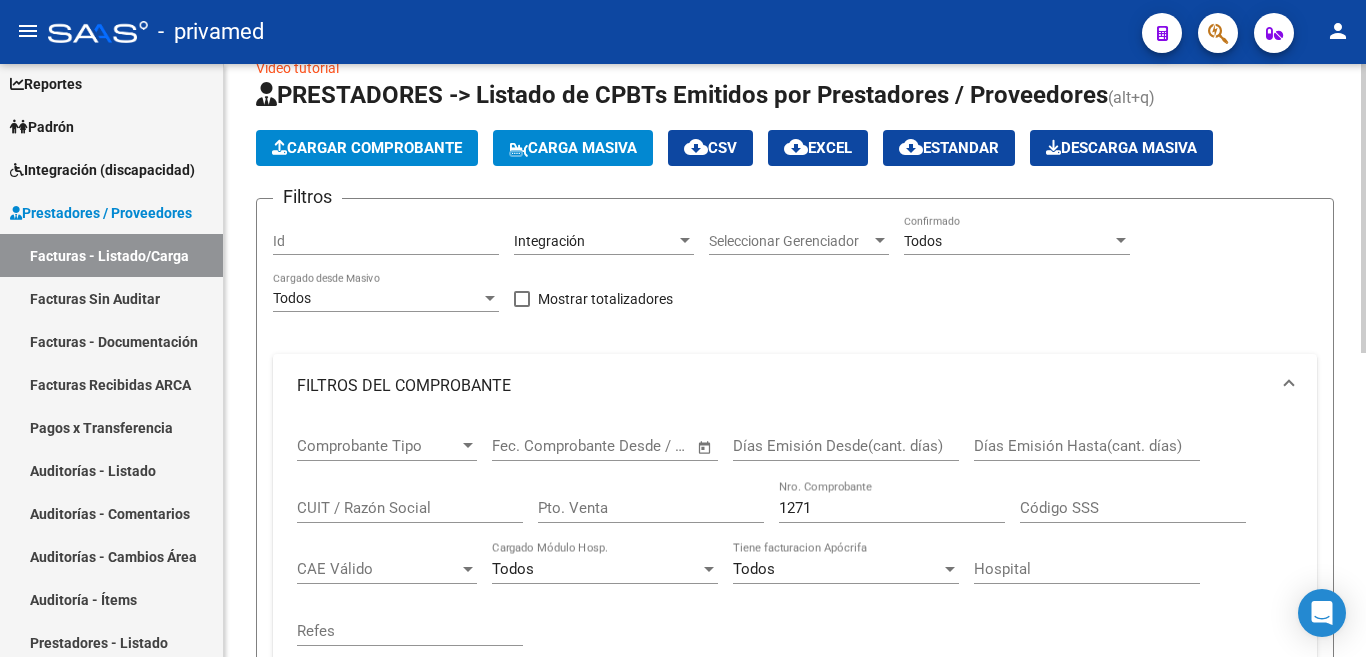 scroll, scrollTop: 25, scrollLeft: 0, axis: vertical 